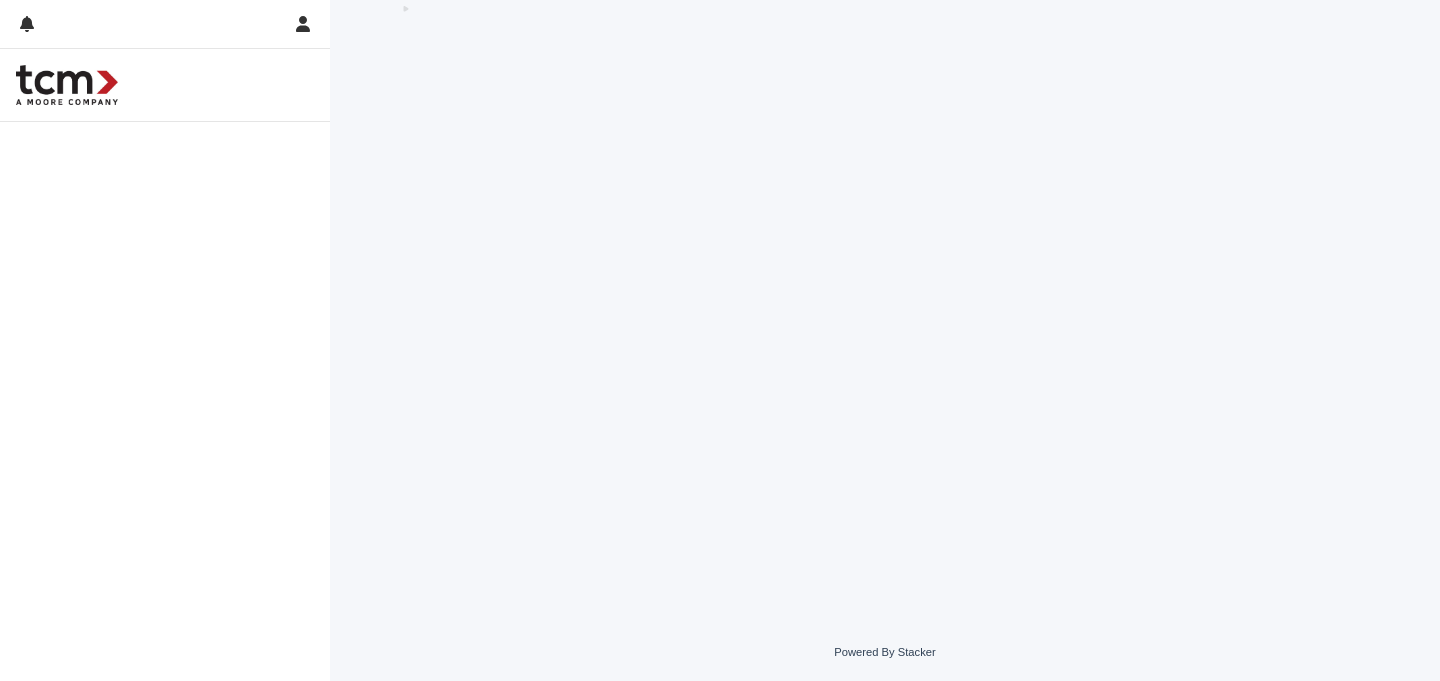 scroll, scrollTop: 0, scrollLeft: 0, axis: both 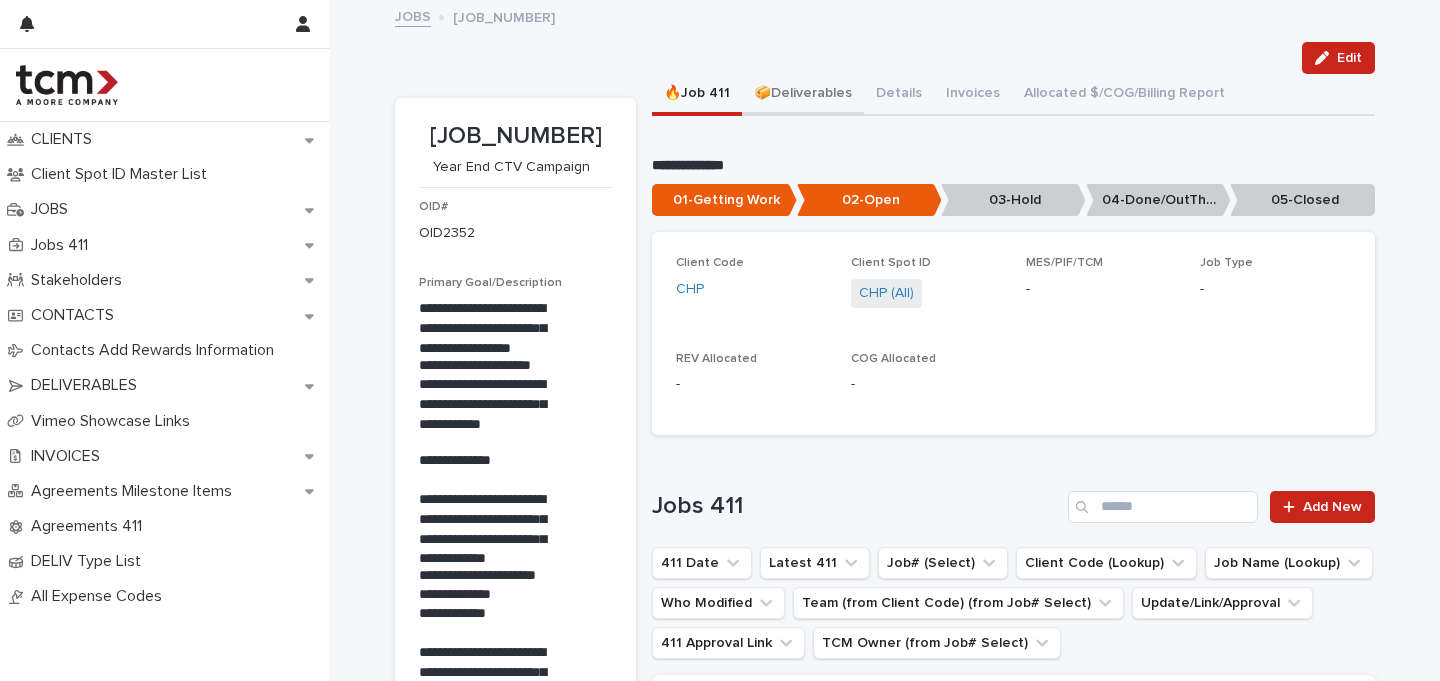 click on "📦Deliverables" at bounding box center (803, 95) 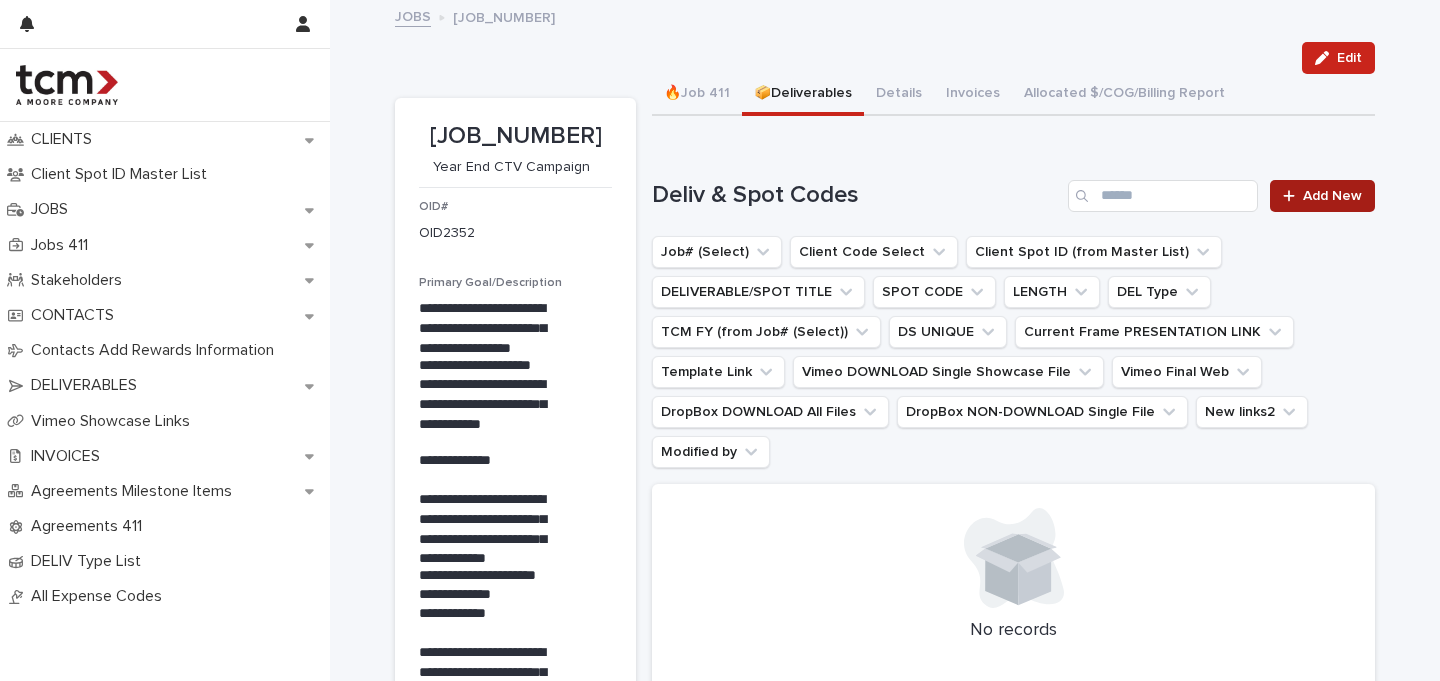 click on "Add New" at bounding box center (1332, 196) 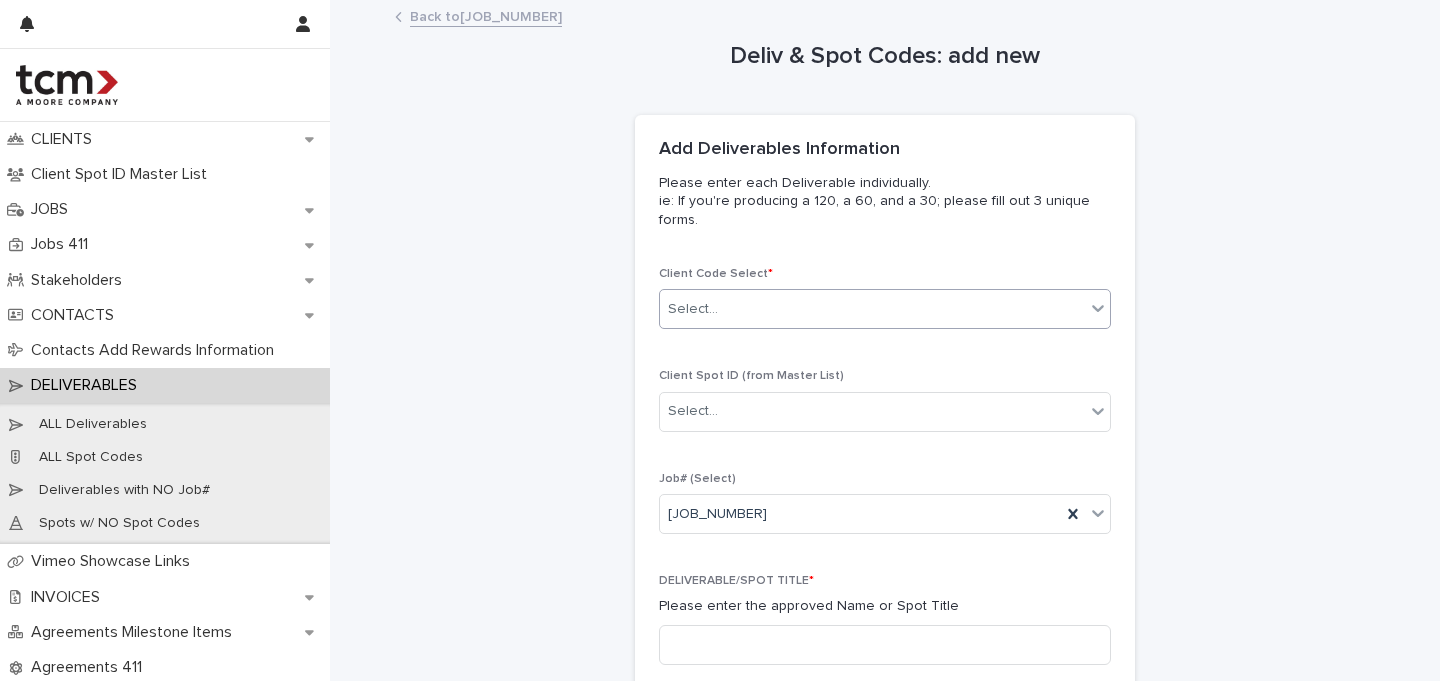 click on "Select..." at bounding box center (872, 309) 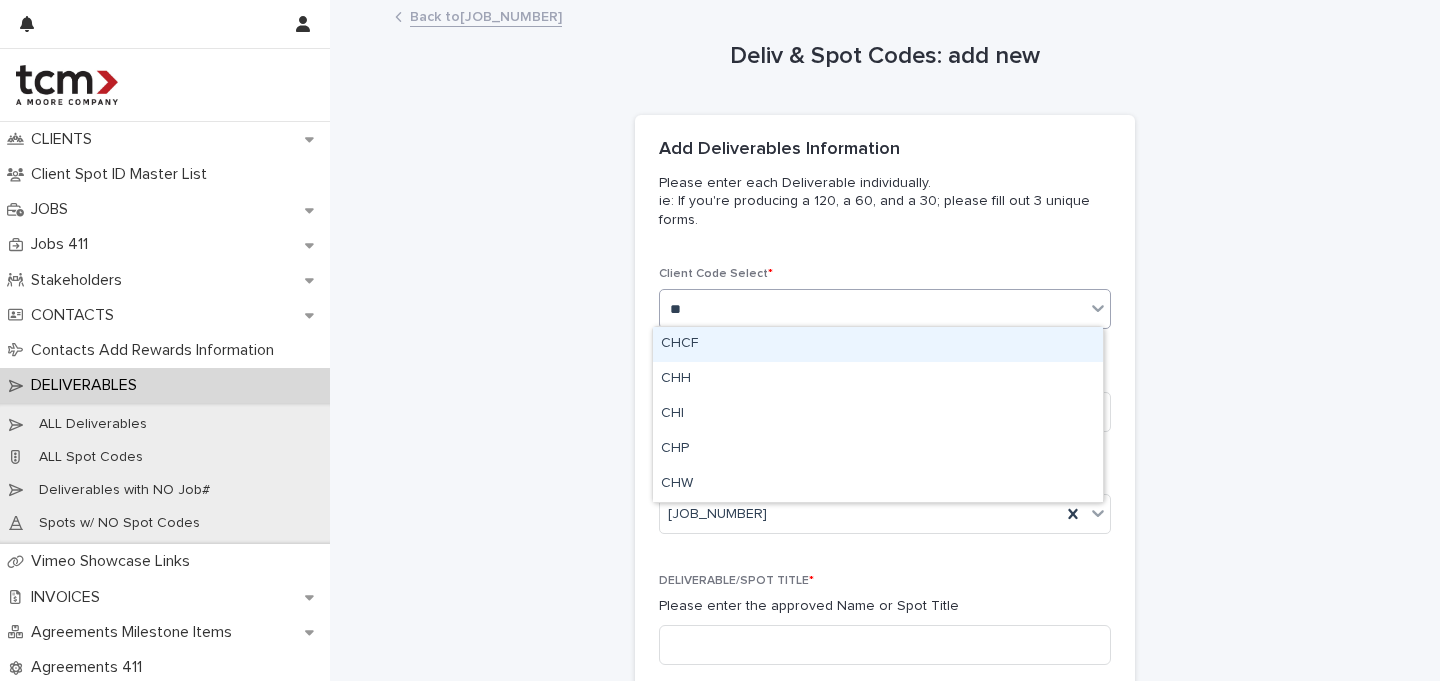 type on "***" 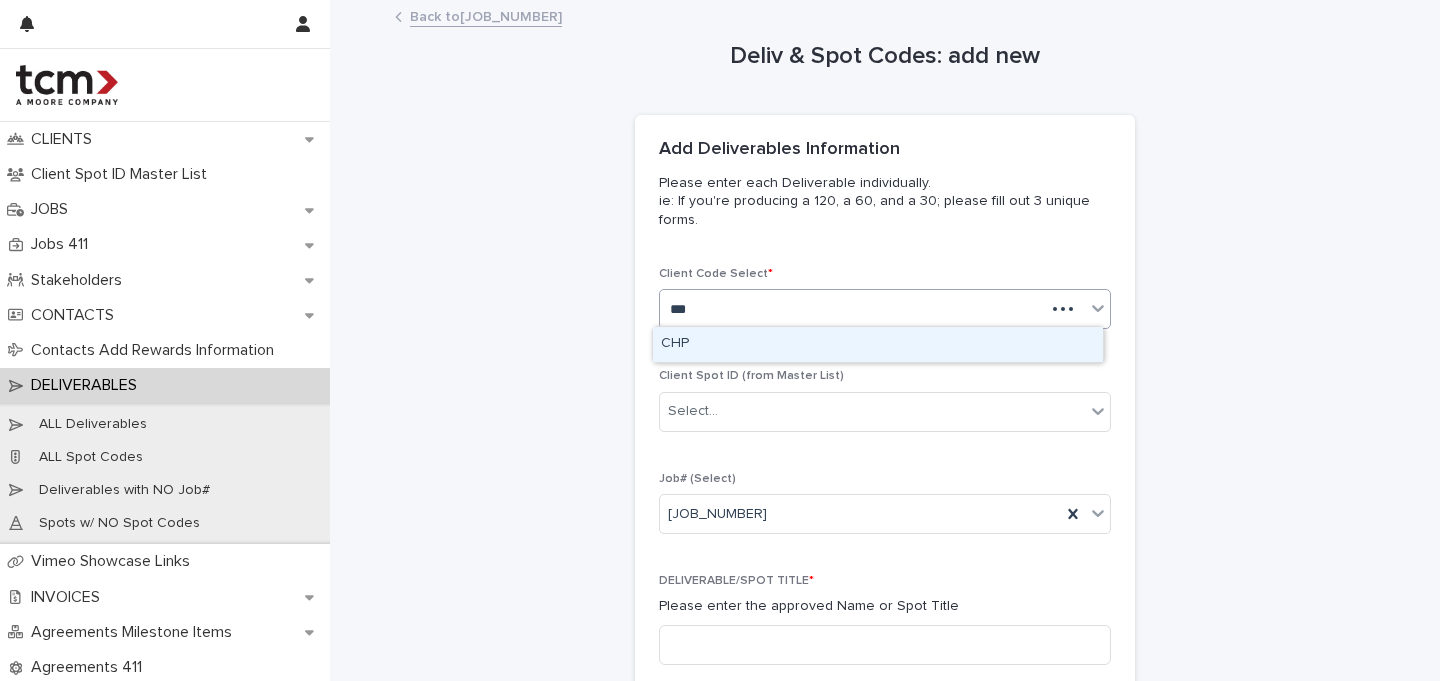 type 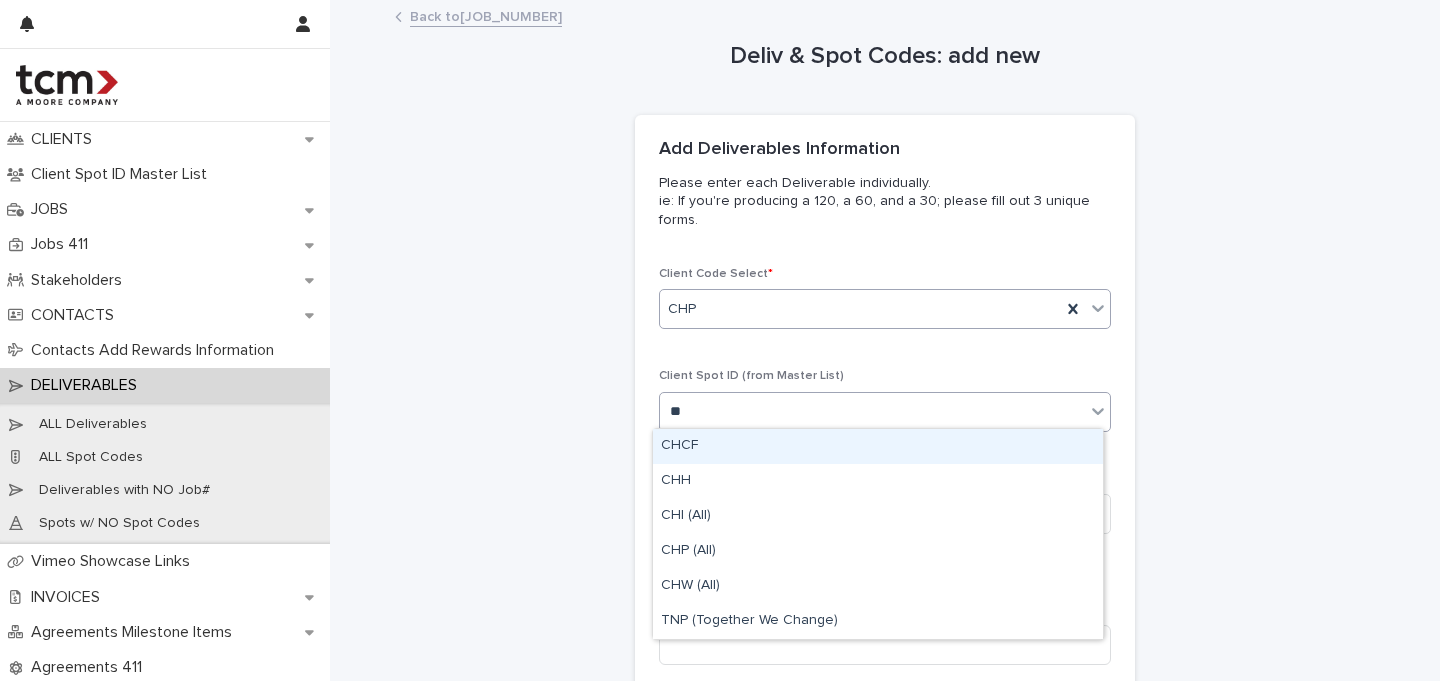 type on "***" 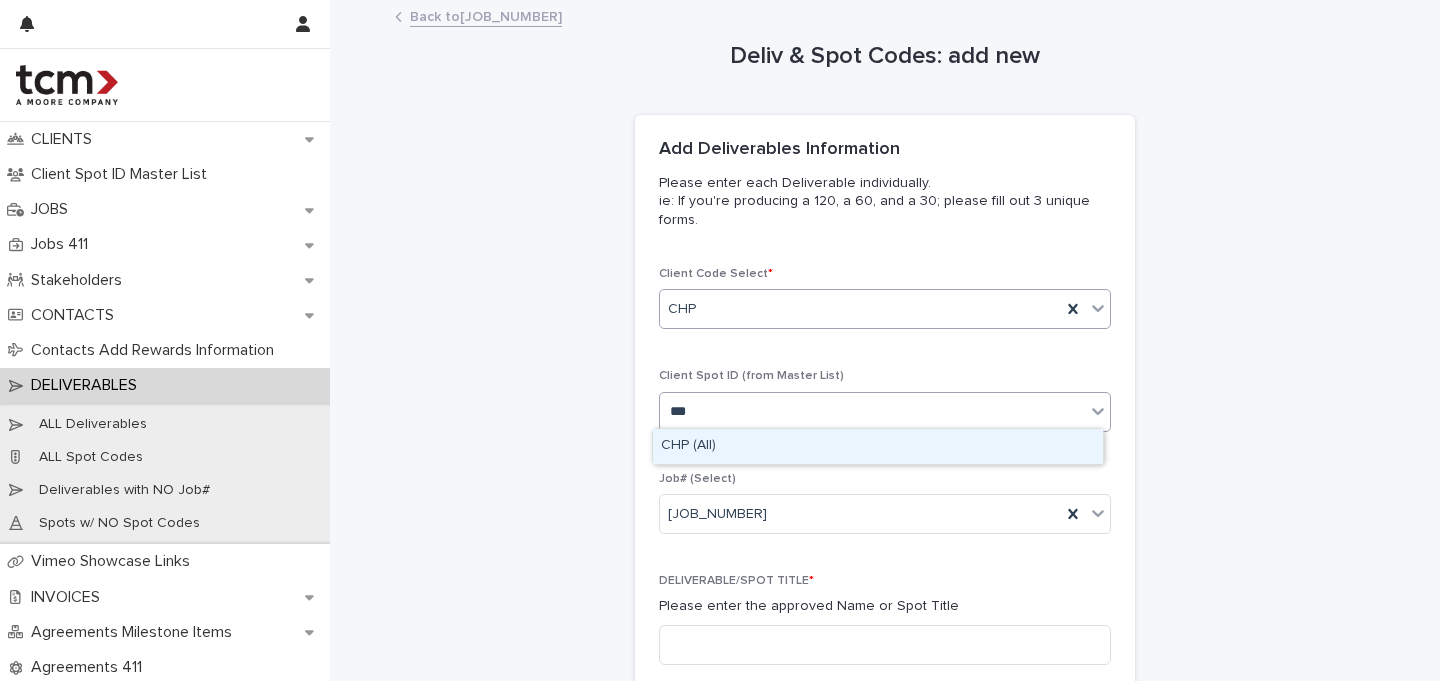 type 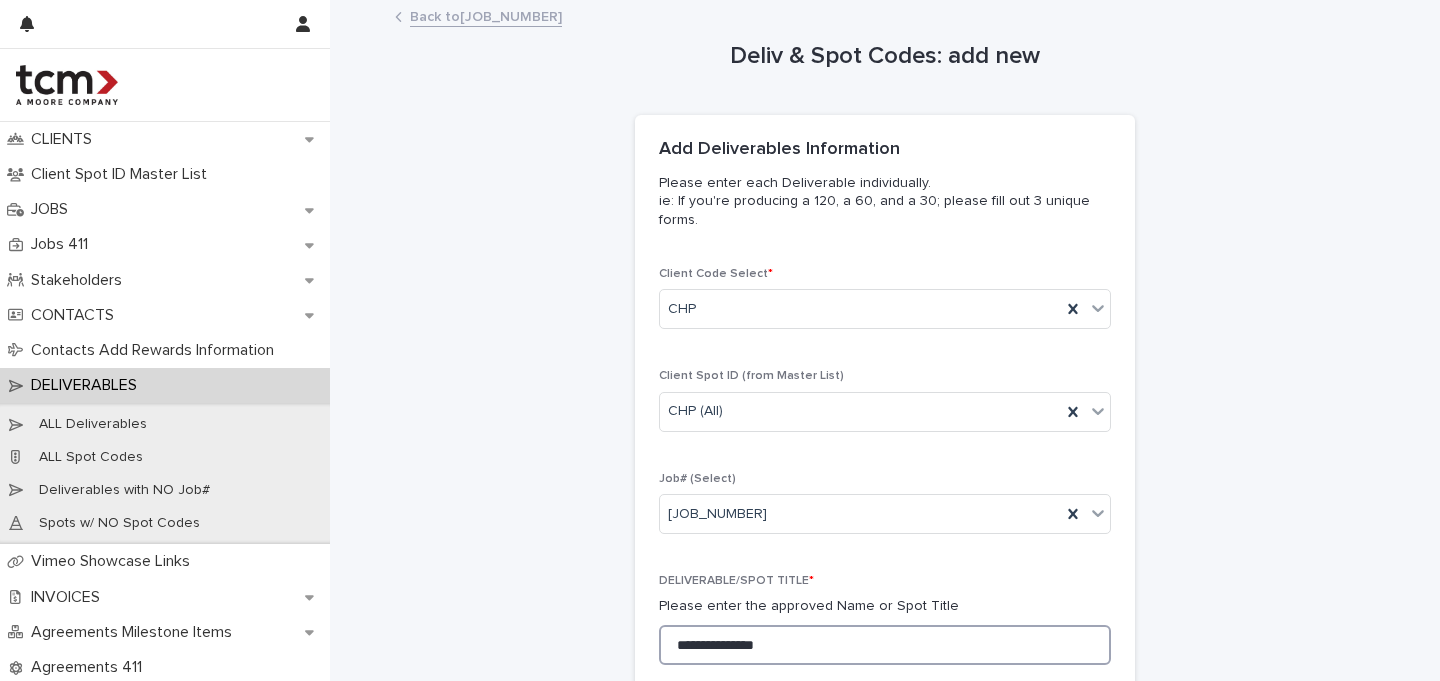 scroll, scrollTop: 683, scrollLeft: 0, axis: vertical 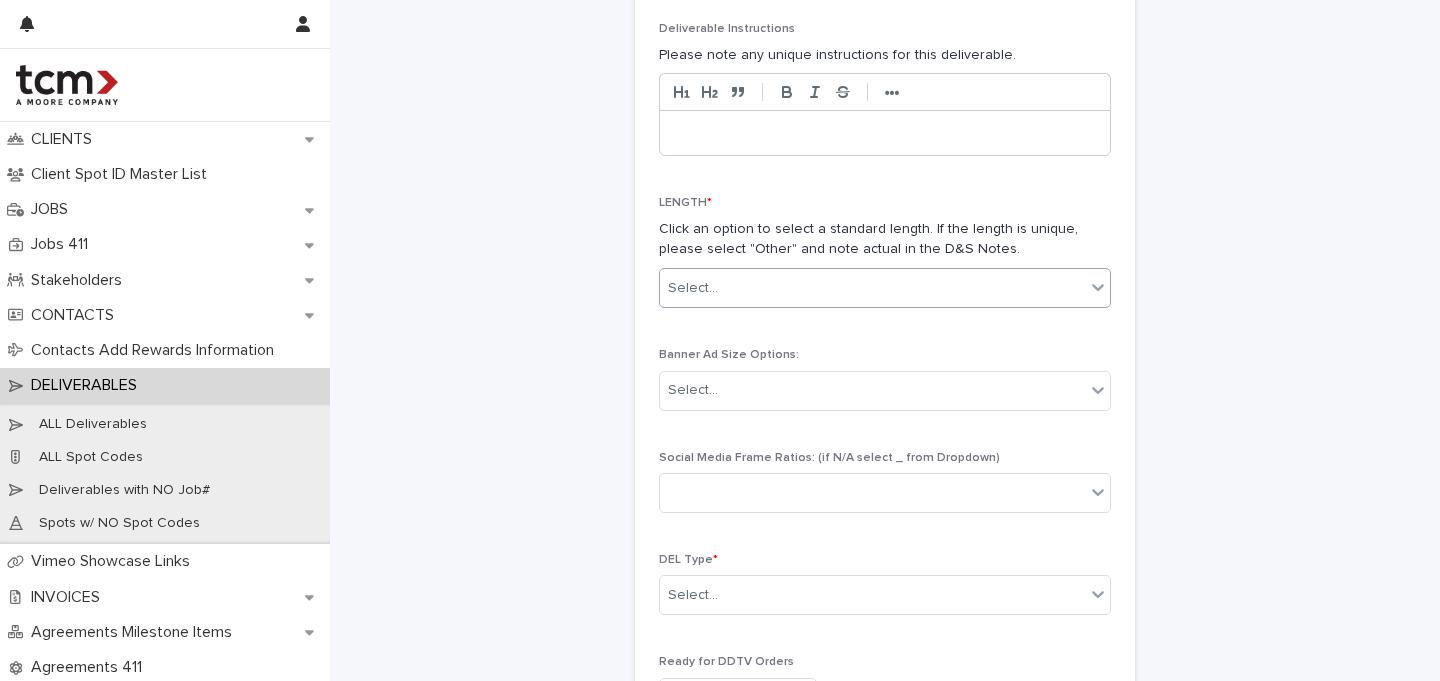 type on "**********" 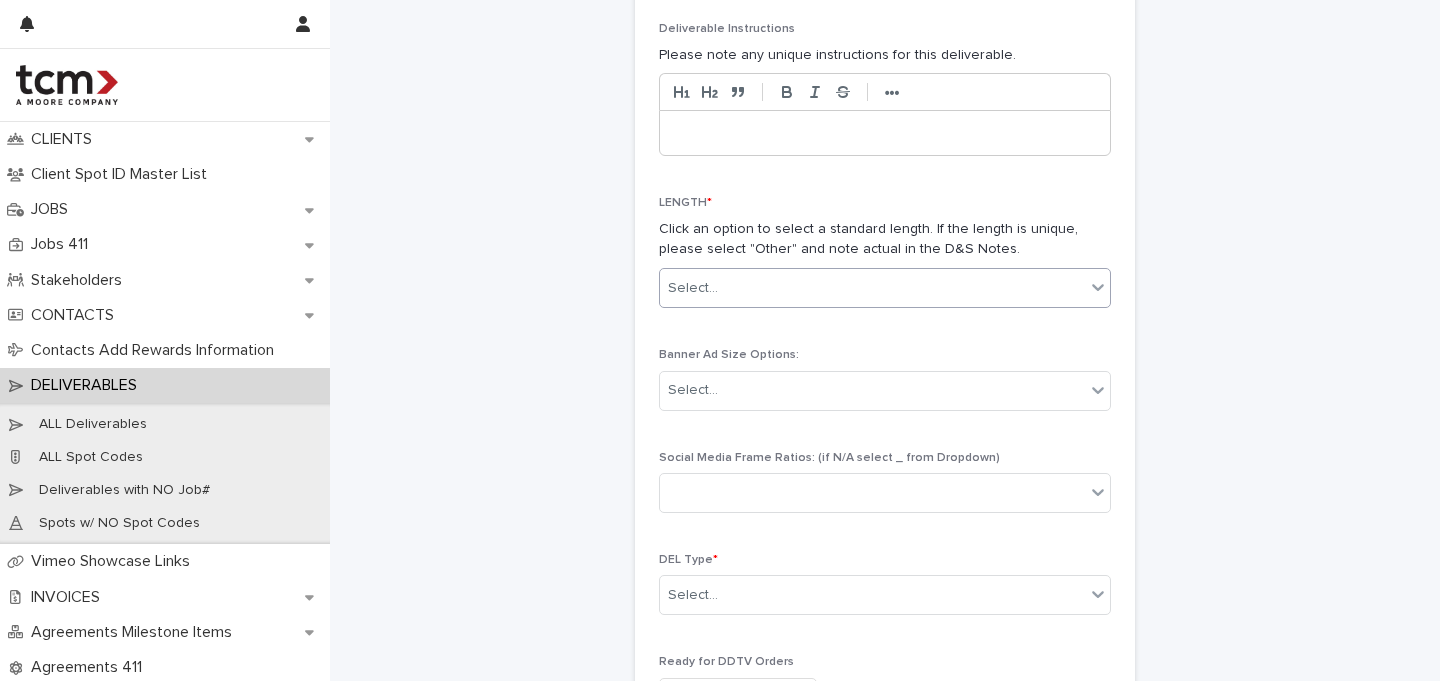 click on "Select..." at bounding box center [872, 288] 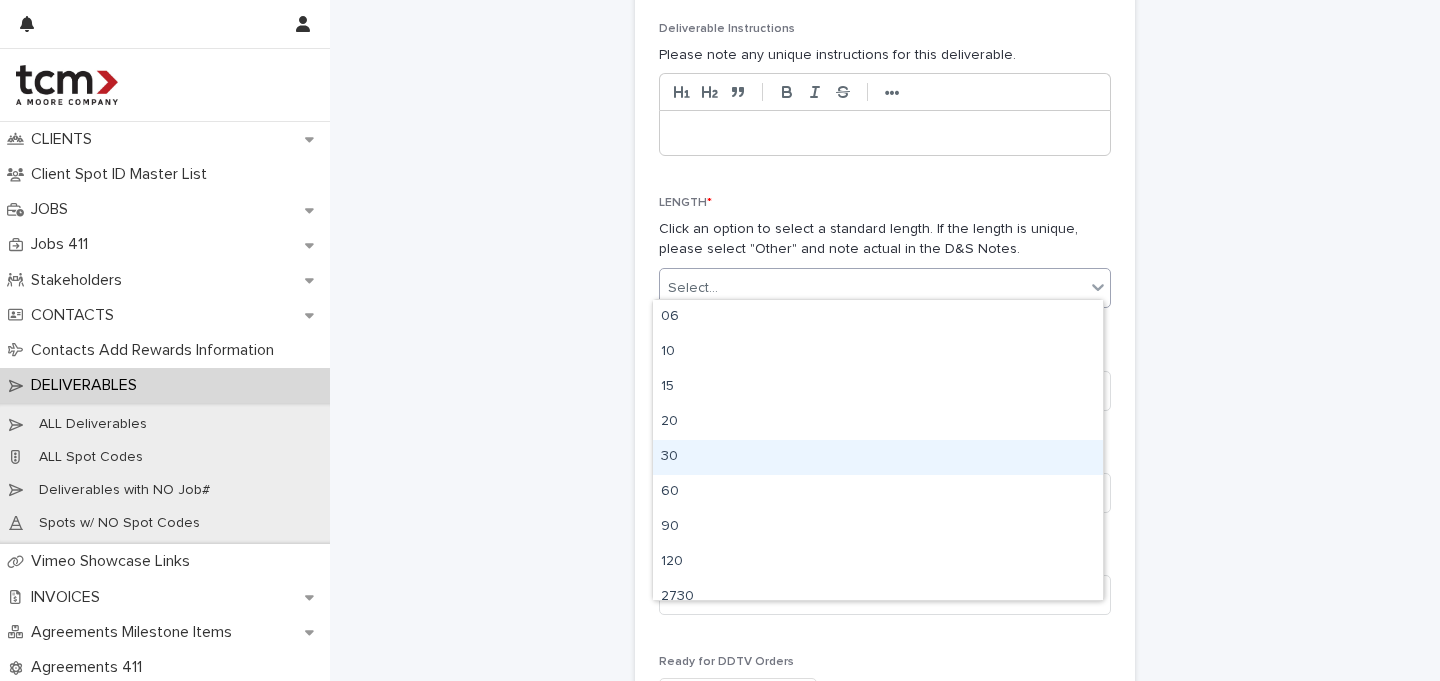 drag, startPoint x: 732, startPoint y: 454, endPoint x: 778, endPoint y: 462, distance: 46.69047 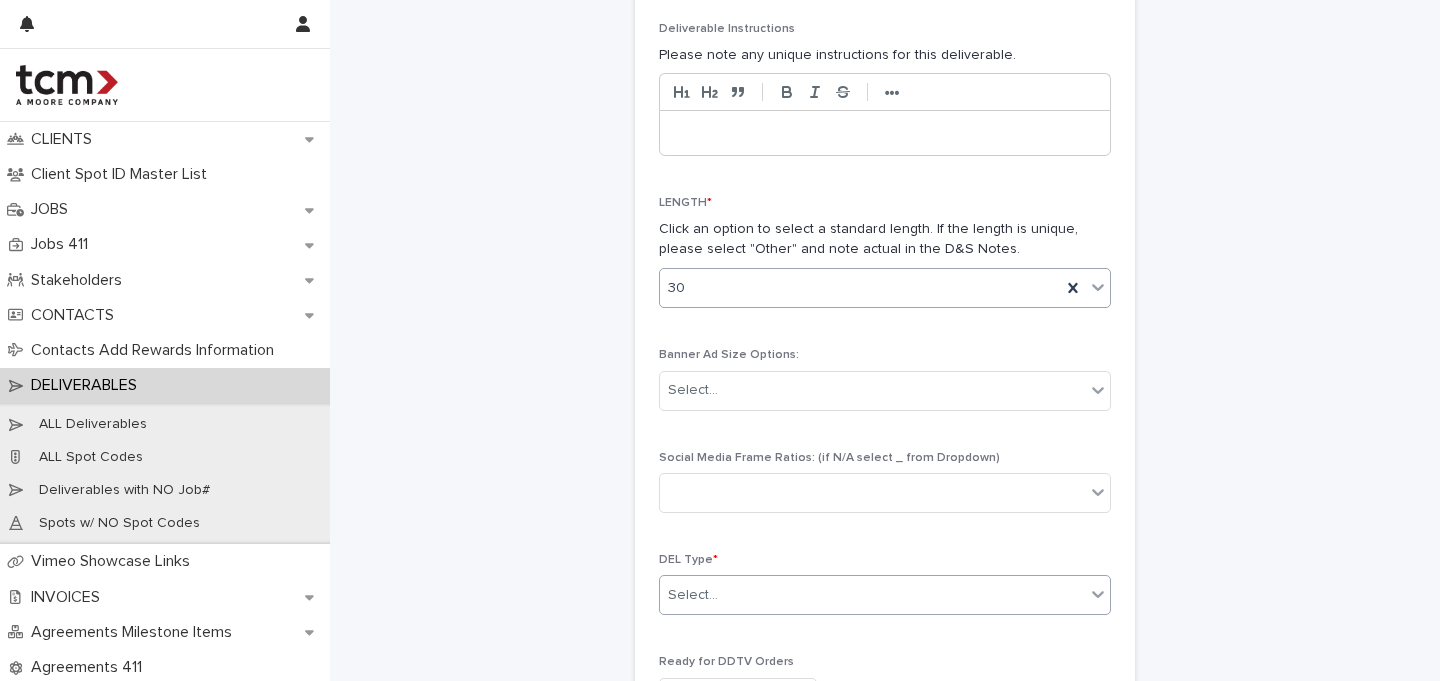 click on "Select..." at bounding box center (872, 595) 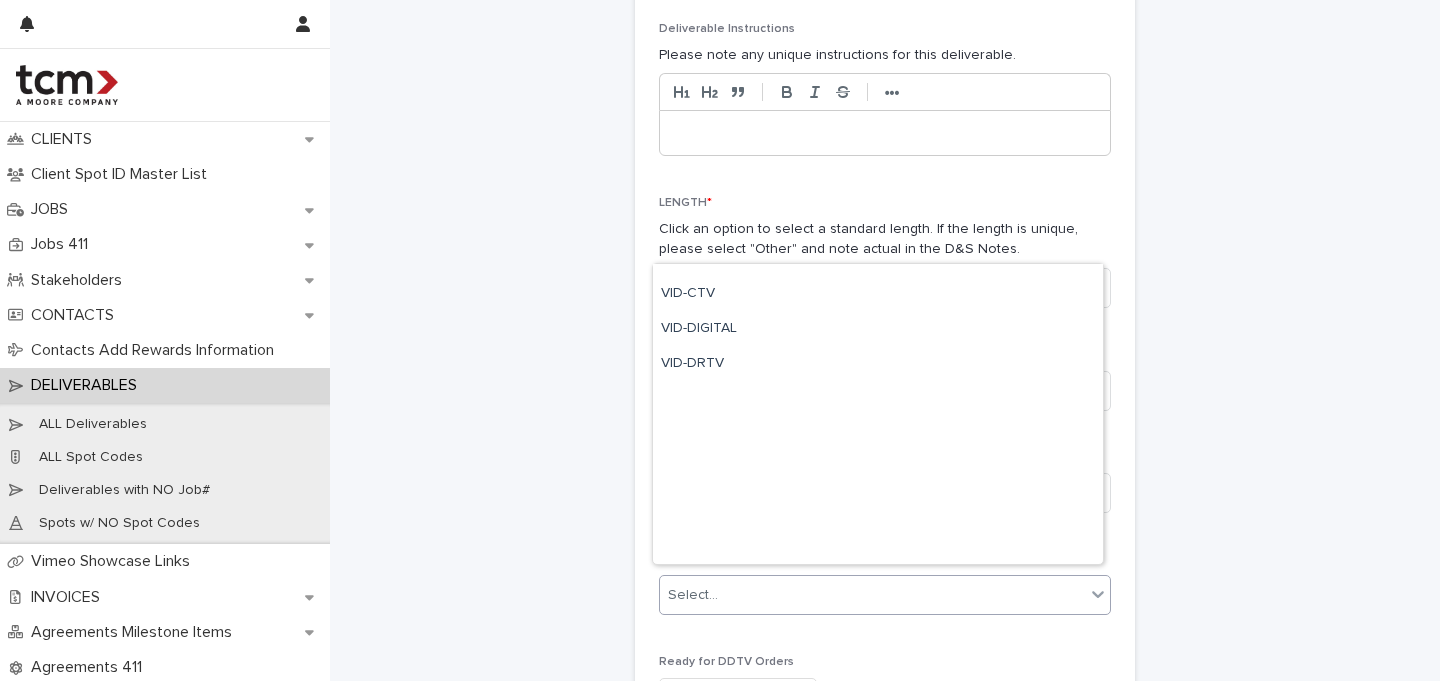 scroll, scrollTop: 855, scrollLeft: 0, axis: vertical 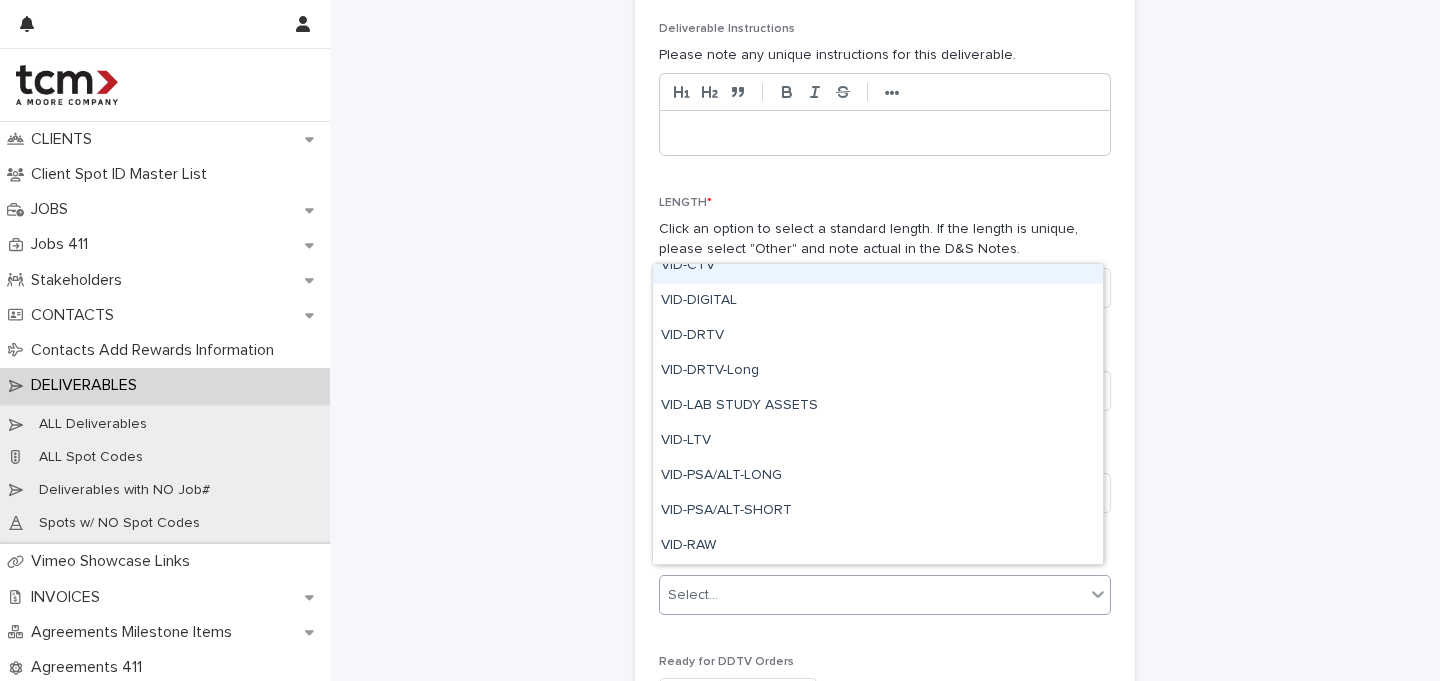 click on "VID-CTV" at bounding box center [878, 266] 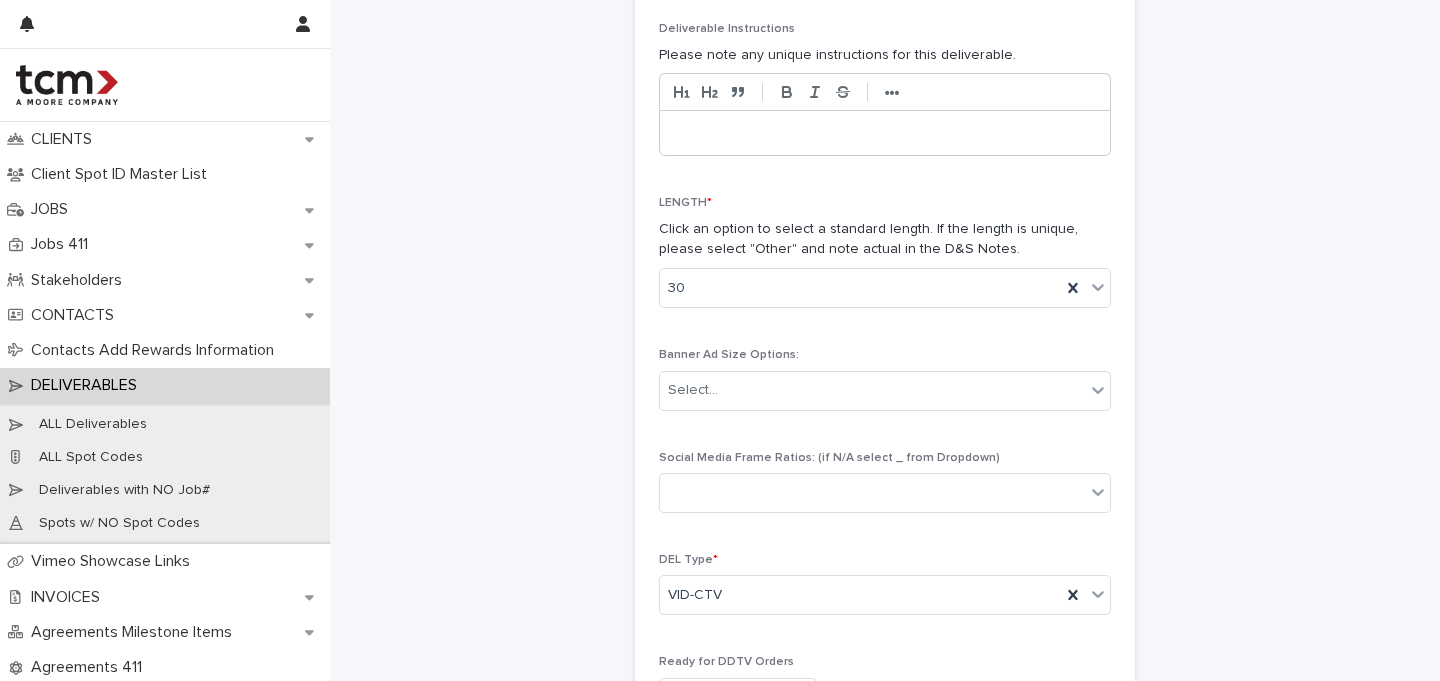 click on "**********" at bounding box center (885, 183) 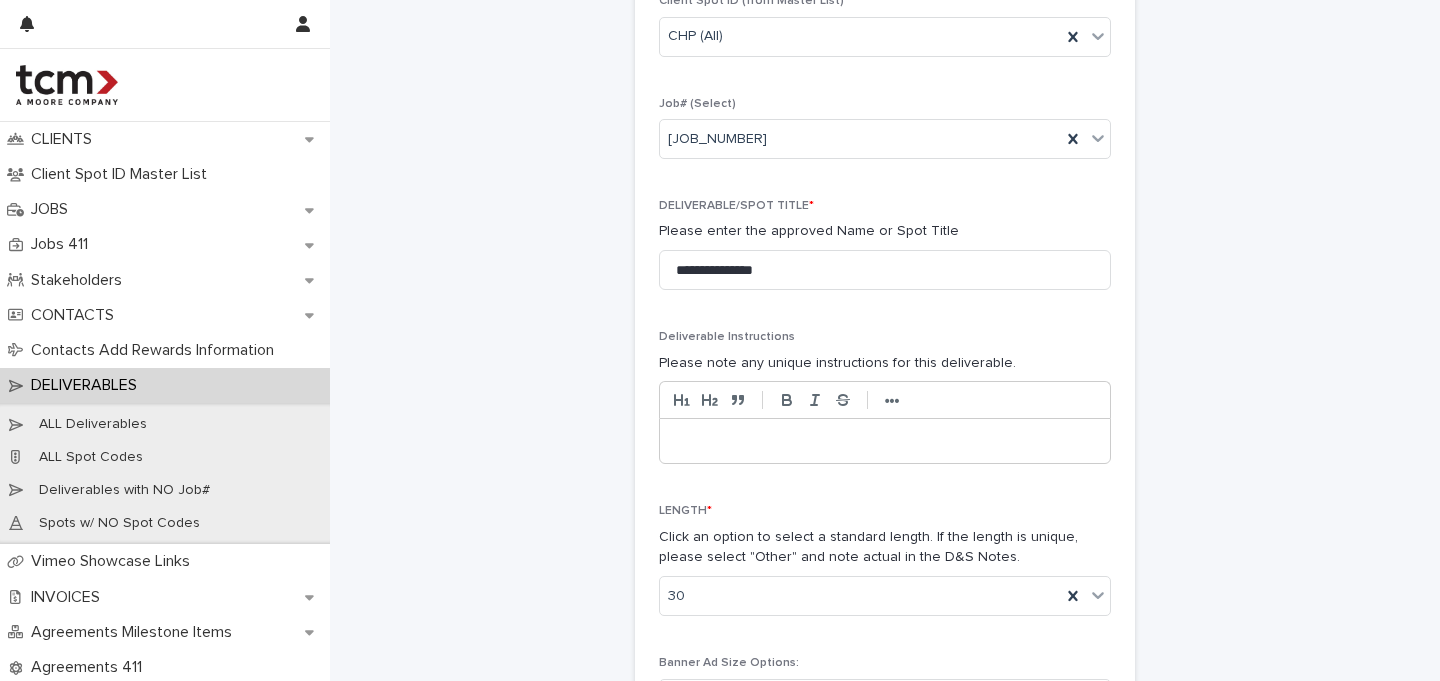 scroll, scrollTop: 1189, scrollLeft: 0, axis: vertical 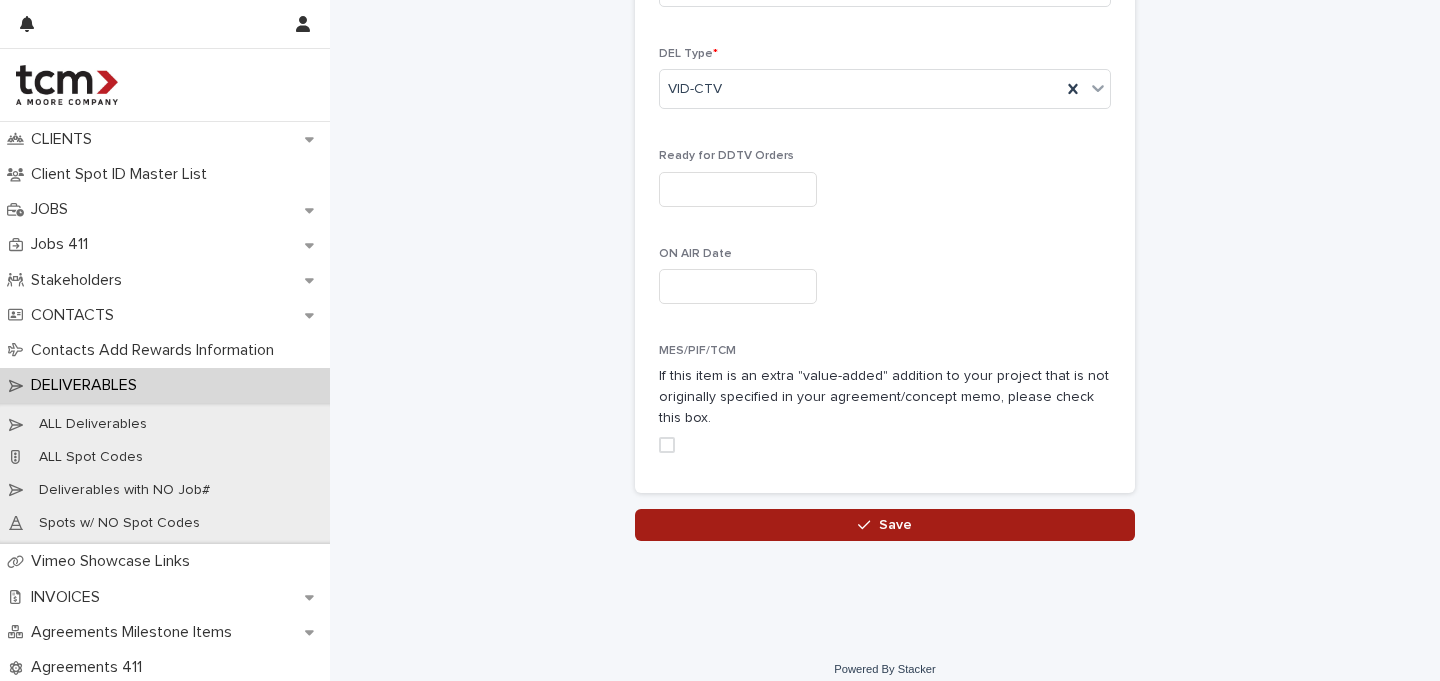 click on "Save" at bounding box center (885, 525) 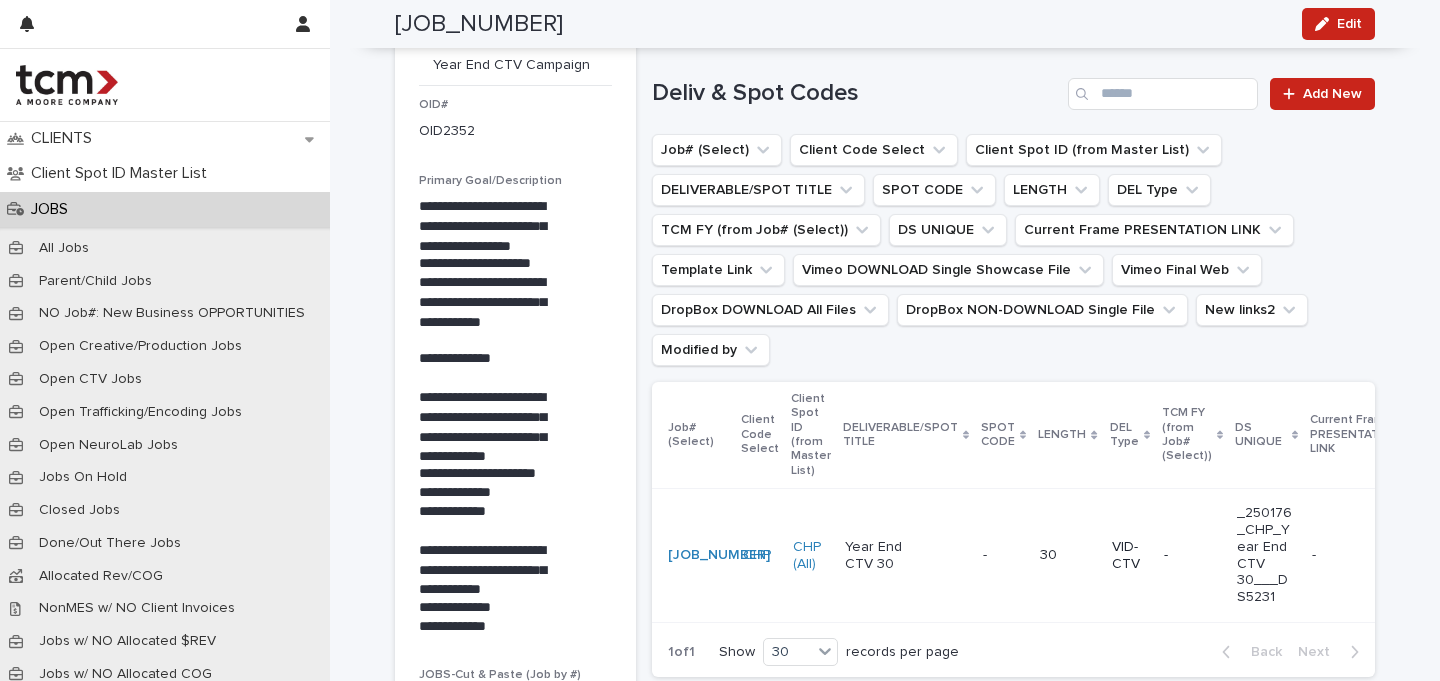 scroll, scrollTop: 106, scrollLeft: 0, axis: vertical 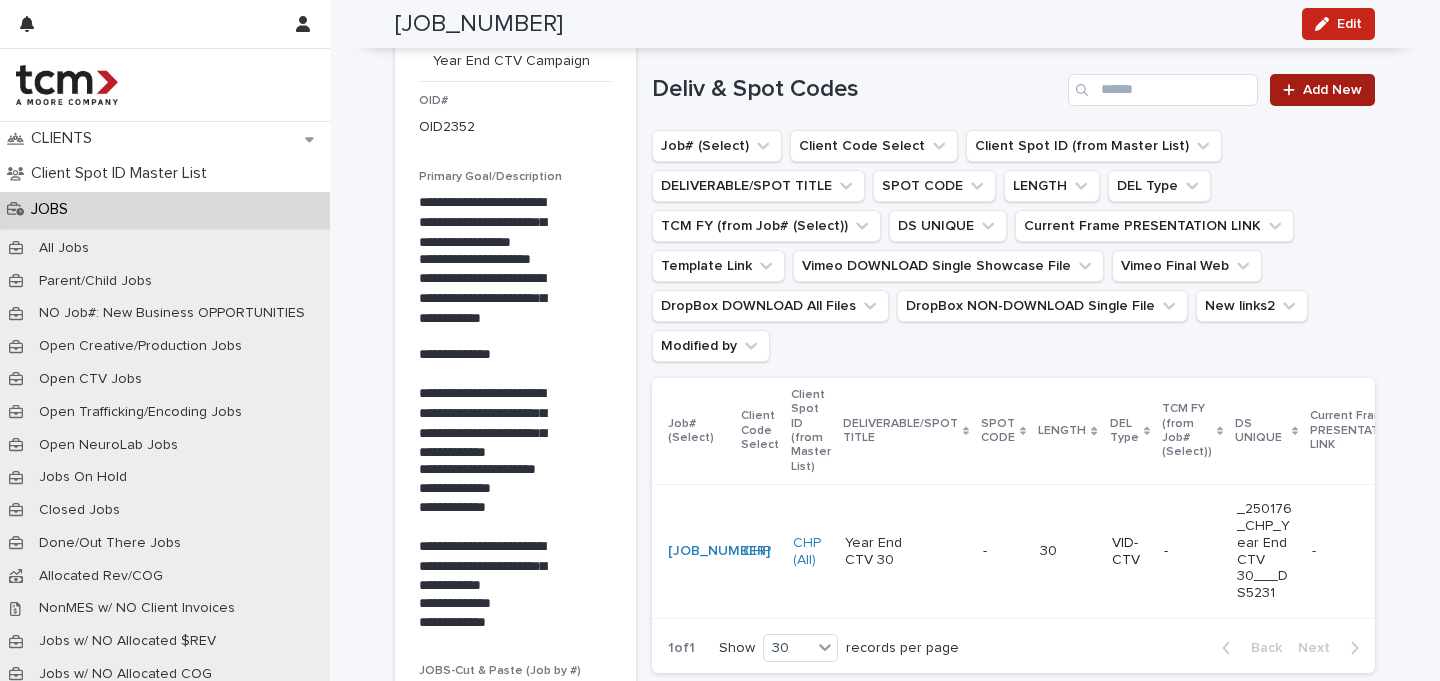 click on "Add New" at bounding box center [1332, 90] 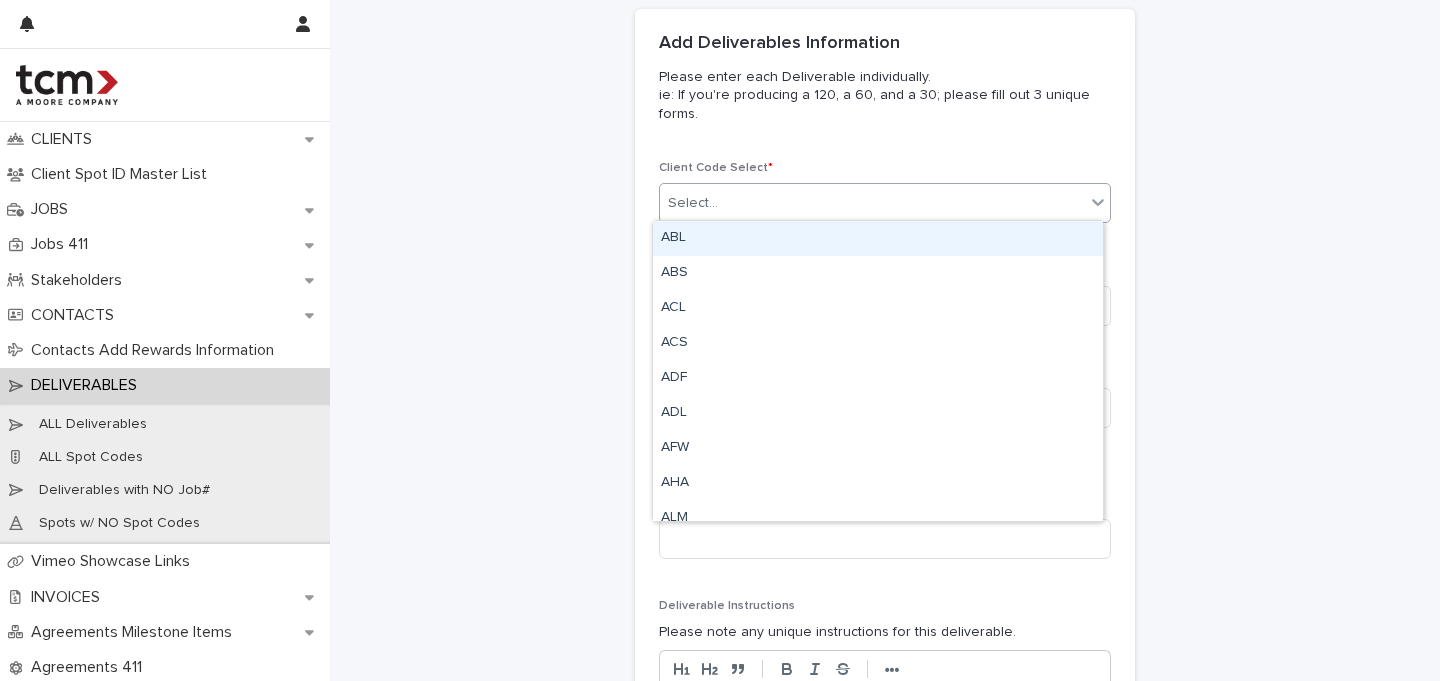 click on "Select..." at bounding box center [872, 203] 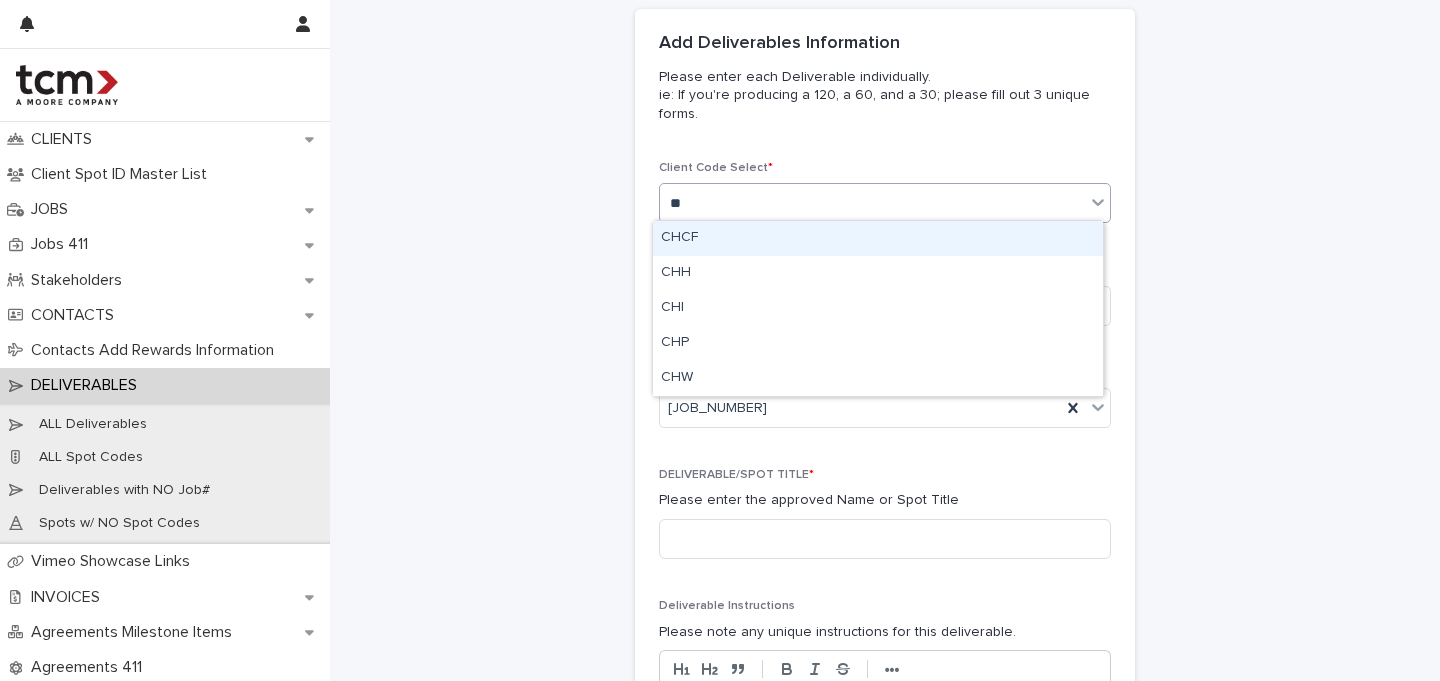 type on "***" 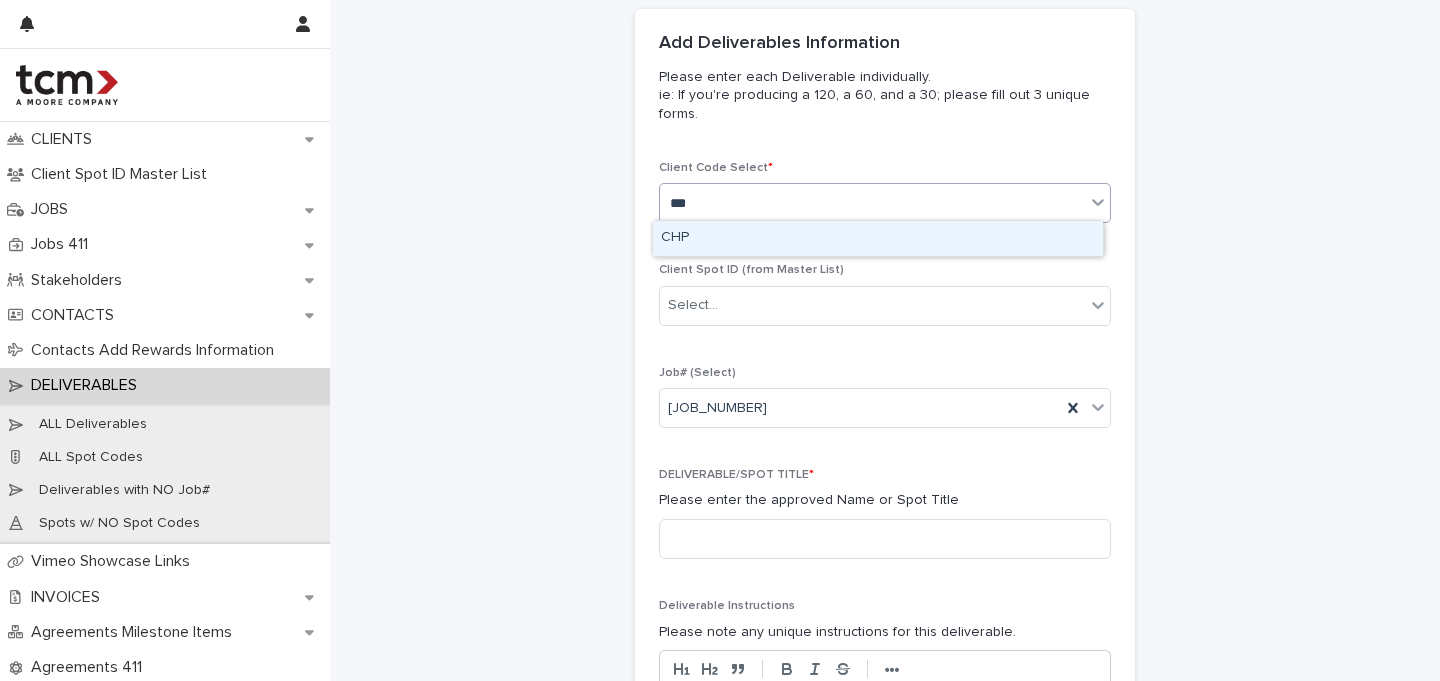 type 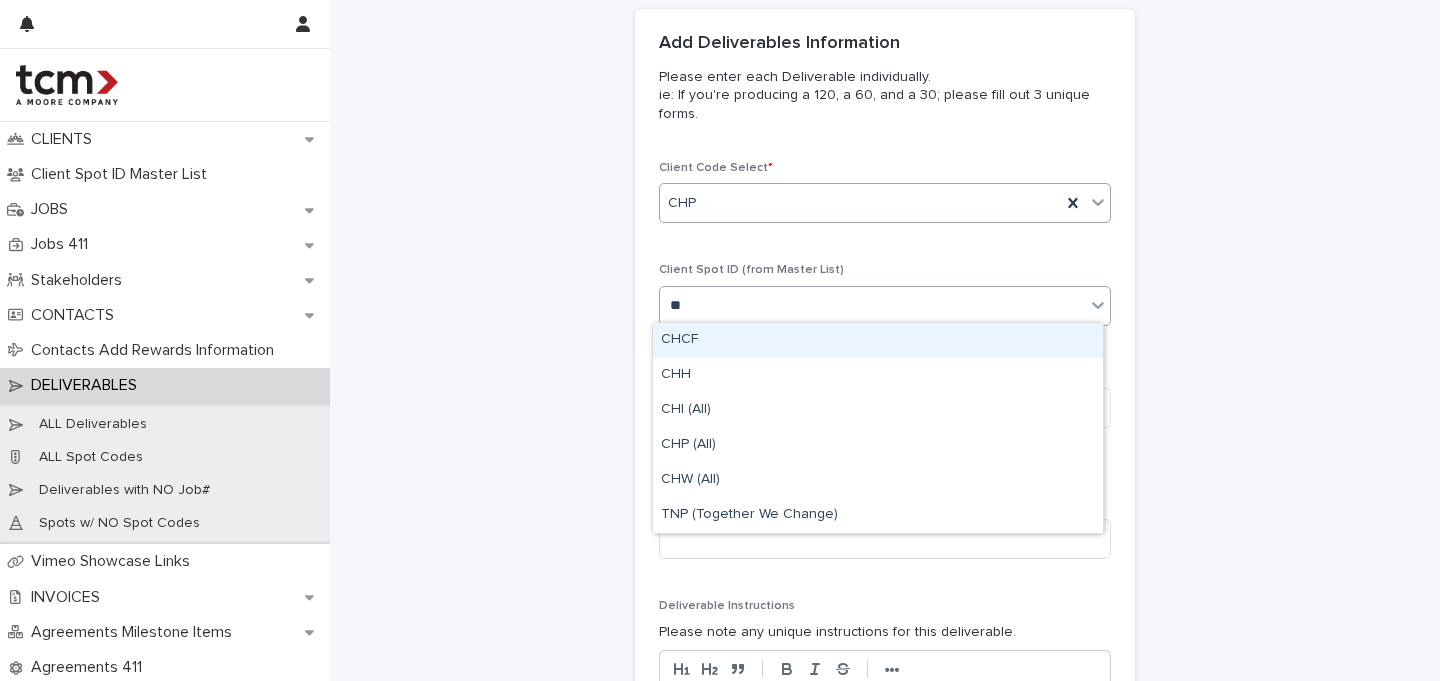 type on "***" 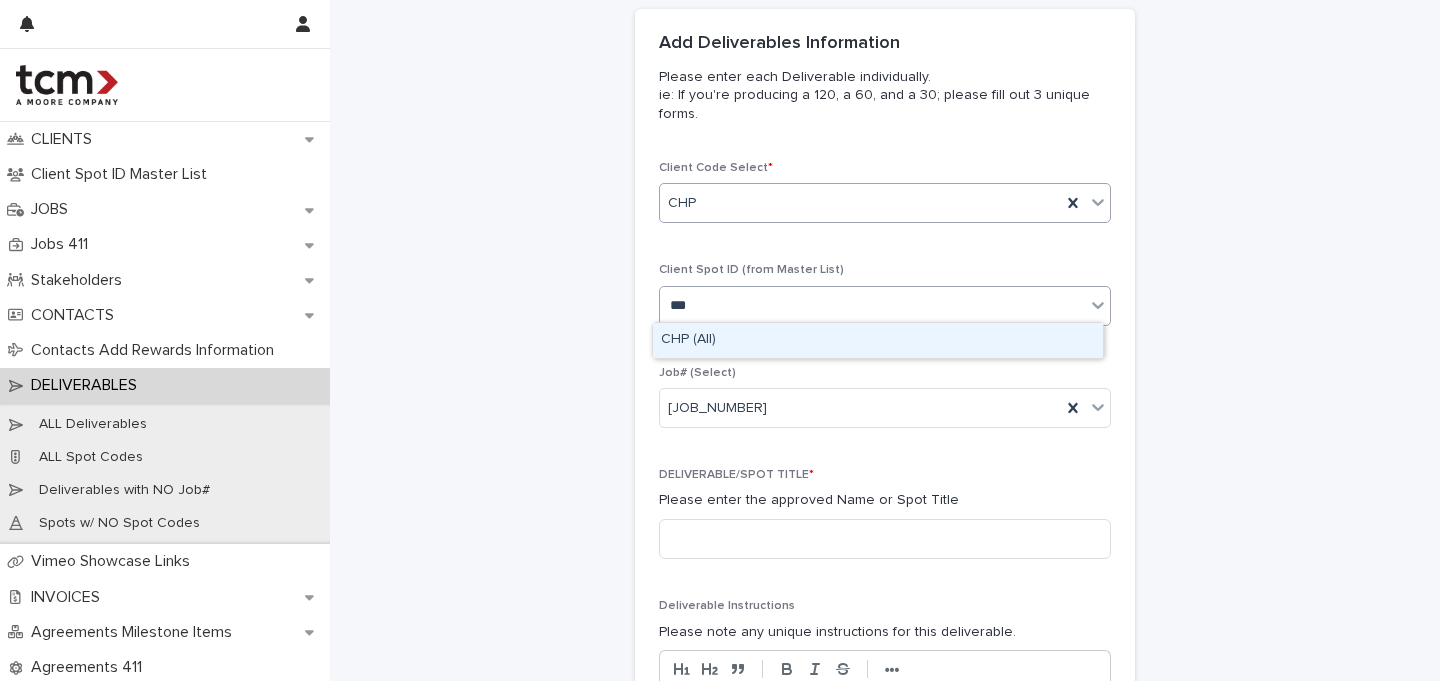 type 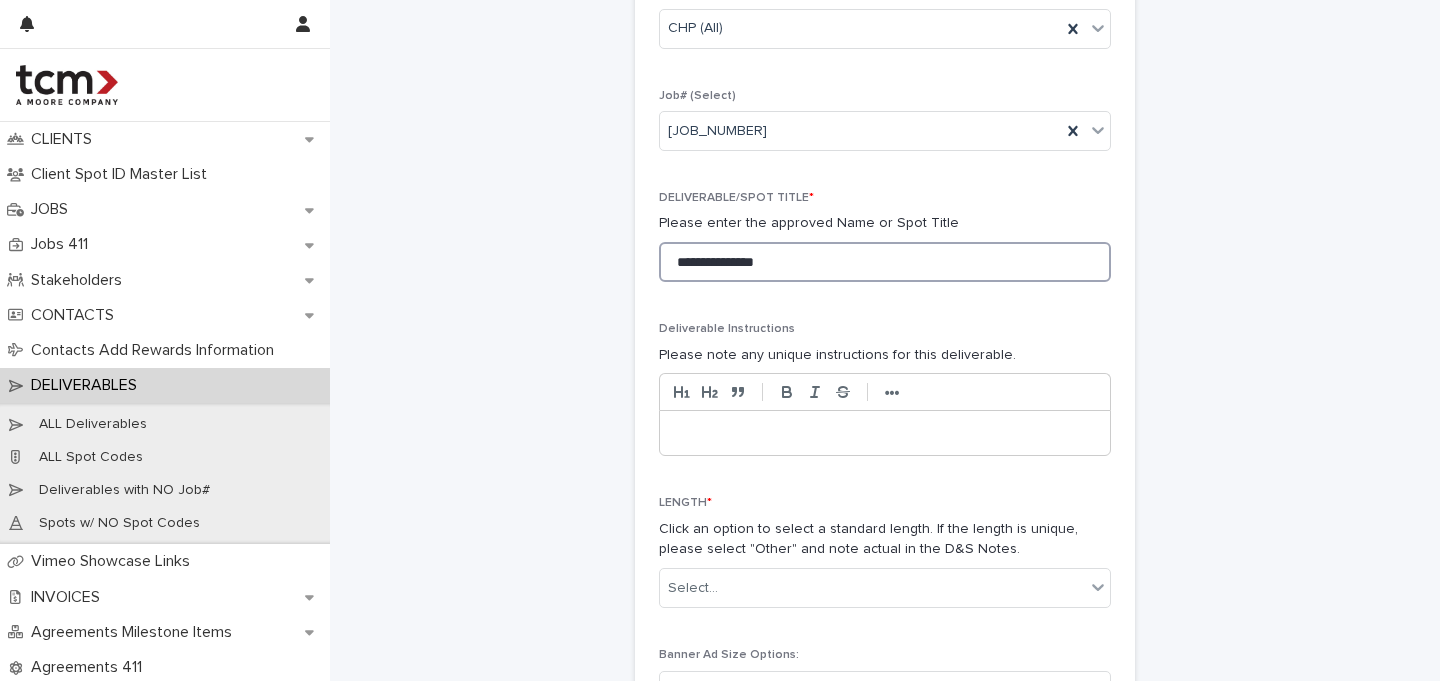 scroll, scrollTop: 579, scrollLeft: 0, axis: vertical 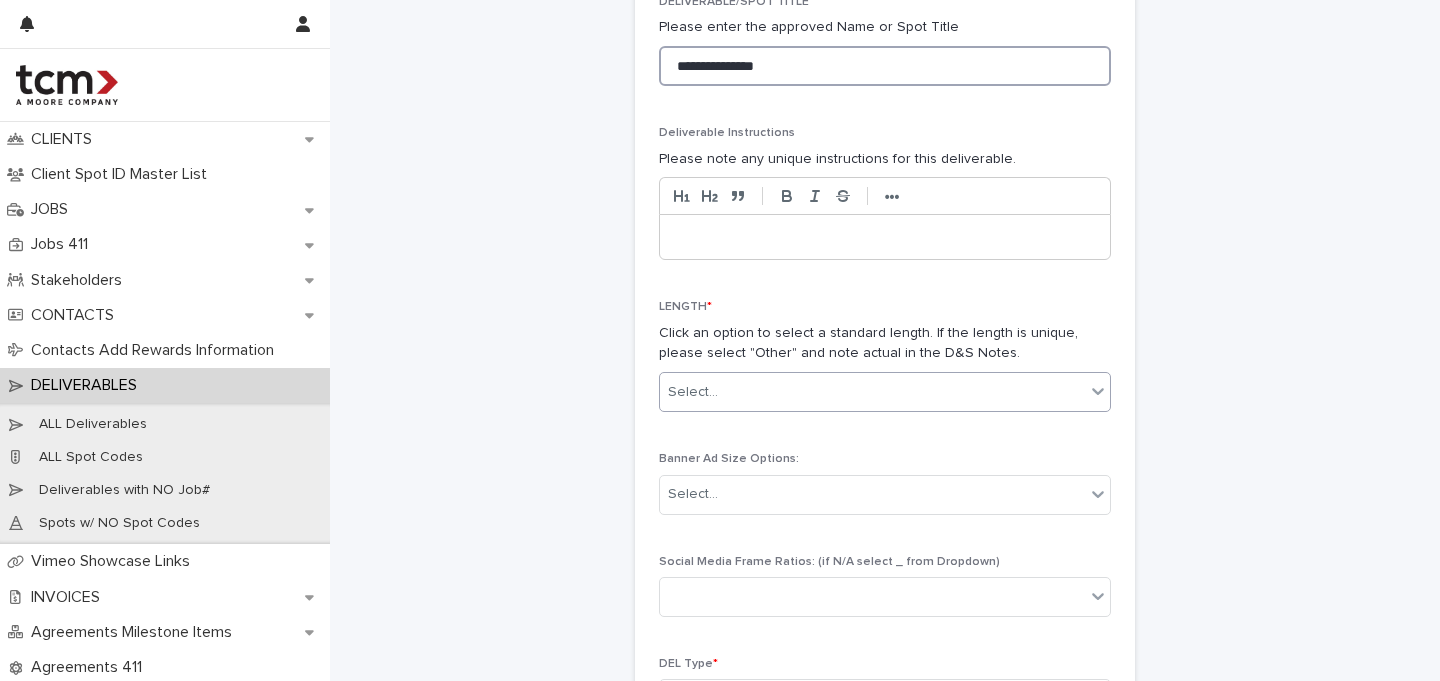 type on "**********" 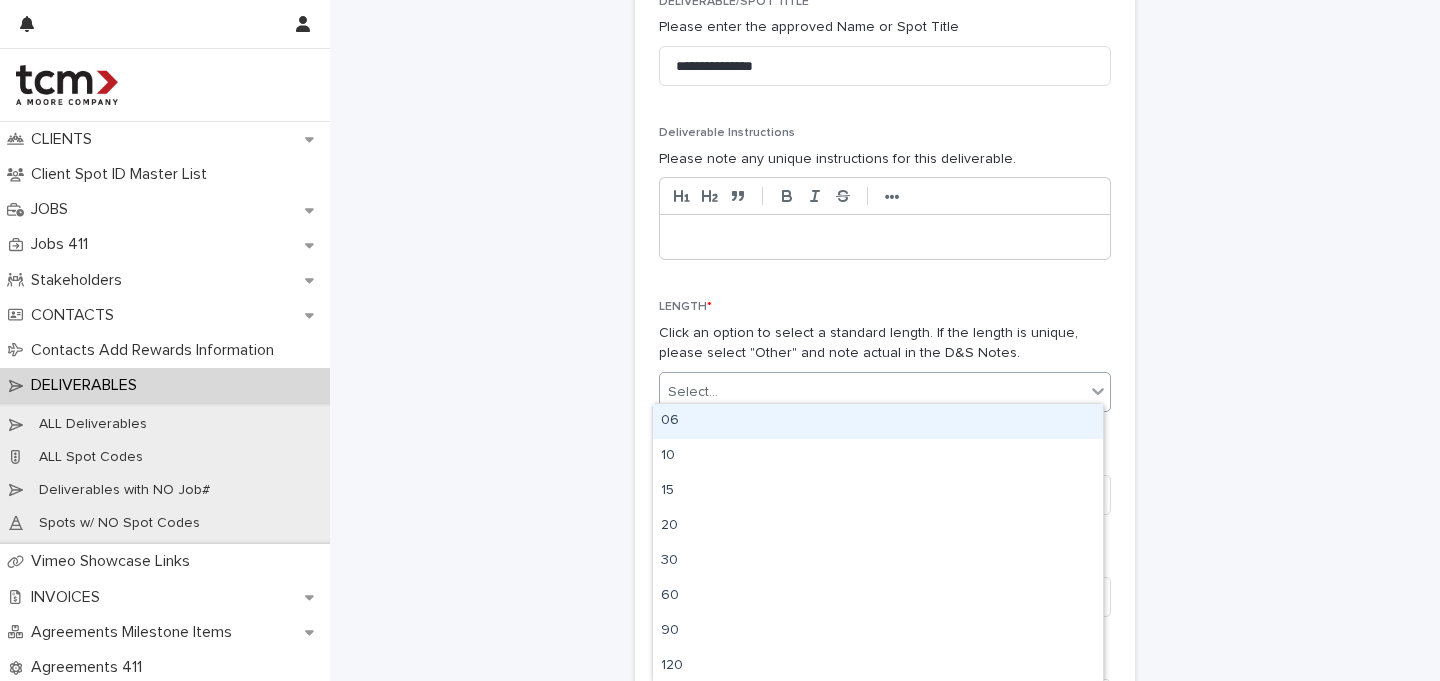 click on "Select..." at bounding box center [872, 392] 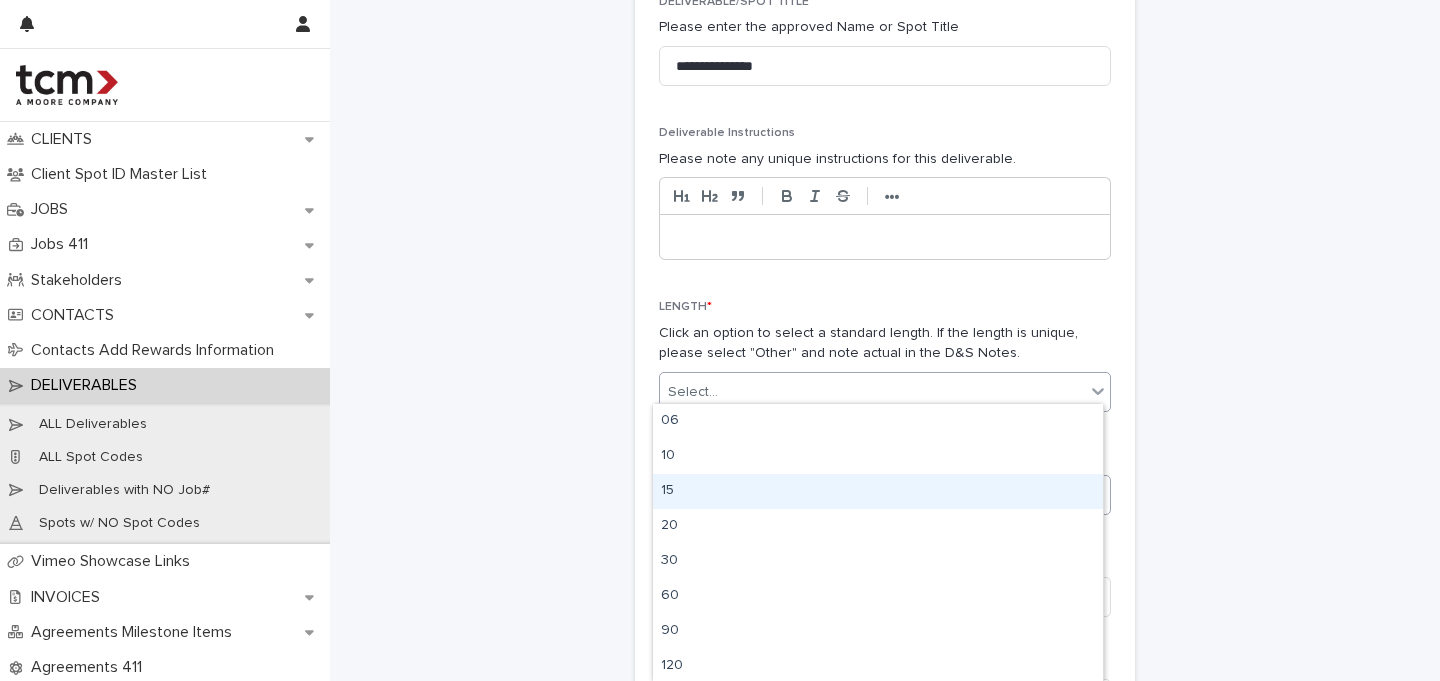 click on "15" at bounding box center [878, 491] 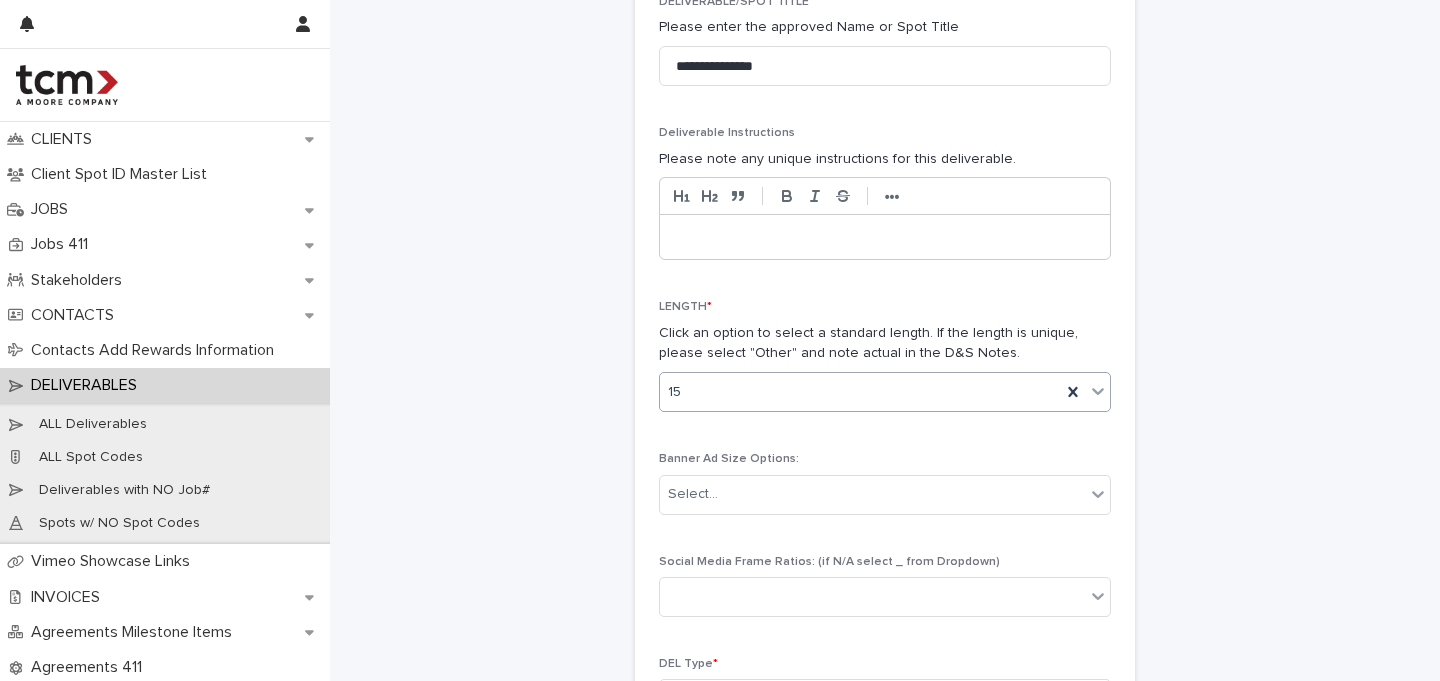 scroll, scrollTop: 729, scrollLeft: 0, axis: vertical 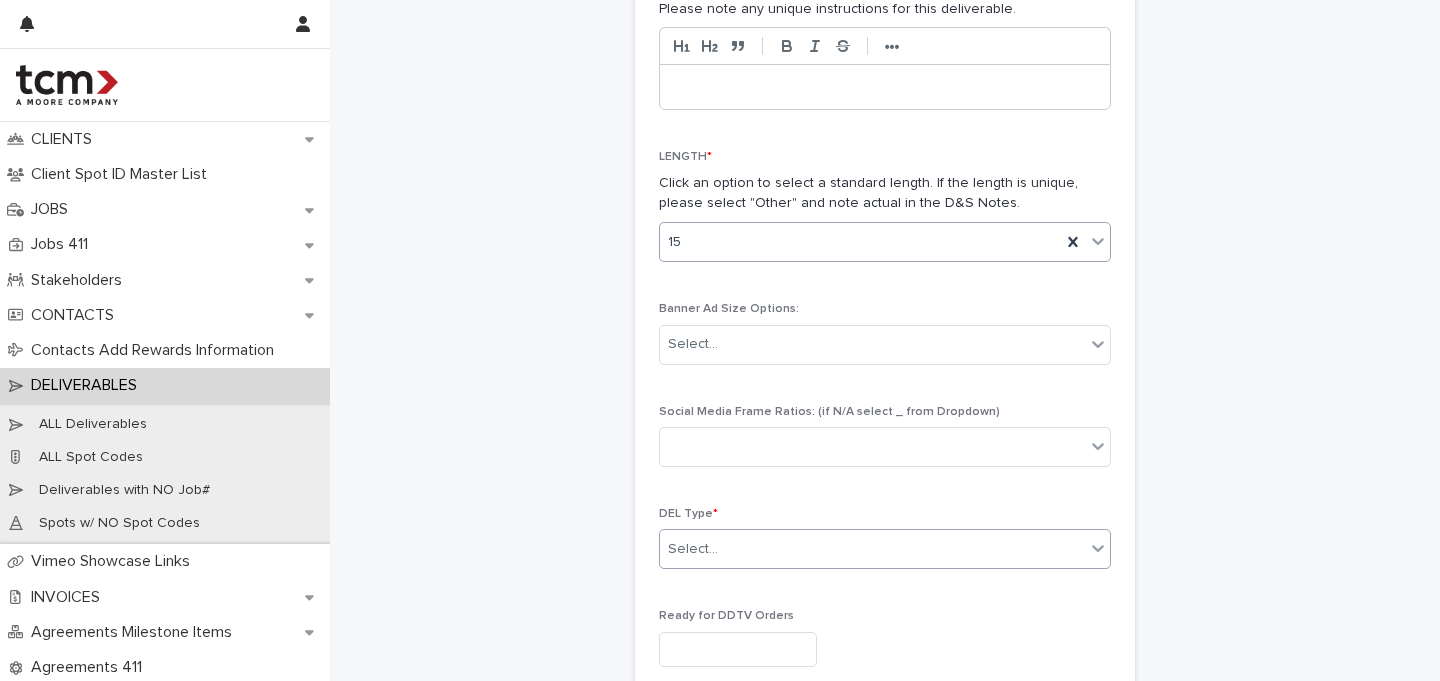 click on "Select..." at bounding box center (872, 549) 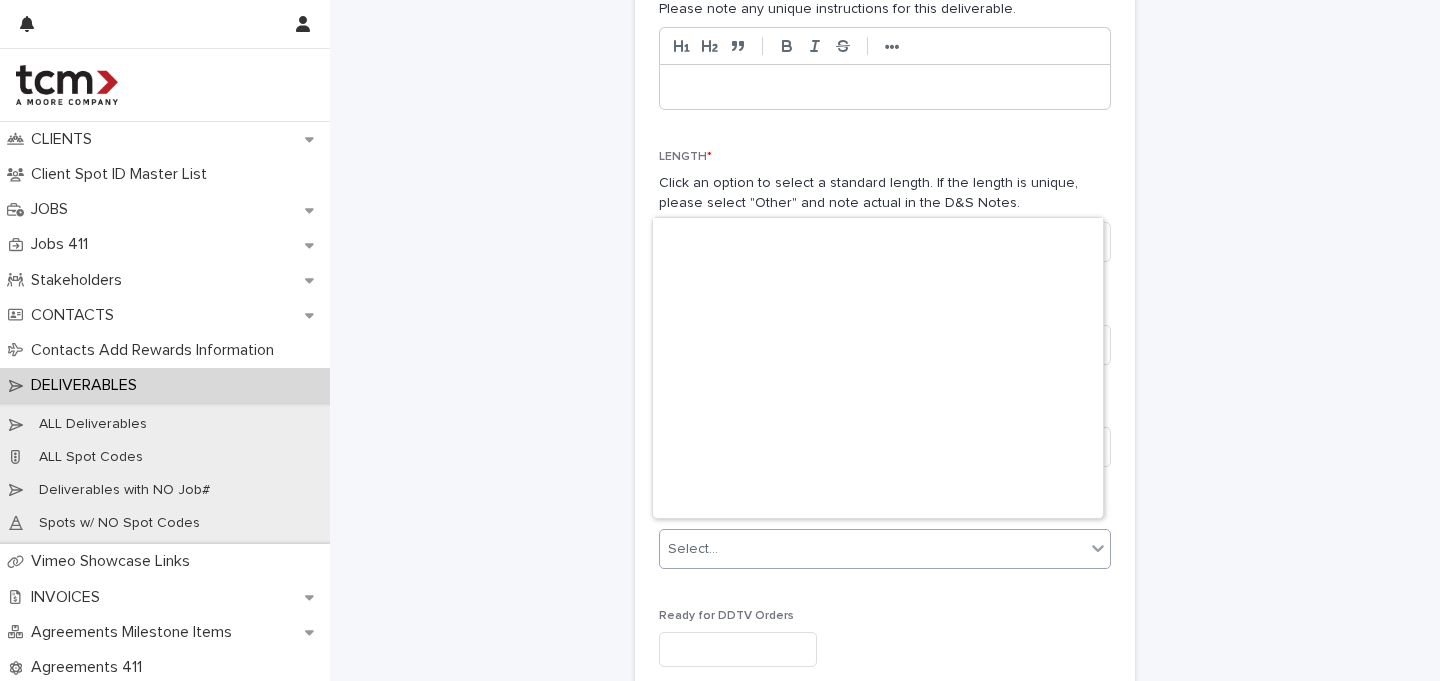 scroll, scrollTop: 855, scrollLeft: 0, axis: vertical 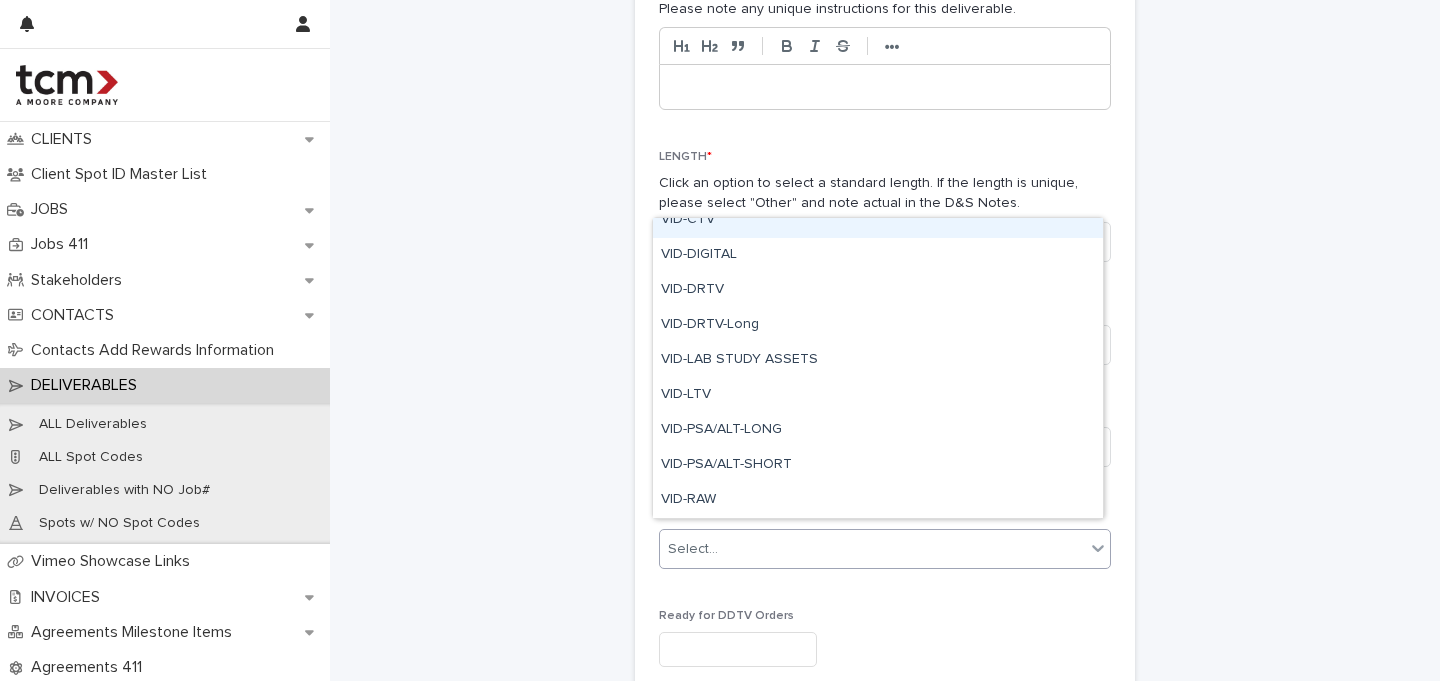 click on "VID-CTV" at bounding box center (878, 220) 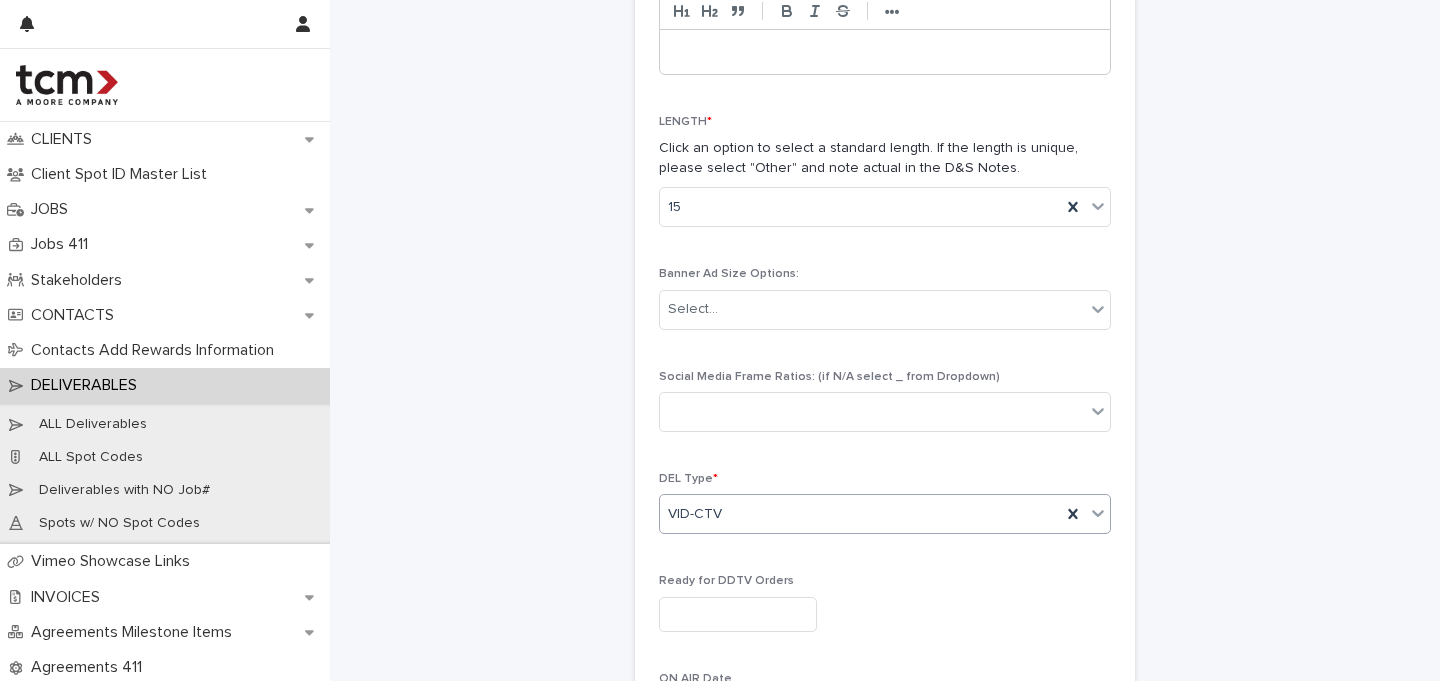 scroll, scrollTop: 1166, scrollLeft: 0, axis: vertical 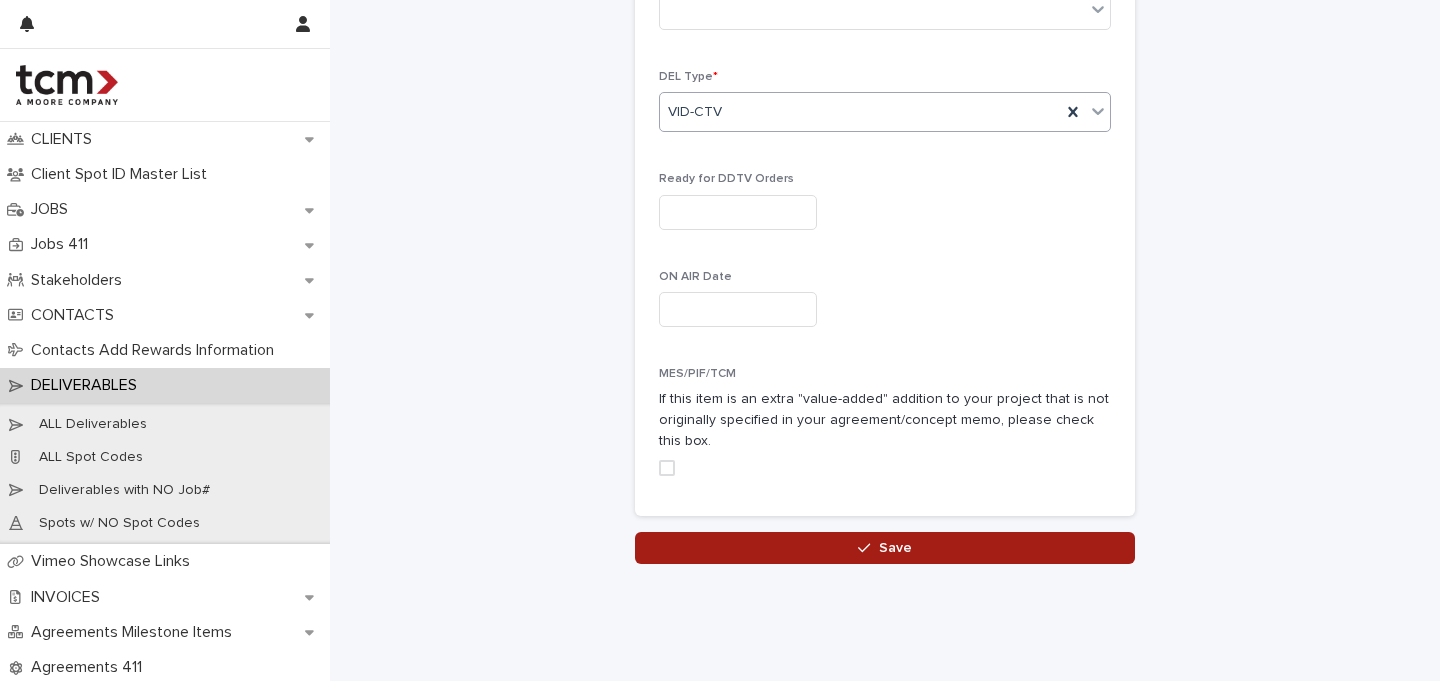 click on "Save" at bounding box center [885, 548] 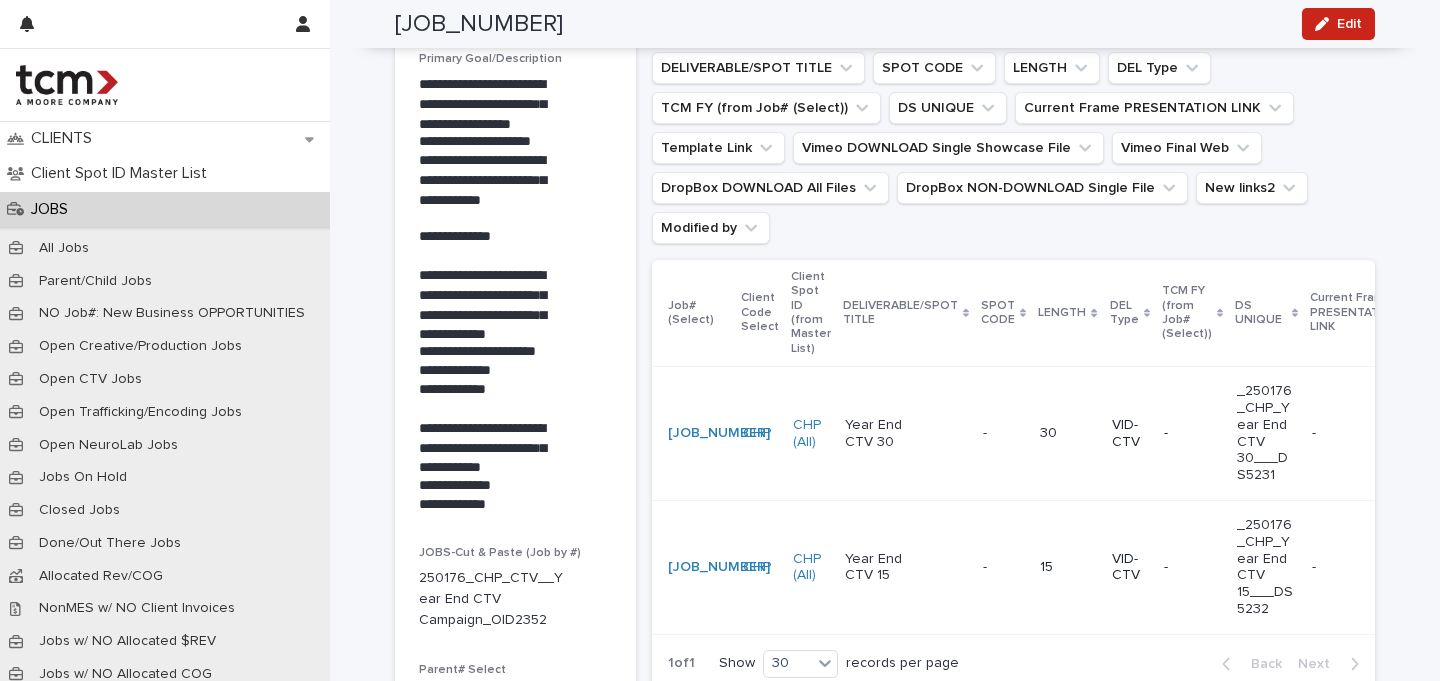 scroll, scrollTop: 0, scrollLeft: 0, axis: both 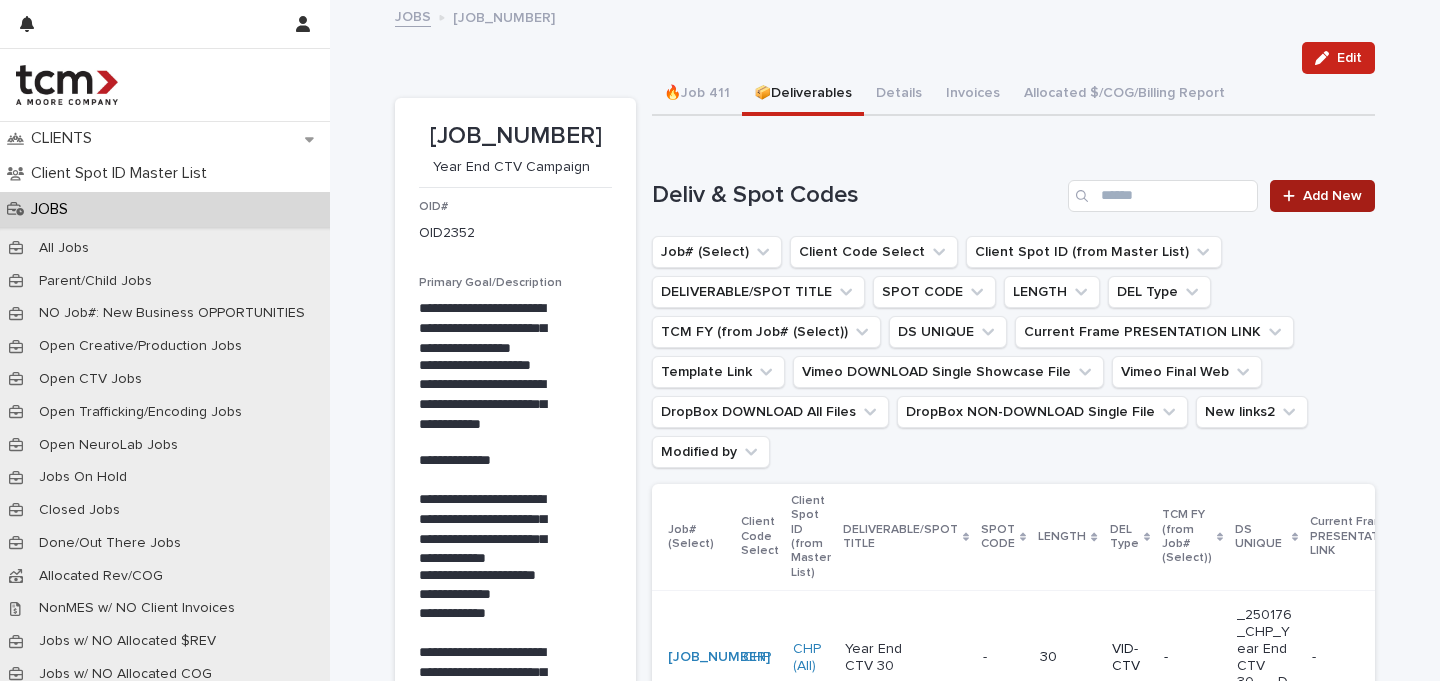 click on "Add New" at bounding box center (1332, 196) 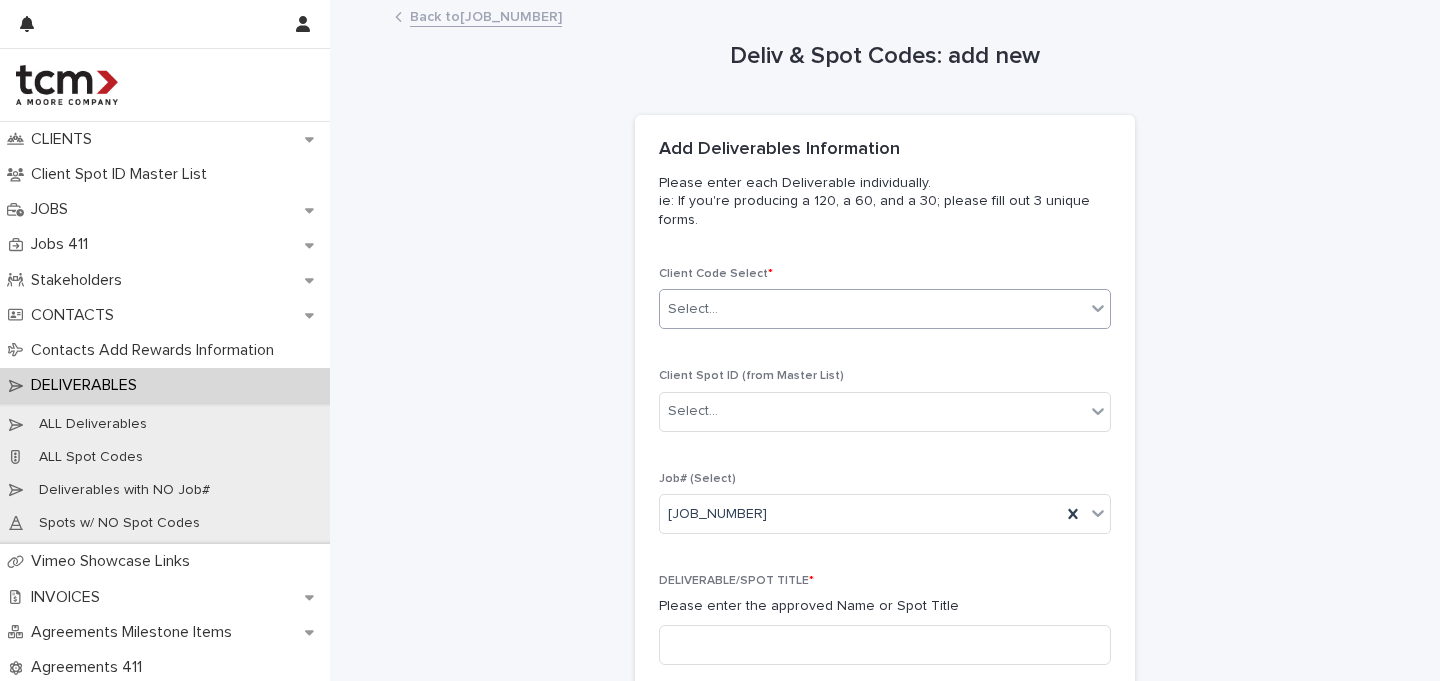 click on "Select..." at bounding box center [872, 309] 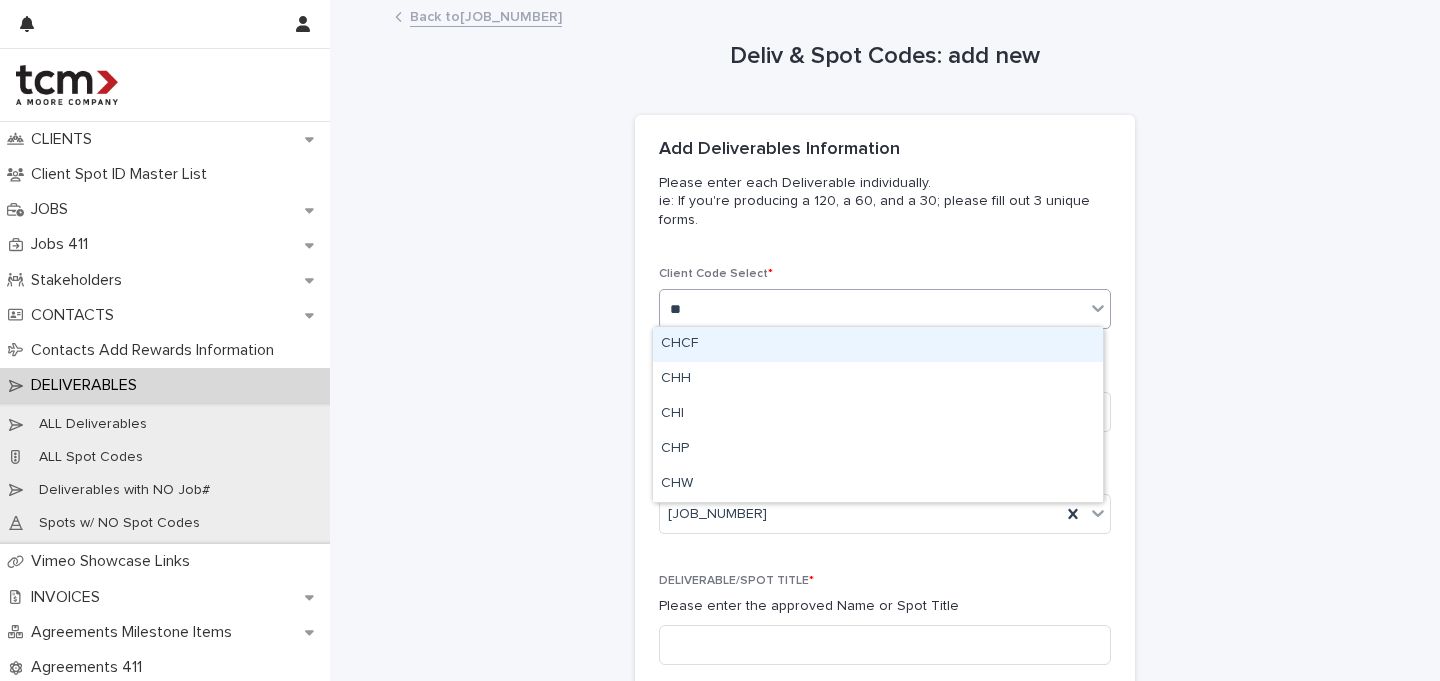 type on "***" 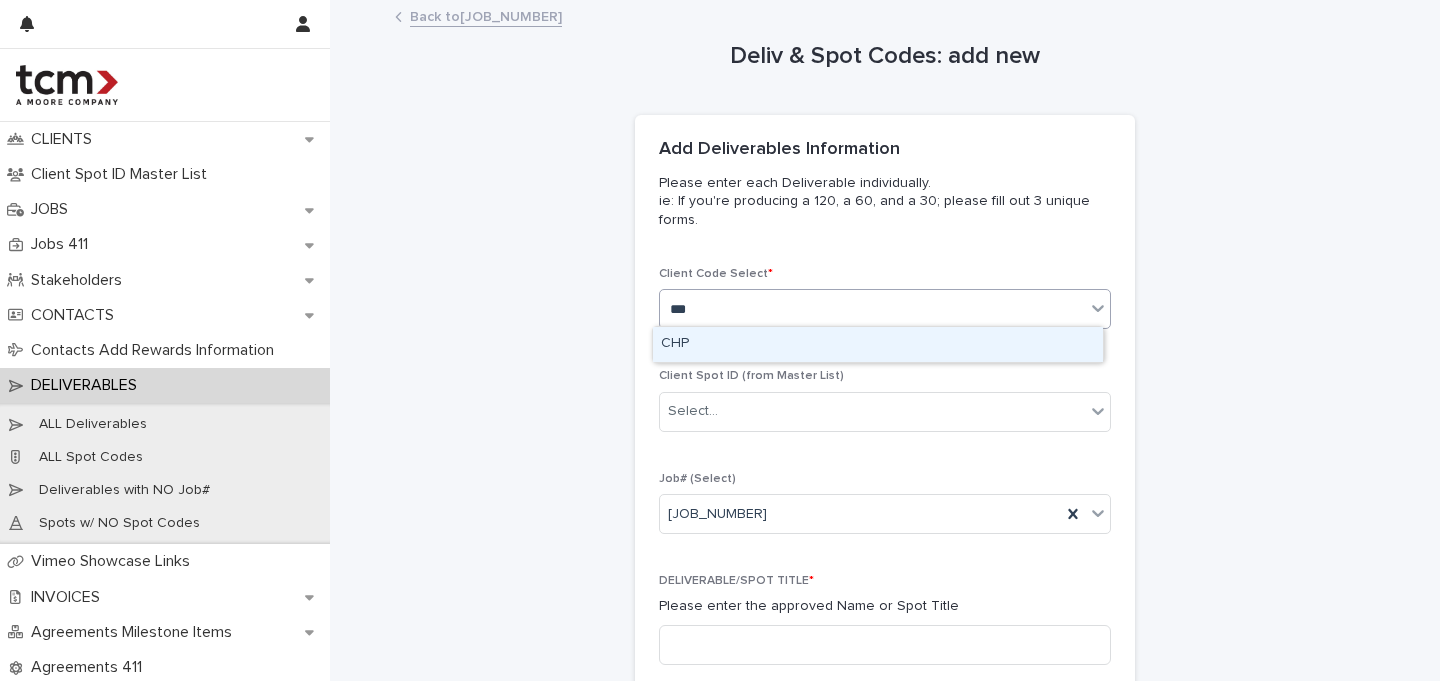 type 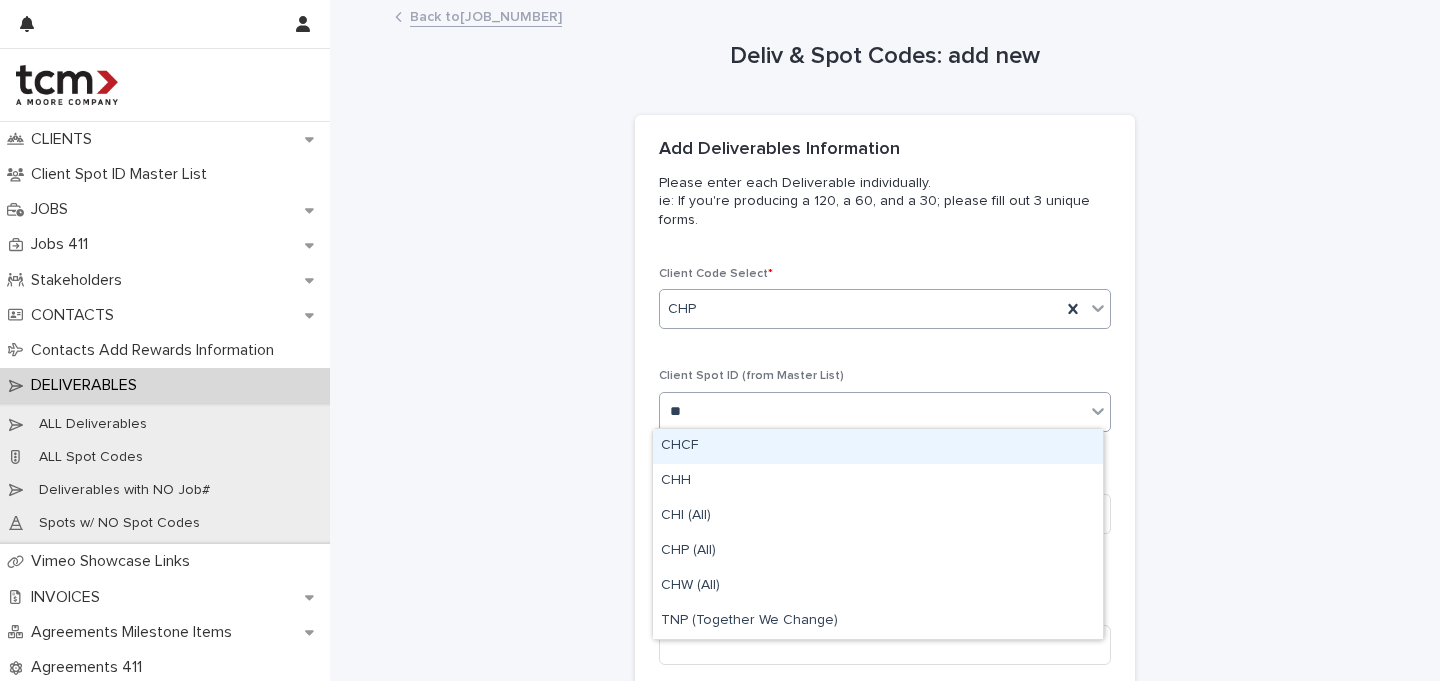 type on "***" 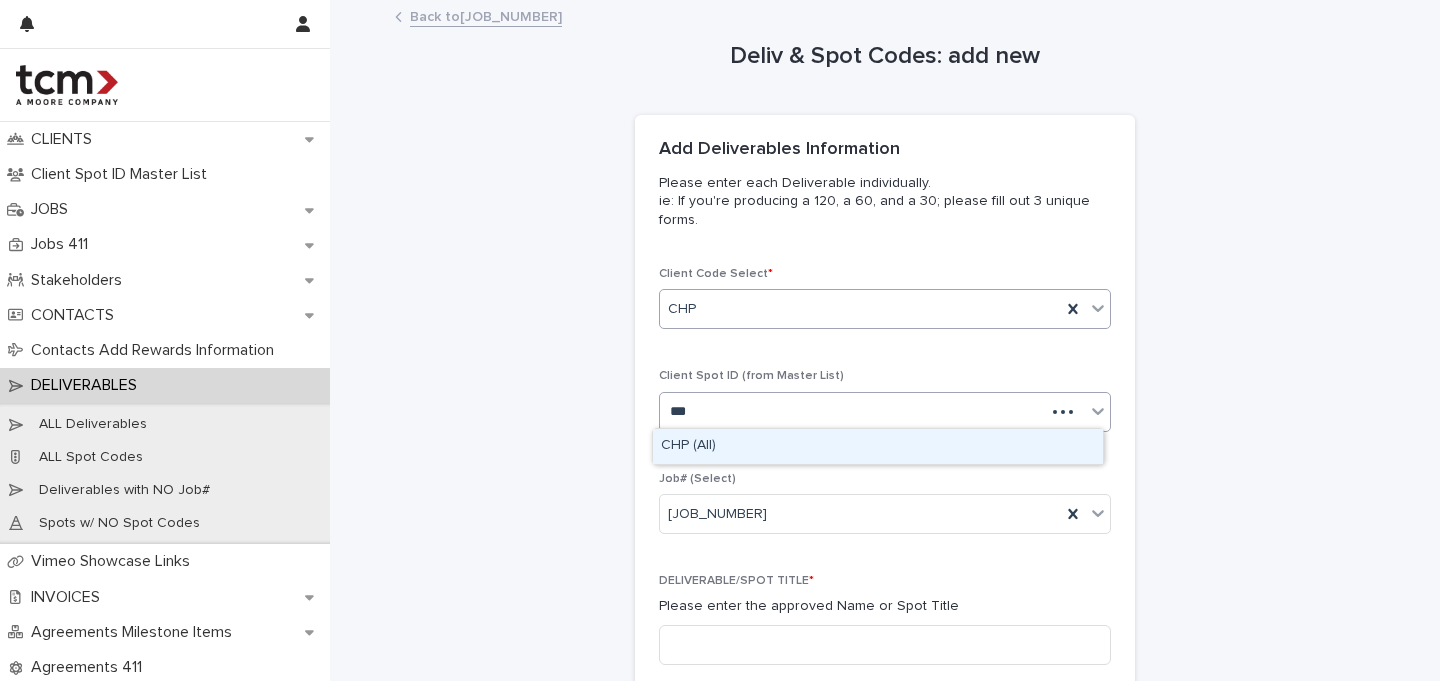 type 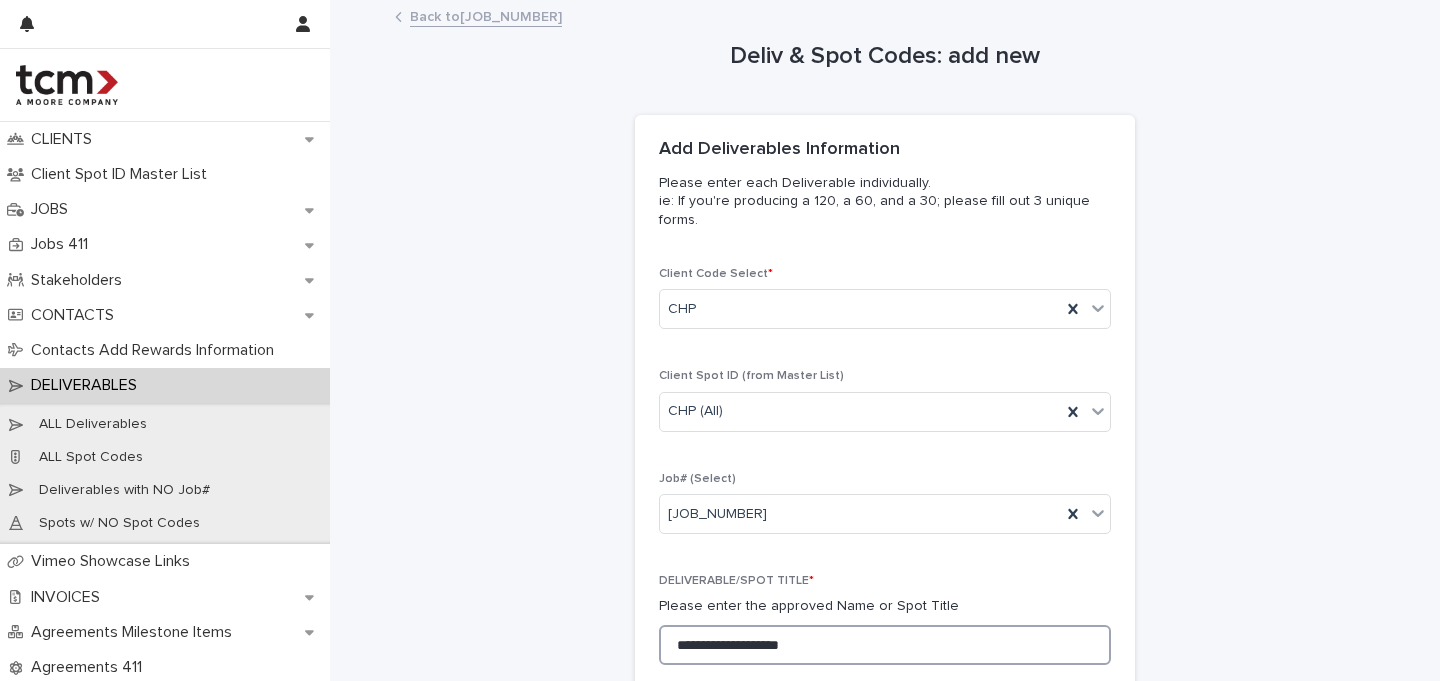 scroll, scrollTop: 314, scrollLeft: 0, axis: vertical 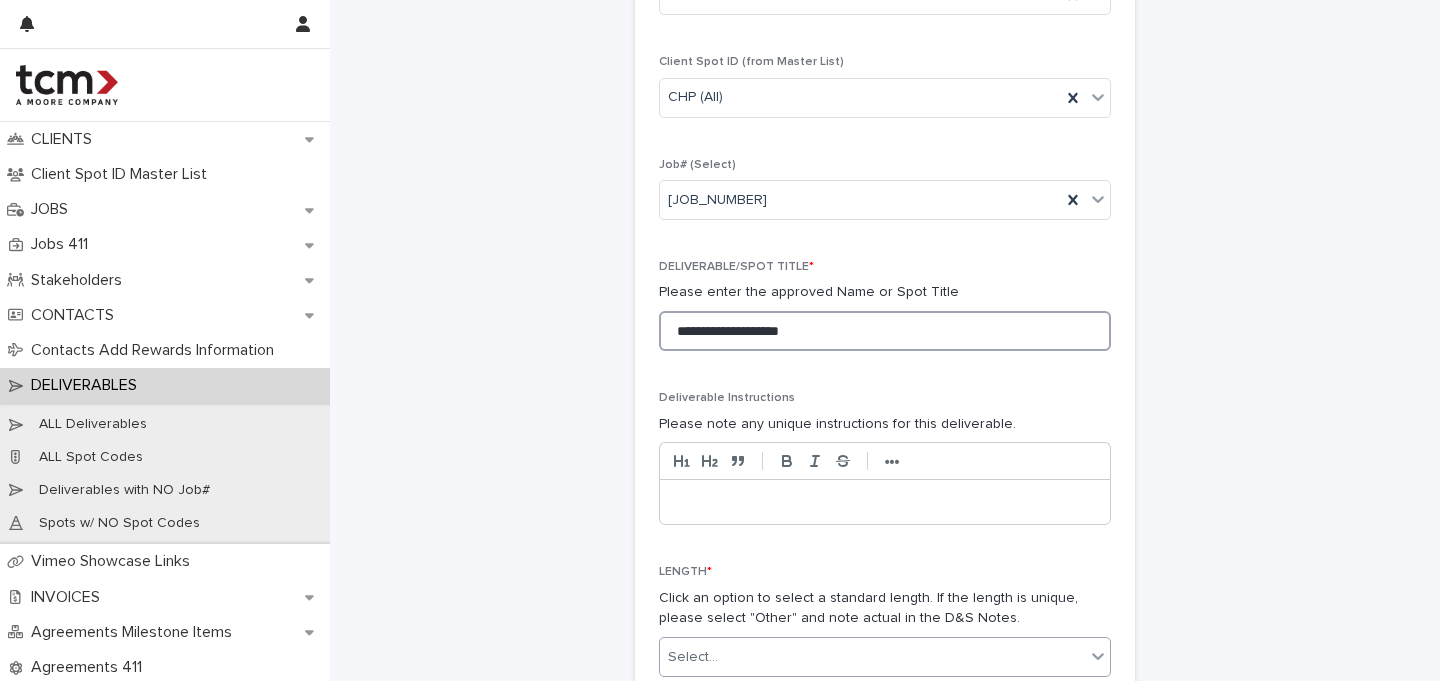 type on "**********" 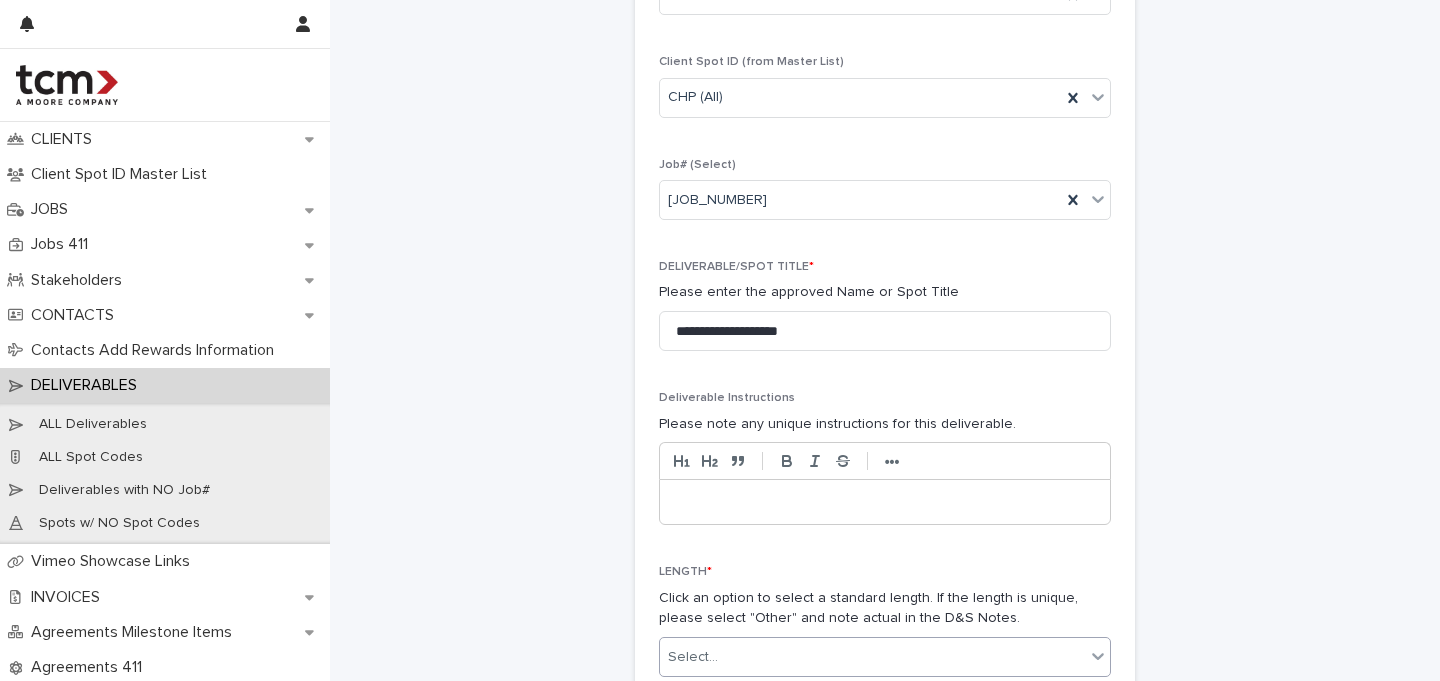 click on "Select..." at bounding box center [872, 657] 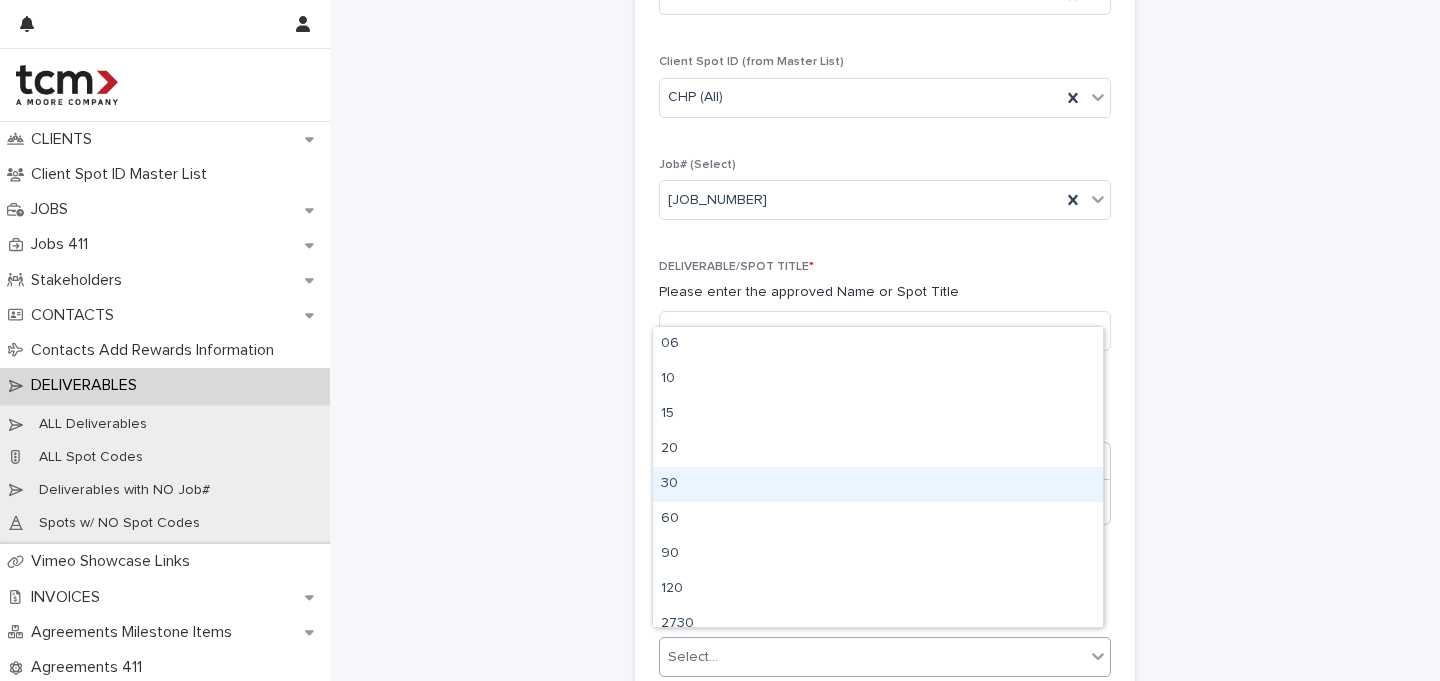 scroll, scrollTop: 85, scrollLeft: 0, axis: vertical 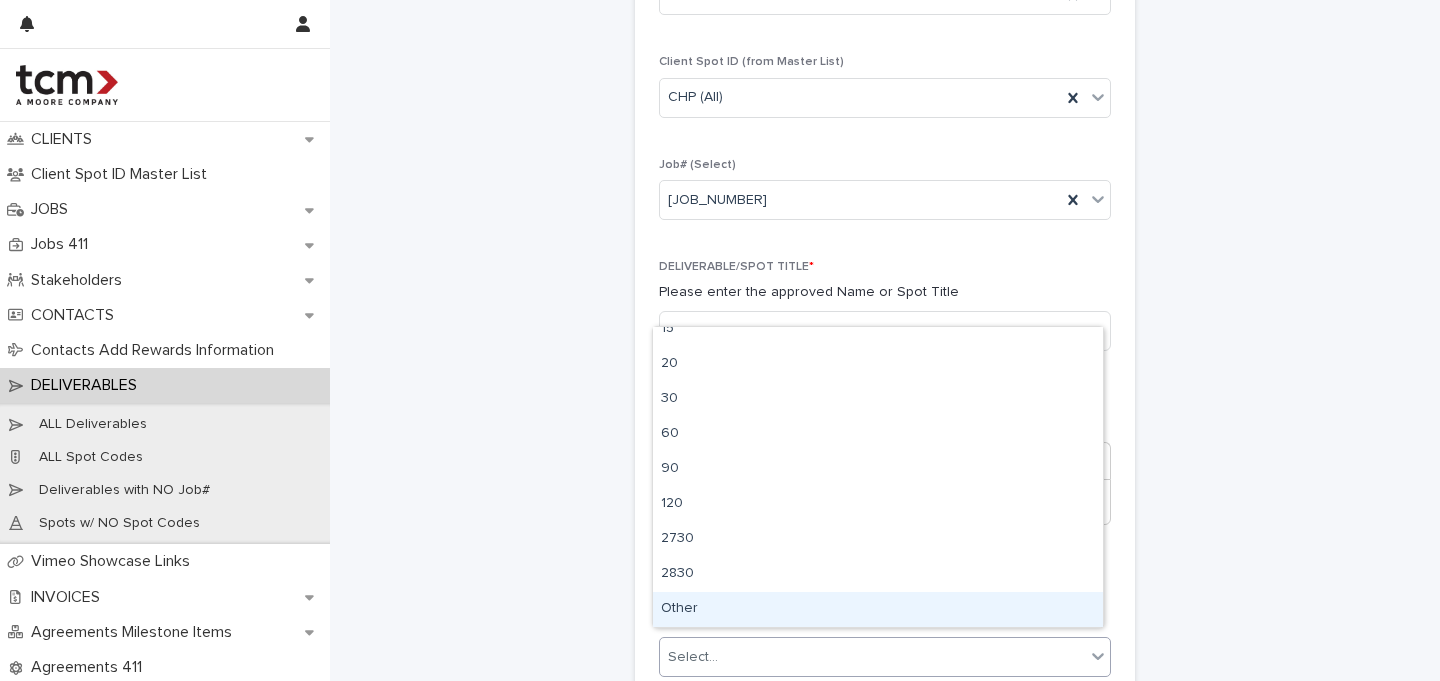 click on "Other" at bounding box center [878, 609] 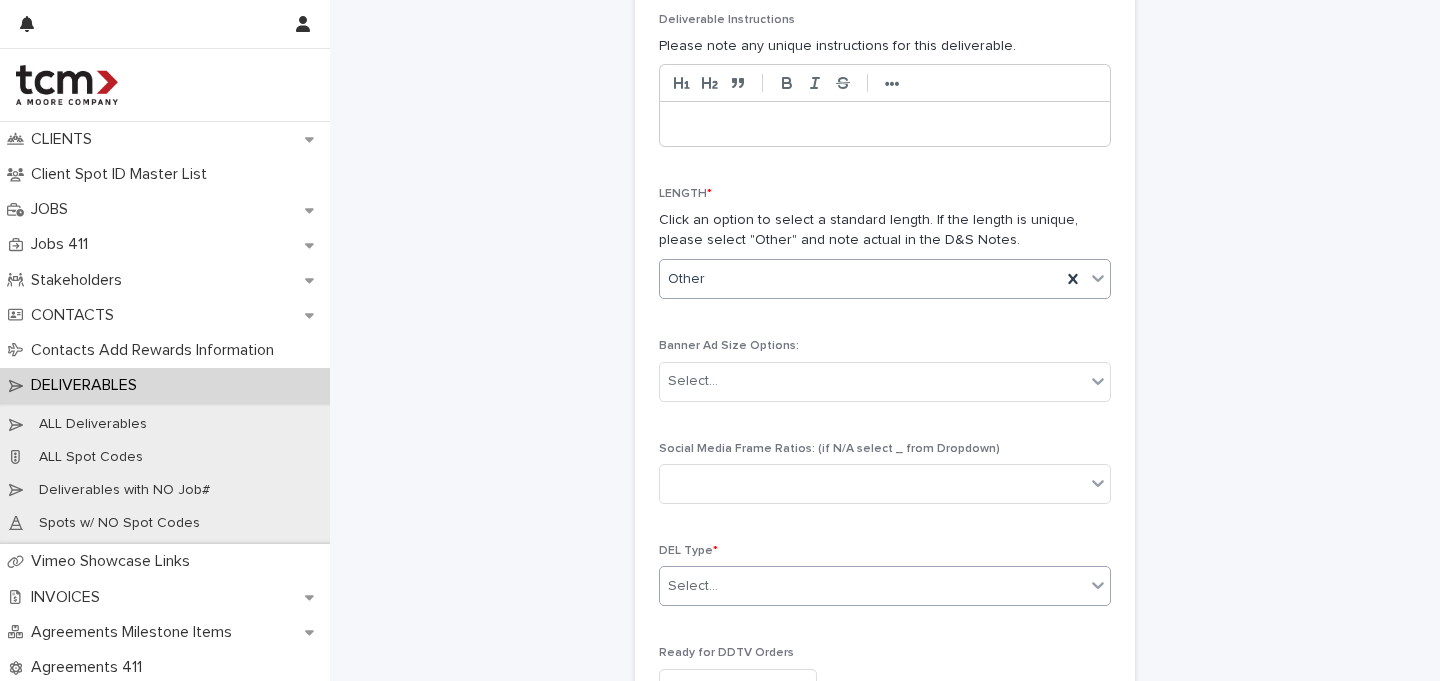scroll, scrollTop: 696, scrollLeft: 0, axis: vertical 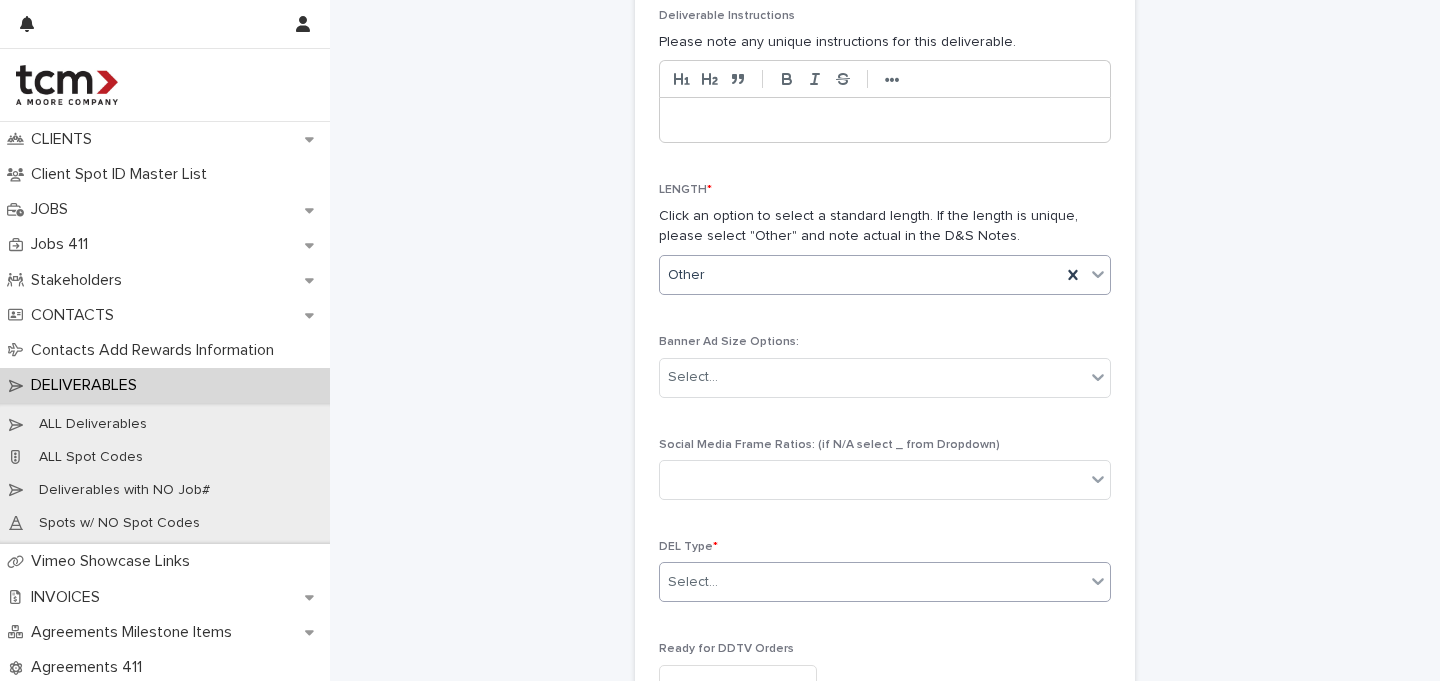 click on "Select..." at bounding box center [872, 582] 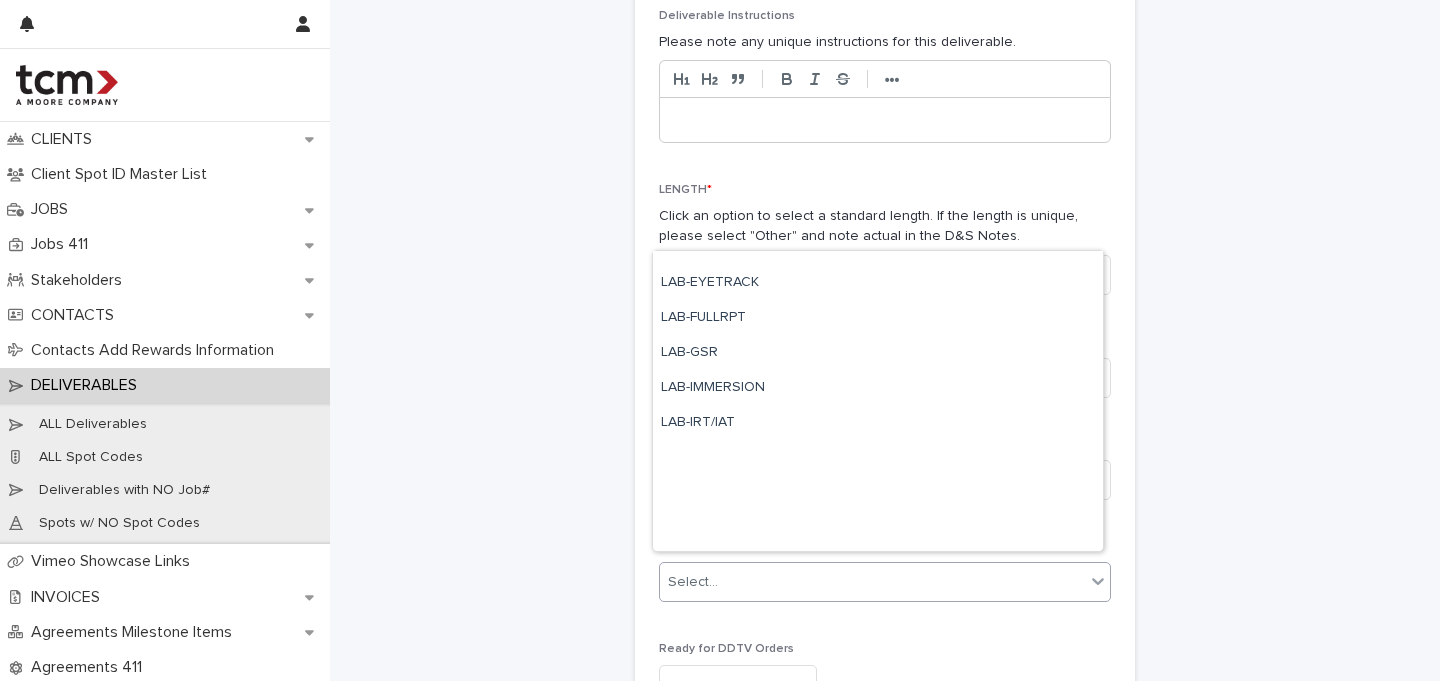 scroll, scrollTop: 307, scrollLeft: 0, axis: vertical 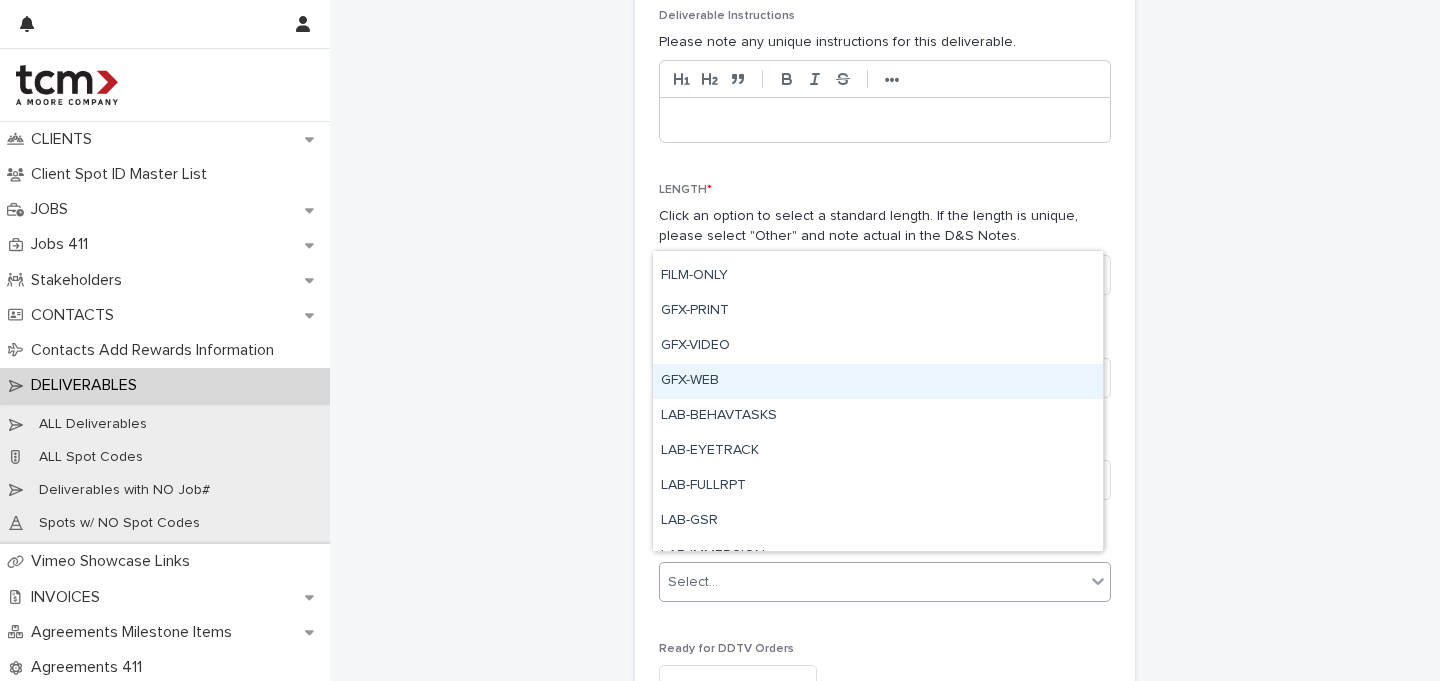 click on "GFX-WEB" at bounding box center (878, 381) 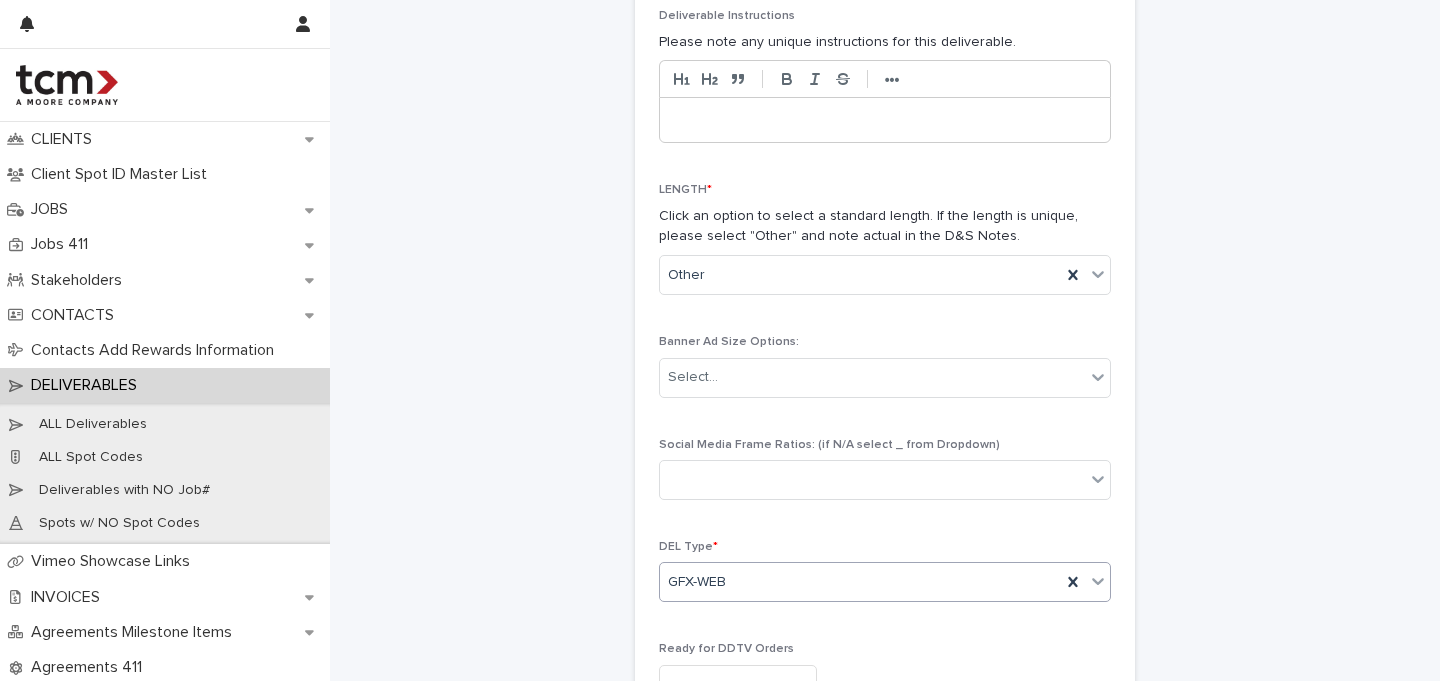 scroll, scrollTop: 1111, scrollLeft: 0, axis: vertical 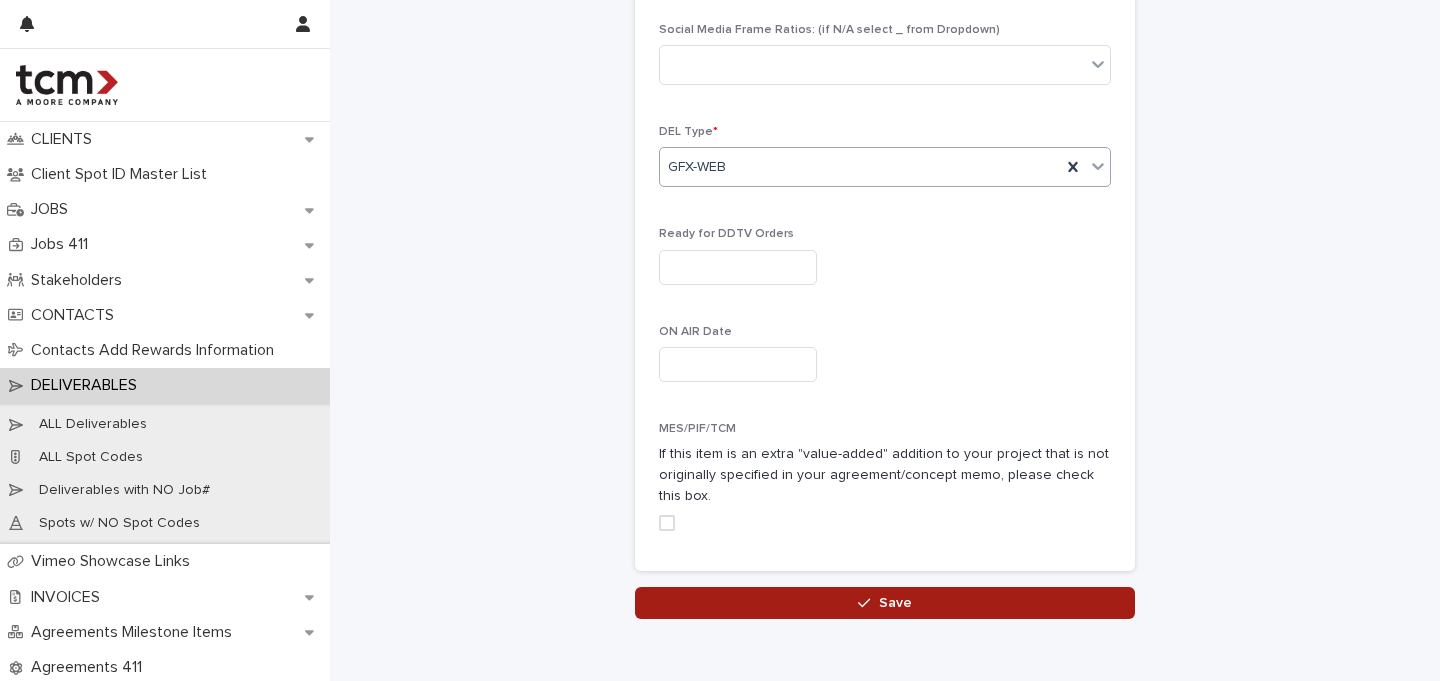 click on "Save" at bounding box center [885, 603] 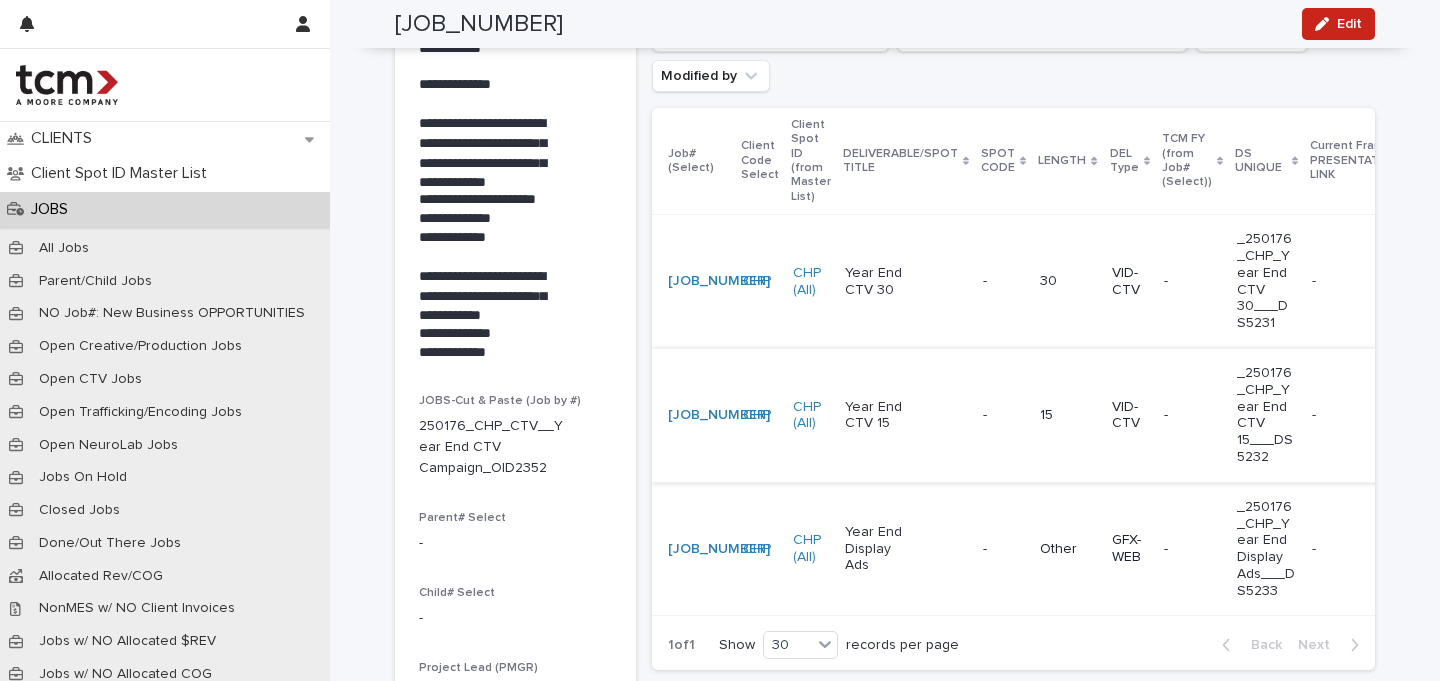 scroll, scrollTop: 0, scrollLeft: 0, axis: both 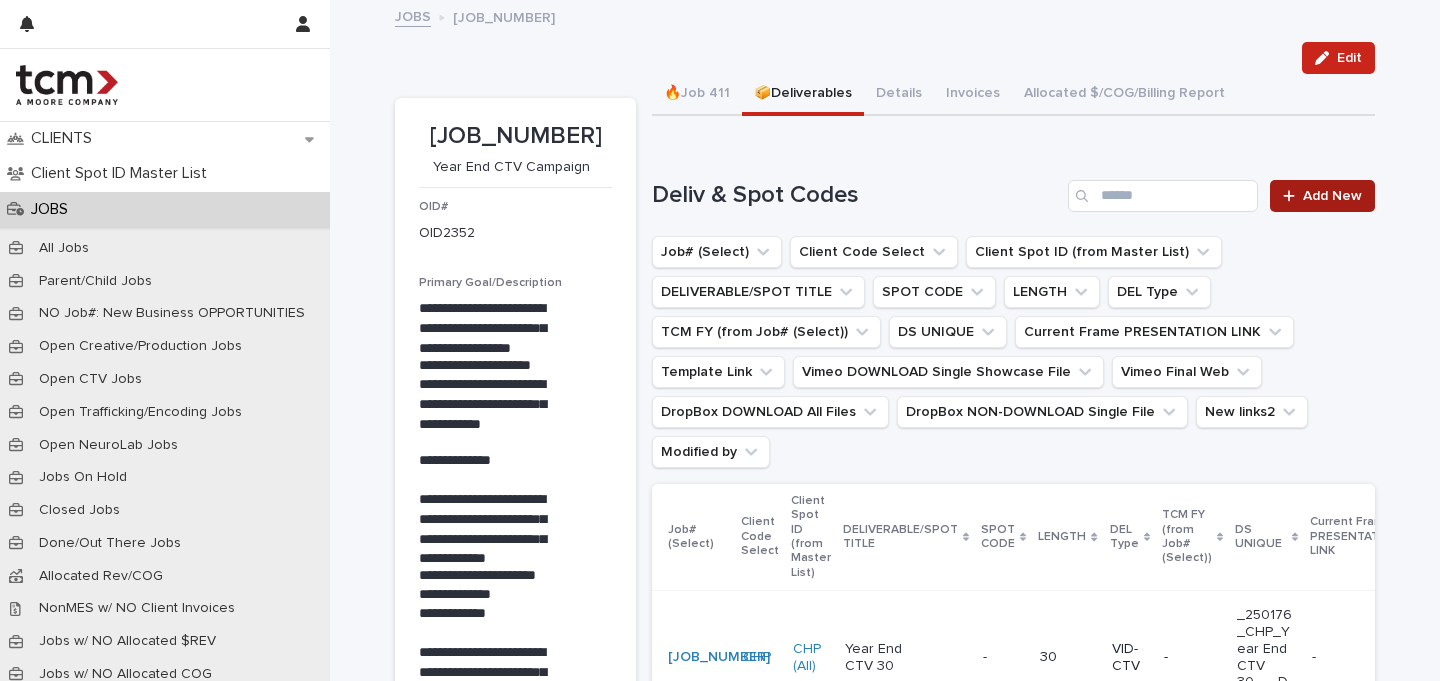 click on "Add New" at bounding box center (1332, 196) 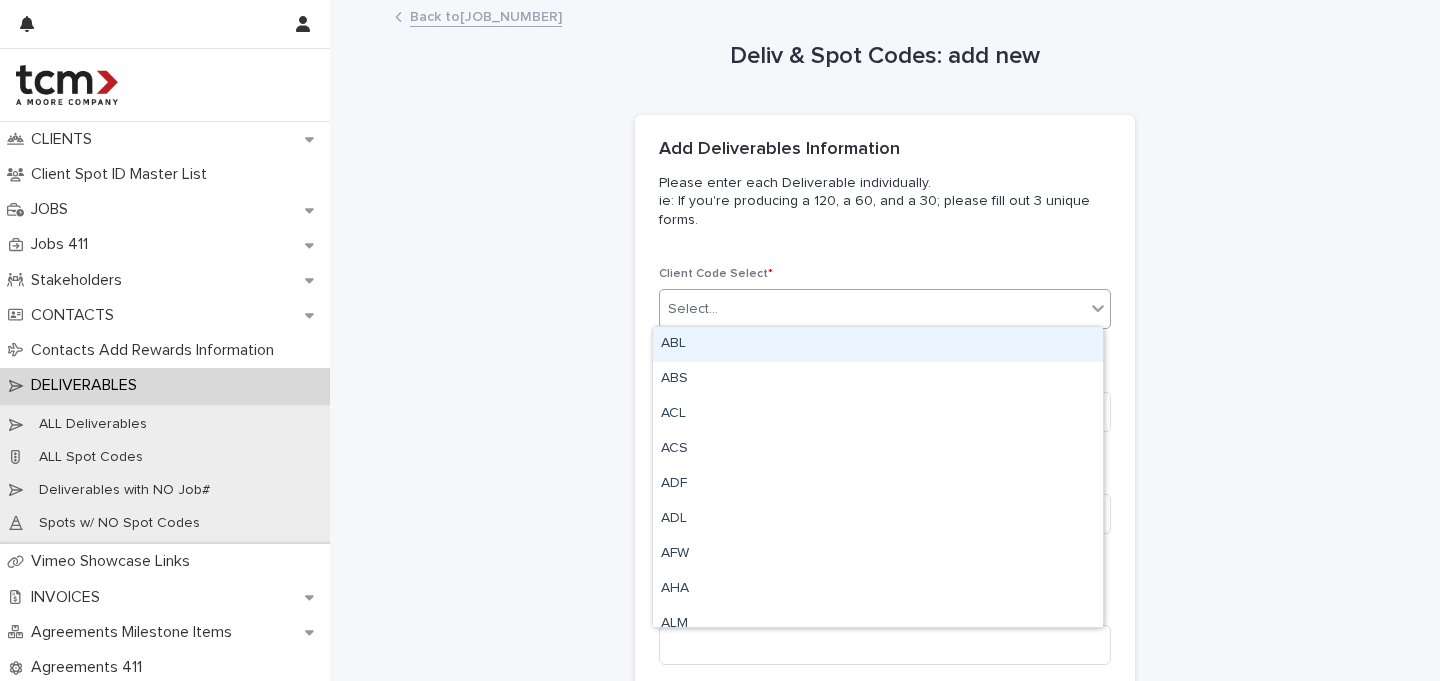 click on "Select..." at bounding box center [693, 309] 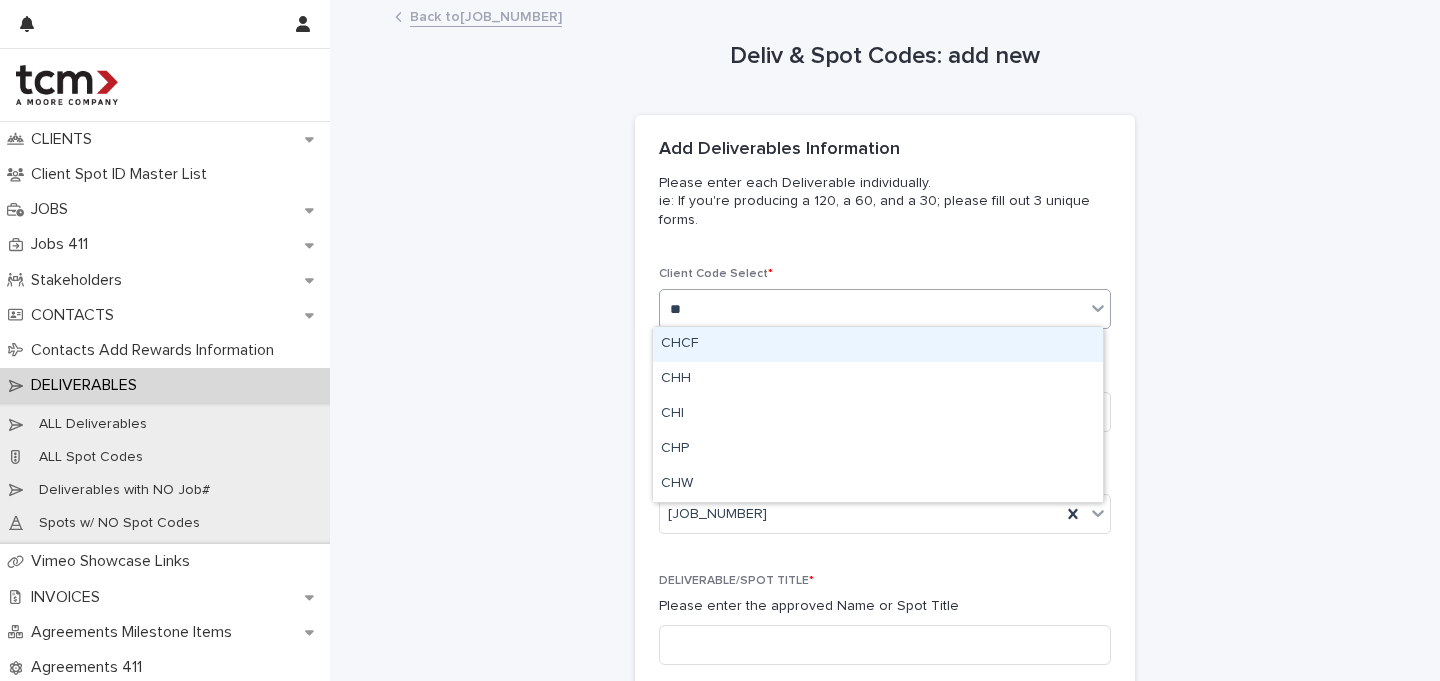 type on "***" 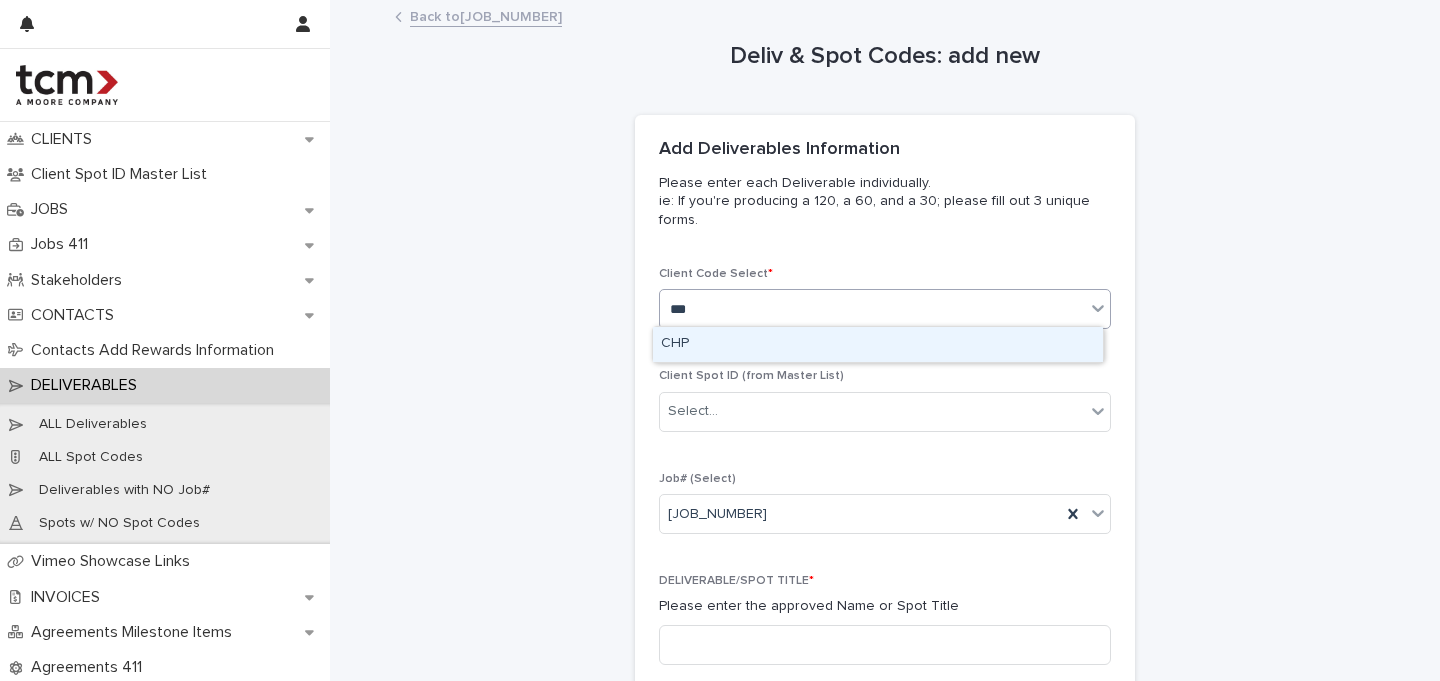 type 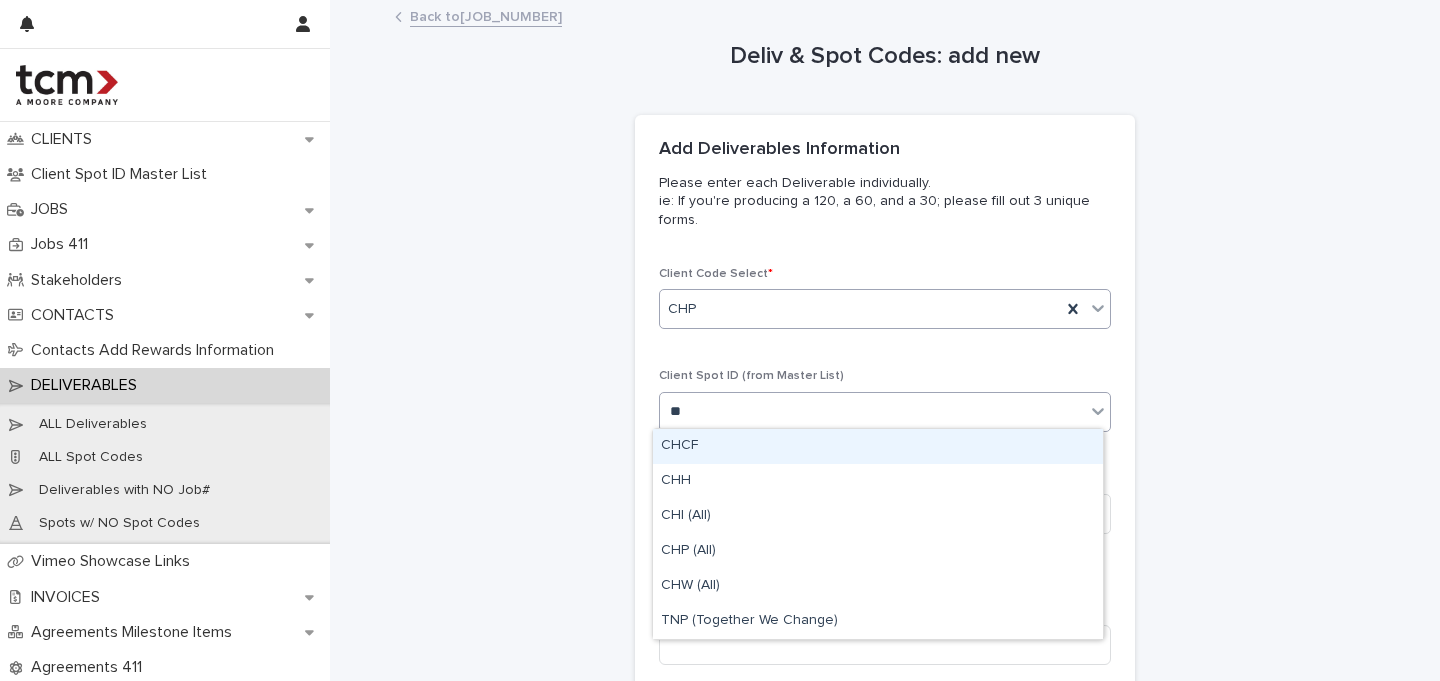 type on "***" 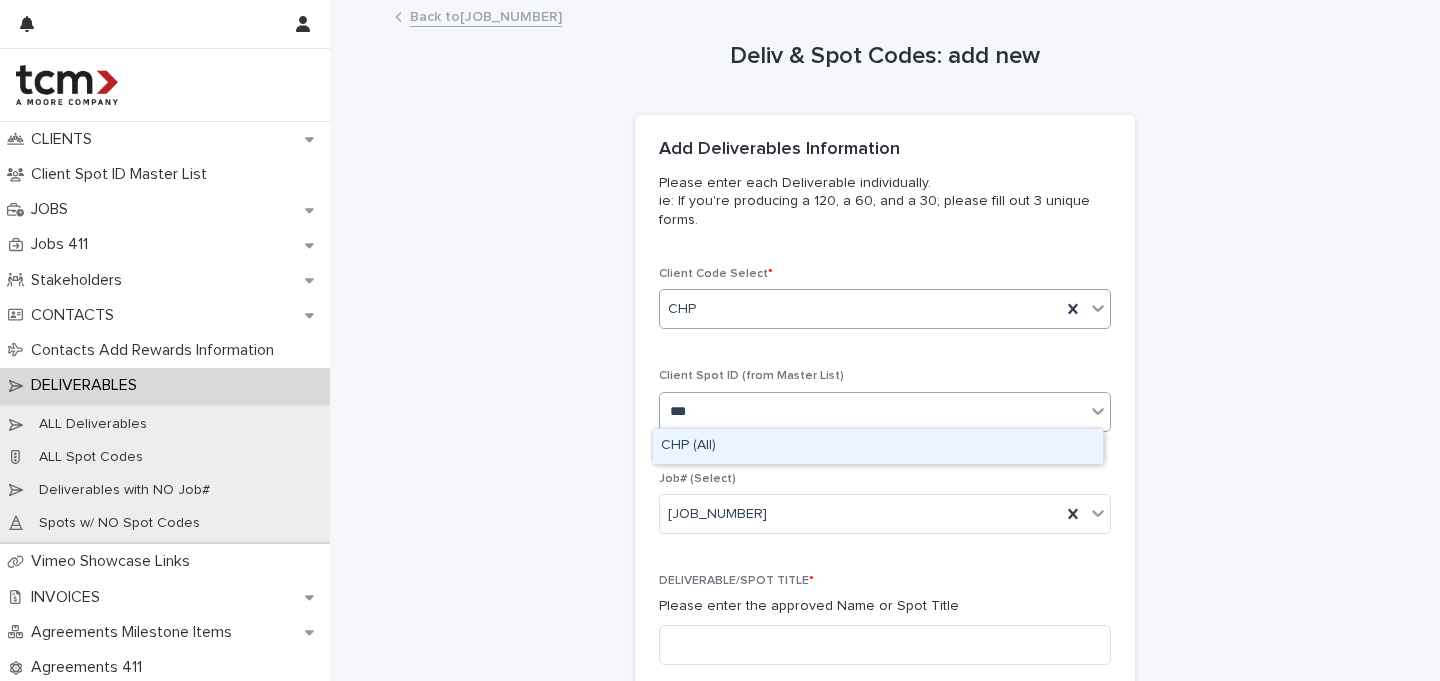 type 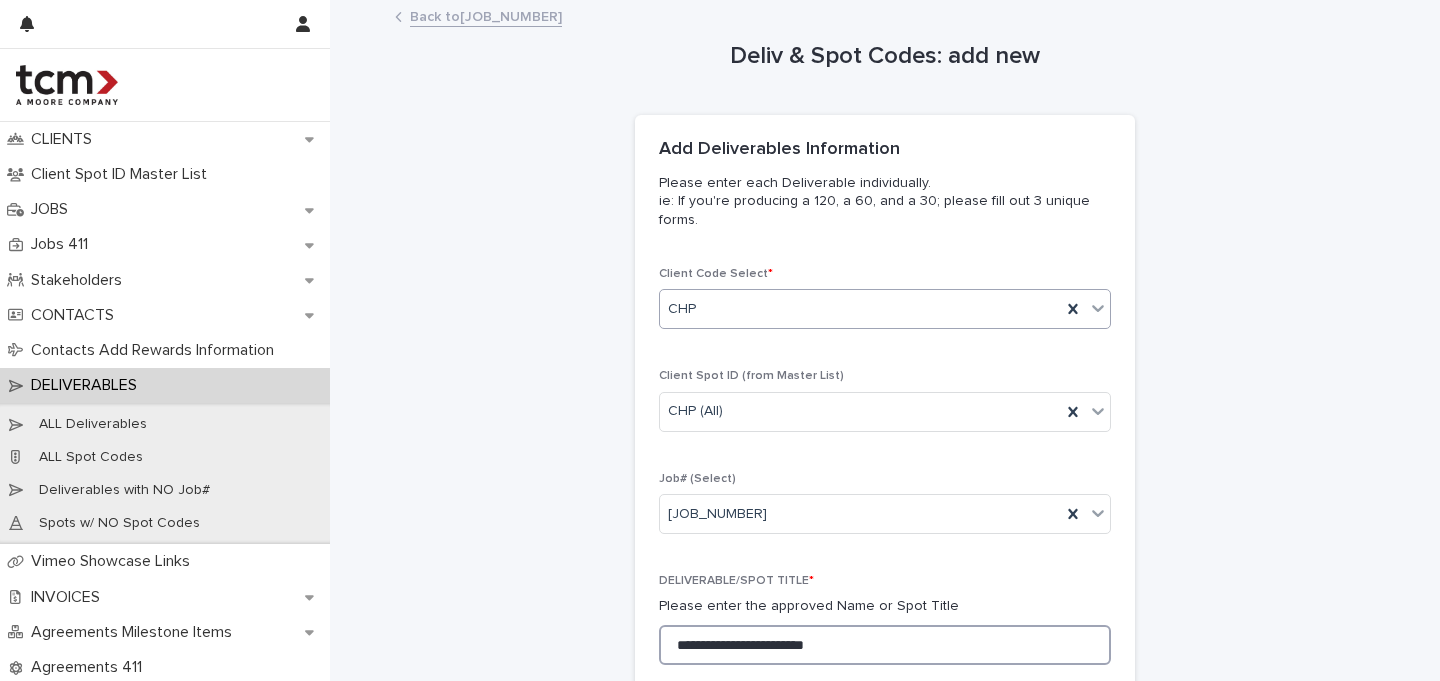 drag, startPoint x: 849, startPoint y: 647, endPoint x: 615, endPoint y: 642, distance: 234.0534 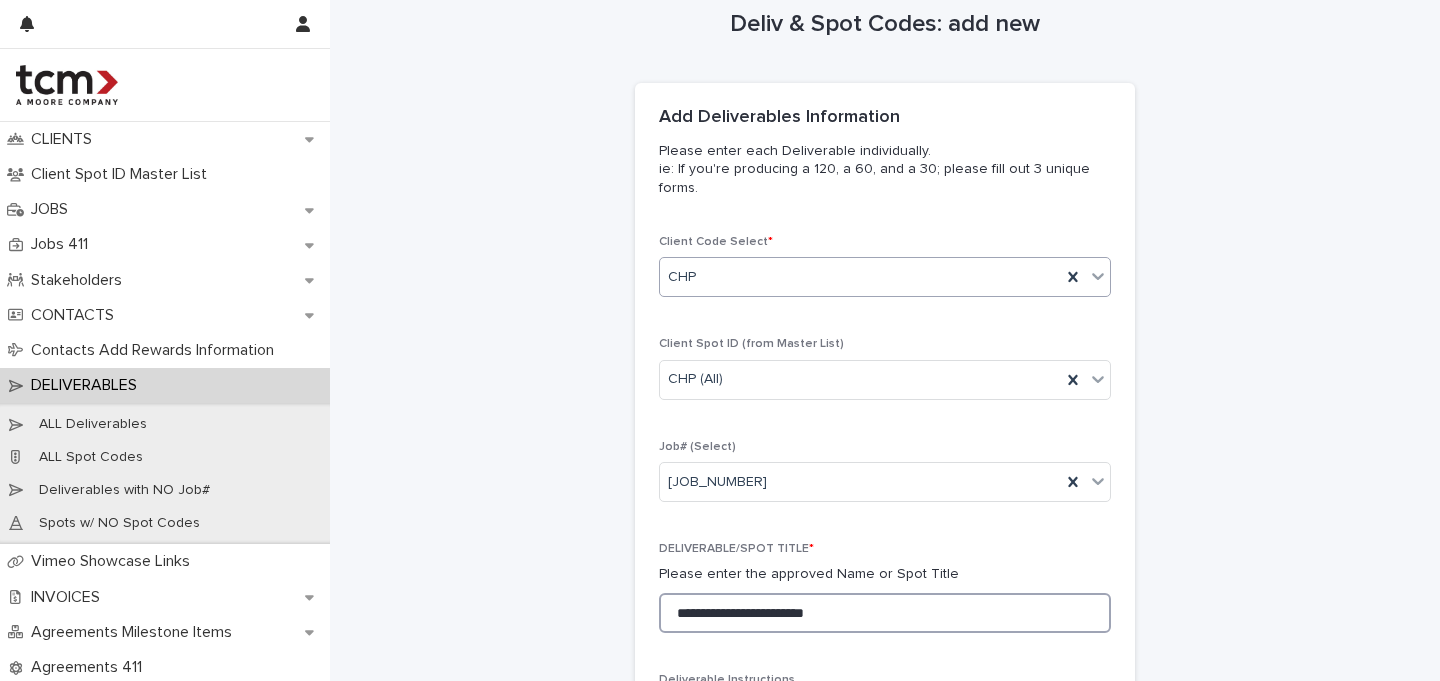 scroll, scrollTop: 460, scrollLeft: 0, axis: vertical 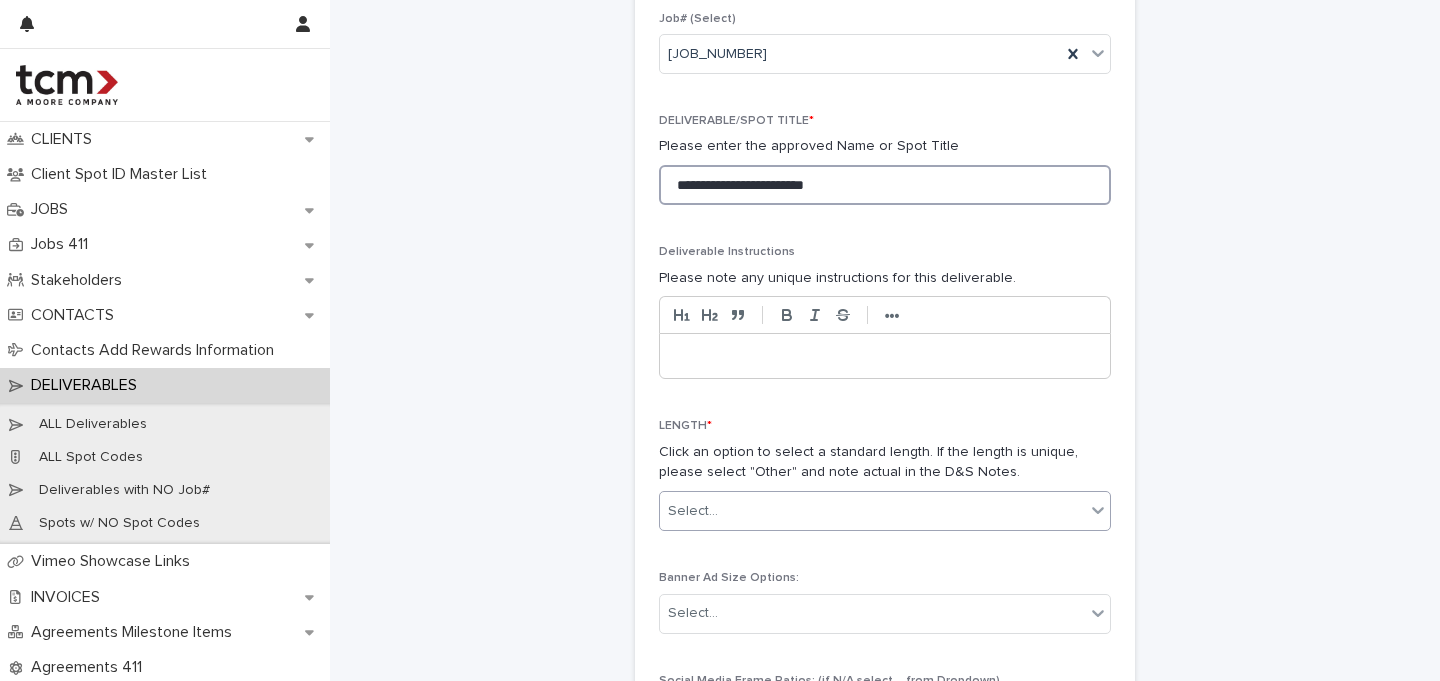 type on "**********" 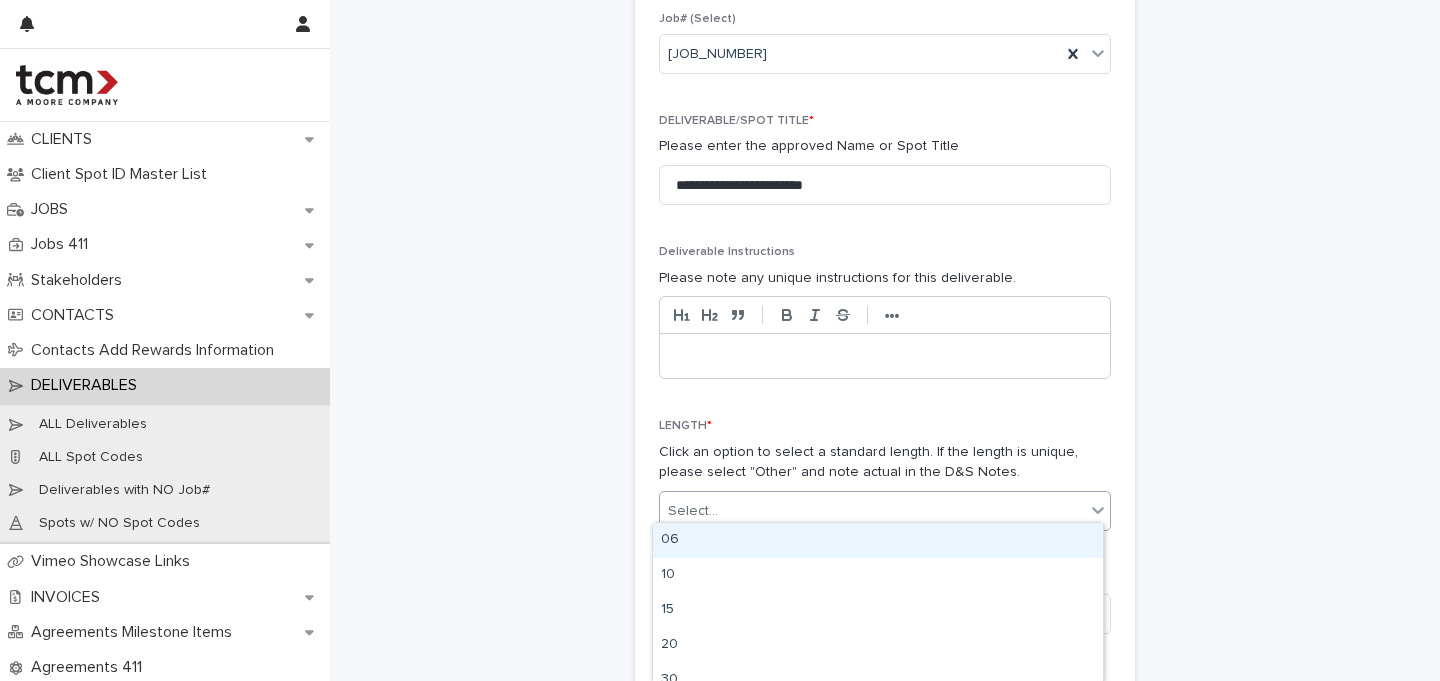 click on "Select..." at bounding box center [885, 511] 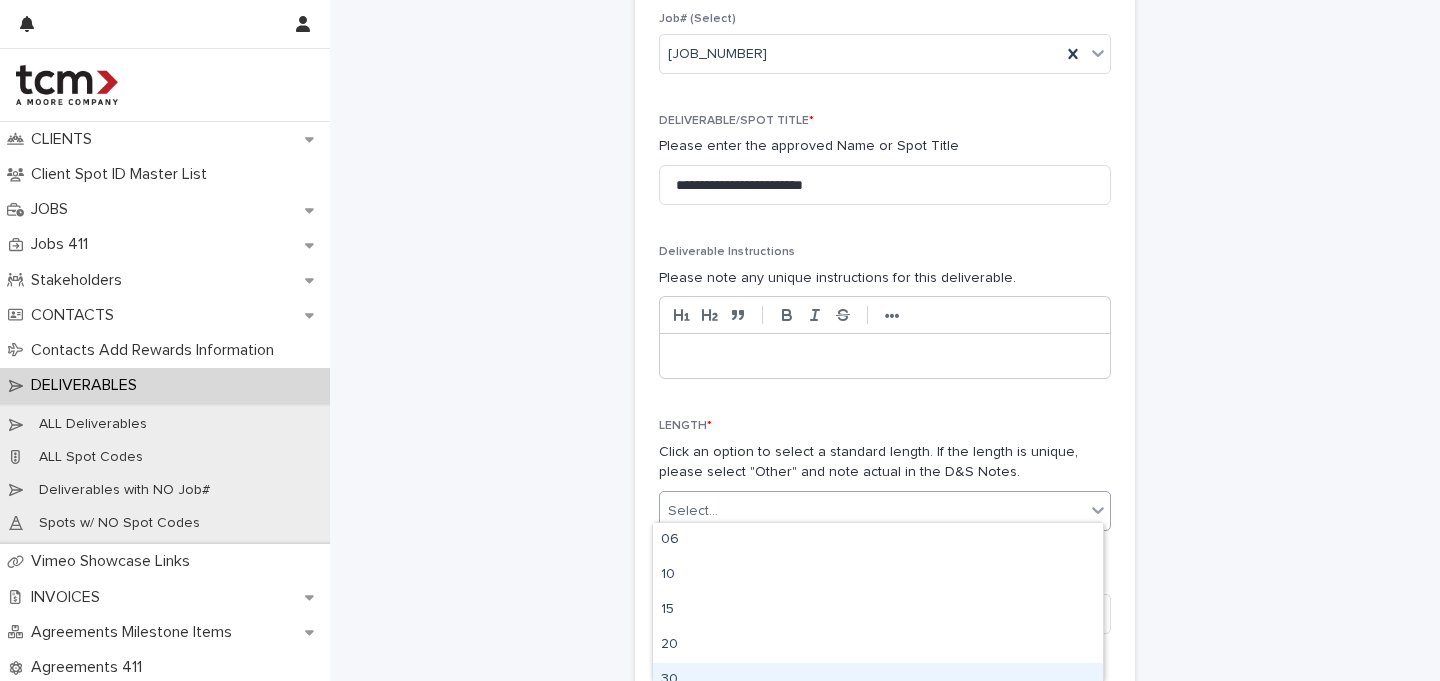 drag, startPoint x: 681, startPoint y: 674, endPoint x: 753, endPoint y: 658, distance: 73.756355 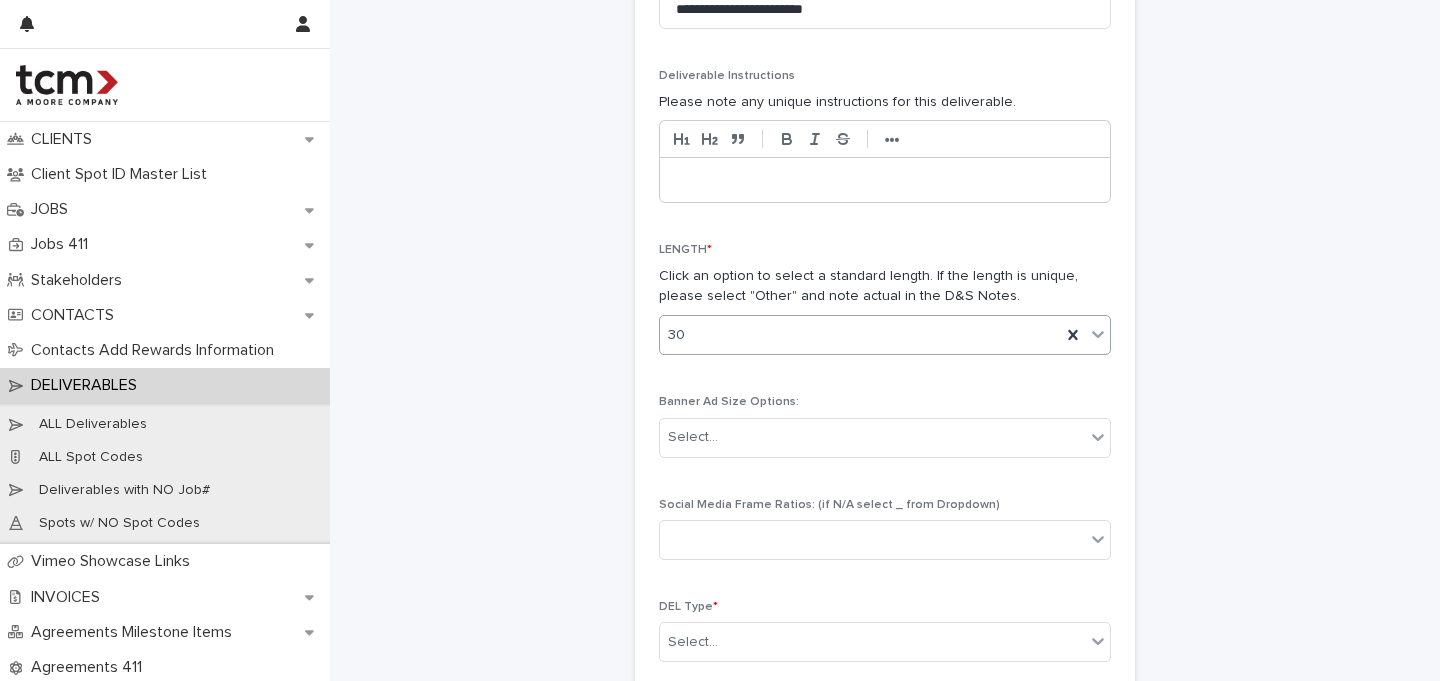 scroll, scrollTop: 818, scrollLeft: 0, axis: vertical 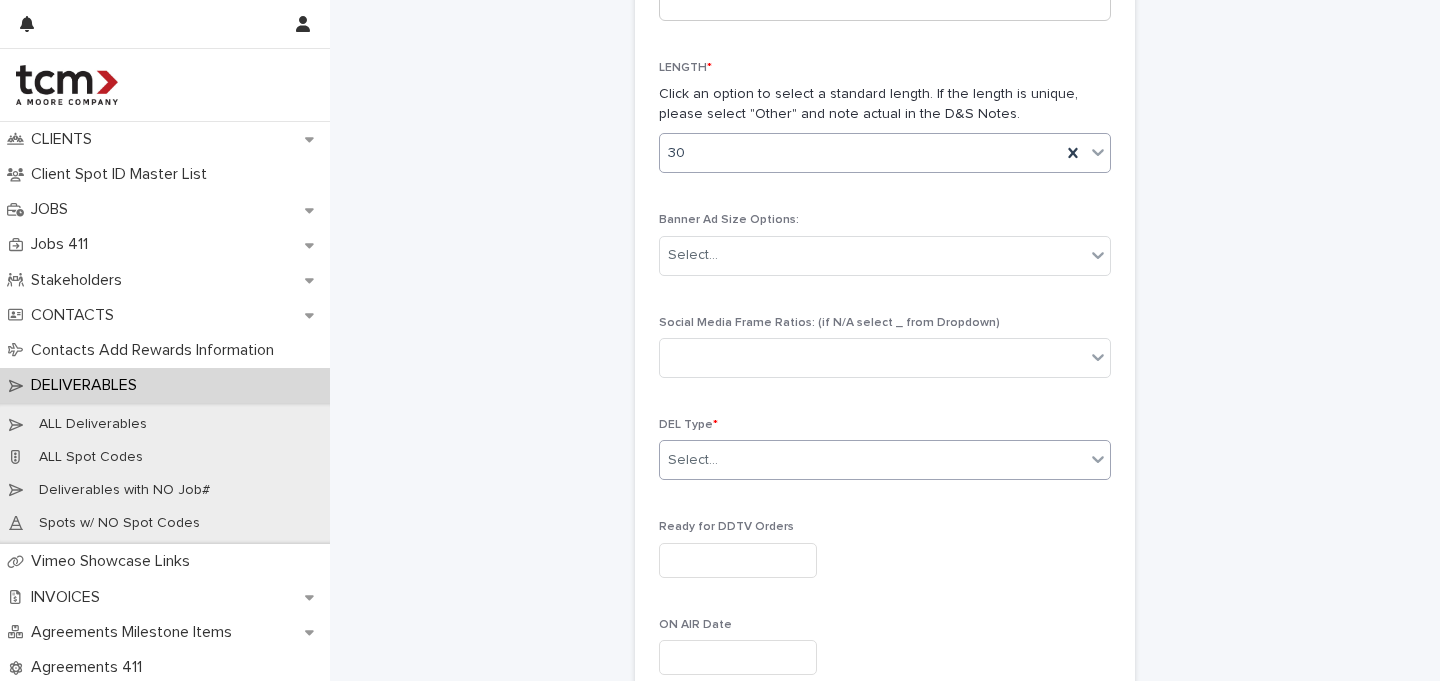 click on "Select..." at bounding box center [872, 460] 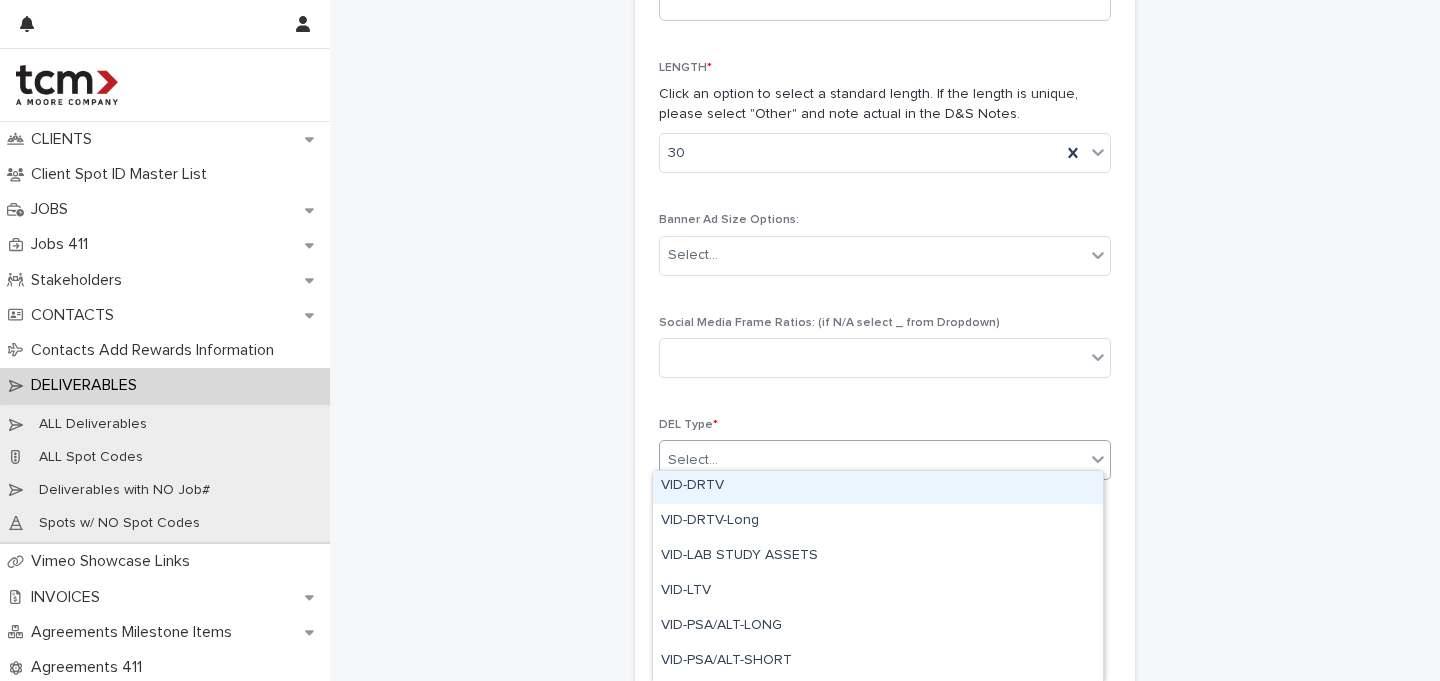scroll, scrollTop: 804, scrollLeft: 0, axis: vertical 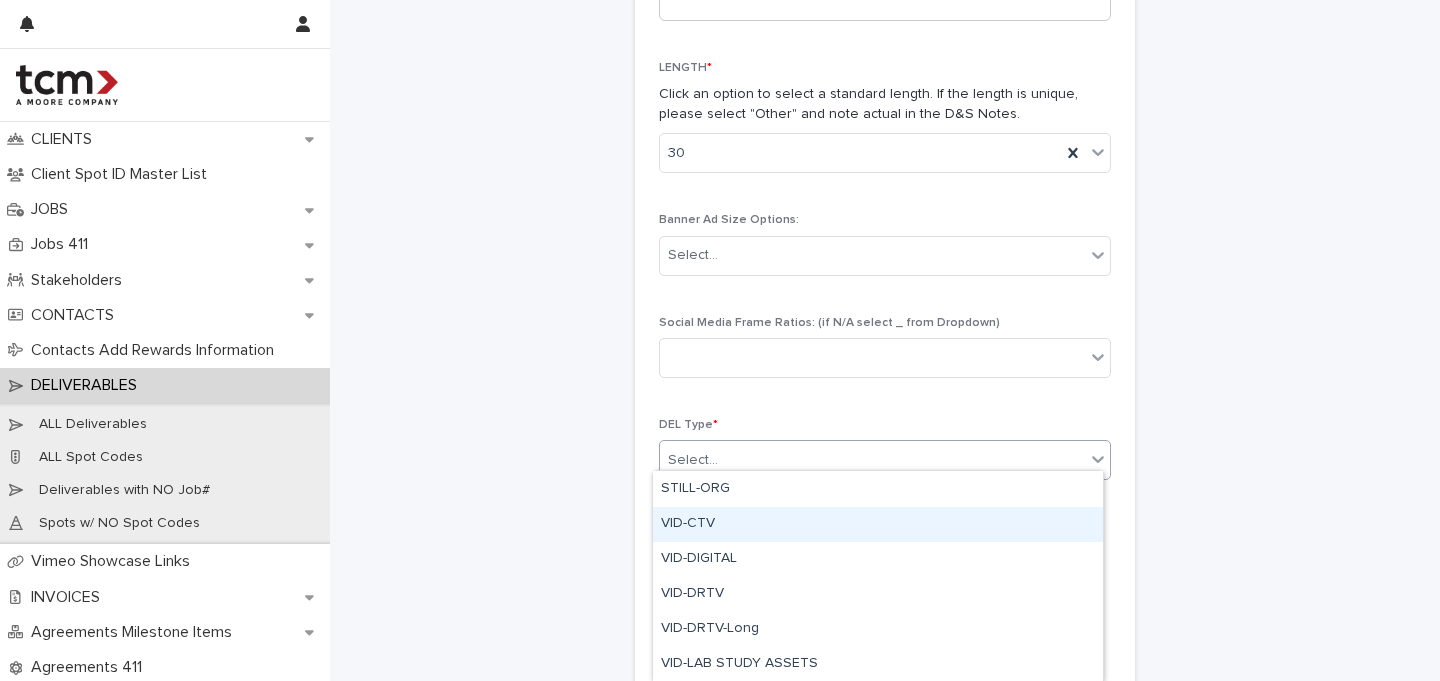 click on "VID-CTV" at bounding box center [878, 524] 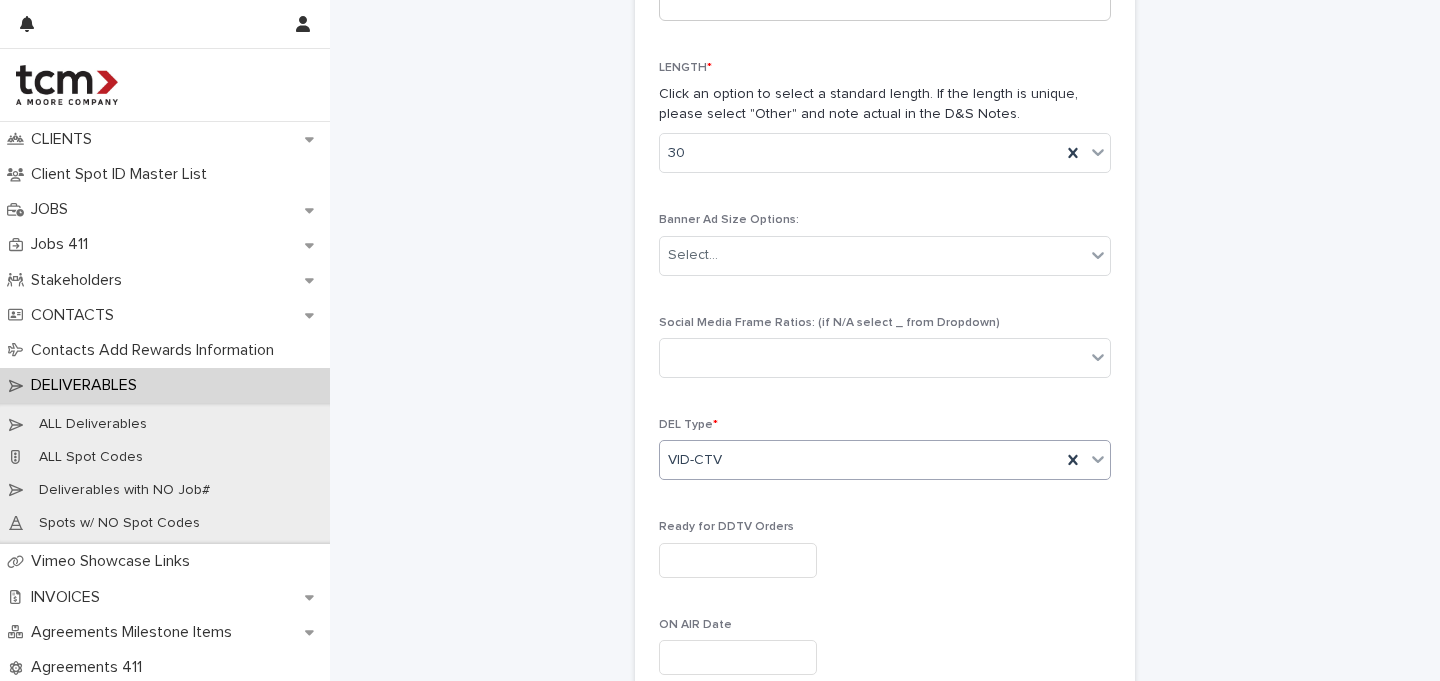 scroll, scrollTop: 1017, scrollLeft: 0, axis: vertical 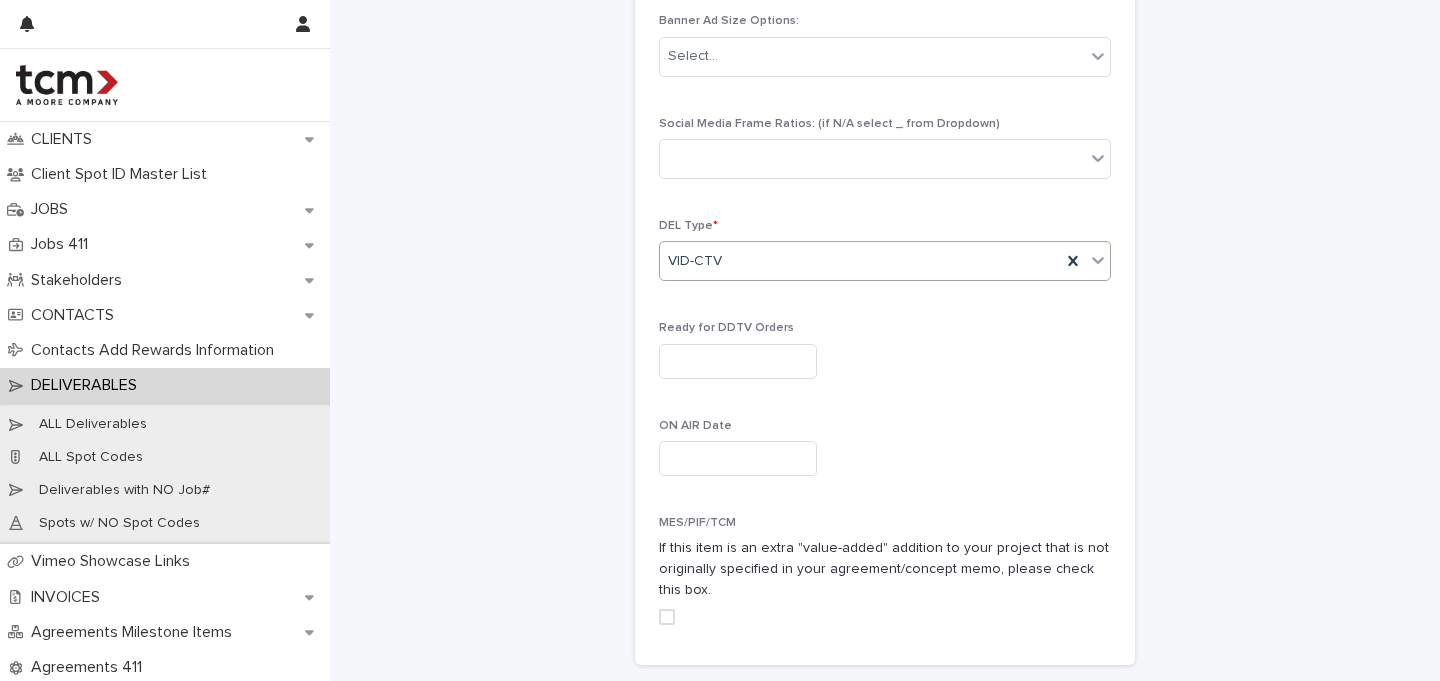 click on "Save" at bounding box center [885, 697] 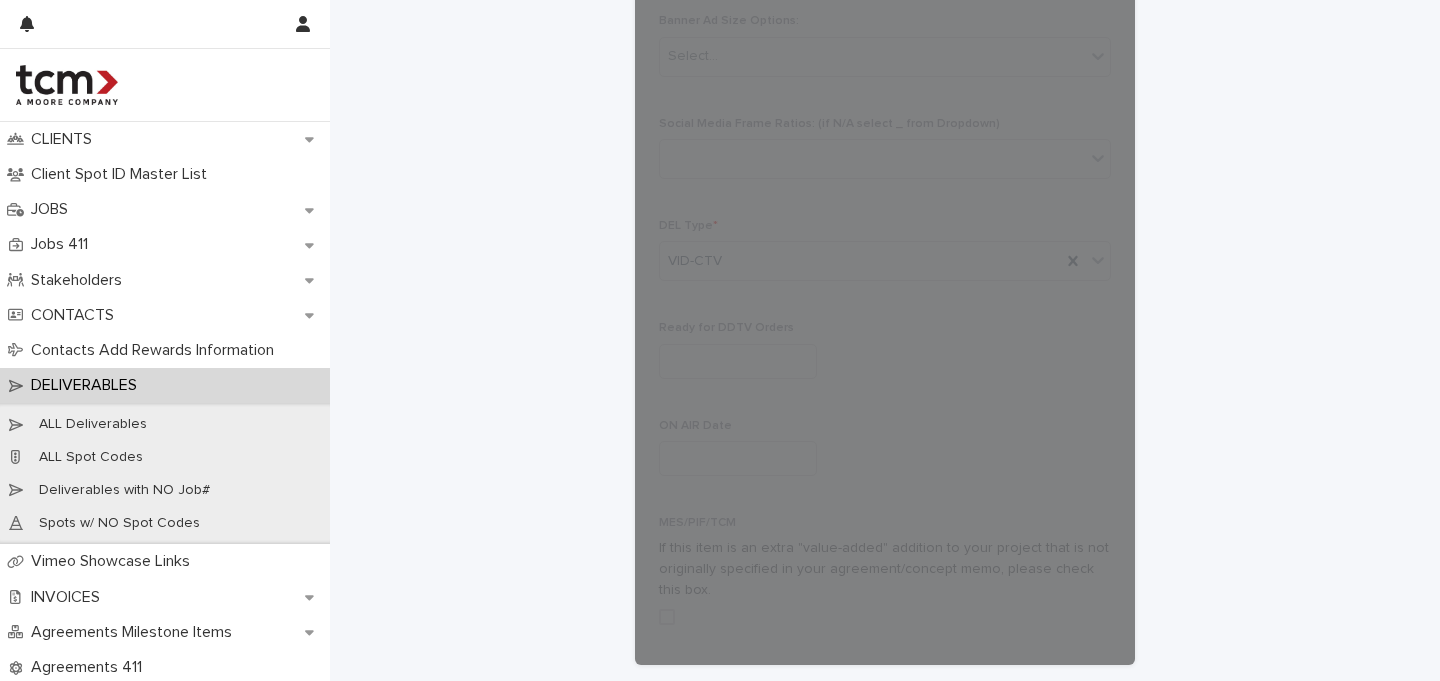 click on "Loading... Saving…" at bounding box center [885, -121] 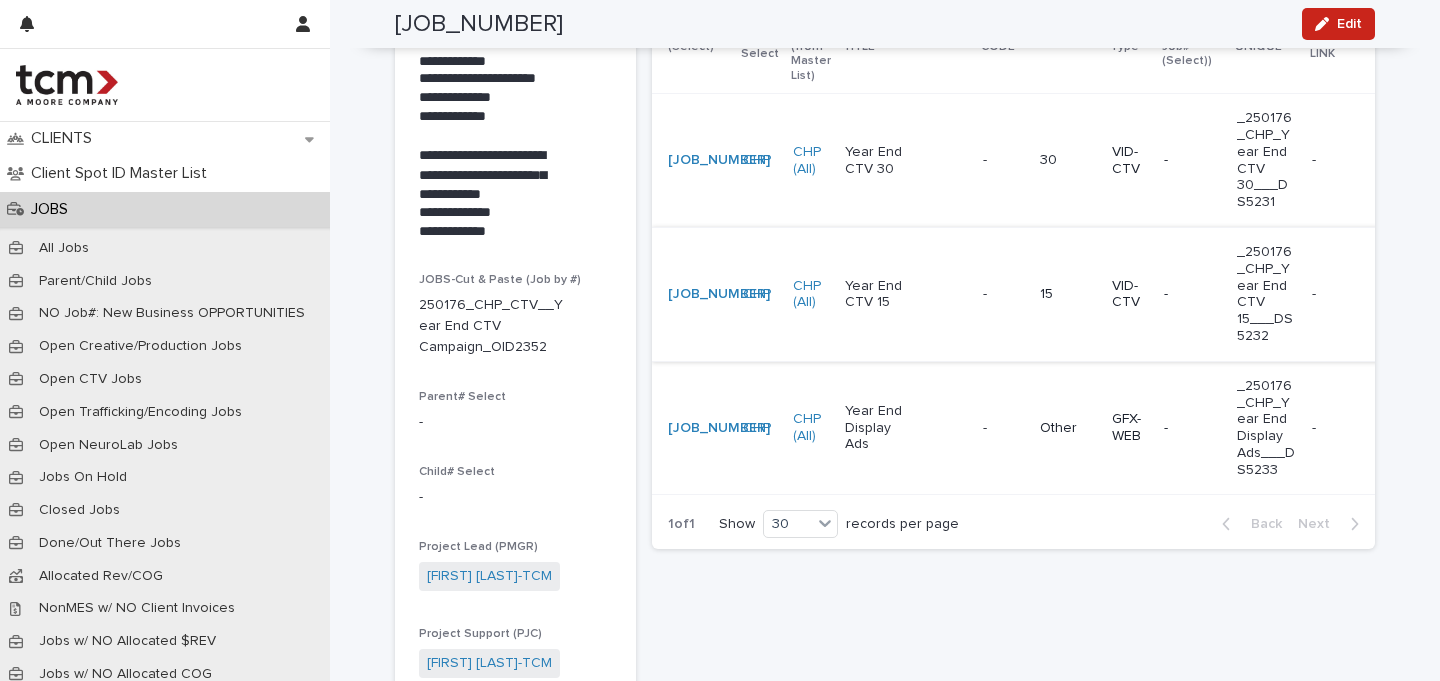 scroll, scrollTop: 0, scrollLeft: 0, axis: both 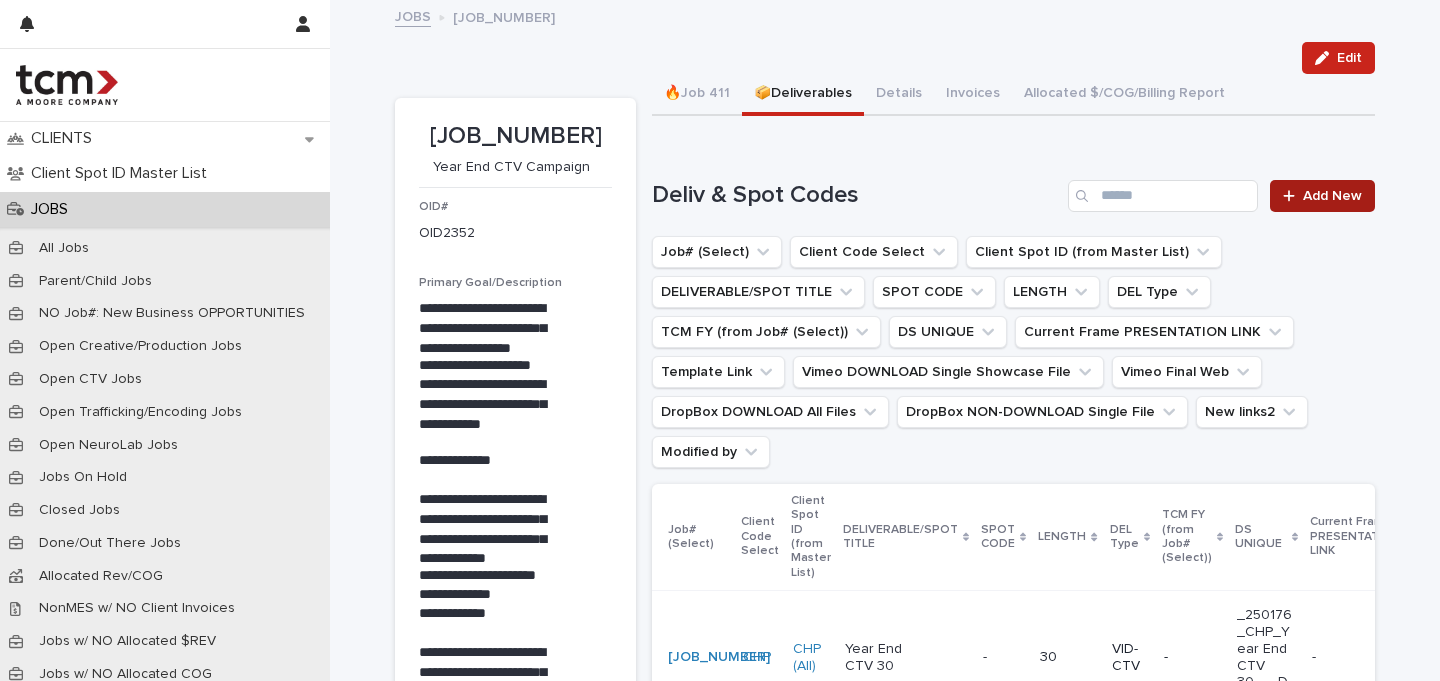 click on "Add New" at bounding box center [1332, 196] 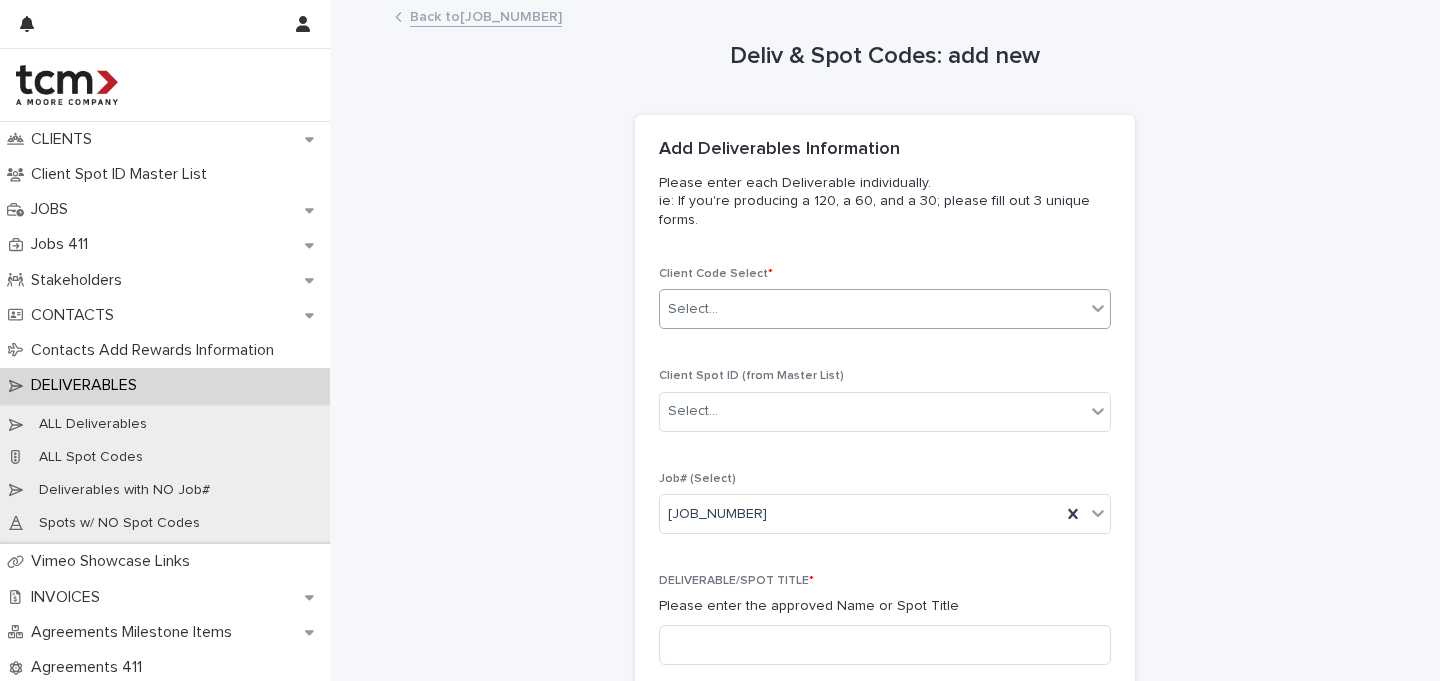 click on "Select..." at bounding box center (872, 309) 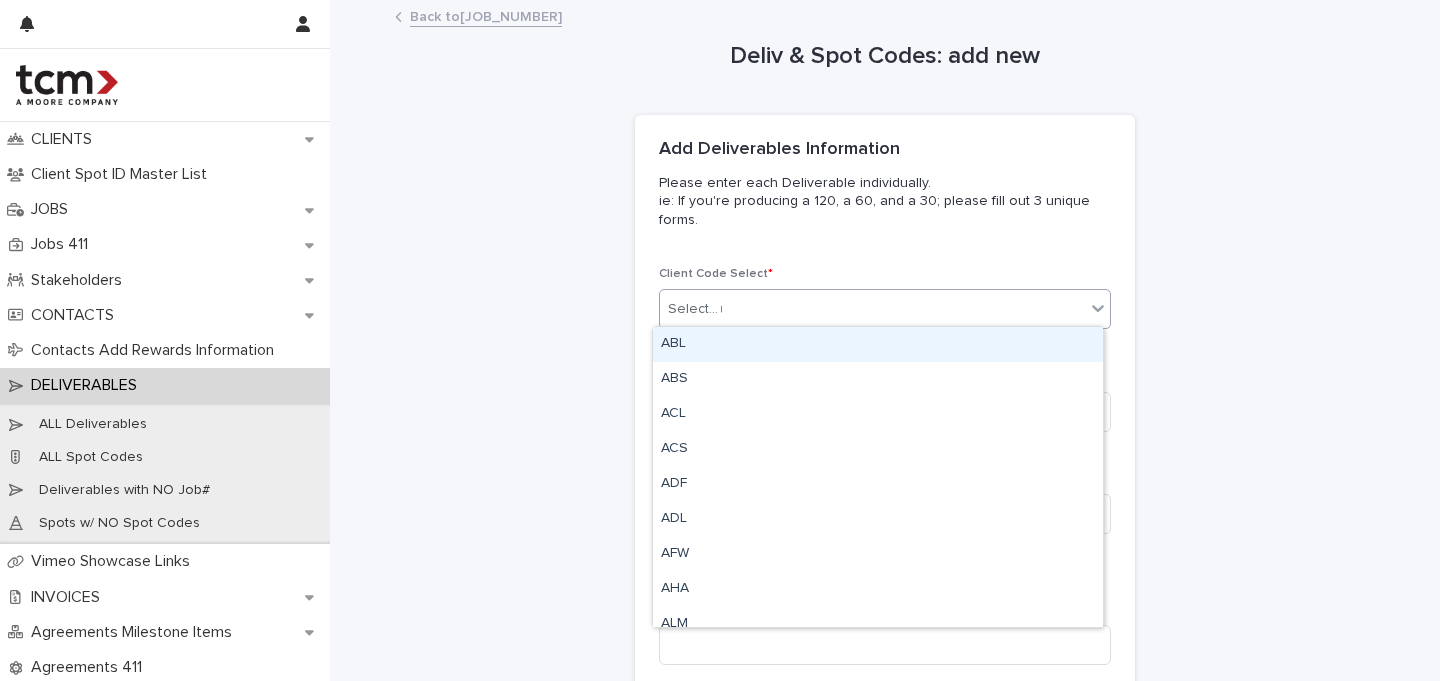 type on "***" 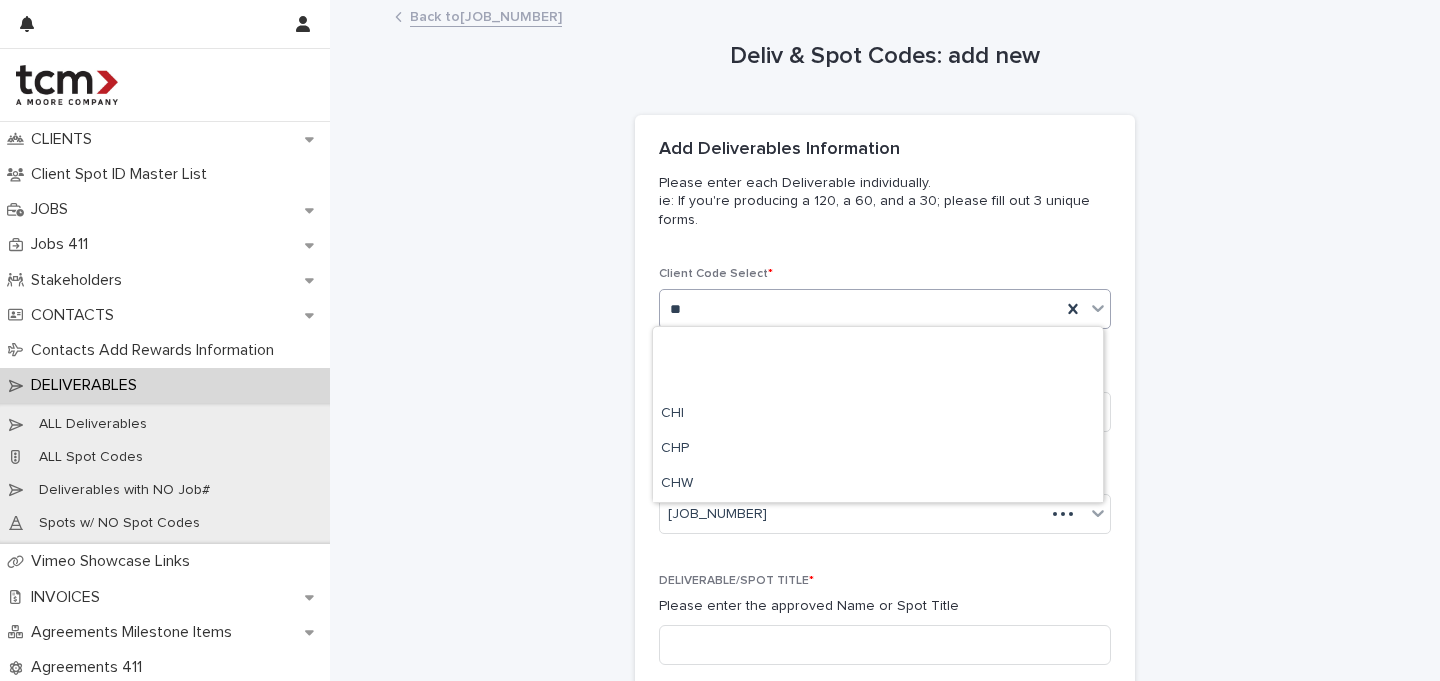 scroll, scrollTop: 0, scrollLeft: 0, axis: both 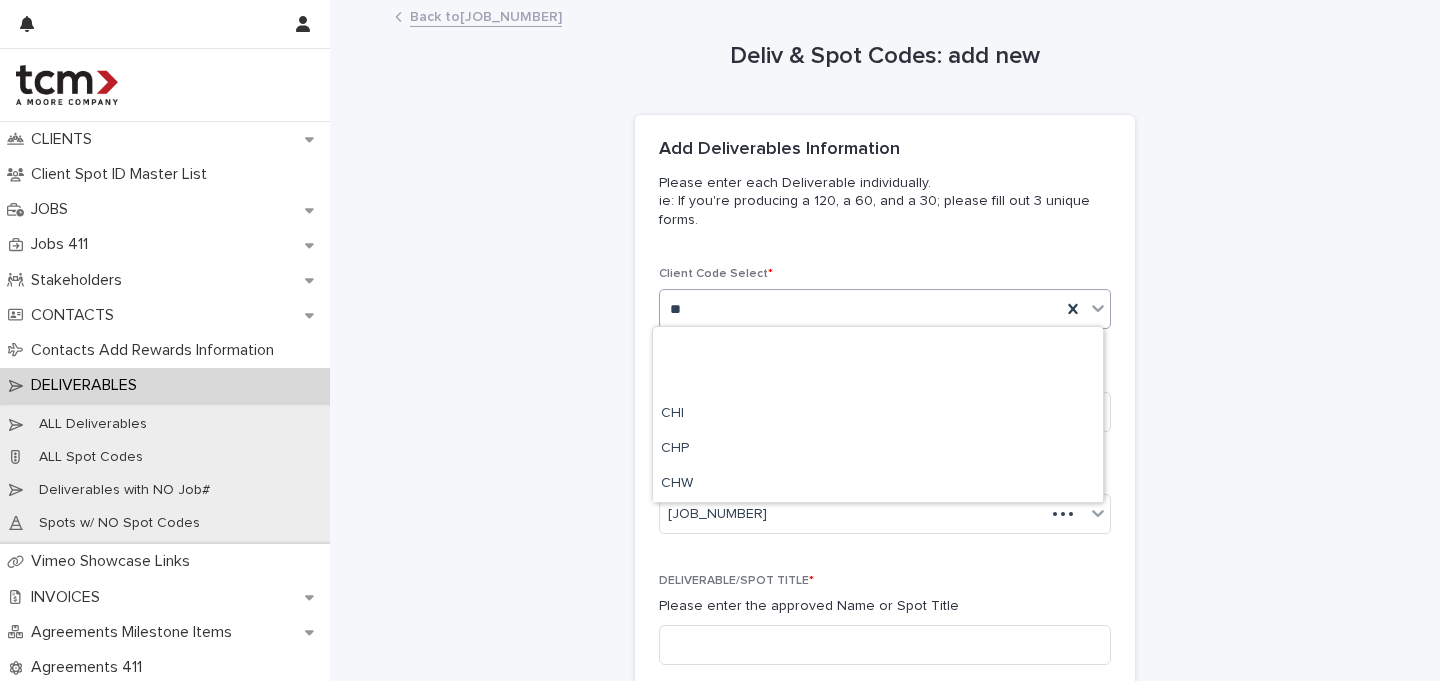 type on "***" 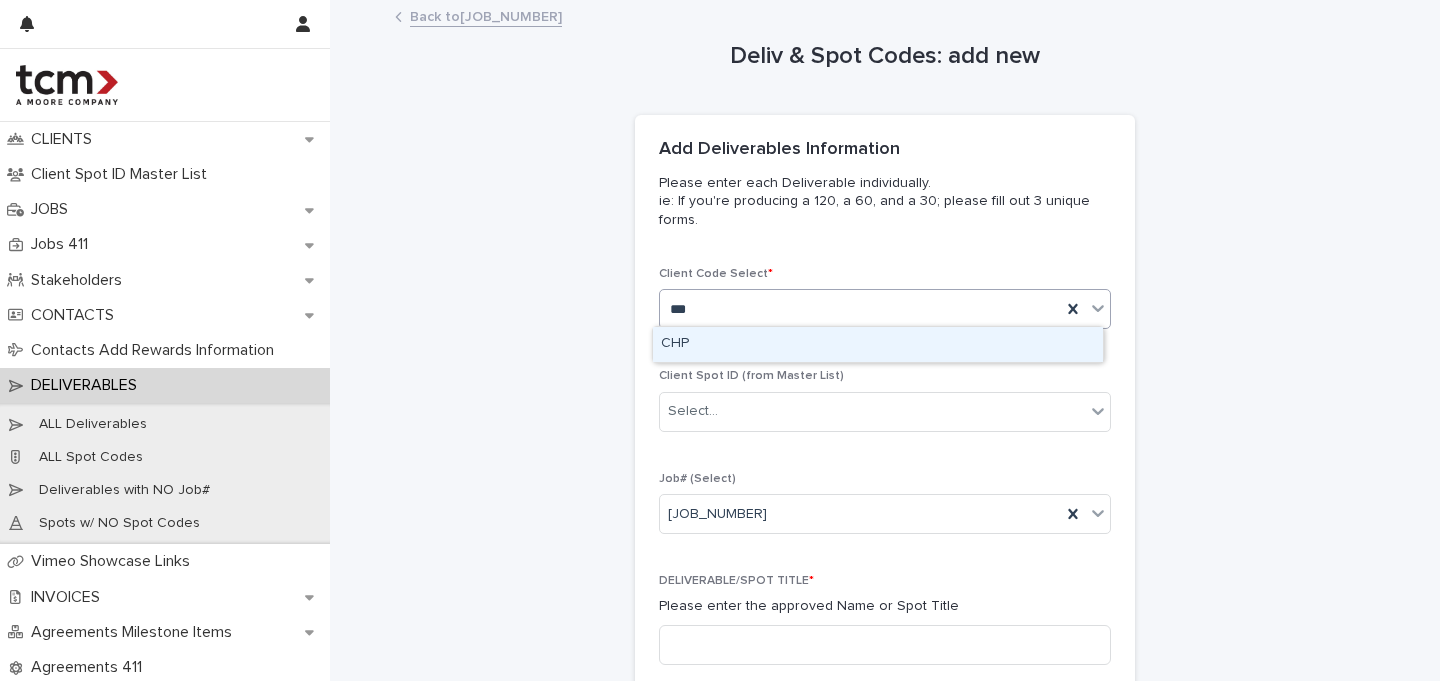 type 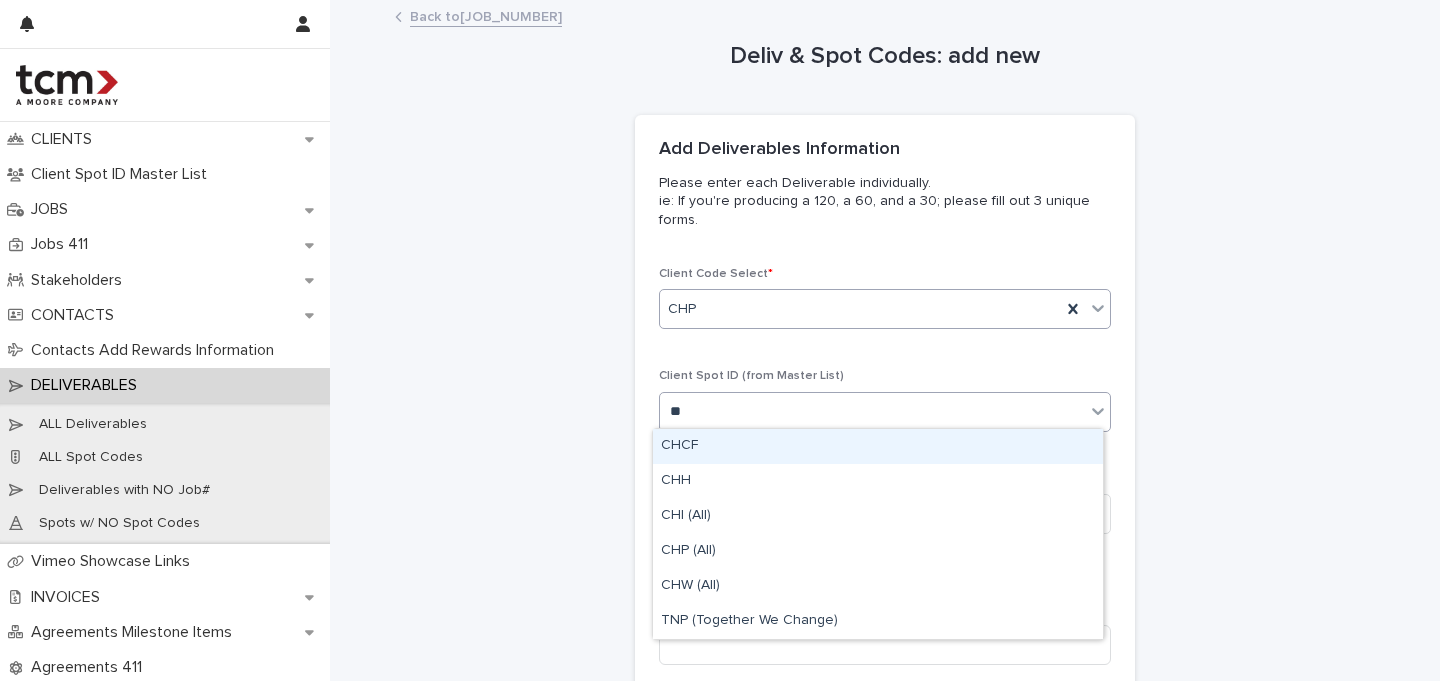 type on "***" 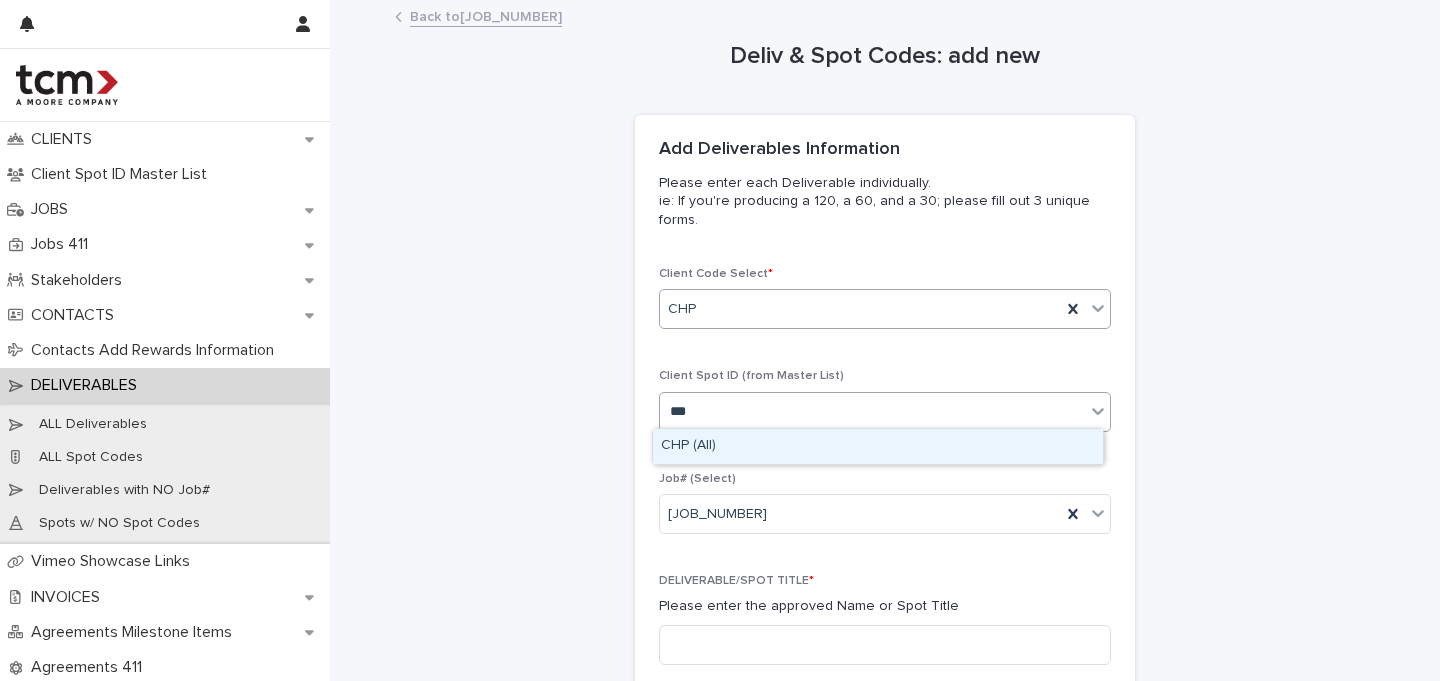type 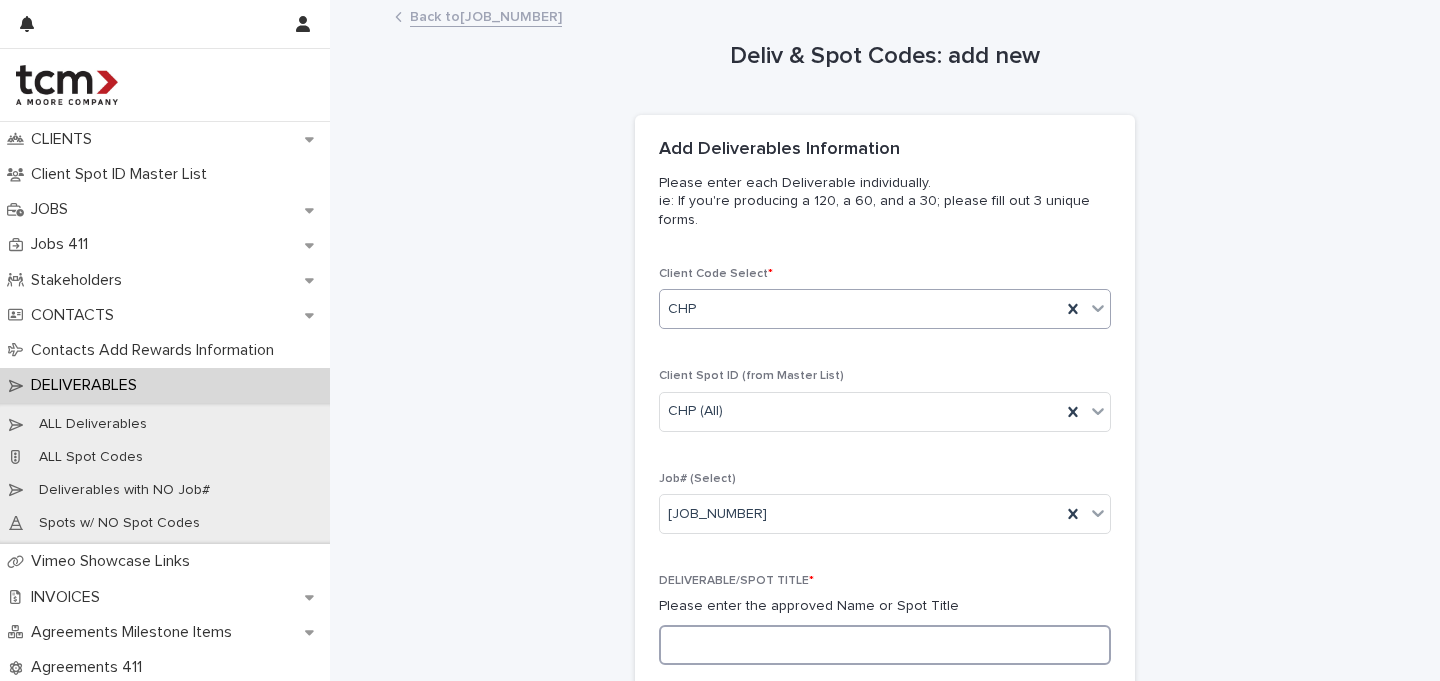 paste on "**********" 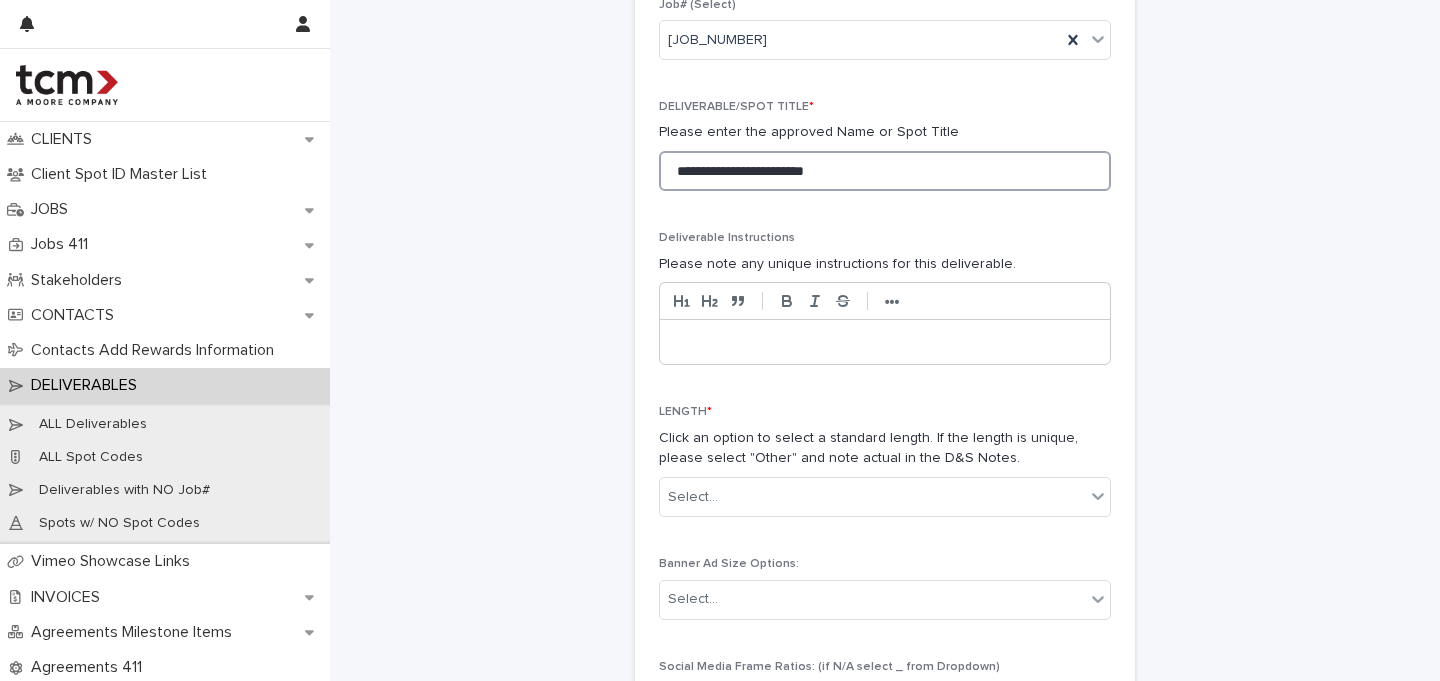 scroll, scrollTop: 515, scrollLeft: 0, axis: vertical 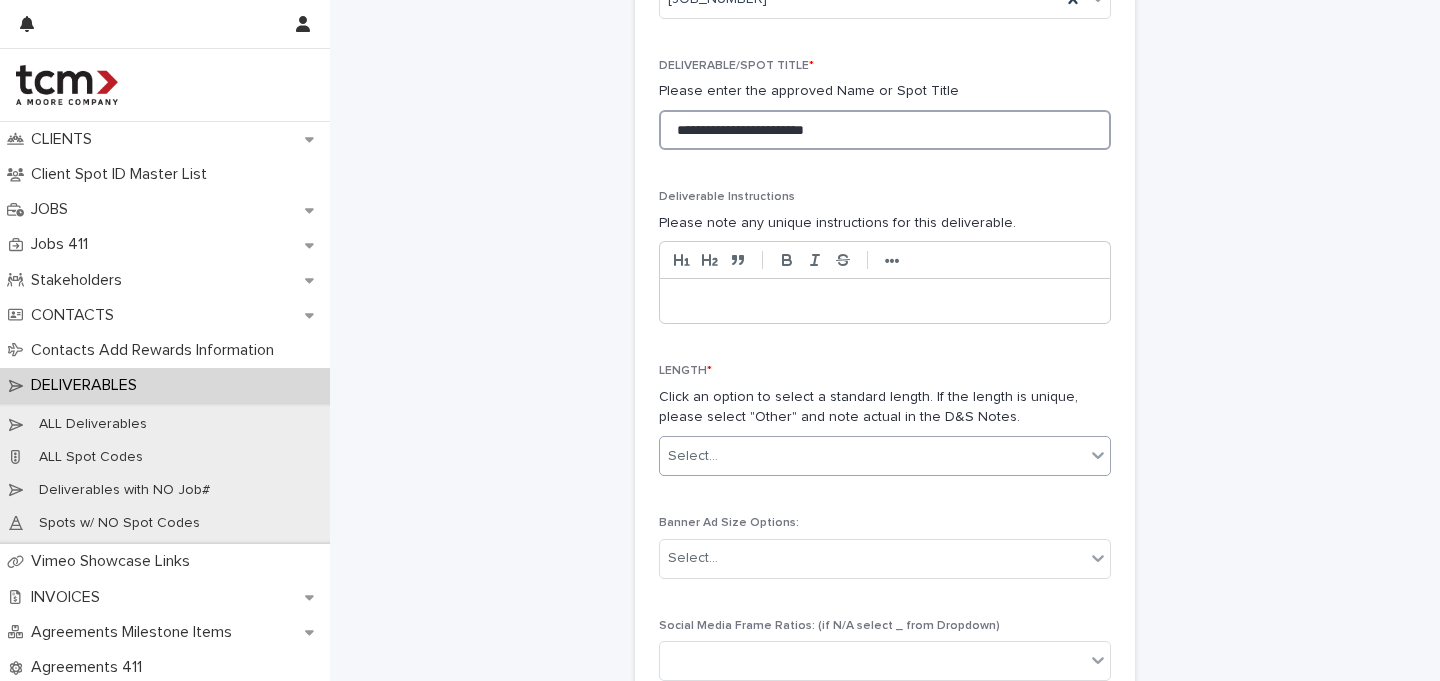 type on "**********" 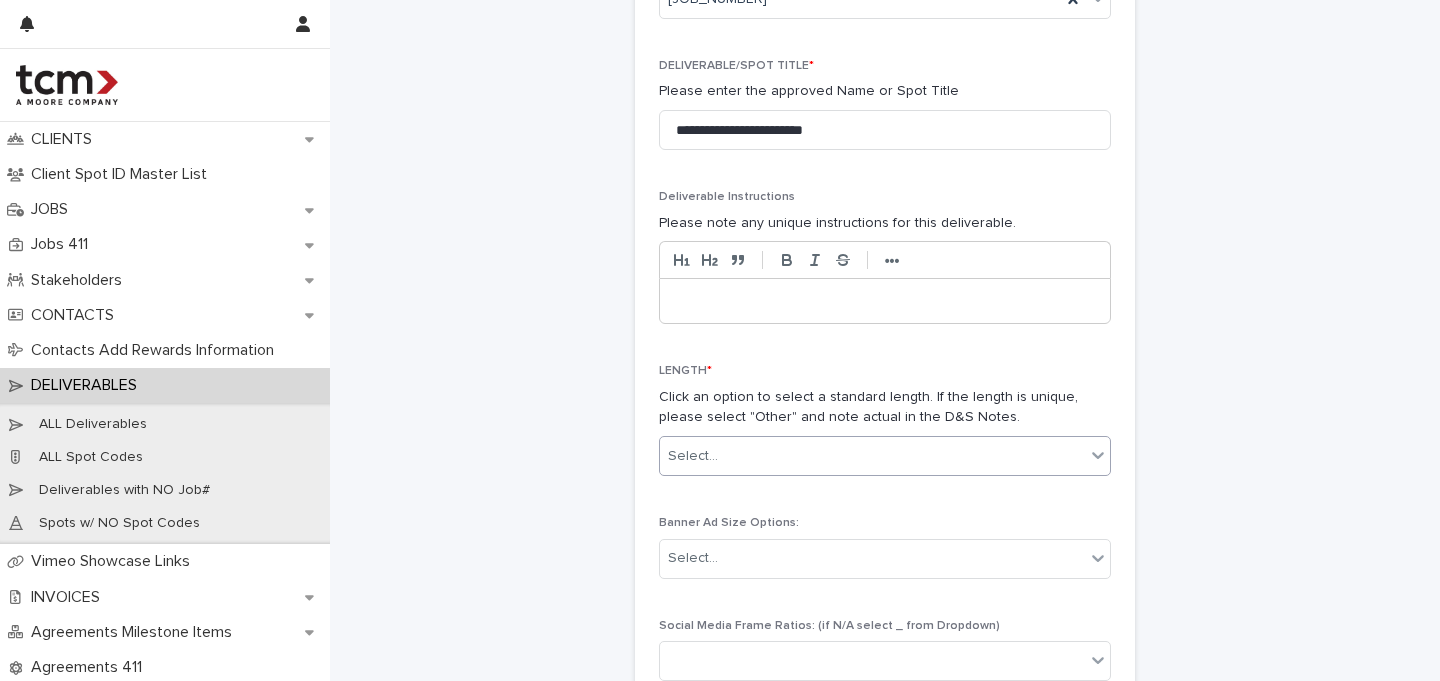 click on "Select..." at bounding box center [872, 456] 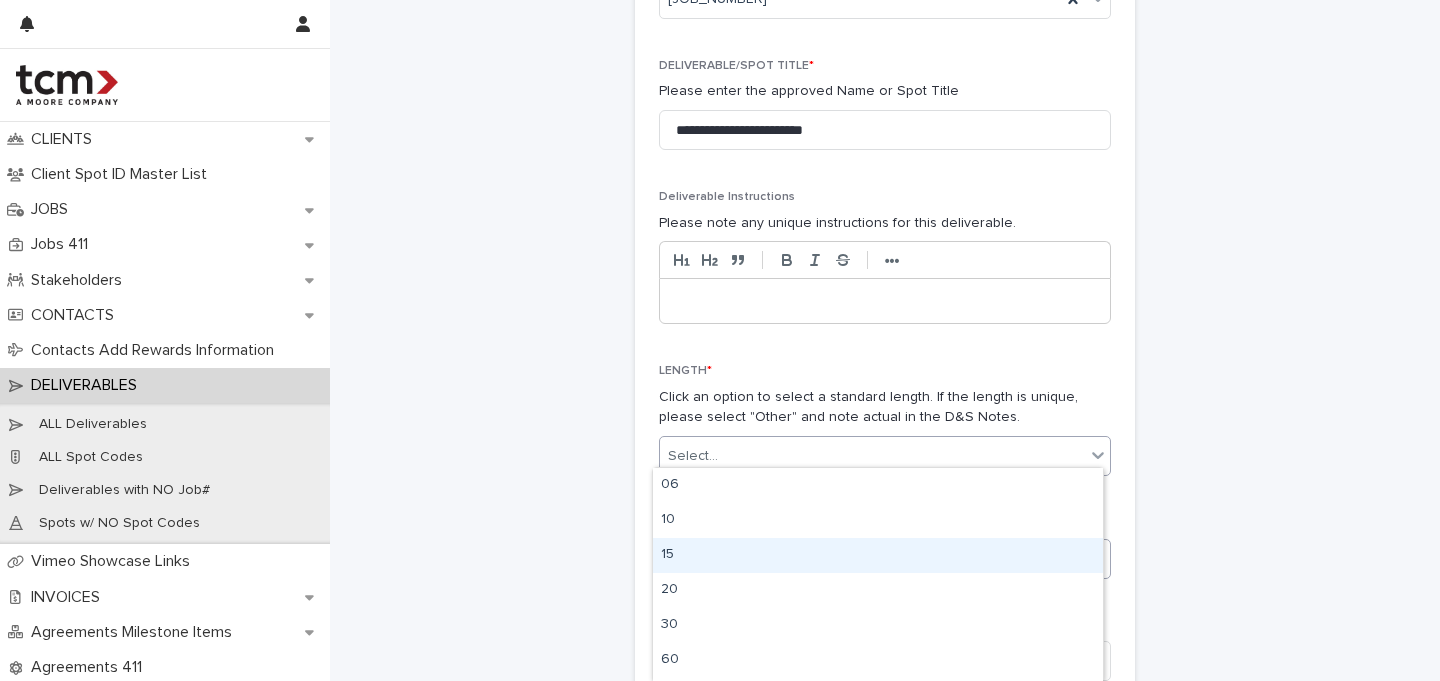 drag, startPoint x: 673, startPoint y: 562, endPoint x: 684, endPoint y: 565, distance: 11.401754 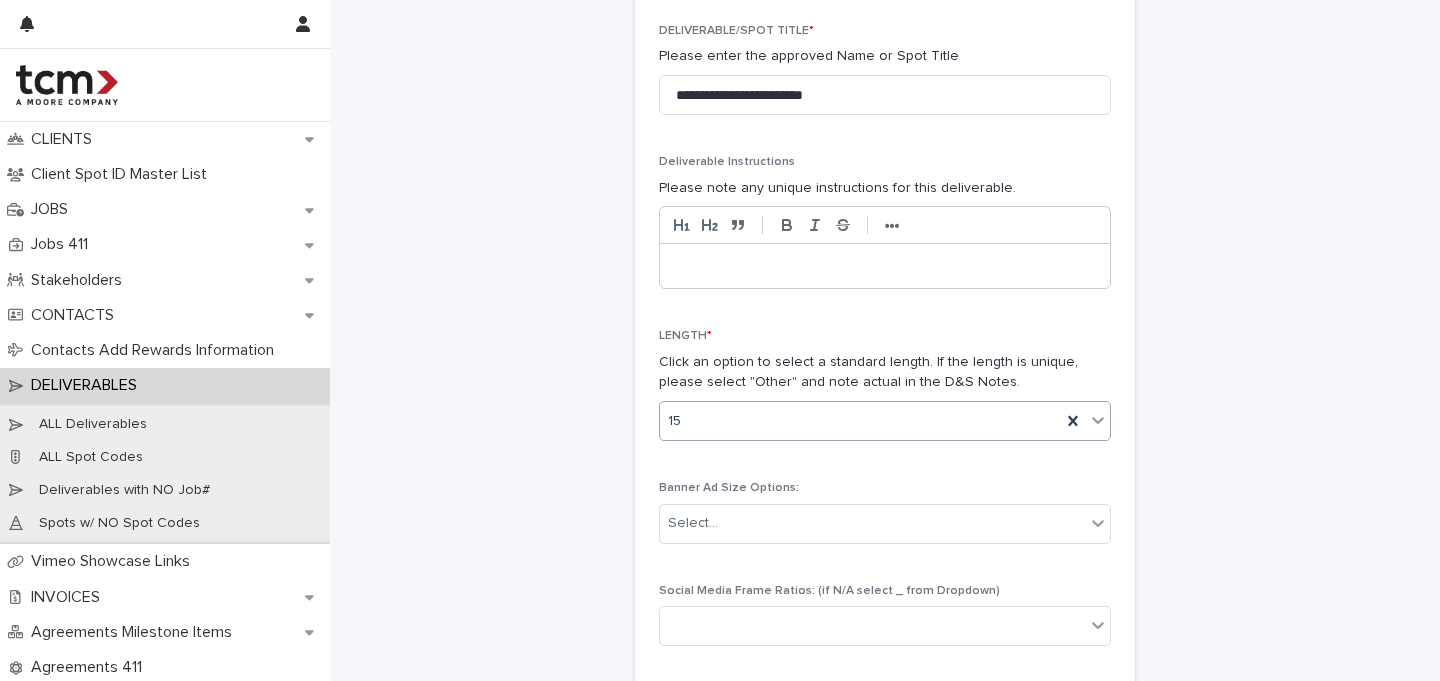 scroll, scrollTop: 803, scrollLeft: 0, axis: vertical 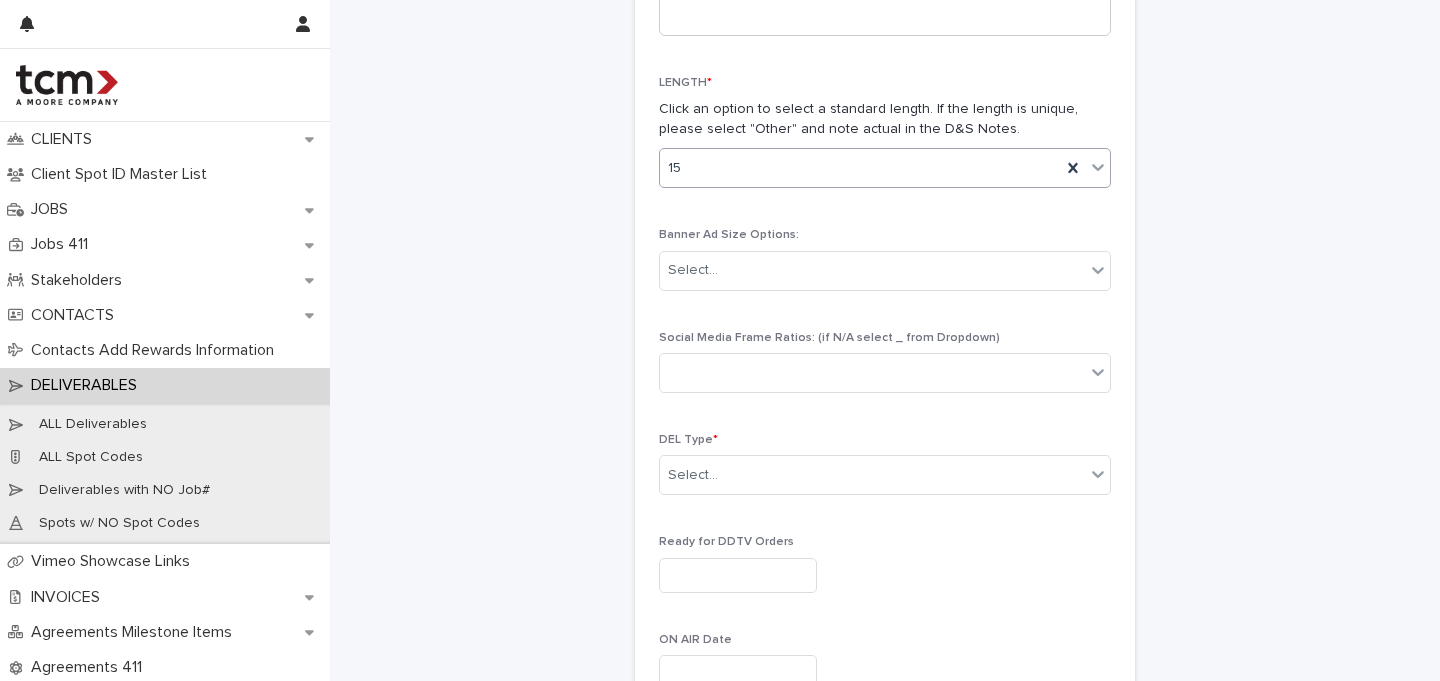 click on "DEL Type * Select..." at bounding box center [885, 472] 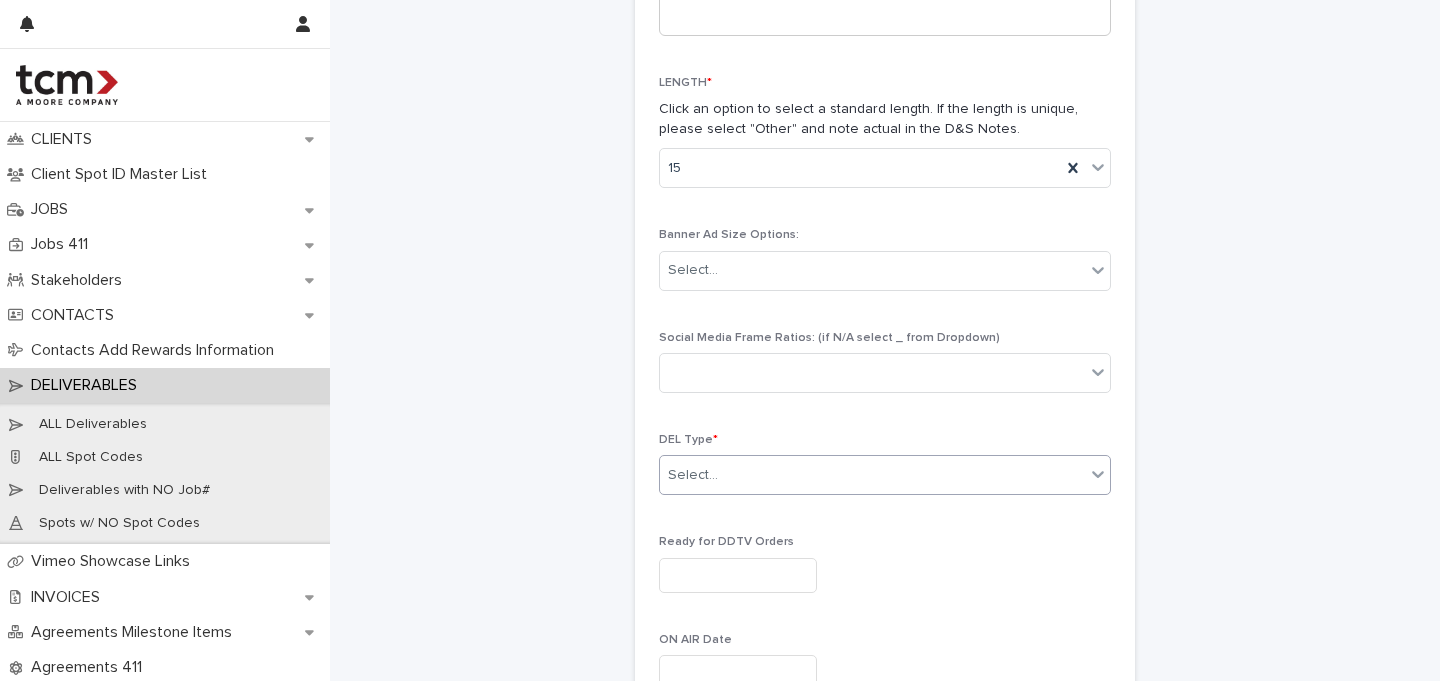 click on "Select..." at bounding box center [872, 475] 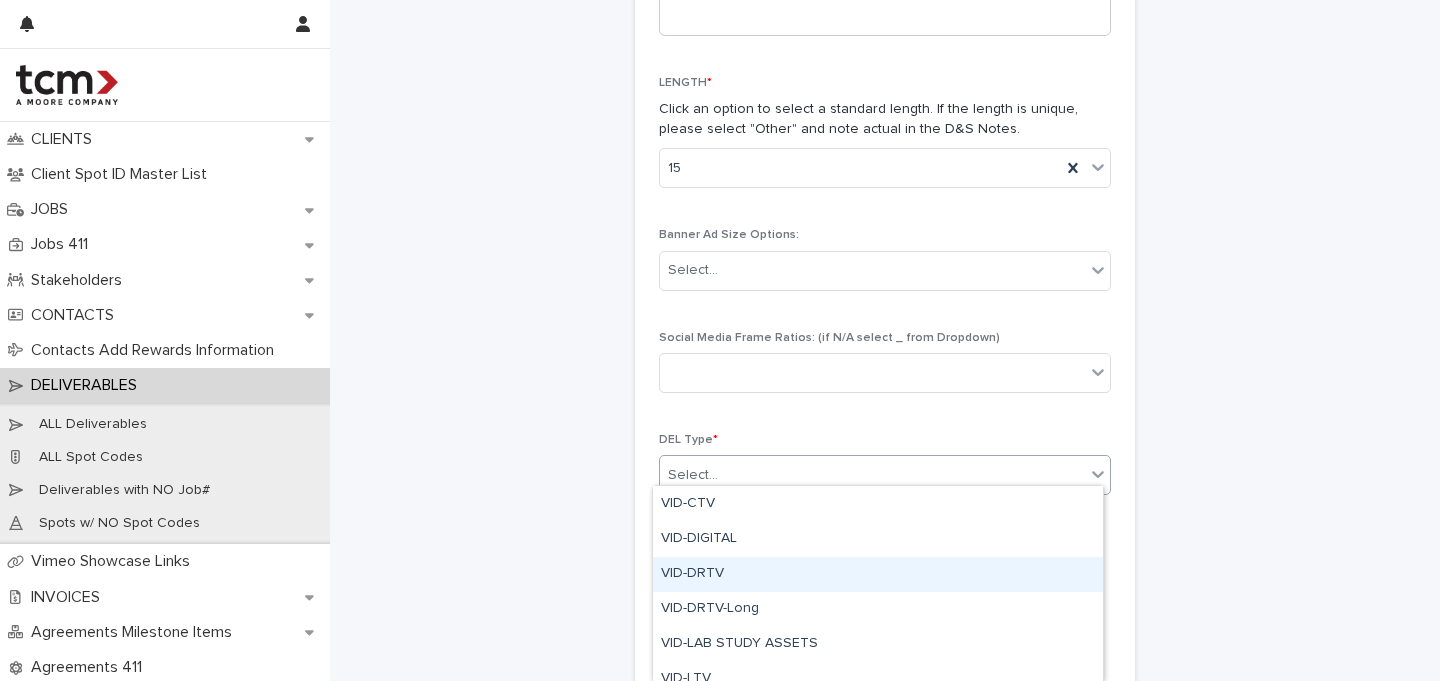 scroll, scrollTop: 843, scrollLeft: 0, axis: vertical 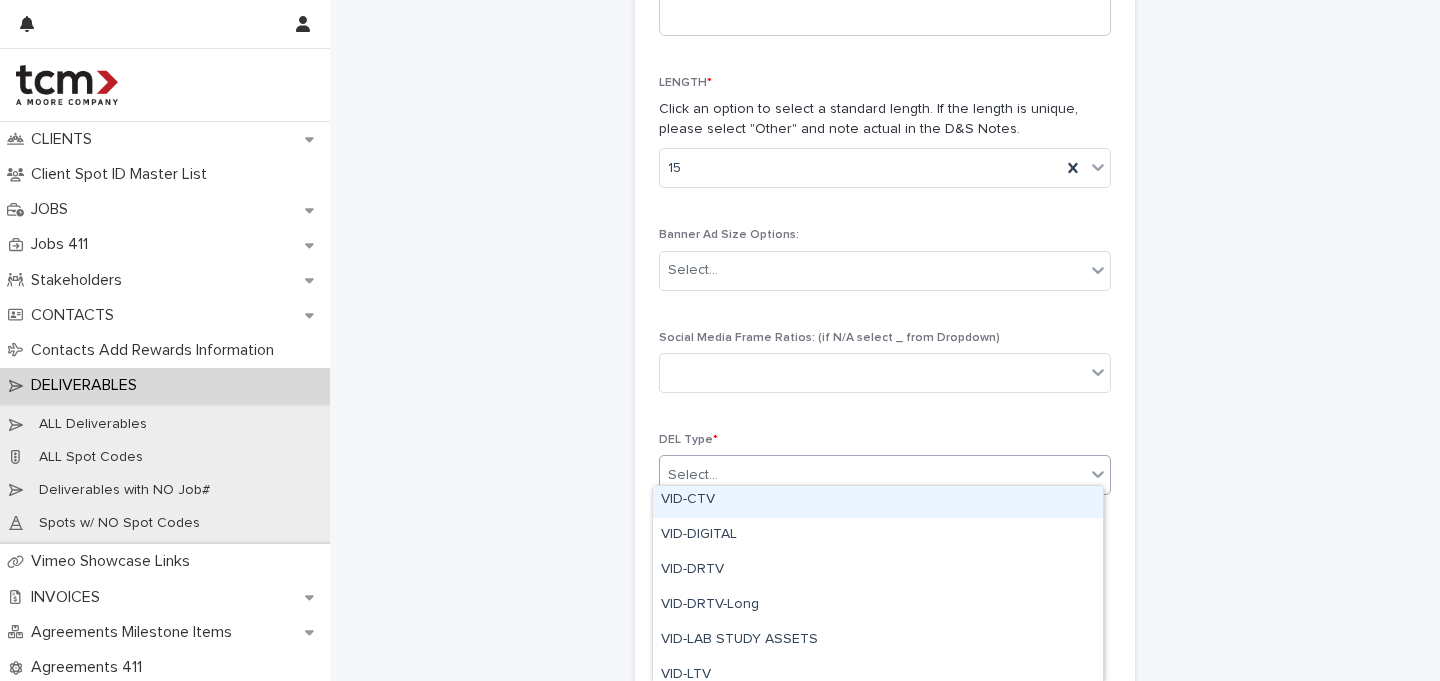 click on "VID-CTV" at bounding box center [878, 500] 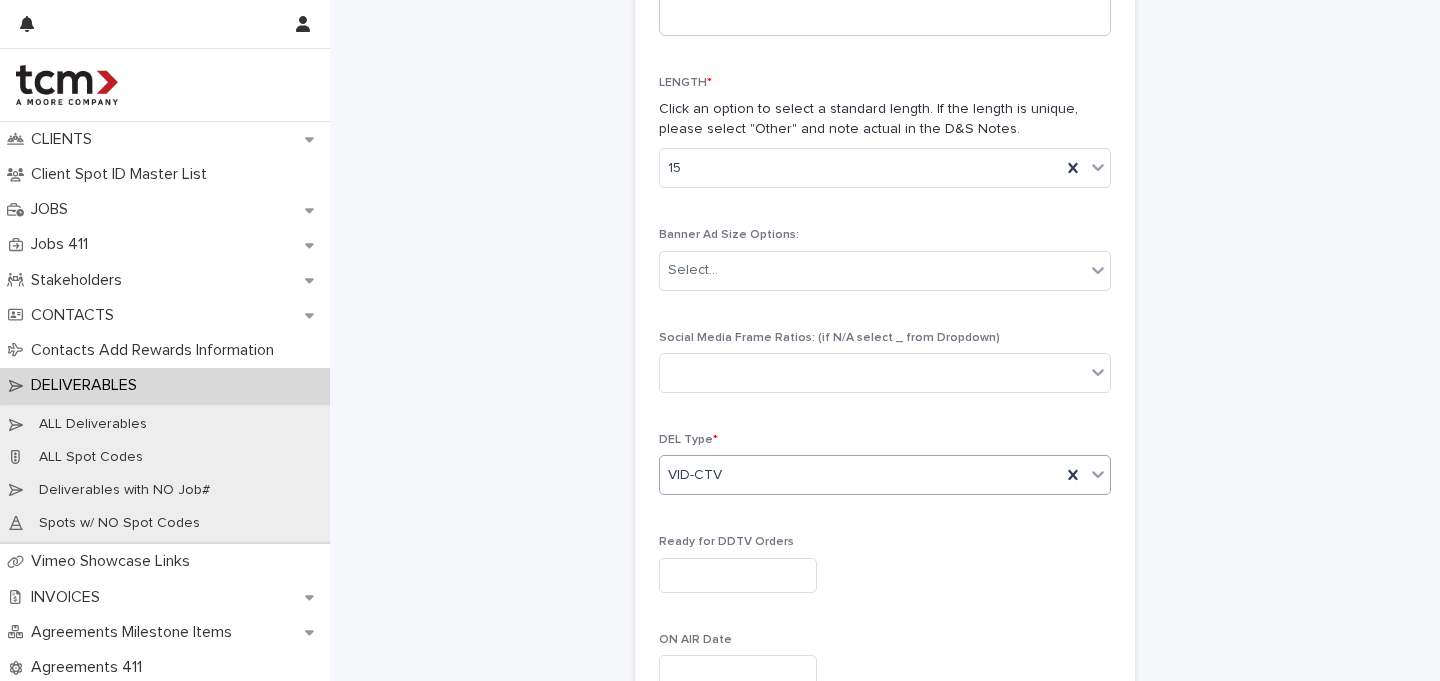 click at bounding box center (885, 575) 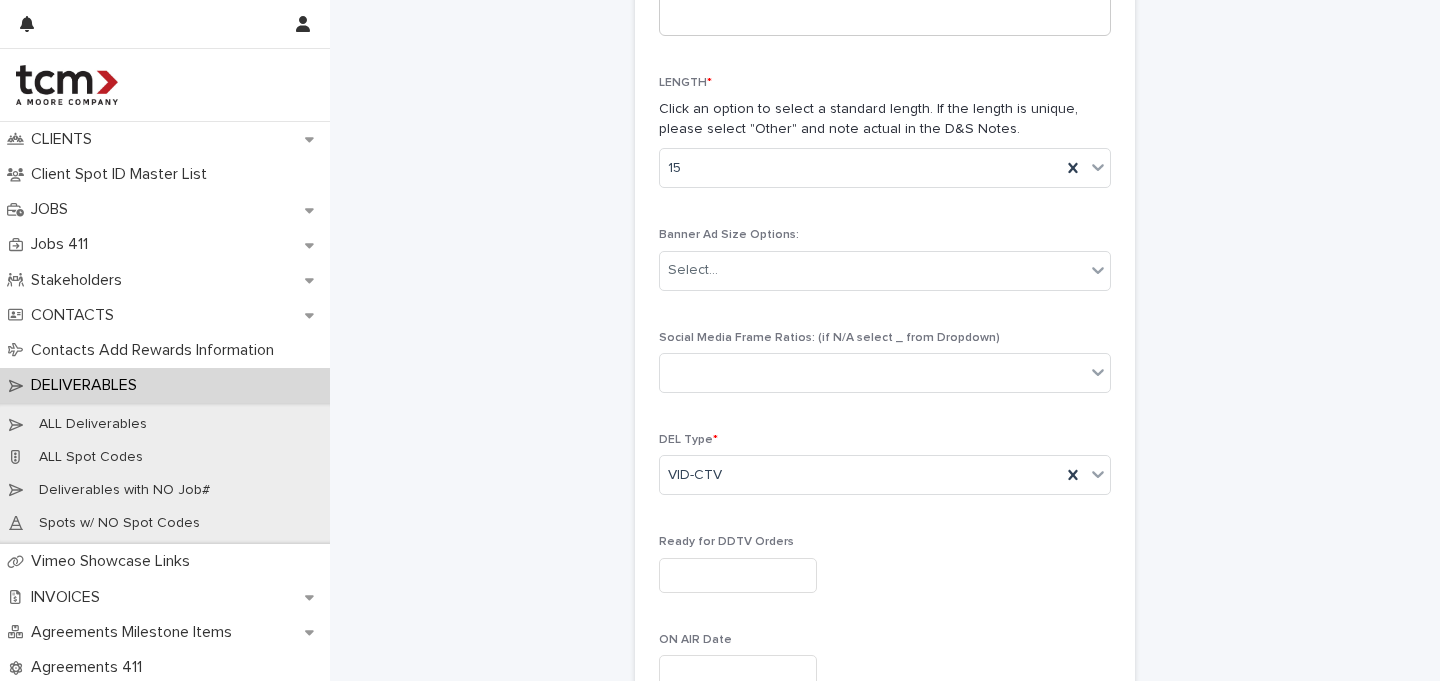 scroll, scrollTop: 1189, scrollLeft: 0, axis: vertical 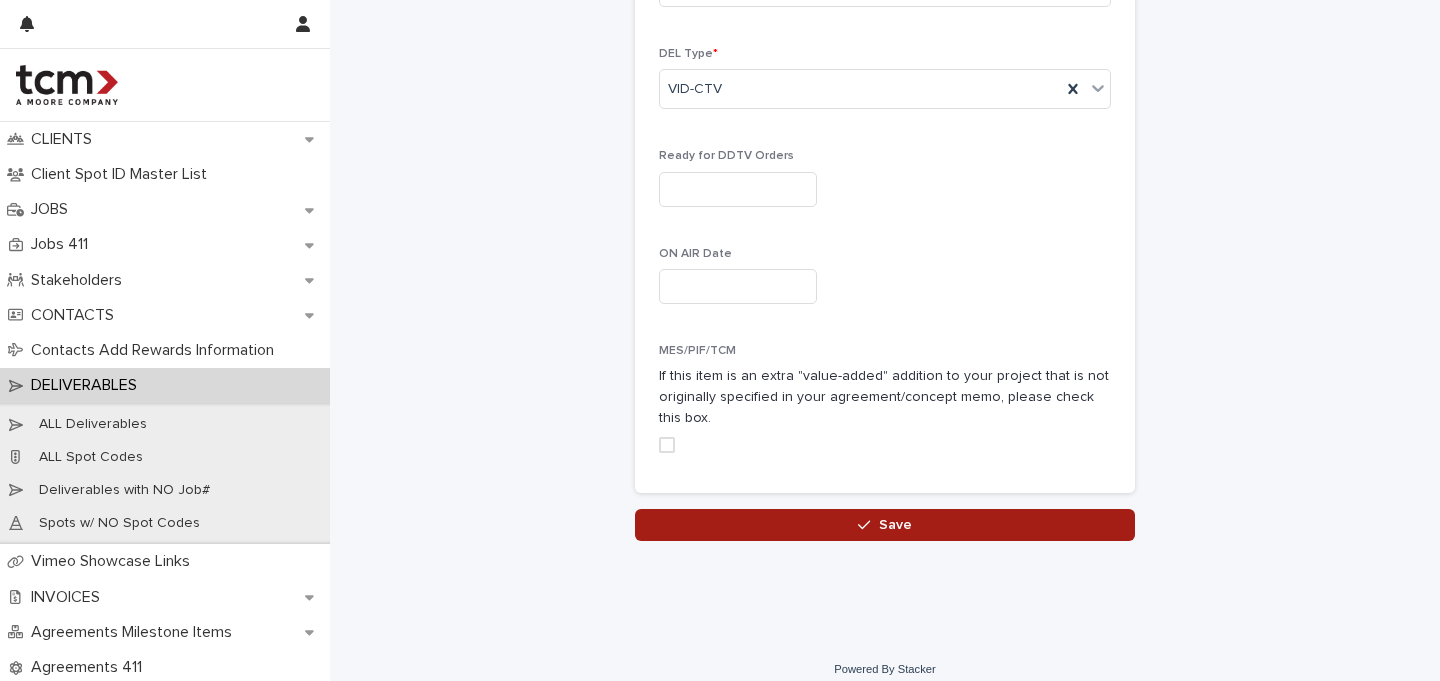 click on "Save" at bounding box center [895, 525] 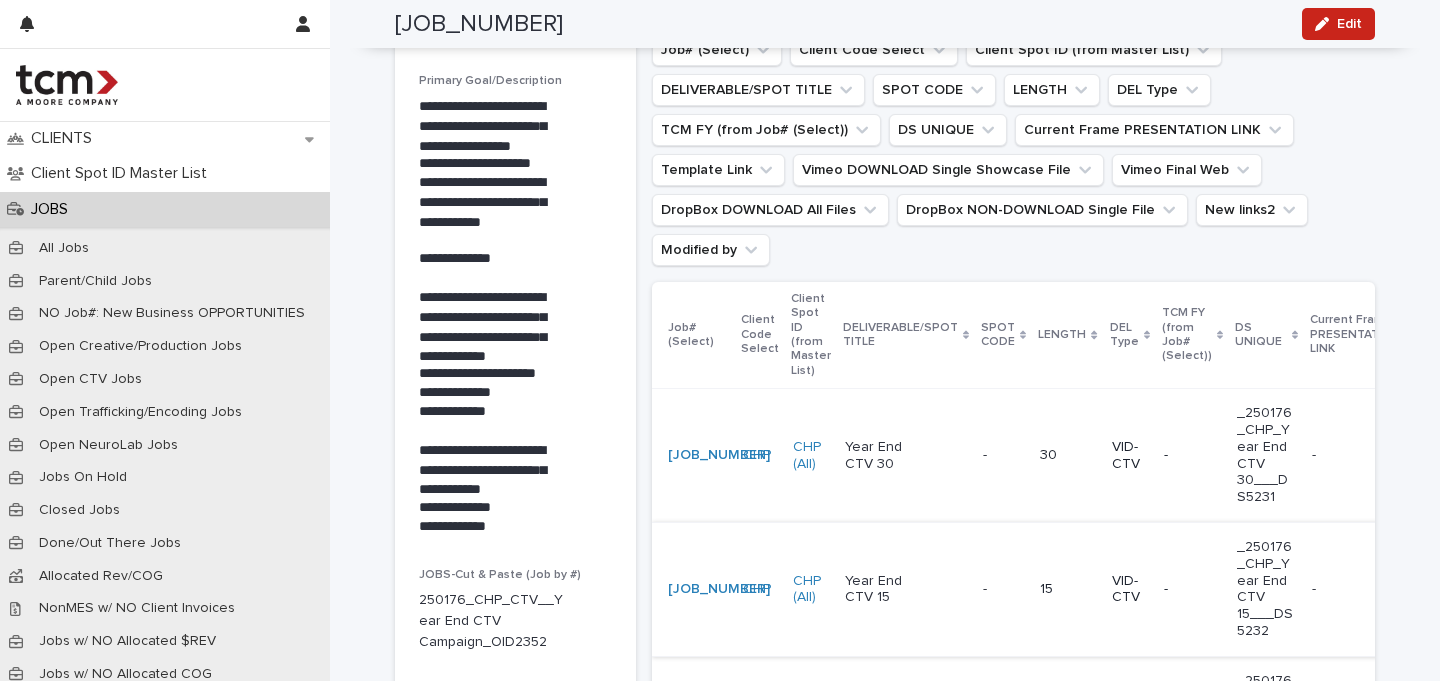 scroll, scrollTop: 0, scrollLeft: 0, axis: both 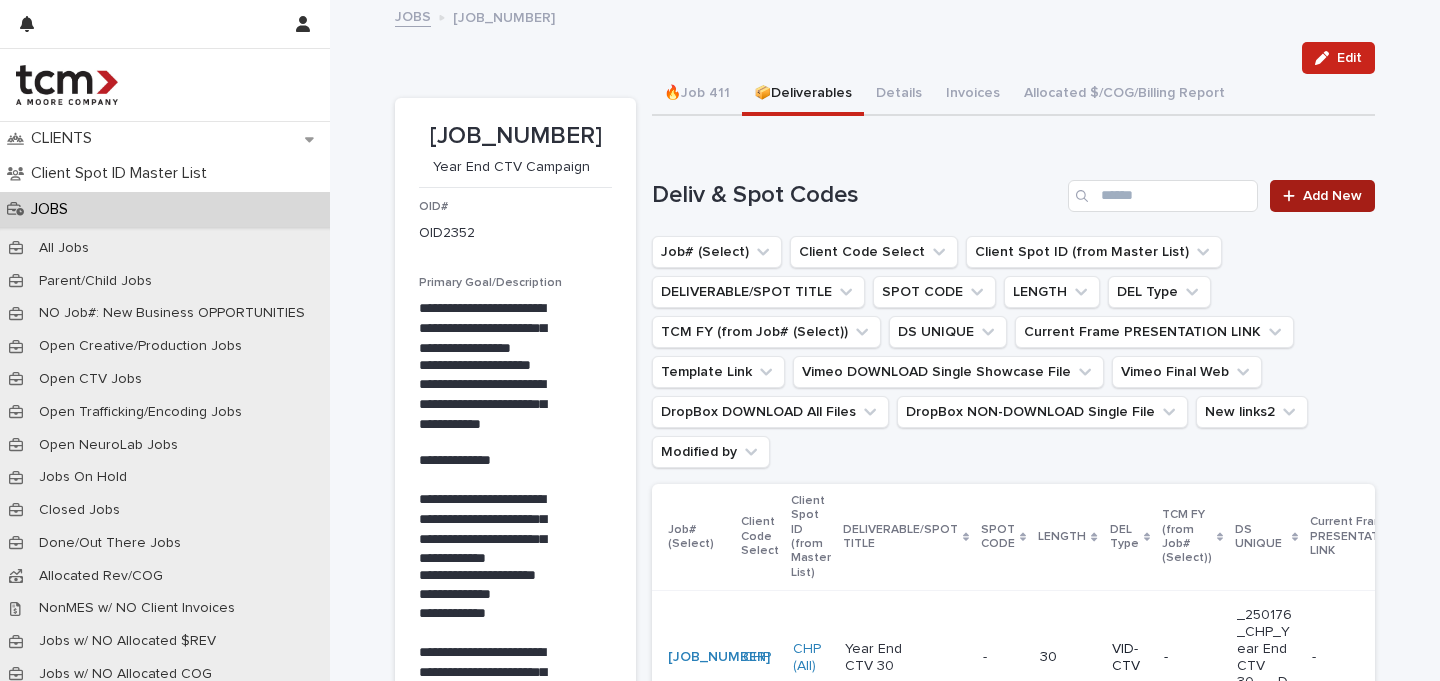 click on "Add New" at bounding box center [1332, 196] 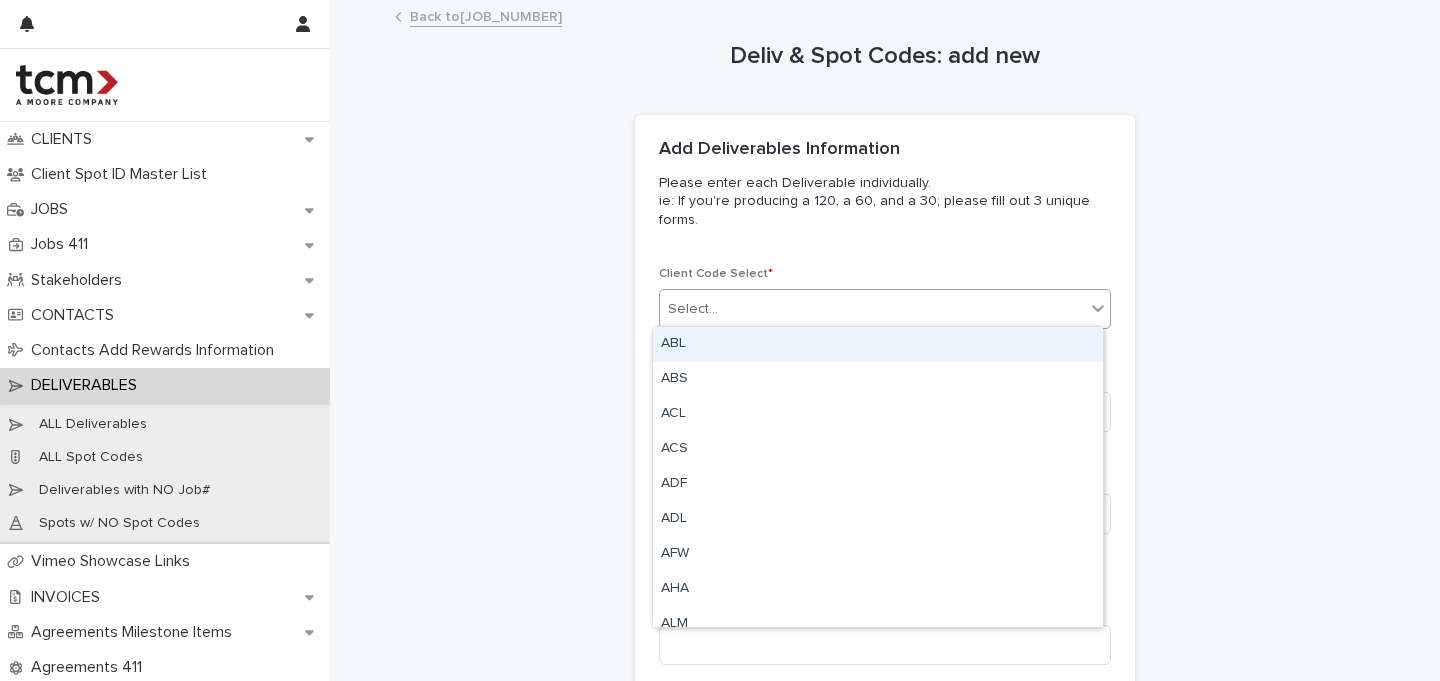 click on "Select..." at bounding box center (872, 309) 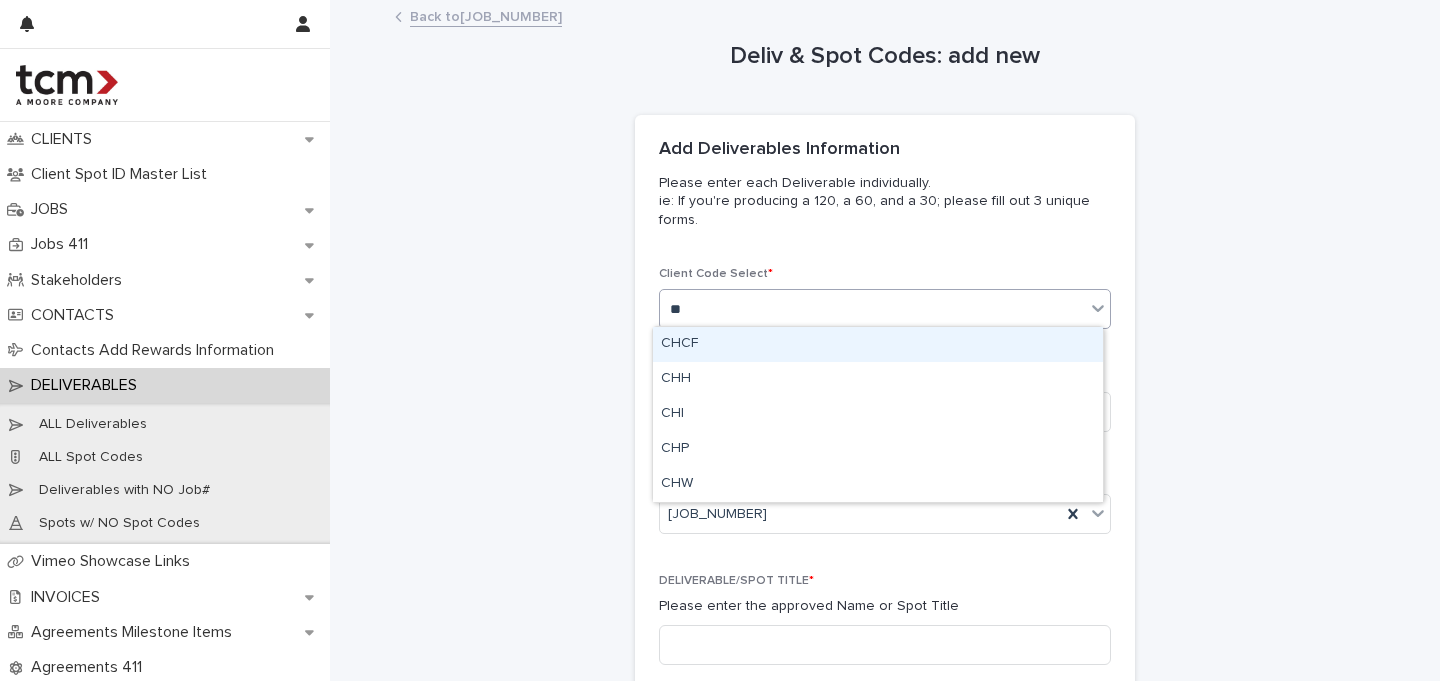 type on "***" 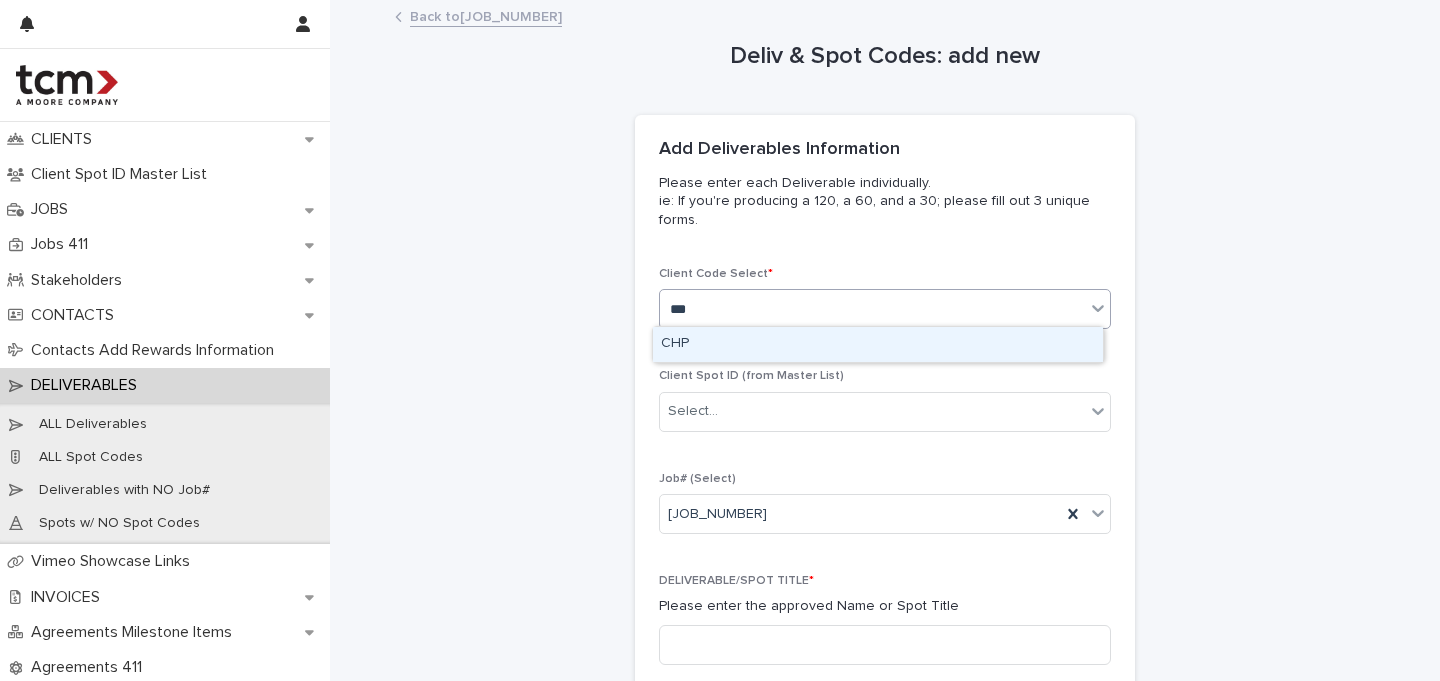 type 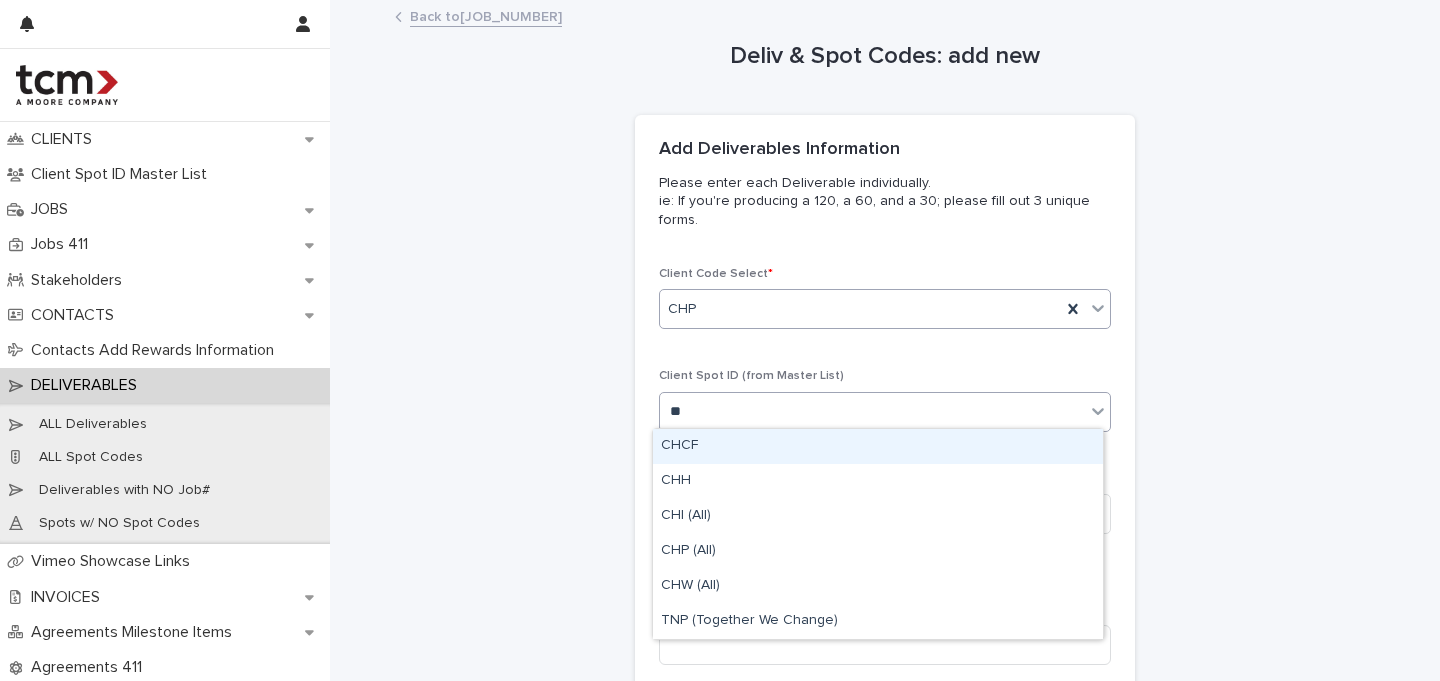 type on "***" 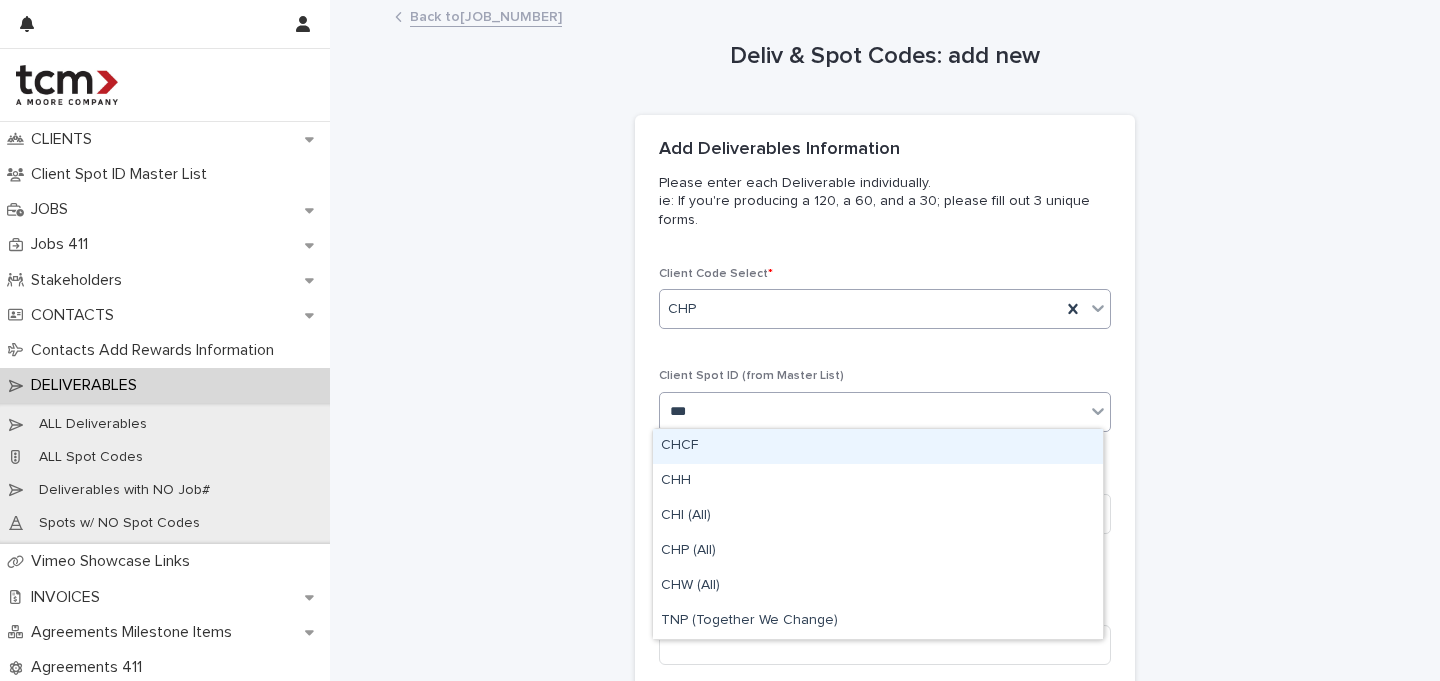 type 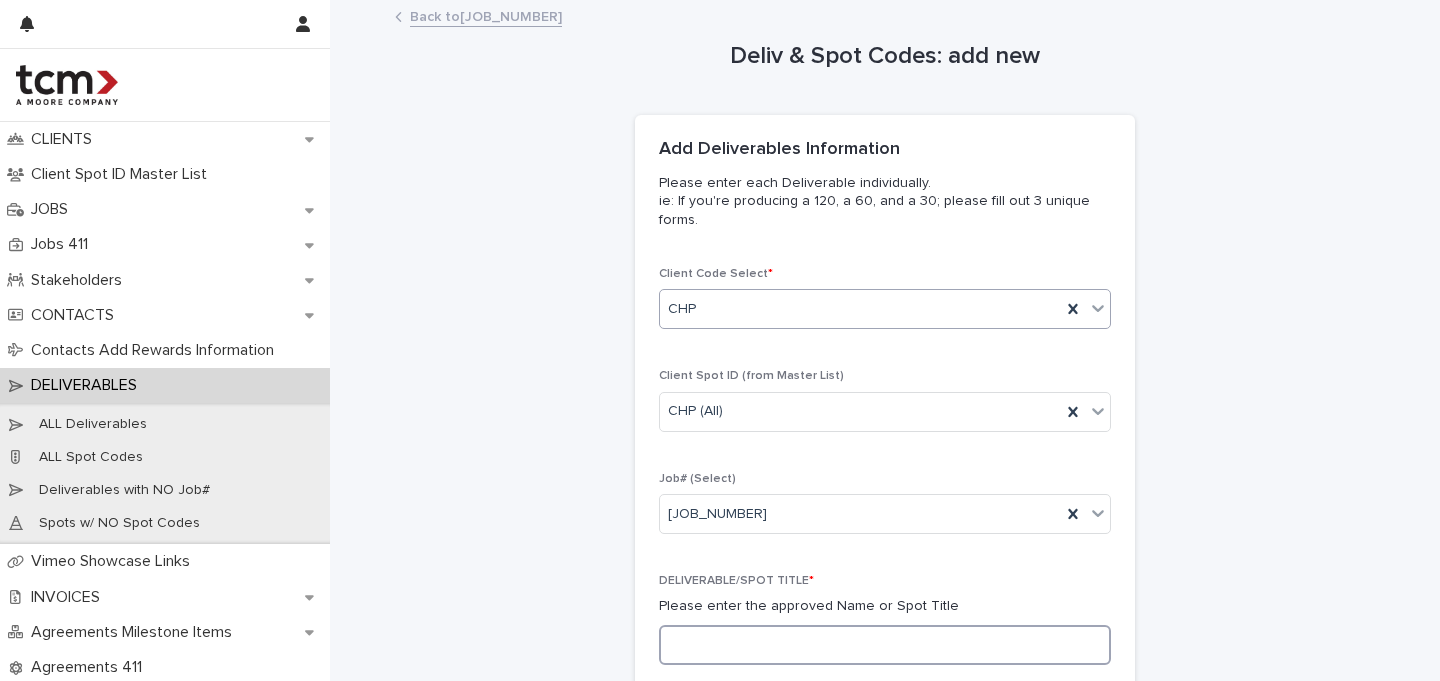 paste on "**********" 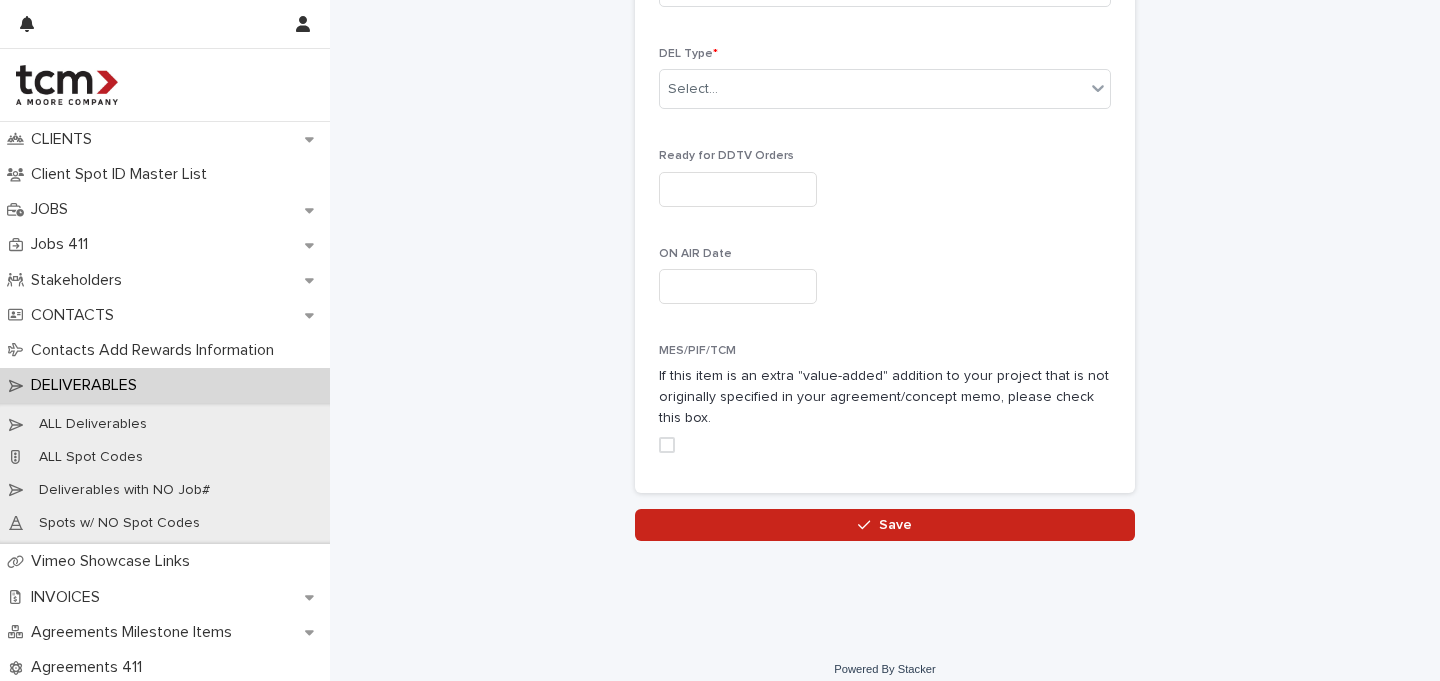 scroll, scrollTop: 1020, scrollLeft: 0, axis: vertical 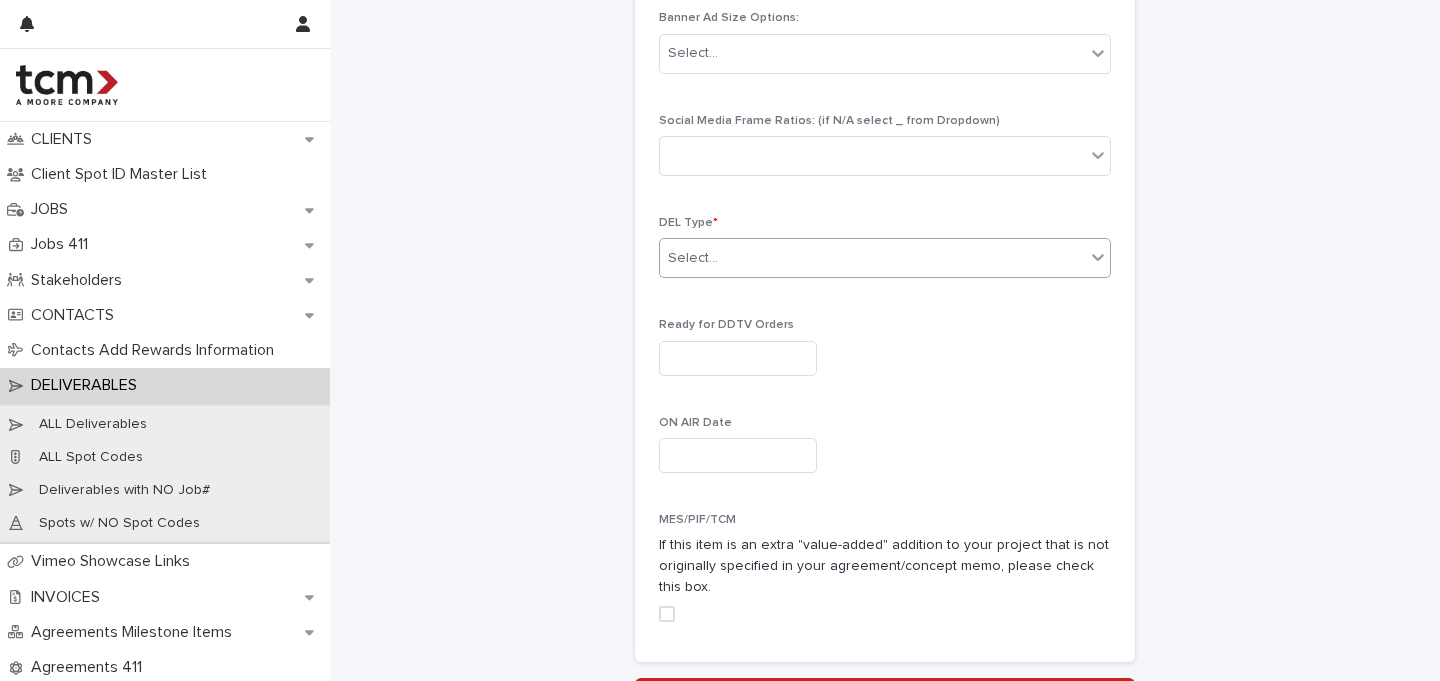 type on "**********" 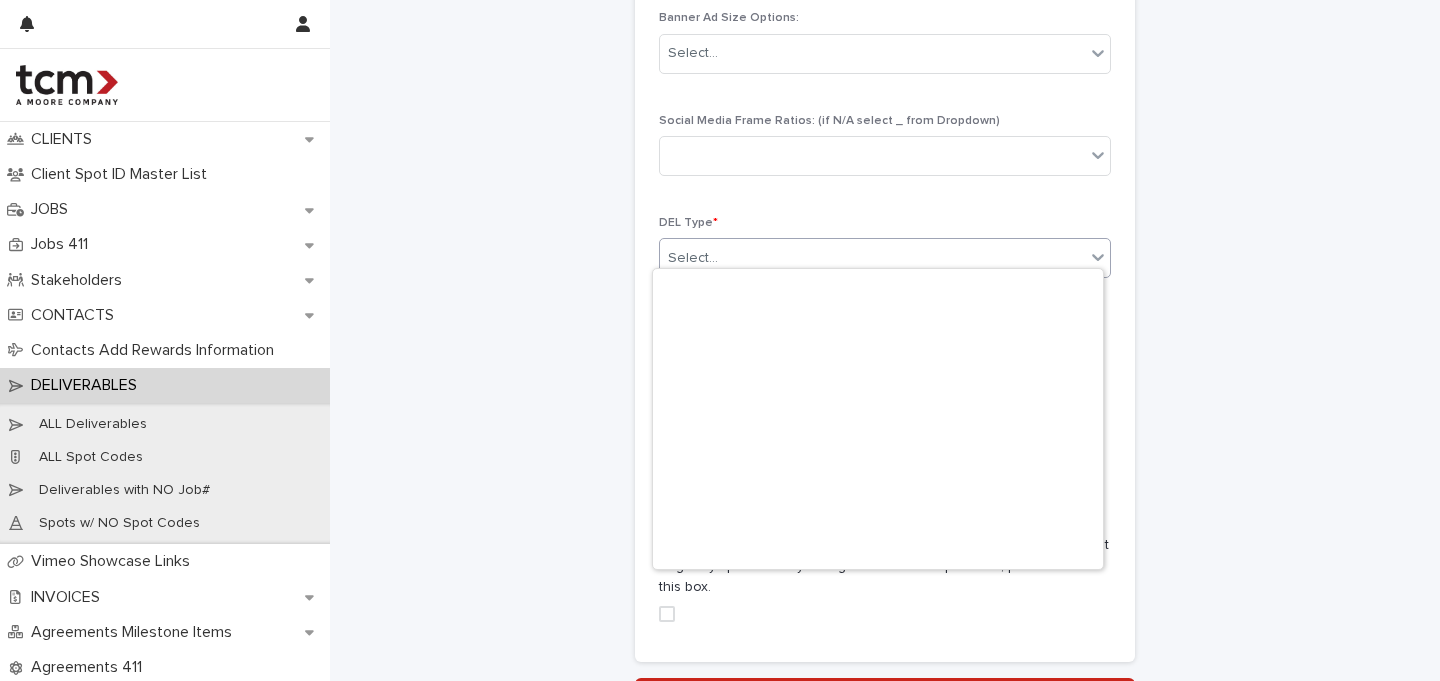scroll, scrollTop: 855, scrollLeft: 0, axis: vertical 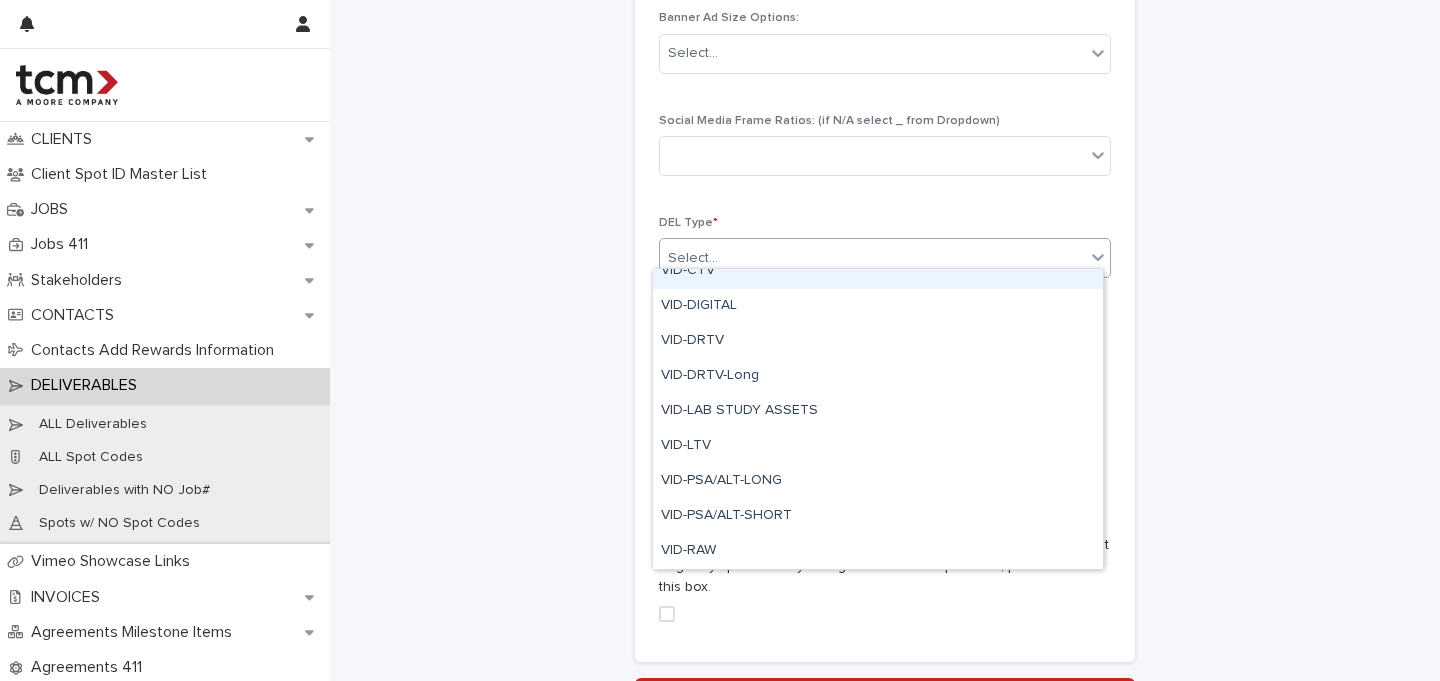 click on "VID-CTV" at bounding box center (878, 271) 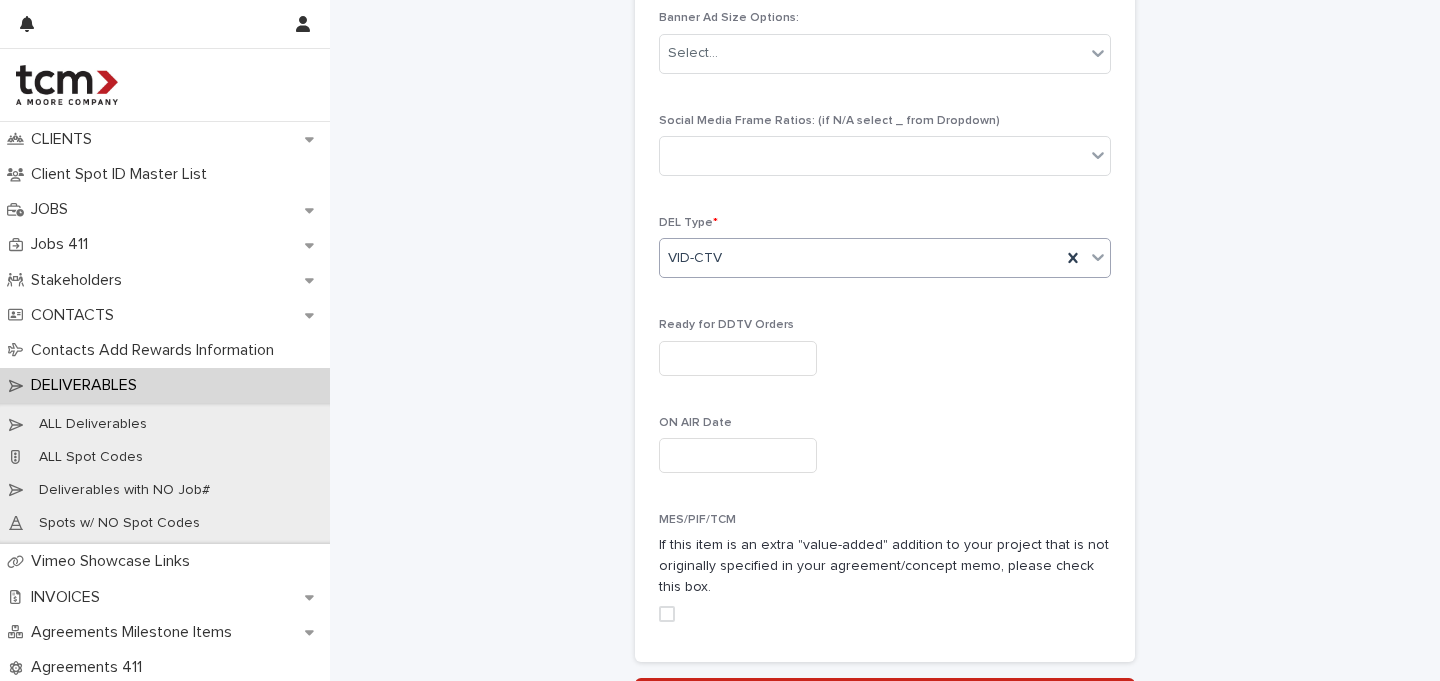 click on "**********" at bounding box center [885, -58] 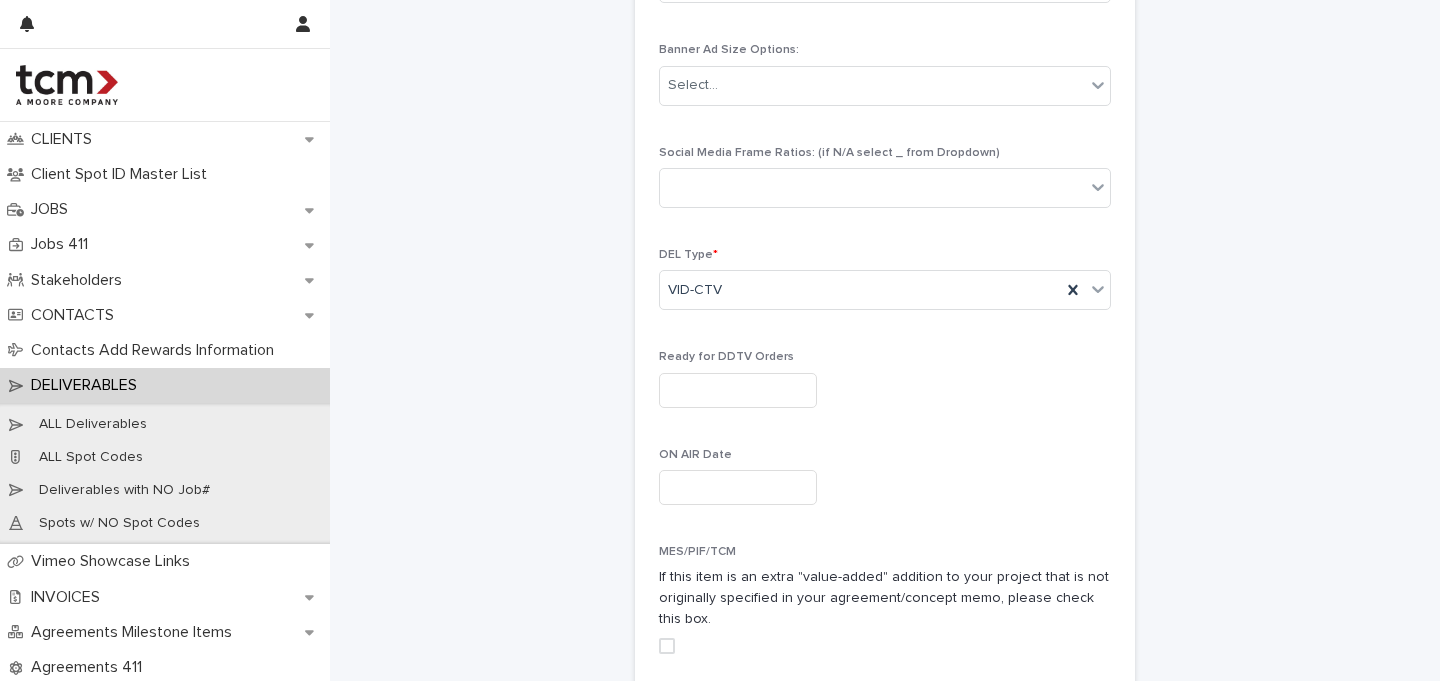 scroll, scrollTop: 596, scrollLeft: 0, axis: vertical 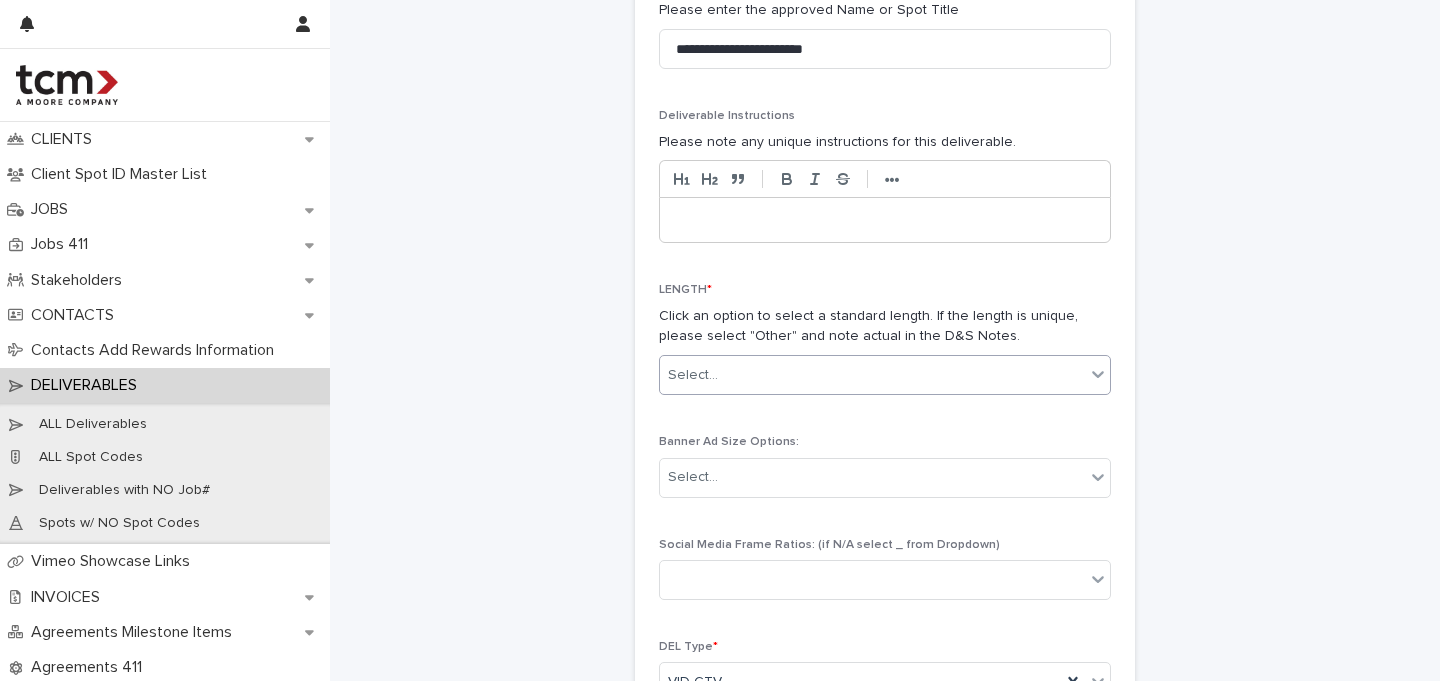 click on "LENGTH * Click an option to select a standard length.  If the length is unique, please select "Other" and note actual in the D&S Notes. Select..." at bounding box center (885, 347) 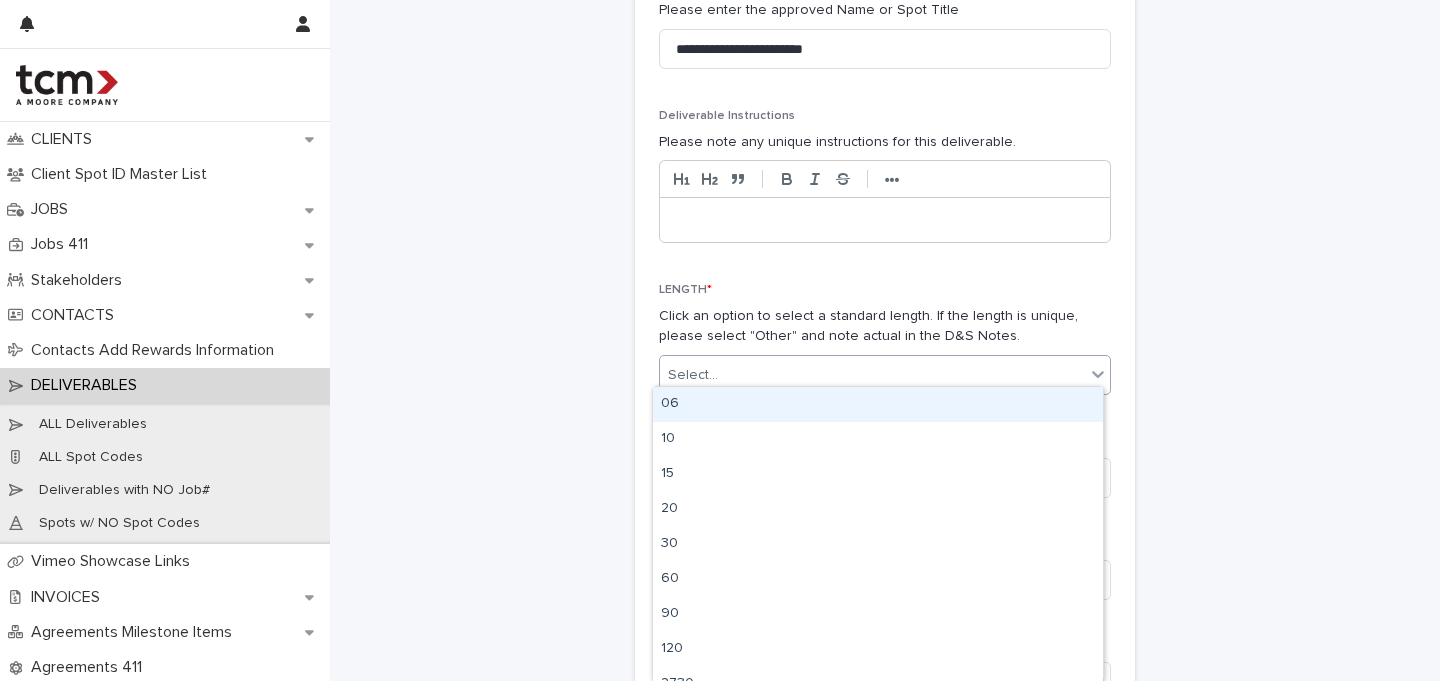 click on "Select..." at bounding box center (872, 375) 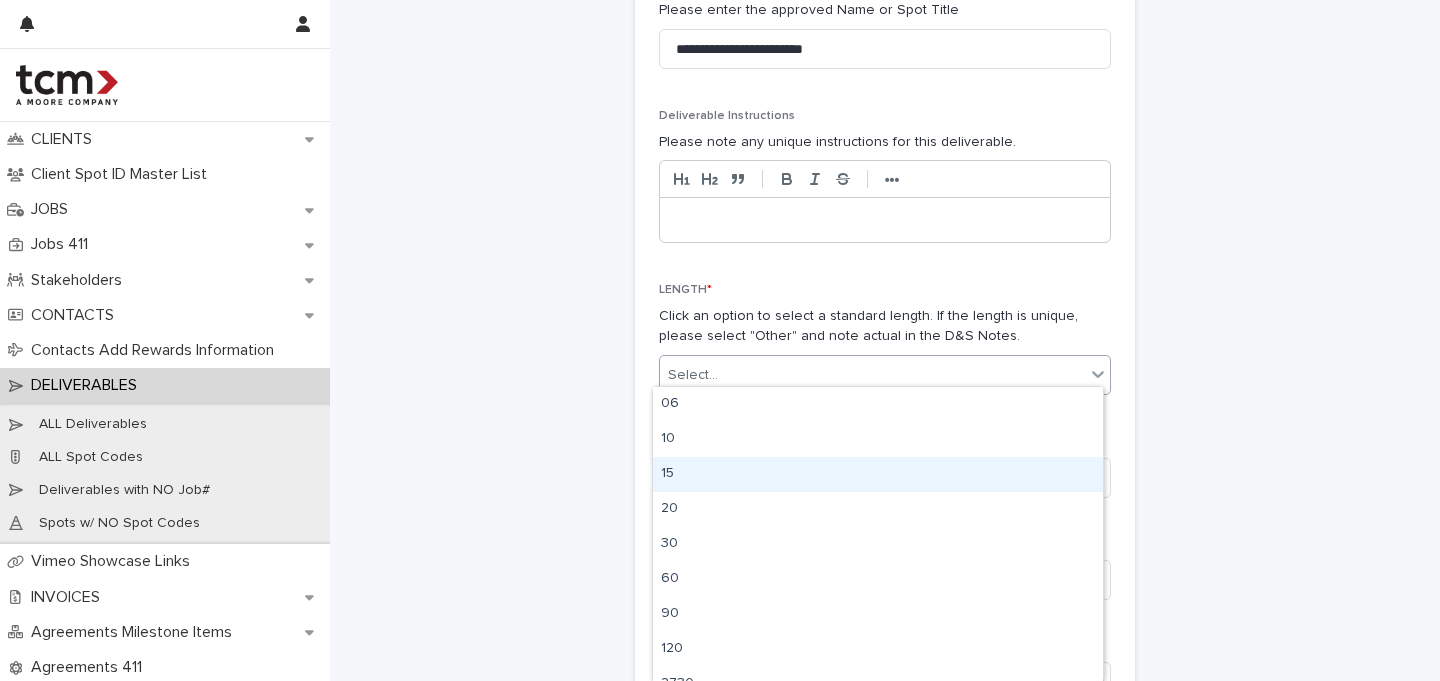 click on "15" at bounding box center [878, 474] 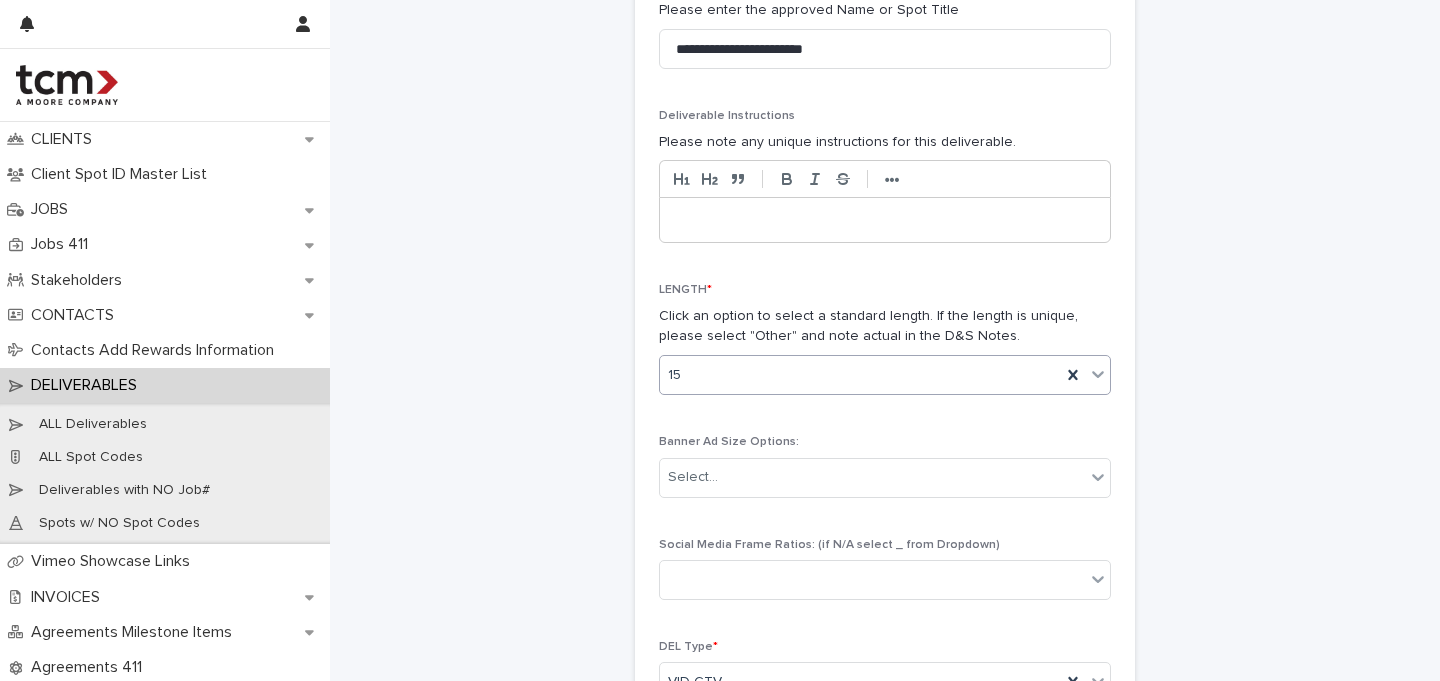 scroll, scrollTop: 1189, scrollLeft: 0, axis: vertical 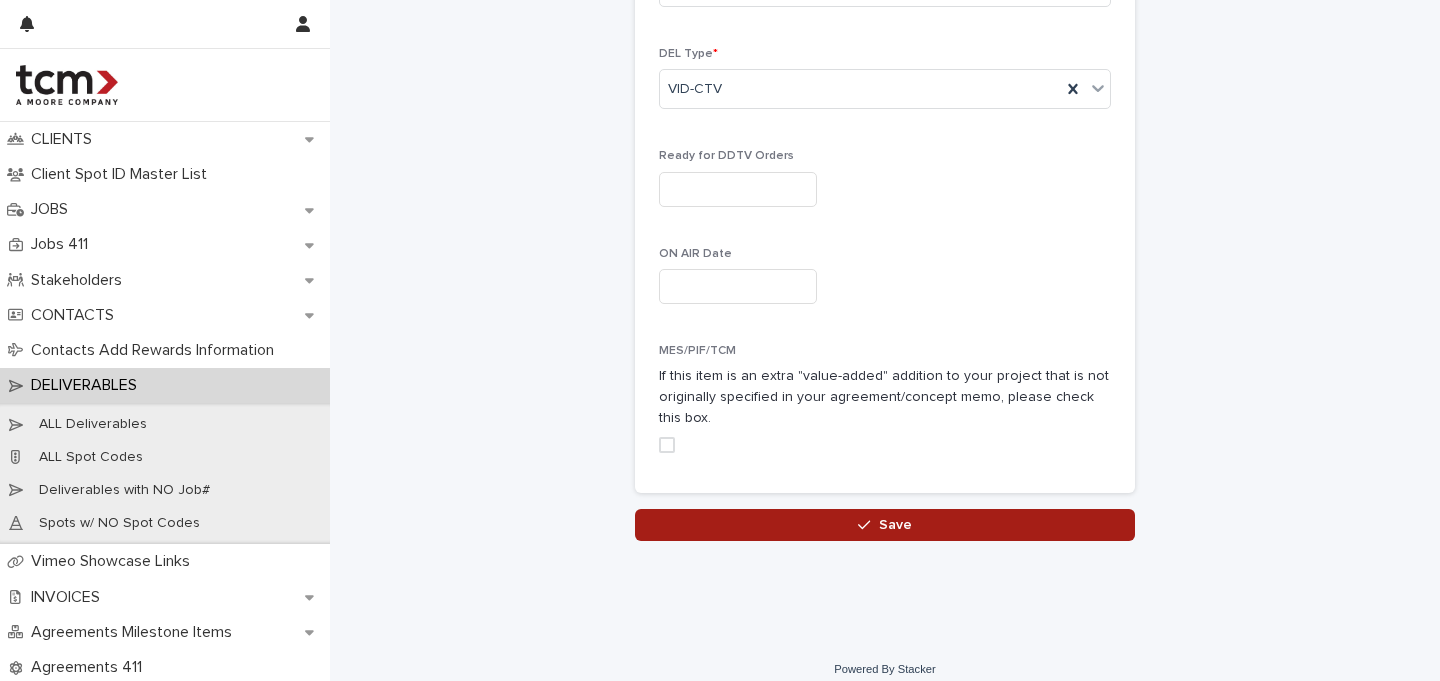 click on "Save" at bounding box center [885, 525] 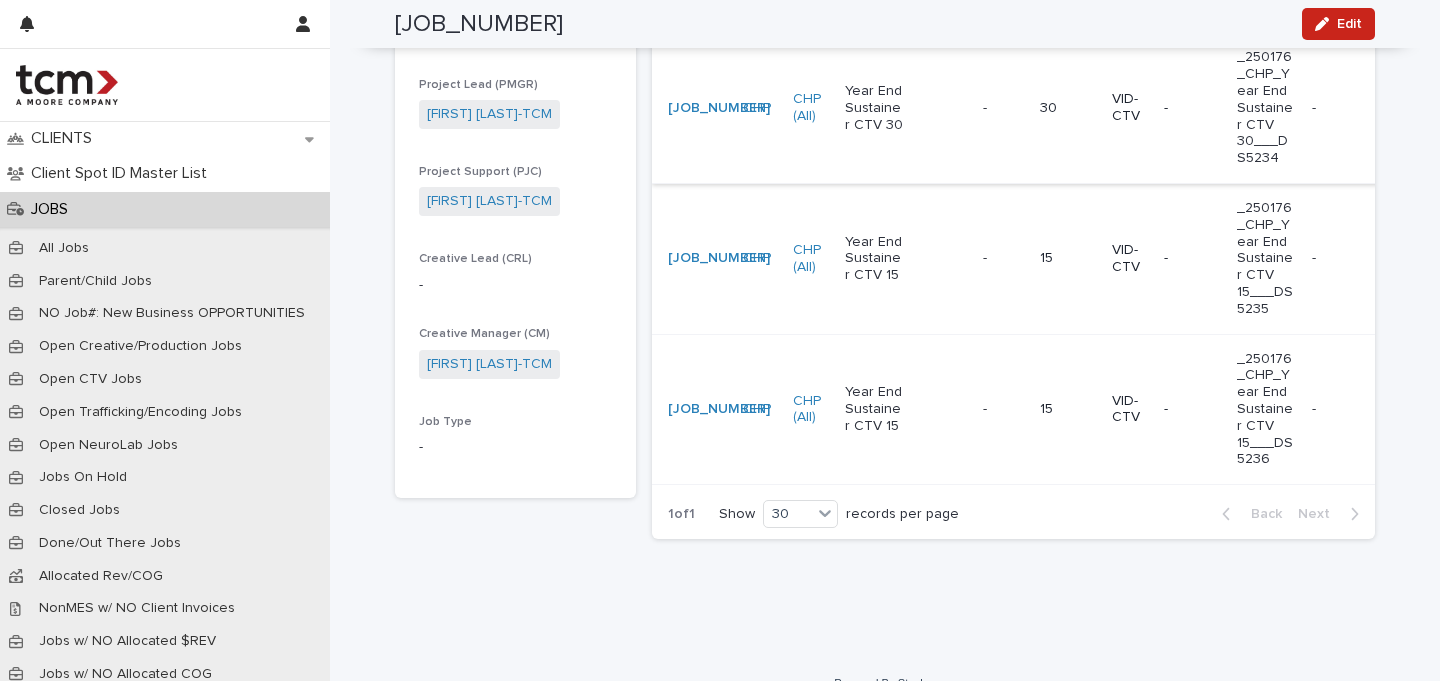 scroll, scrollTop: 963, scrollLeft: 0, axis: vertical 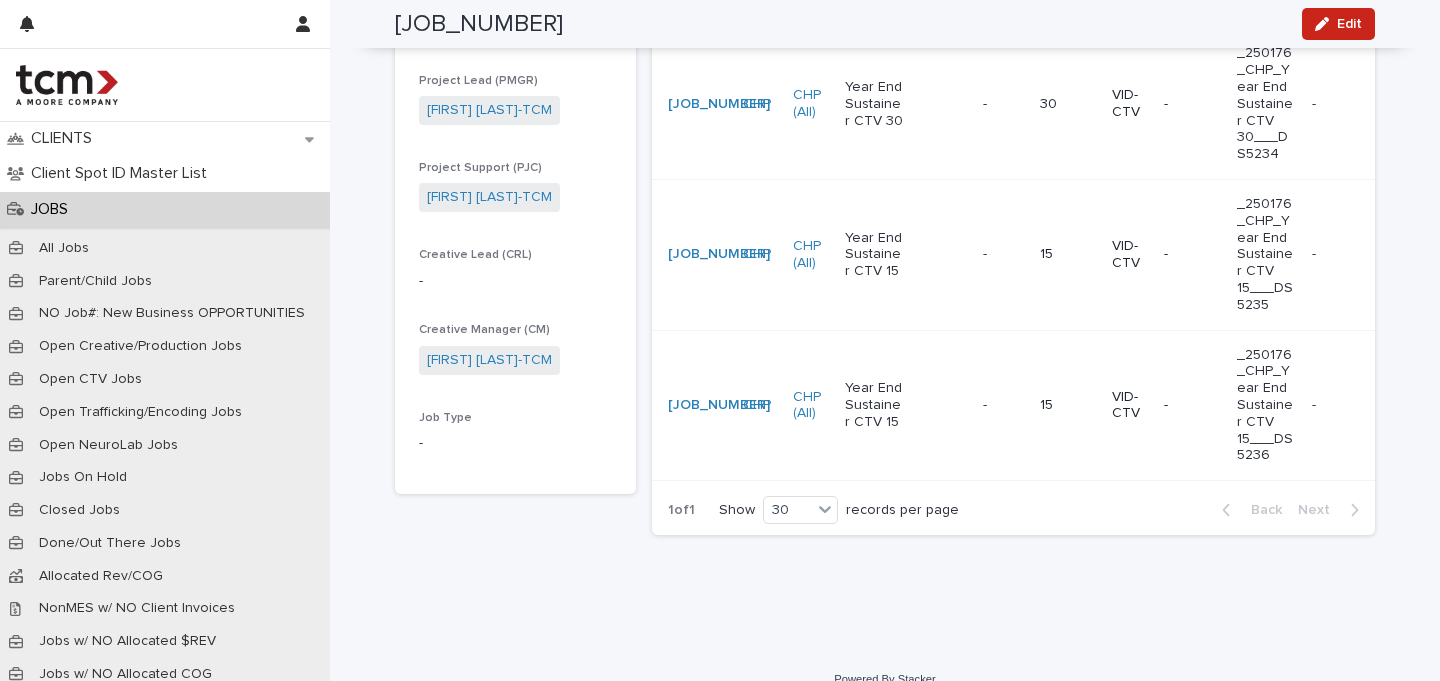 click on "Year End Sustainer CTV 15" at bounding box center (906, 405) 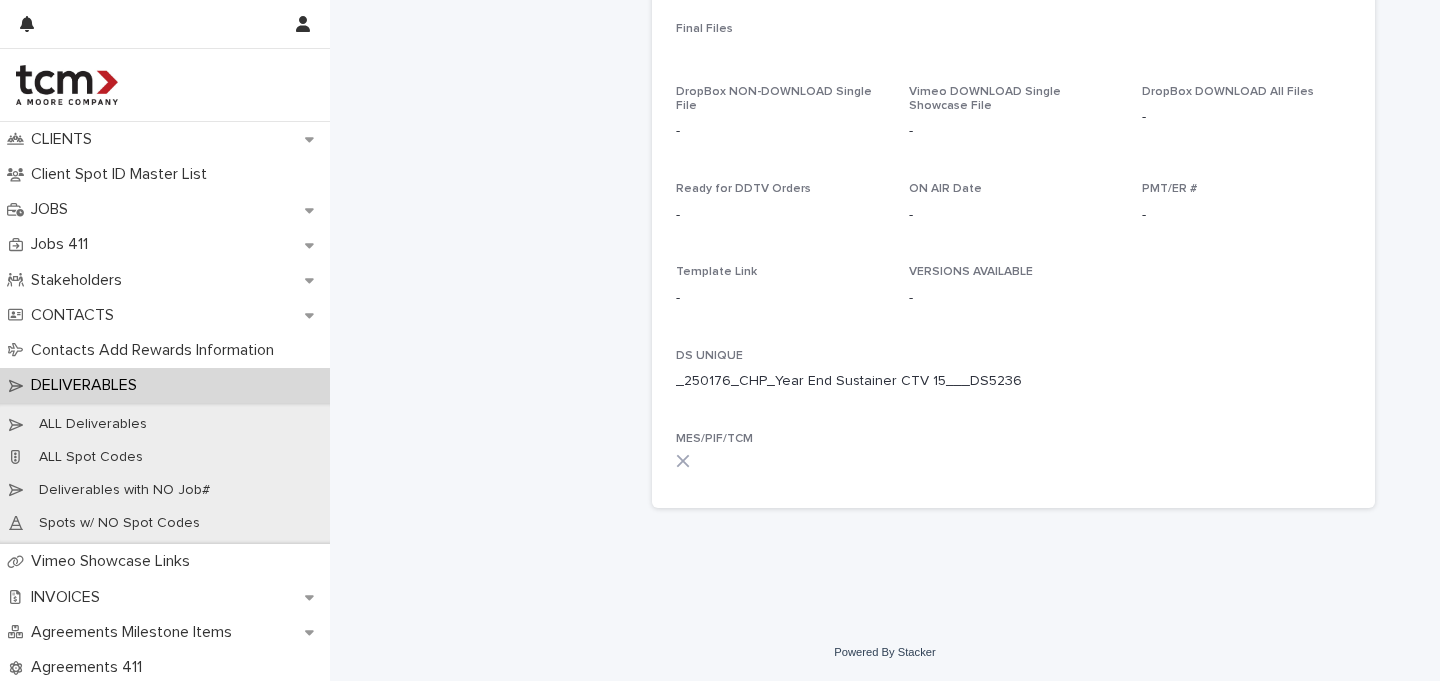 scroll, scrollTop: 640, scrollLeft: 0, axis: vertical 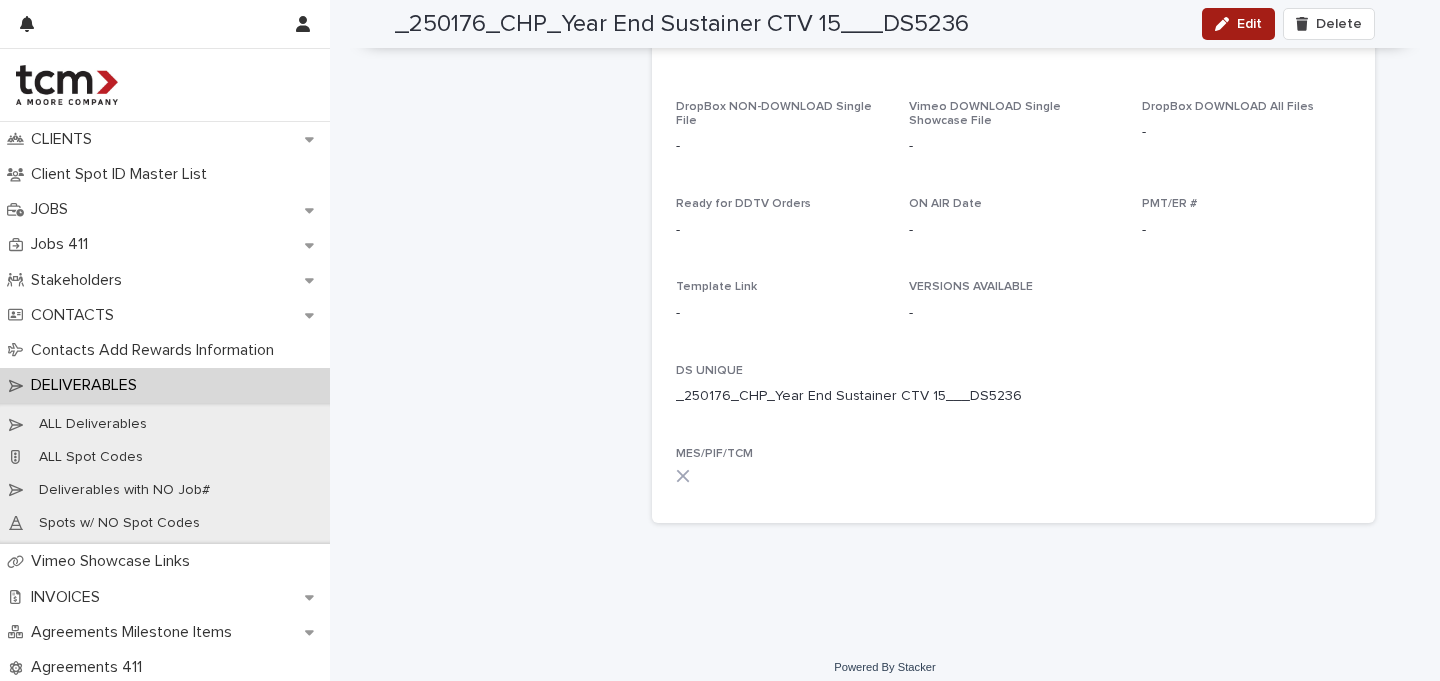 click on "Edit" at bounding box center [1238, 24] 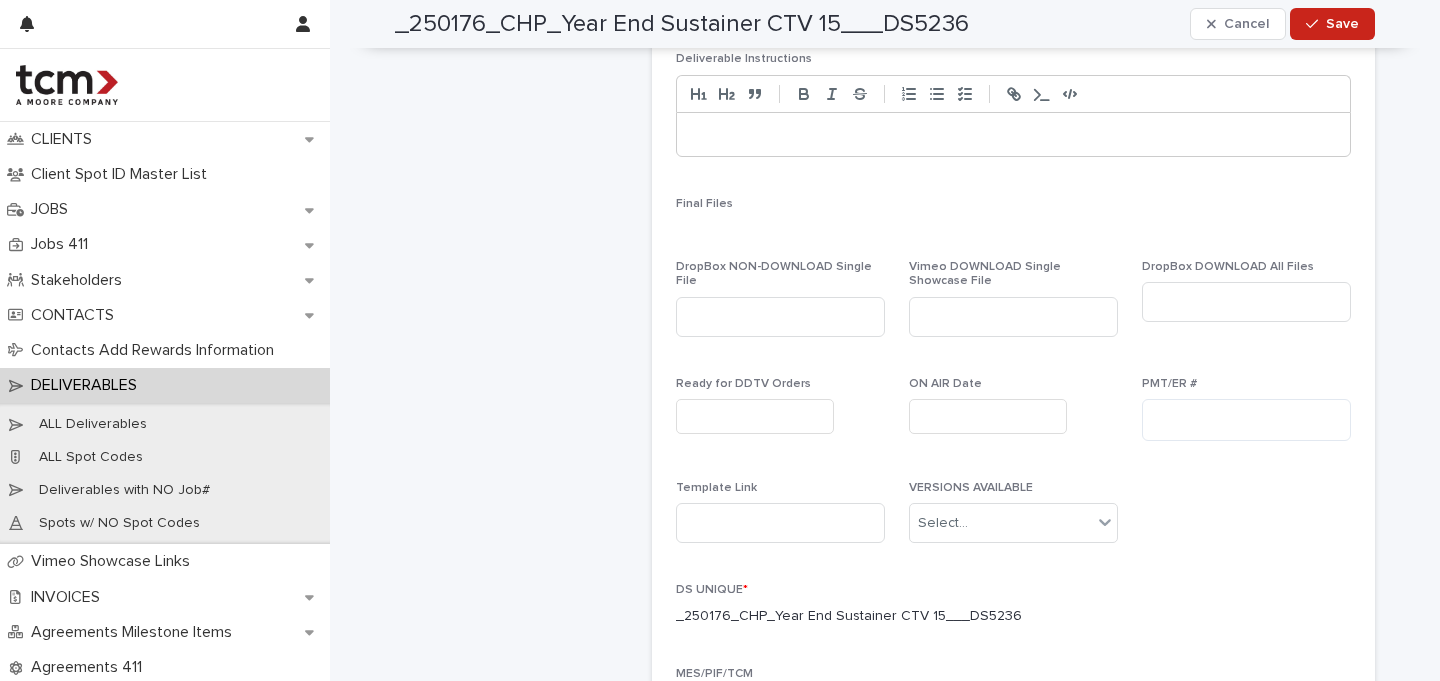 click on "Cancel" at bounding box center (1238, 24) 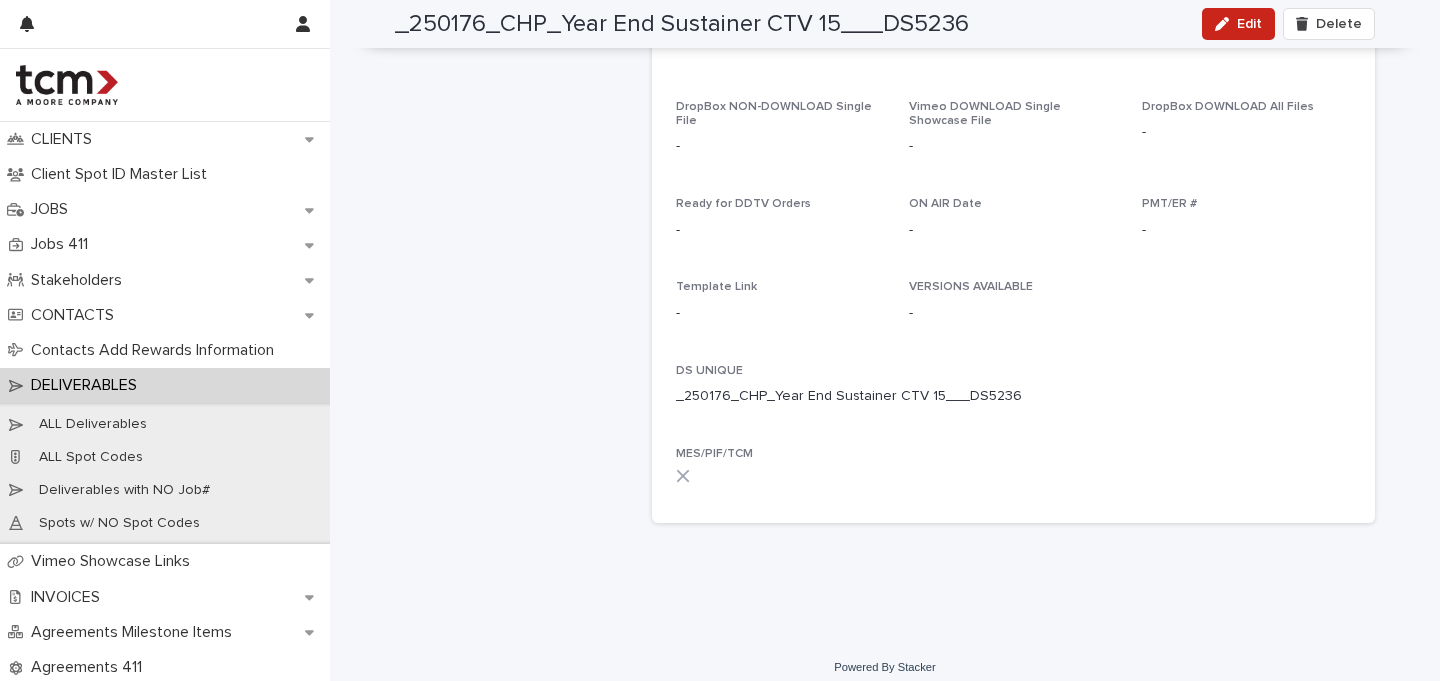 scroll, scrollTop: 0, scrollLeft: 0, axis: both 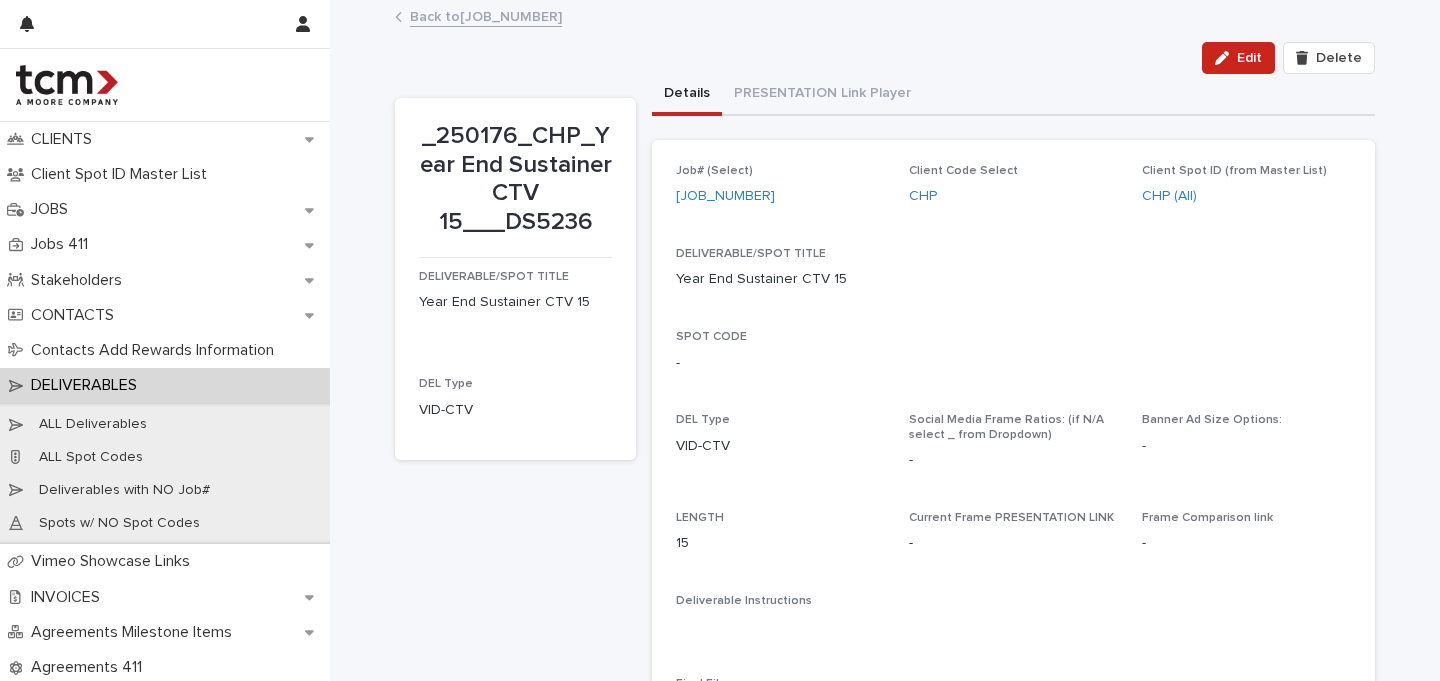 click on "Edit" at bounding box center [1249, 58] 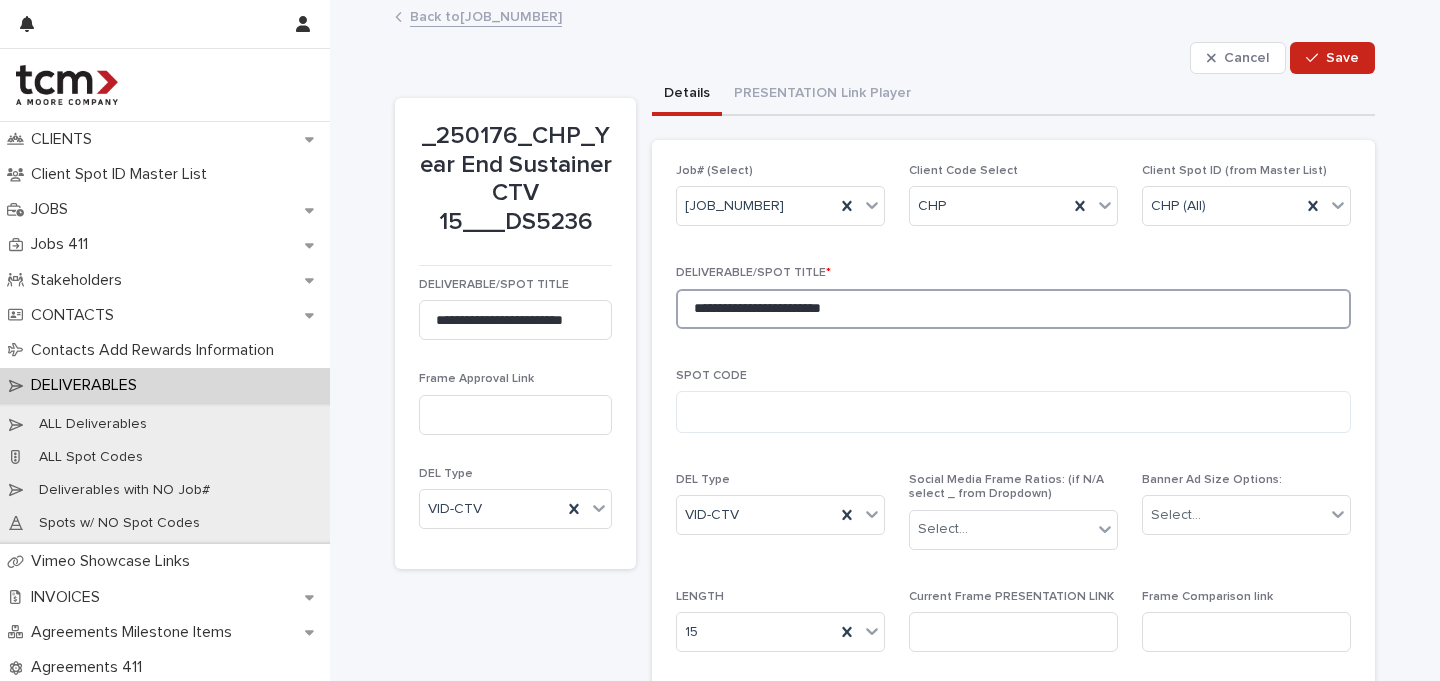 drag, startPoint x: 799, startPoint y: 303, endPoint x: 746, endPoint y: 306, distance: 53.08484 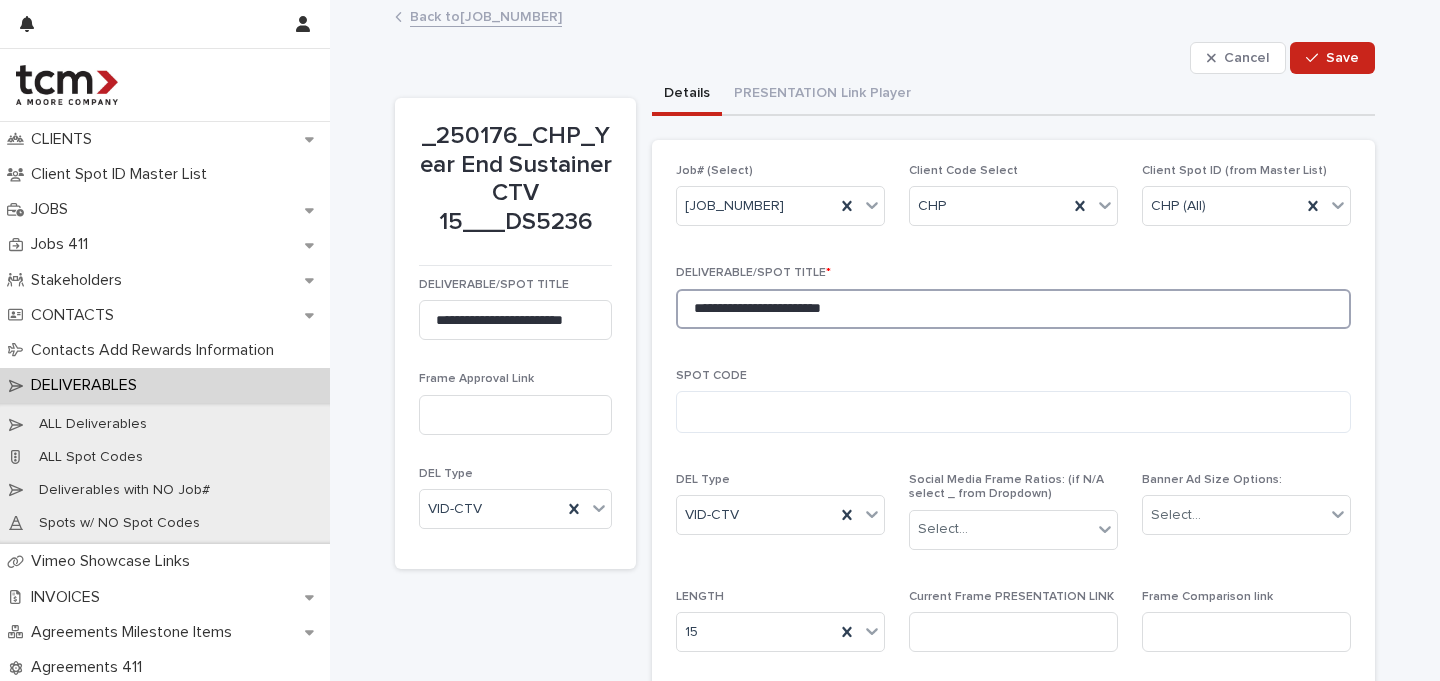 click on "**********" at bounding box center [1013, 309] 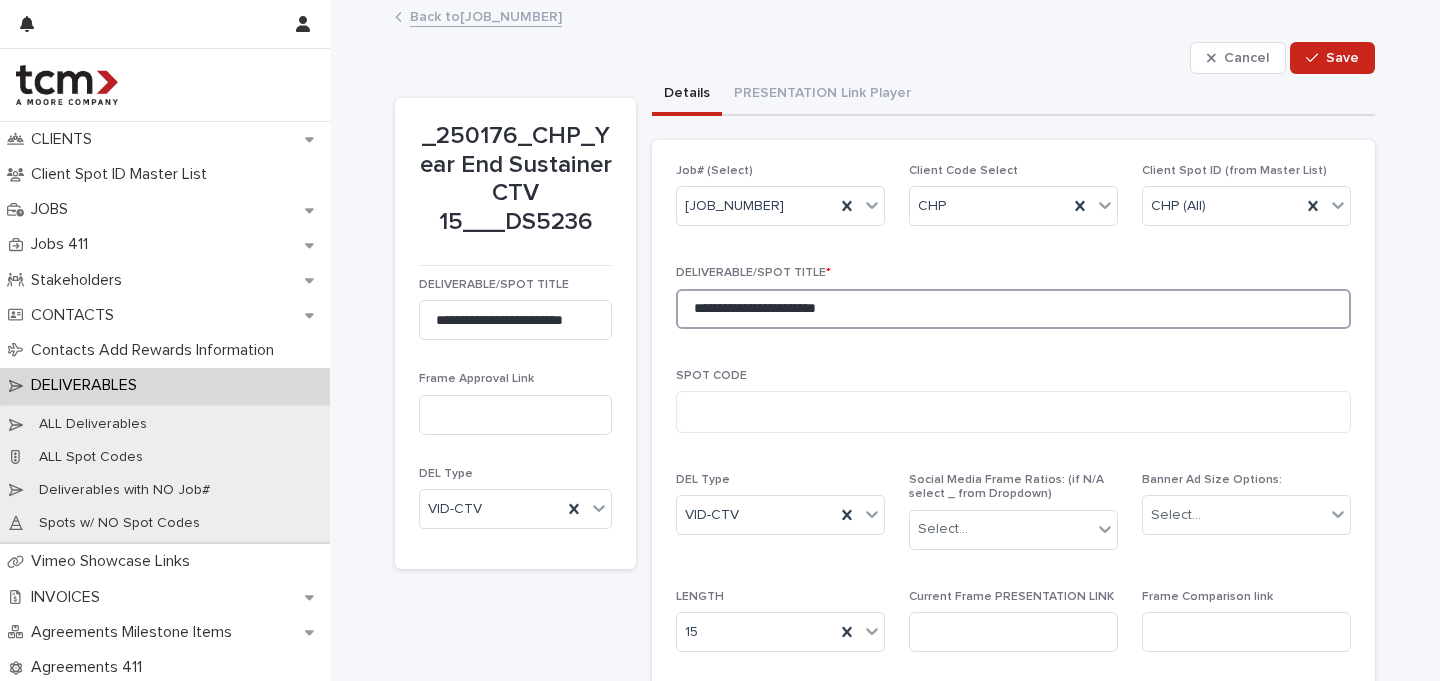 type on "**********" 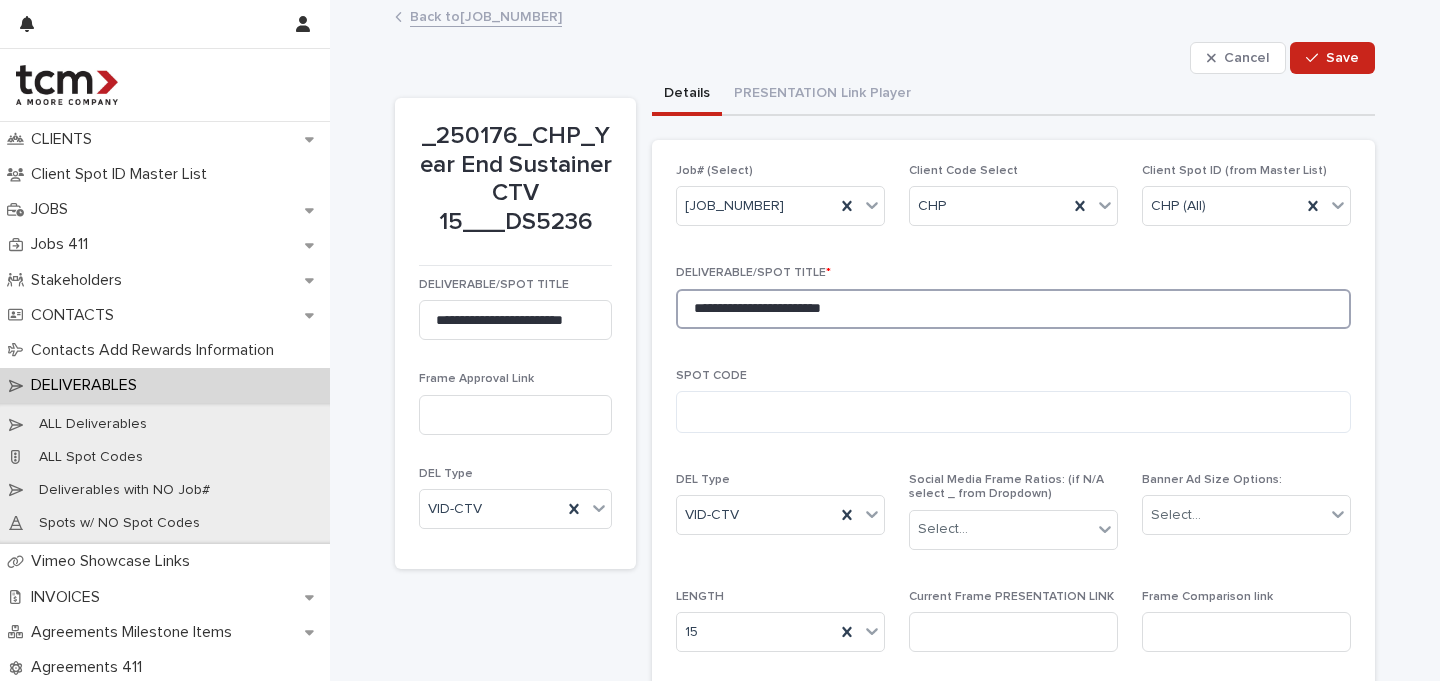 type on "**********" 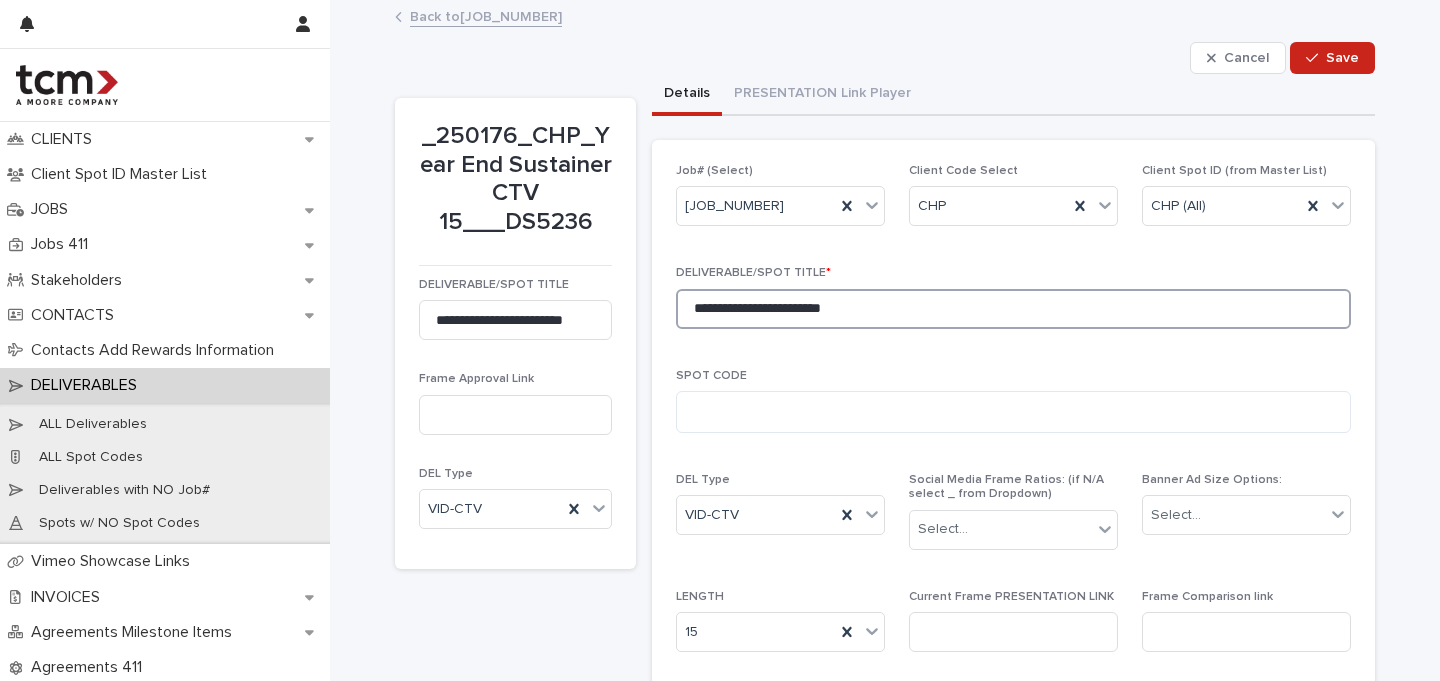 type on "**********" 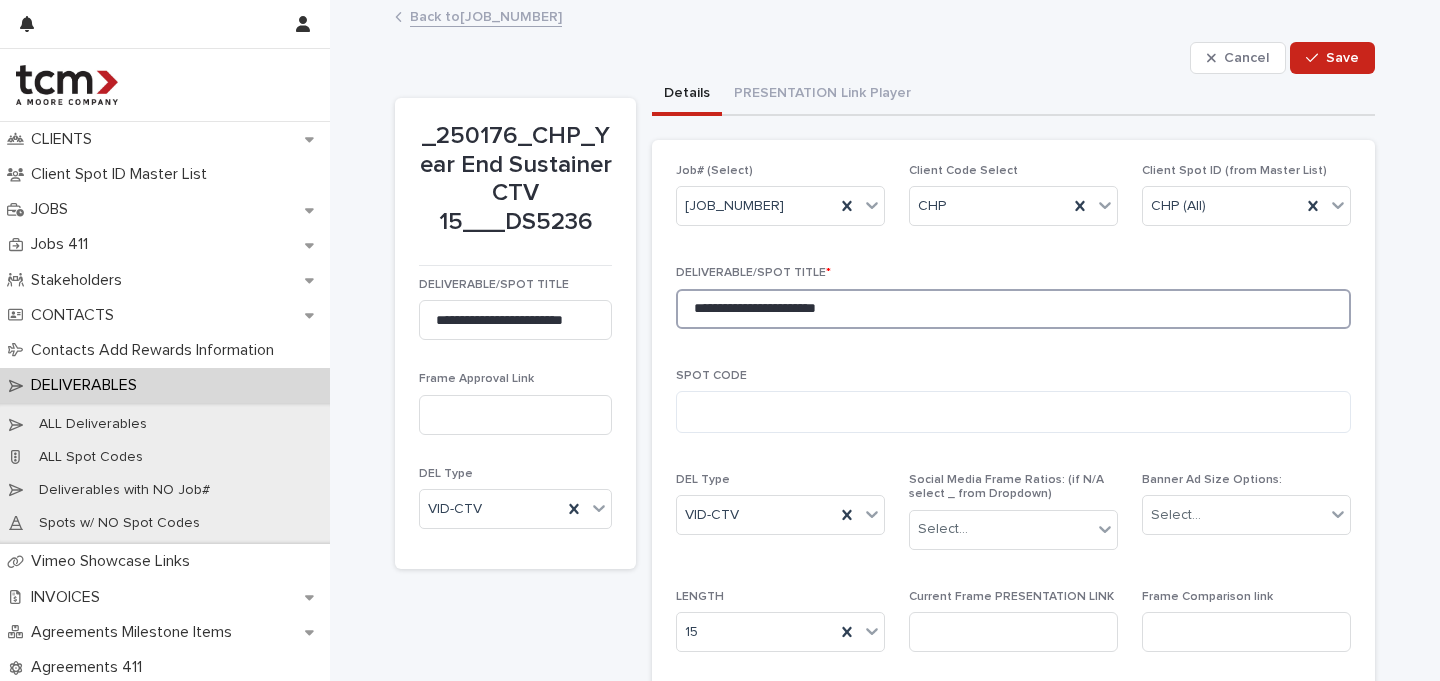 type on "**********" 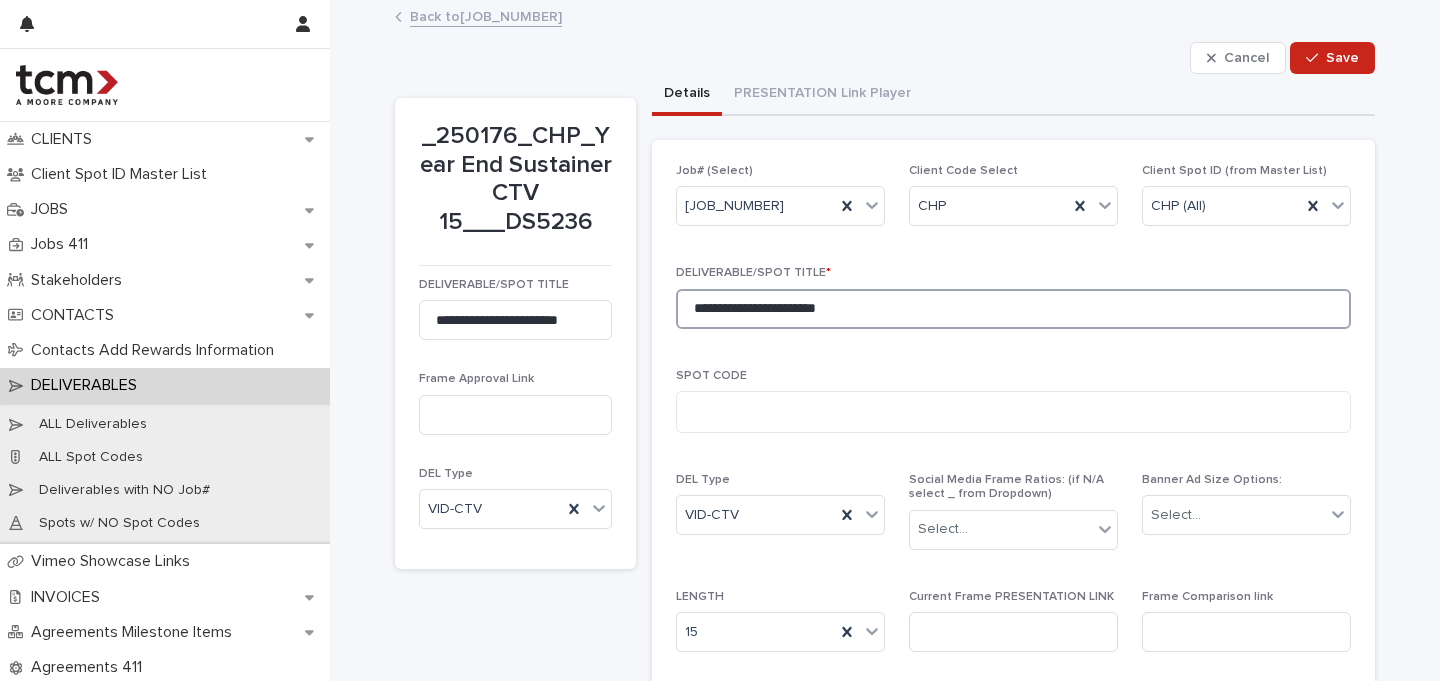 click on "**********" at bounding box center (1013, 309) 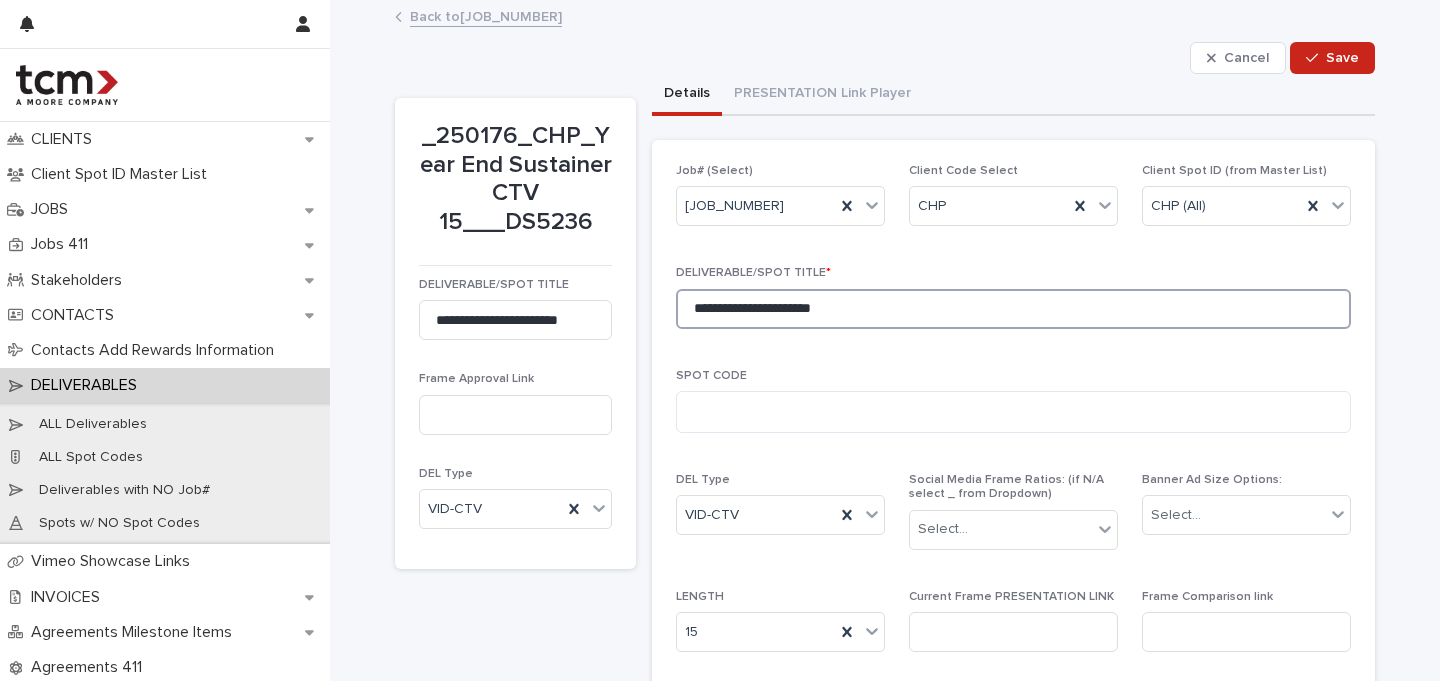 type on "**********" 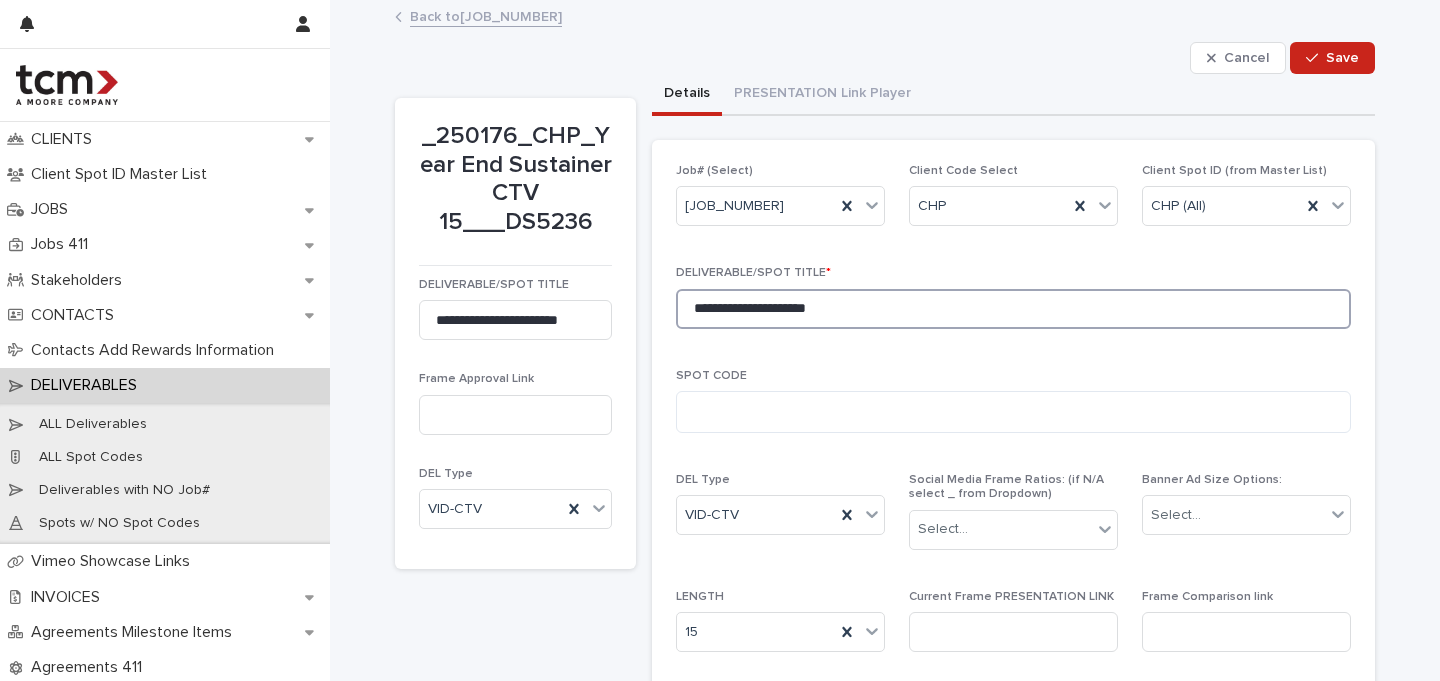 type on "**********" 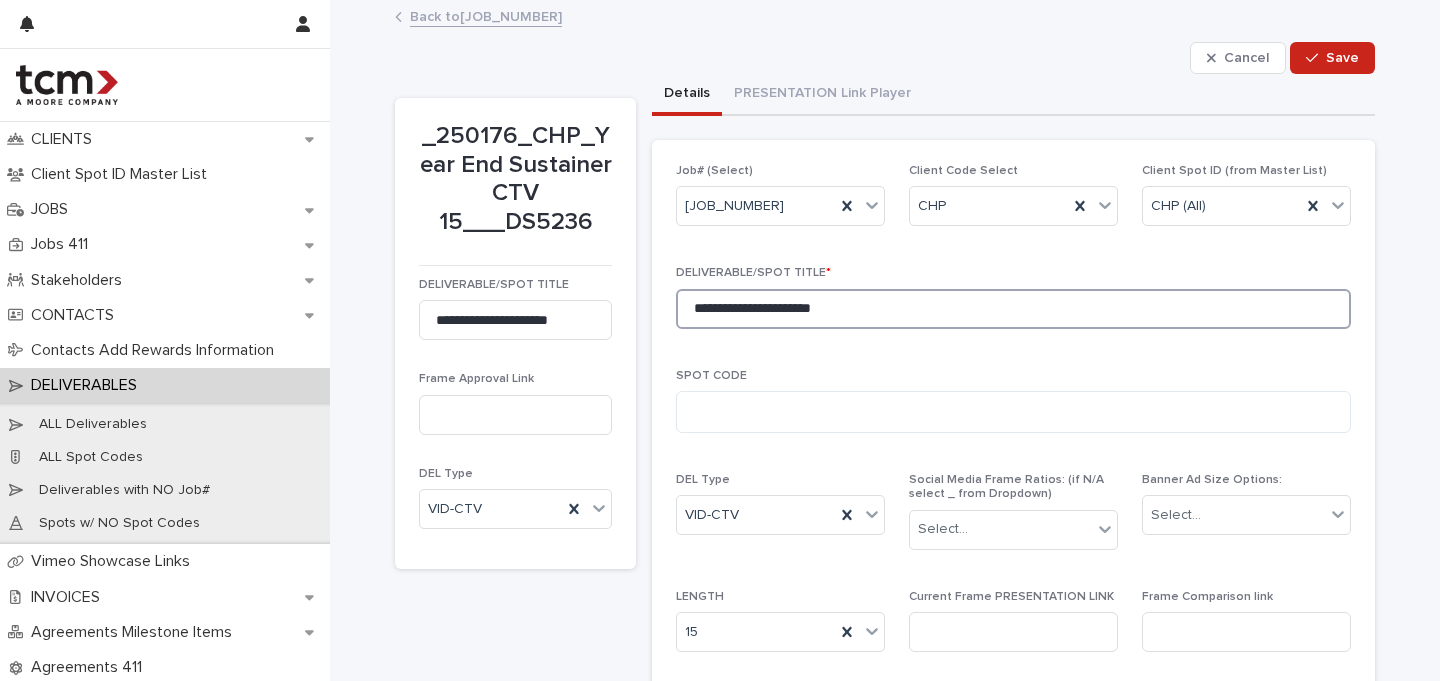 type on "**********" 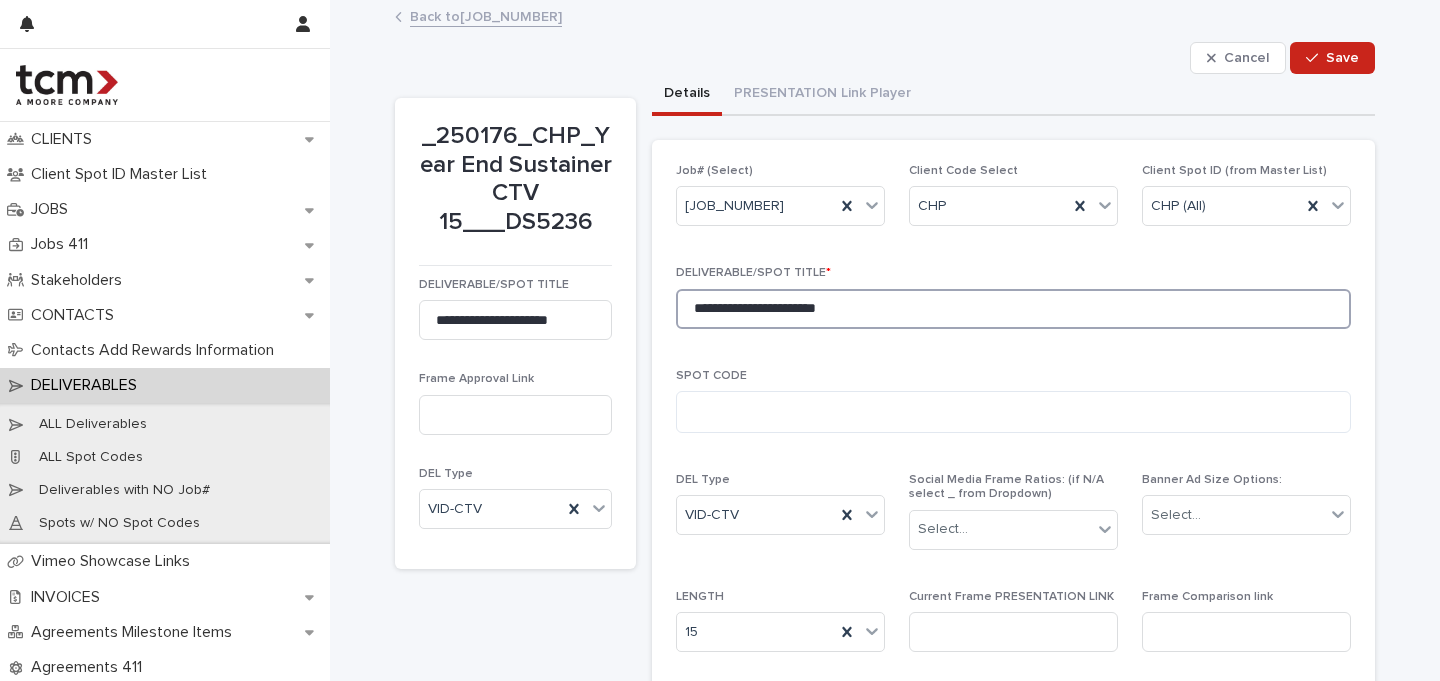 type on "**********" 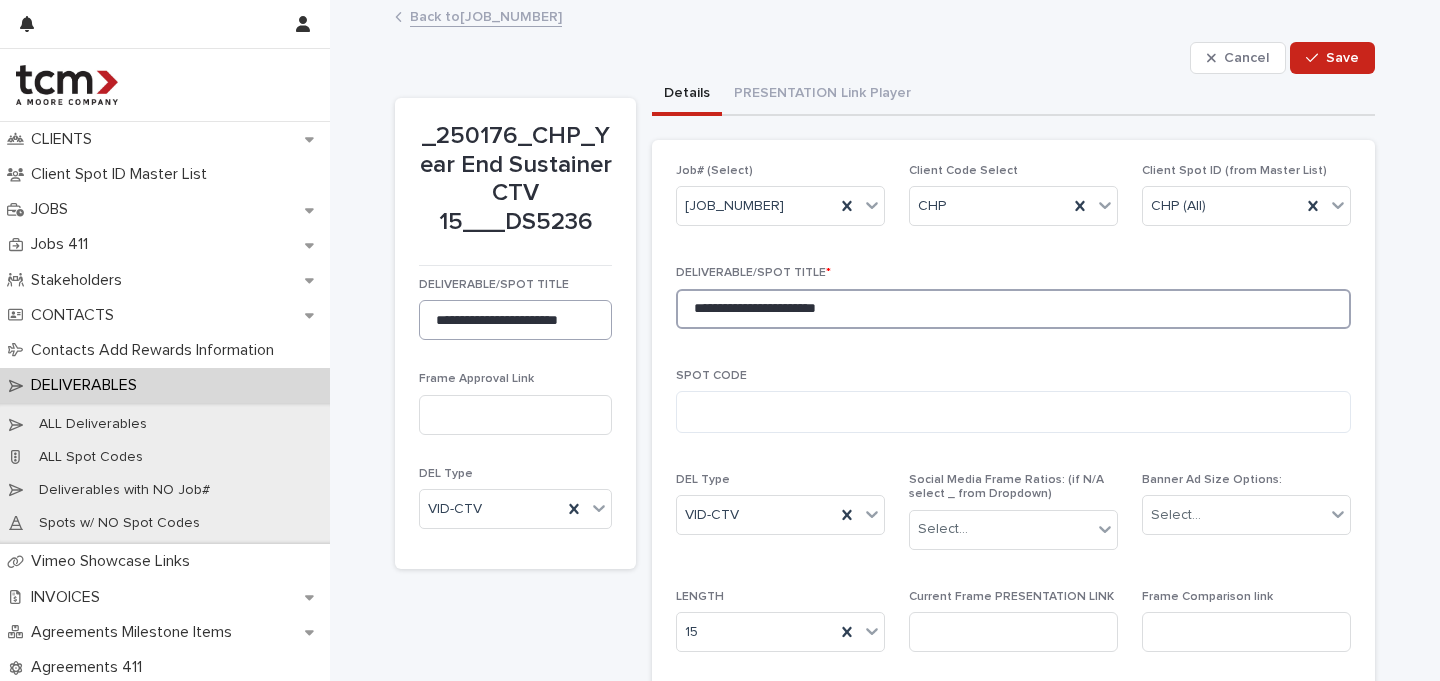 drag, startPoint x: 888, startPoint y: 310, endPoint x: 594, endPoint y: 308, distance: 294.0068 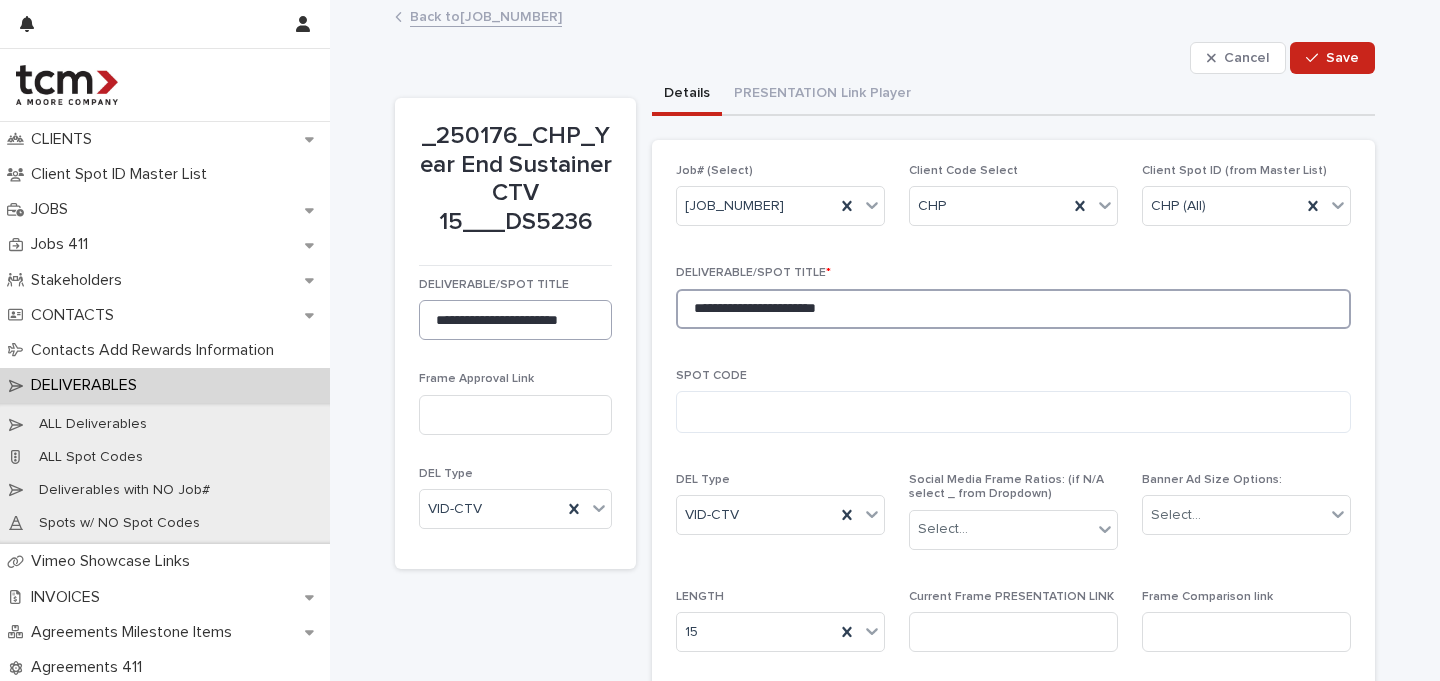 click on "**********" at bounding box center [885, 737] 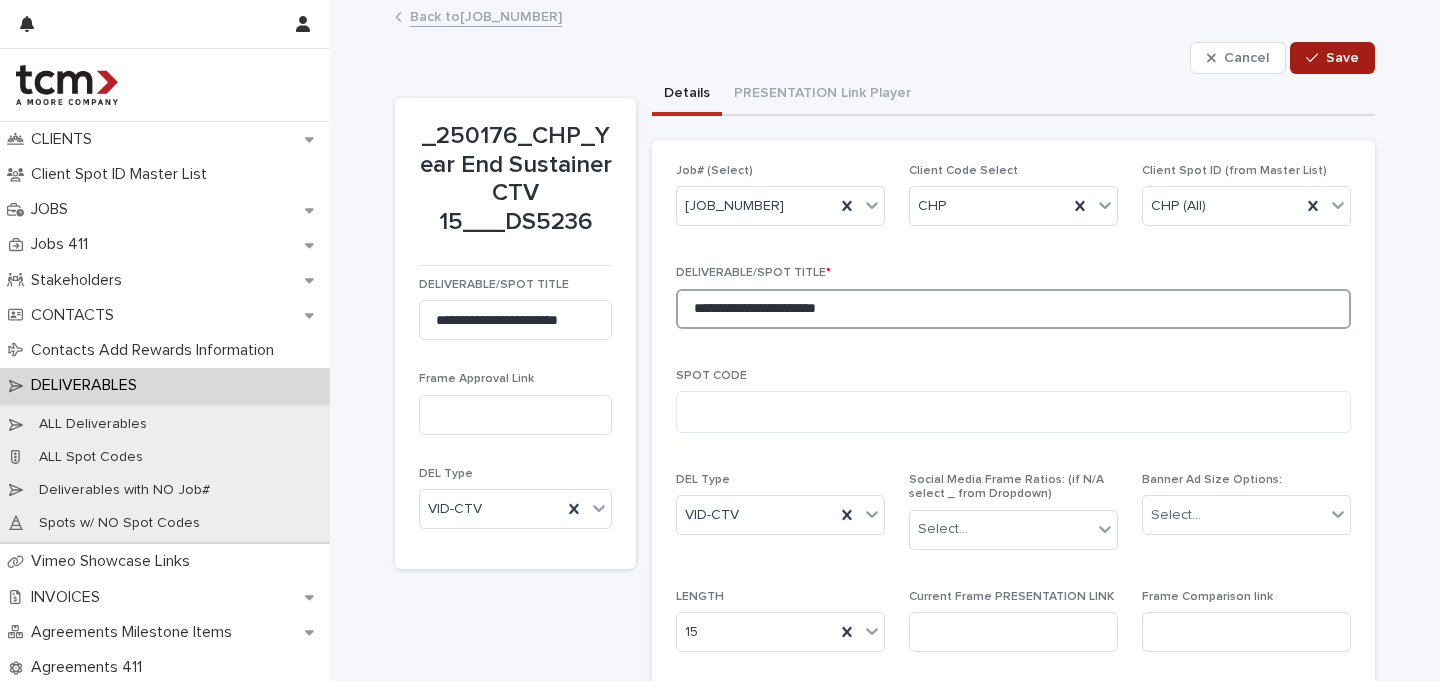 type on "**********" 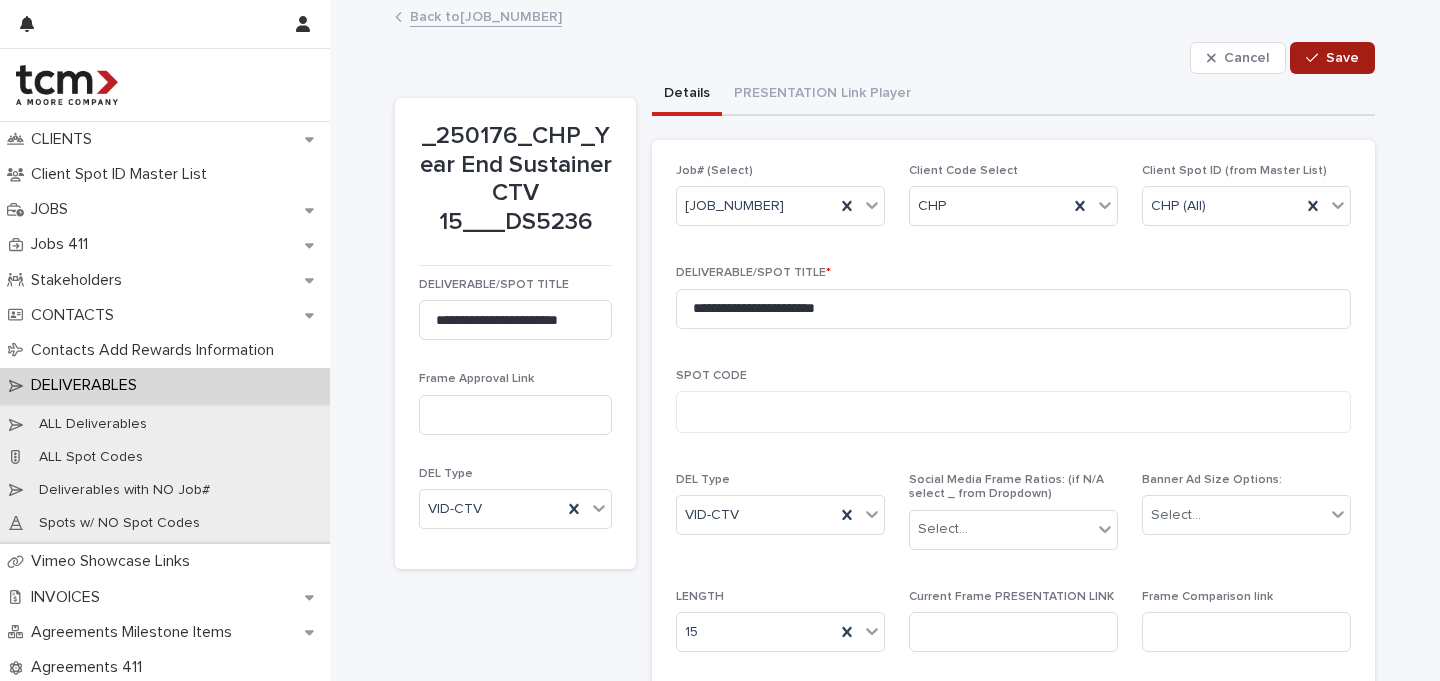 click on "Save" at bounding box center (1342, 58) 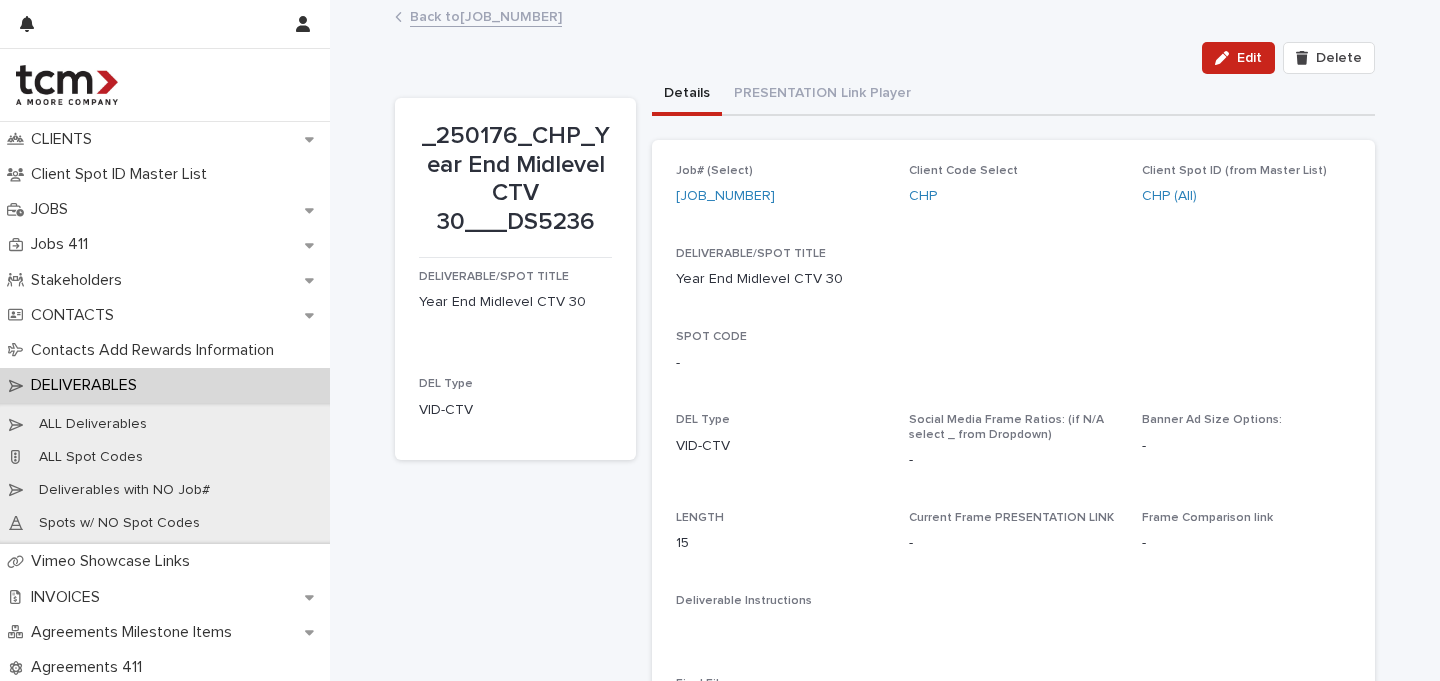 click on "Back to 250176" at bounding box center [486, 15] 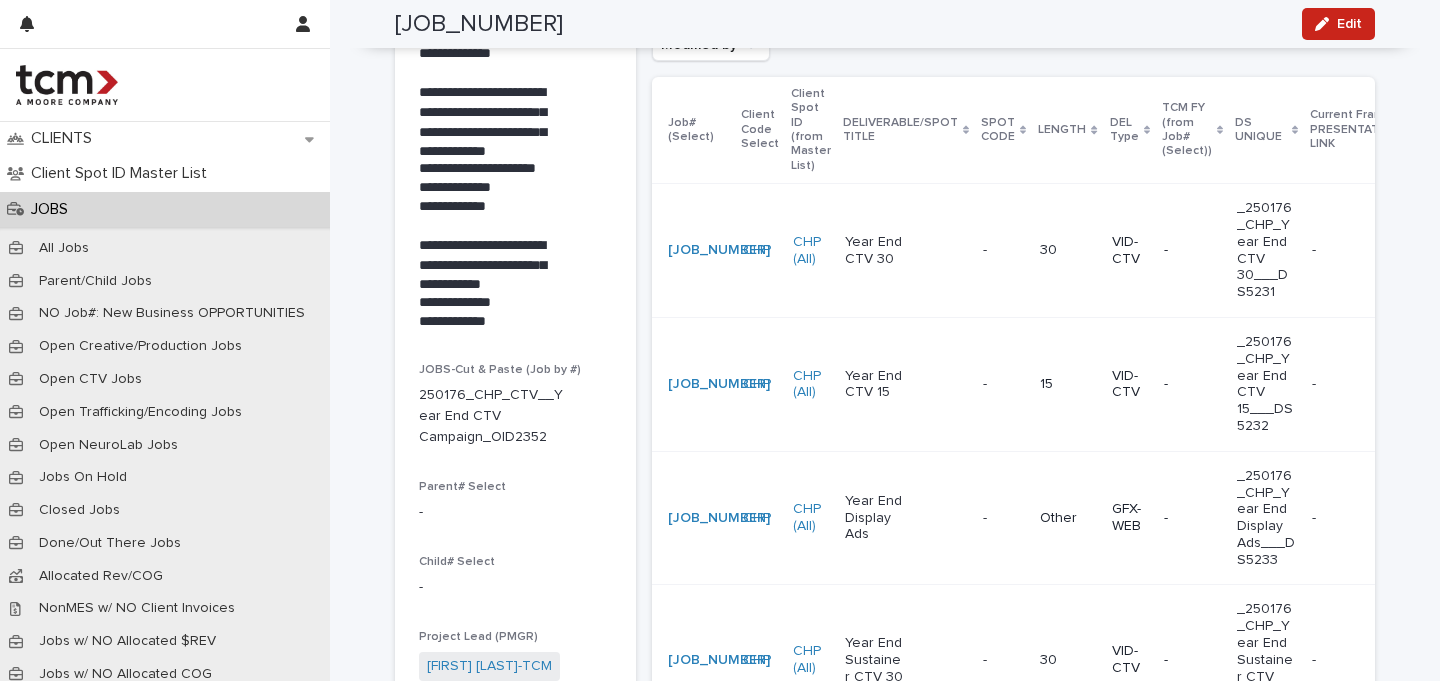 scroll, scrollTop: 0, scrollLeft: 0, axis: both 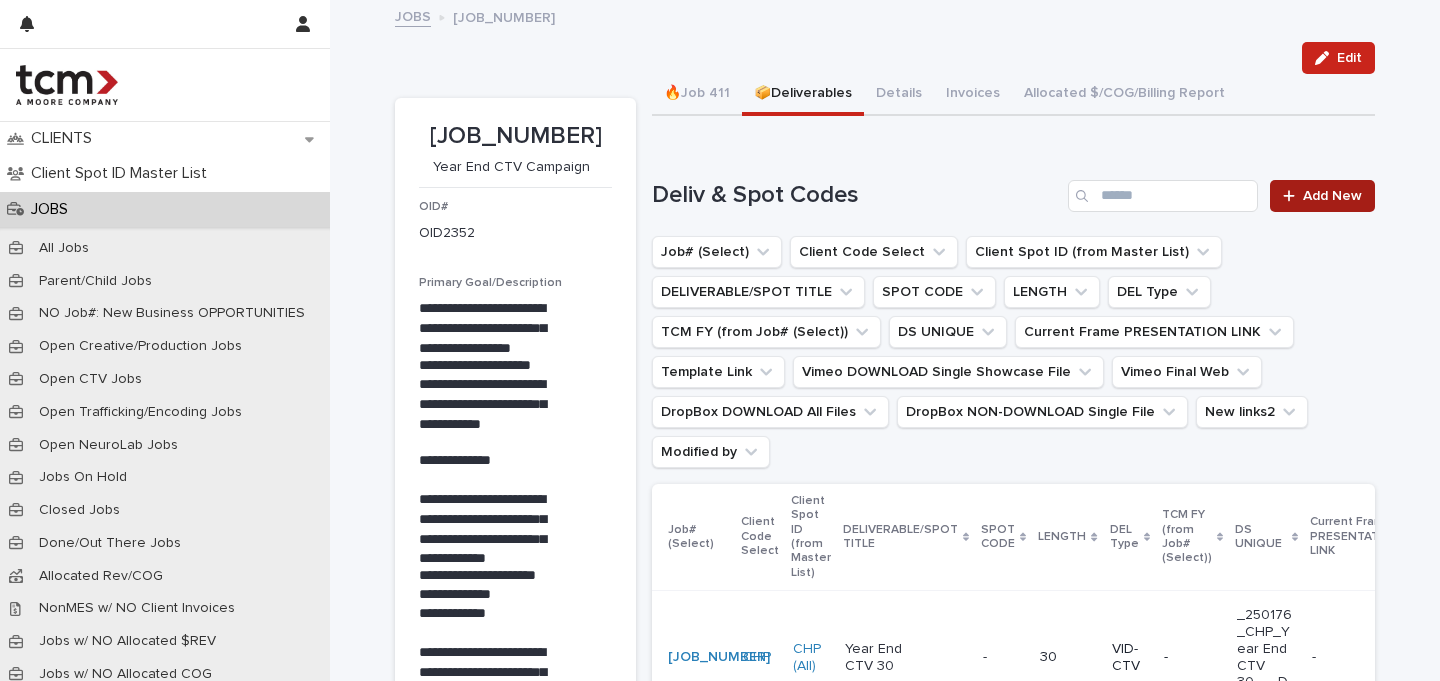 click on "Add New" at bounding box center (1332, 196) 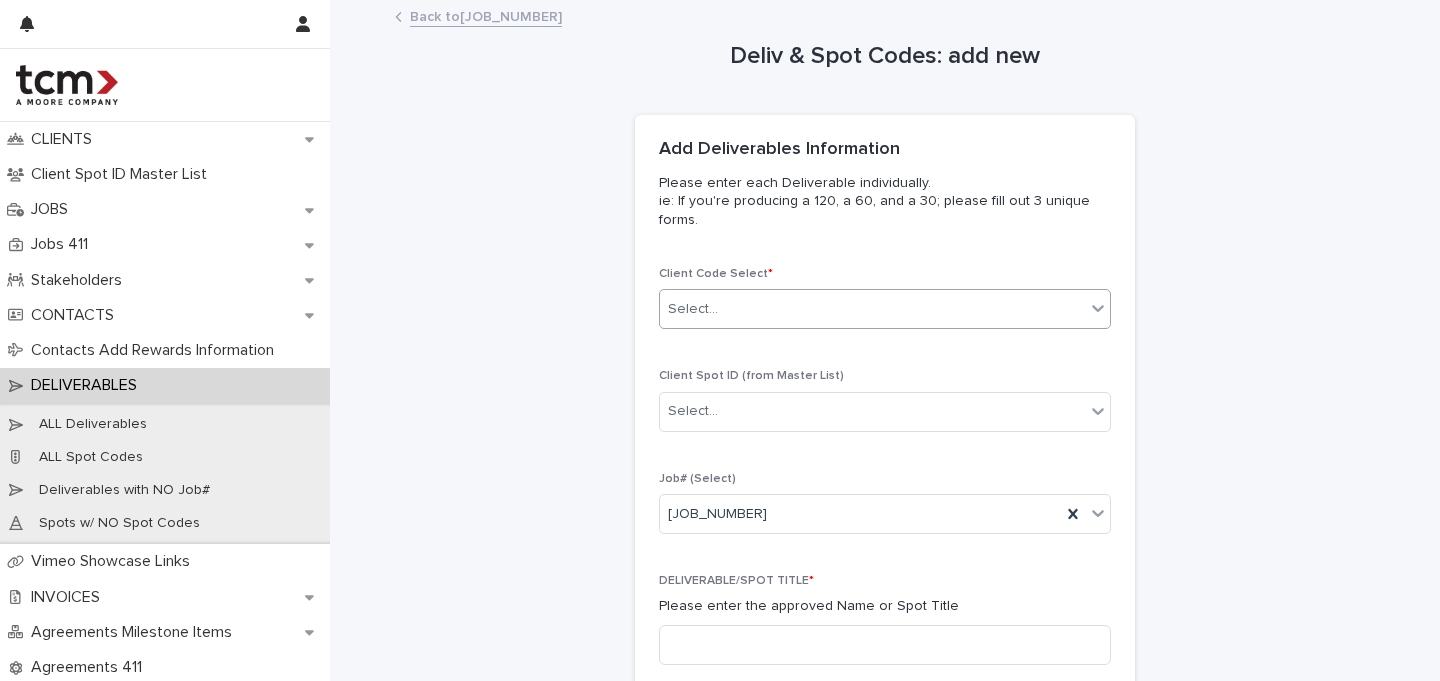 click on "Select..." at bounding box center [872, 309] 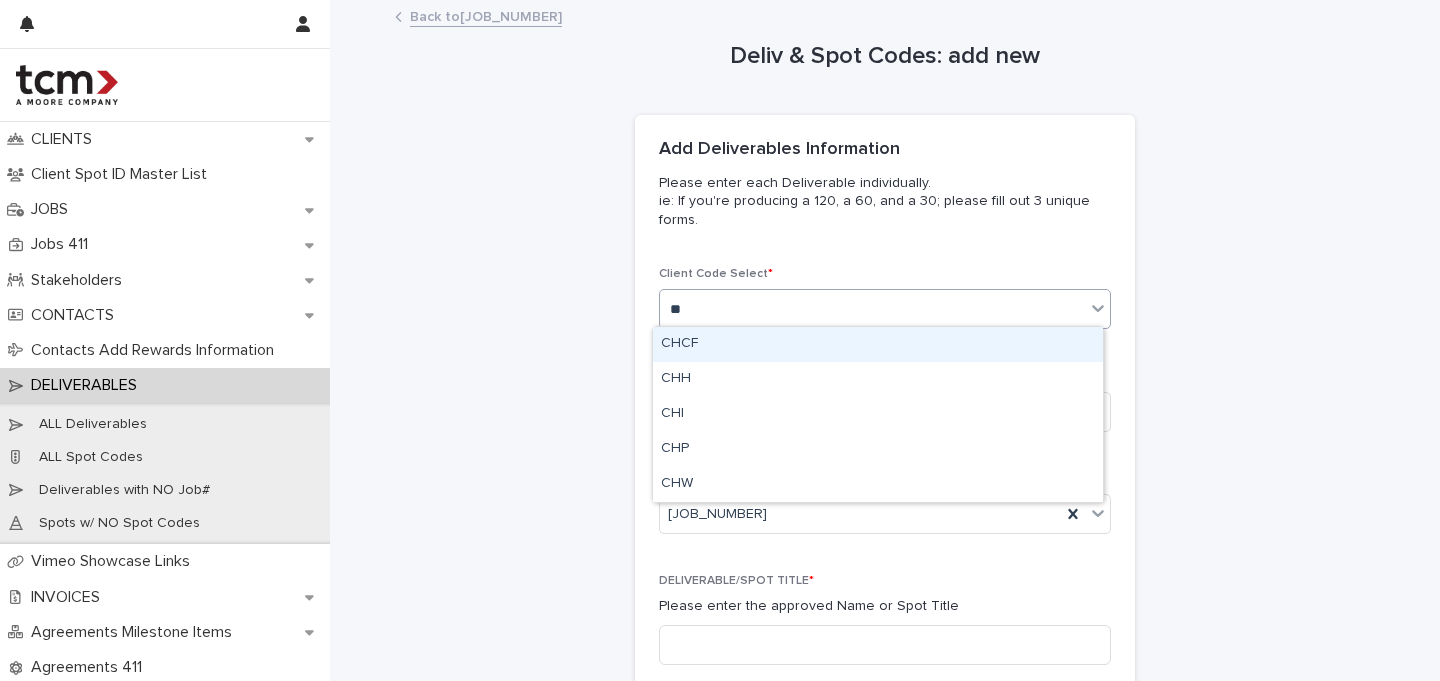 type on "***" 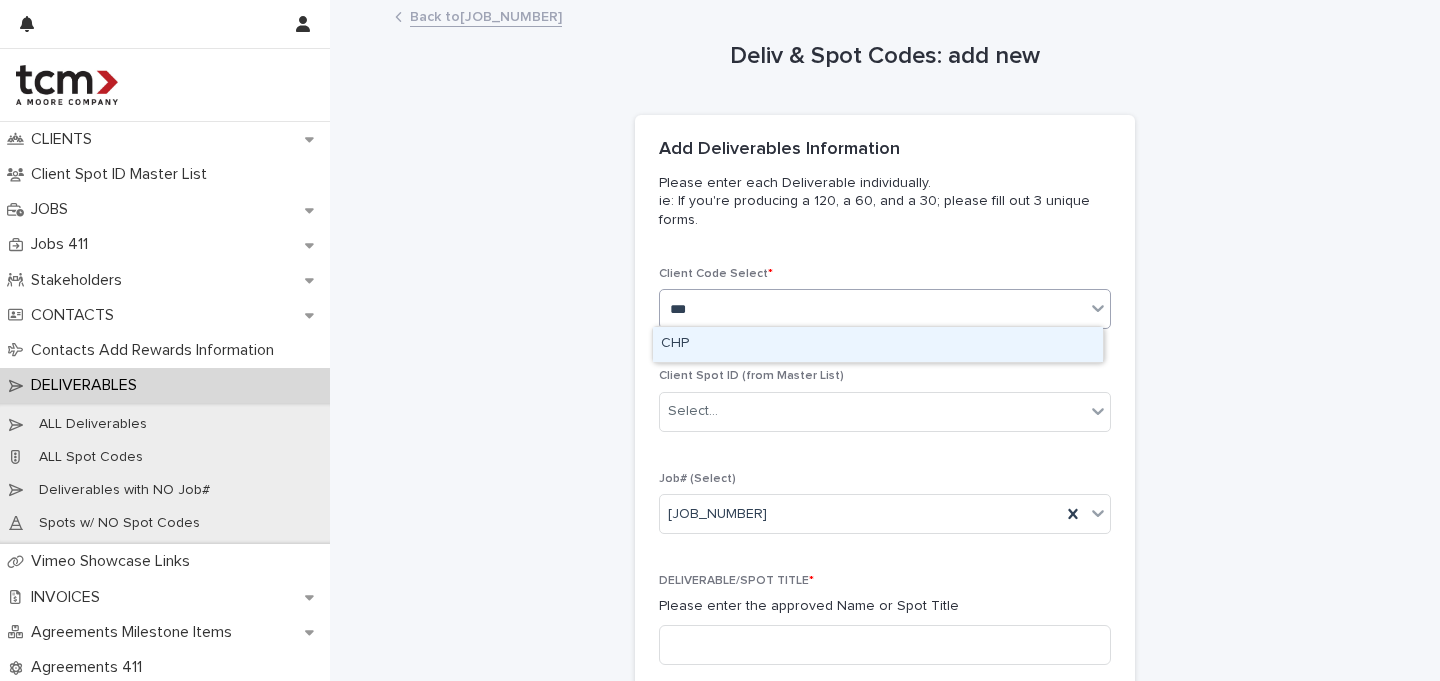 type 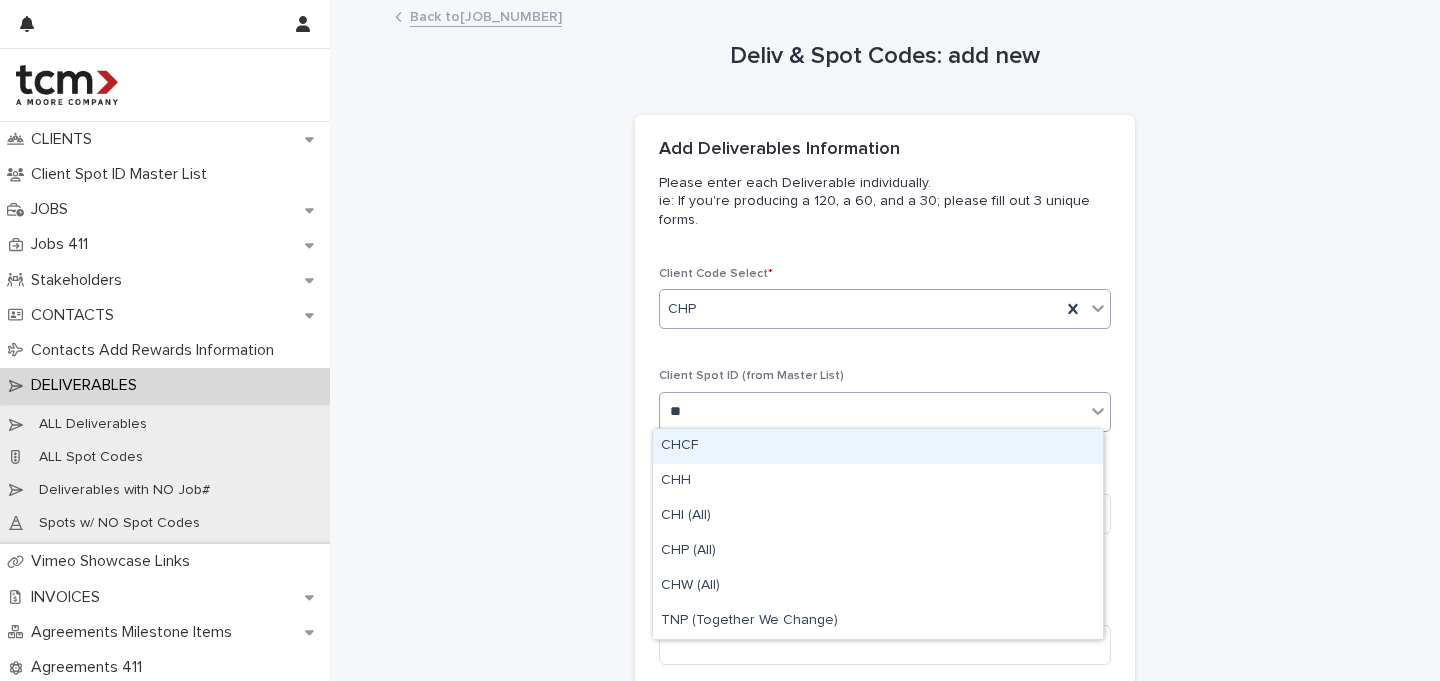 type on "***" 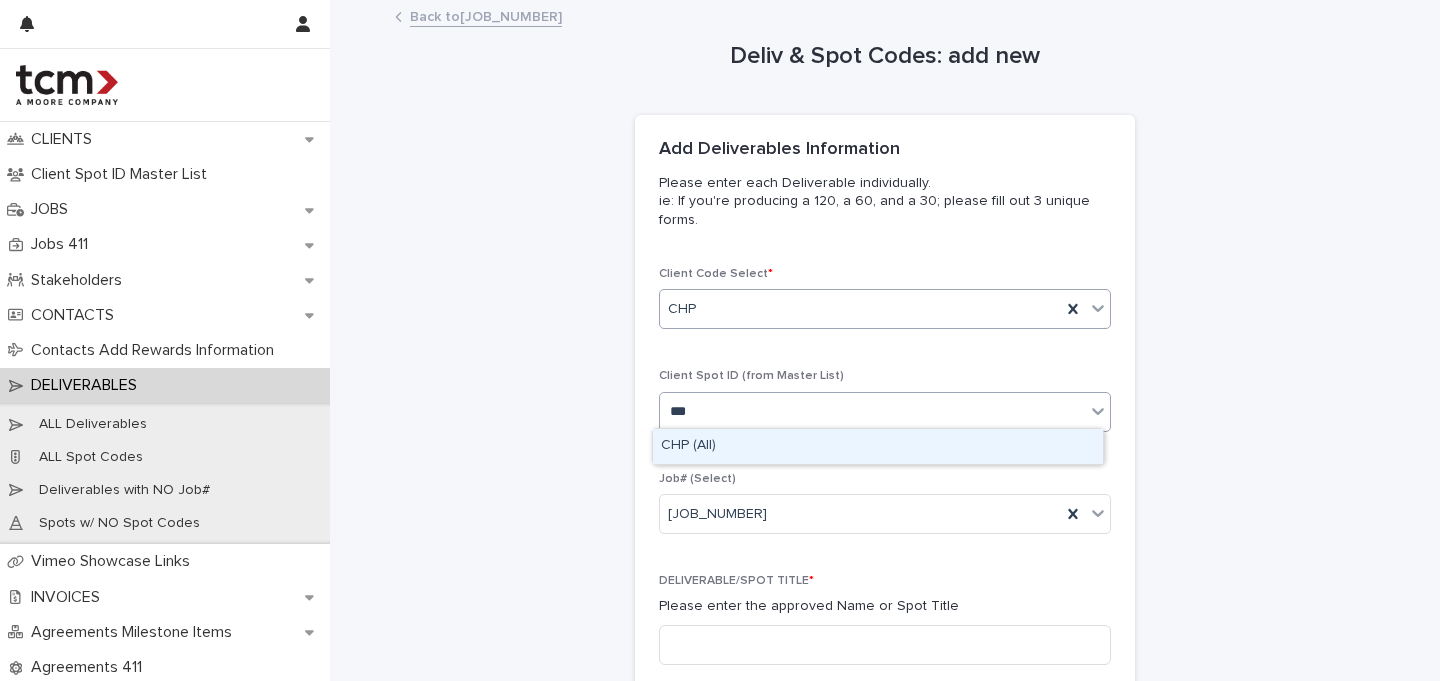 type 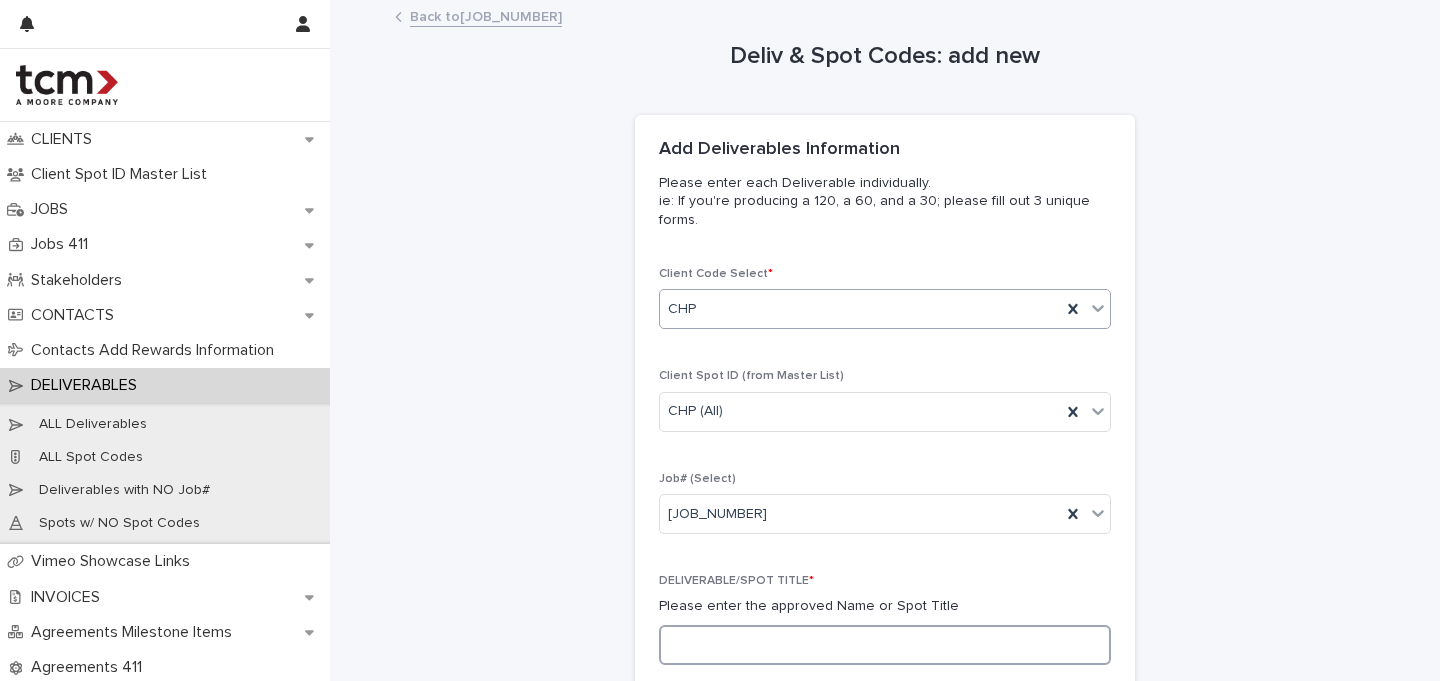 paste on "**********" 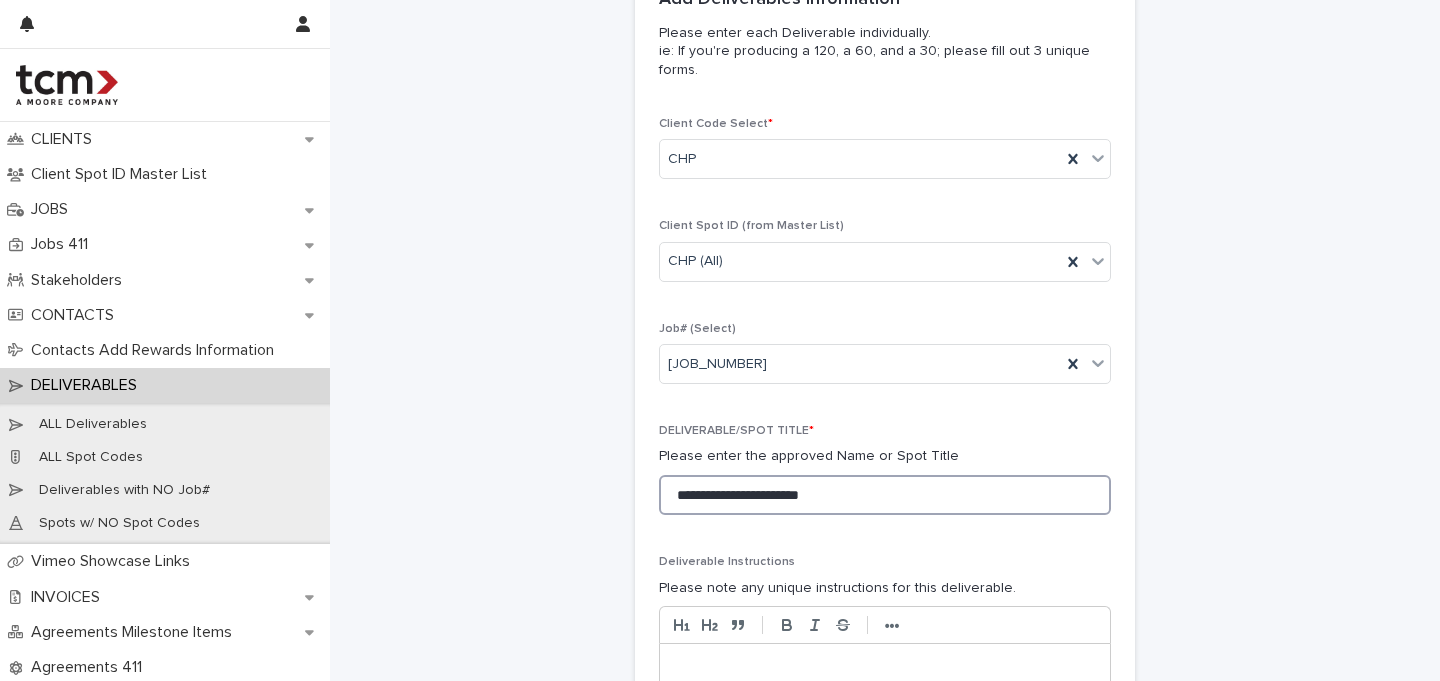 scroll, scrollTop: 975, scrollLeft: 0, axis: vertical 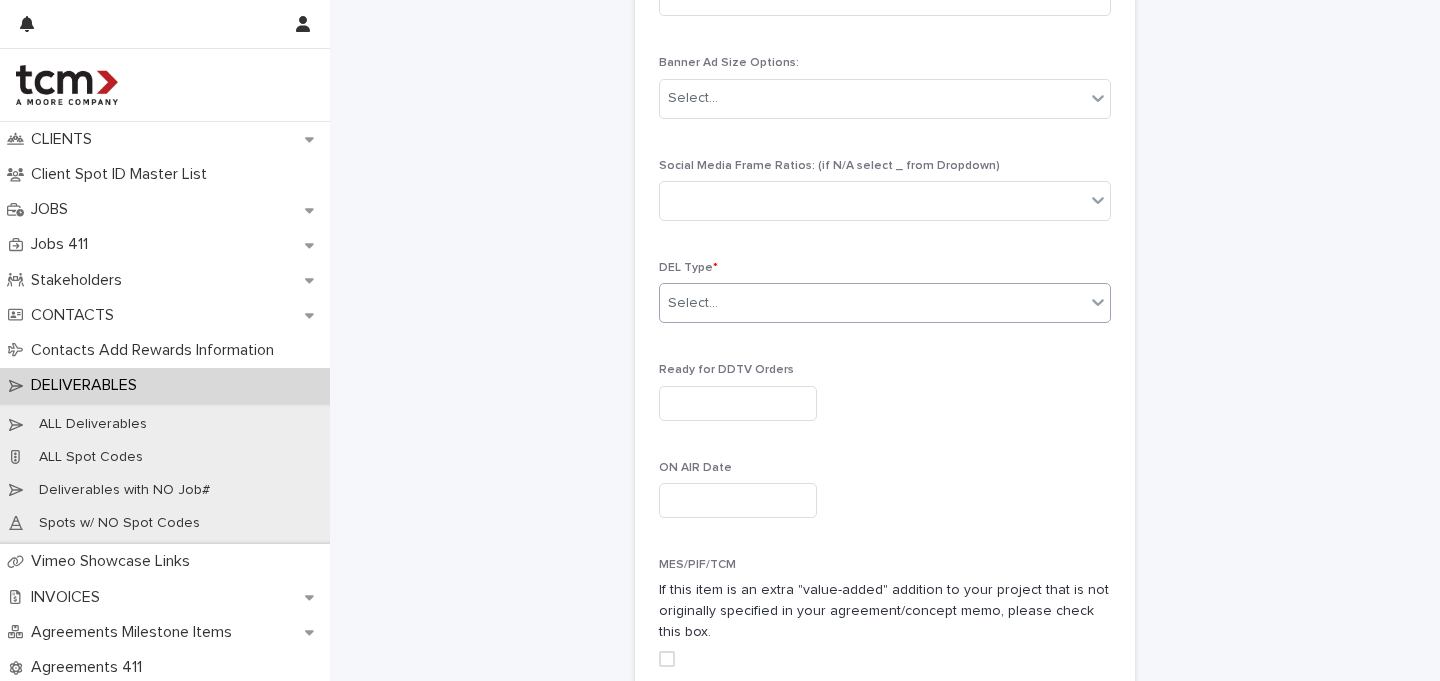 type on "**********" 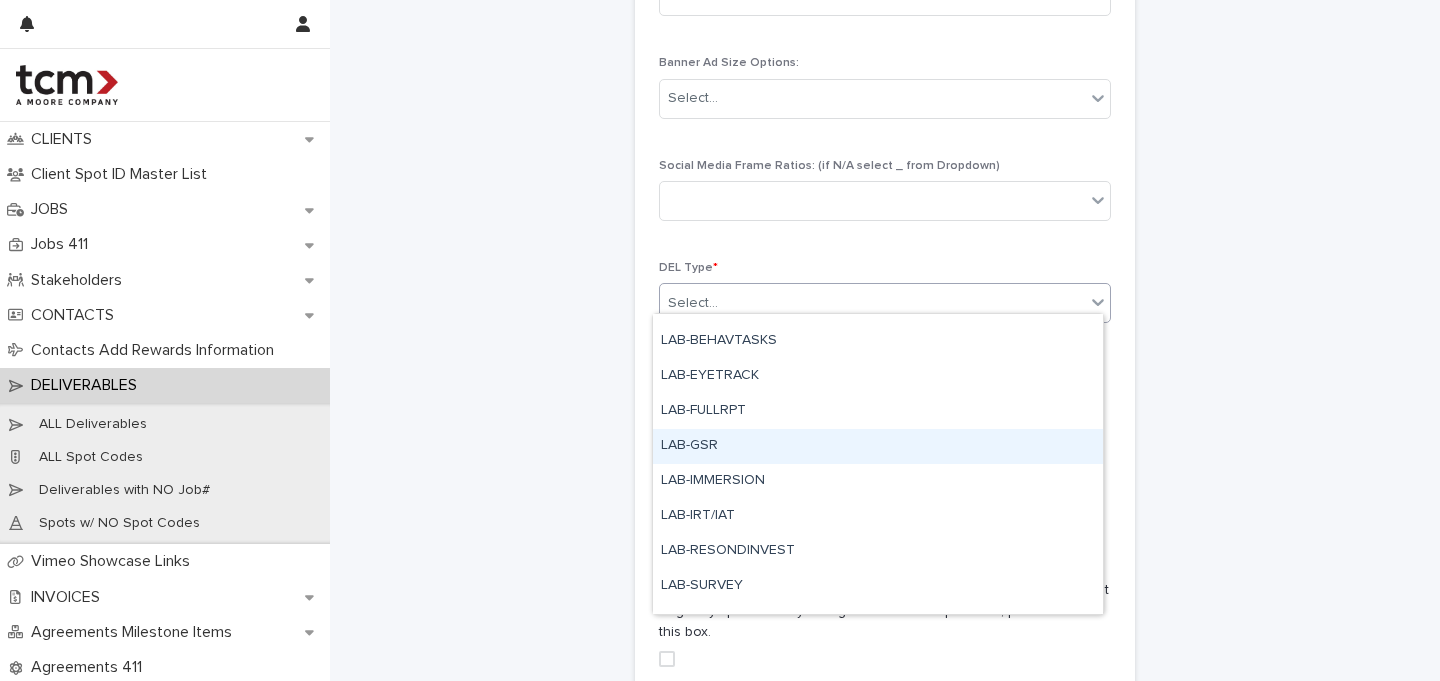 scroll, scrollTop: 855, scrollLeft: 0, axis: vertical 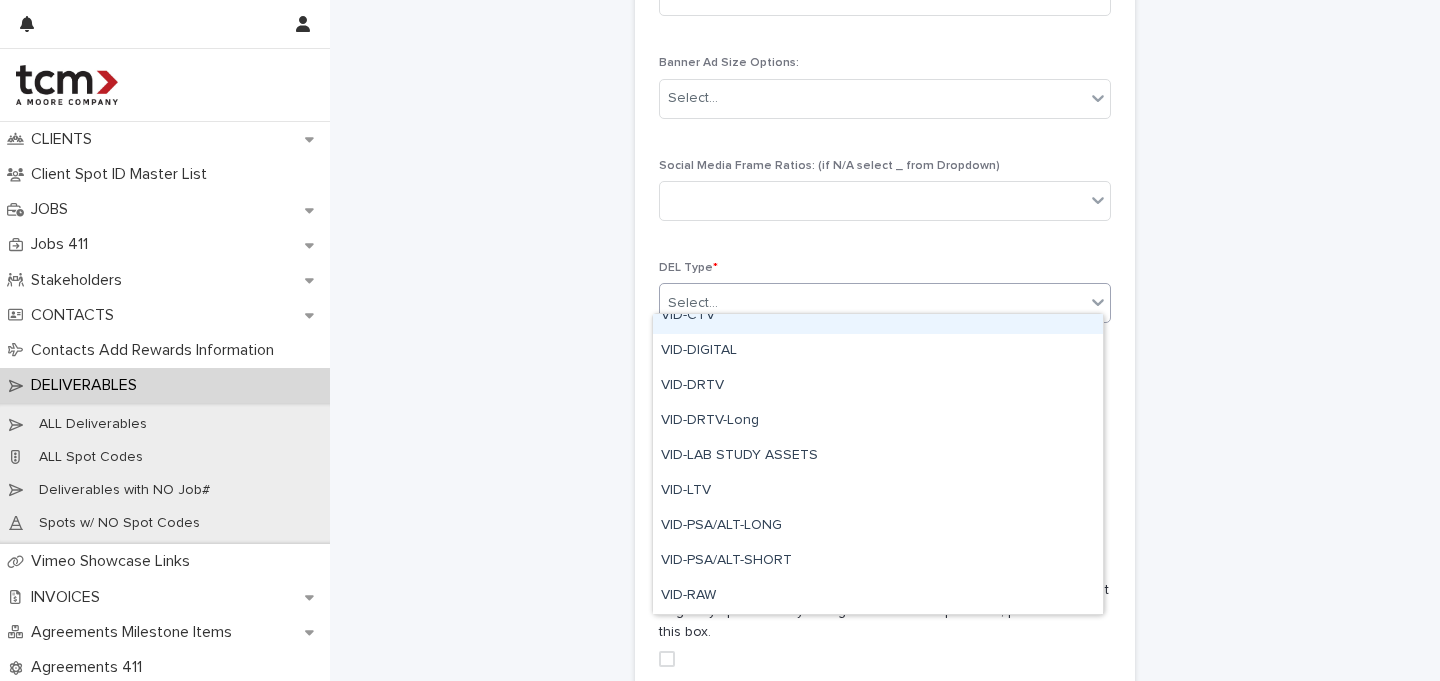 click on "STILL-GRAB STILL-ORG VID-CTV VID-DIGITAL VID-DRTV VID-DRTV-Long VID-LAB STUDY ASSETS VID-LTV VID-PSA/ALT-LONG VID-PSA/ALT-SHORT VID-RAW" at bounding box center [878, 464] 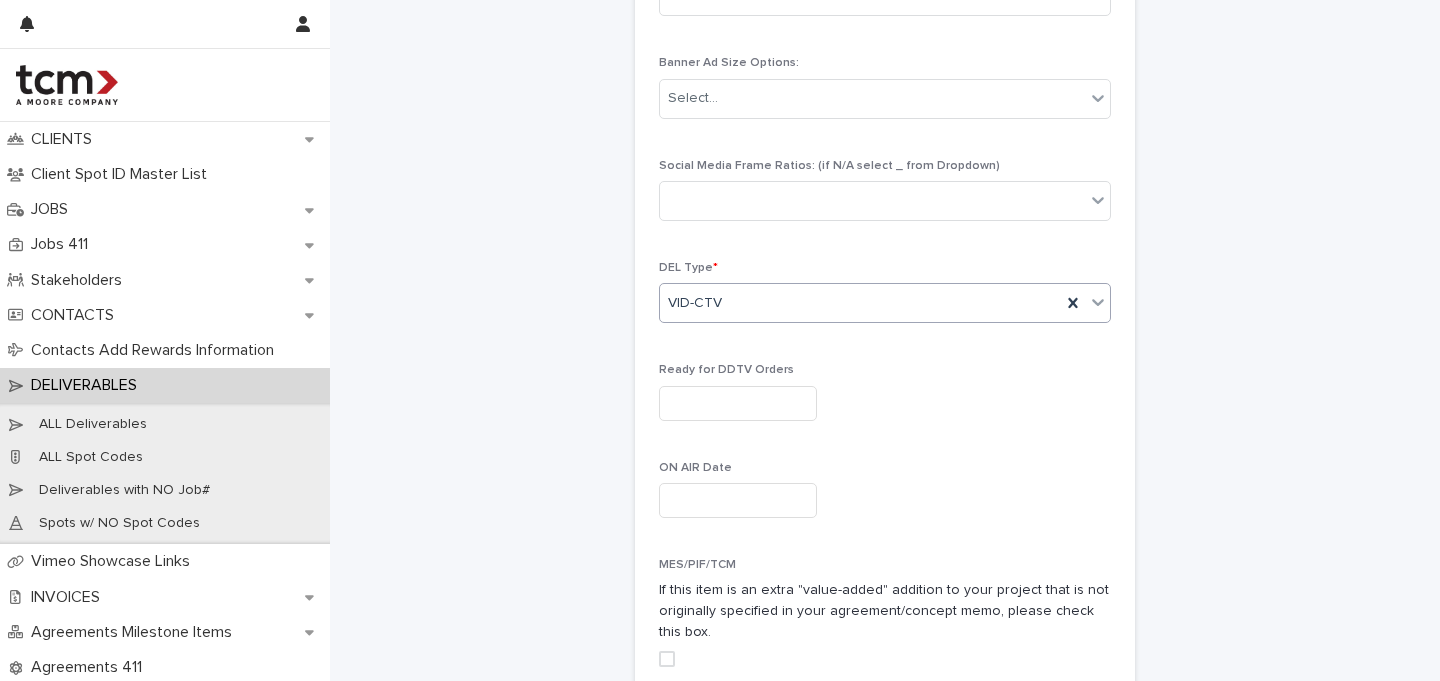 click on "**********" at bounding box center [885, -109] 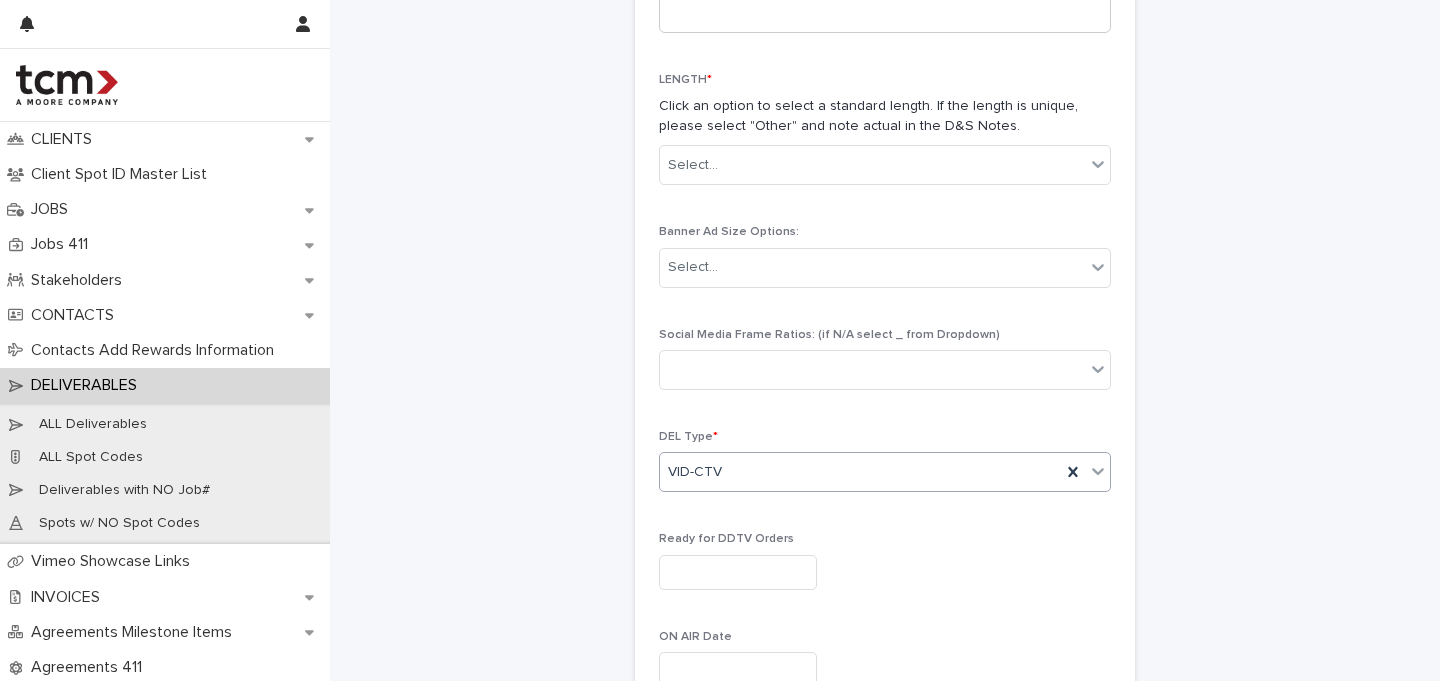 scroll, scrollTop: 512, scrollLeft: 0, axis: vertical 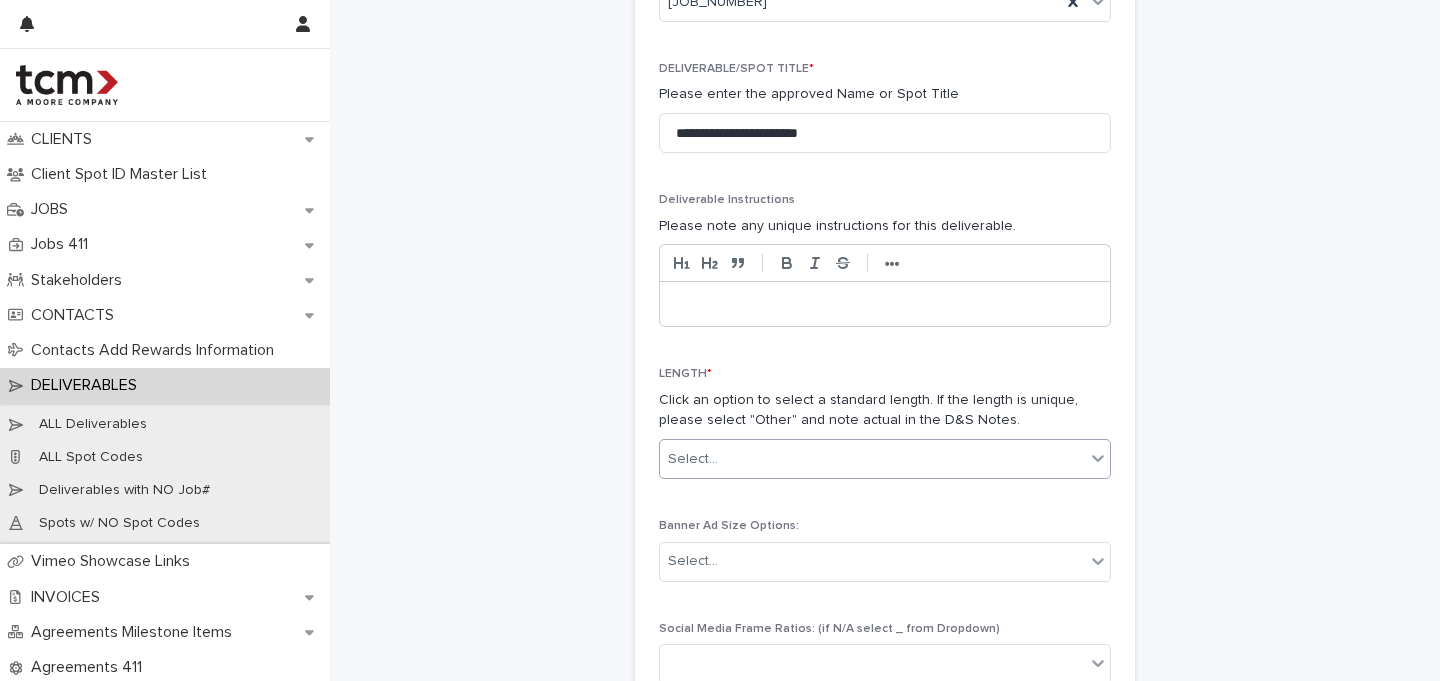 click on "Select..." at bounding box center [872, 459] 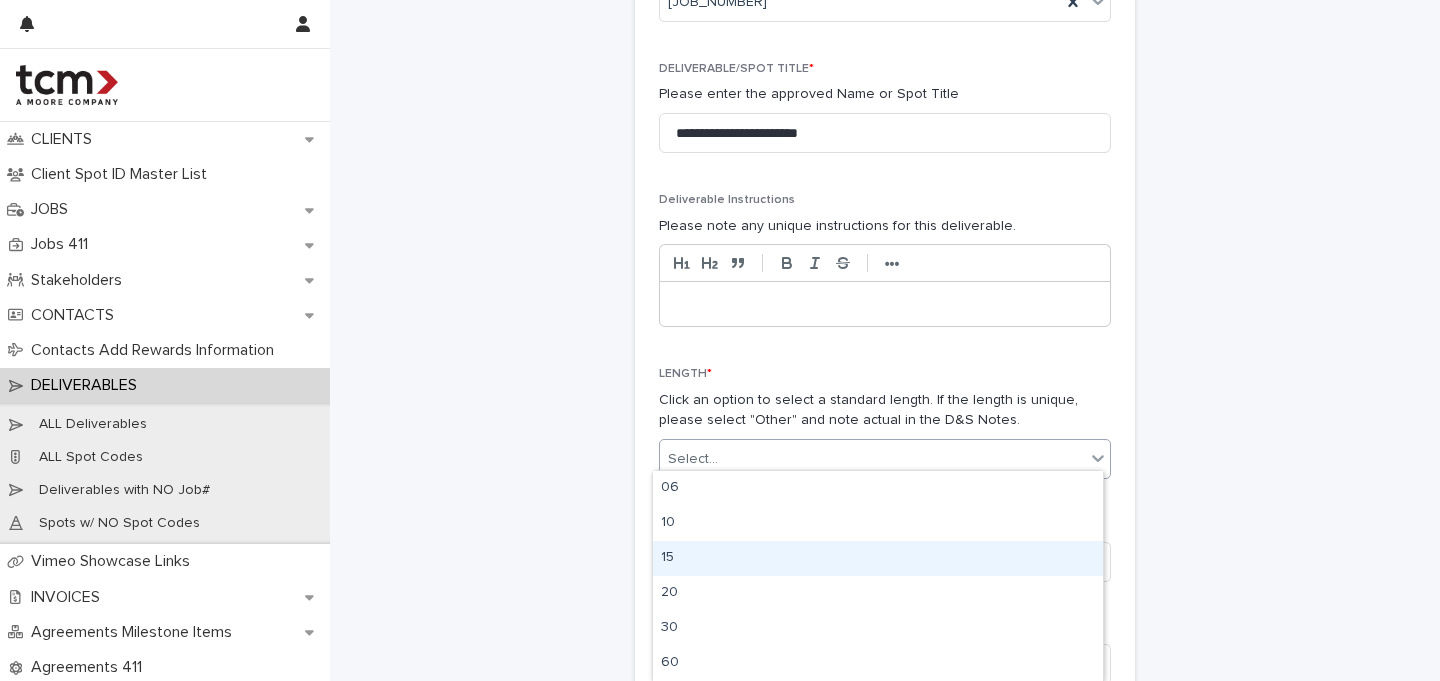 click on "15" at bounding box center (878, 558) 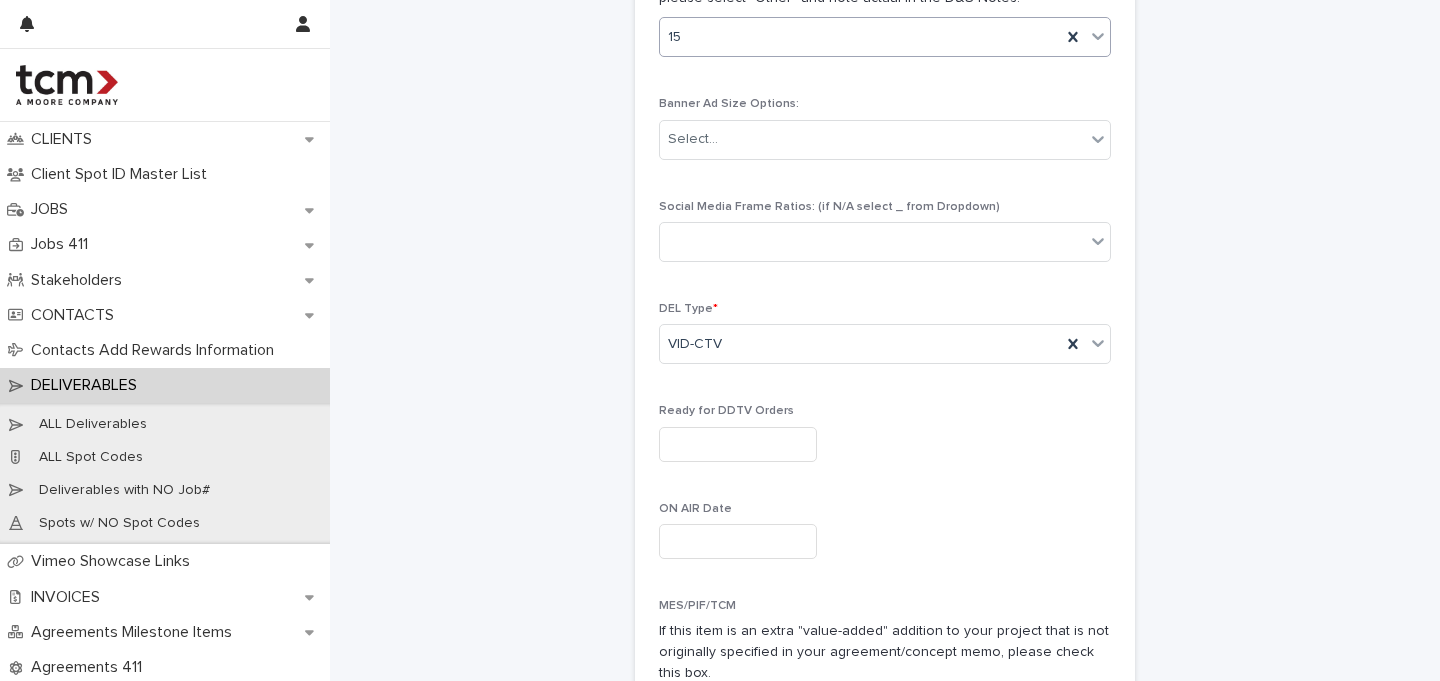 scroll, scrollTop: 1167, scrollLeft: 0, axis: vertical 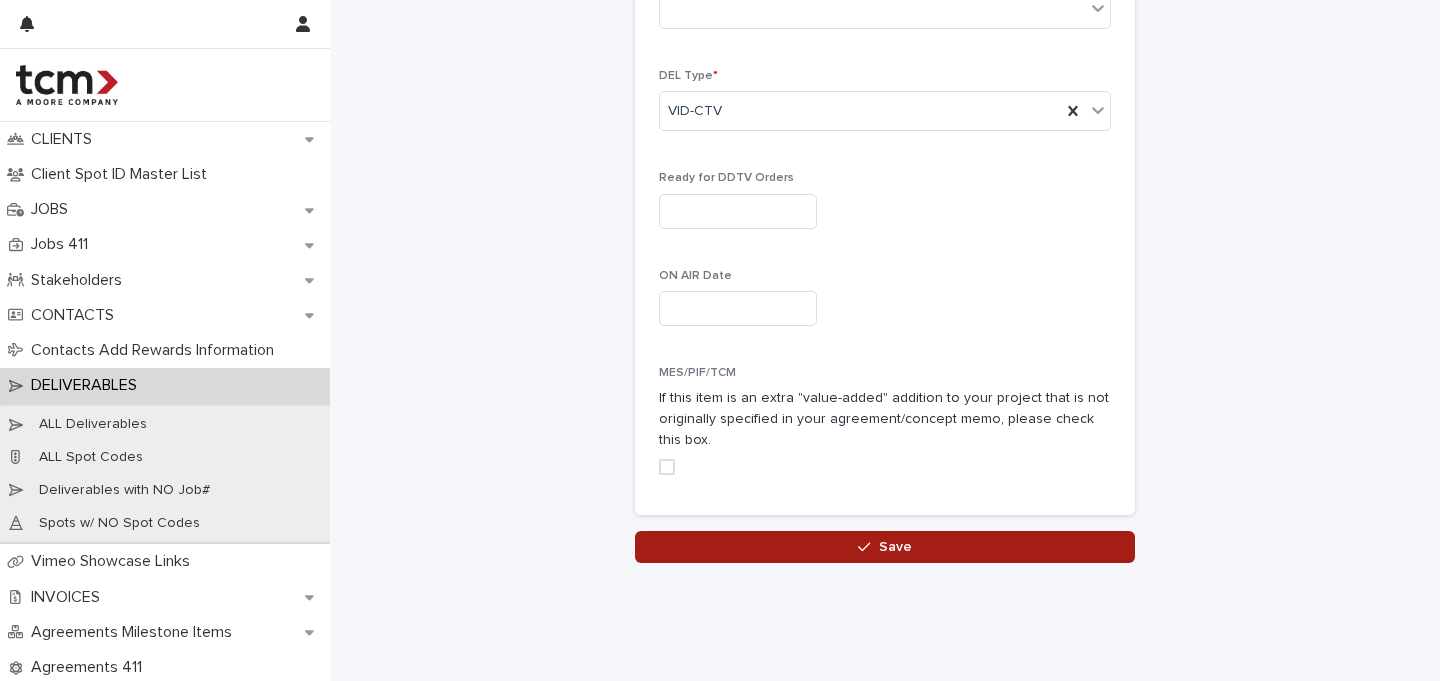 click on "Save" at bounding box center [885, 547] 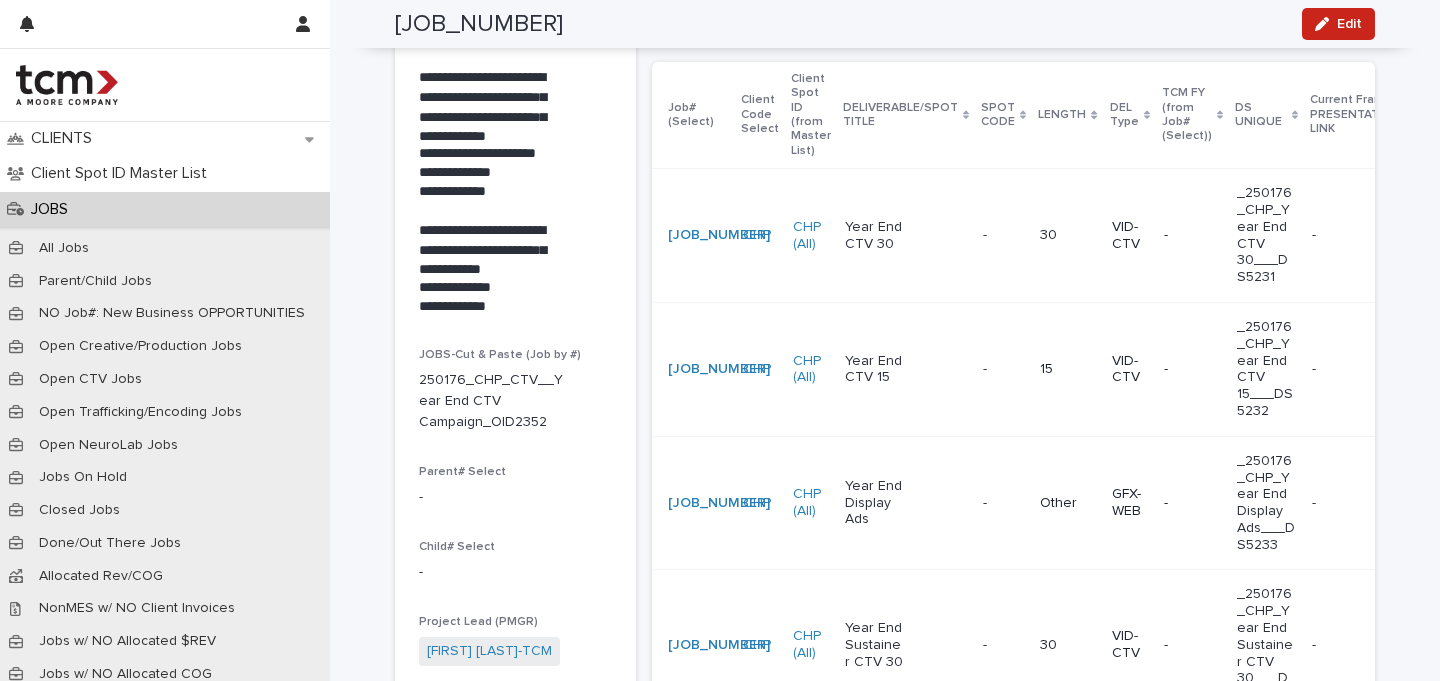 scroll, scrollTop: 0, scrollLeft: 0, axis: both 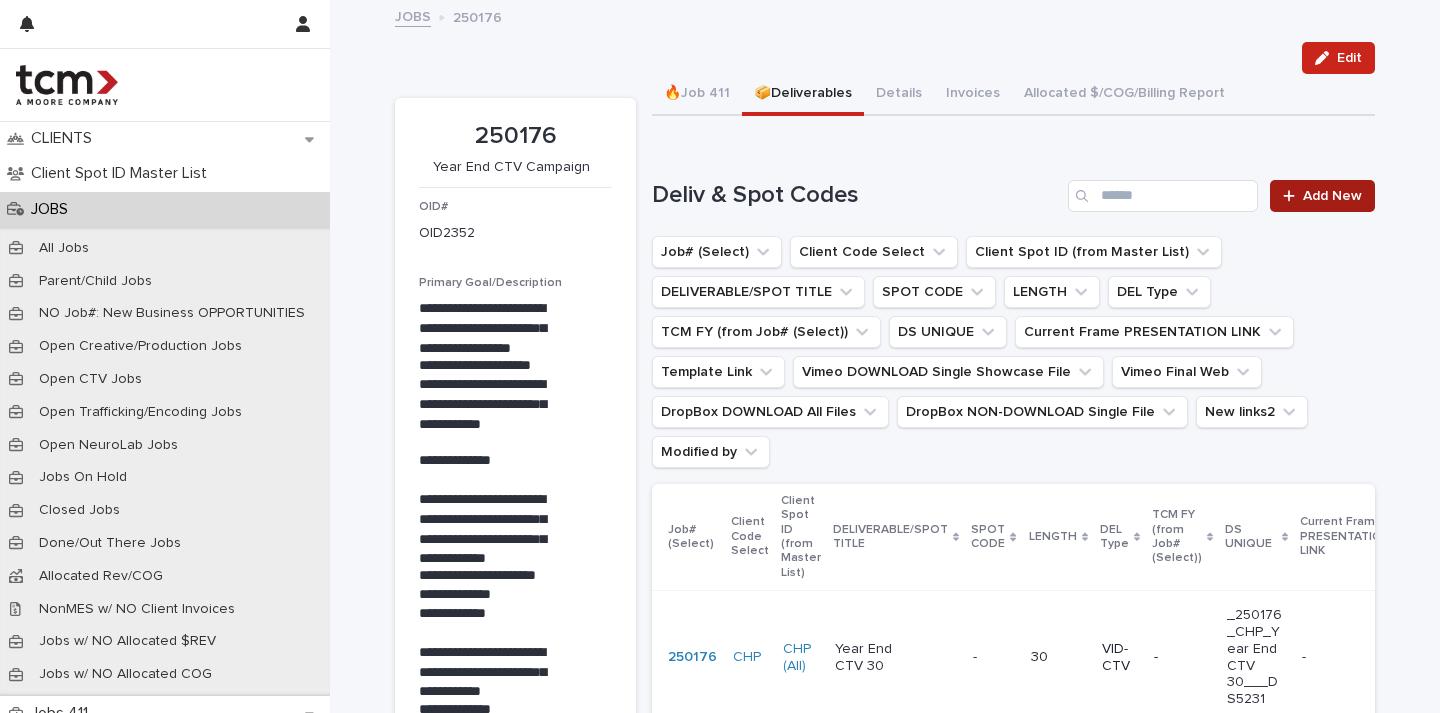 click on "Add New" at bounding box center (1332, 196) 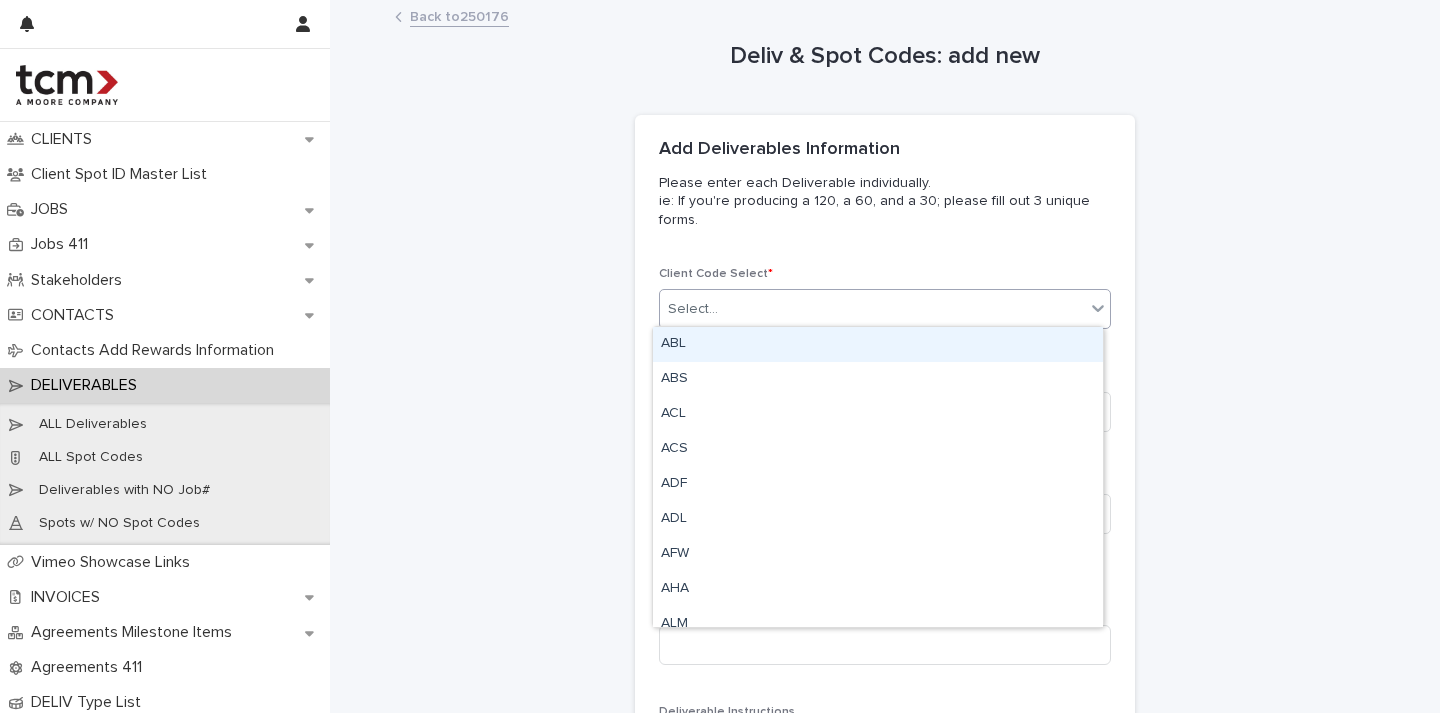 click on "Select..." at bounding box center (872, 309) 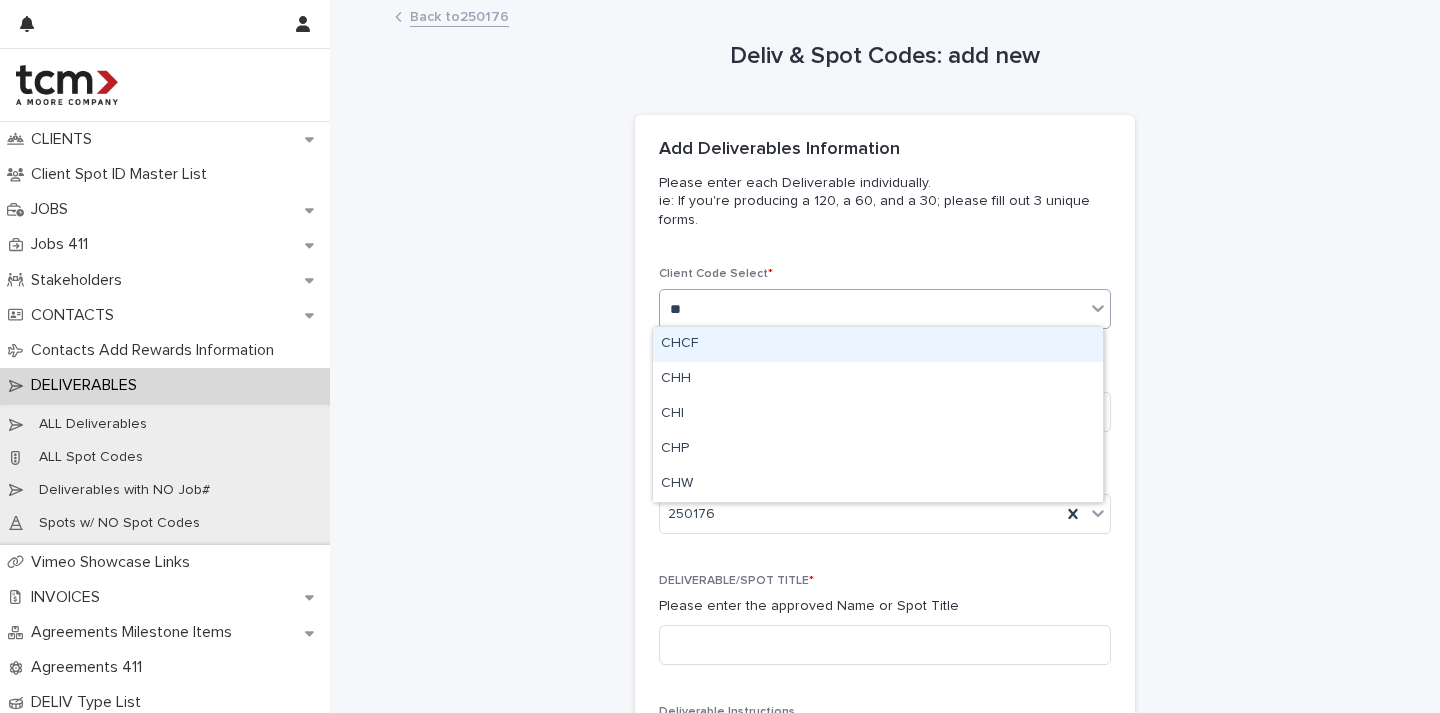 type on "***" 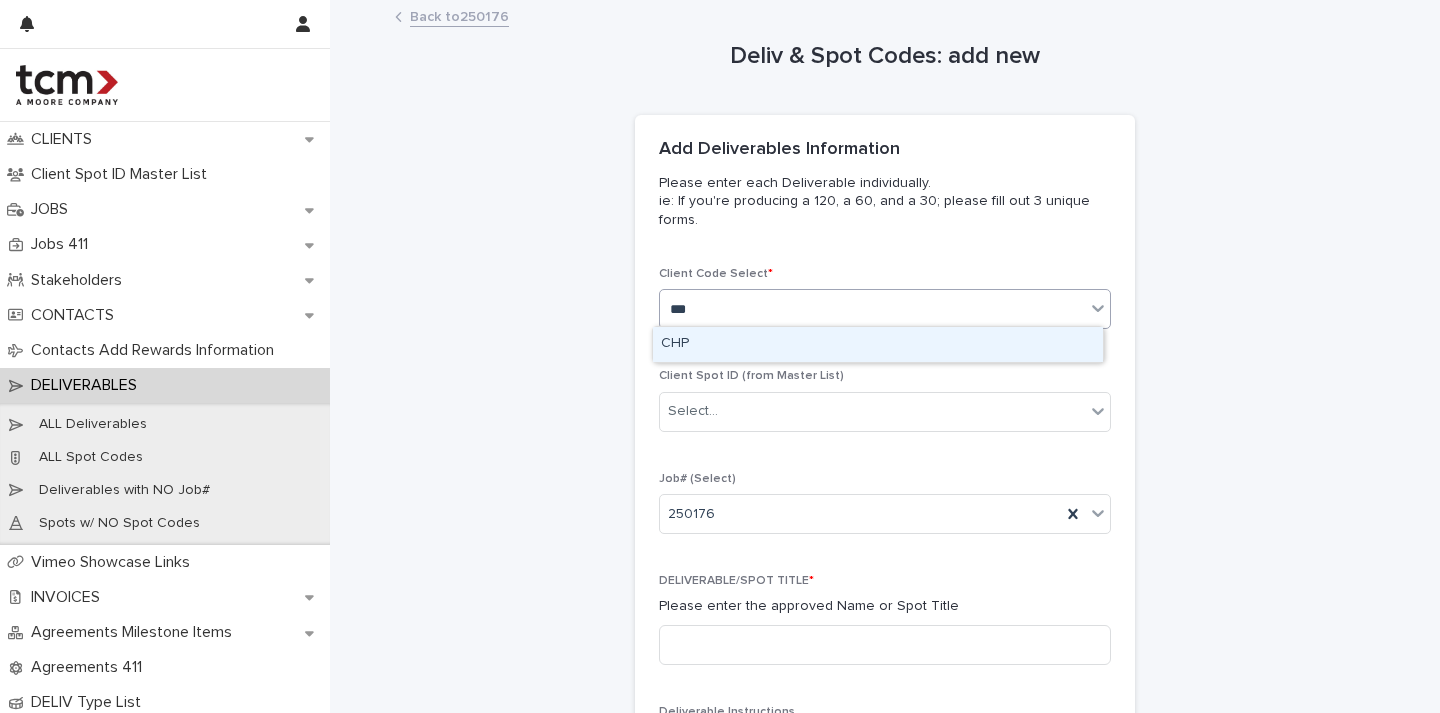 type 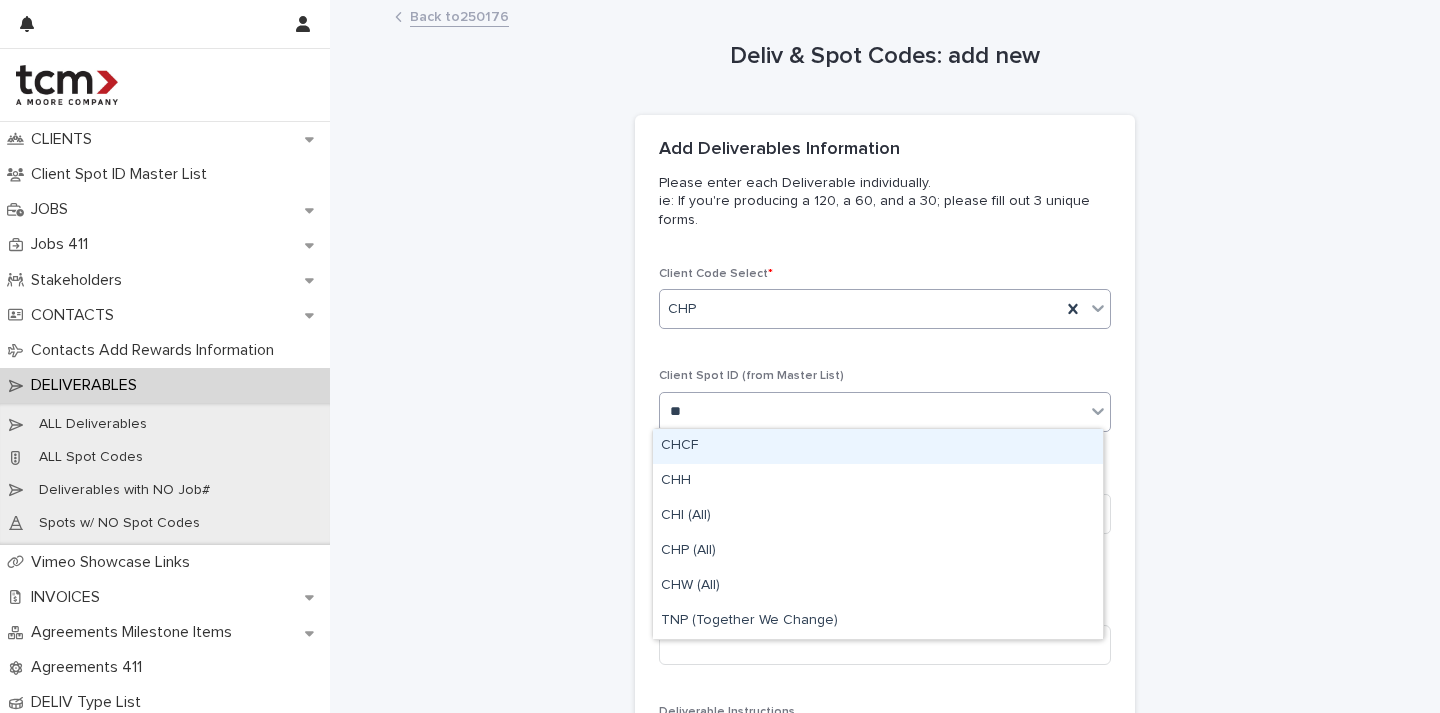 type on "***" 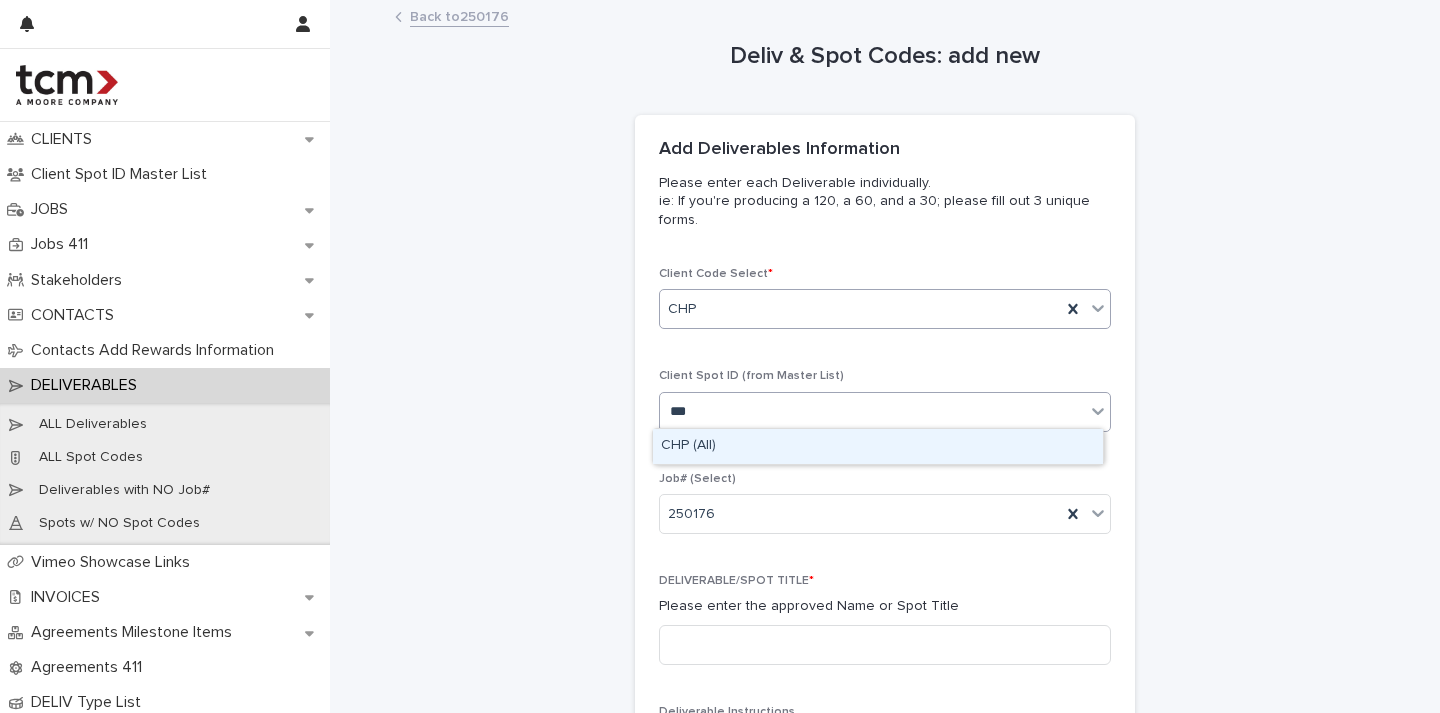 type 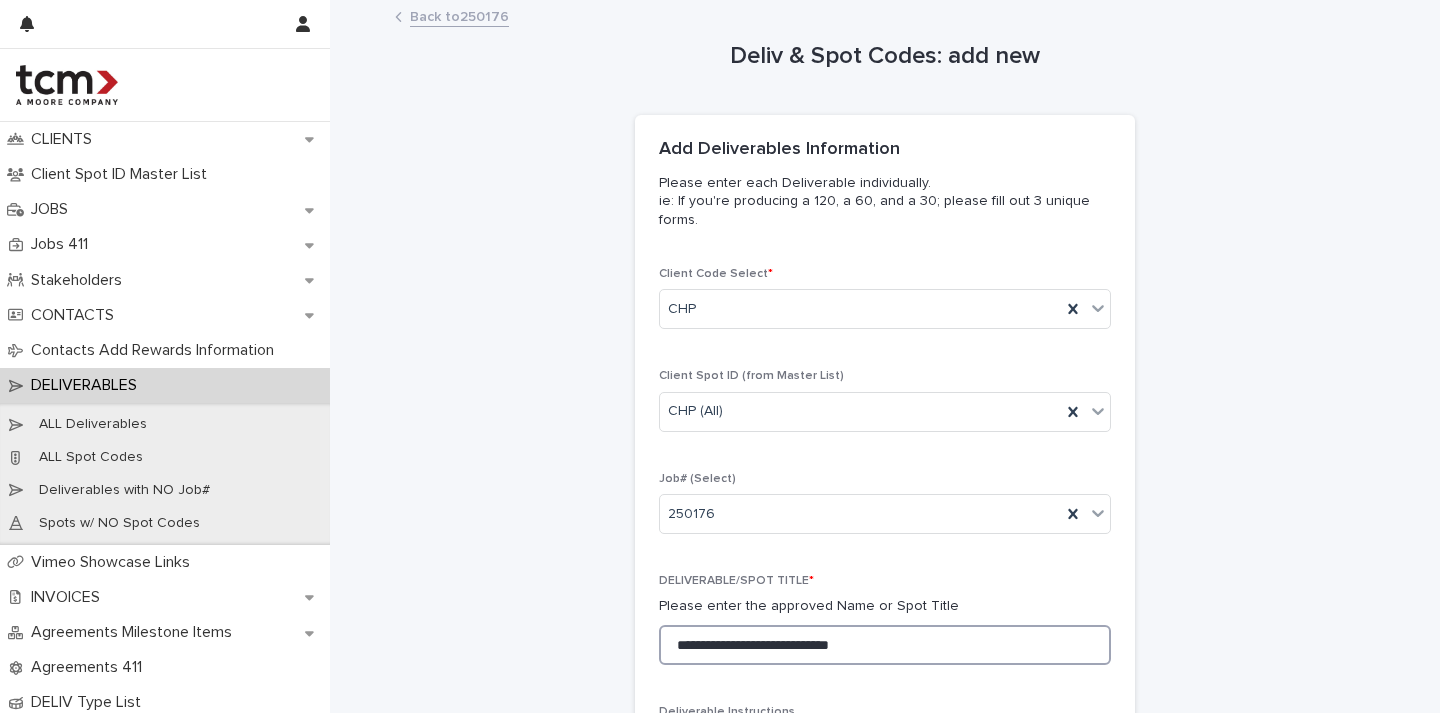 drag, startPoint x: 899, startPoint y: 650, endPoint x: 616, endPoint y: 612, distance: 285.53983 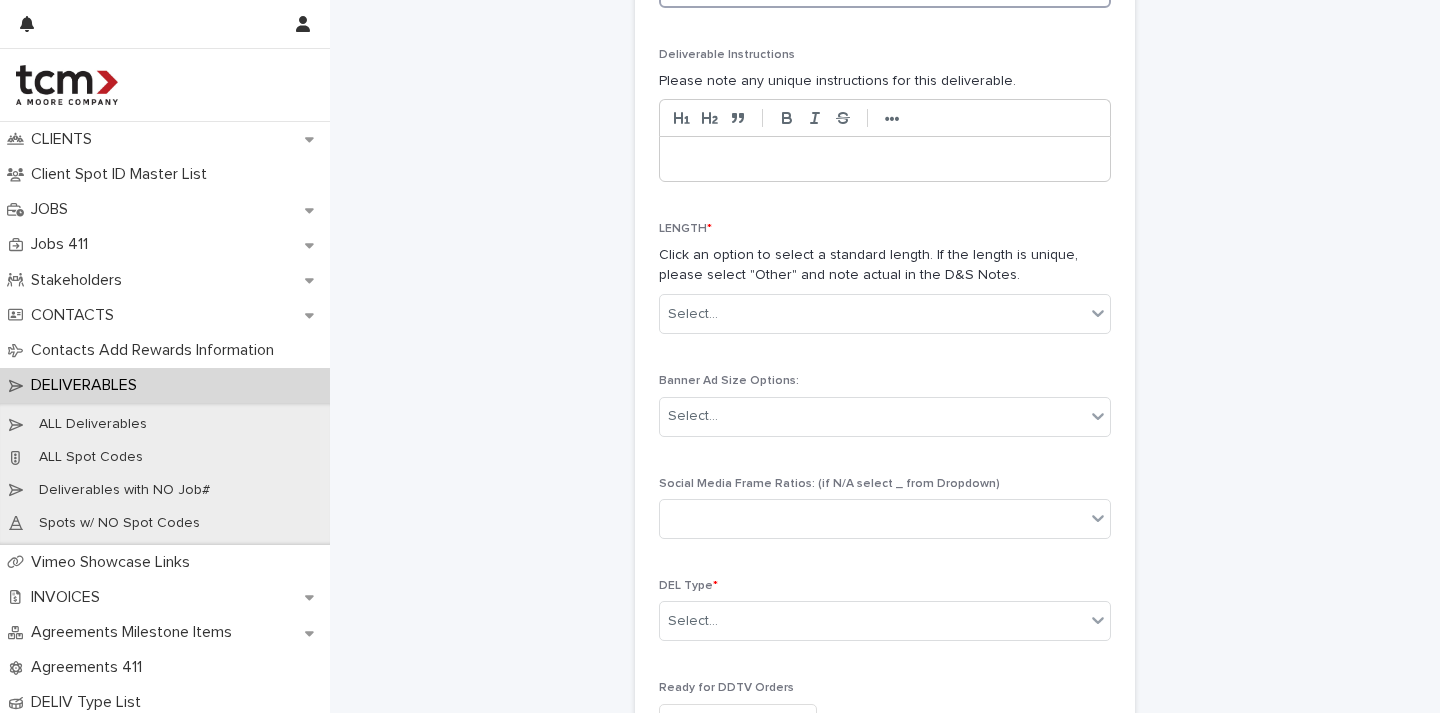 scroll, scrollTop: 919, scrollLeft: 0, axis: vertical 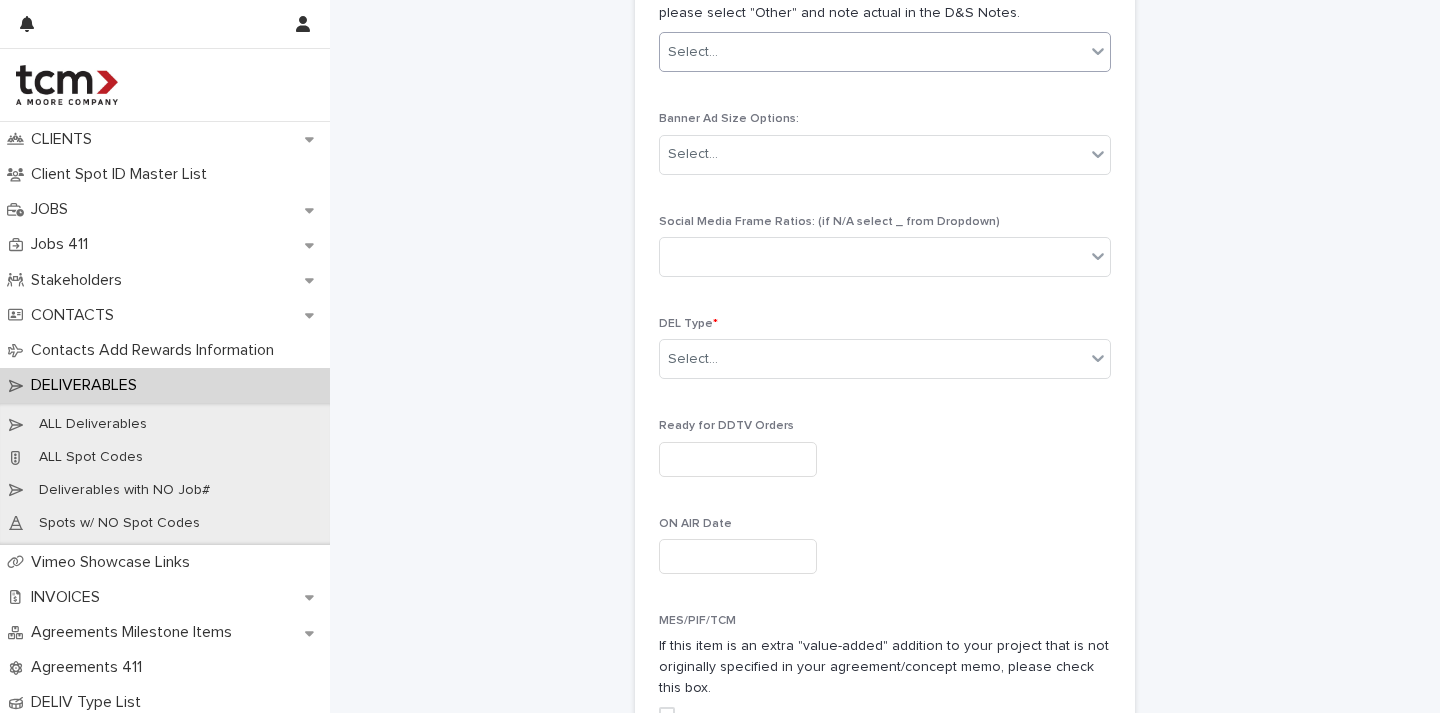 type on "**********" 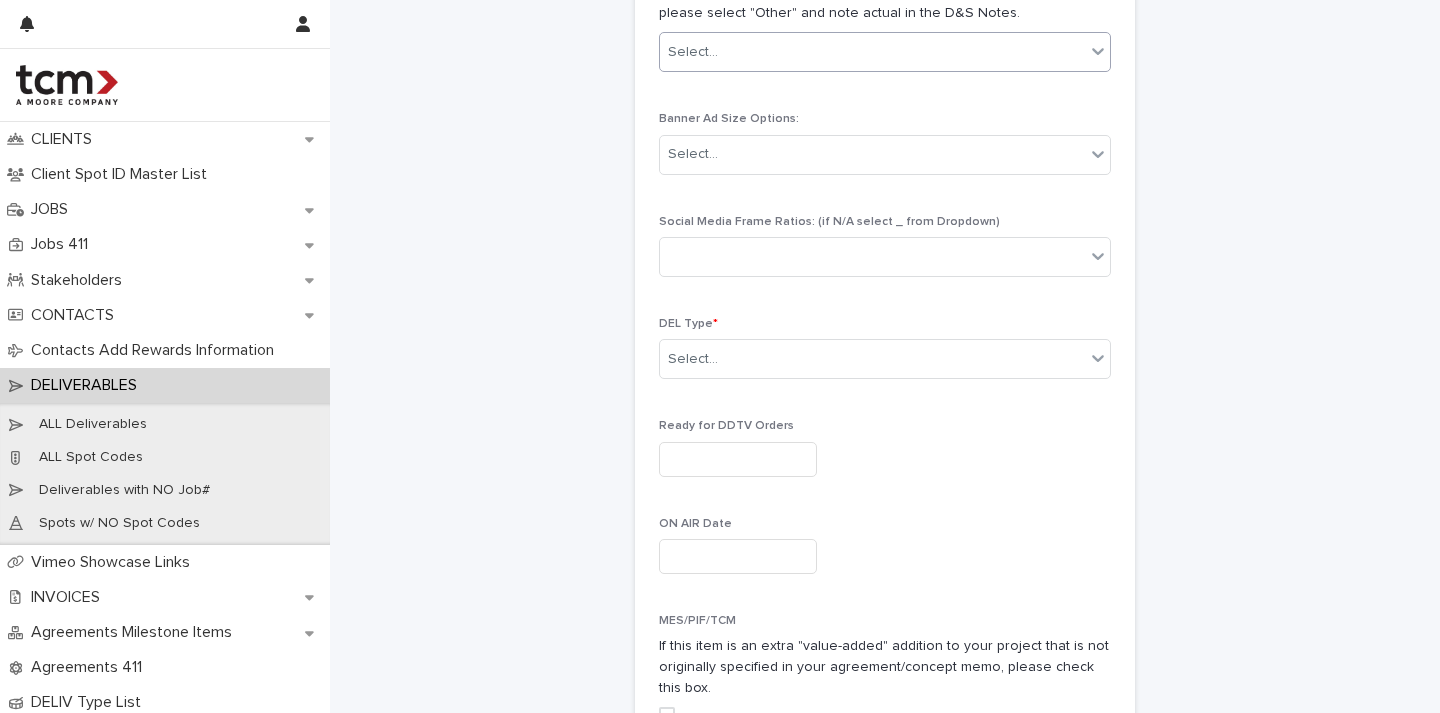 click on "Select..." at bounding box center (872, 52) 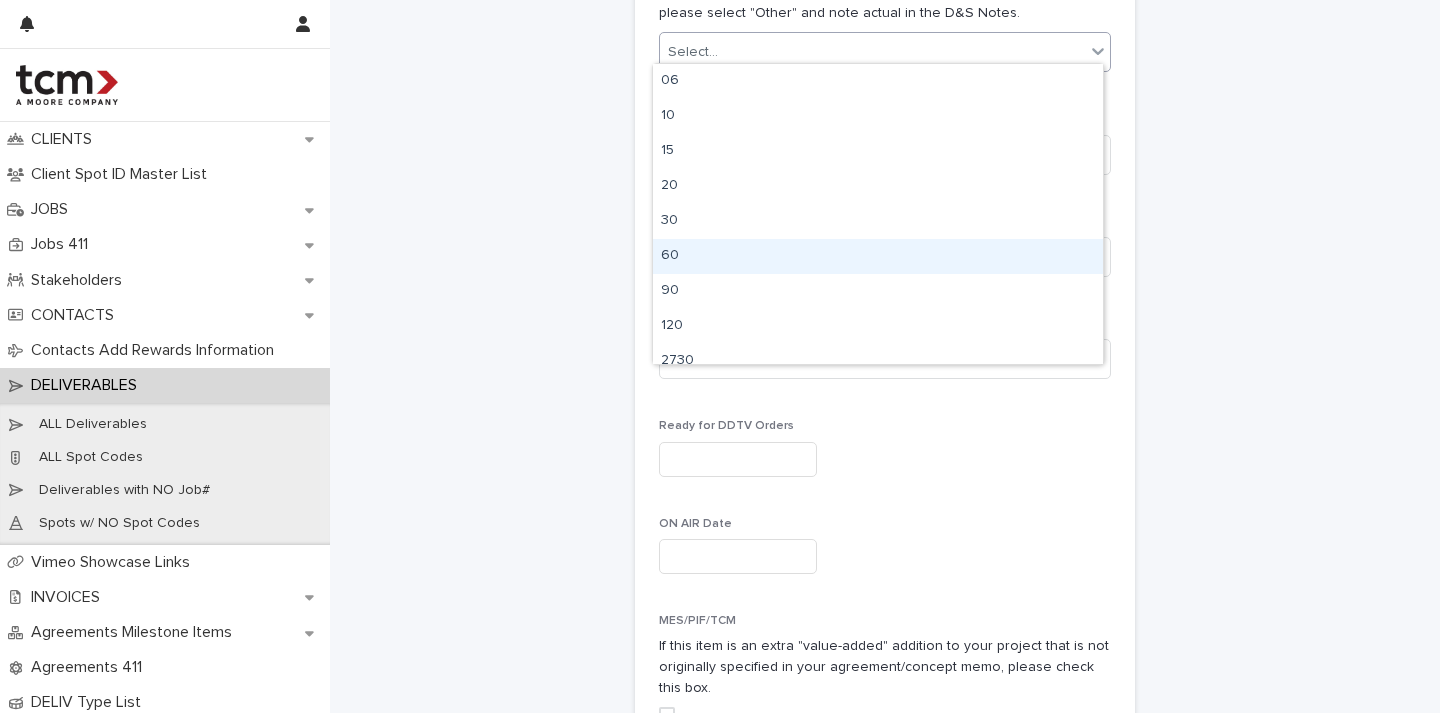 scroll, scrollTop: 85, scrollLeft: 0, axis: vertical 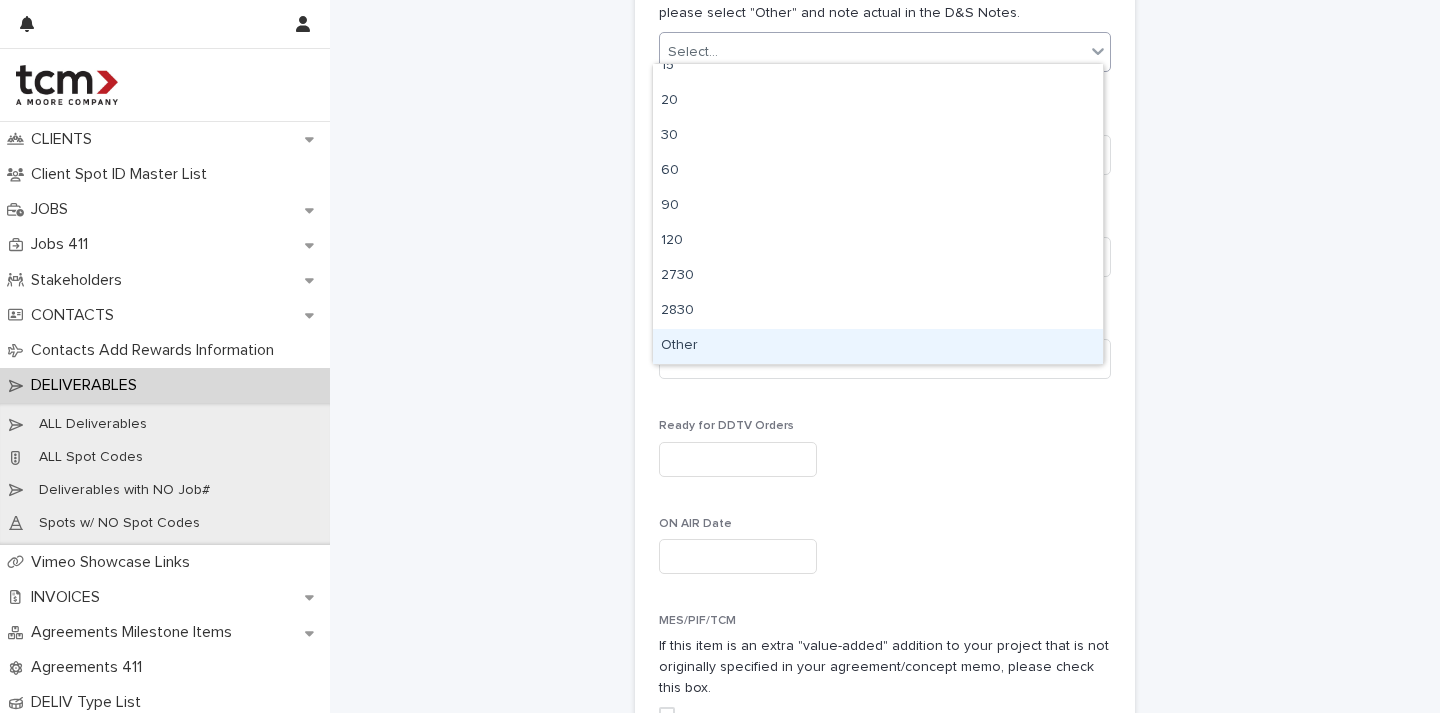 click on "Other" at bounding box center (878, 346) 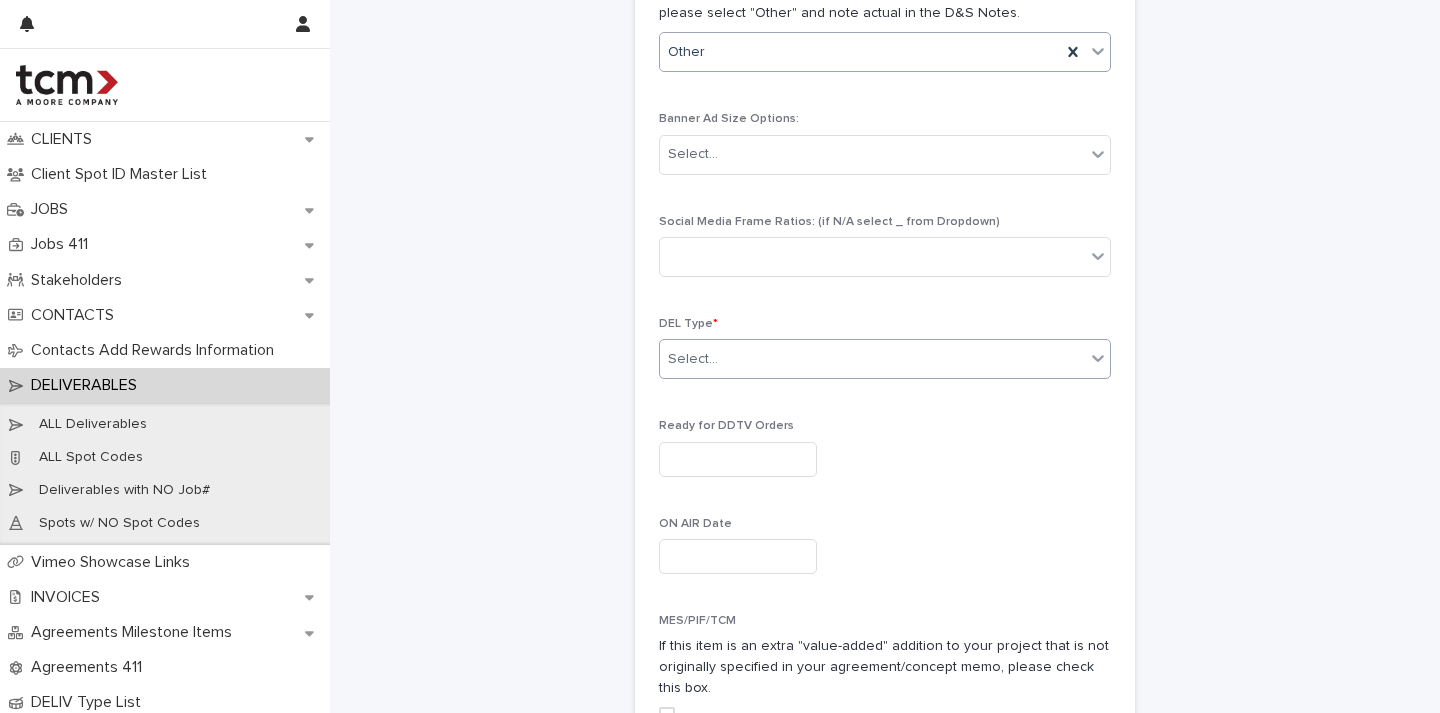 click on "Select..." at bounding box center [872, 359] 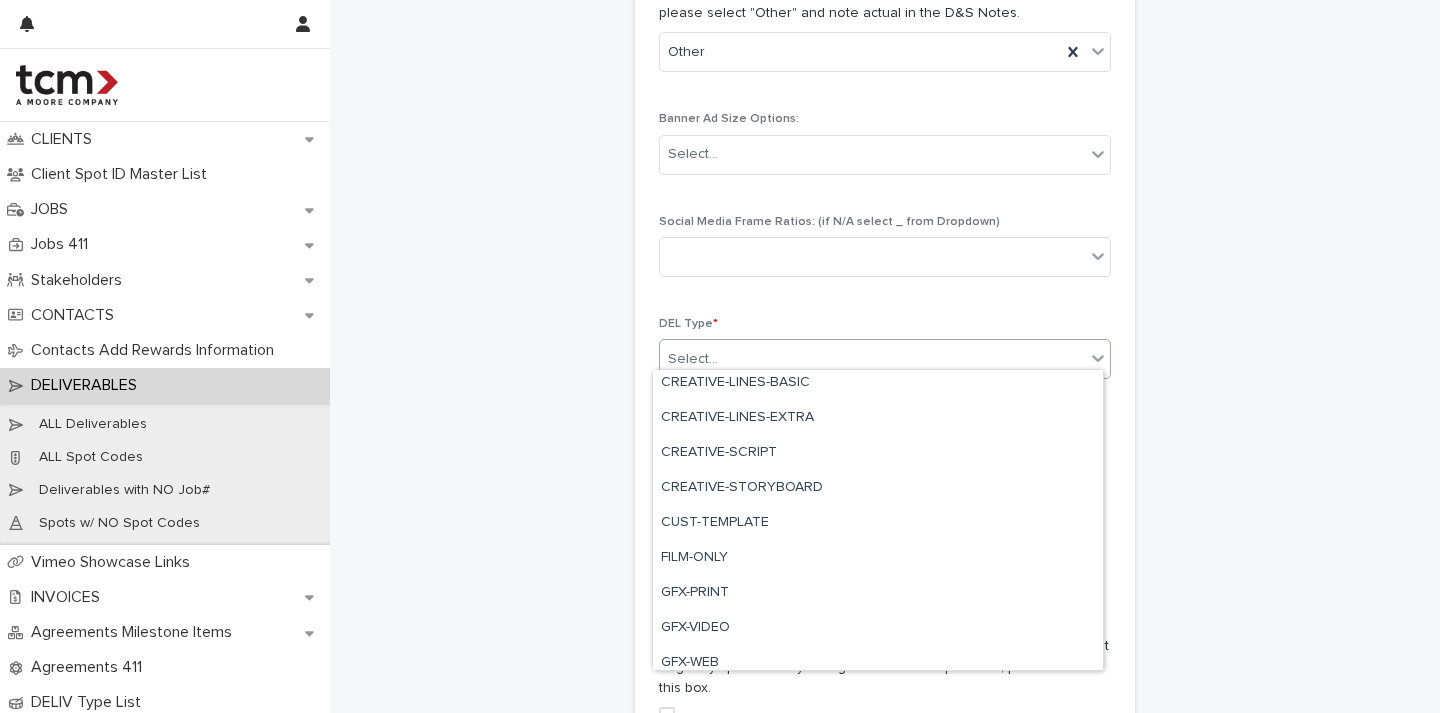 scroll, scrollTop: 298, scrollLeft: 0, axis: vertical 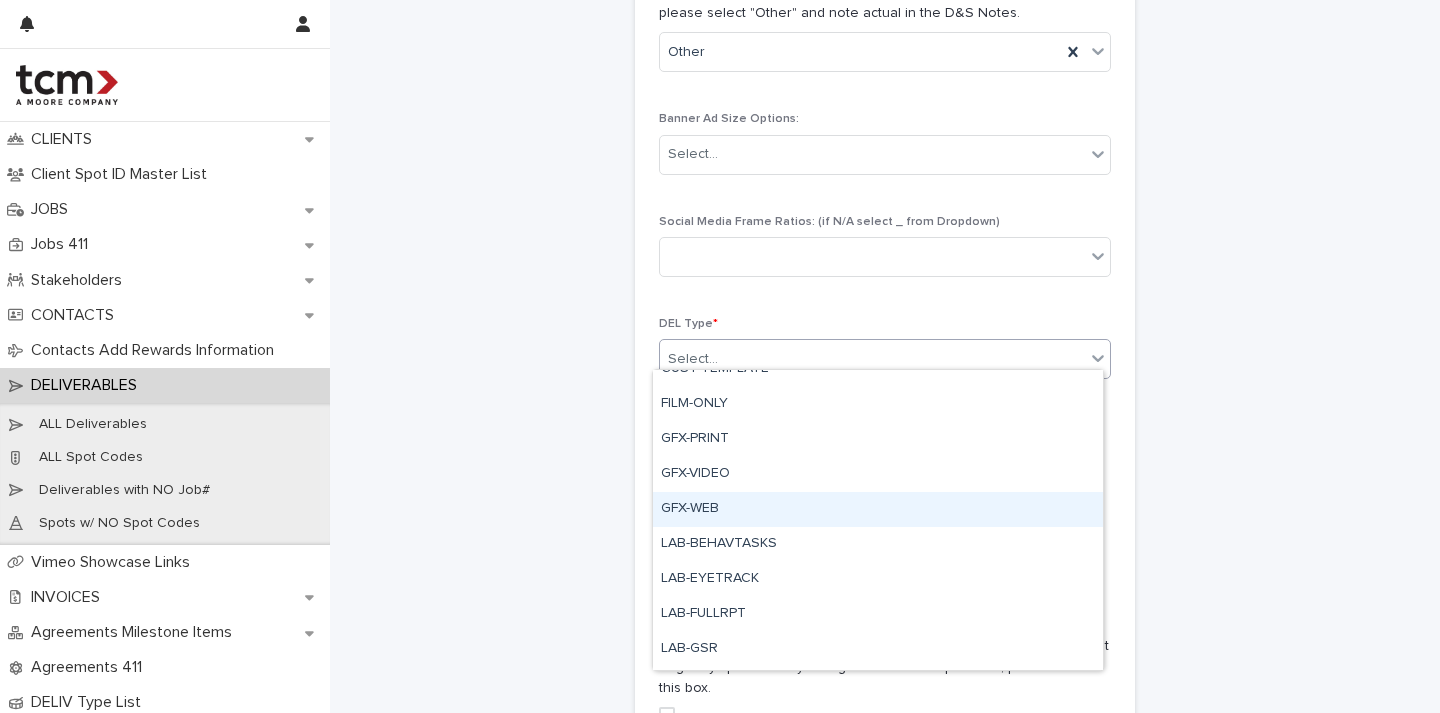click on "GFX-WEB" at bounding box center (878, 509) 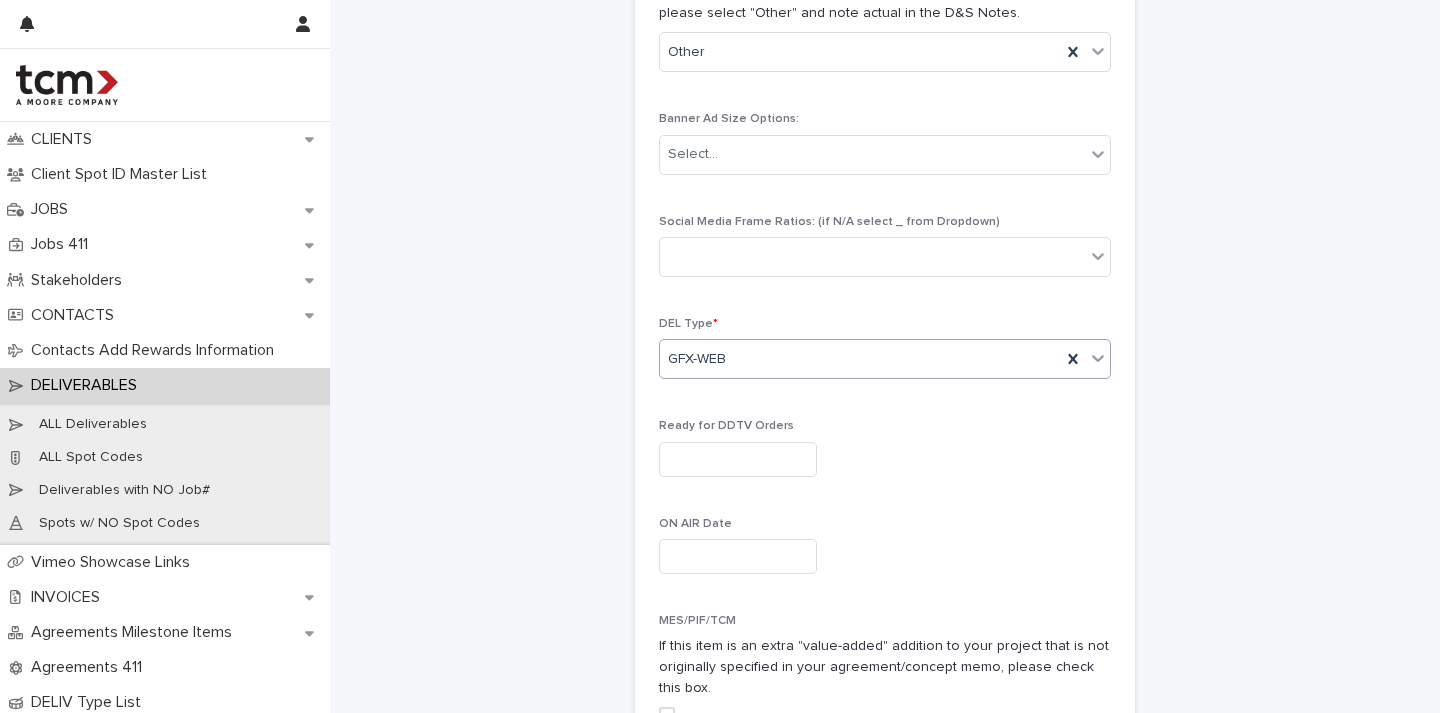 scroll, scrollTop: 1157, scrollLeft: 0, axis: vertical 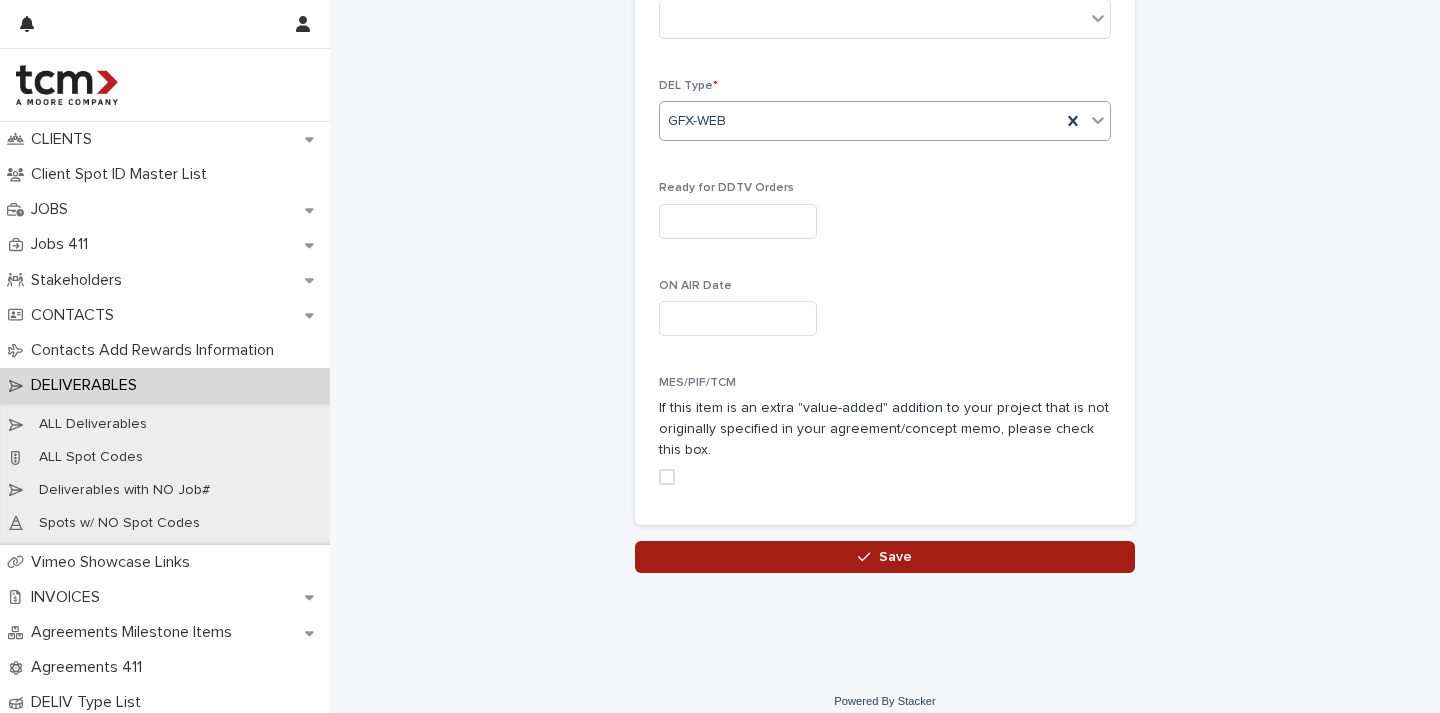 click on "Save" at bounding box center (885, 557) 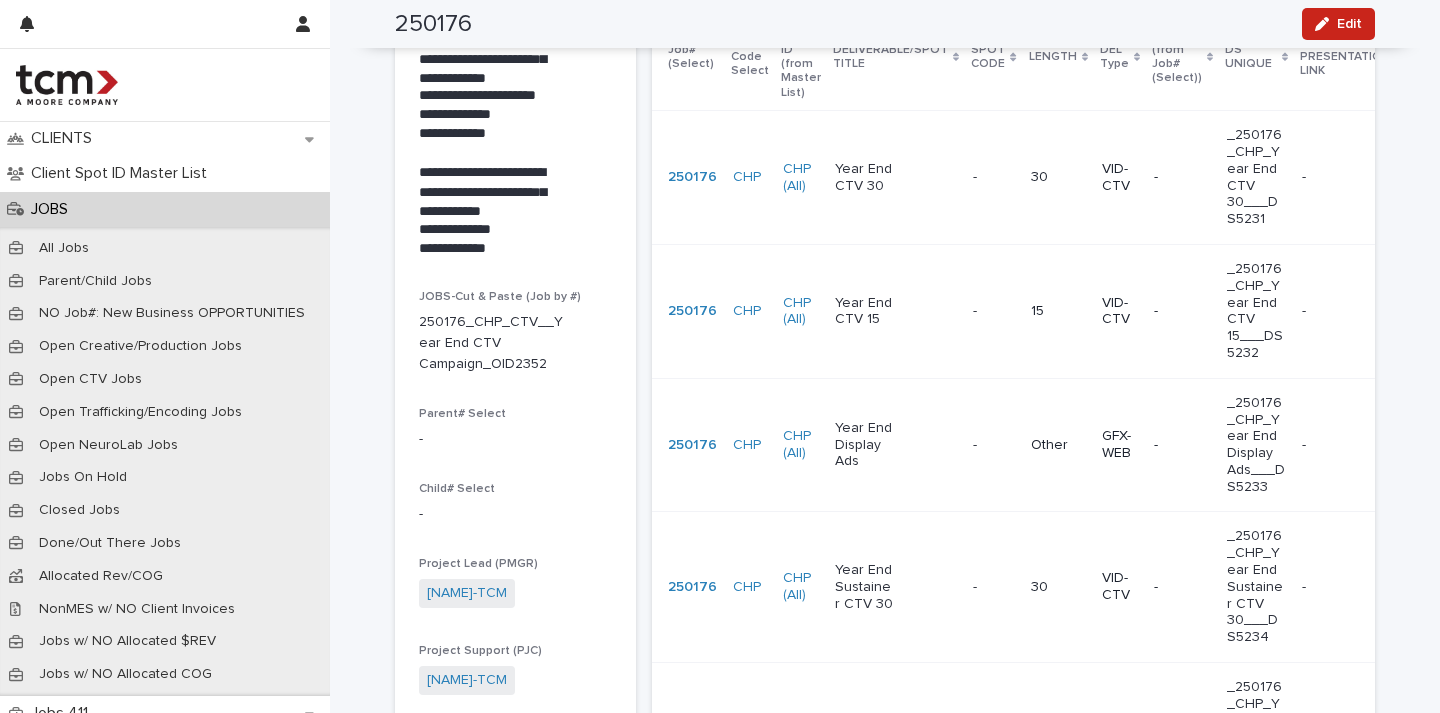 scroll, scrollTop: 0, scrollLeft: 0, axis: both 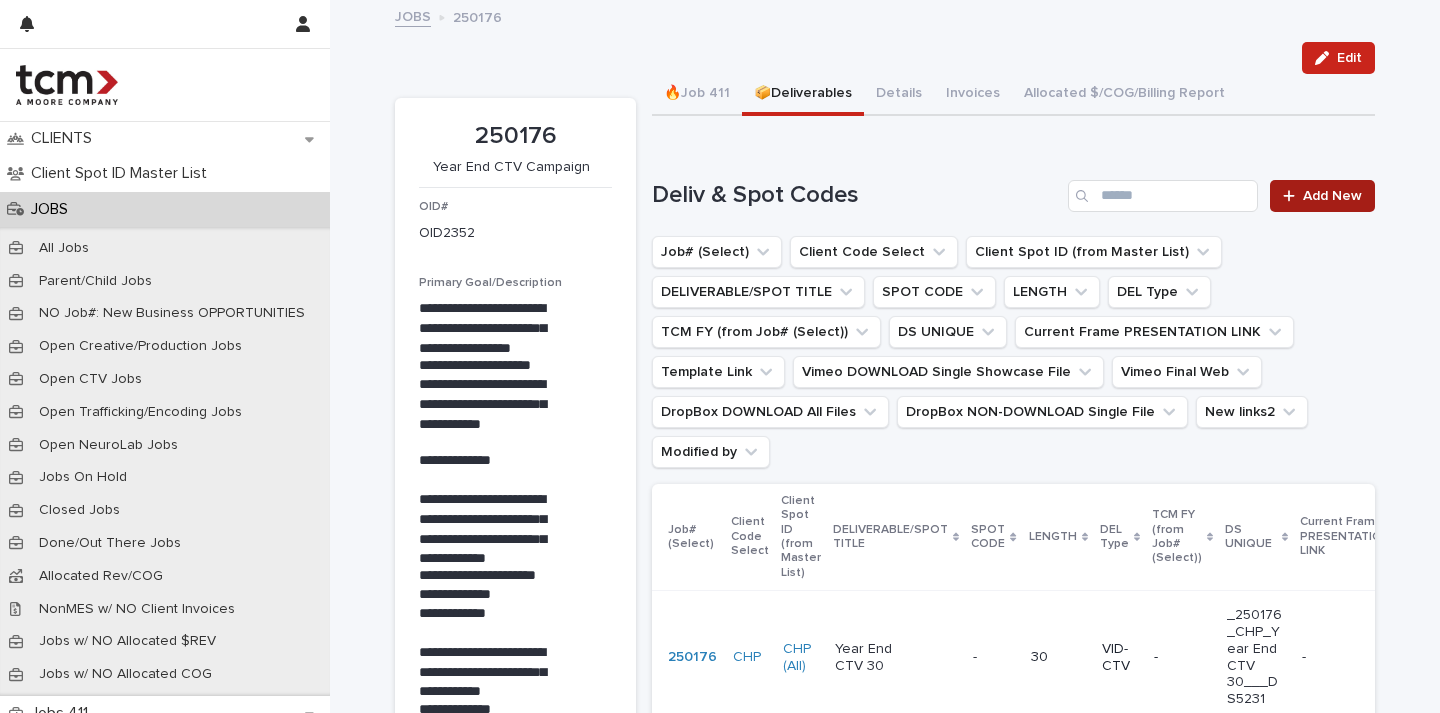 click on "Add New" at bounding box center [1322, 196] 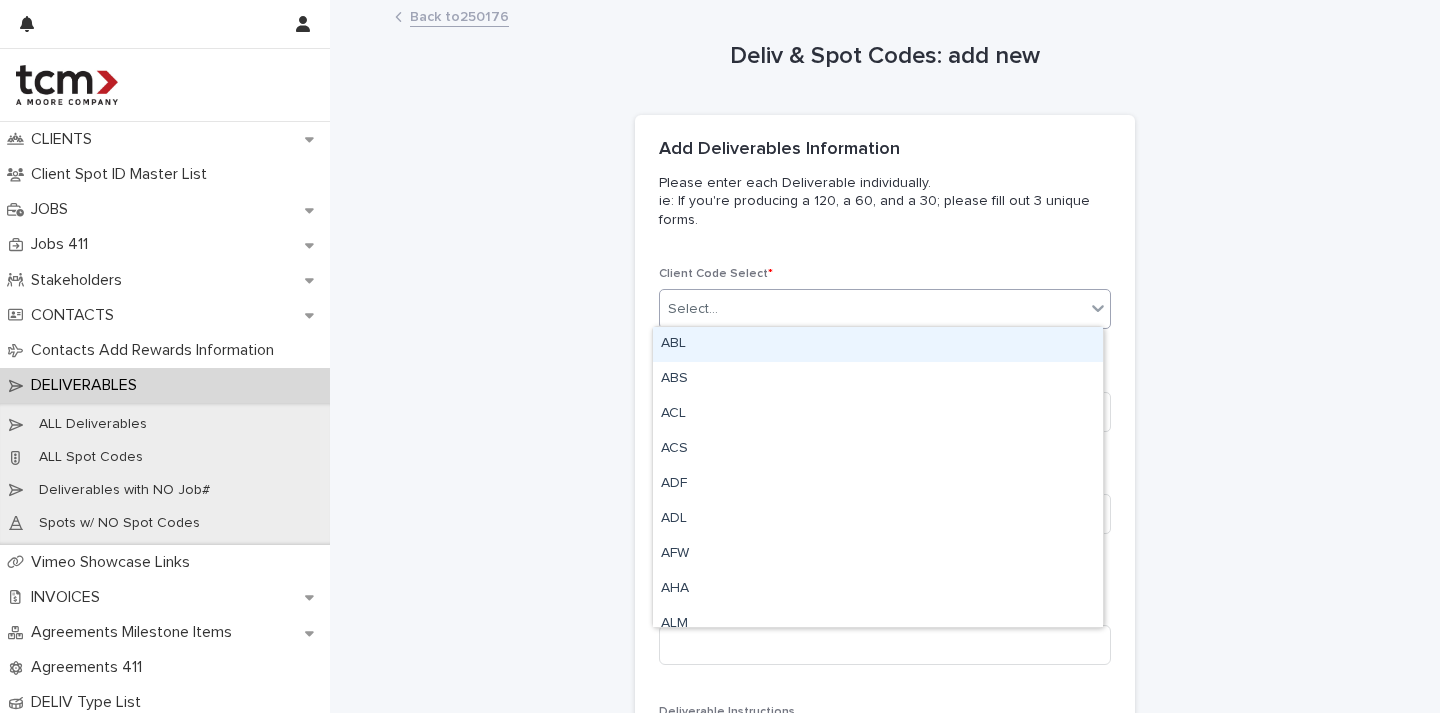 click on "Select..." at bounding box center (872, 309) 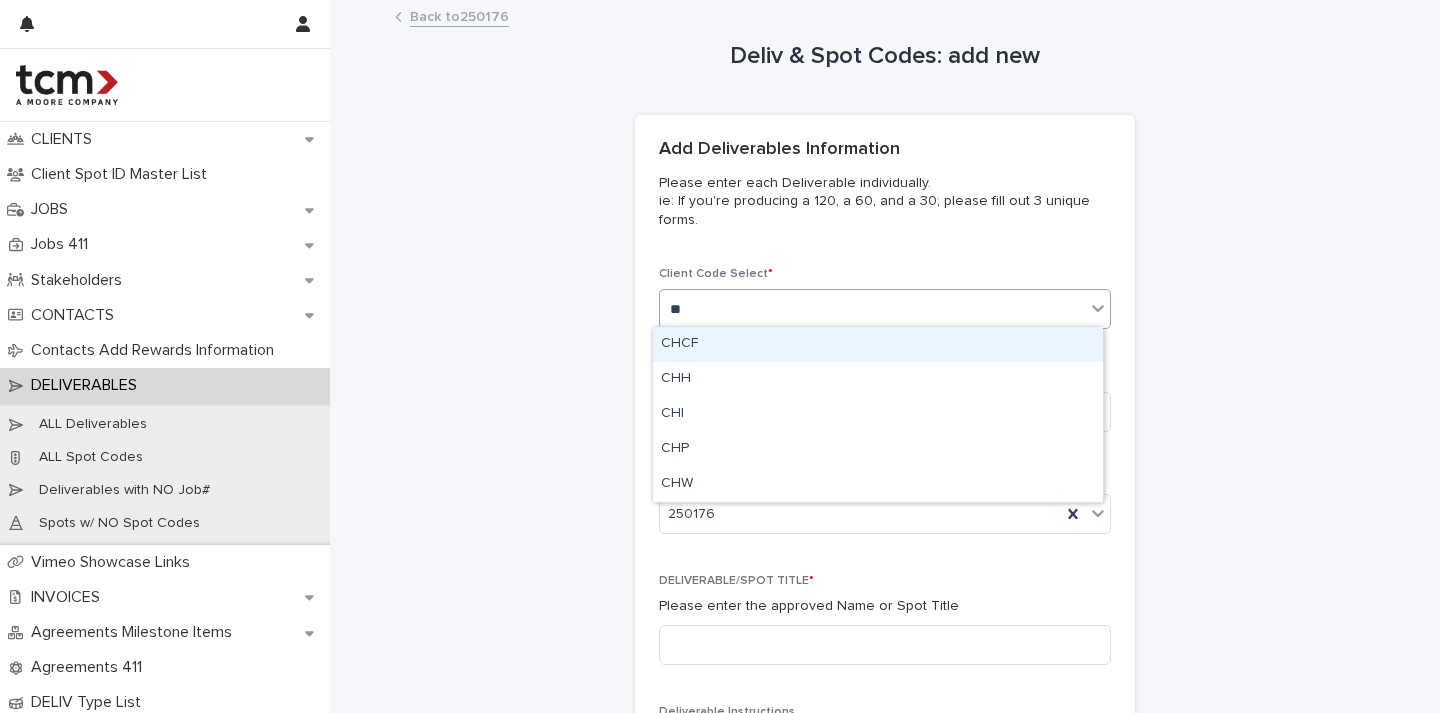 type on "***" 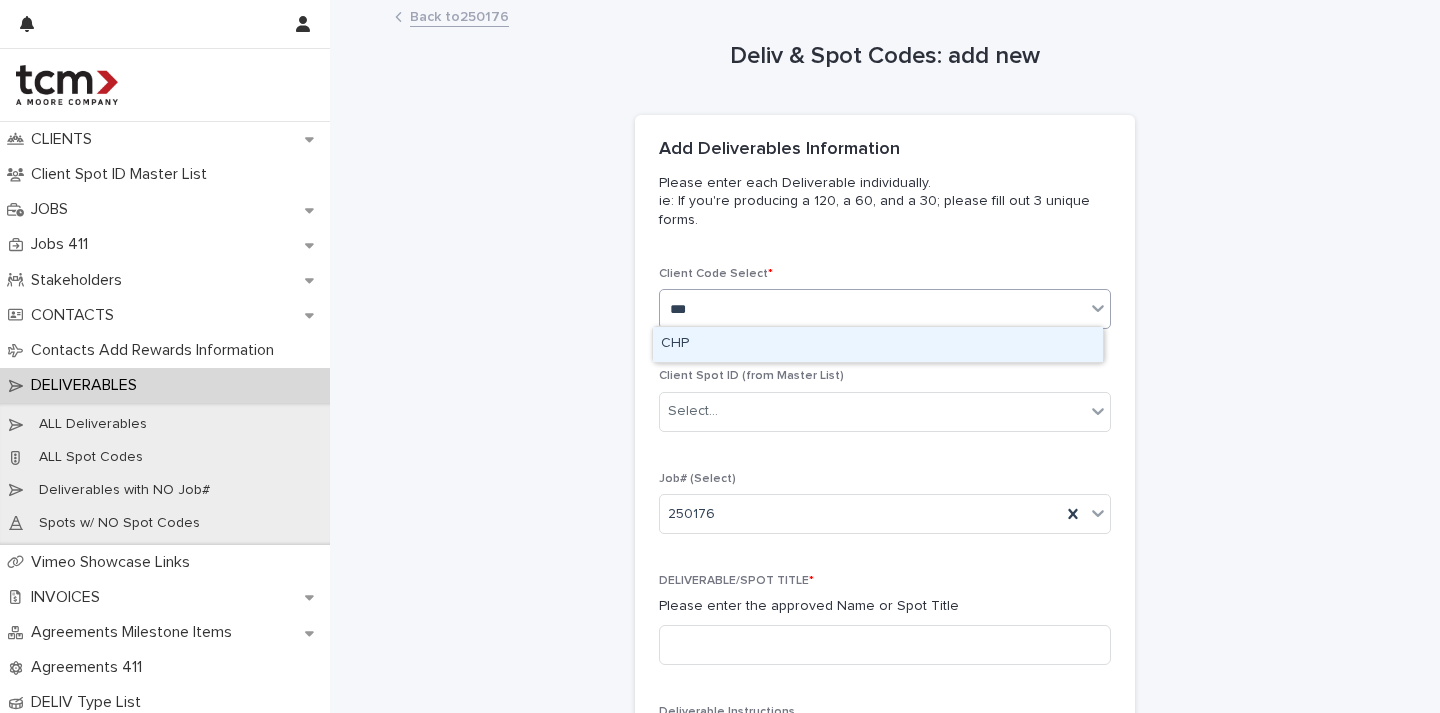 type 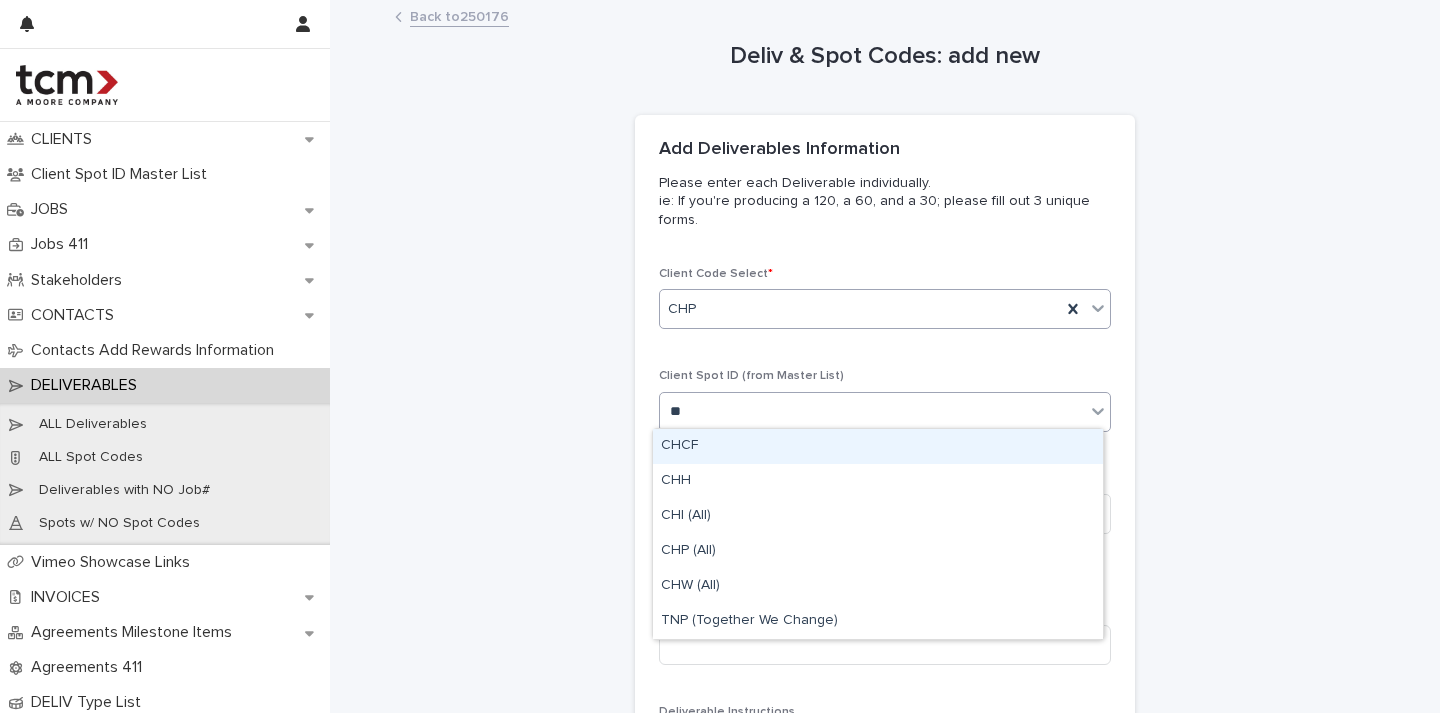 type on "***" 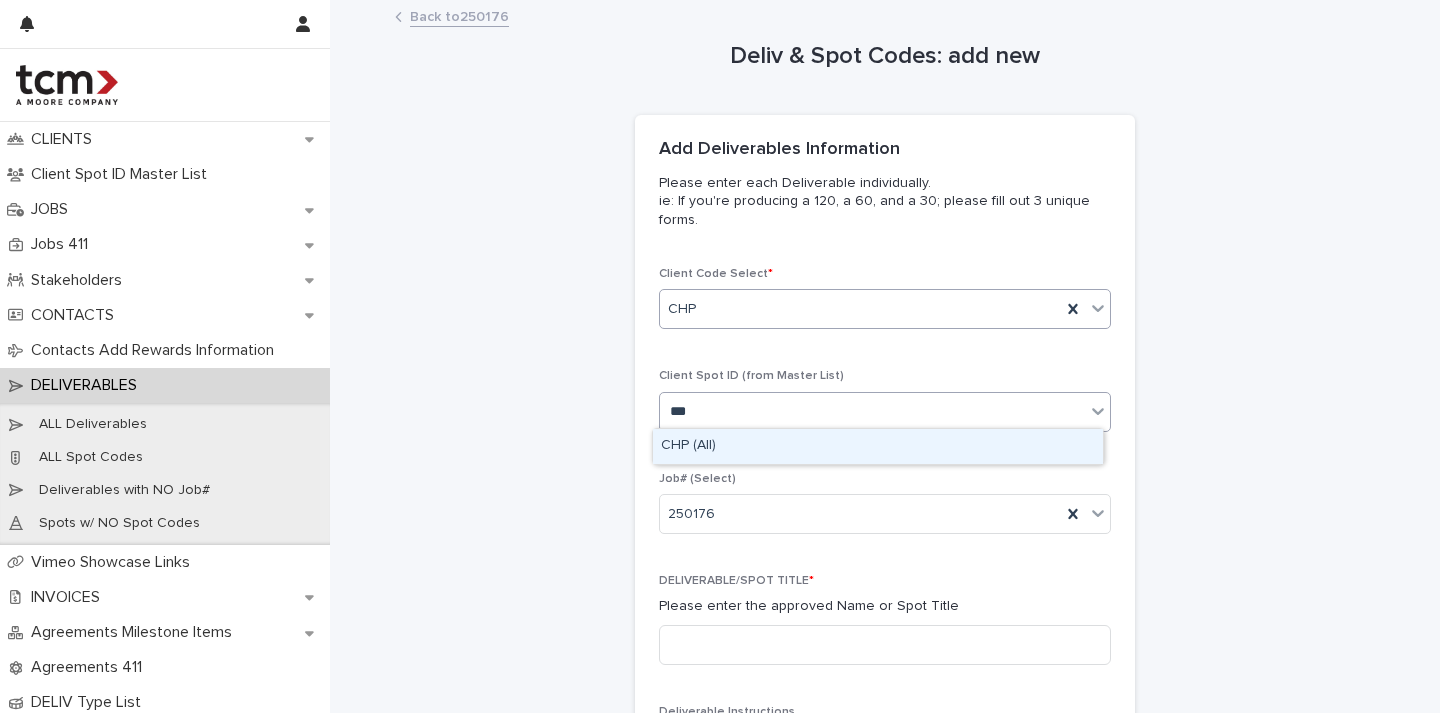 type 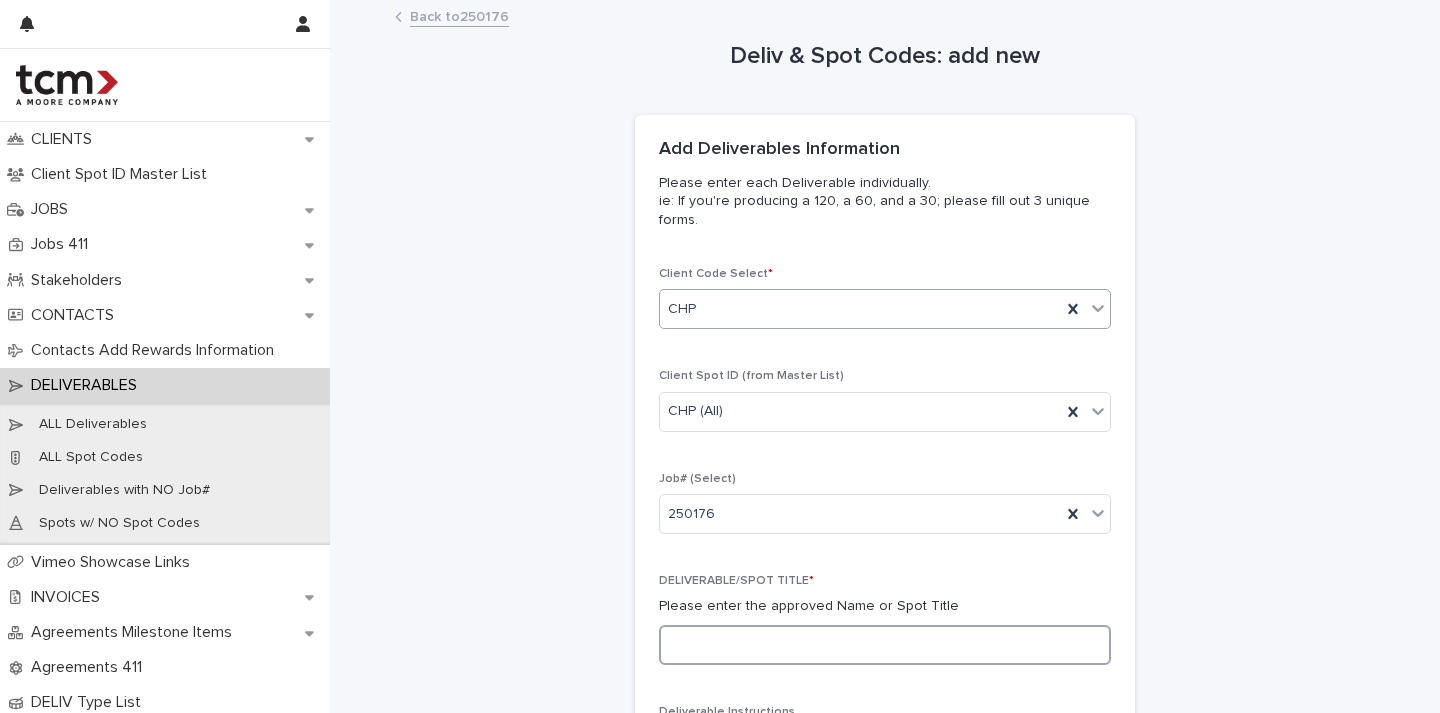 paste on "**********" 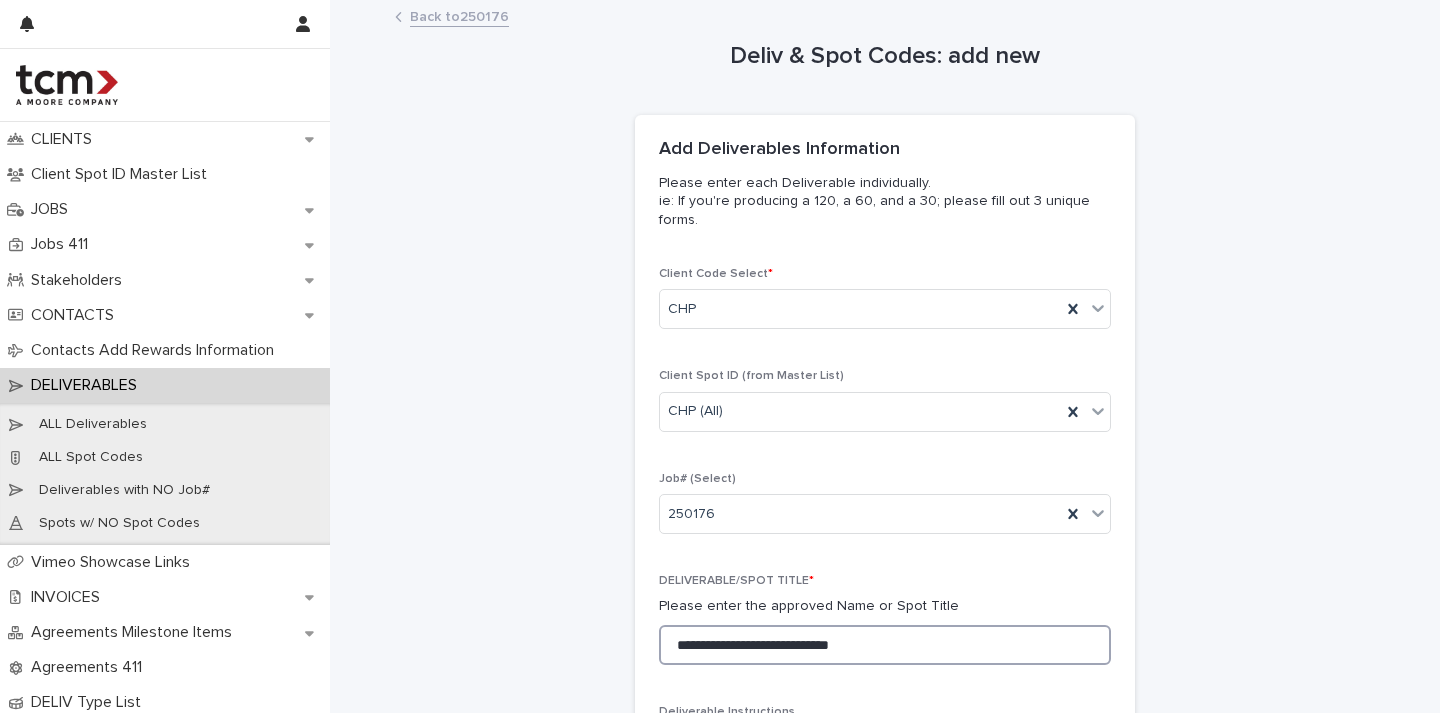 drag, startPoint x: 781, startPoint y: 642, endPoint x: 729, endPoint y: 643, distance: 52.009613 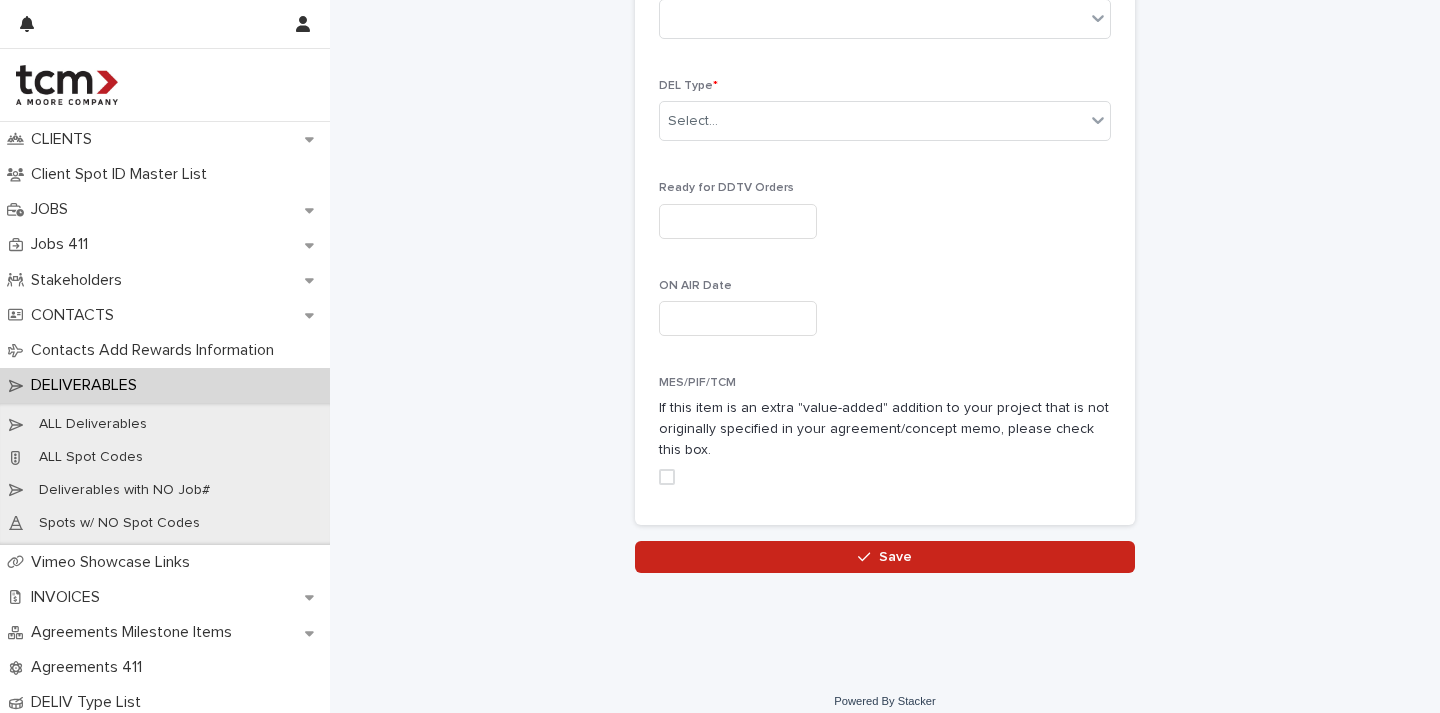 scroll, scrollTop: 978, scrollLeft: 0, axis: vertical 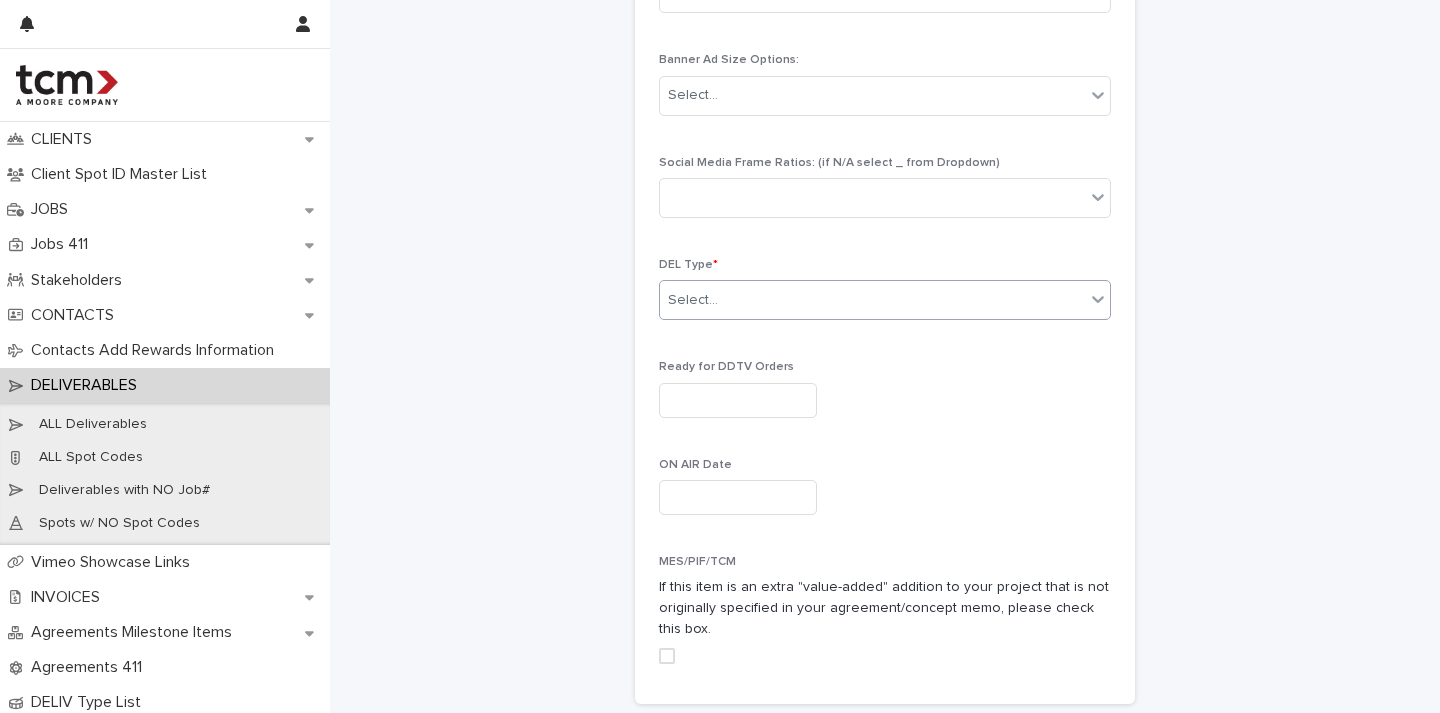 type on "**********" 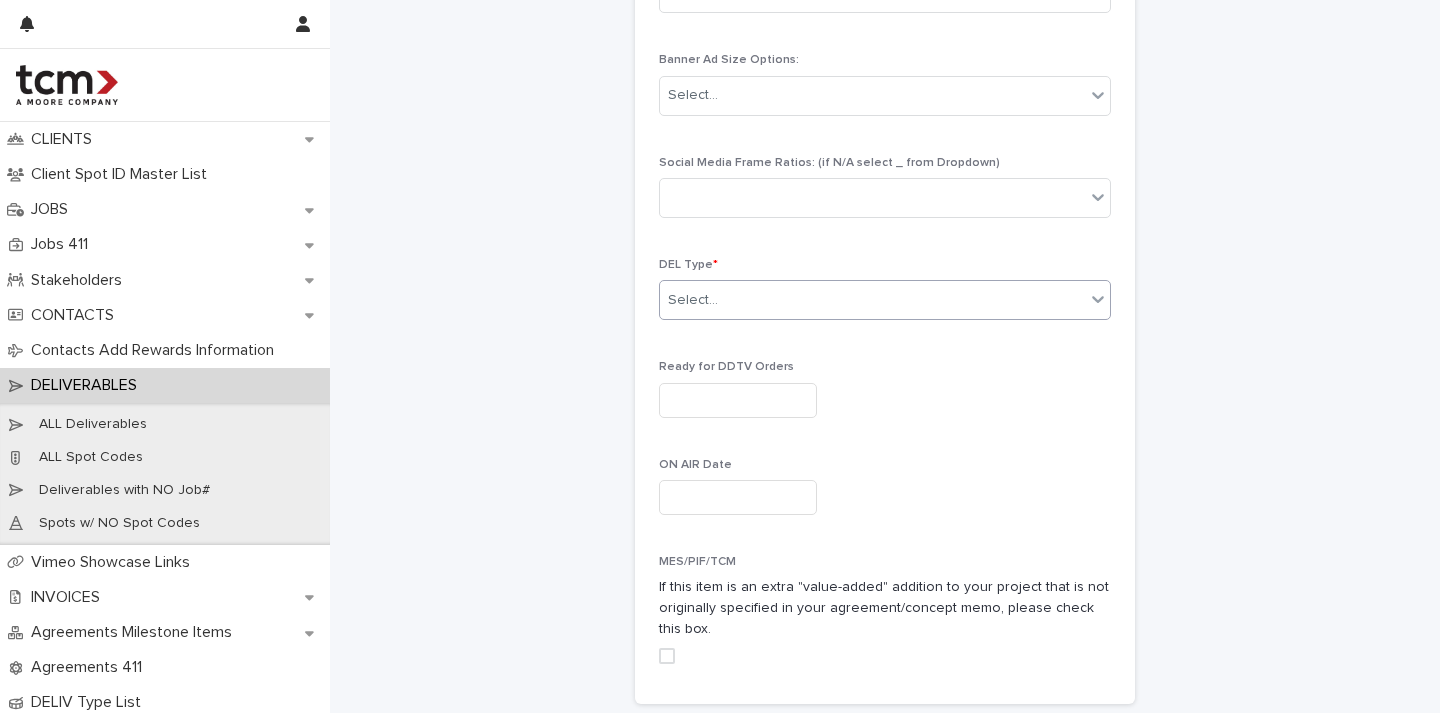 click on "Select..." at bounding box center (885, 300) 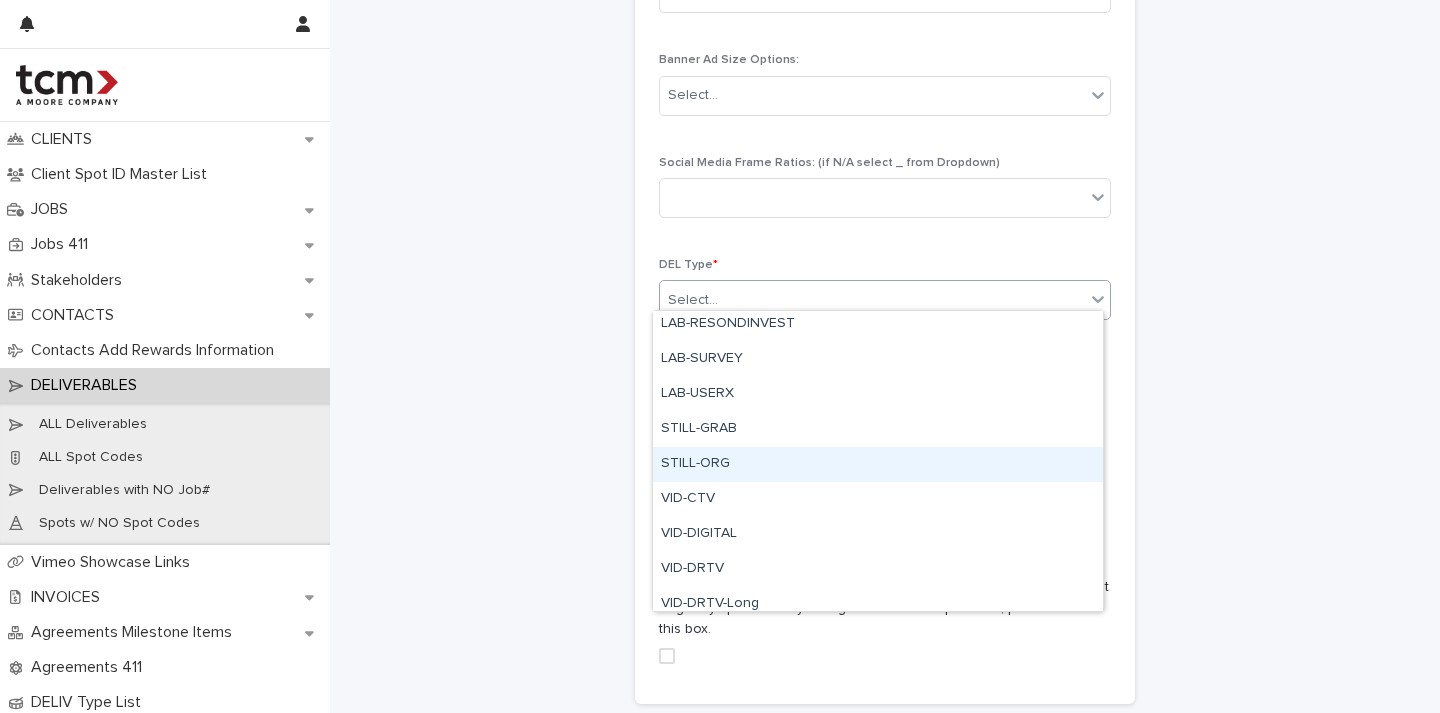 scroll, scrollTop: 707, scrollLeft: 0, axis: vertical 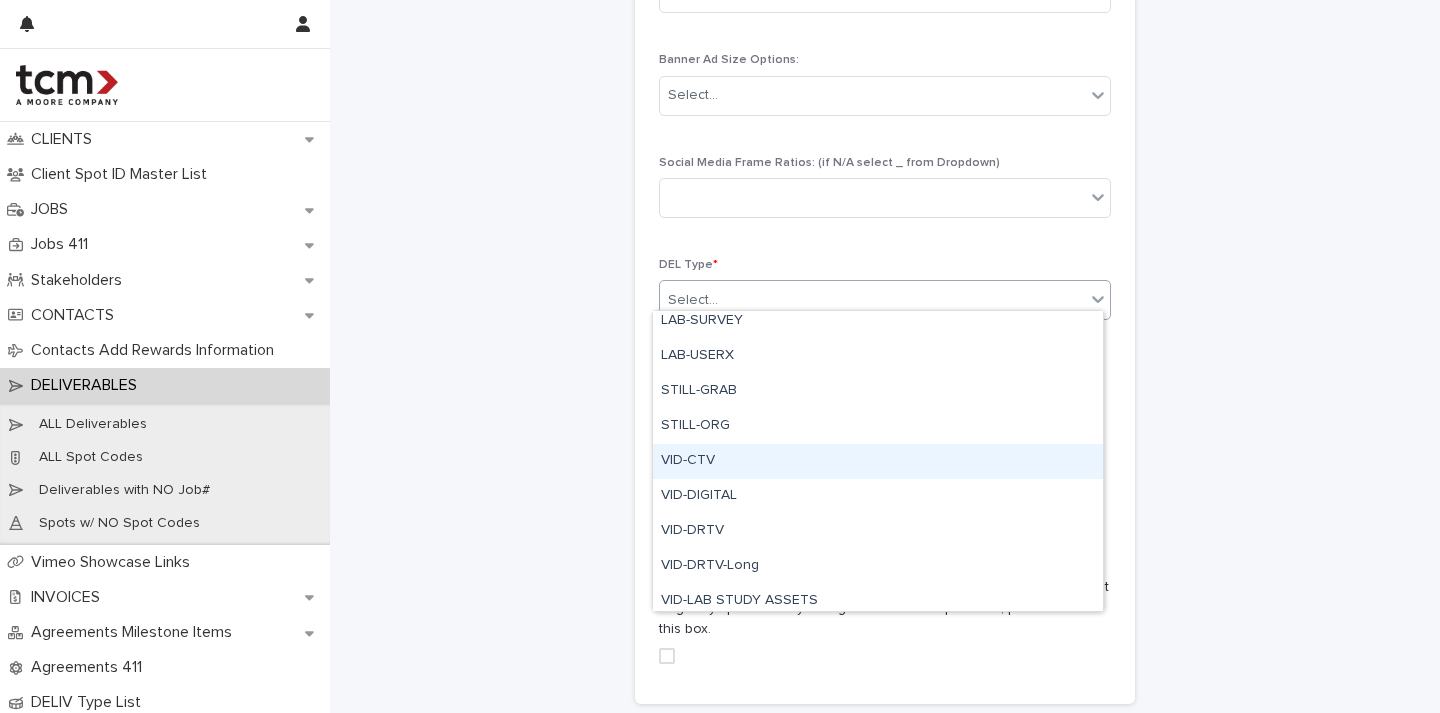 click on "VID-CTV" at bounding box center [878, 461] 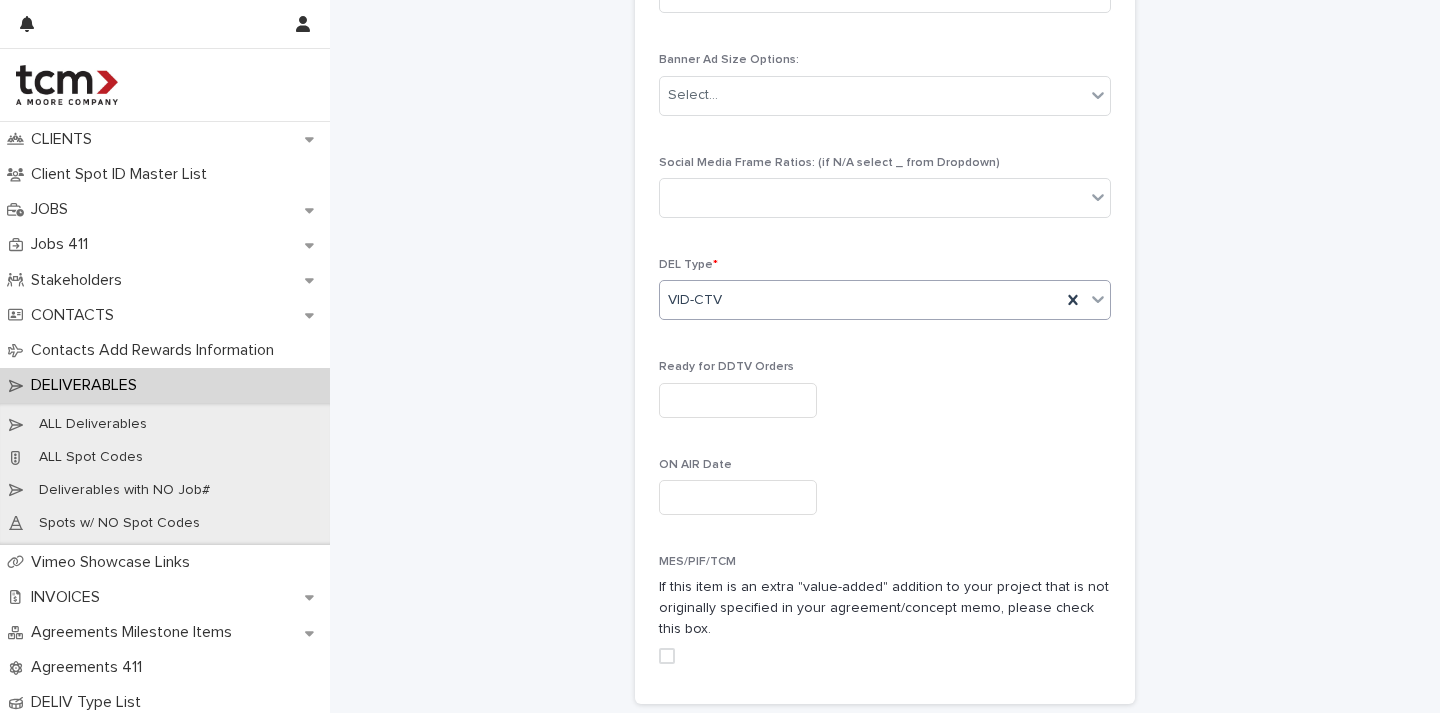 scroll, scrollTop: 974, scrollLeft: 0, axis: vertical 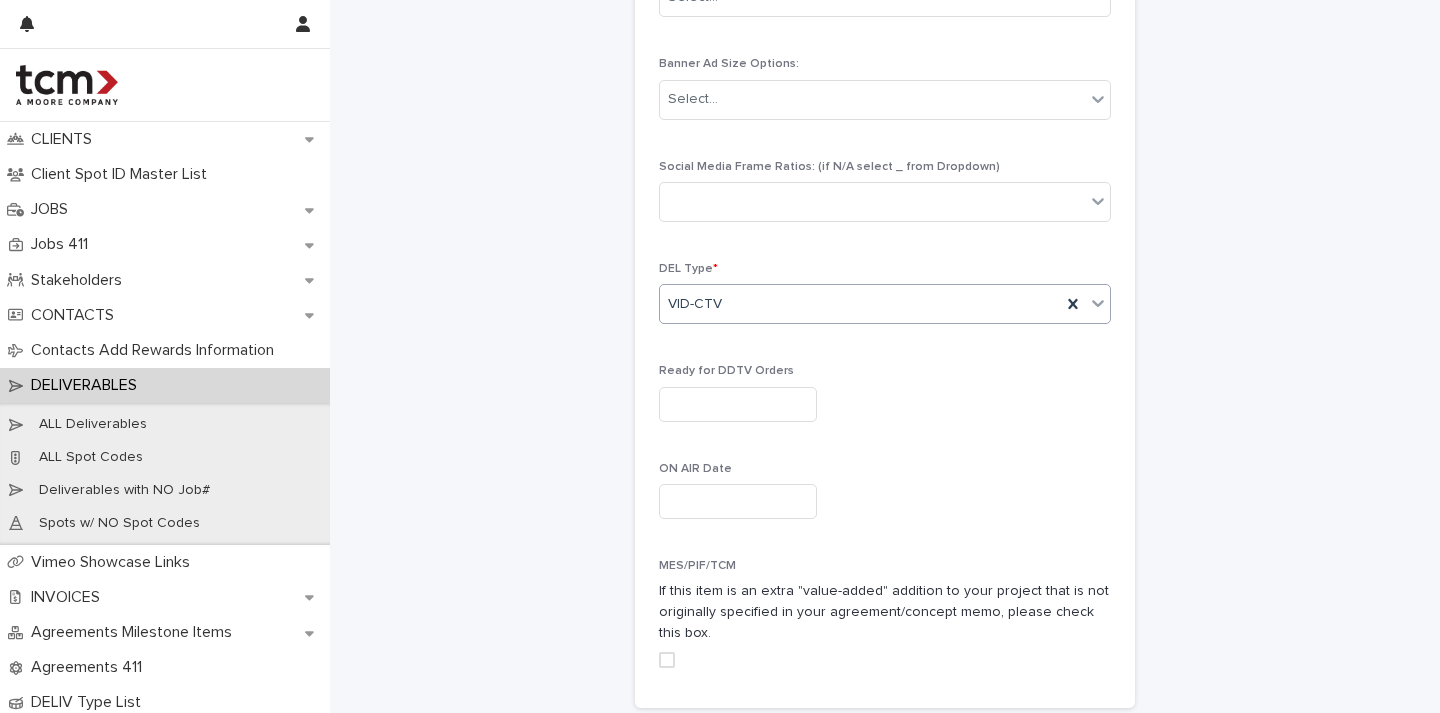 click on "VID-CTV" at bounding box center (695, 304) 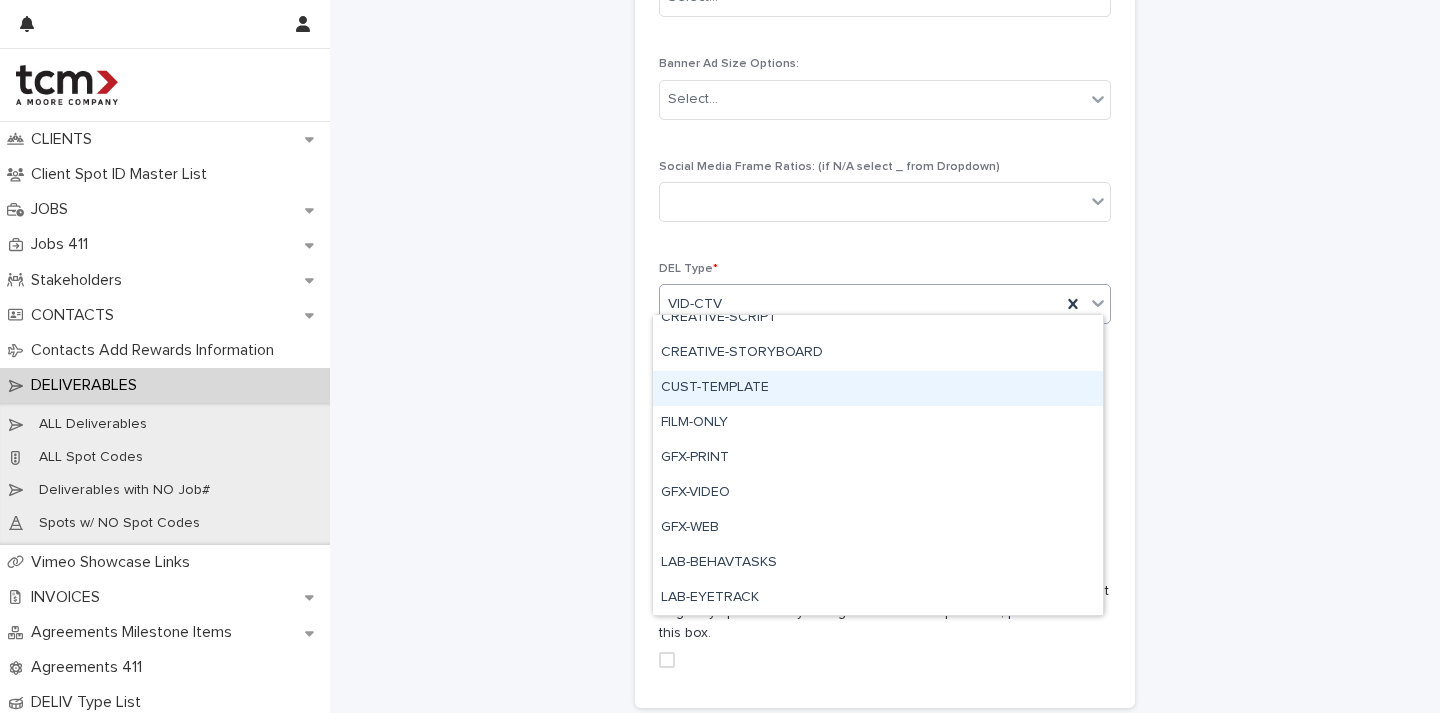 scroll, scrollTop: 238, scrollLeft: 0, axis: vertical 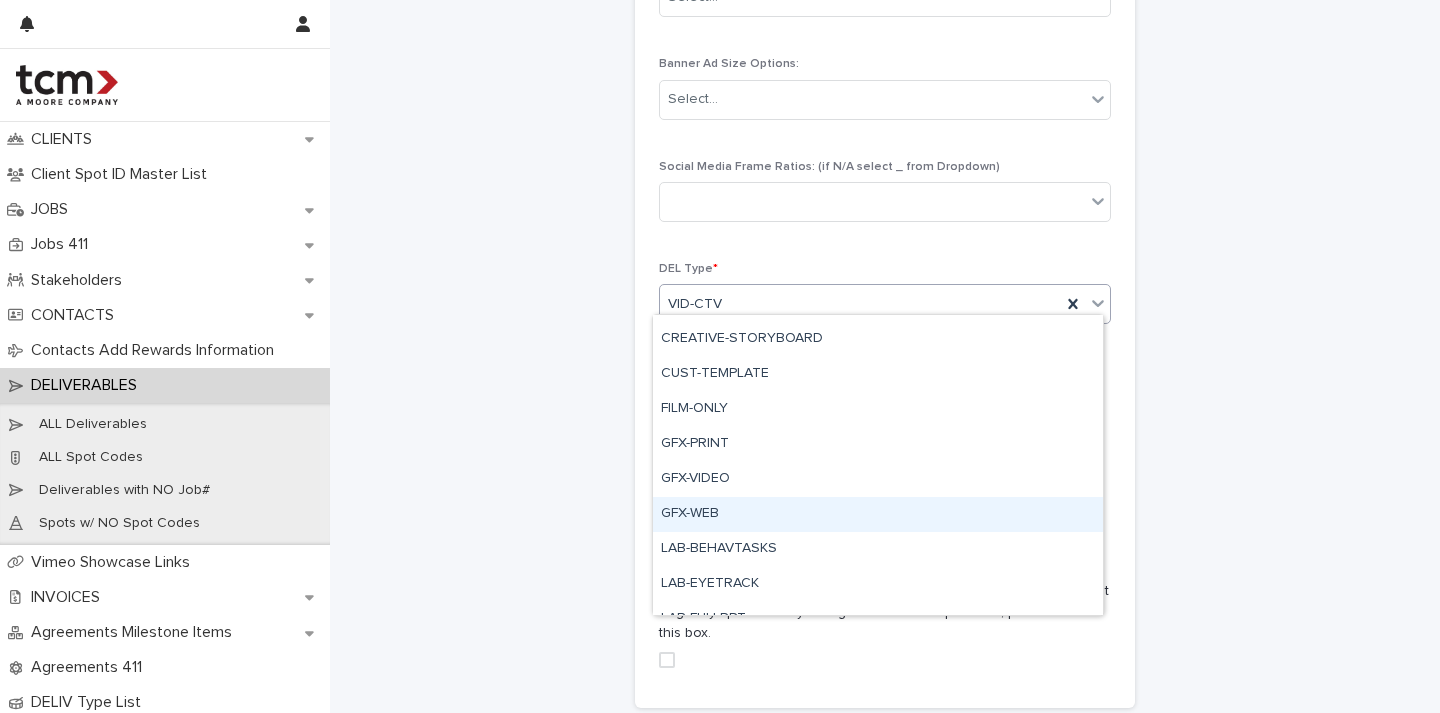 click on "GFX-WEB" at bounding box center (878, 514) 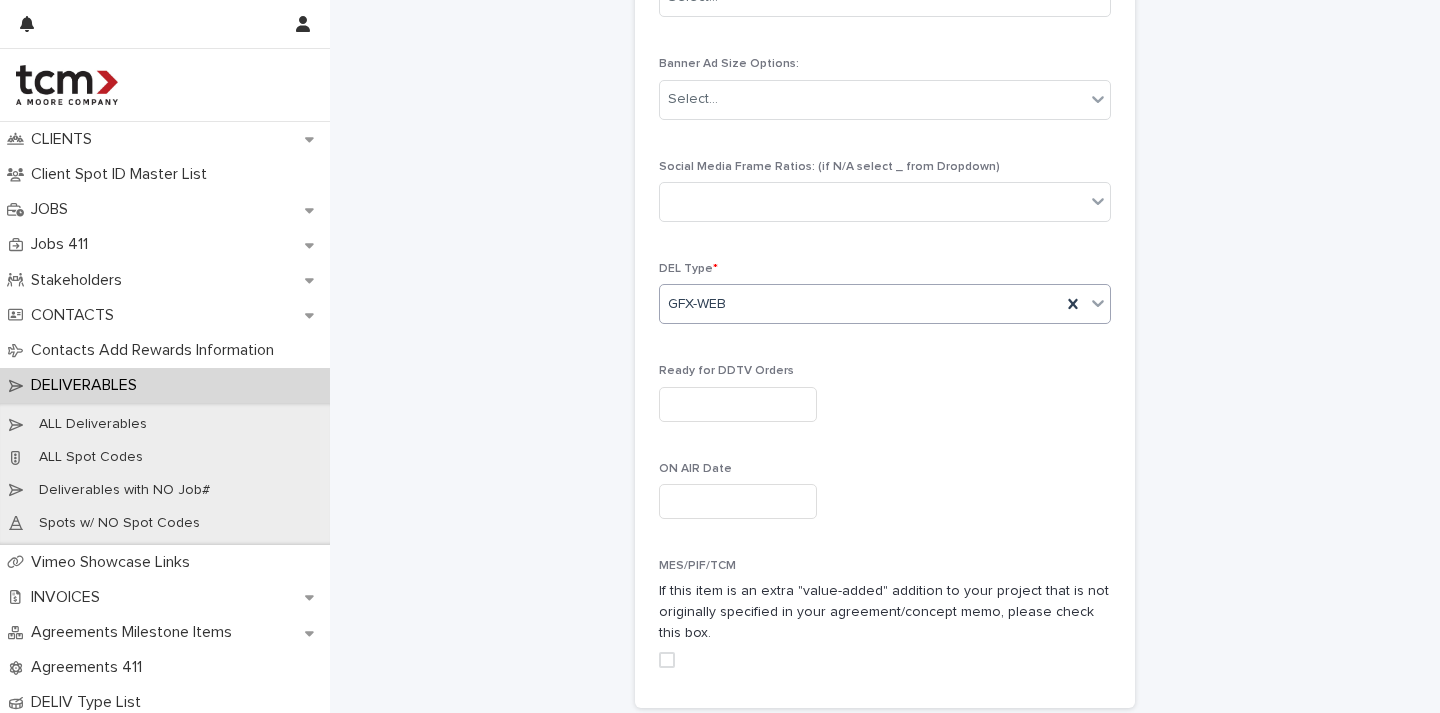 click on "ON AIR Date" at bounding box center [885, 498] 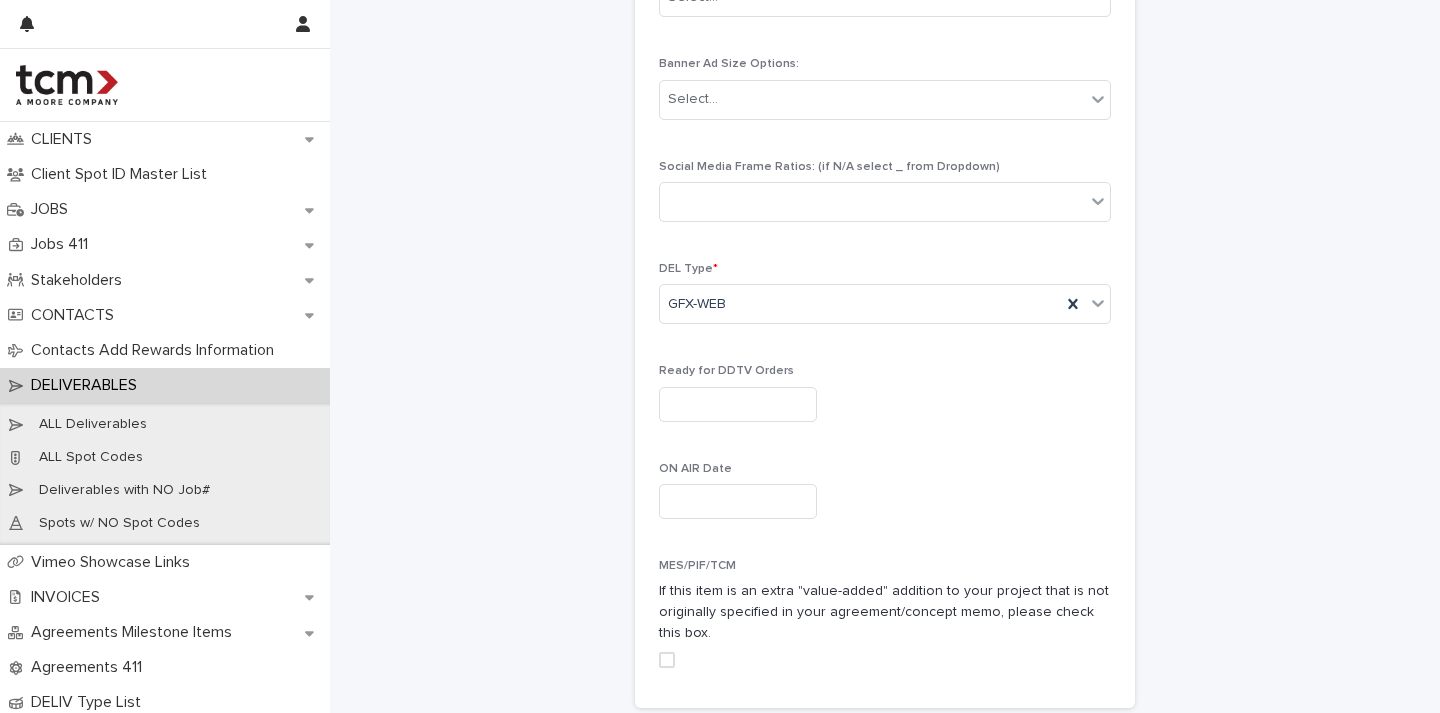 scroll, scrollTop: 787, scrollLeft: 0, axis: vertical 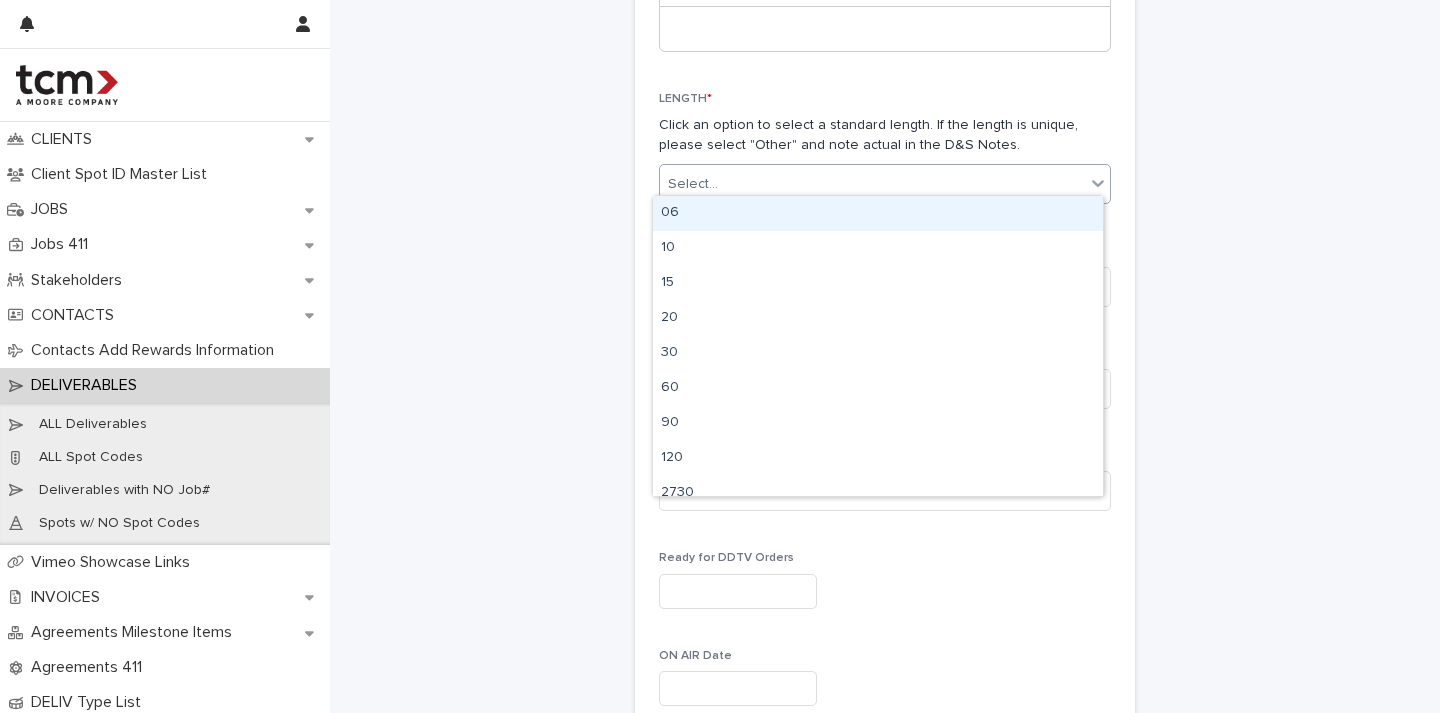 click on "Select..." at bounding box center (693, 184) 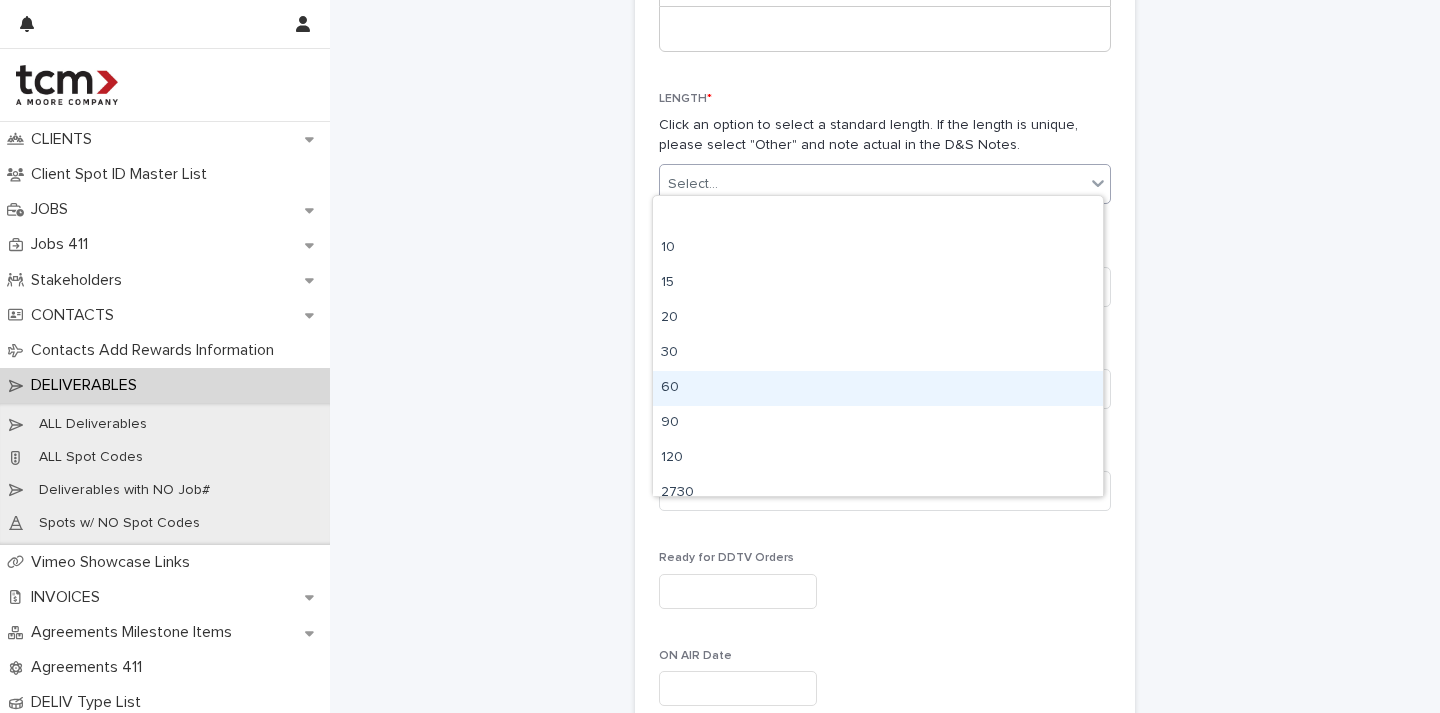 scroll, scrollTop: 85, scrollLeft: 0, axis: vertical 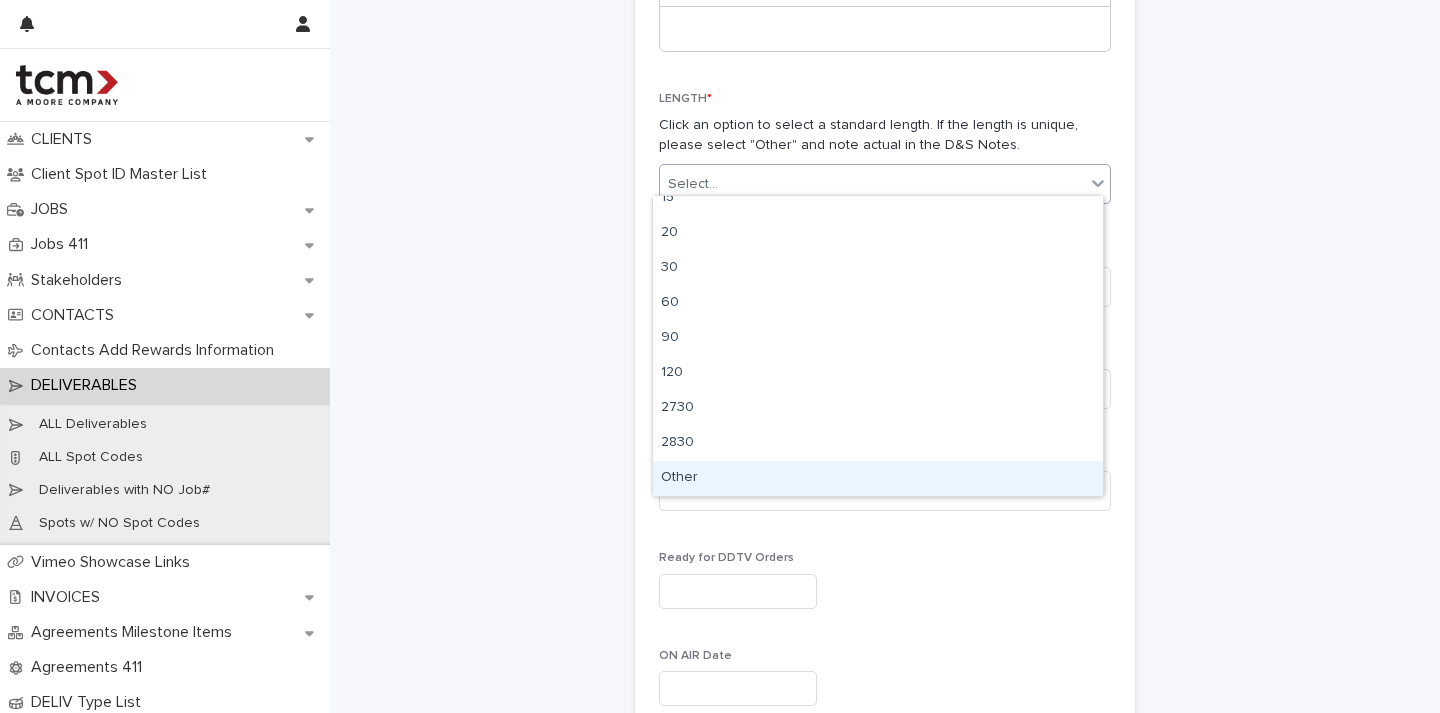 click on "Other" at bounding box center [878, 478] 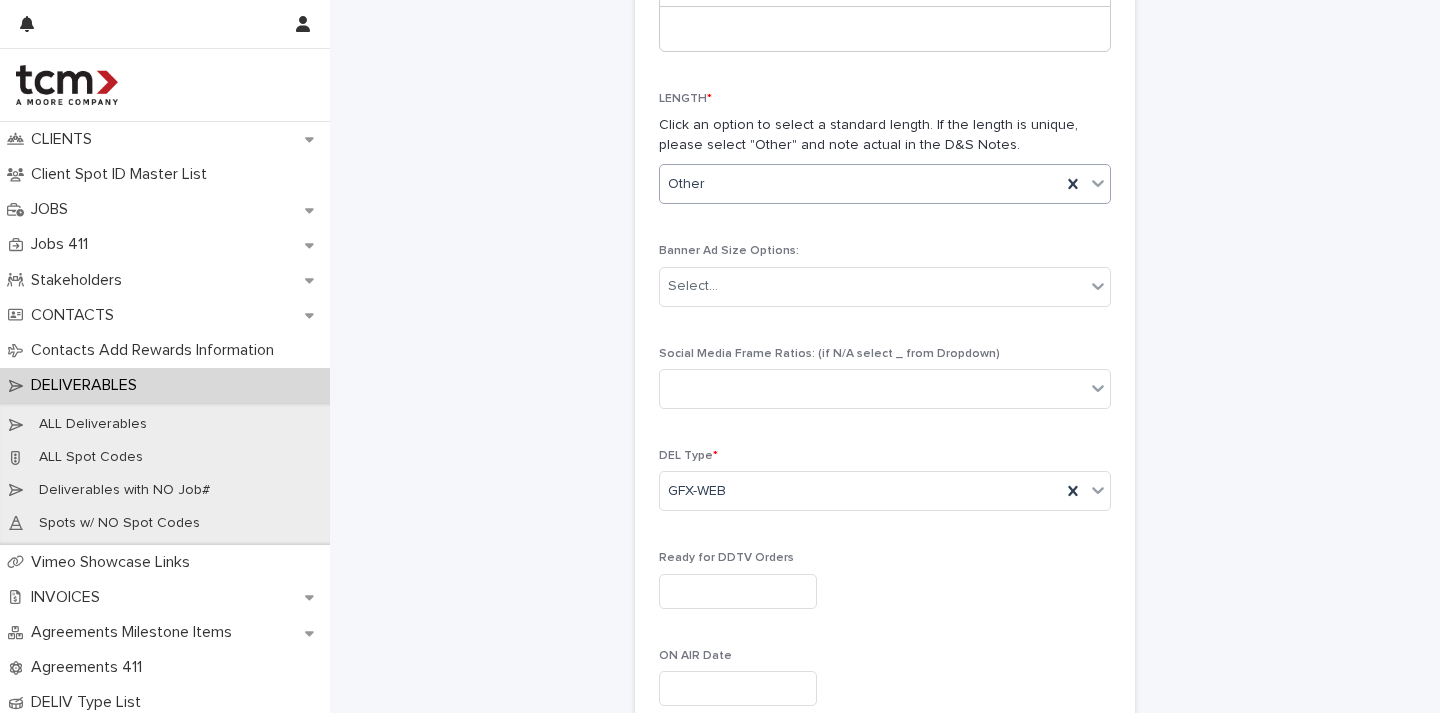 scroll, scrollTop: 1157, scrollLeft: 0, axis: vertical 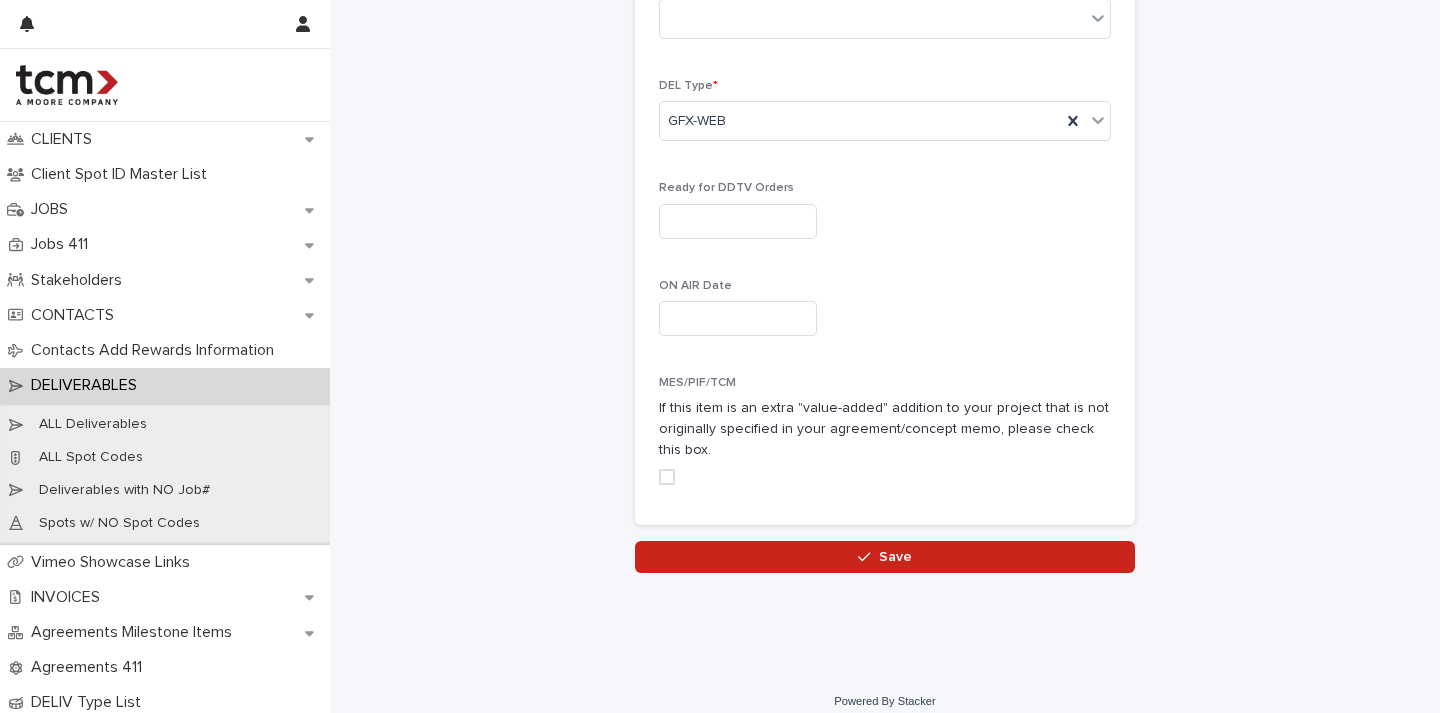 click on "Save" at bounding box center (885, 557) 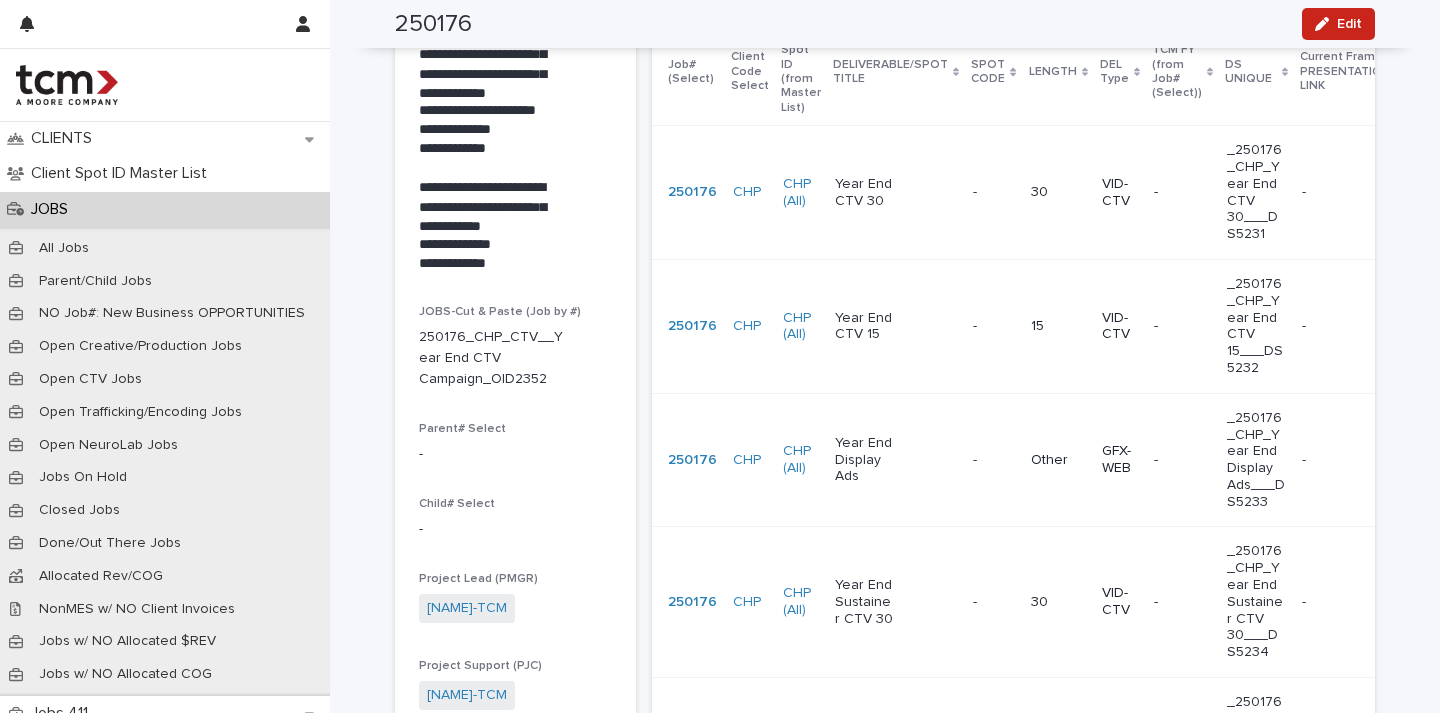 scroll, scrollTop: 0, scrollLeft: 0, axis: both 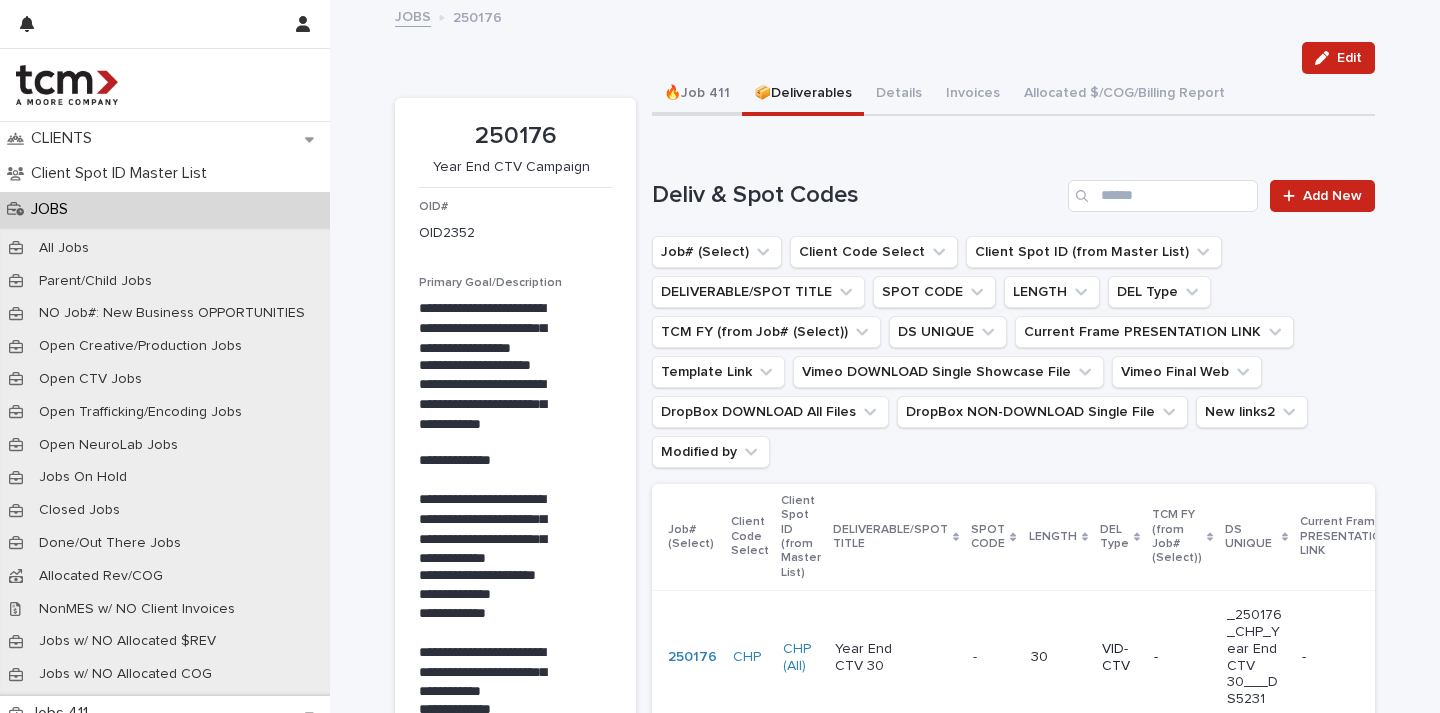 click on "🔥Job 411" at bounding box center [697, 95] 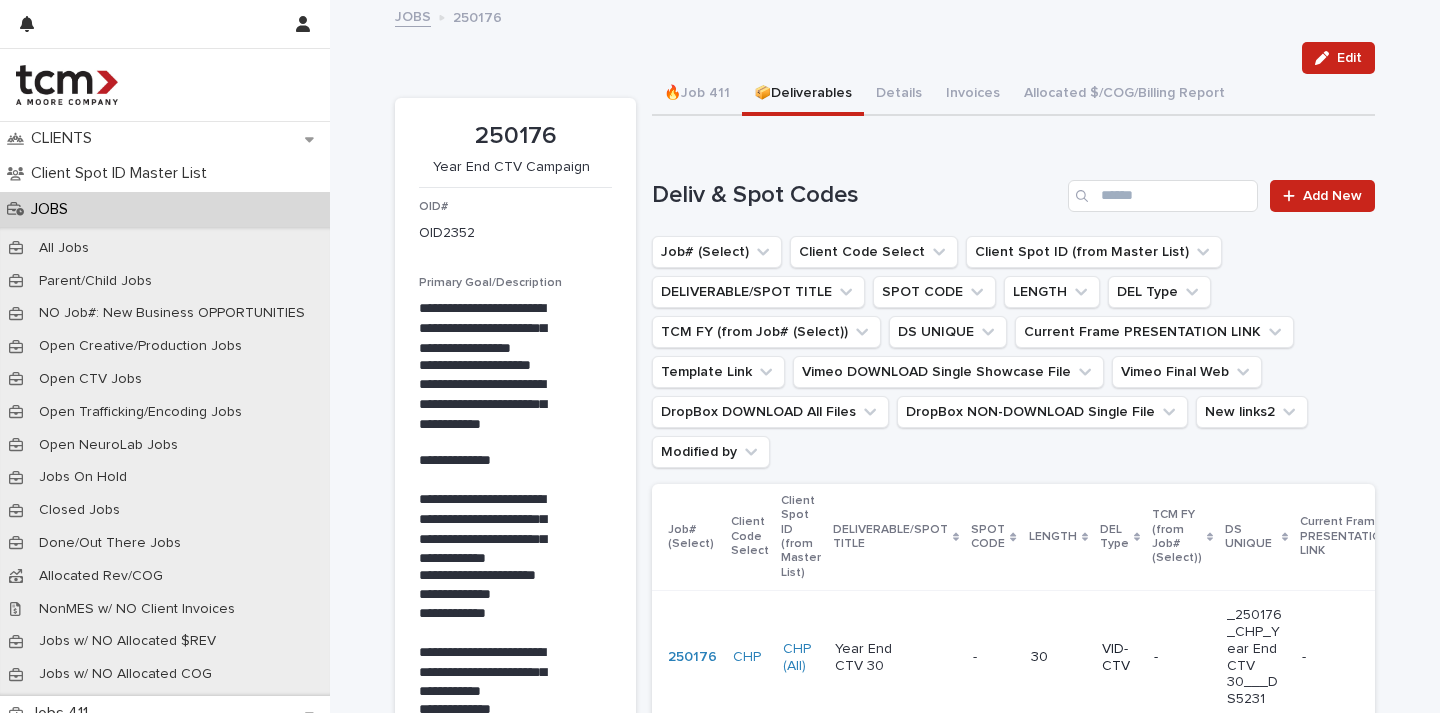 drag, startPoint x: 790, startPoint y: 97, endPoint x: 1186, endPoint y: 134, distance: 397.7248 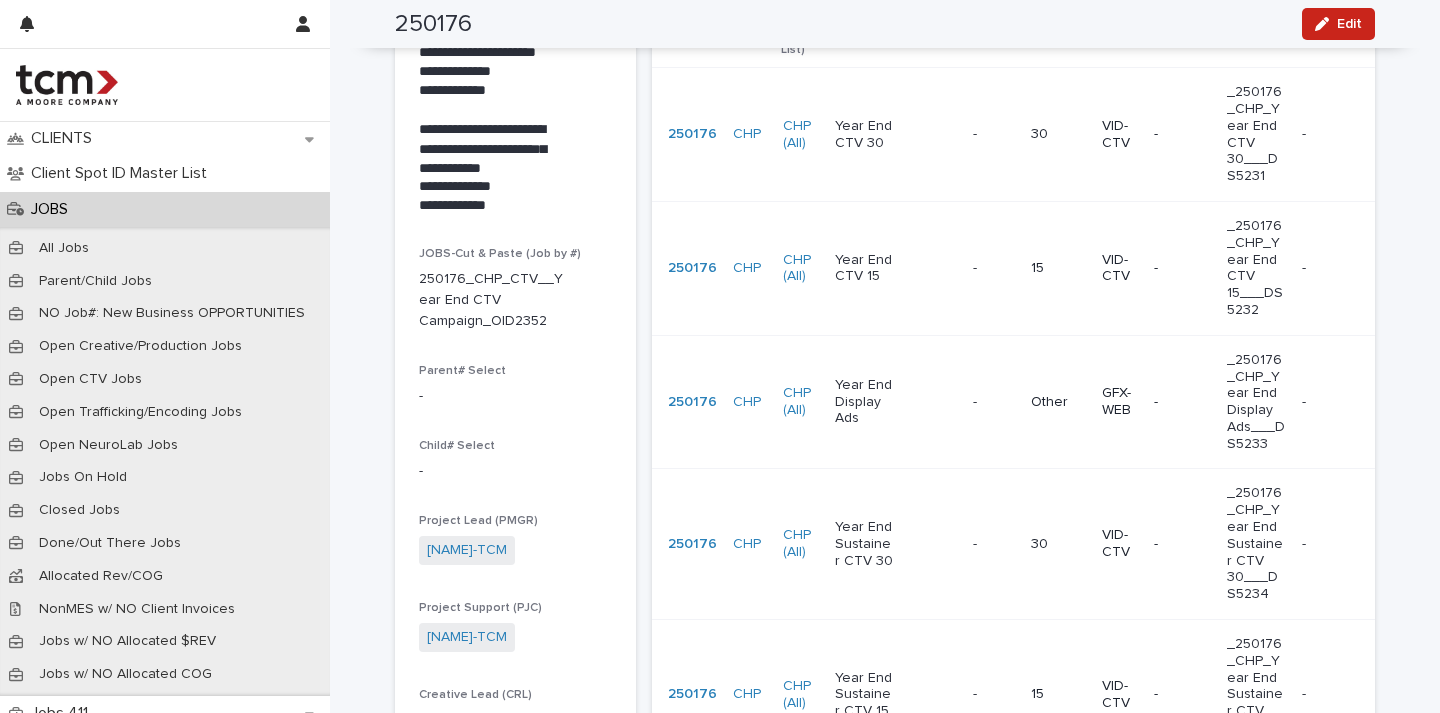 scroll, scrollTop: 0, scrollLeft: 0, axis: both 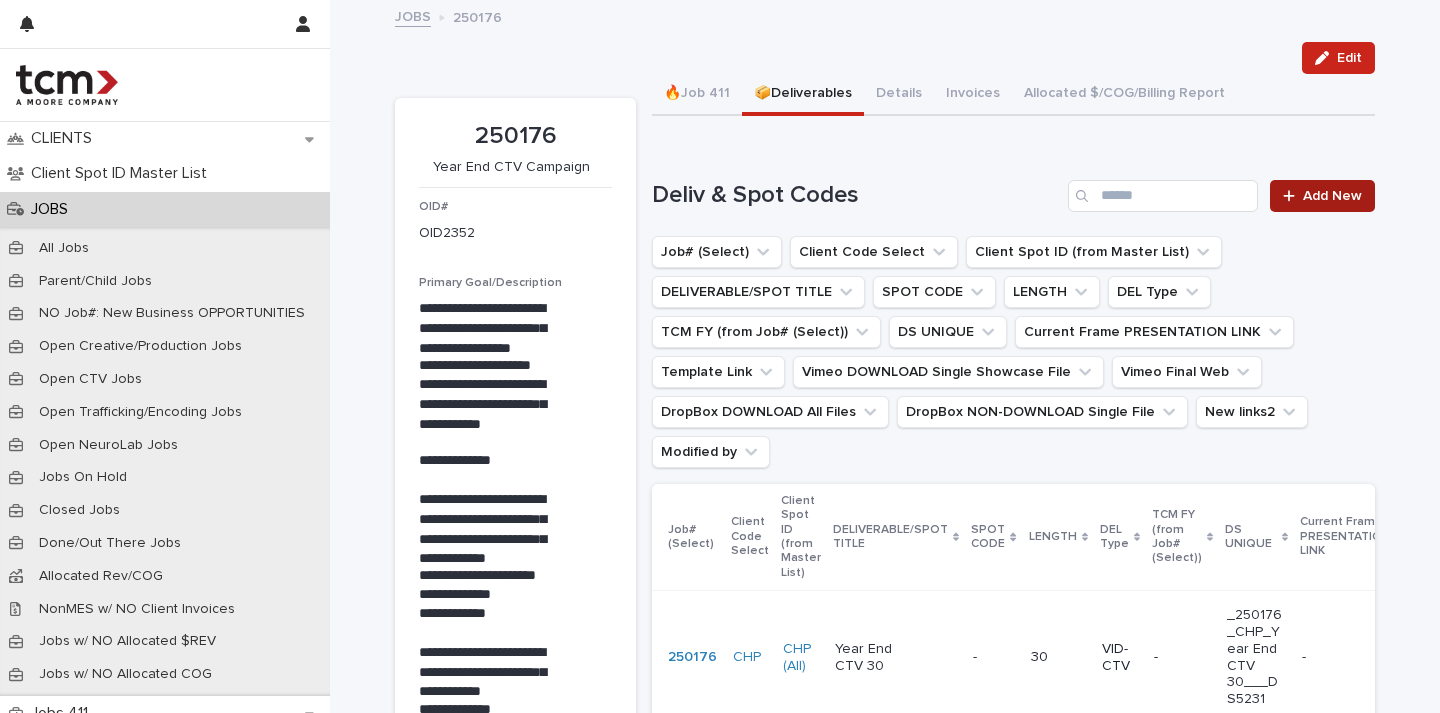 click on "Add New" at bounding box center [1332, 196] 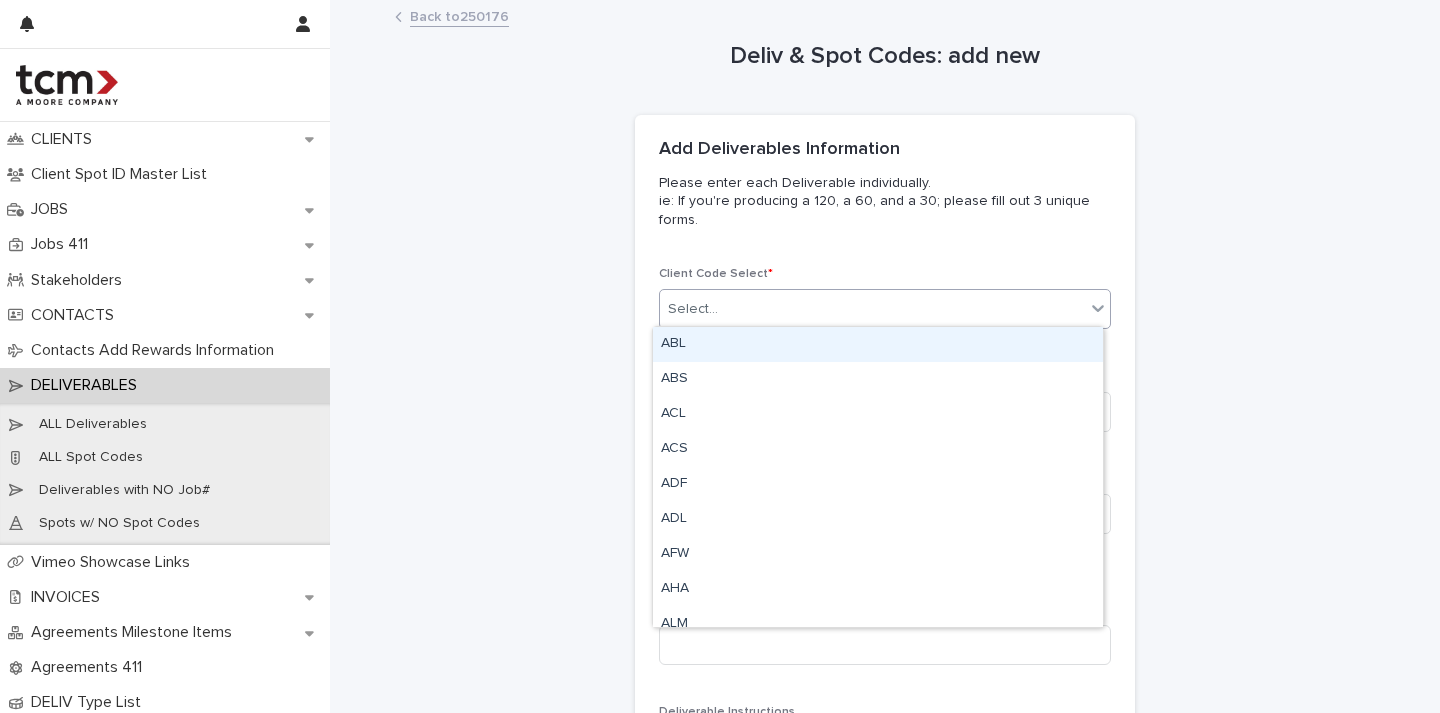 click on "Select..." at bounding box center (872, 309) 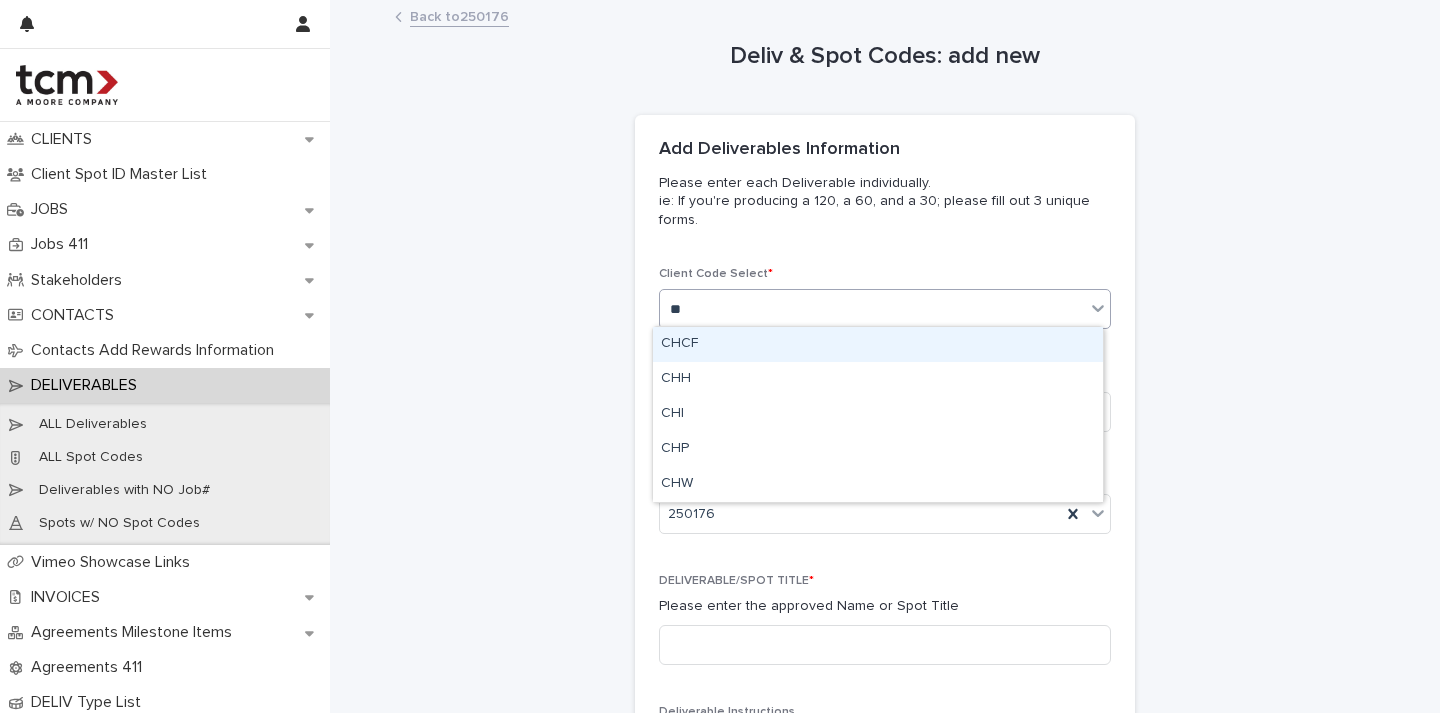 type on "***" 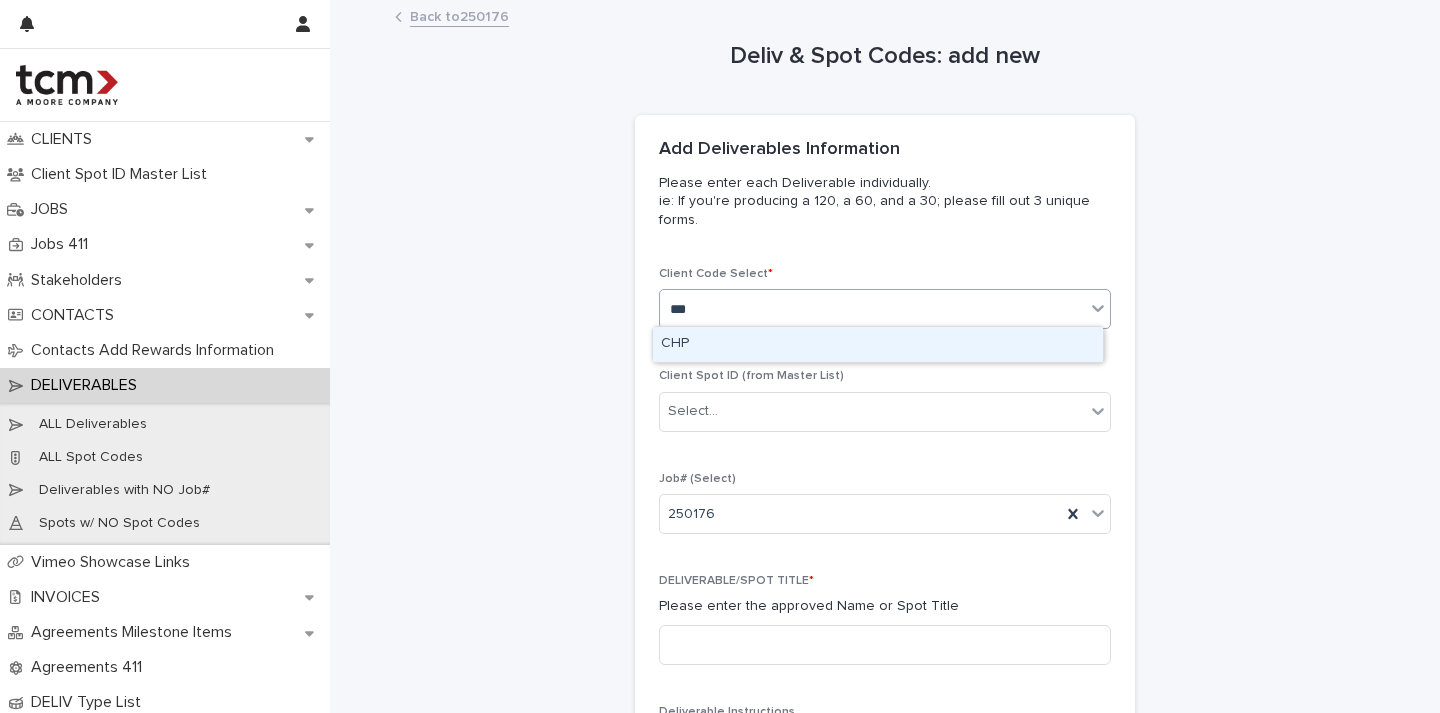 type 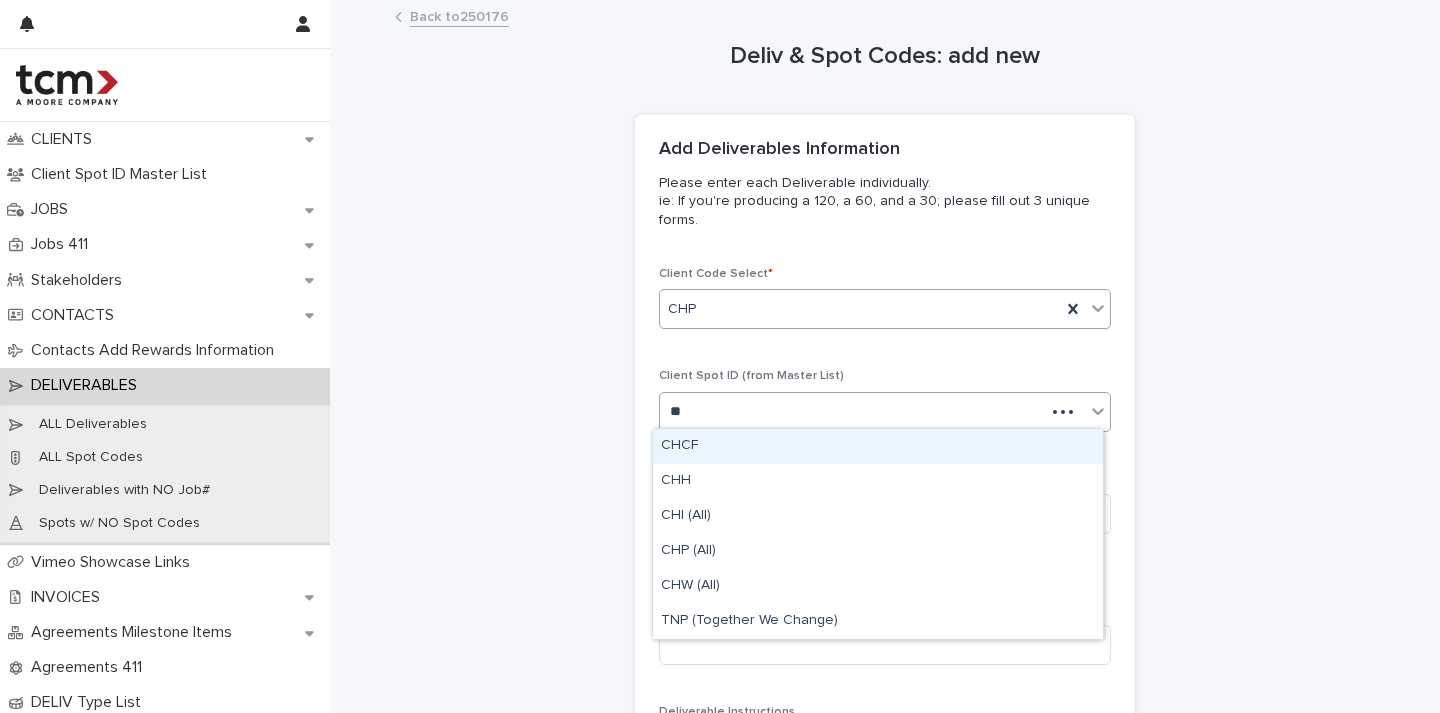 type on "***" 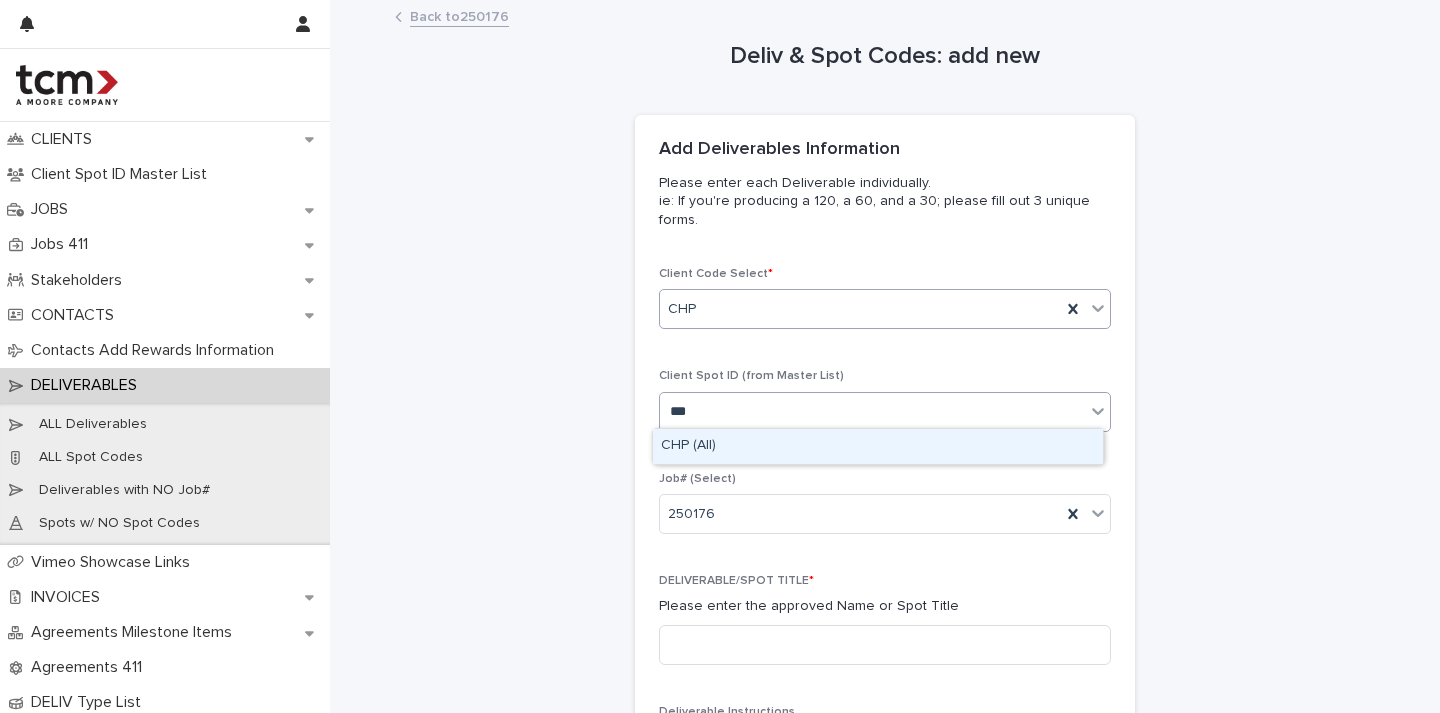 type 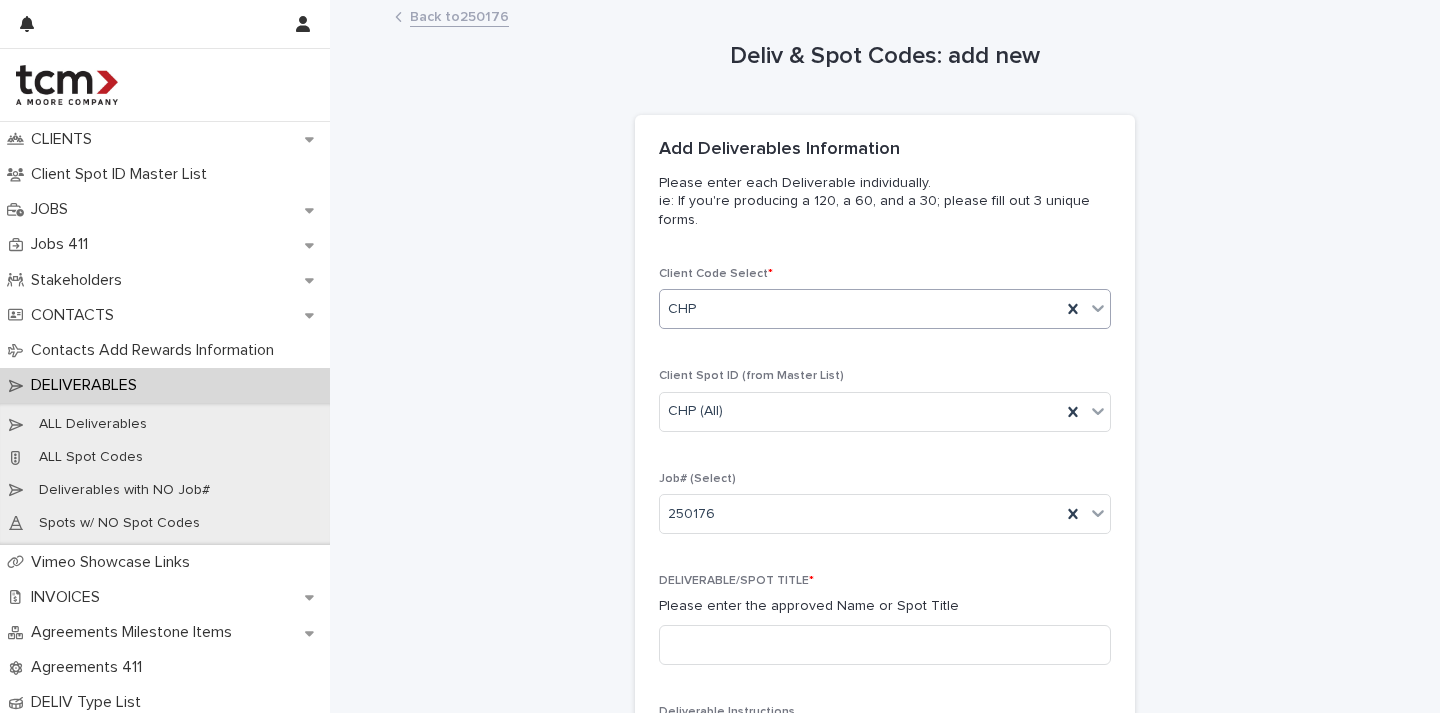 scroll, scrollTop: 453, scrollLeft: 0, axis: vertical 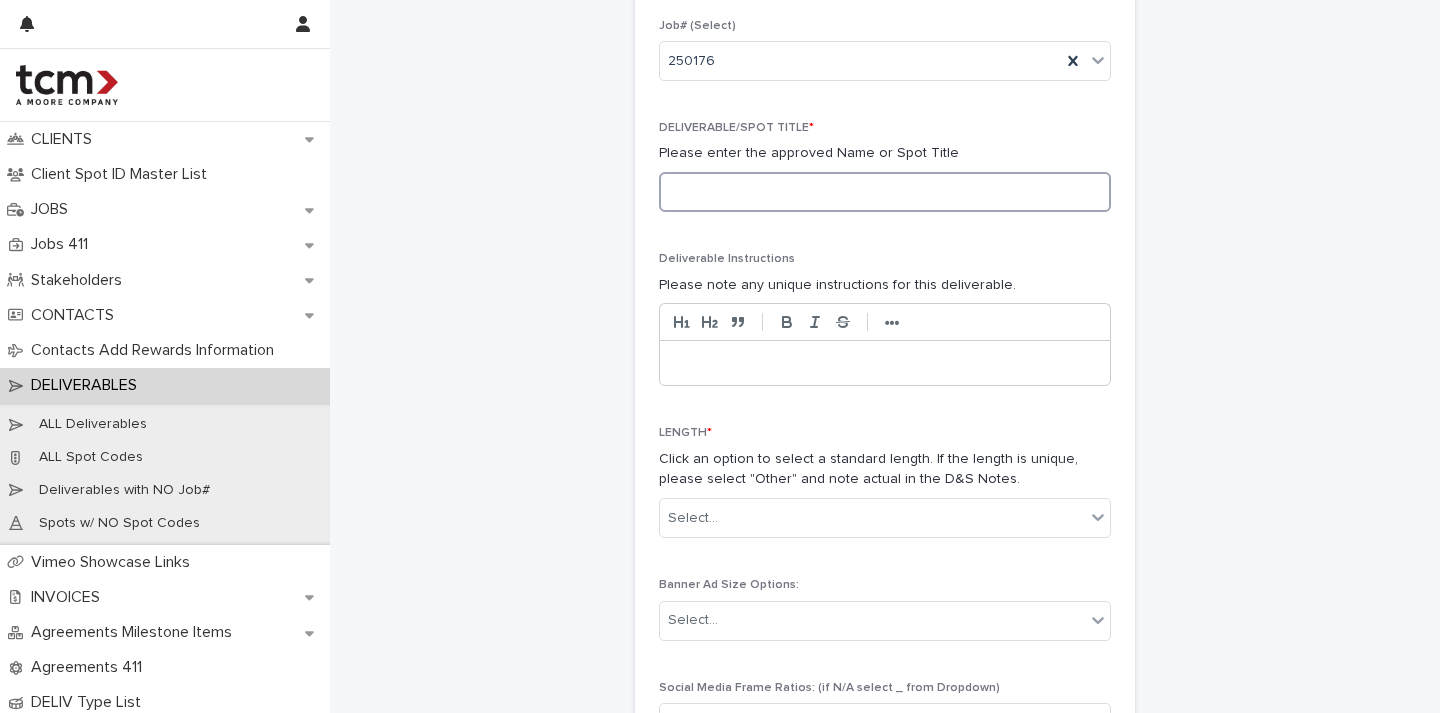 click at bounding box center (885, 192) 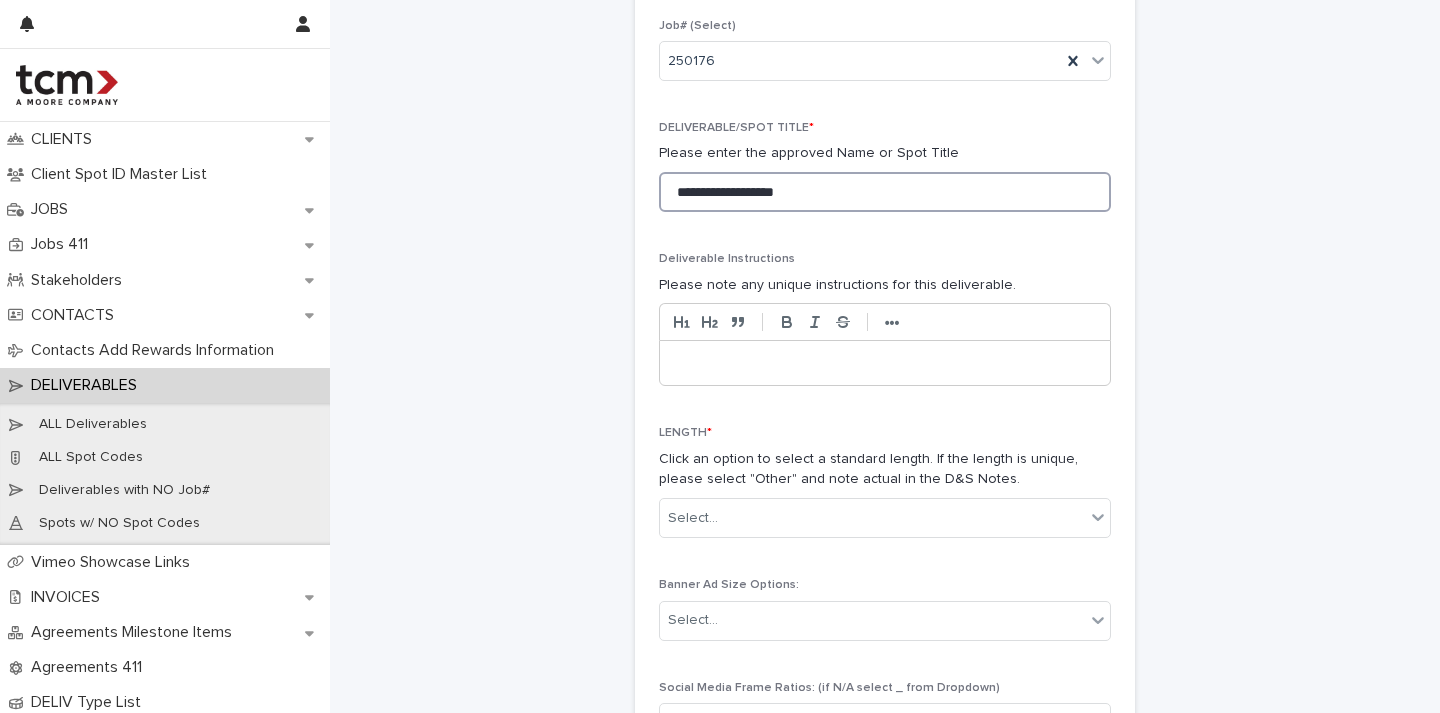 click on "**********" at bounding box center [885, 192] 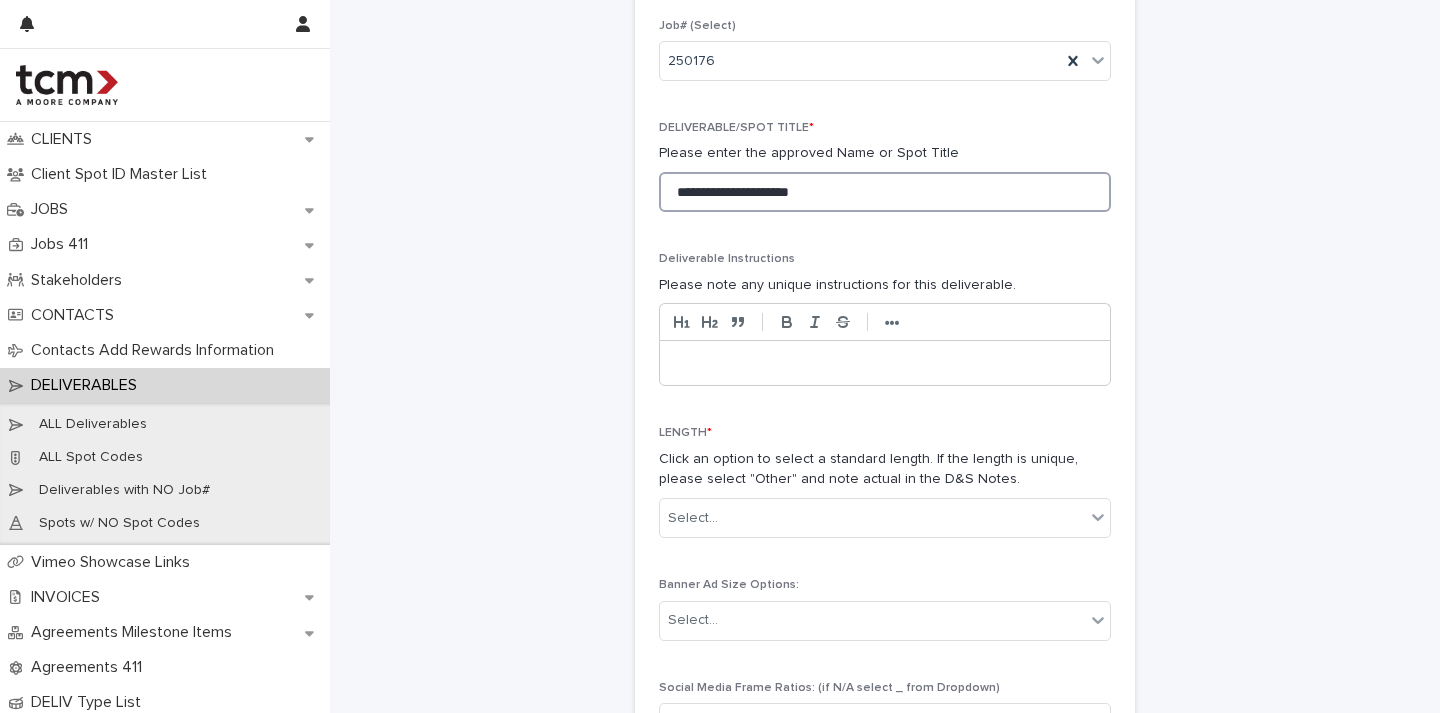 click on "**********" at bounding box center (885, 192) 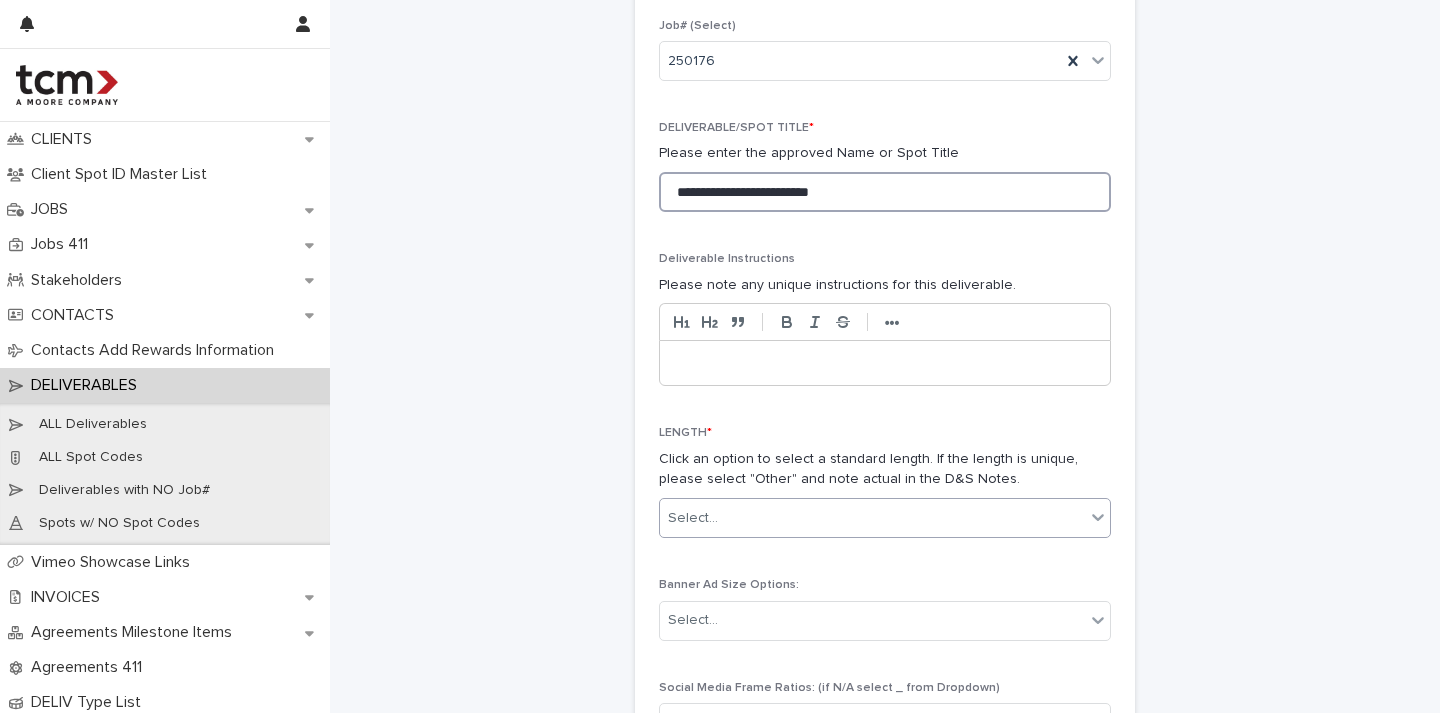 type on "**********" 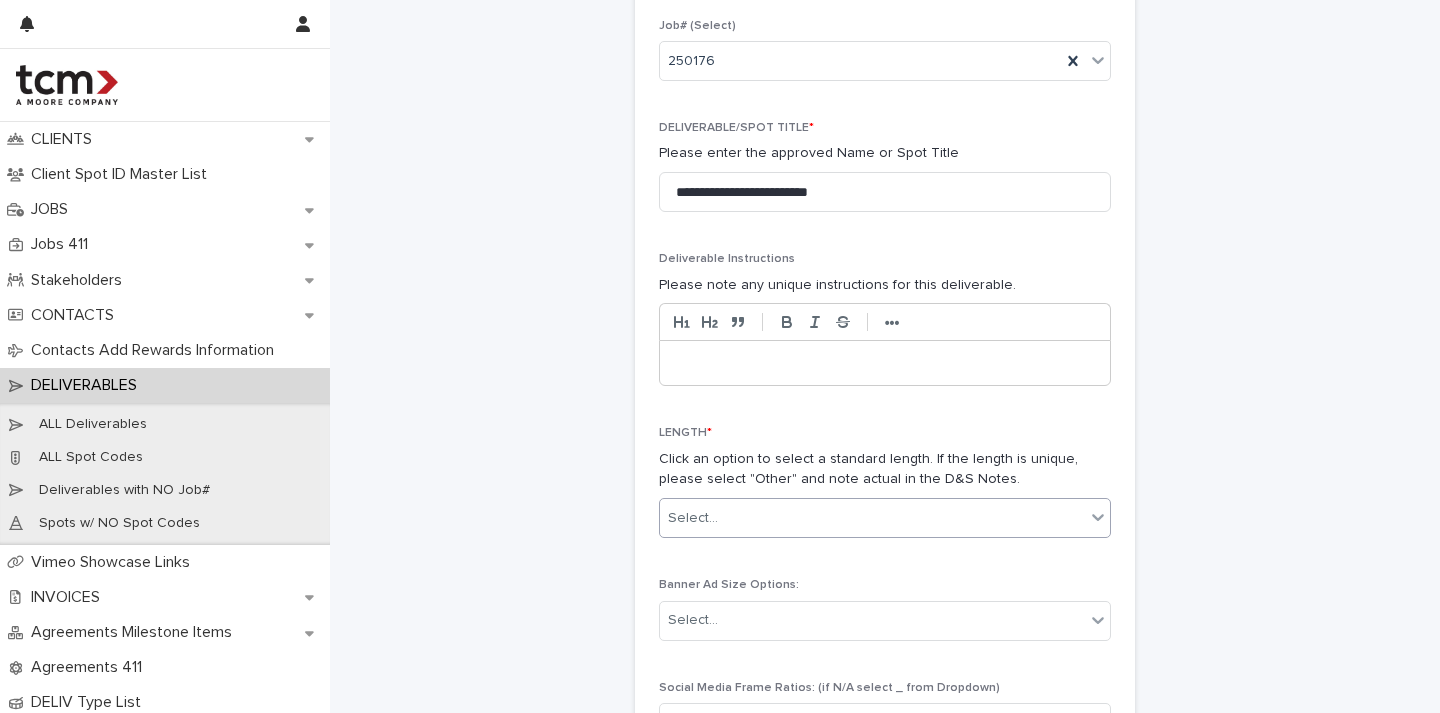 click on "Select..." at bounding box center (872, 518) 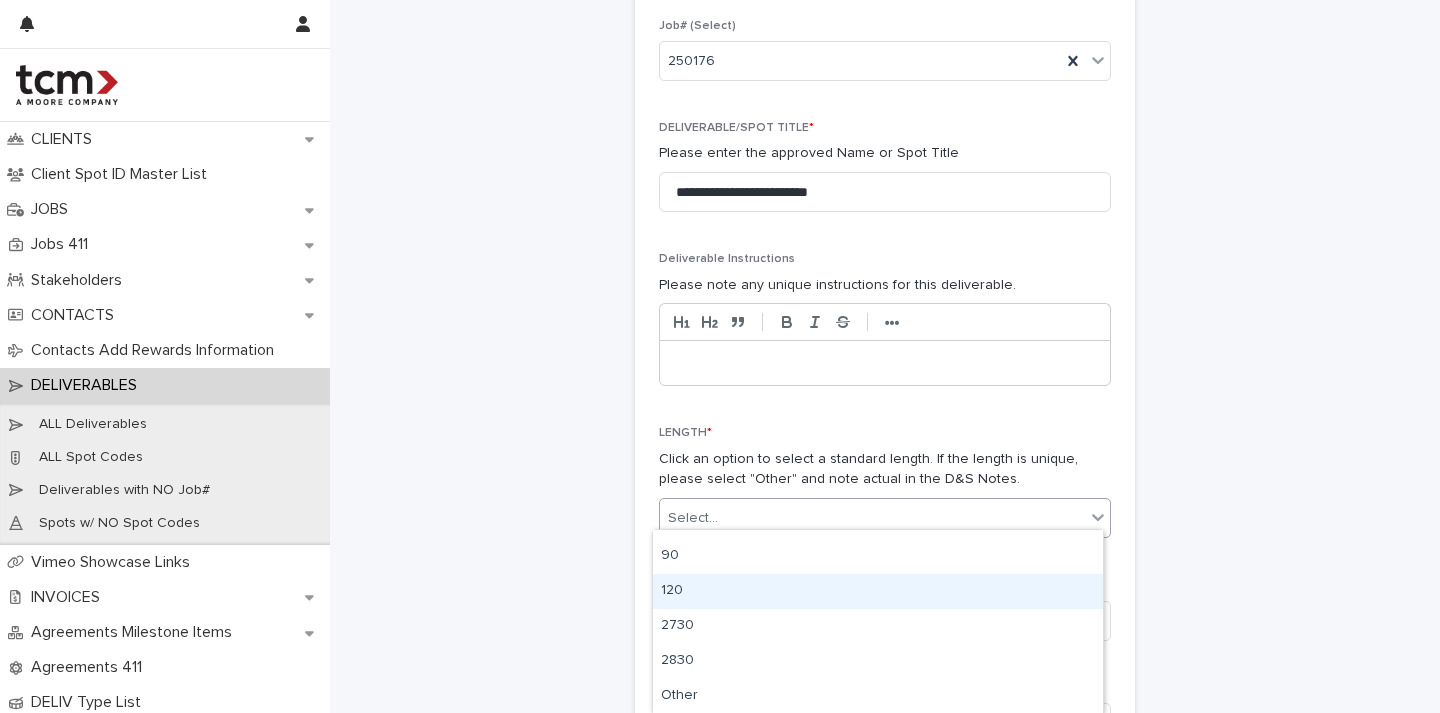 scroll, scrollTop: 0, scrollLeft: 0, axis: both 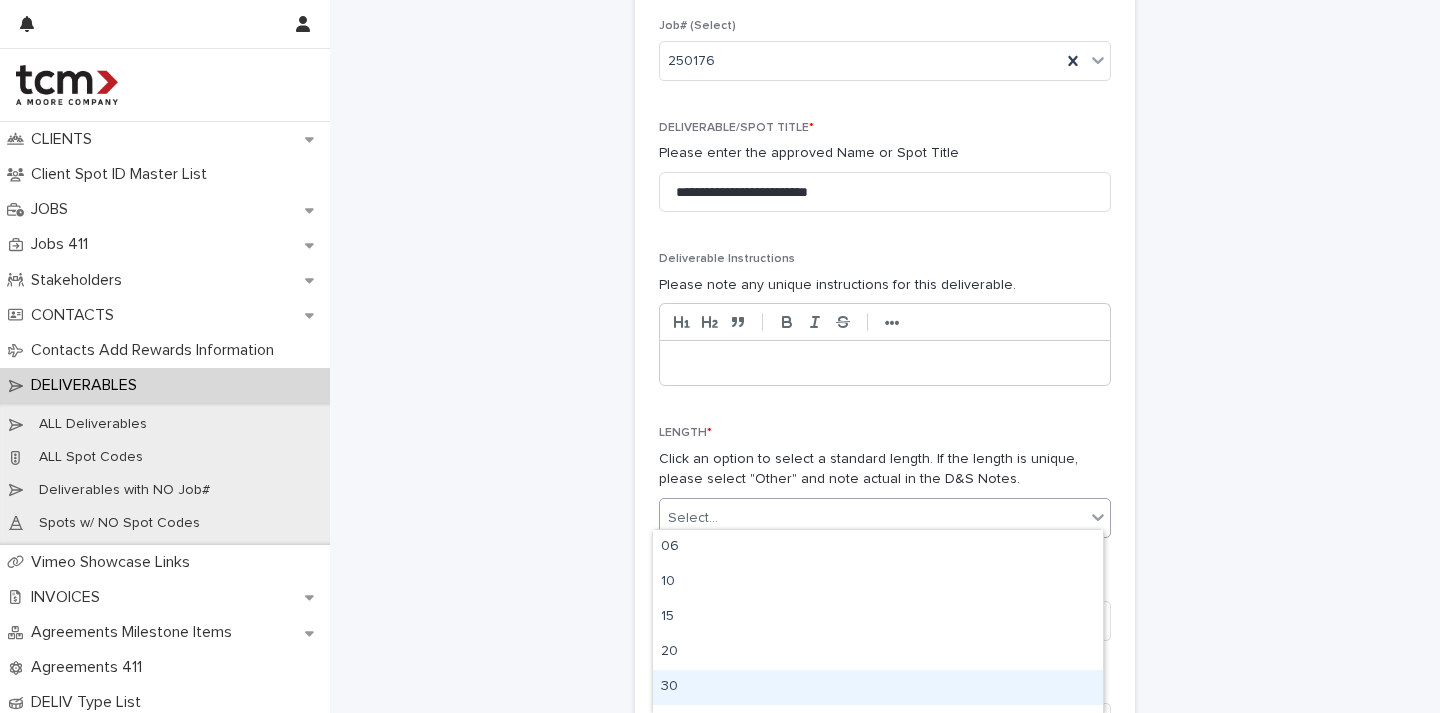 click on "30" at bounding box center (878, 687) 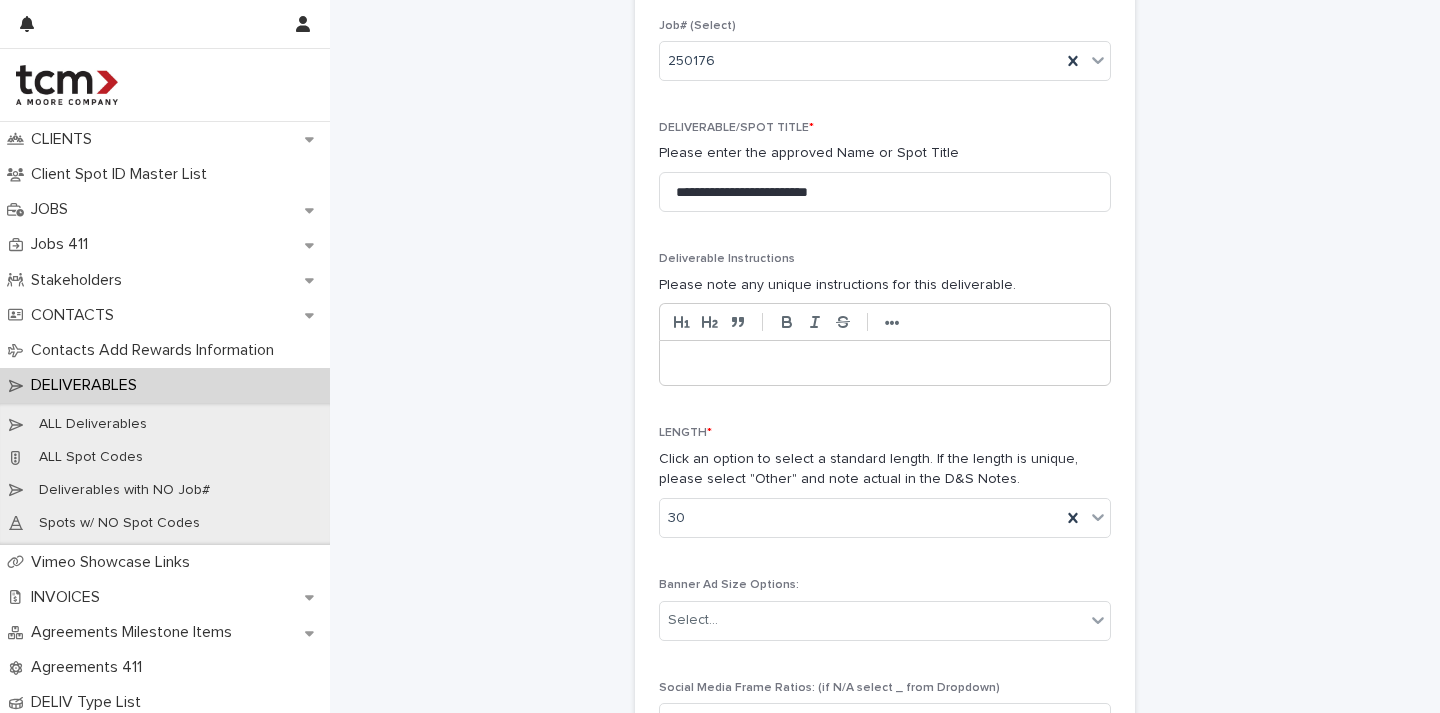click on "Click an option to select a standard length.  If the length is unique, please select "Other" and note actual in the D&S Notes." at bounding box center [885, 470] 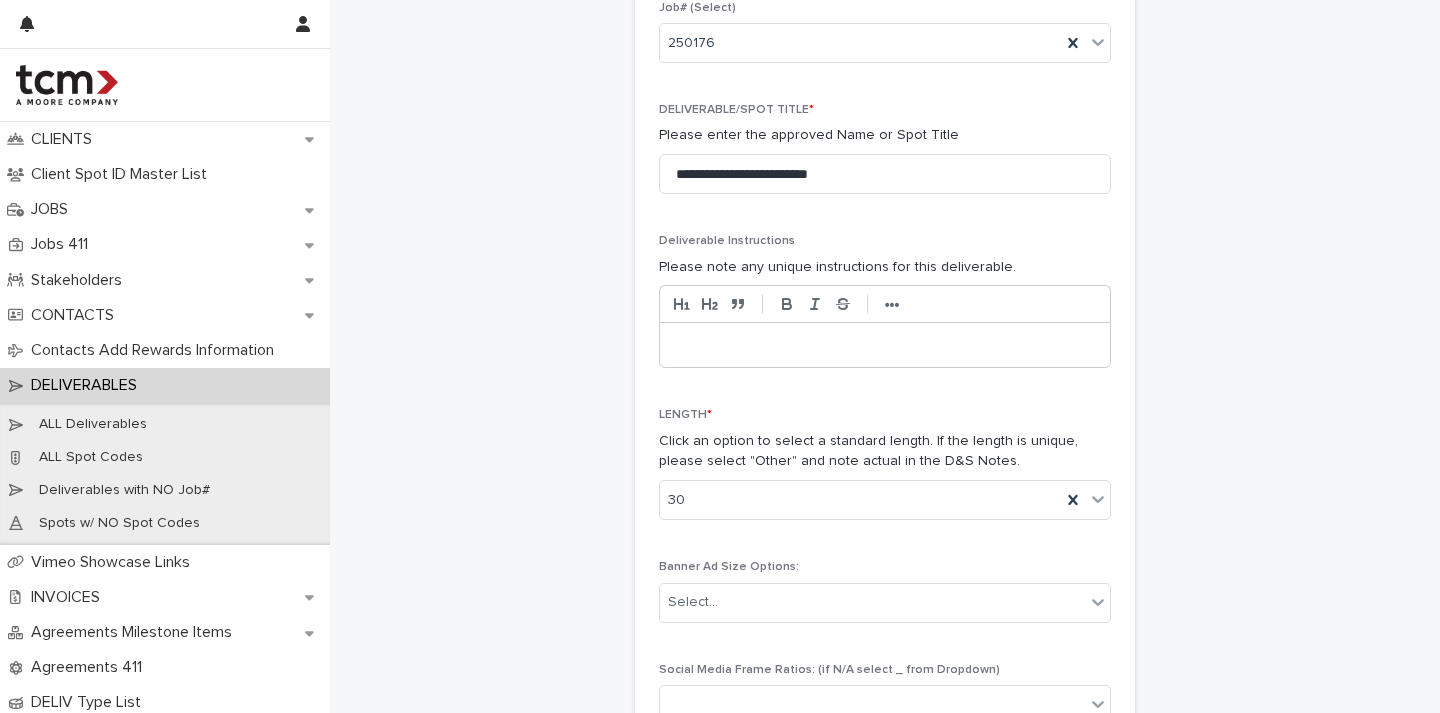 scroll, scrollTop: 681, scrollLeft: 0, axis: vertical 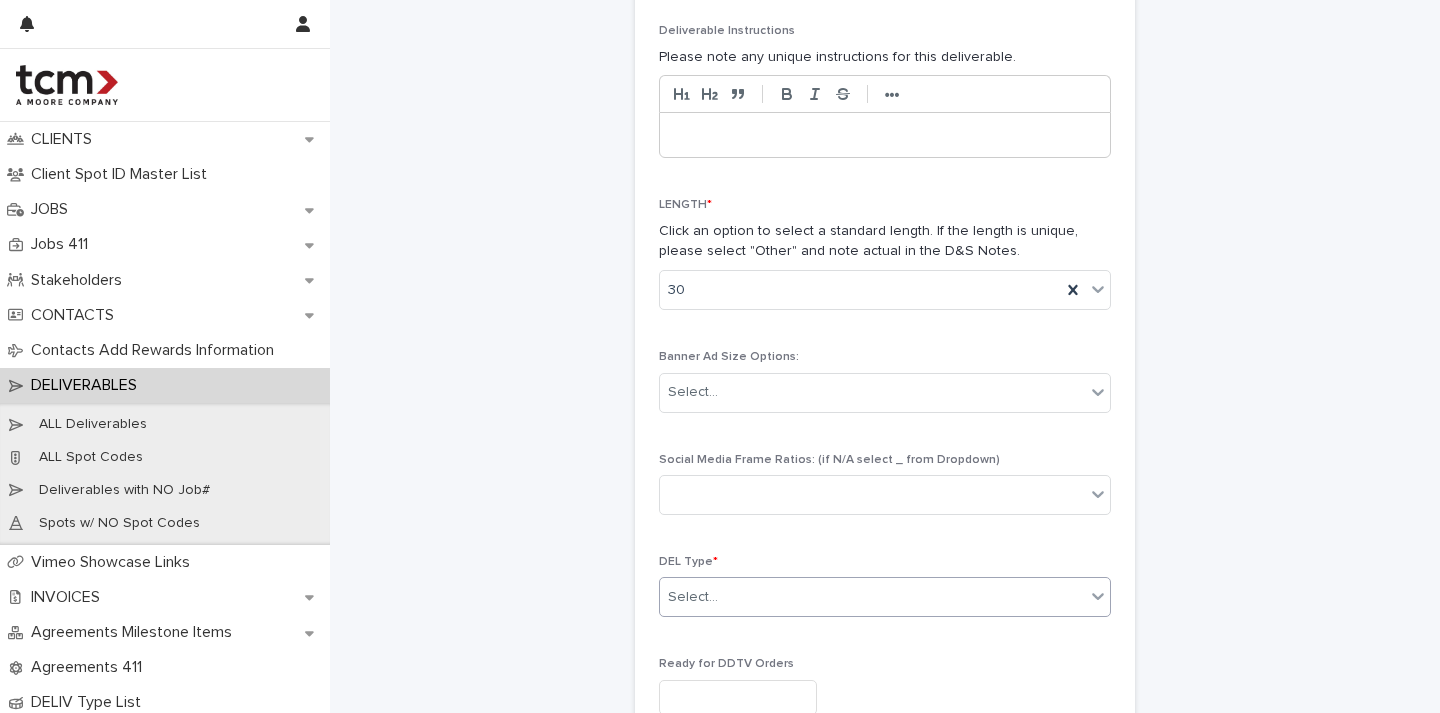 click on "Select..." at bounding box center [872, 597] 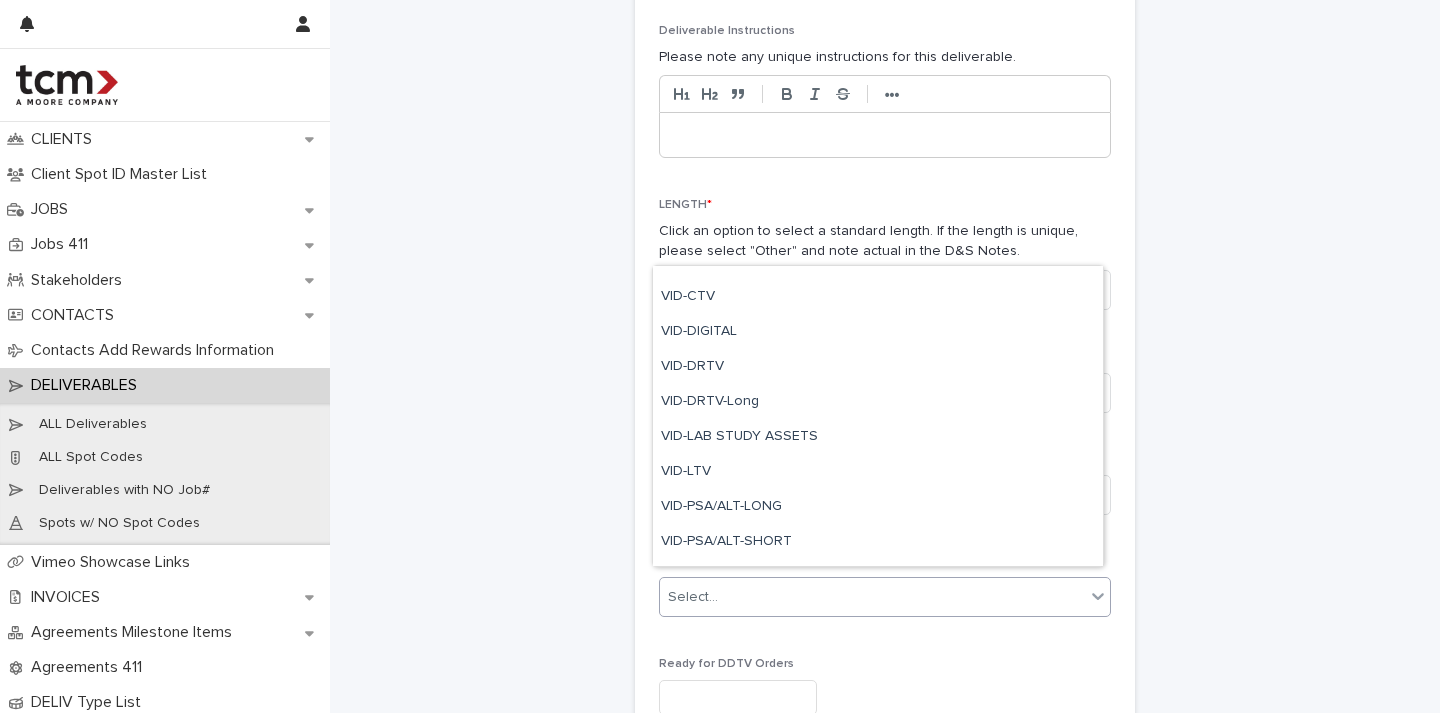 scroll, scrollTop: 855, scrollLeft: 0, axis: vertical 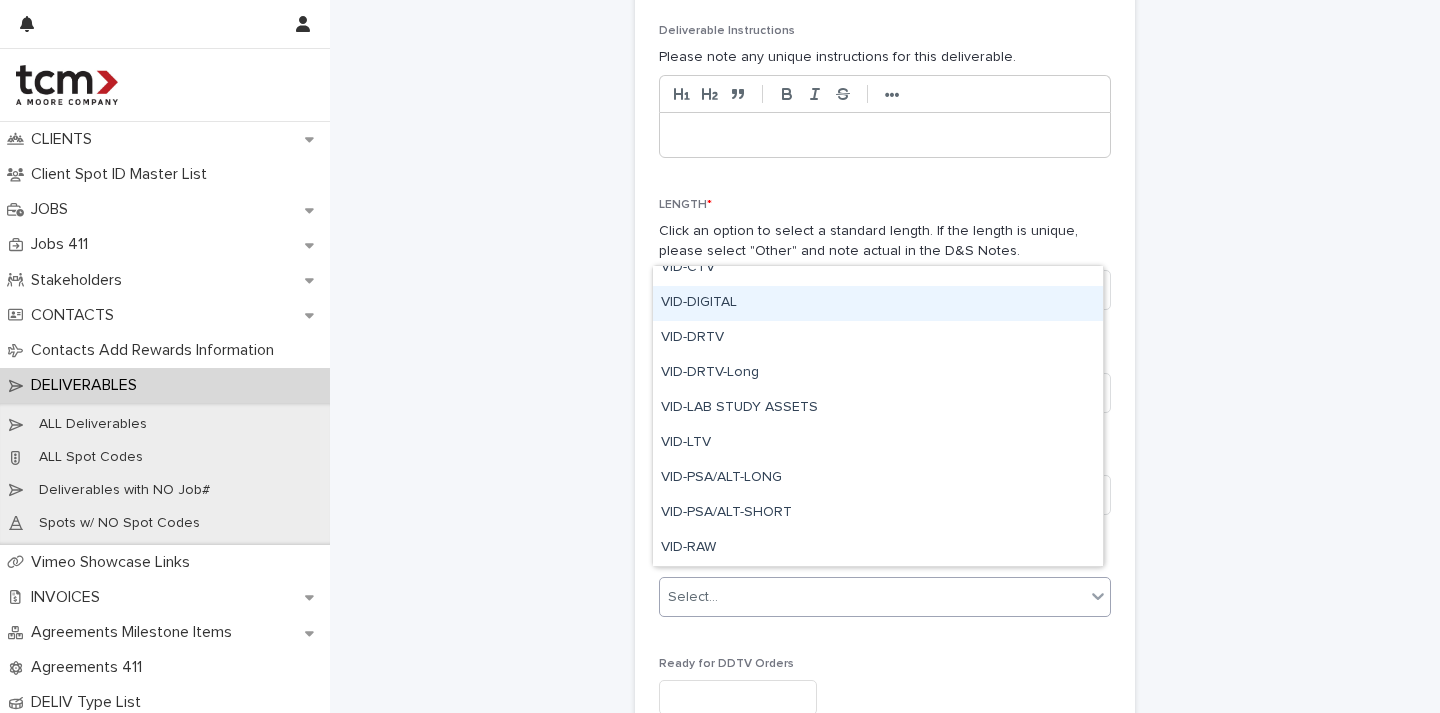 drag, startPoint x: 697, startPoint y: 323, endPoint x: 698, endPoint y: 307, distance: 16.03122 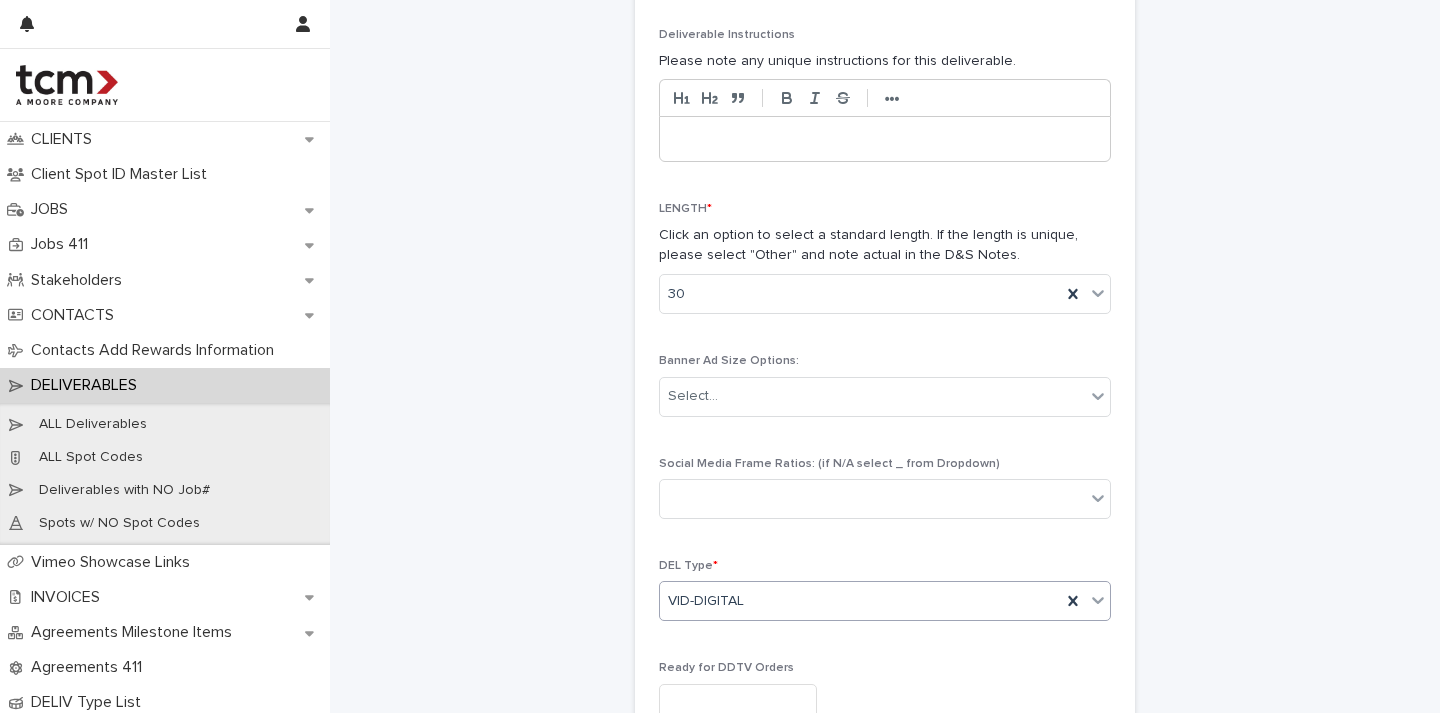scroll, scrollTop: 491, scrollLeft: 0, axis: vertical 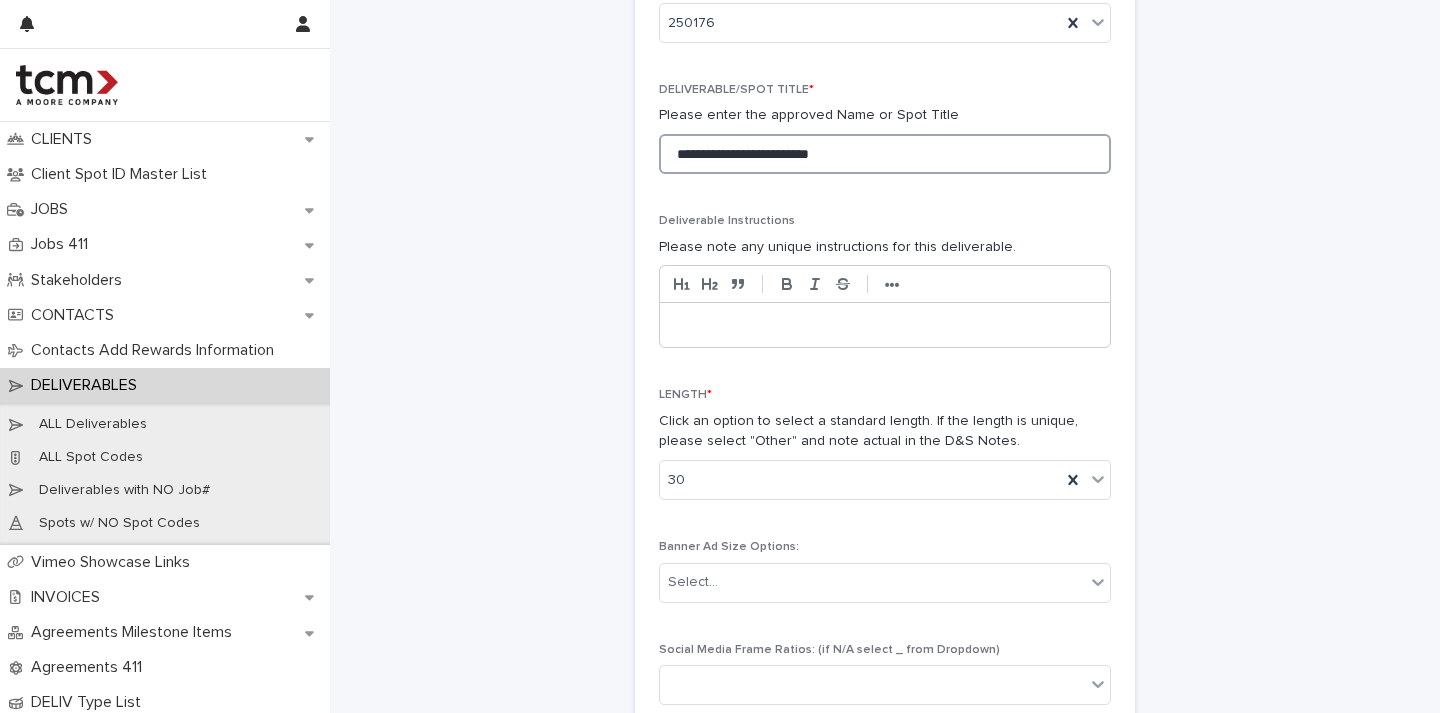 drag, startPoint x: 875, startPoint y: 156, endPoint x: 617, endPoint y: 128, distance: 259.51492 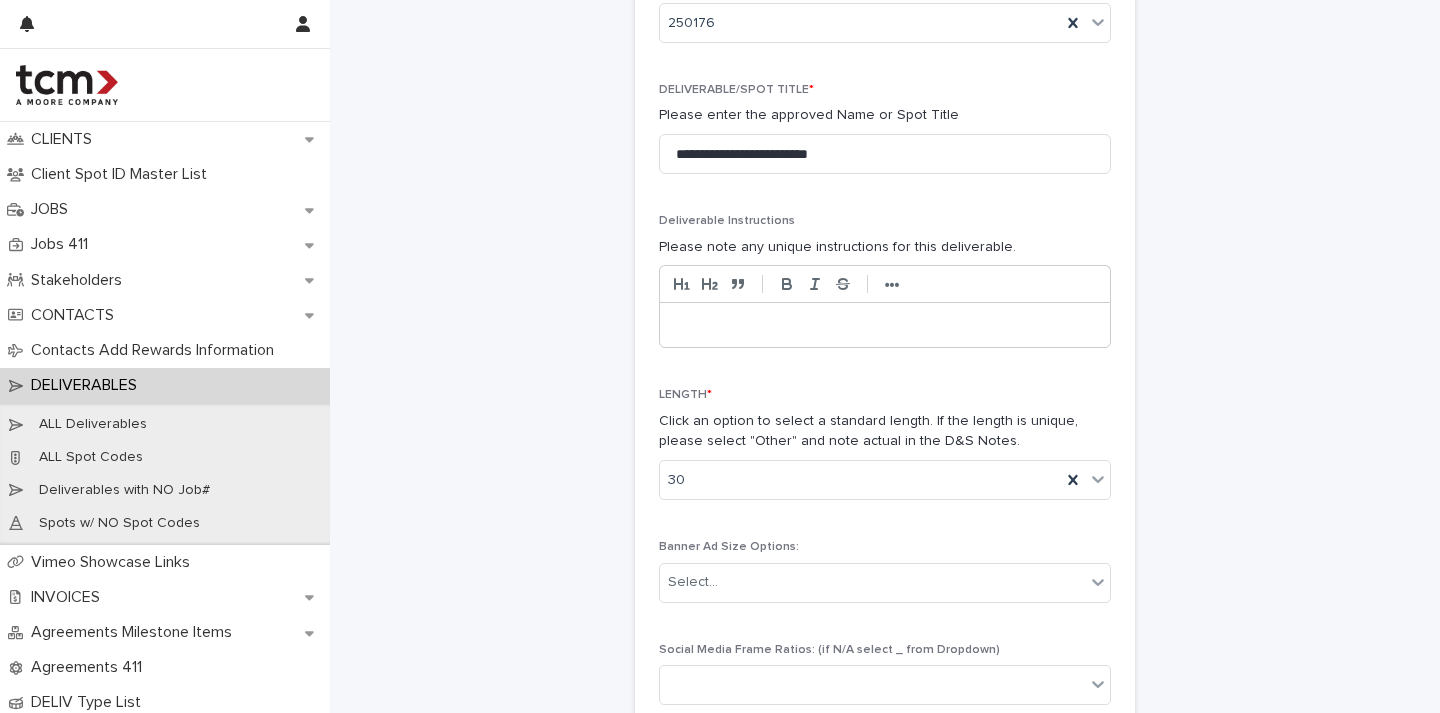 drag, startPoint x: 1348, startPoint y: 330, endPoint x: 1337, endPoint y: 333, distance: 11.401754 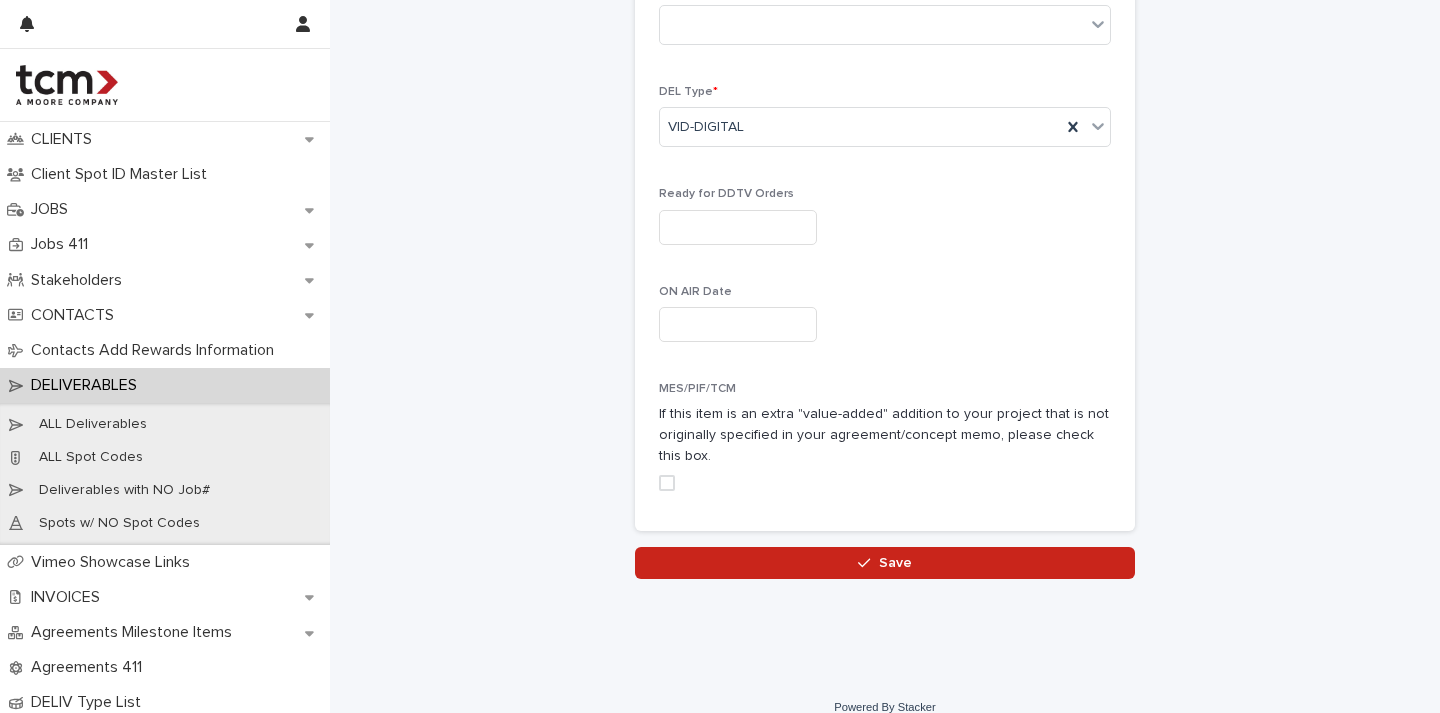 scroll, scrollTop: 1157, scrollLeft: 0, axis: vertical 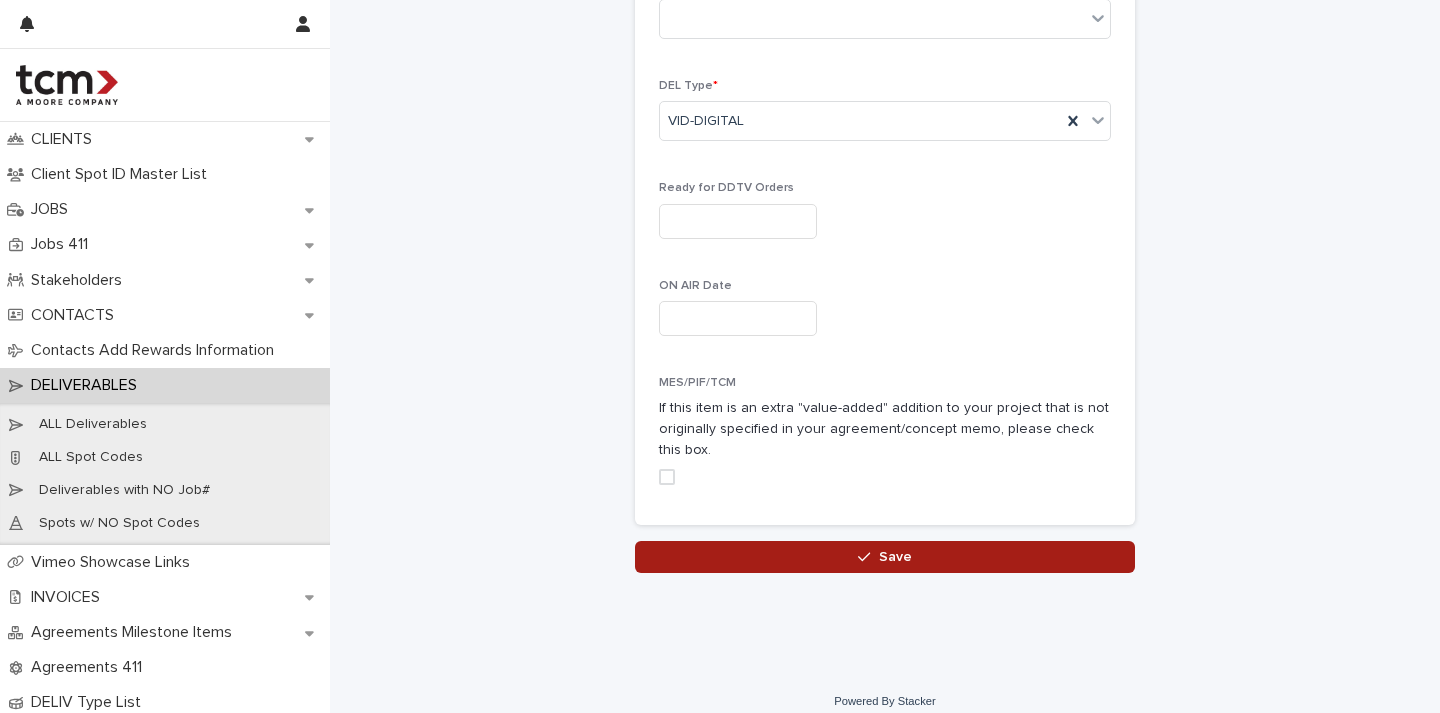 click on "Save" at bounding box center (885, 557) 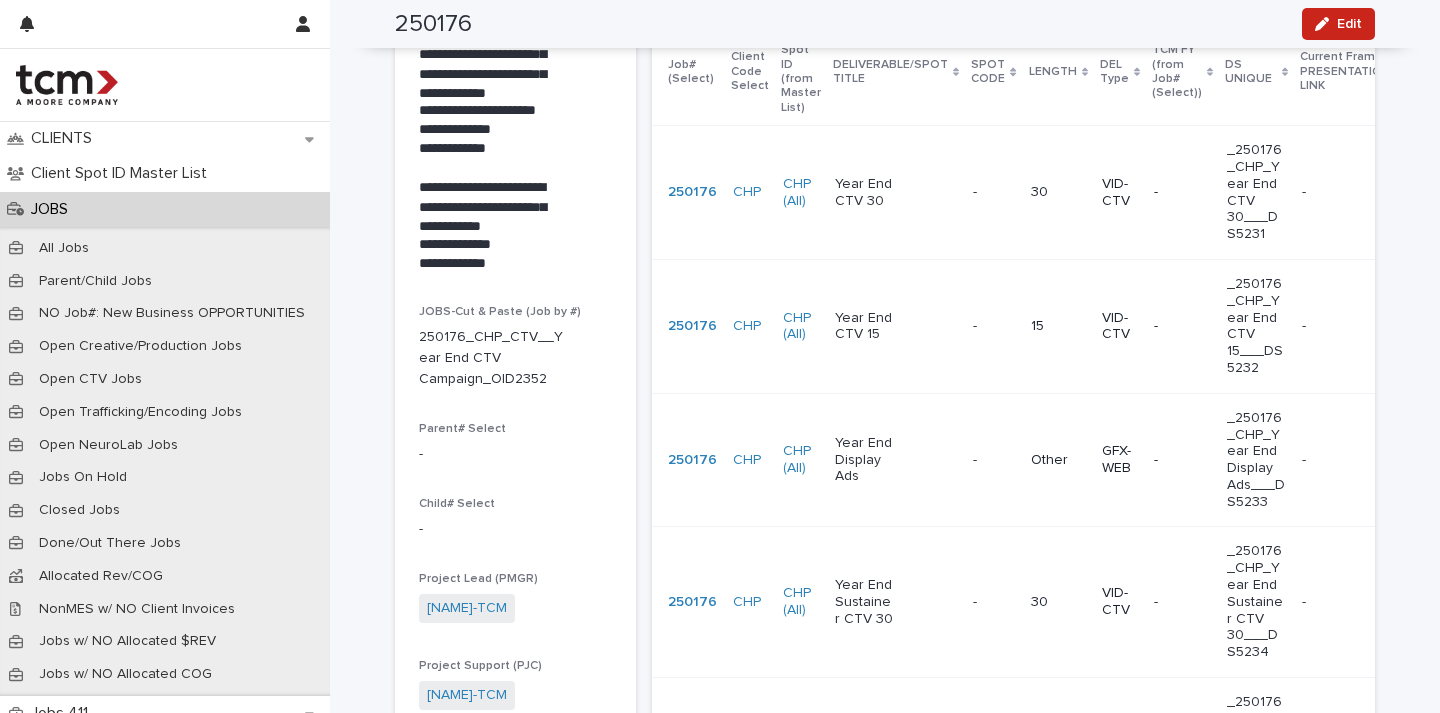 scroll, scrollTop: 0, scrollLeft: 0, axis: both 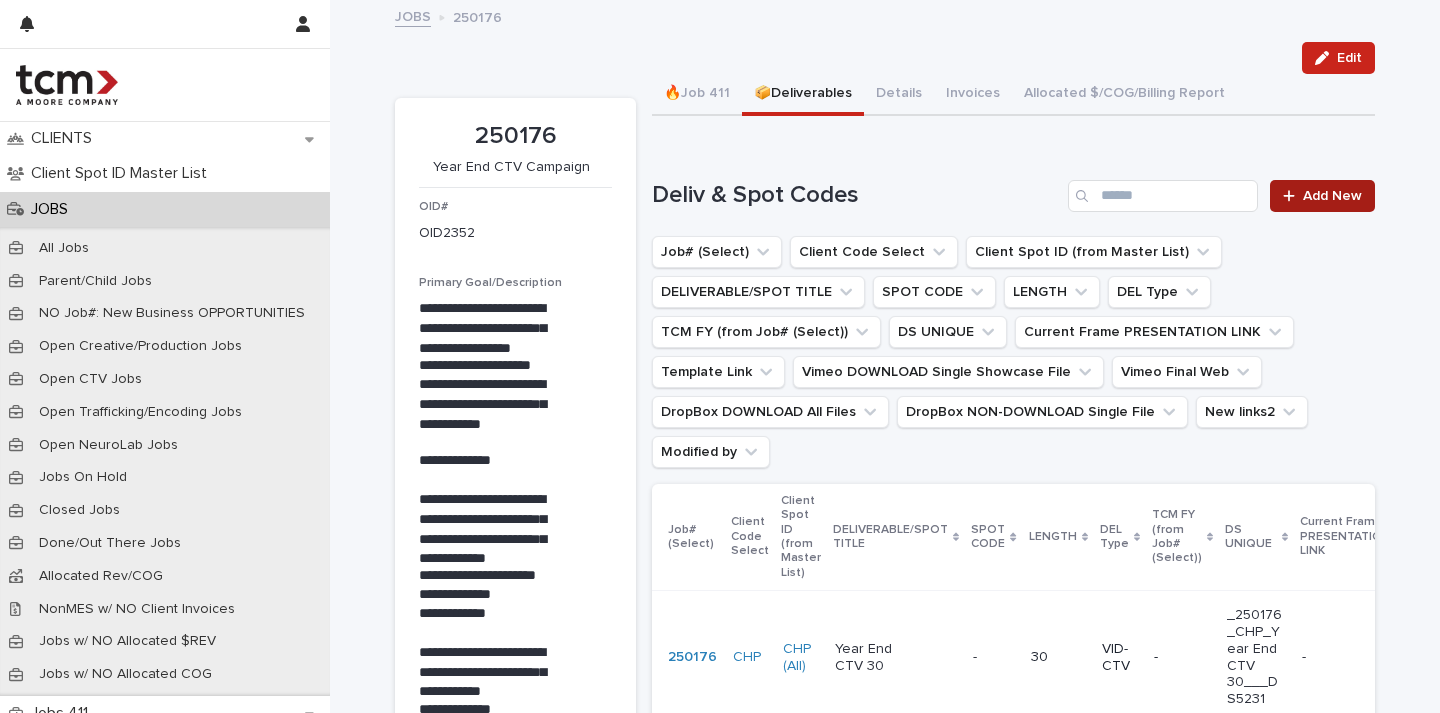 click on "Add New" at bounding box center (1332, 196) 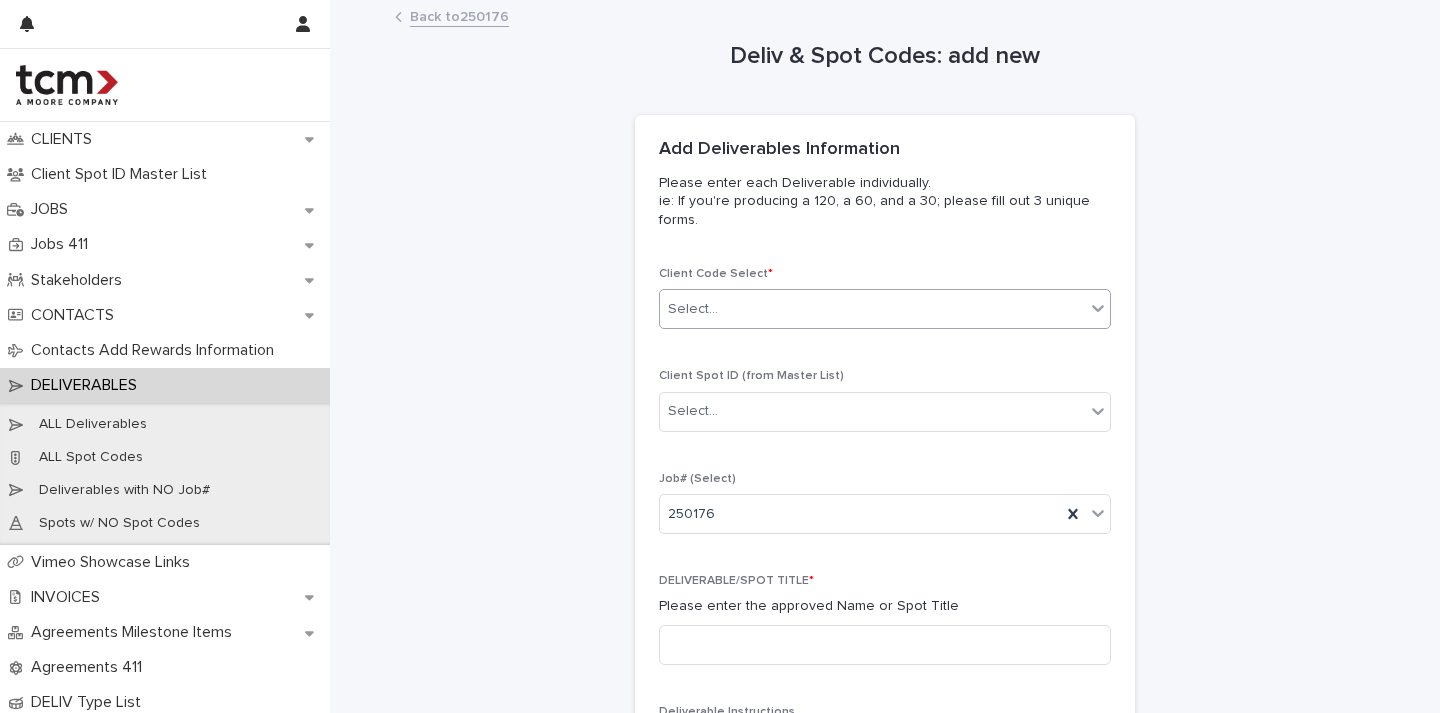 click on "Select..." at bounding box center (693, 309) 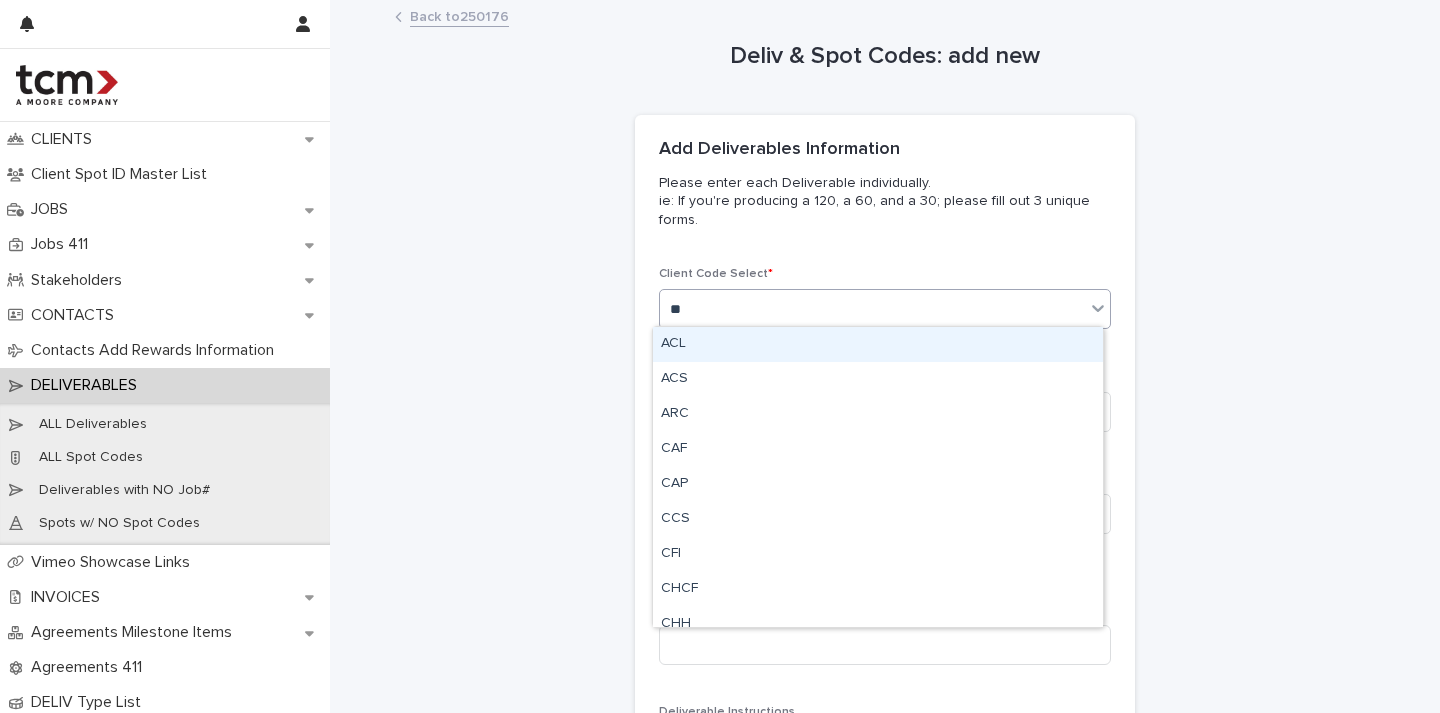type on "***" 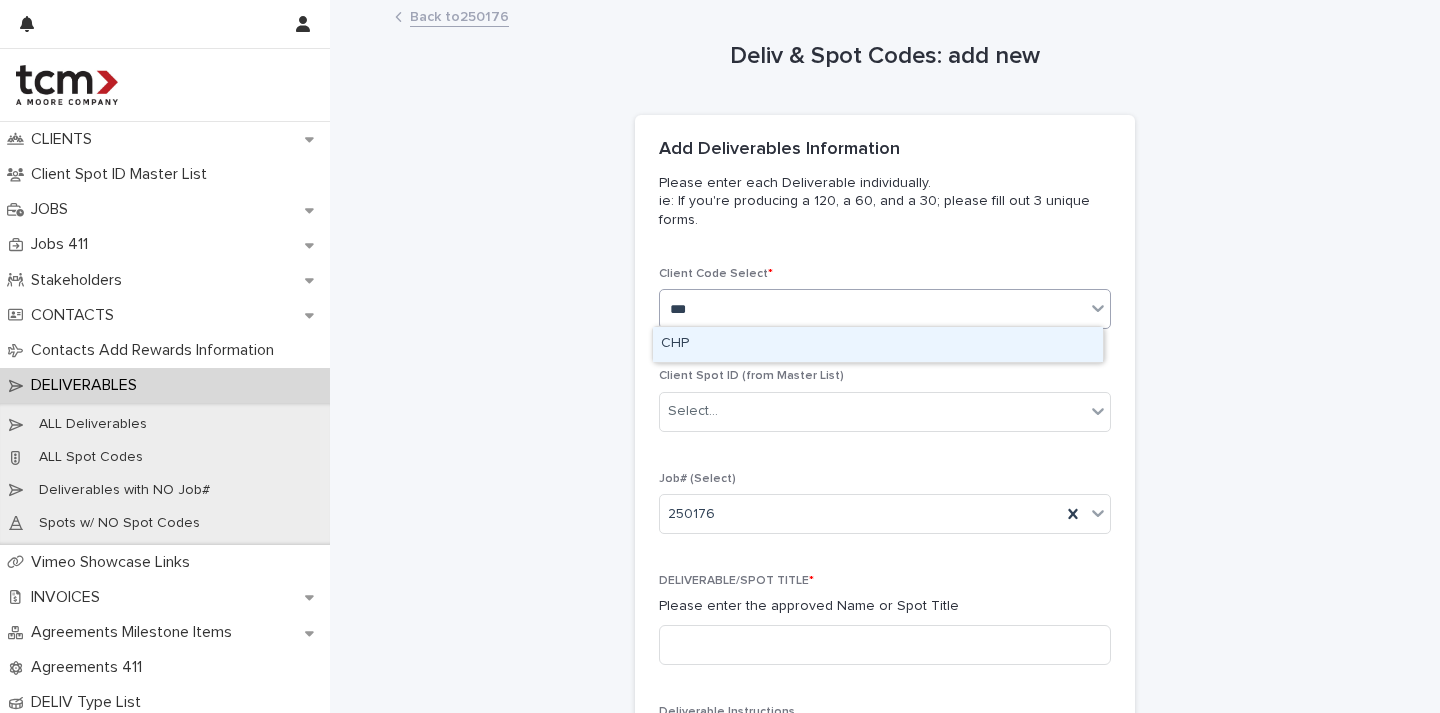 type 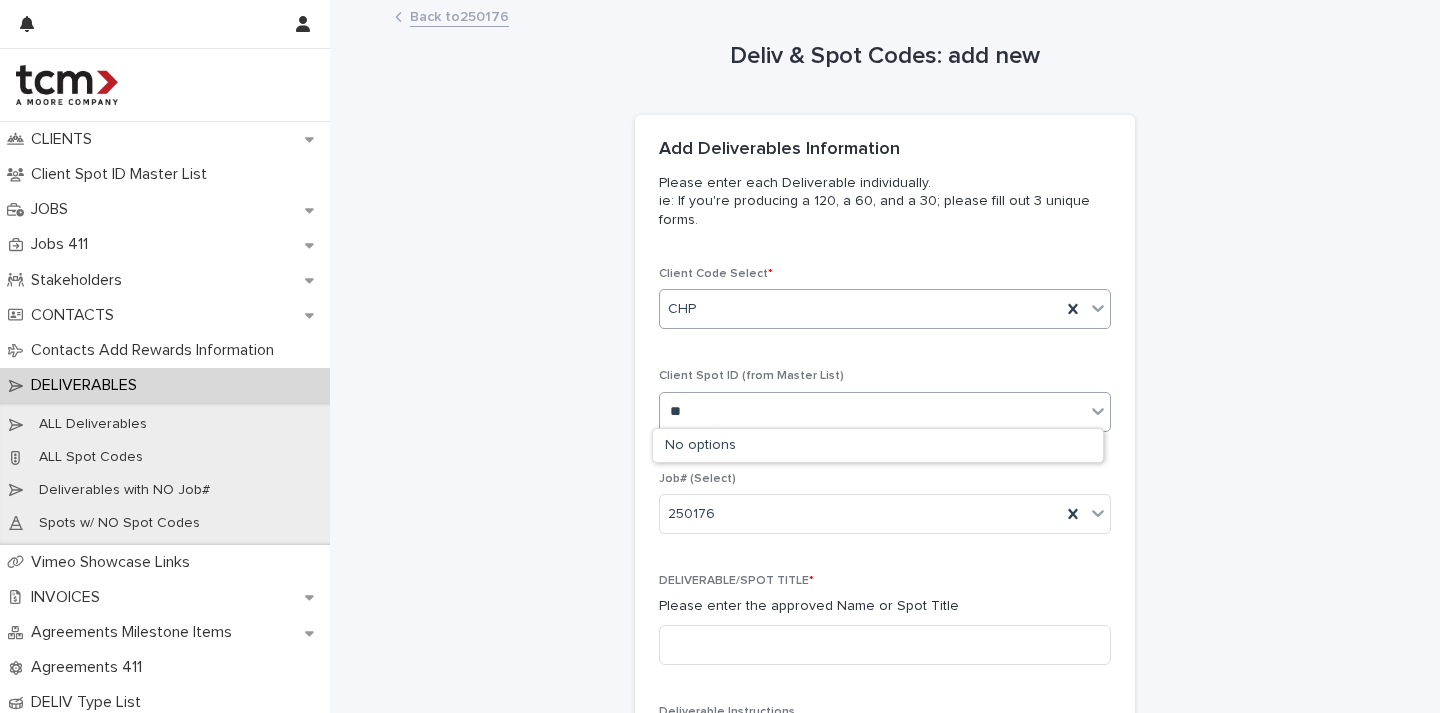 type on "*" 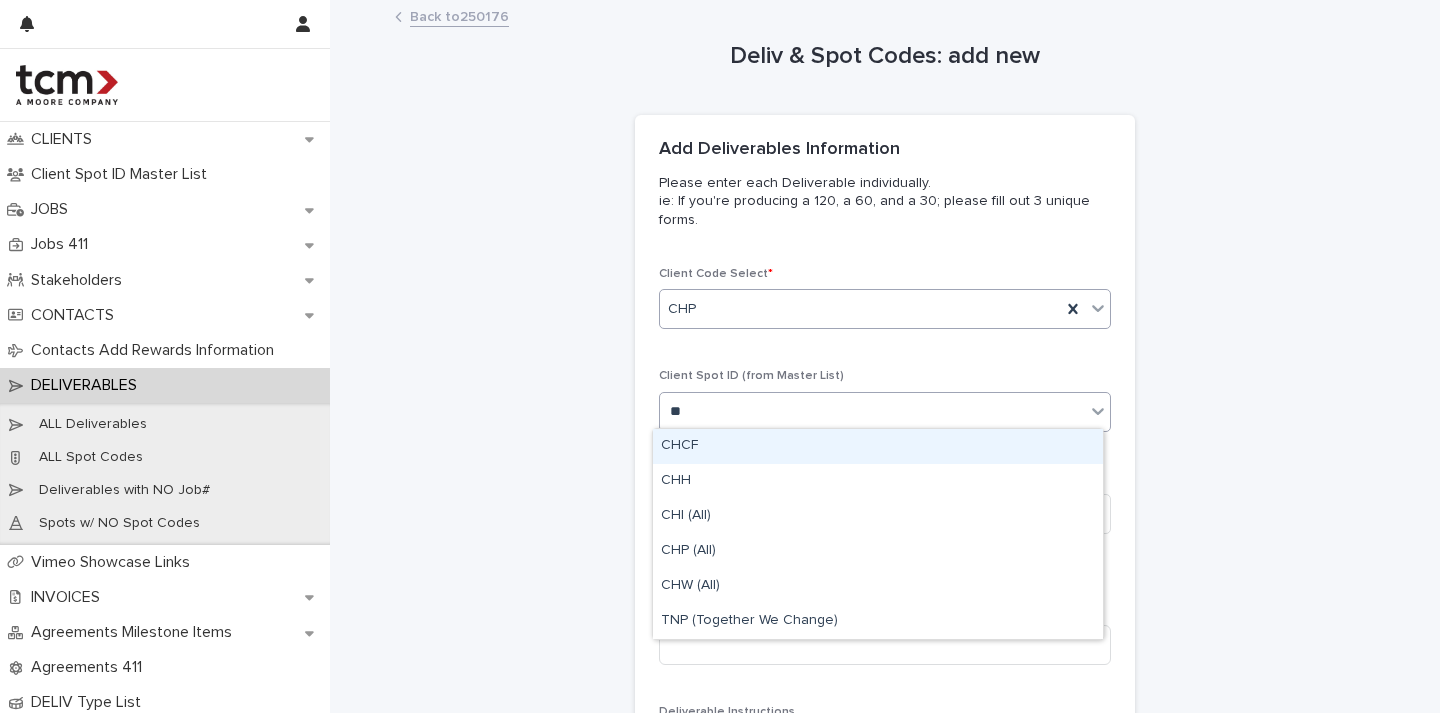 type on "***" 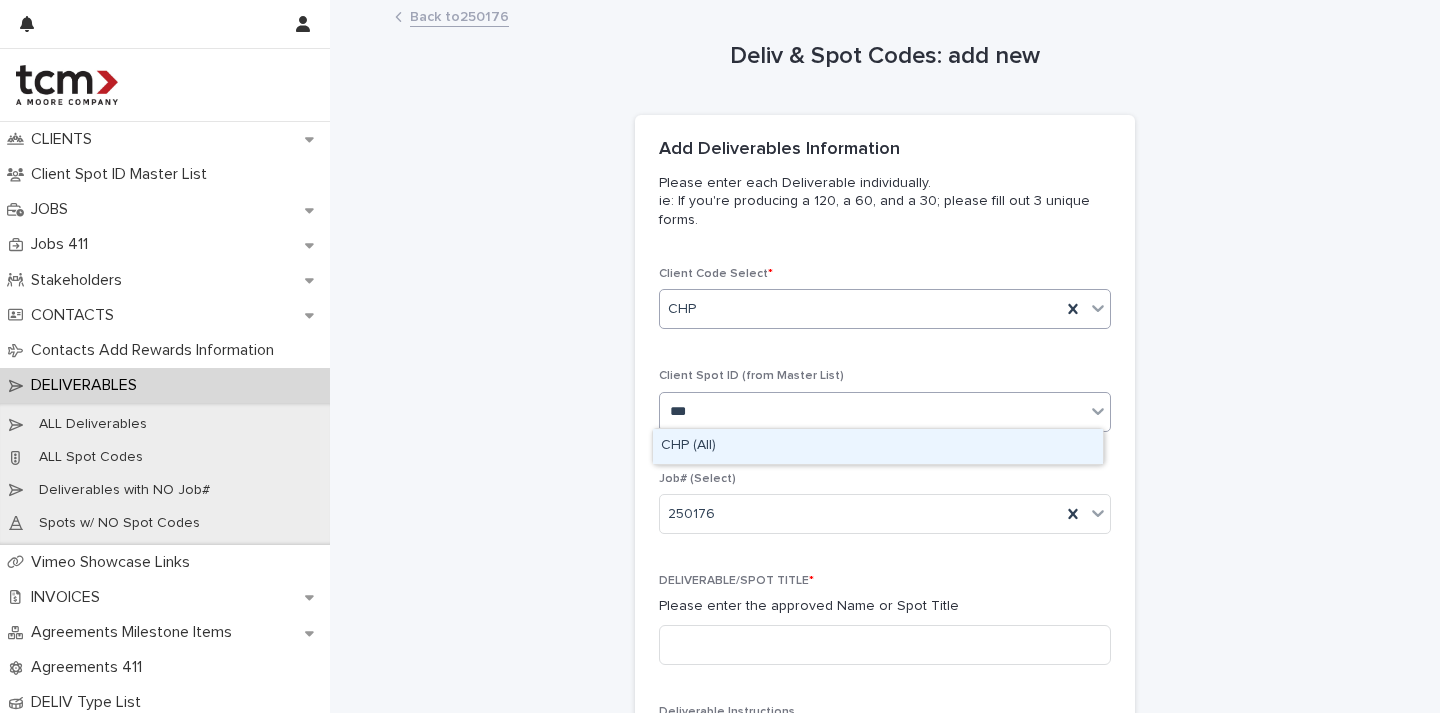 type 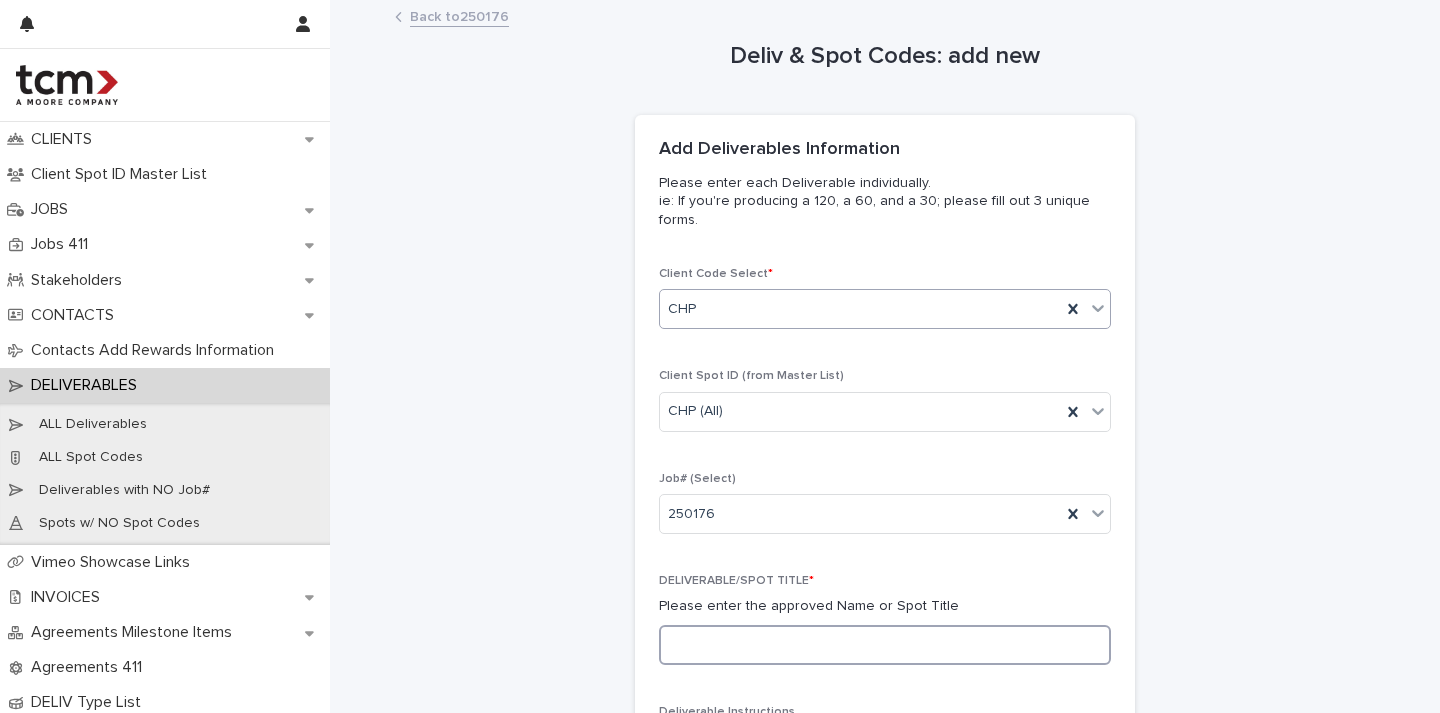 paste on "**********" 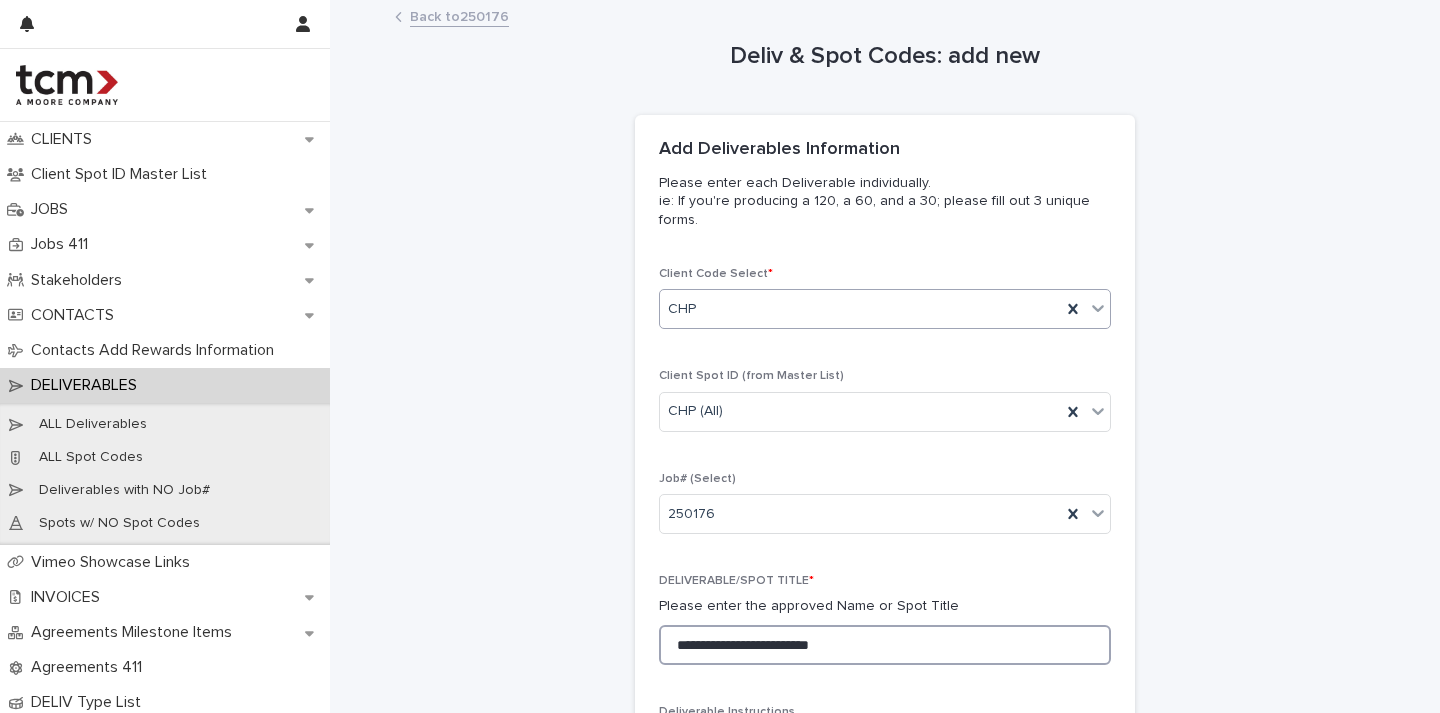drag, startPoint x: 775, startPoint y: 639, endPoint x: 760, endPoint y: 642, distance: 15.297058 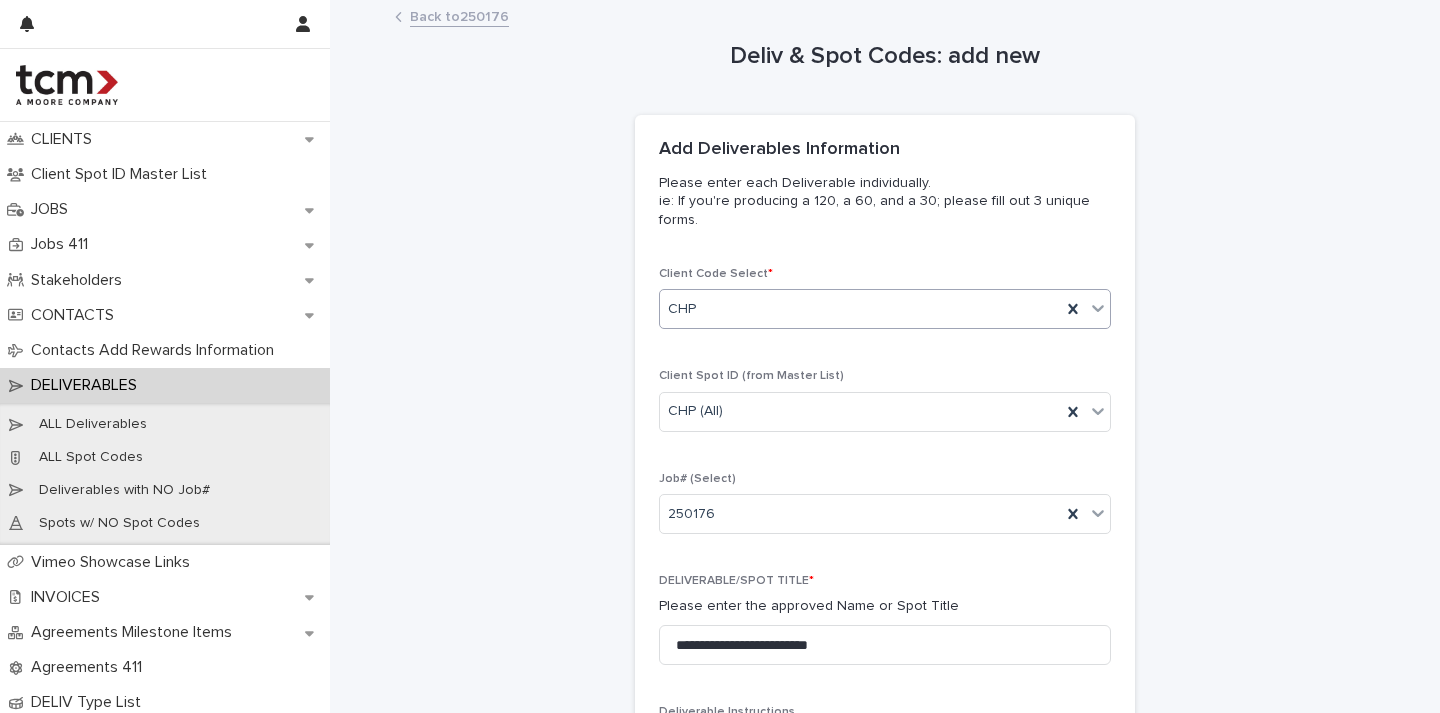 click on "**********" at bounding box center (885, 866) 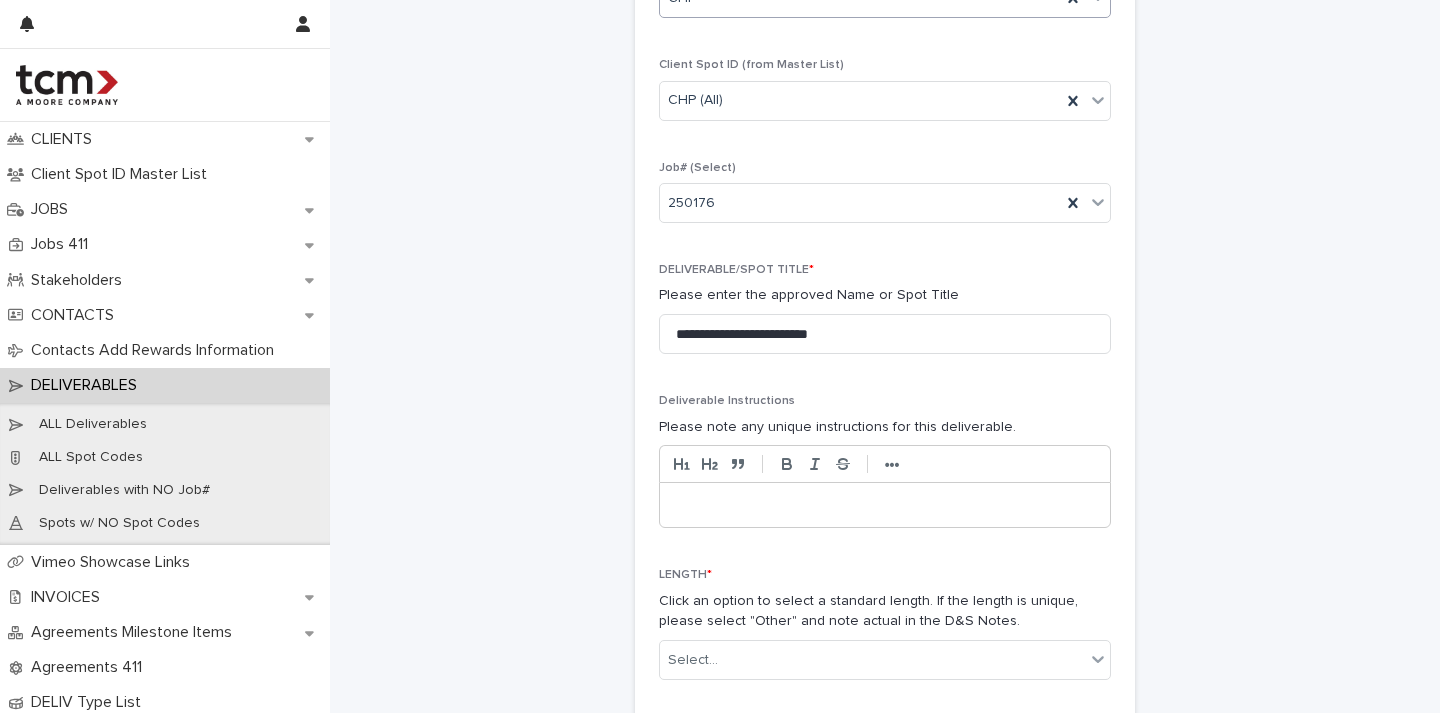 scroll, scrollTop: 332, scrollLeft: 0, axis: vertical 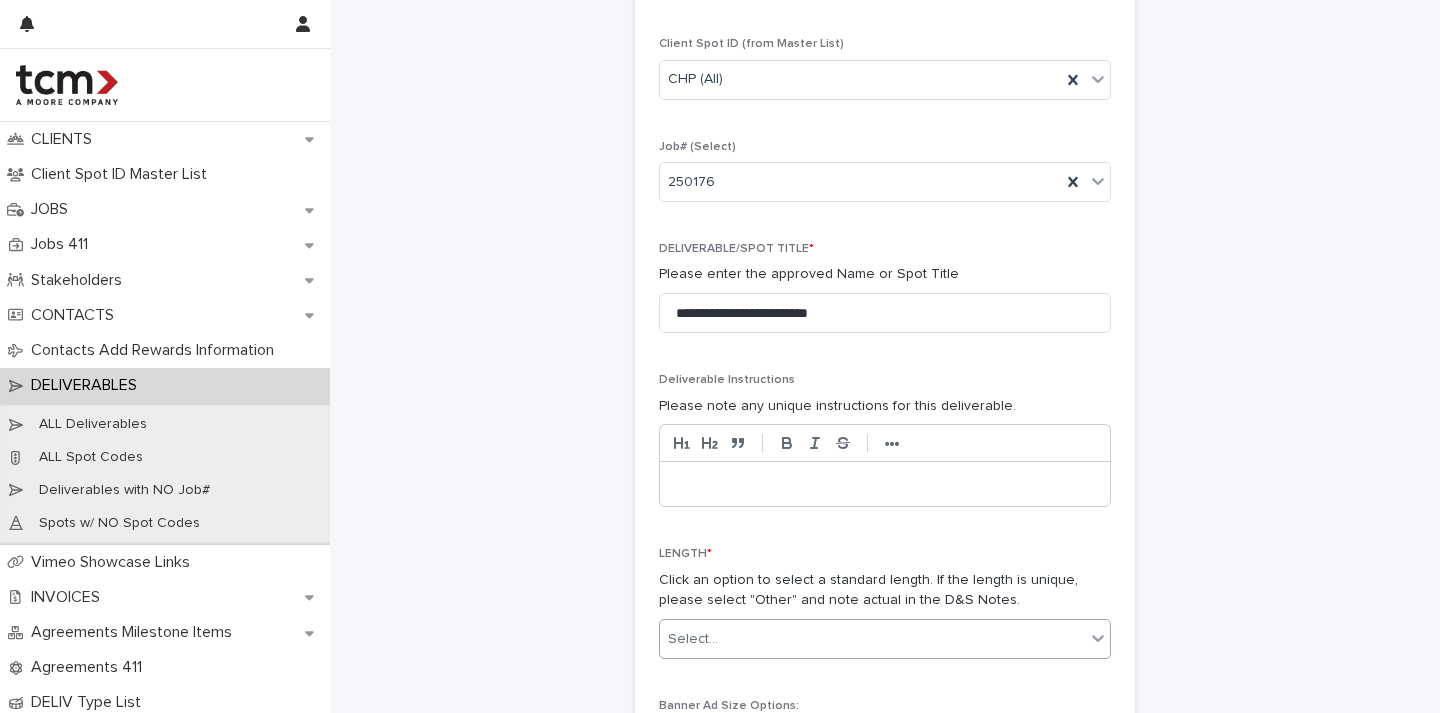 click on "Select..." at bounding box center (693, 639) 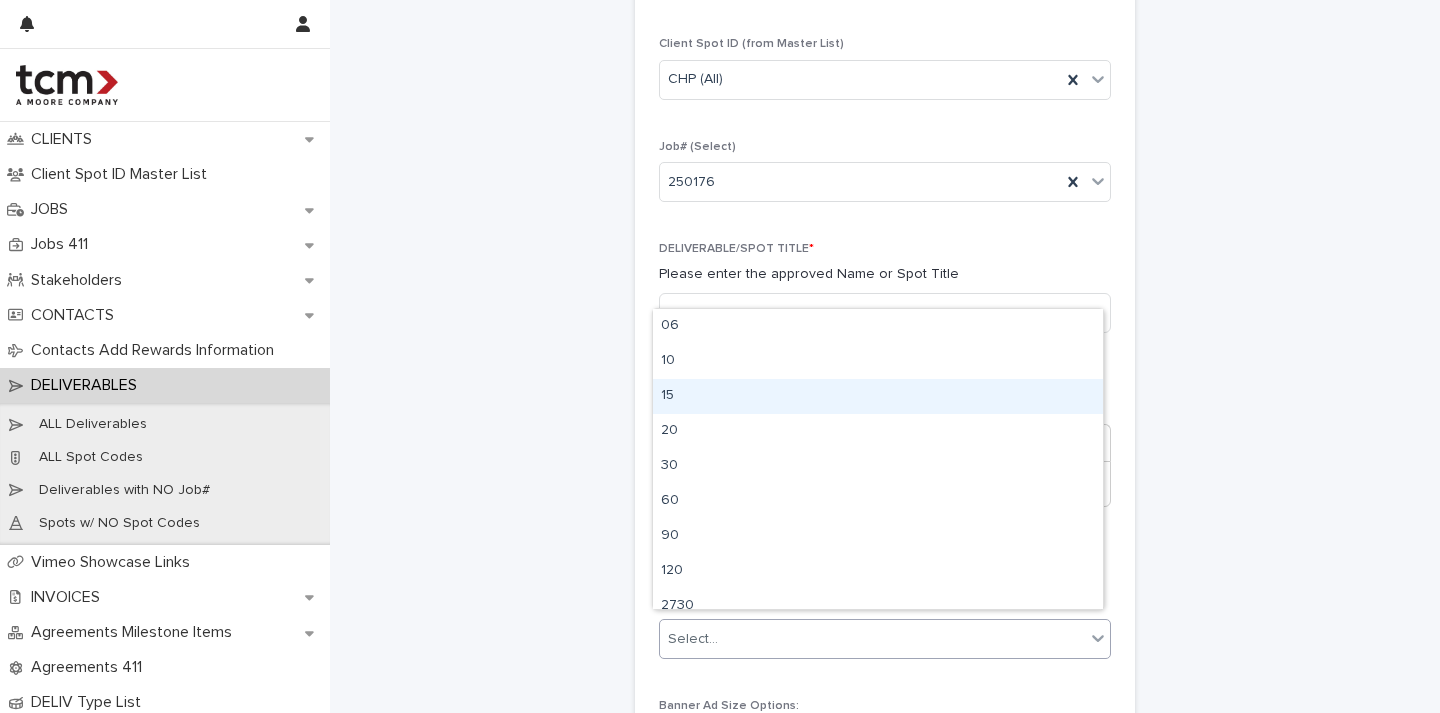 click on "15" at bounding box center [878, 396] 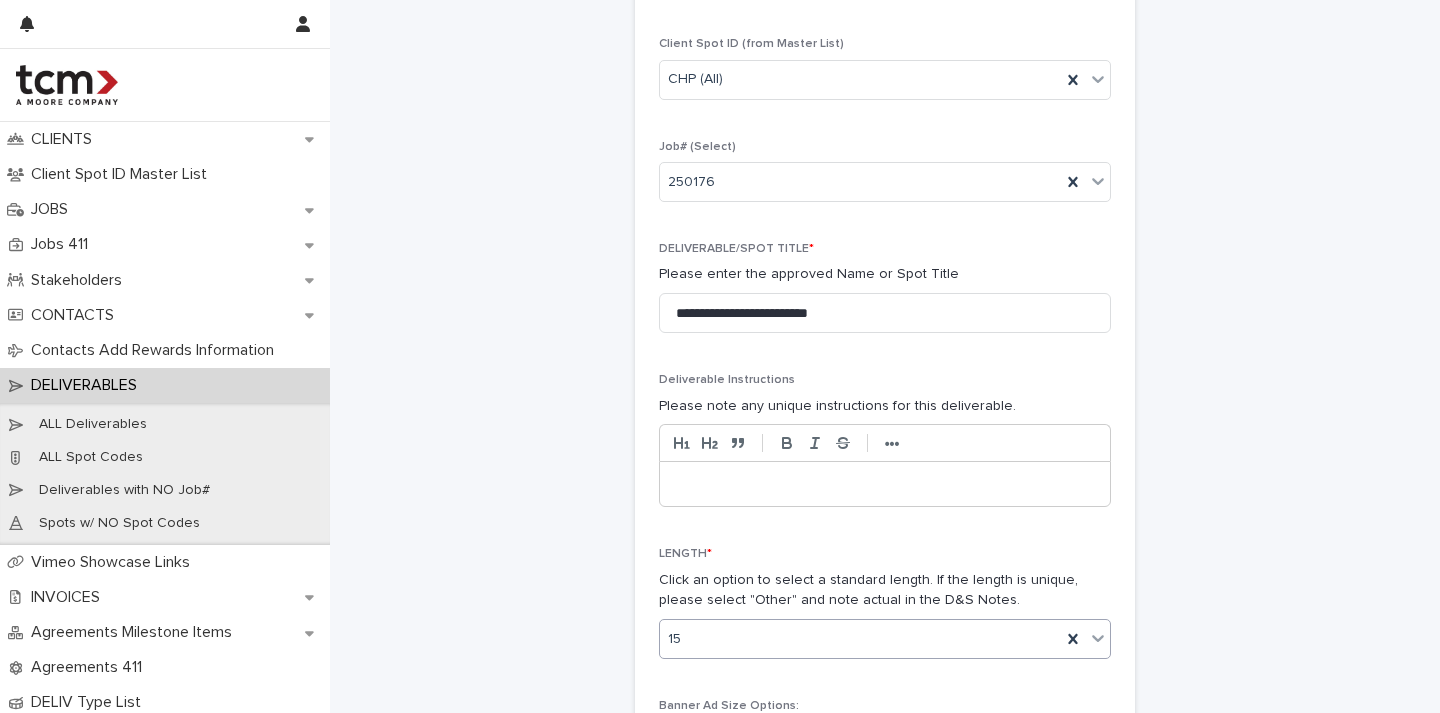 scroll, scrollTop: 959, scrollLeft: 0, axis: vertical 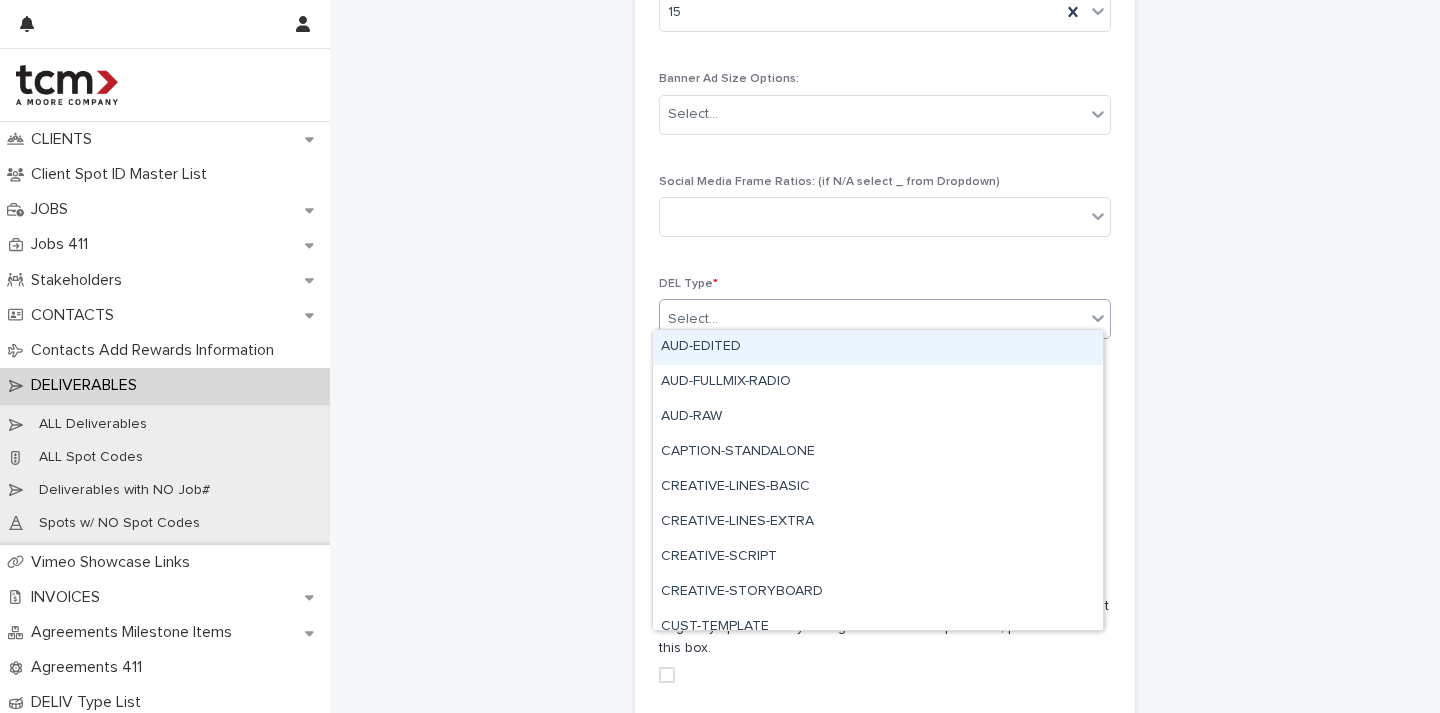 click on "Select..." at bounding box center [693, 319] 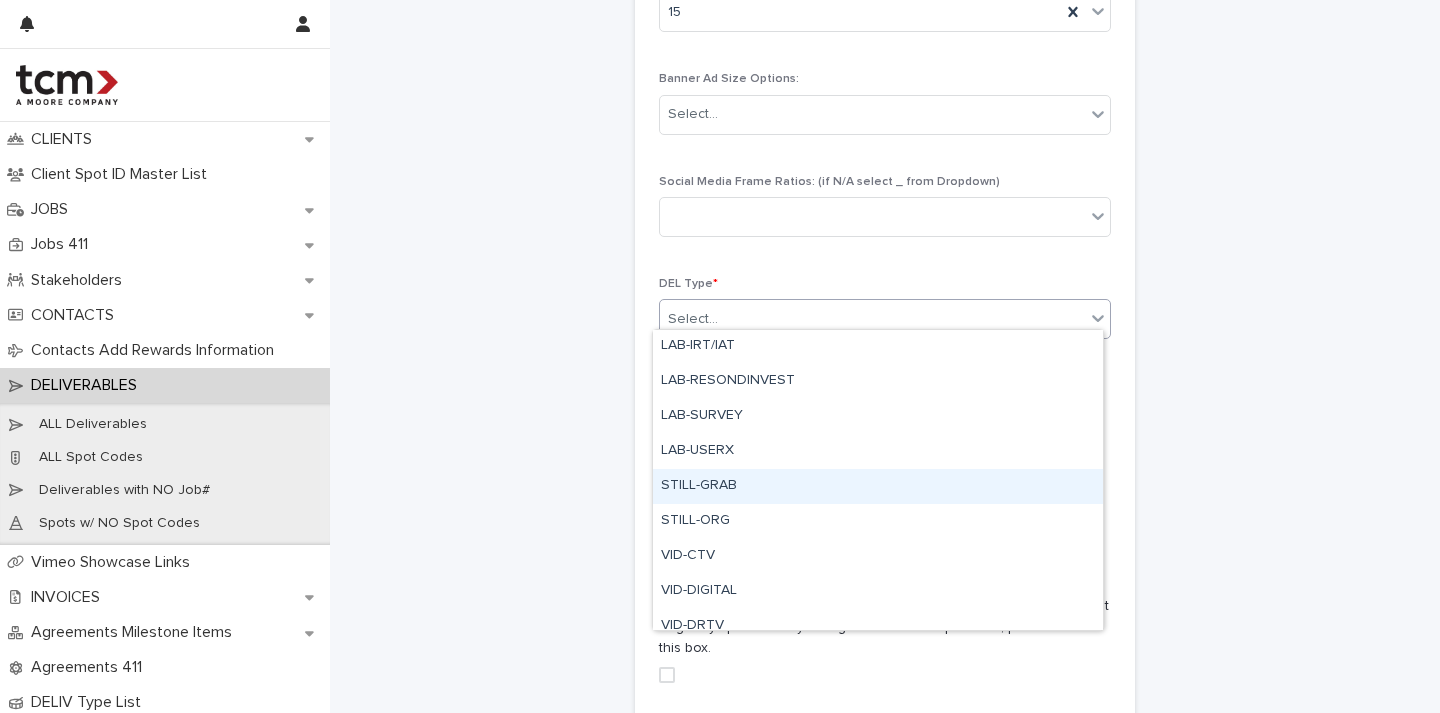 scroll, scrollTop: 635, scrollLeft: 0, axis: vertical 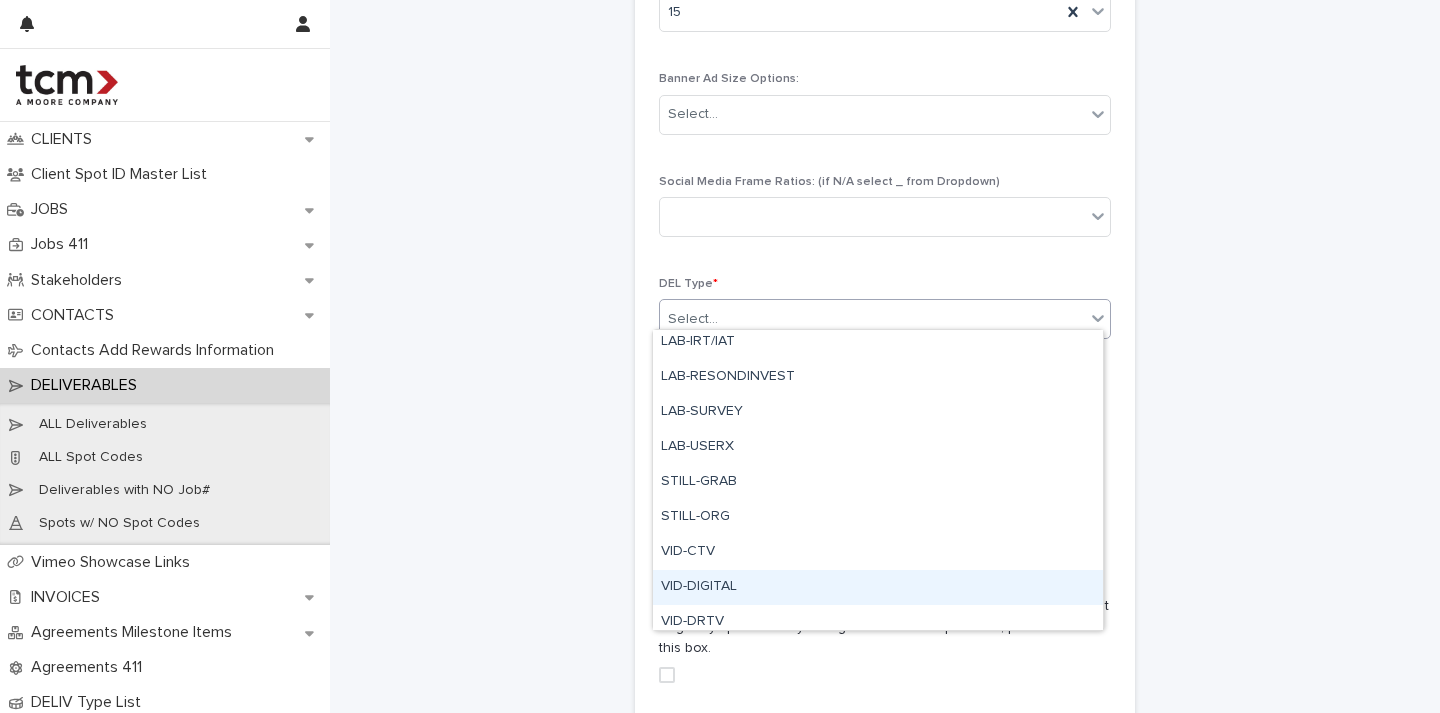 click on "VID-DIGITAL" at bounding box center (878, 587) 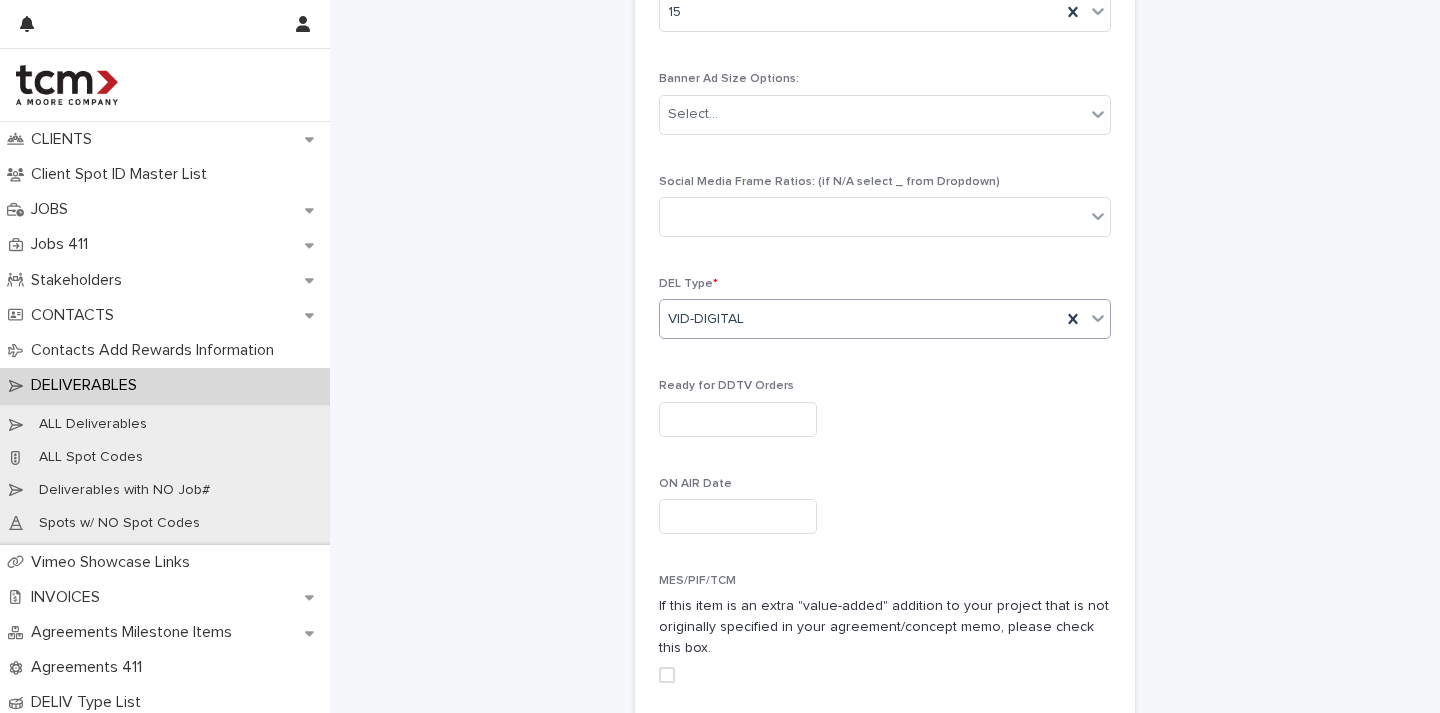 scroll, scrollTop: 1157, scrollLeft: 0, axis: vertical 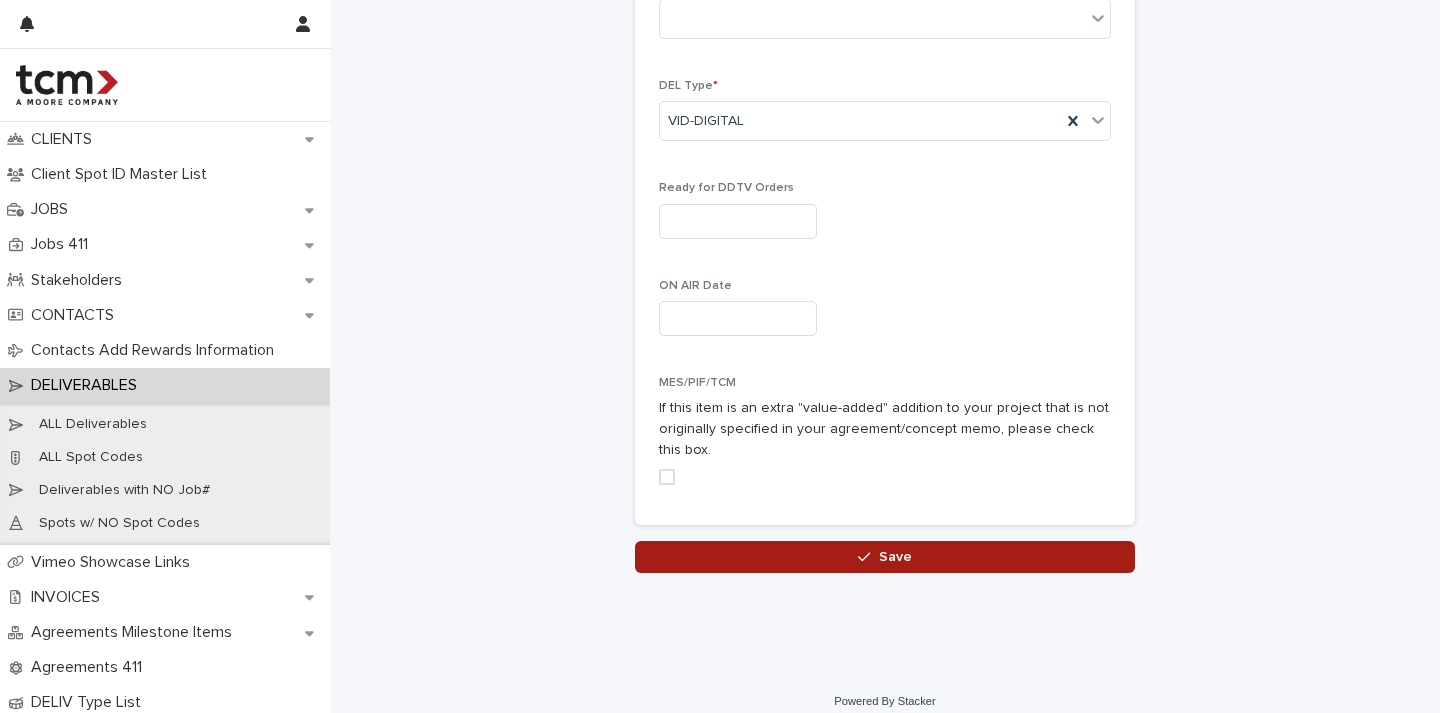 click at bounding box center [868, 557] 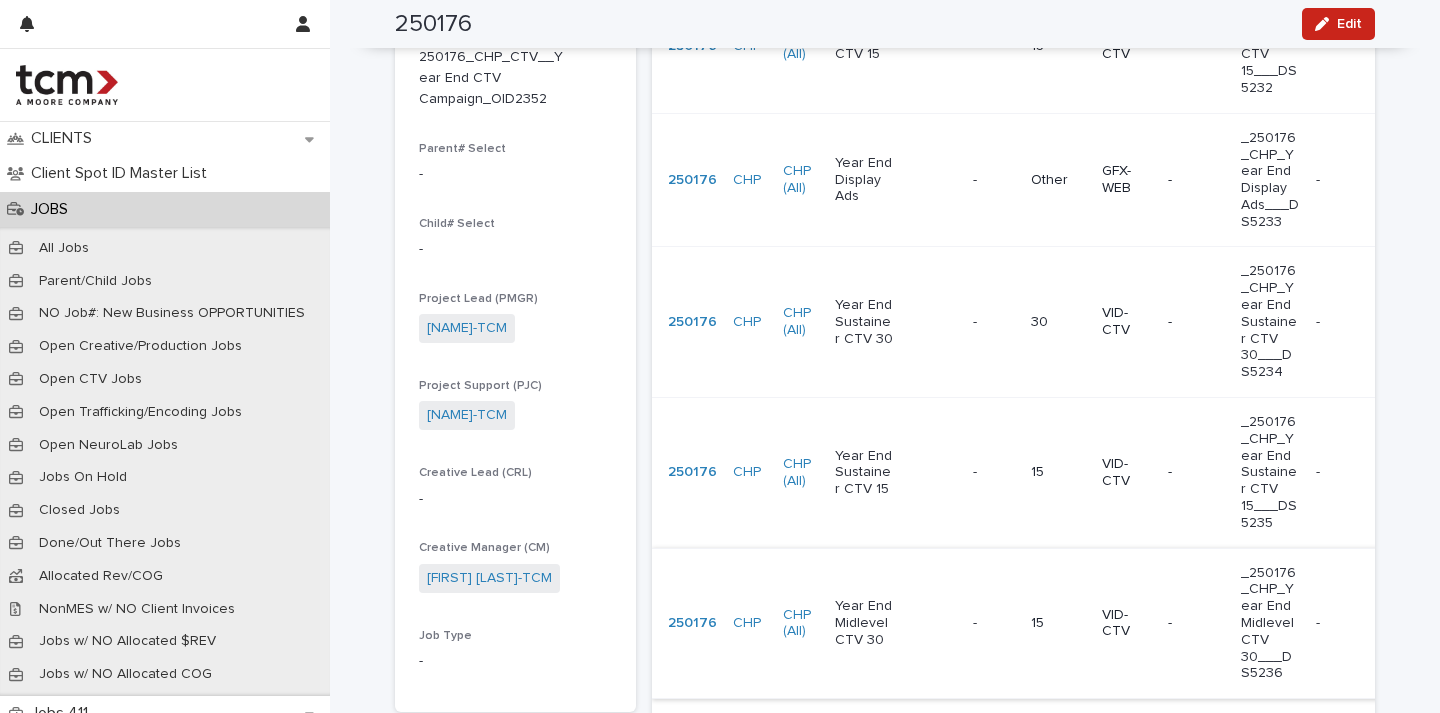 scroll, scrollTop: 0, scrollLeft: 0, axis: both 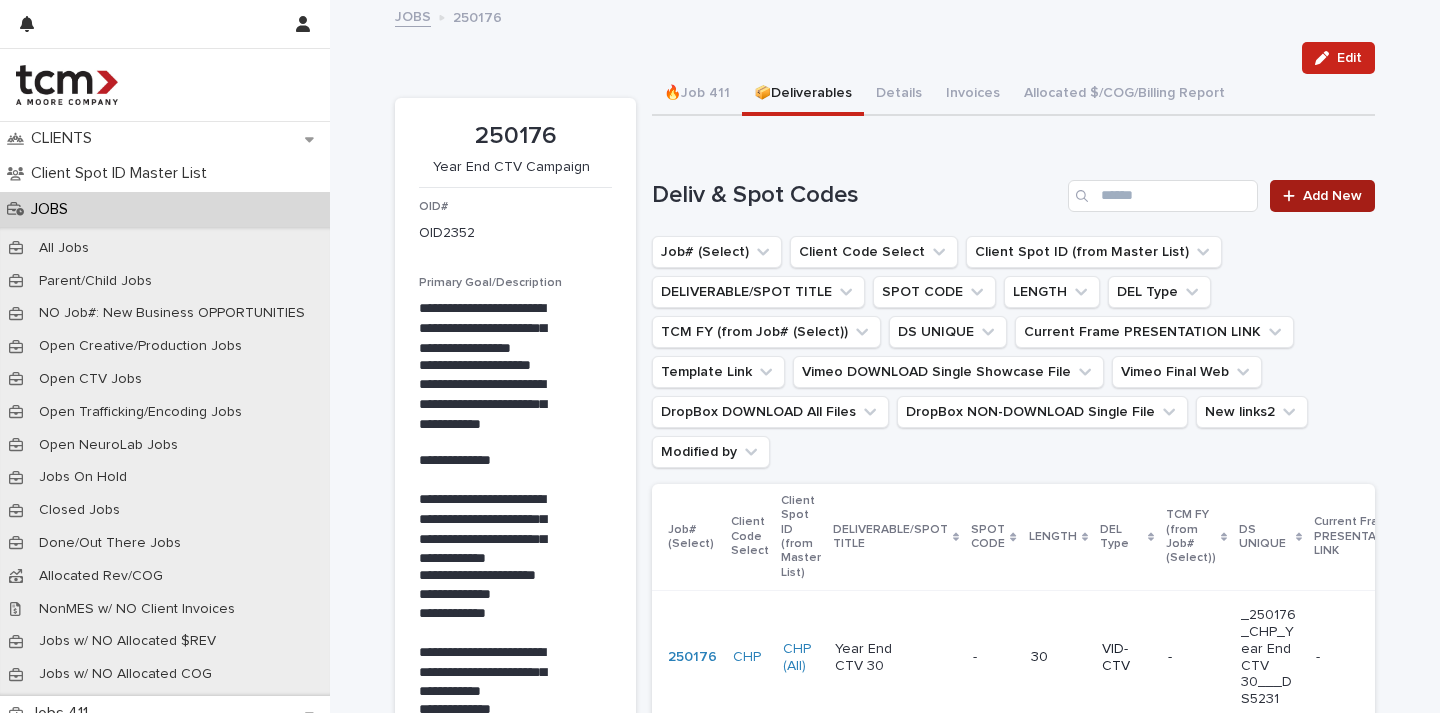 click on "Add New" at bounding box center [1322, 196] 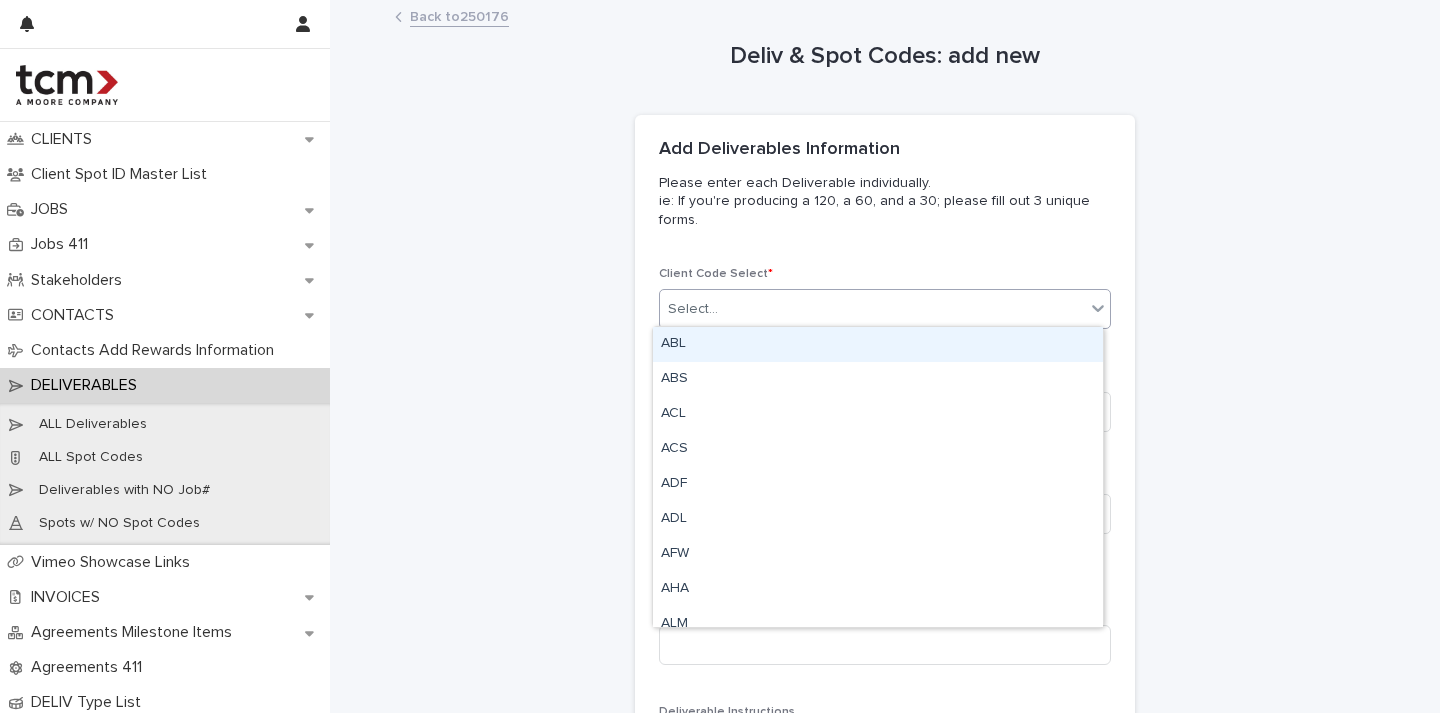 click on "Select..." at bounding box center (872, 309) 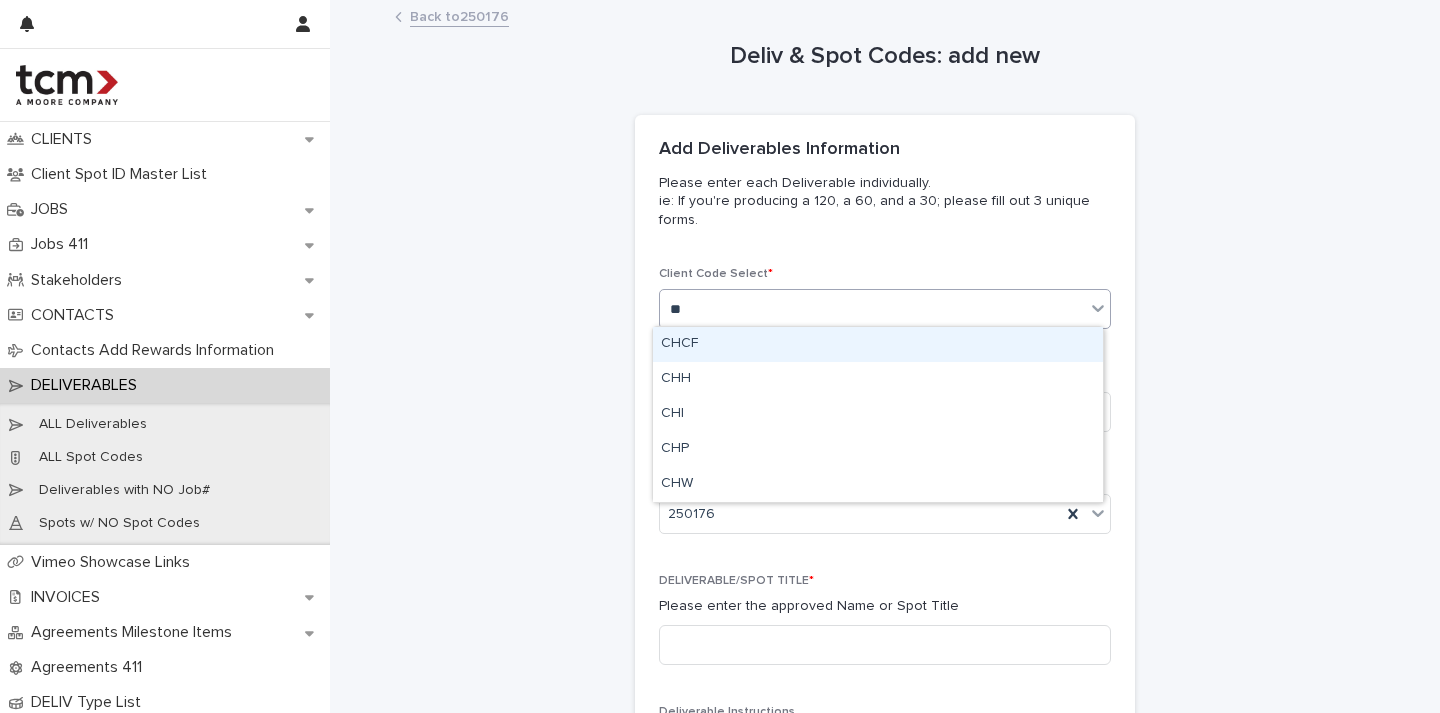 type on "***" 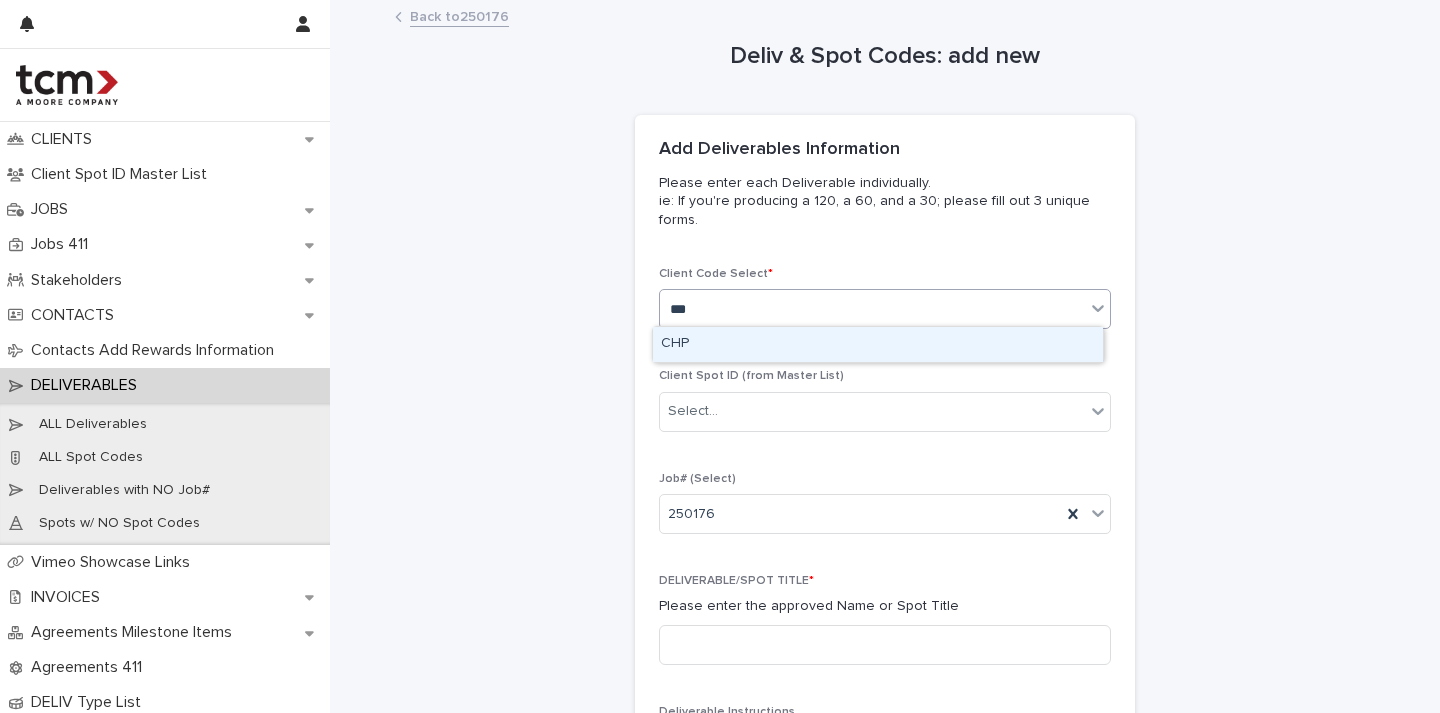 type 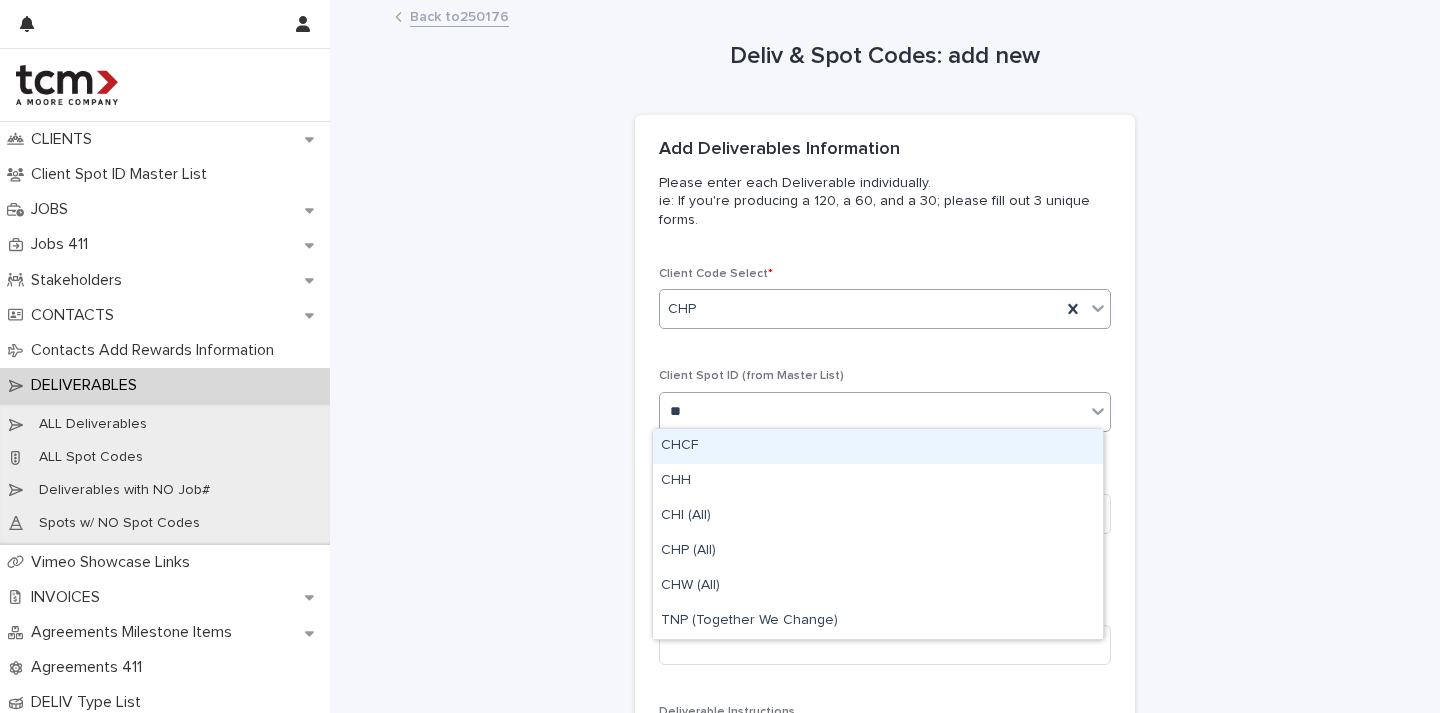 type on "***" 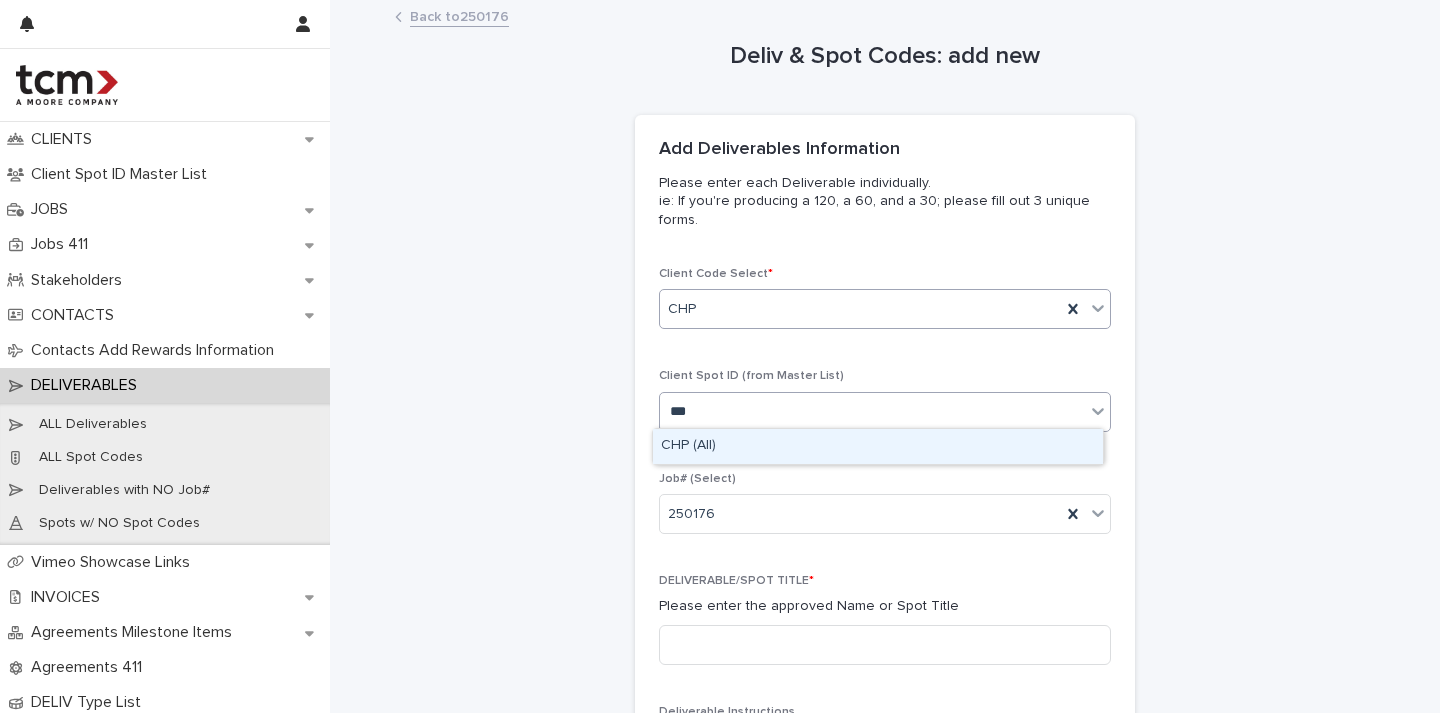 type 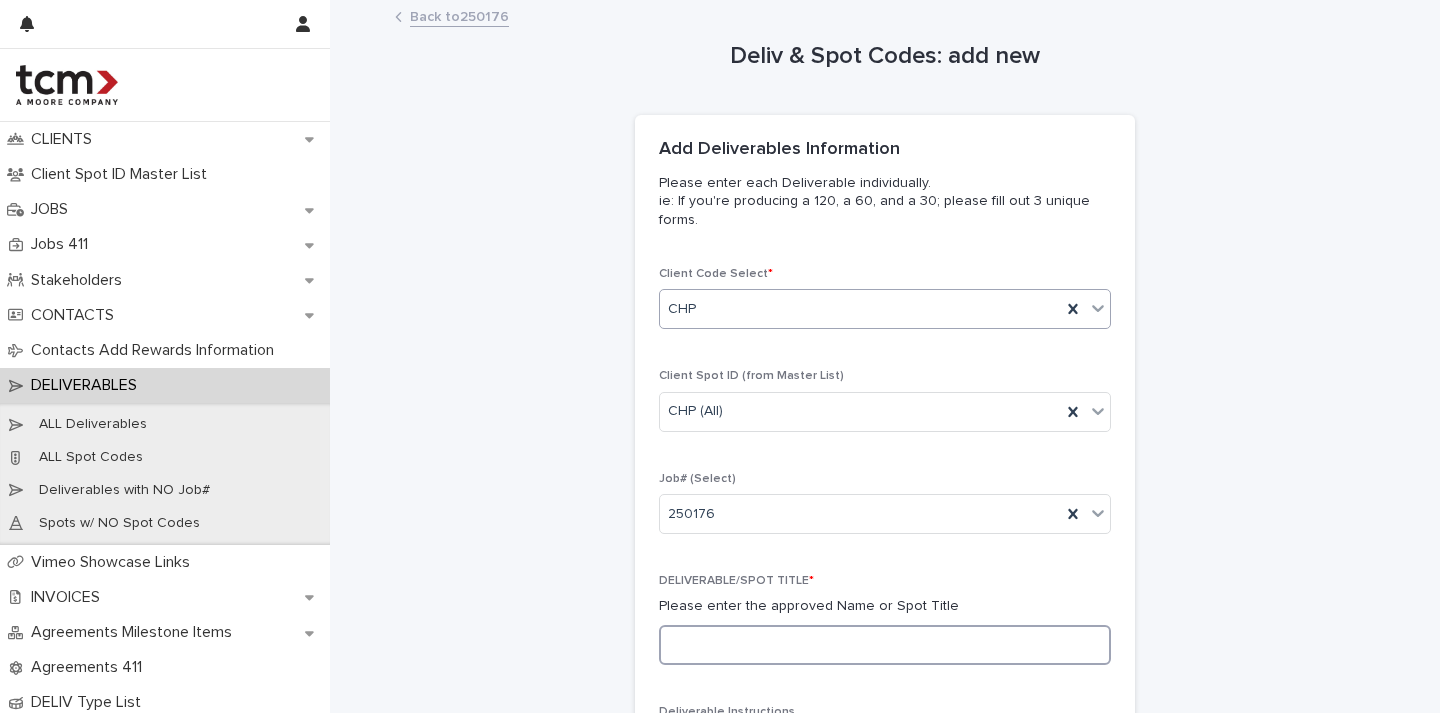 paste on "**********" 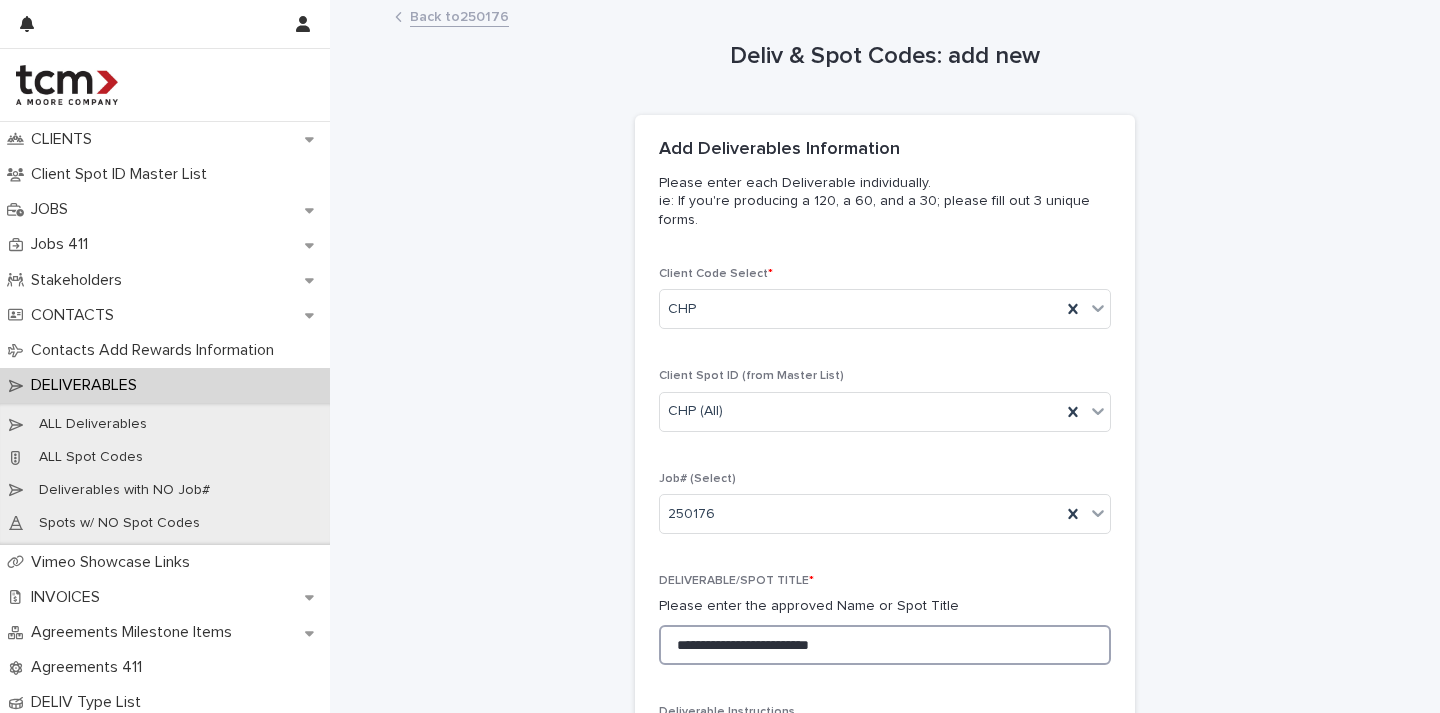 click on "**********" at bounding box center (885, 645) 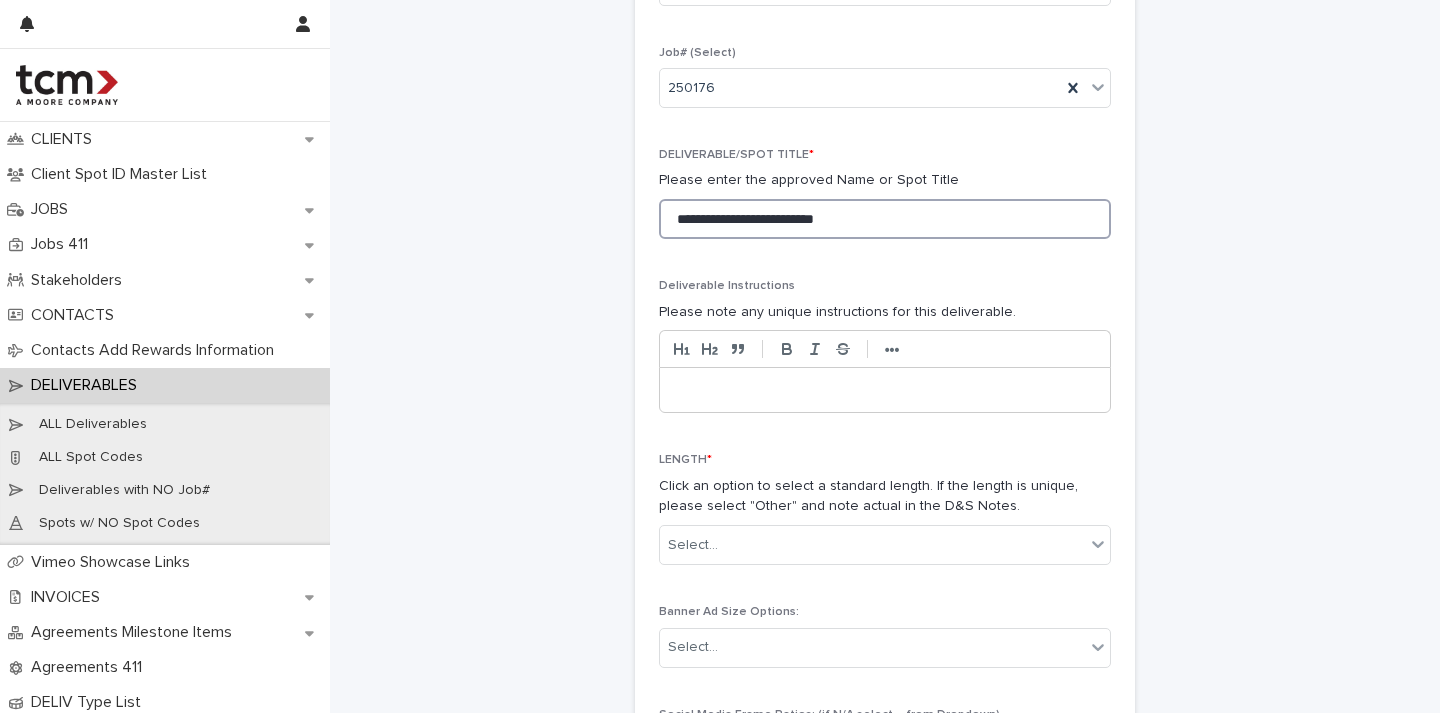 scroll, scrollTop: 641, scrollLeft: 0, axis: vertical 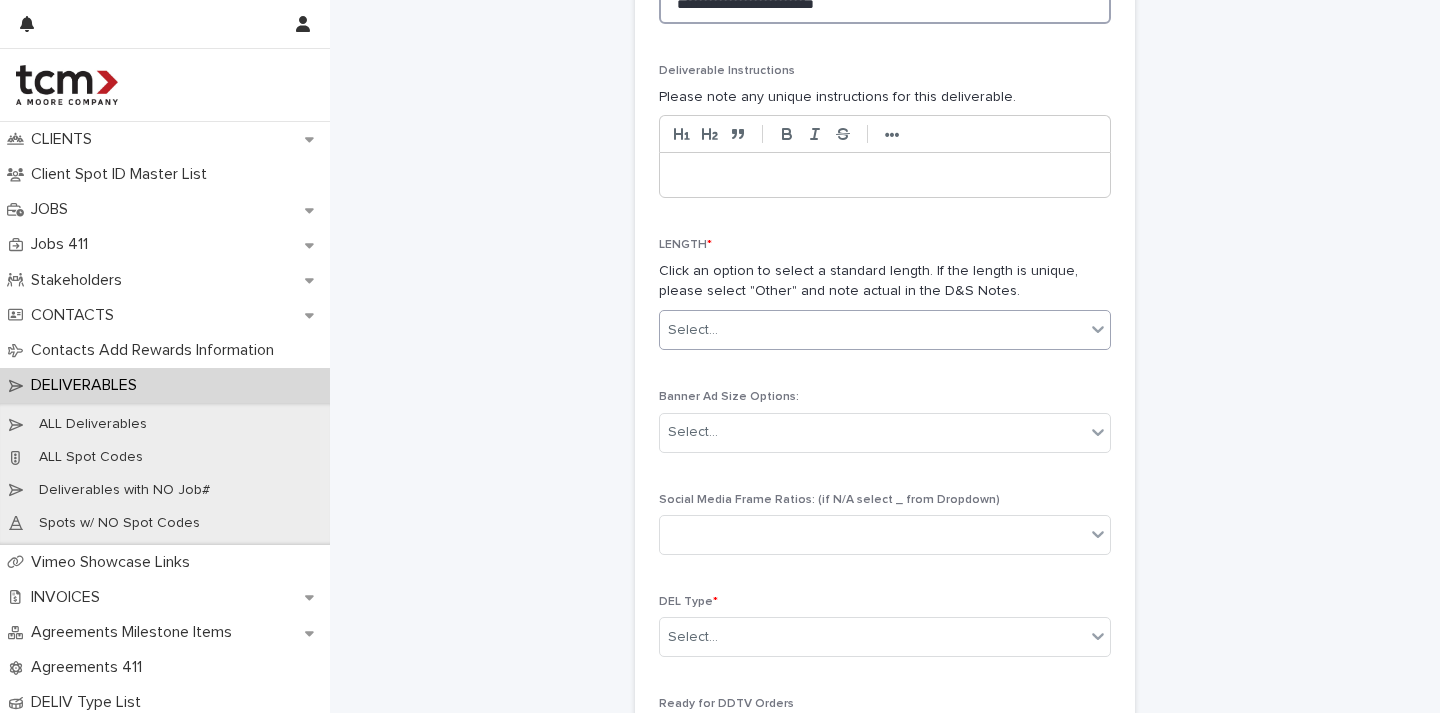 type on "**********" 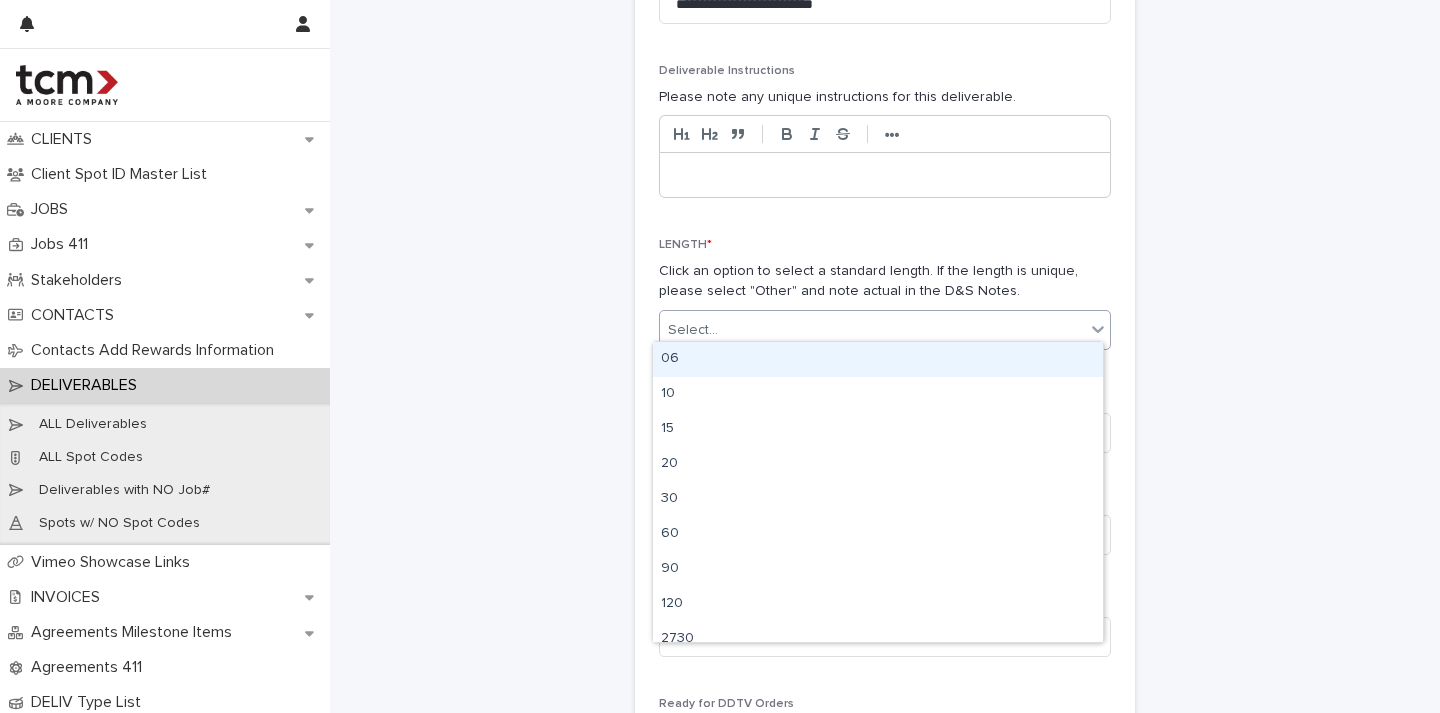 click on "Select..." at bounding box center (872, 330) 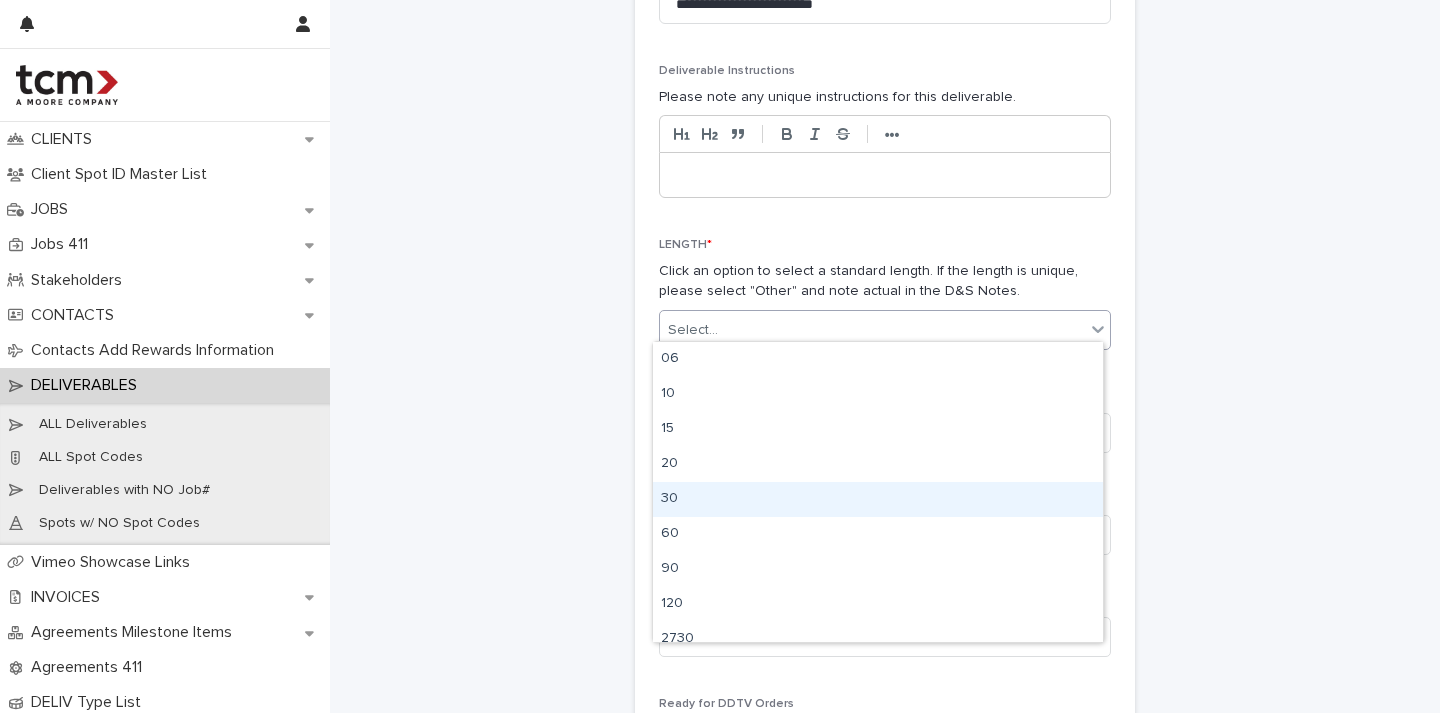 click on "30" at bounding box center [878, 499] 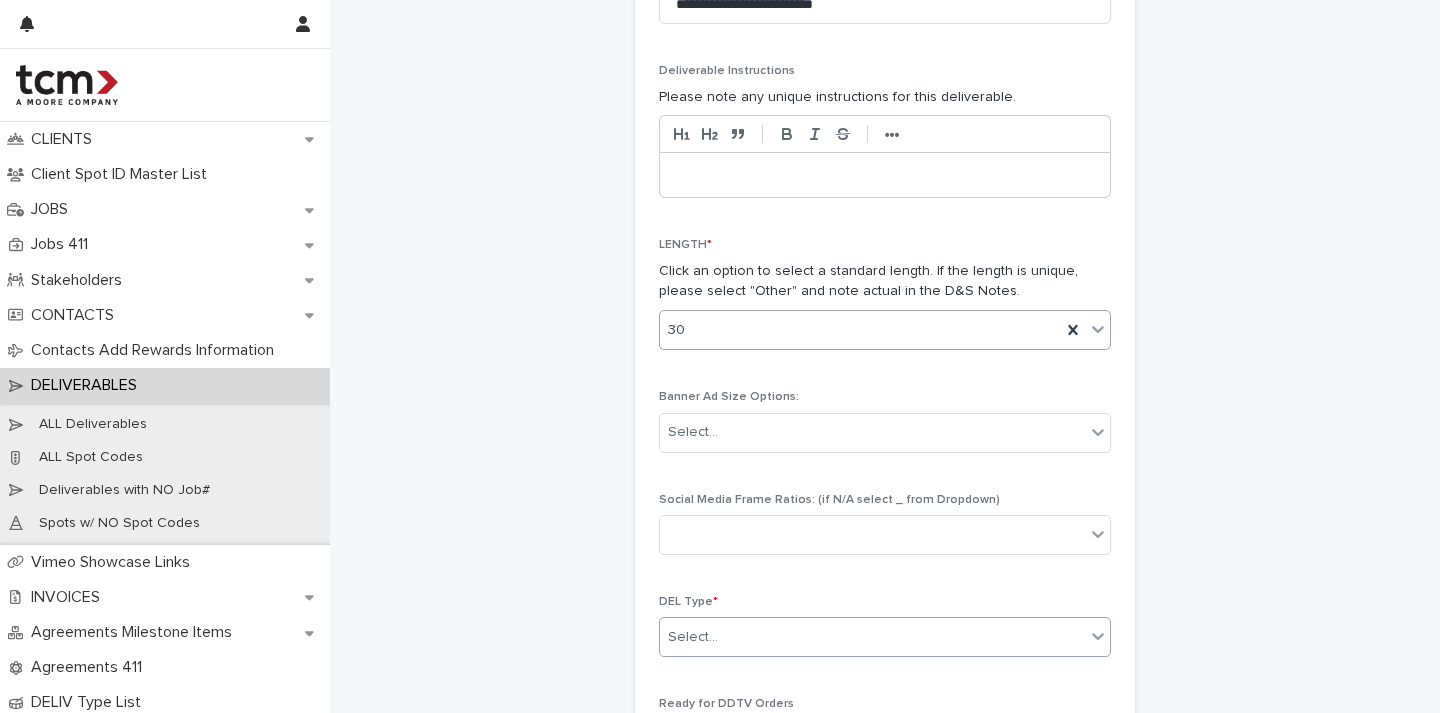 click on "Select..." at bounding box center [872, 637] 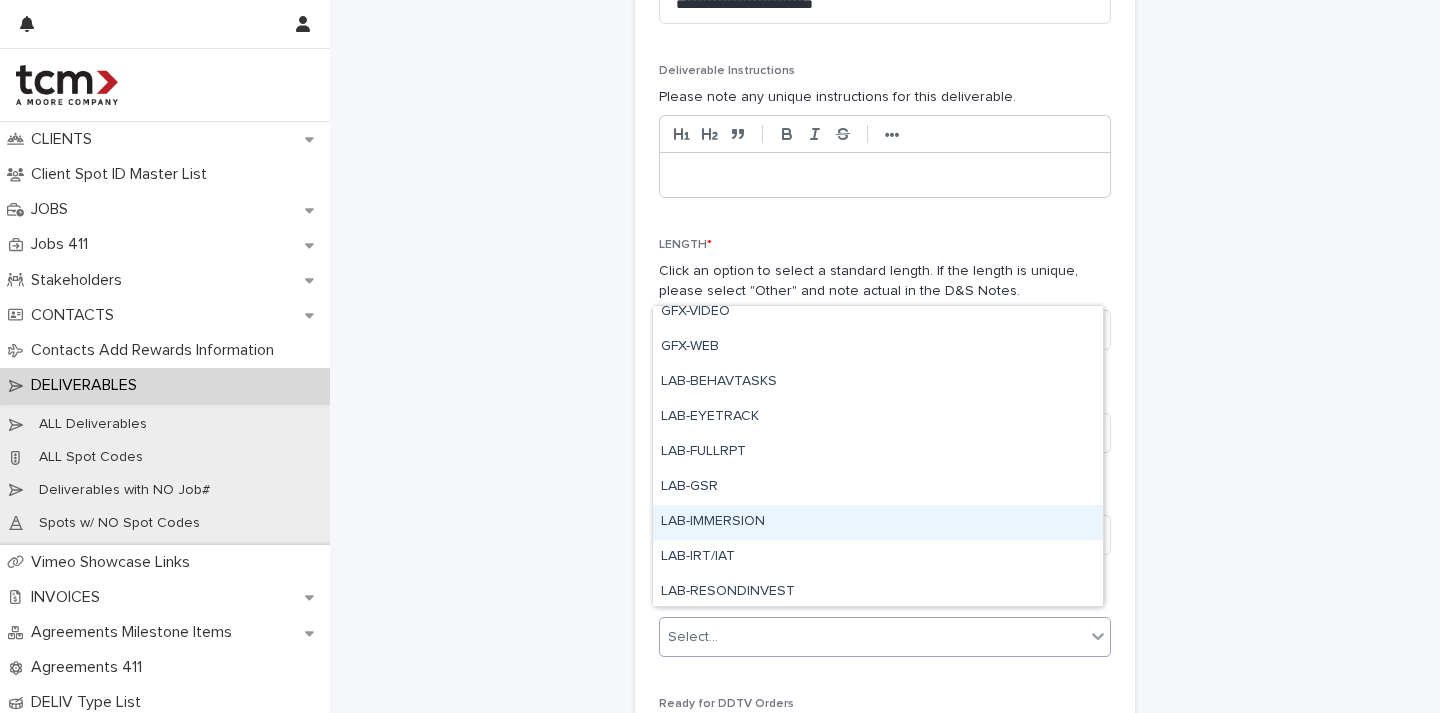 scroll, scrollTop: 855, scrollLeft: 0, axis: vertical 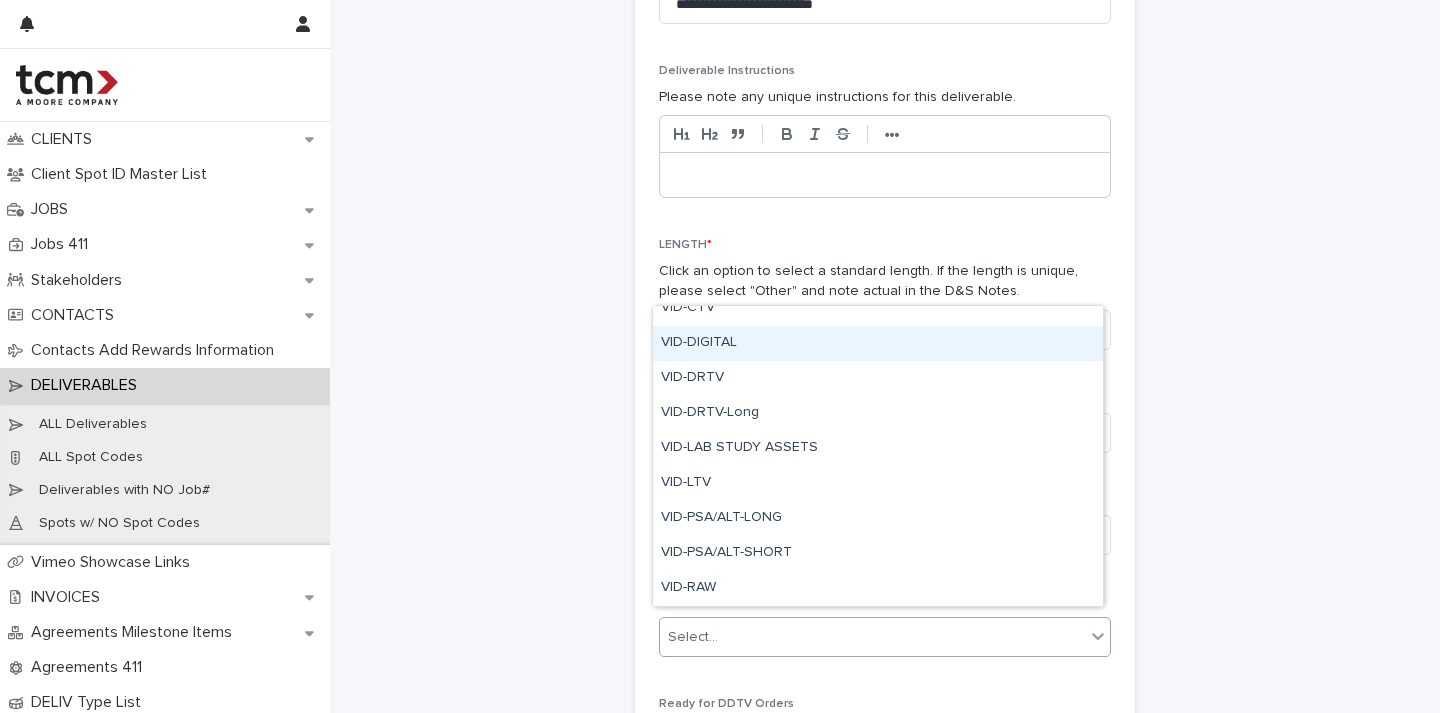 click on "VID-DIGITAL" at bounding box center [878, 343] 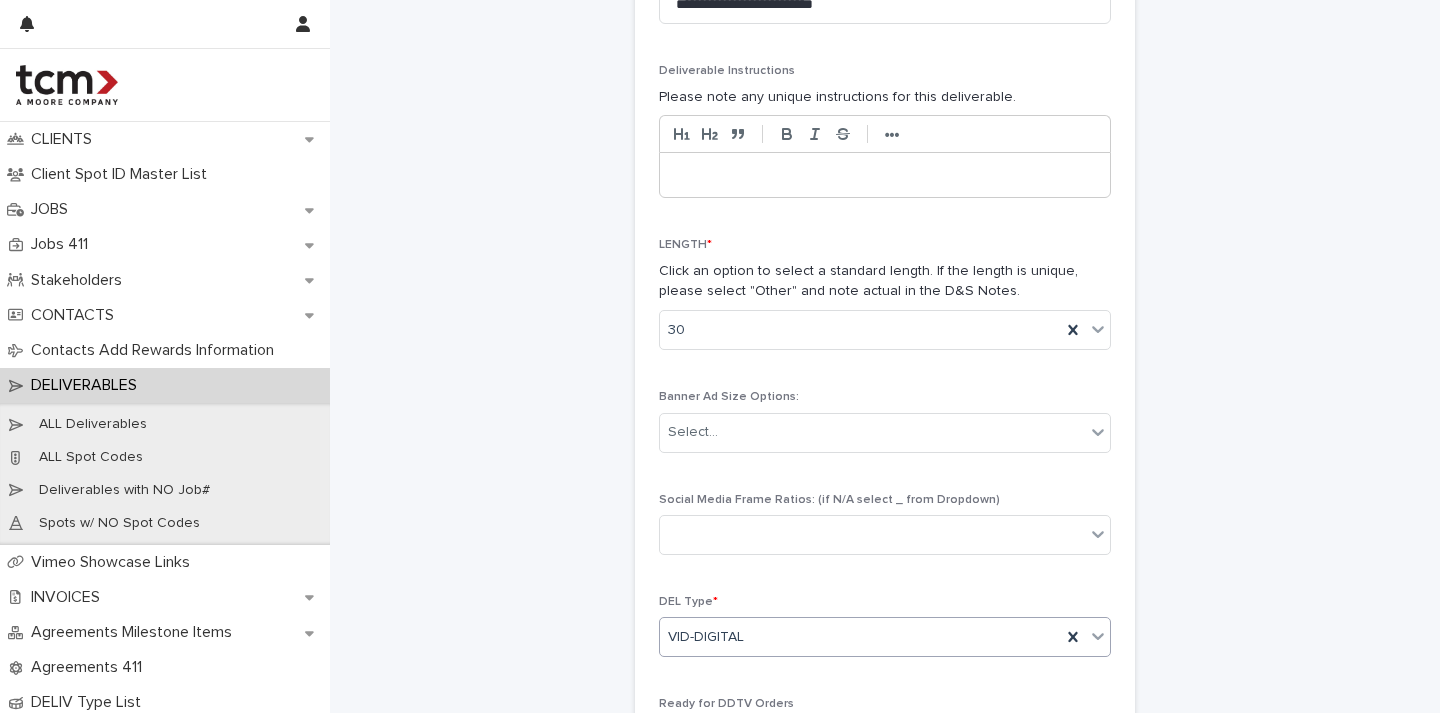 scroll, scrollTop: 446, scrollLeft: 0, axis: vertical 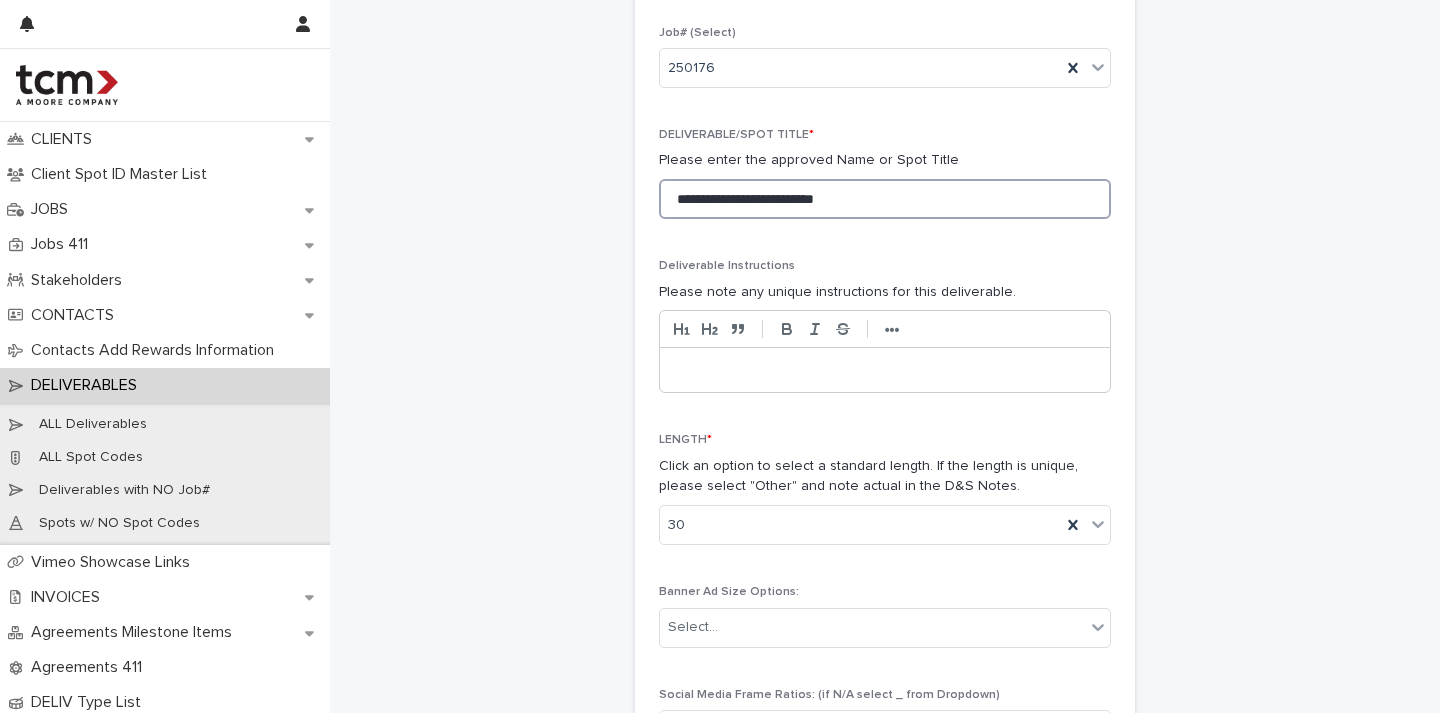 drag, startPoint x: 872, startPoint y: 200, endPoint x: 574, endPoint y: 182, distance: 298.54312 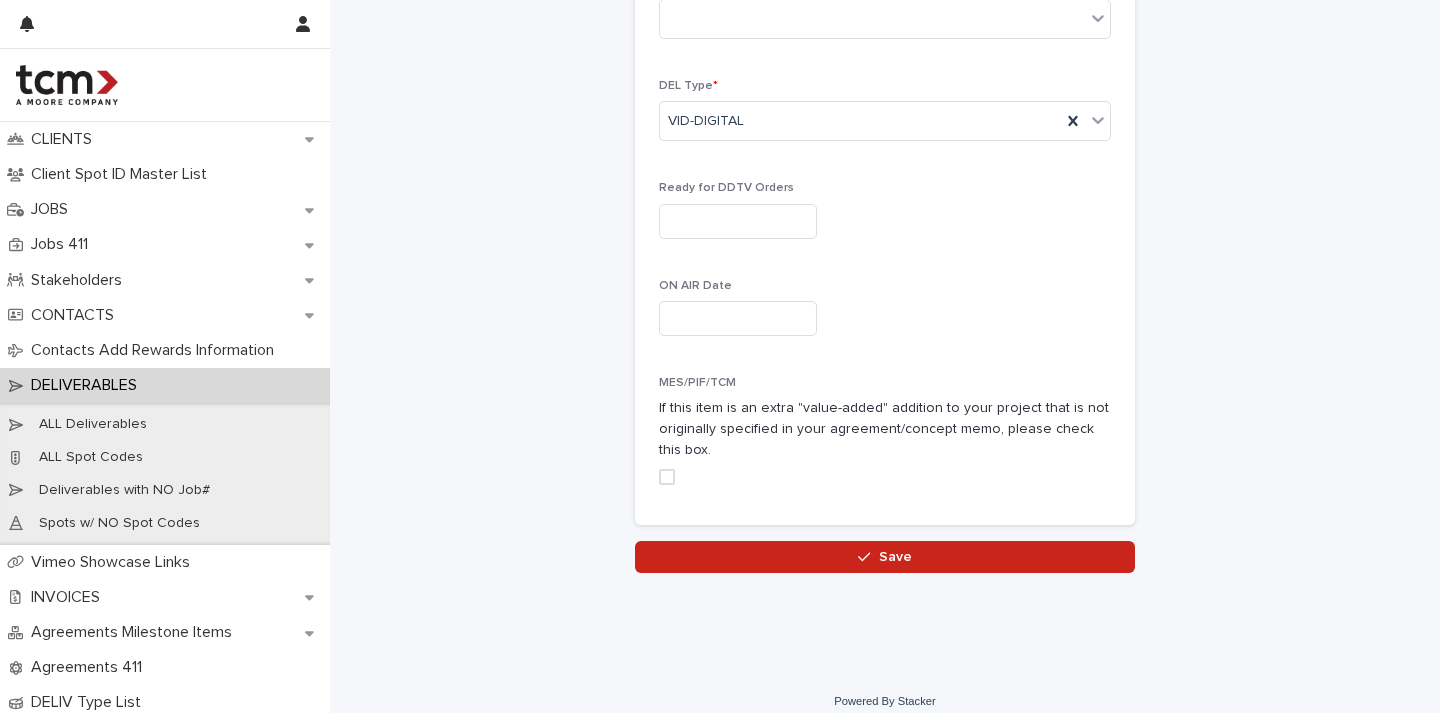 click on "Save" at bounding box center (895, 557) 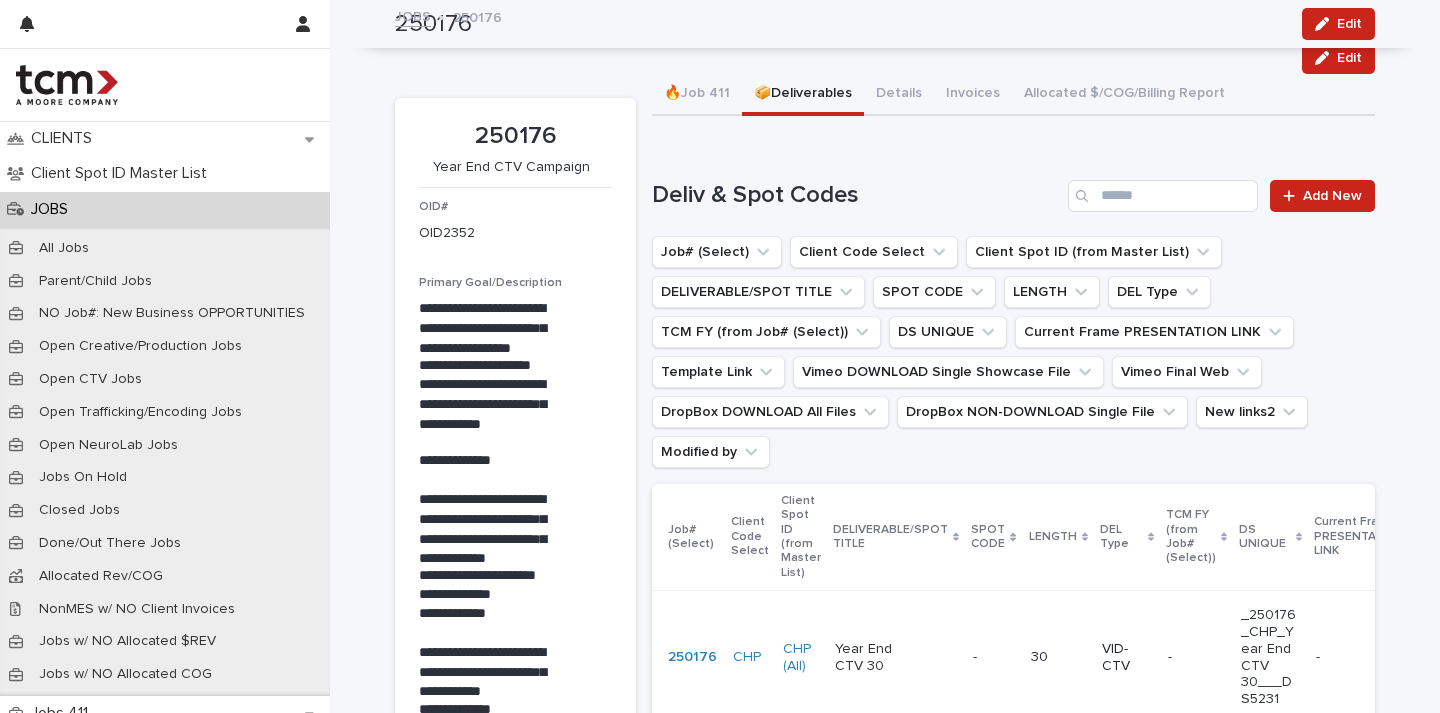scroll, scrollTop: 0, scrollLeft: 0, axis: both 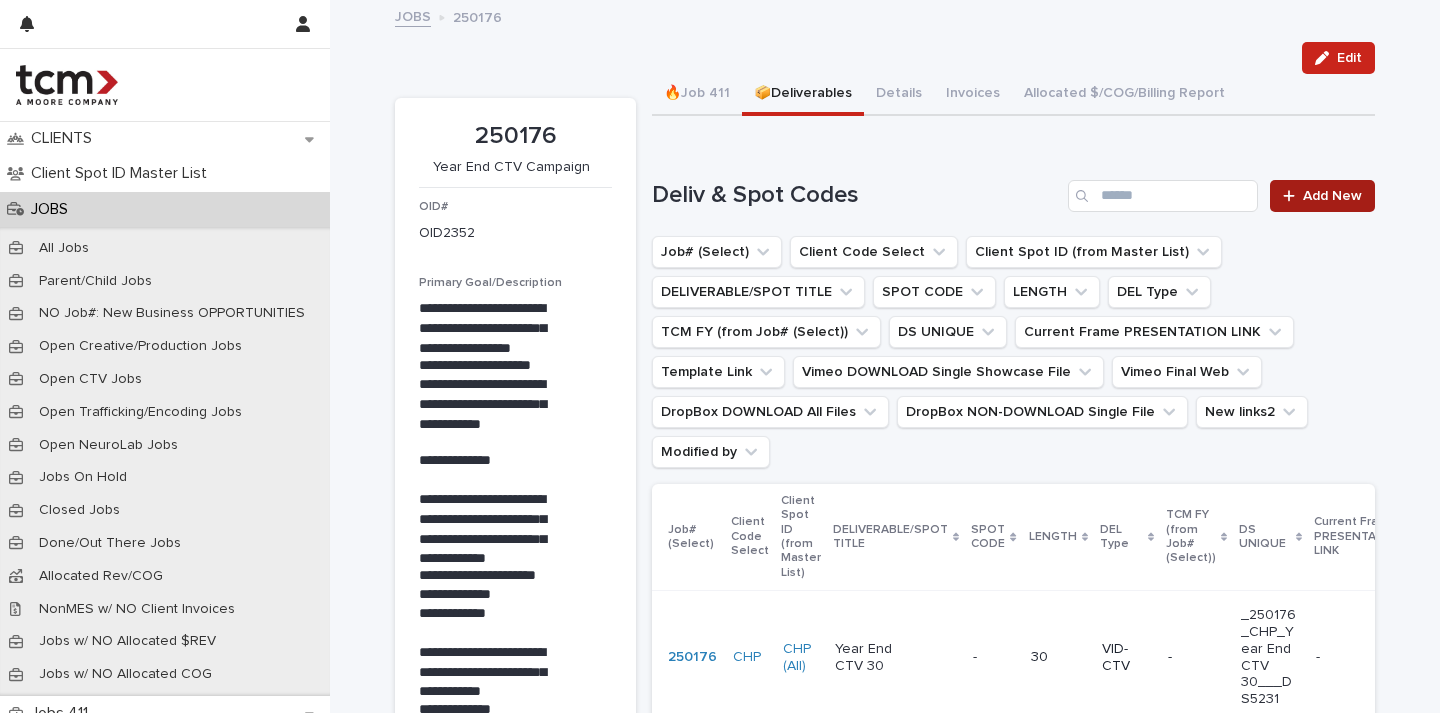 click on "Add New" at bounding box center (1332, 196) 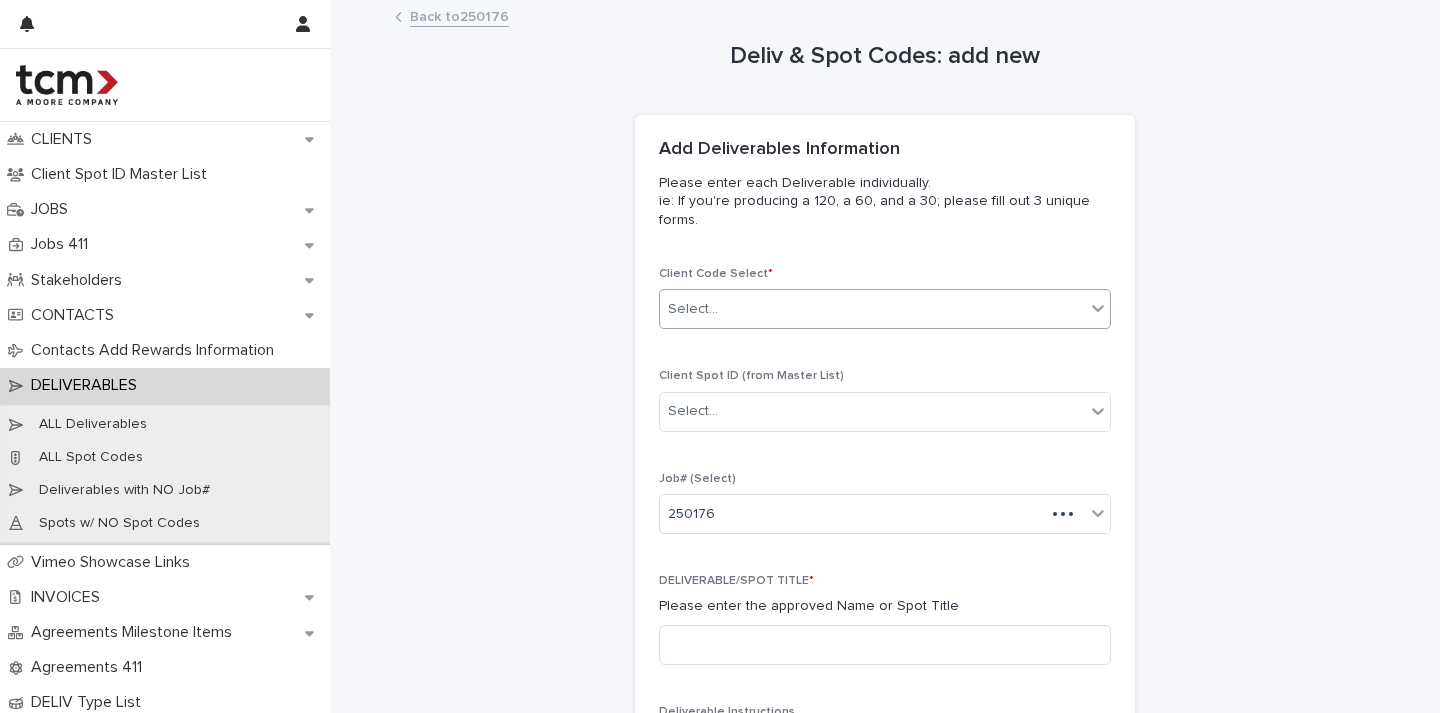 click on "Select..." at bounding box center [872, 309] 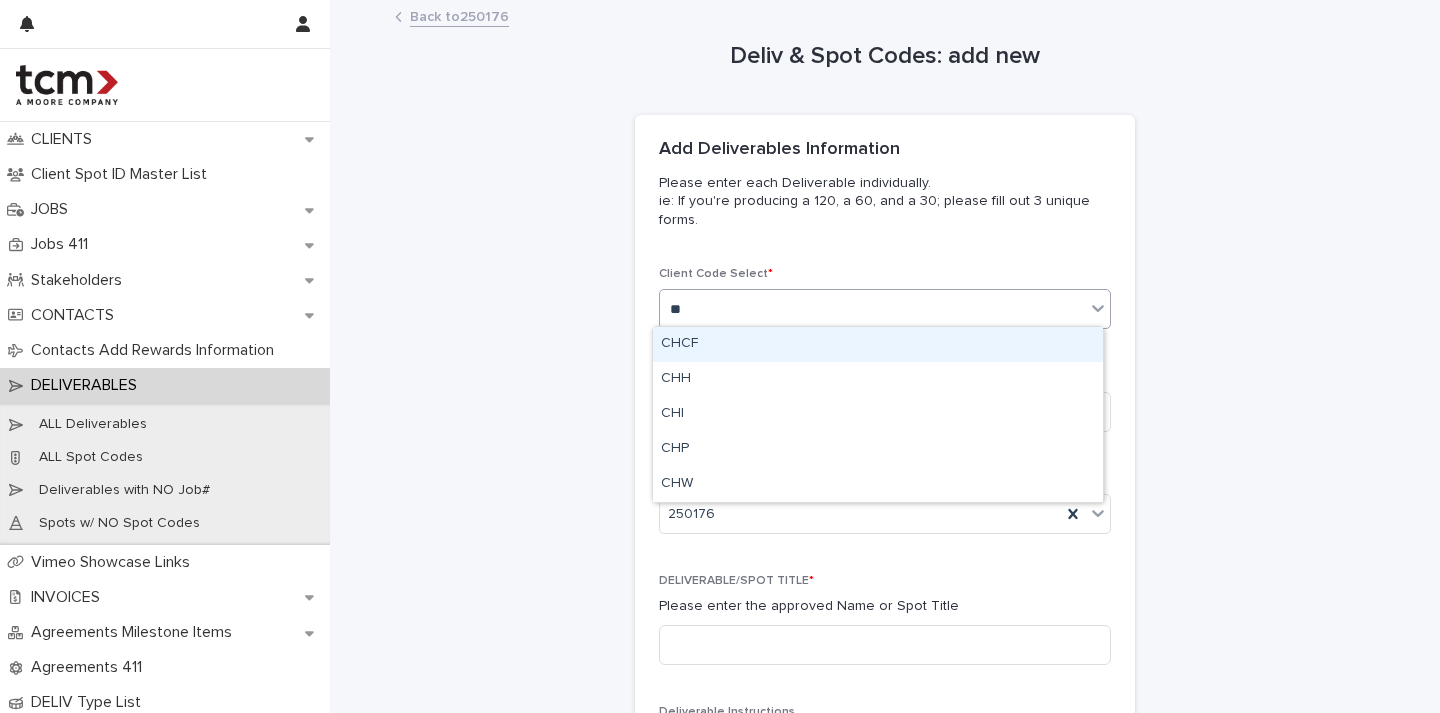 type on "***" 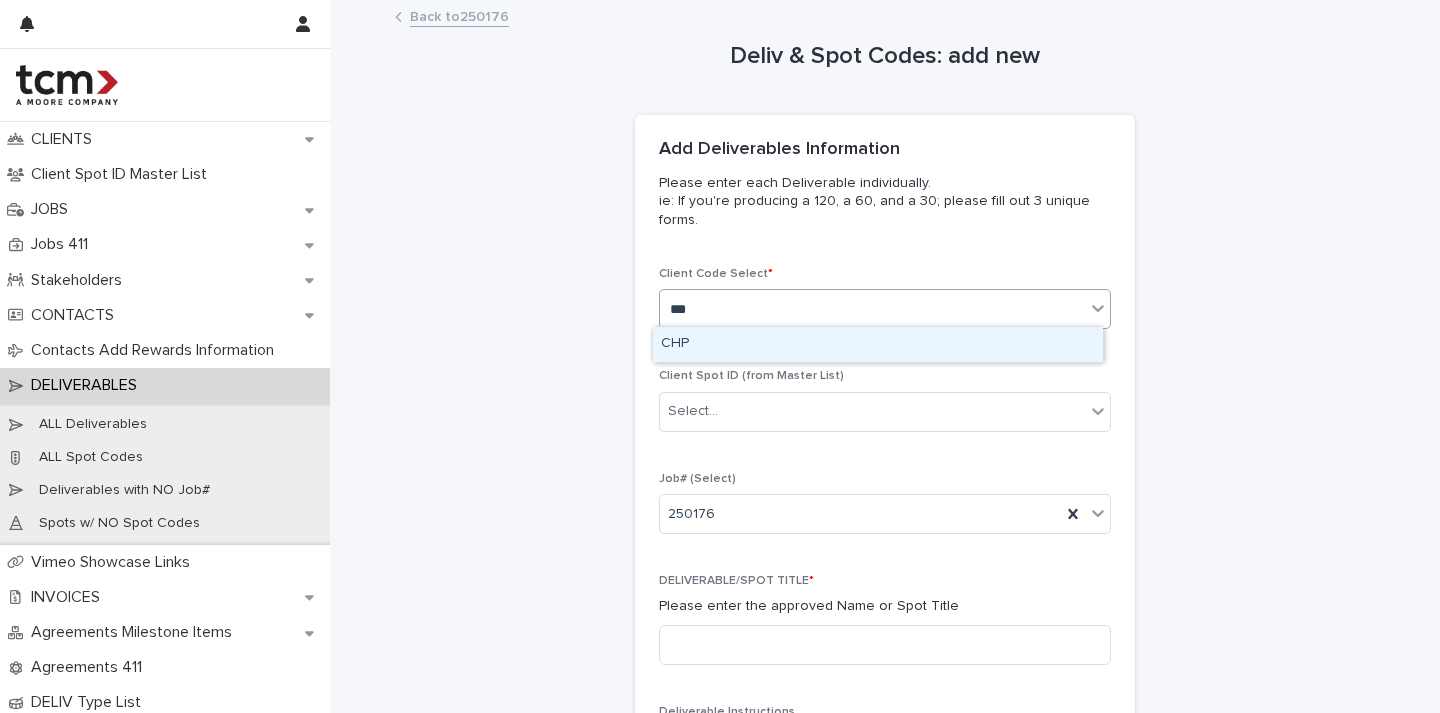 type 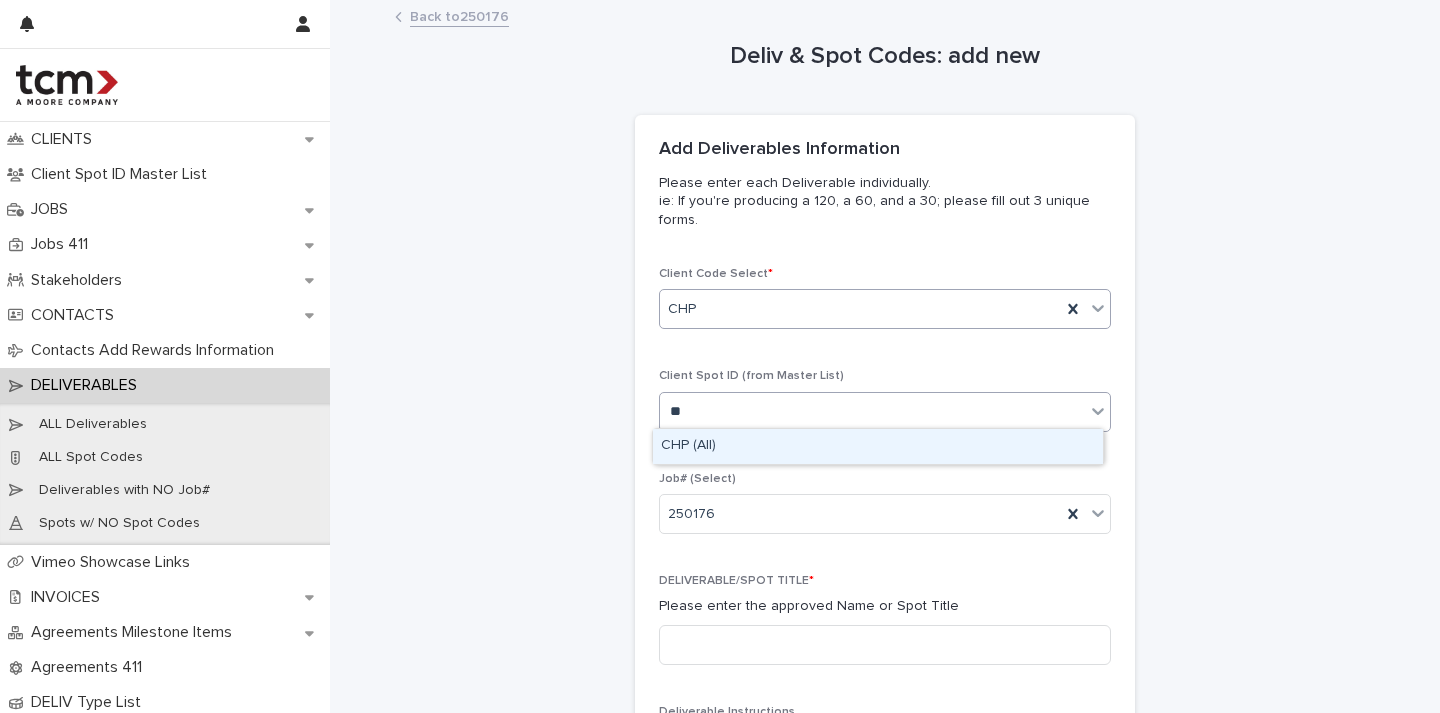 type on "***" 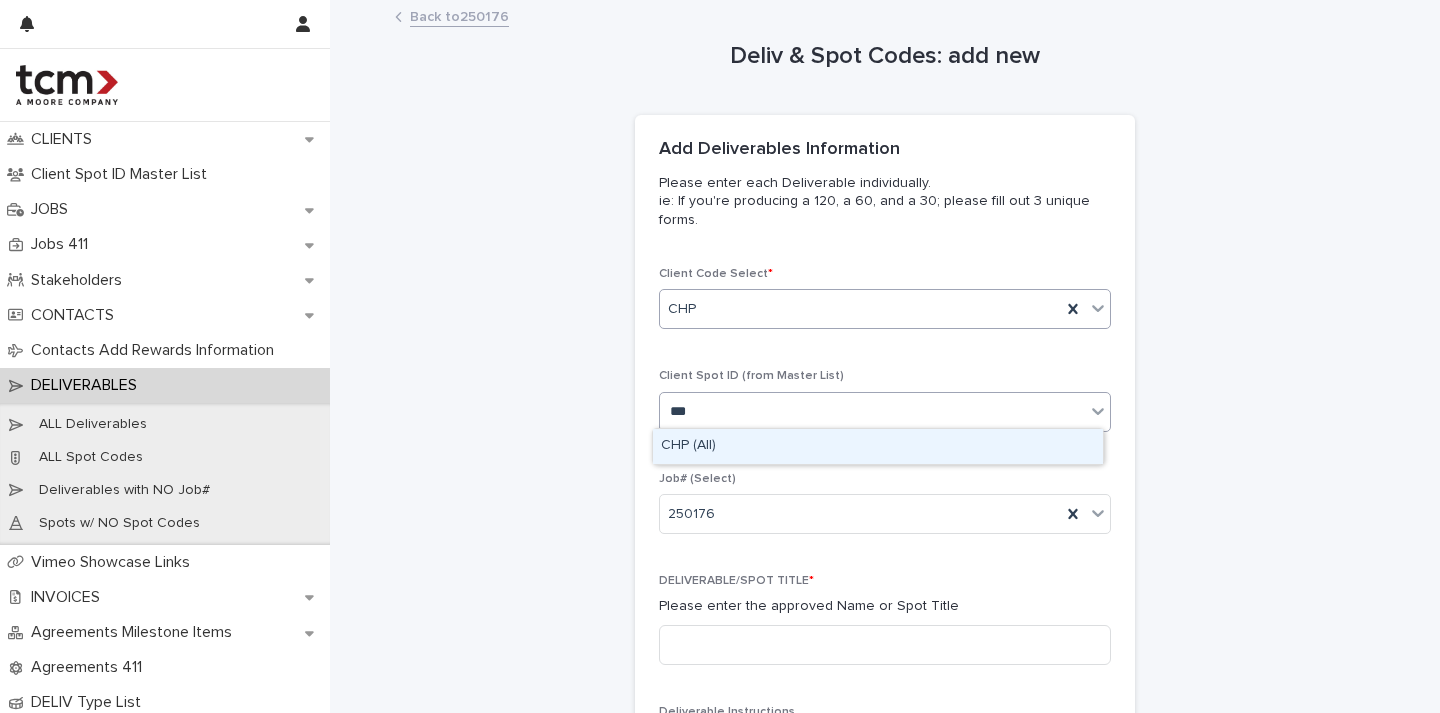 type 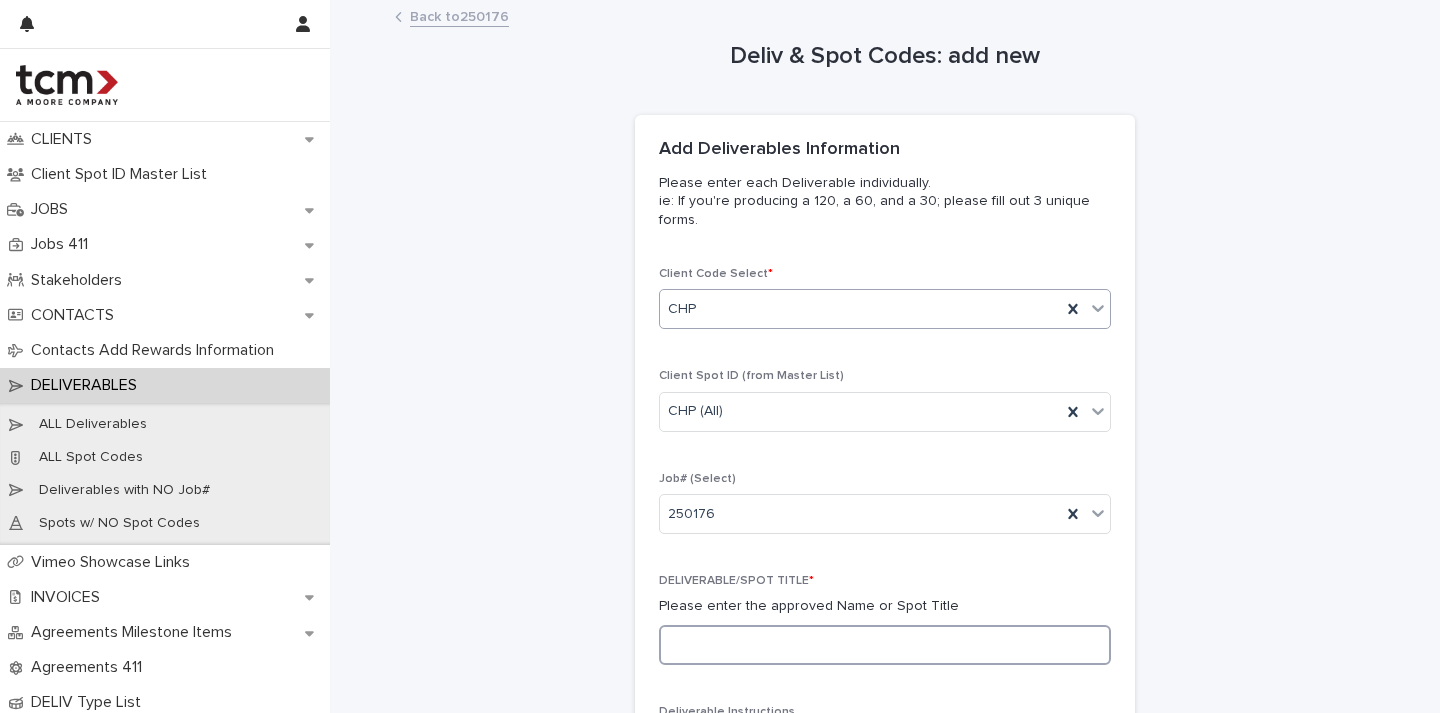 paste on "**********" 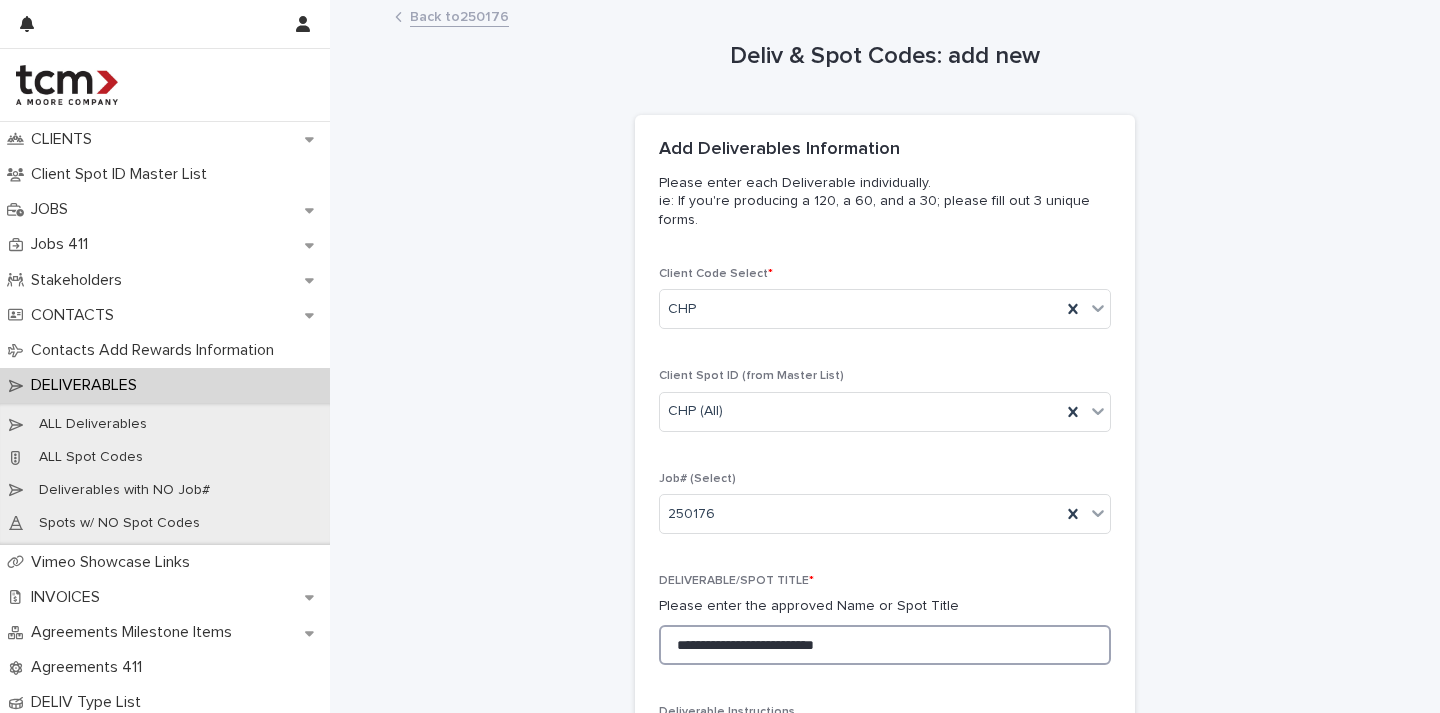 drag, startPoint x: 774, startPoint y: 638, endPoint x: 760, endPoint y: 641, distance: 14.3178215 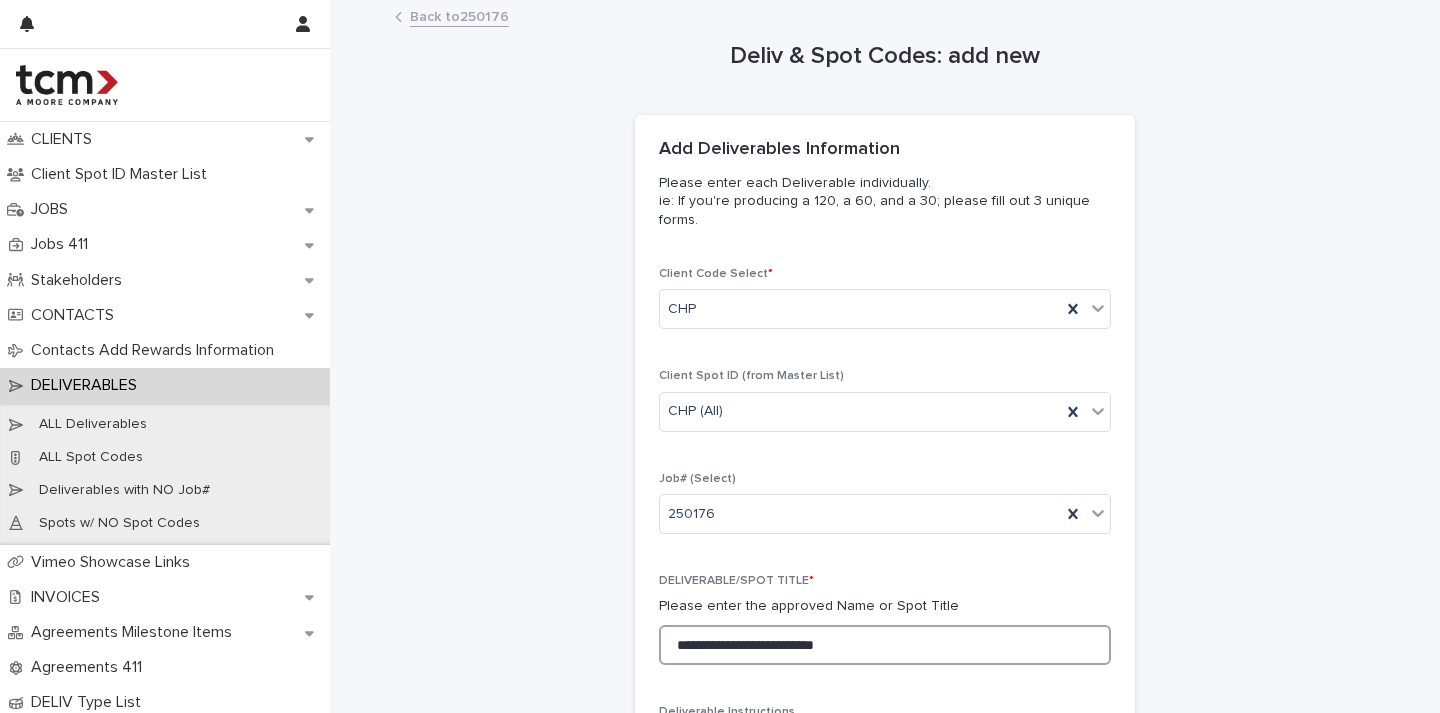 type on "**********" 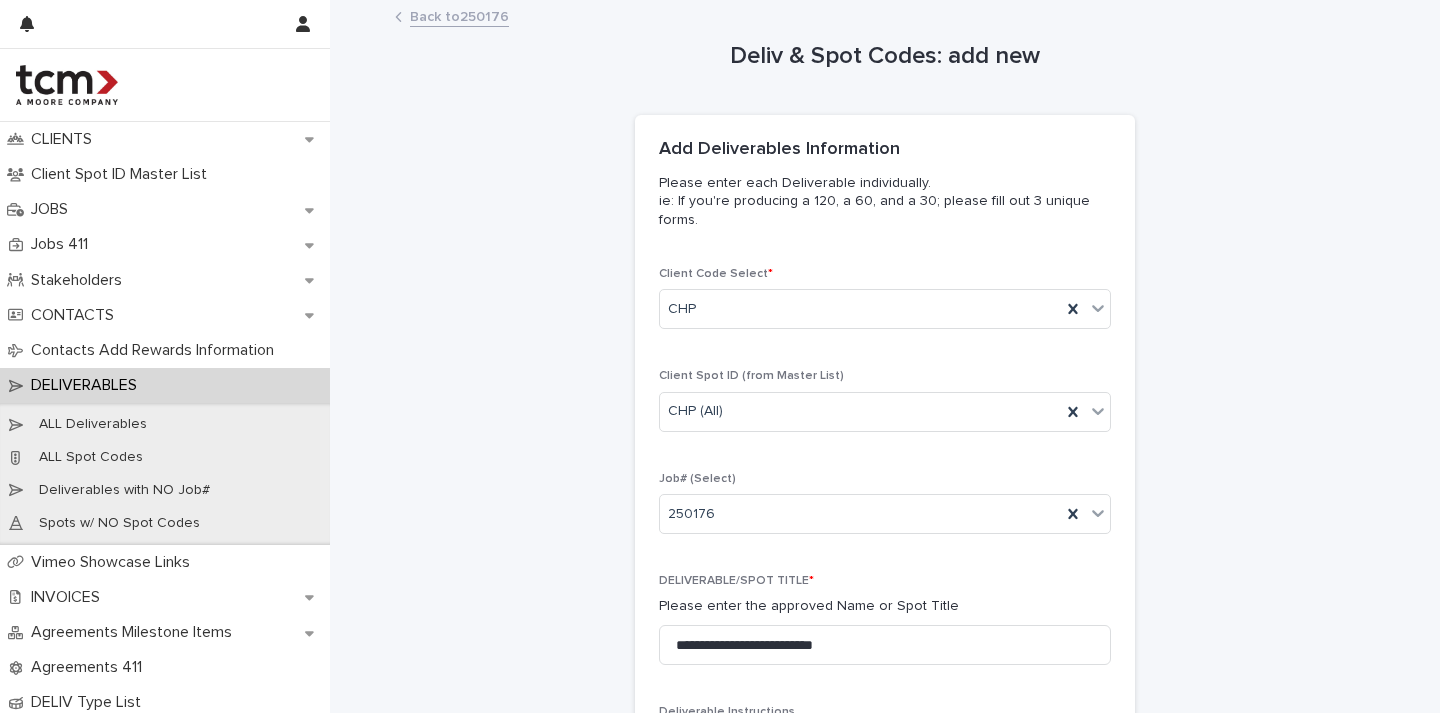 click on "**********" at bounding box center [885, 866] 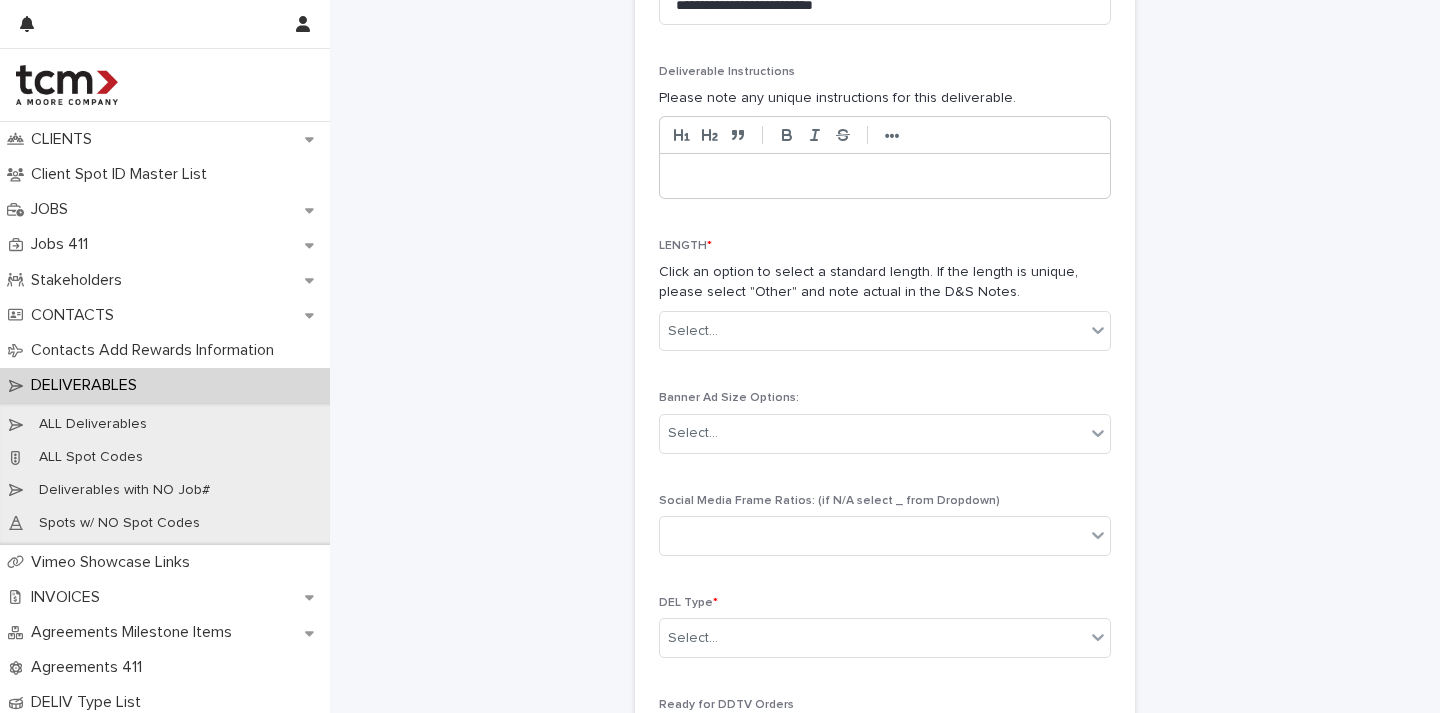 scroll, scrollTop: 689, scrollLeft: 0, axis: vertical 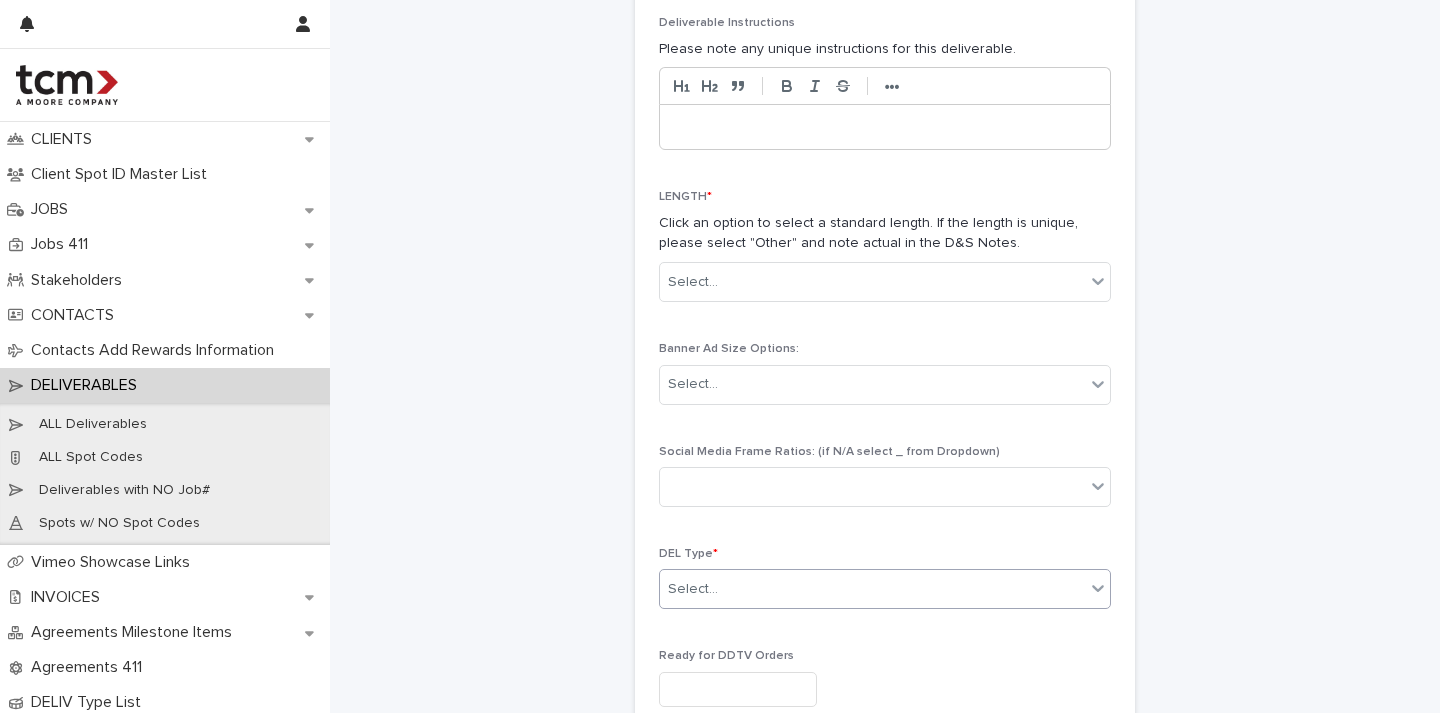 click on "Select..." at bounding box center (872, 589) 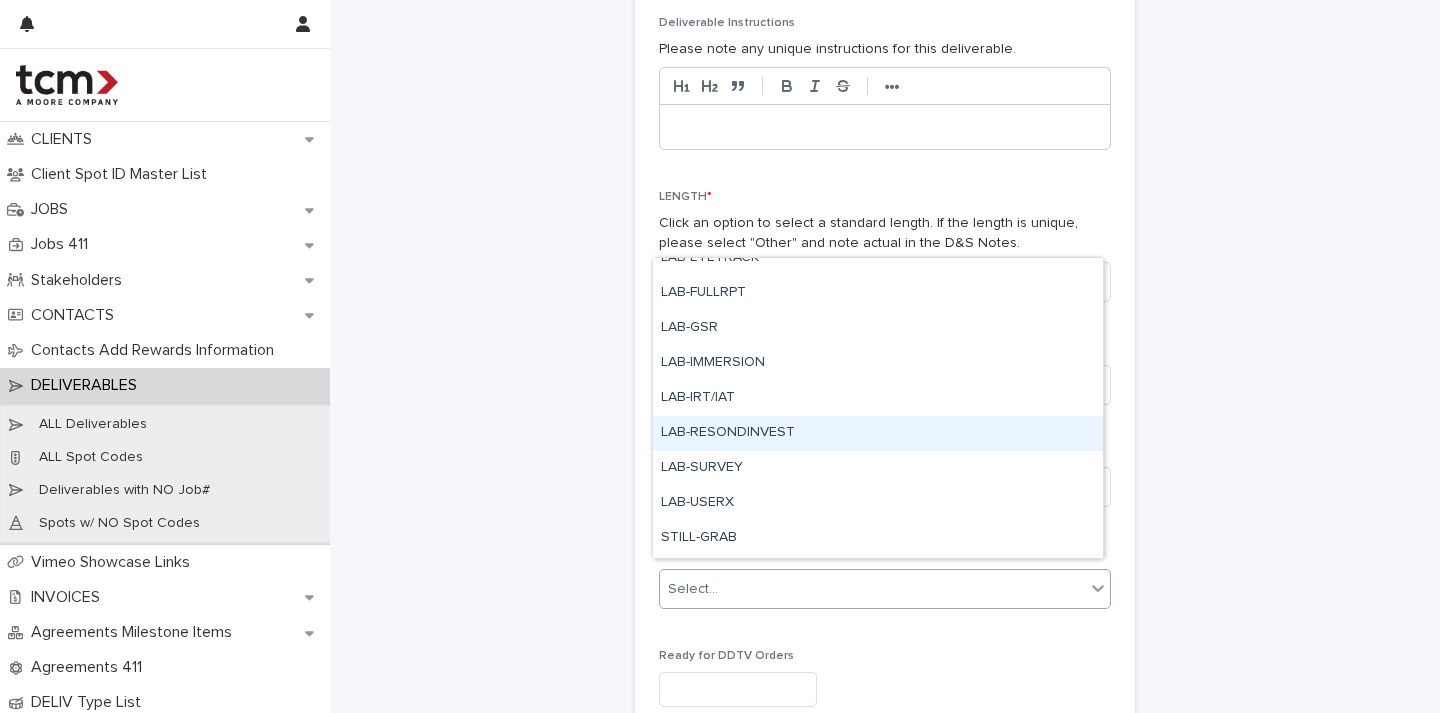 scroll, scrollTop: 855, scrollLeft: 0, axis: vertical 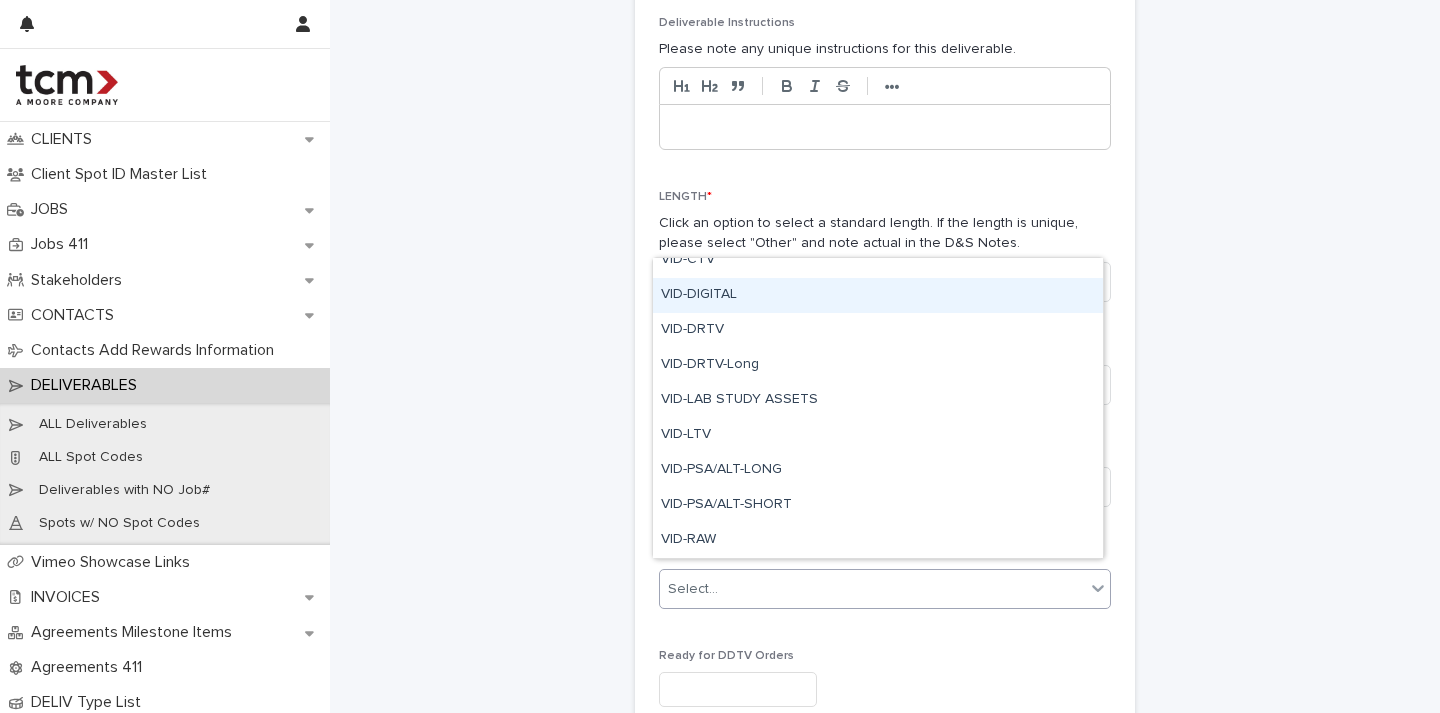click on "VID-DIGITAL" at bounding box center [878, 295] 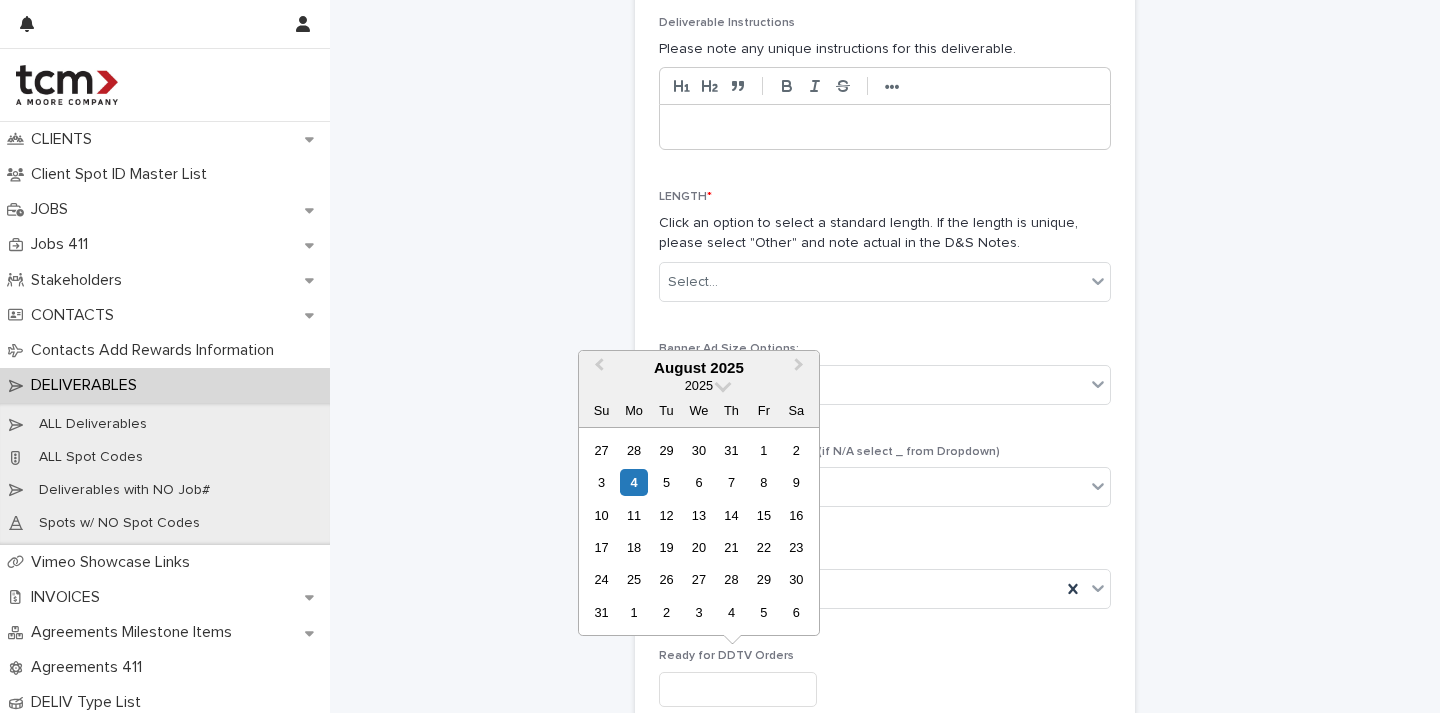 drag, startPoint x: 780, startPoint y: 664, endPoint x: 781, endPoint y: 633, distance: 31.016125 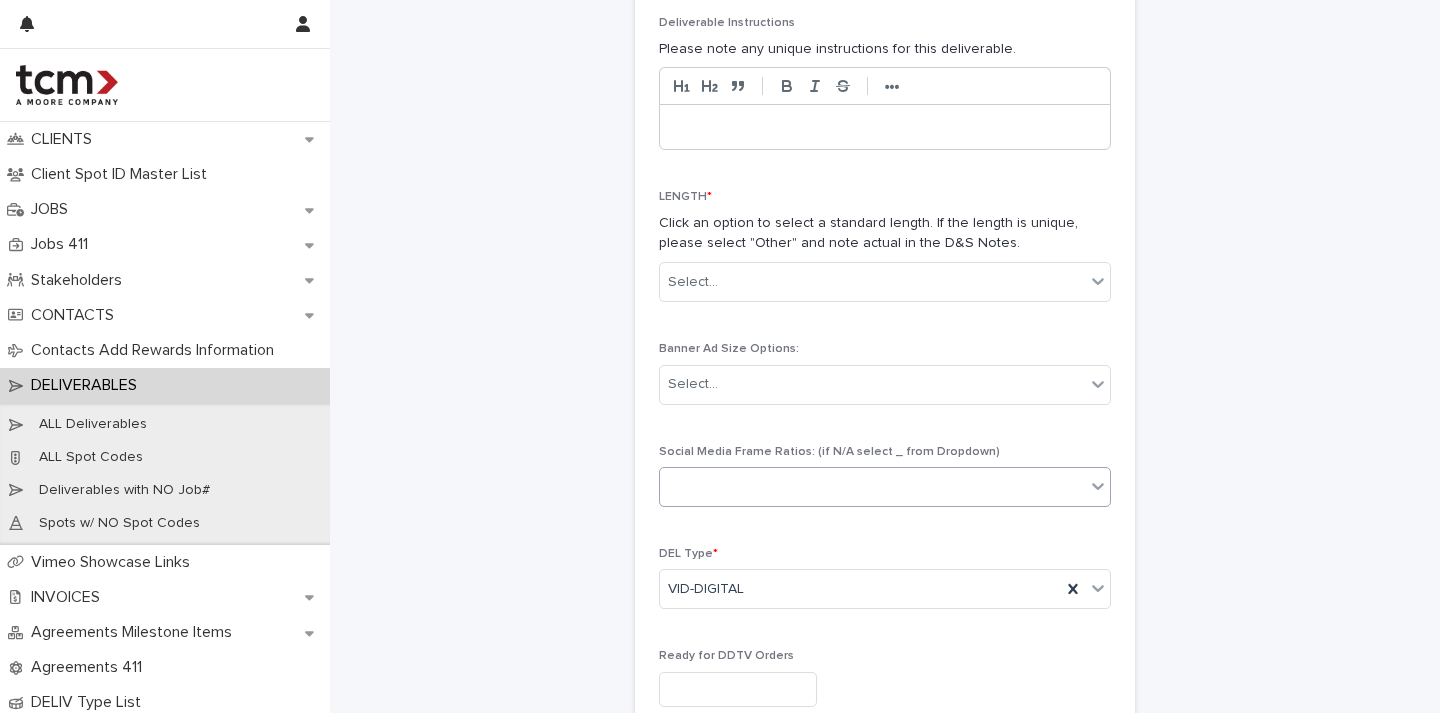click at bounding box center (872, 487) 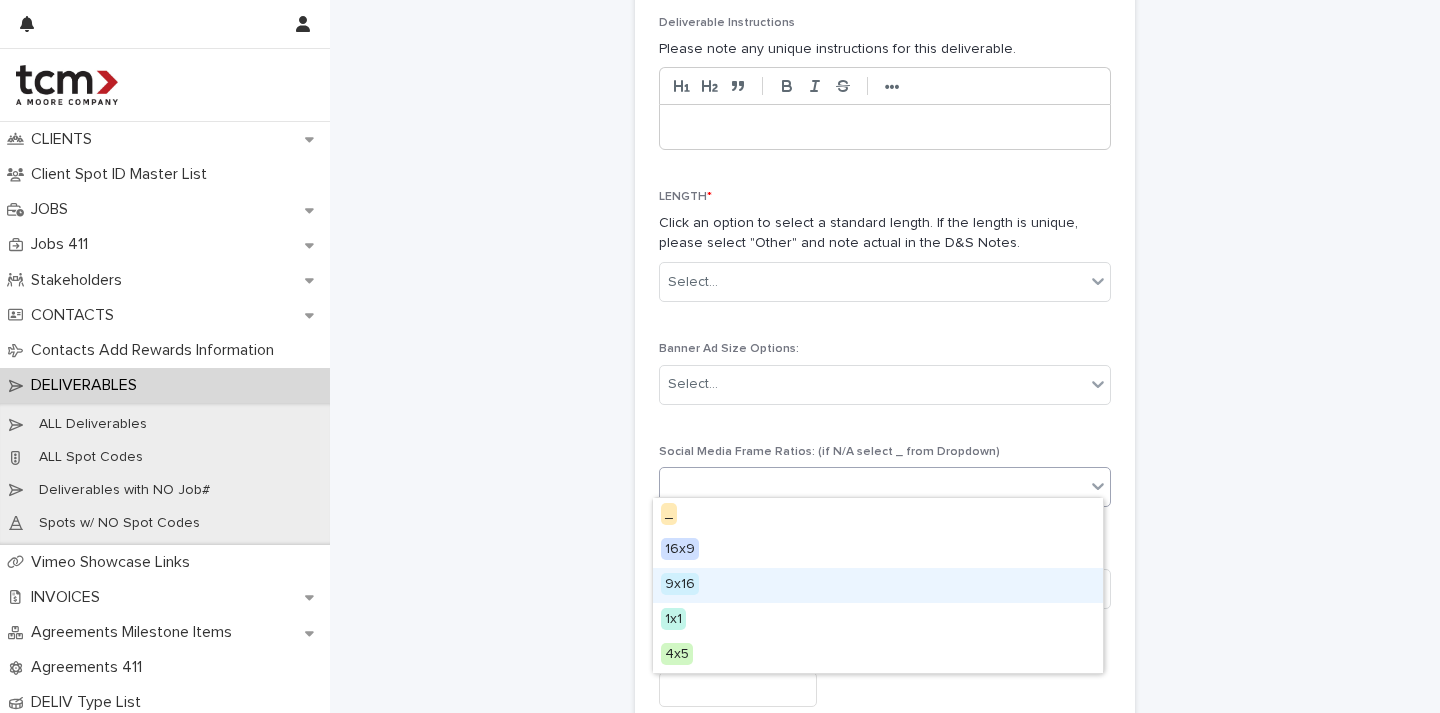 click on "9x16" at bounding box center [680, 584] 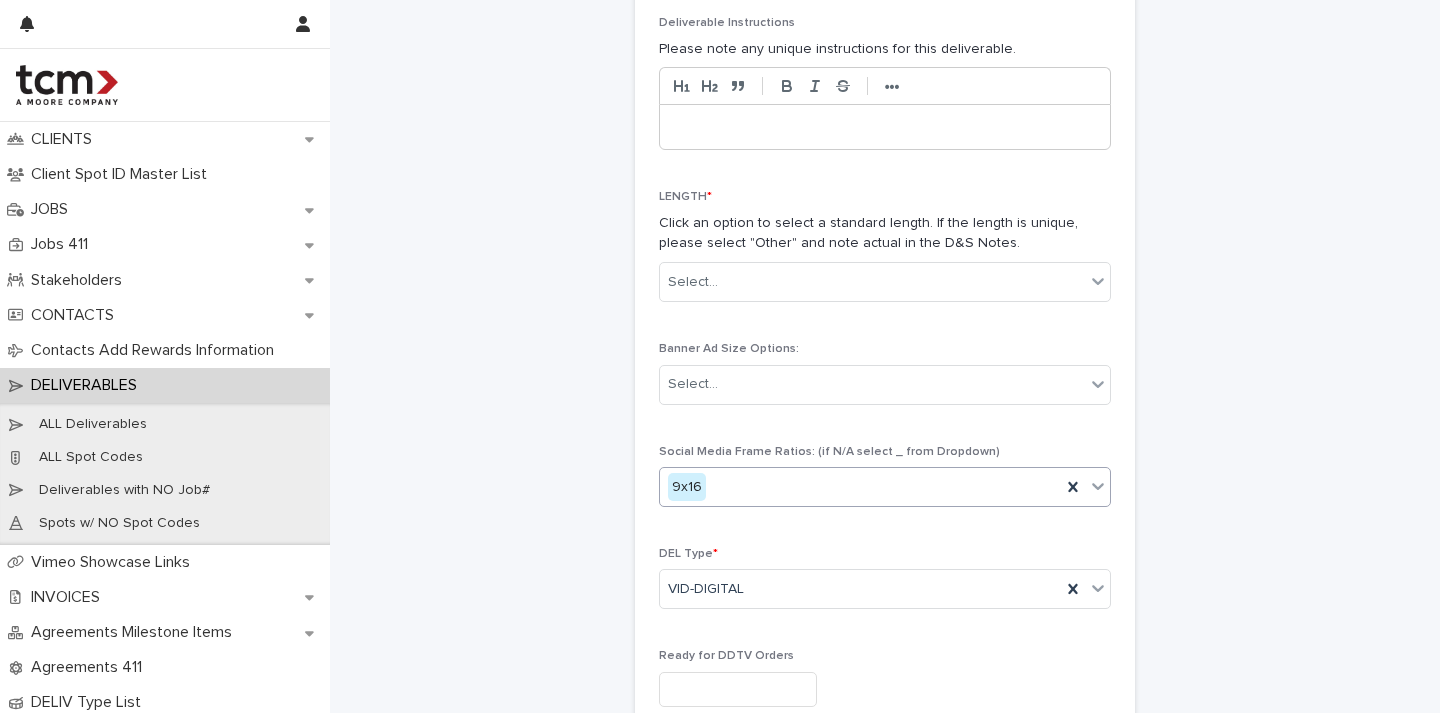 click on "**********" at bounding box center (885, 177) 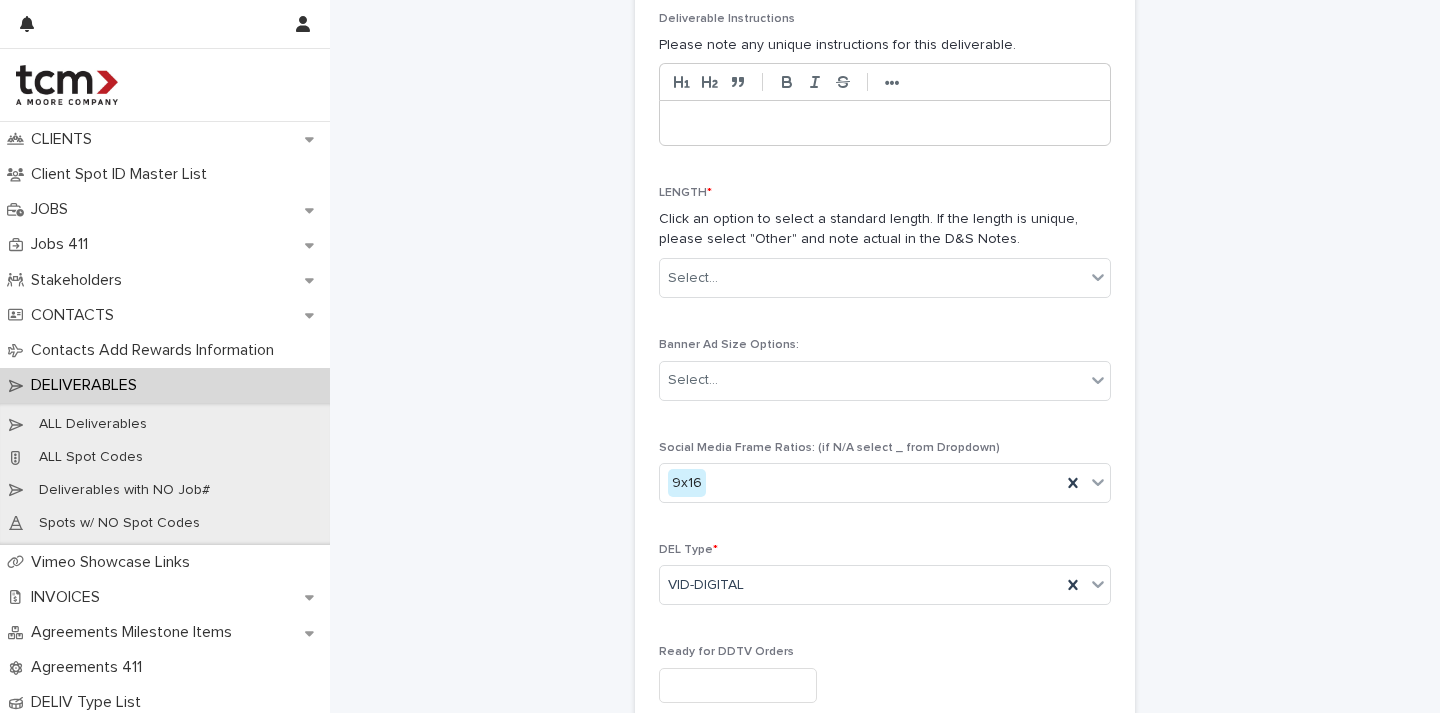 scroll, scrollTop: 697, scrollLeft: 0, axis: vertical 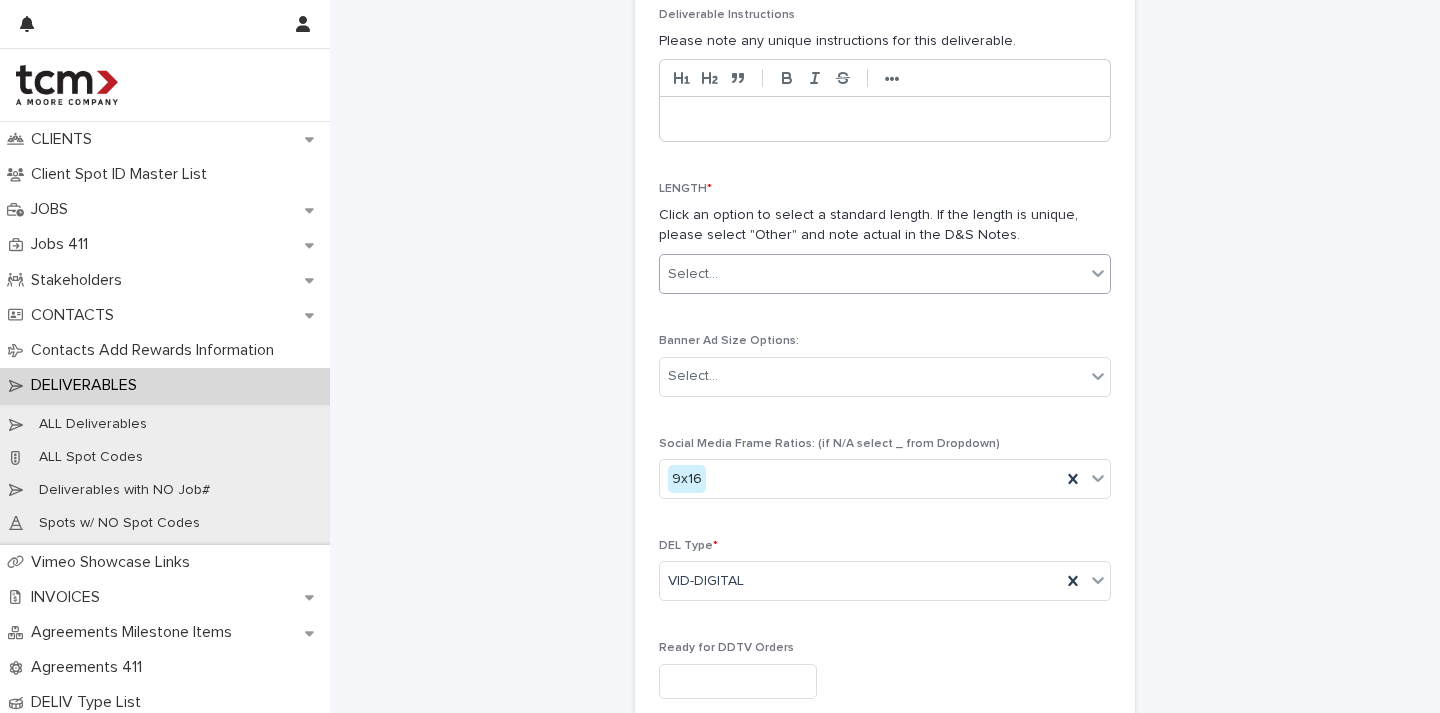 click on "Select..." at bounding box center [872, 274] 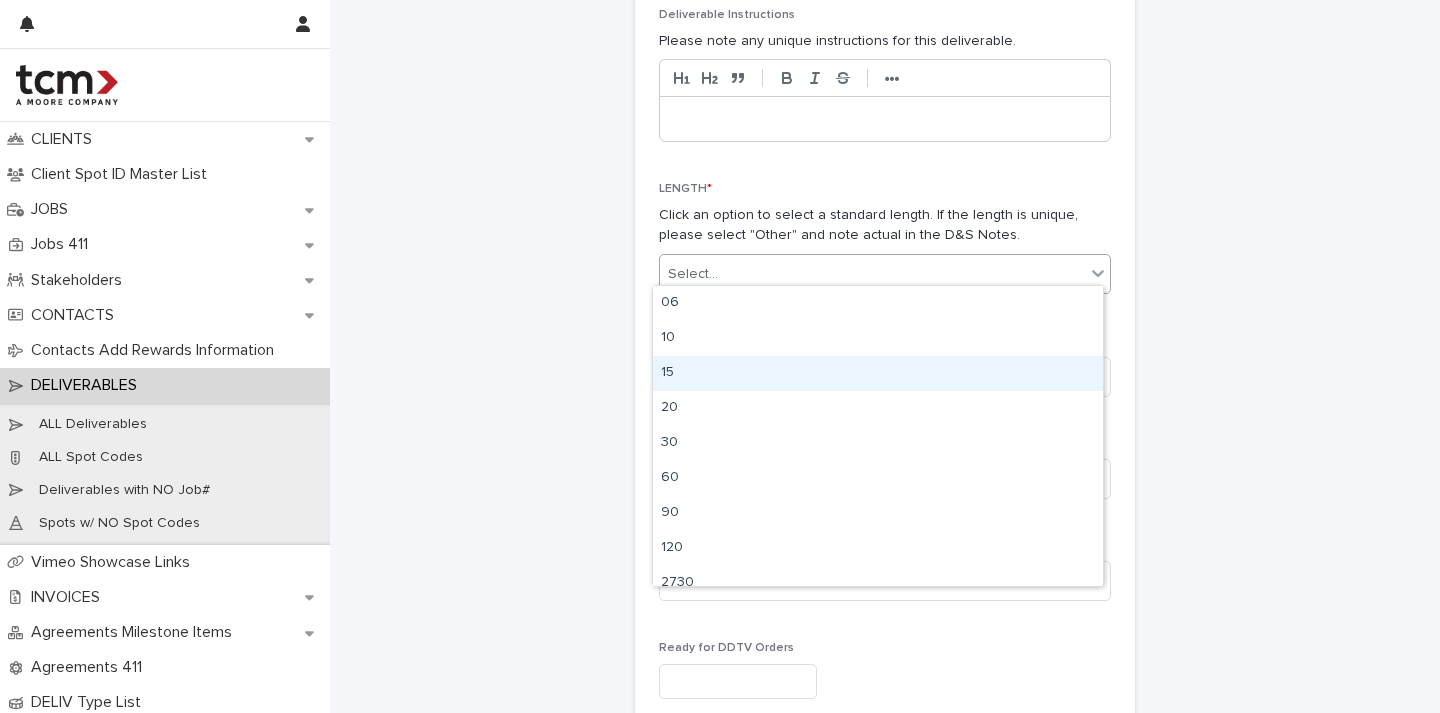 click on "15" at bounding box center [878, 373] 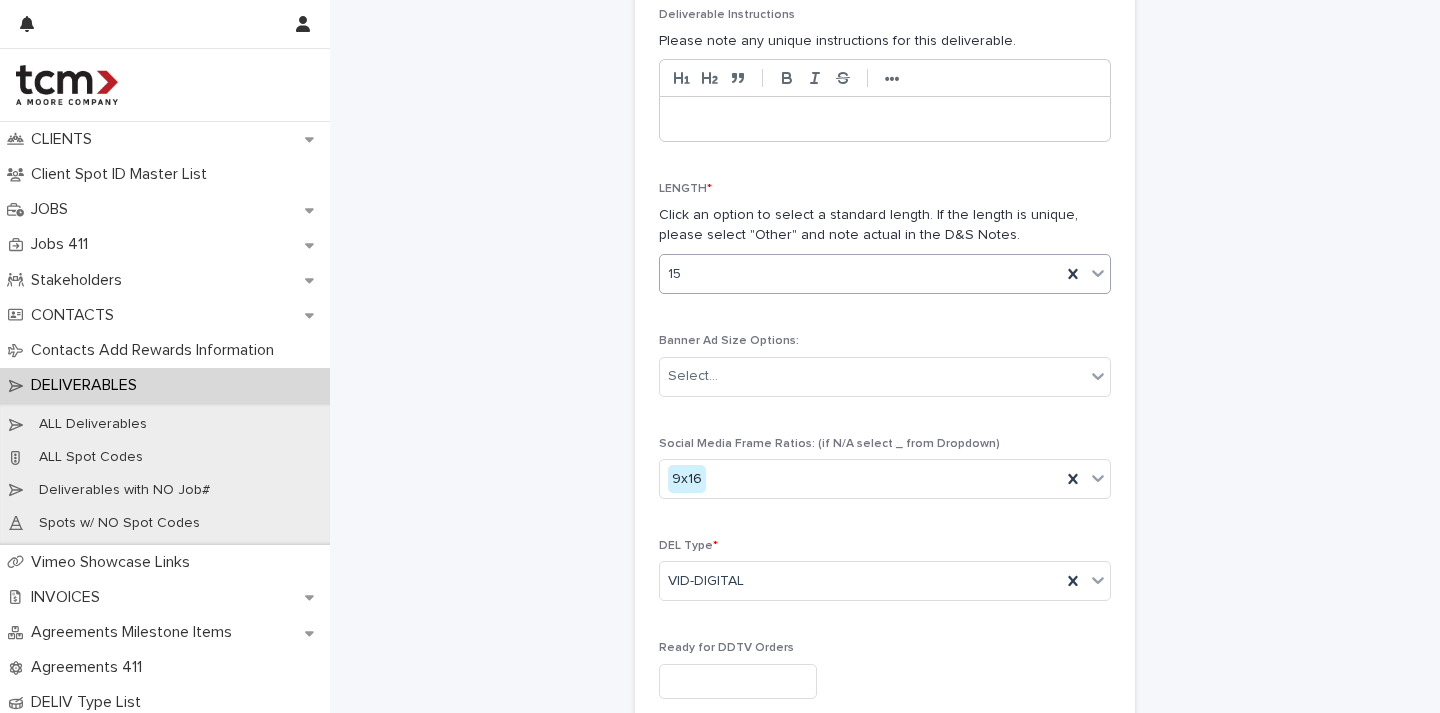 scroll, scrollTop: 1157, scrollLeft: 0, axis: vertical 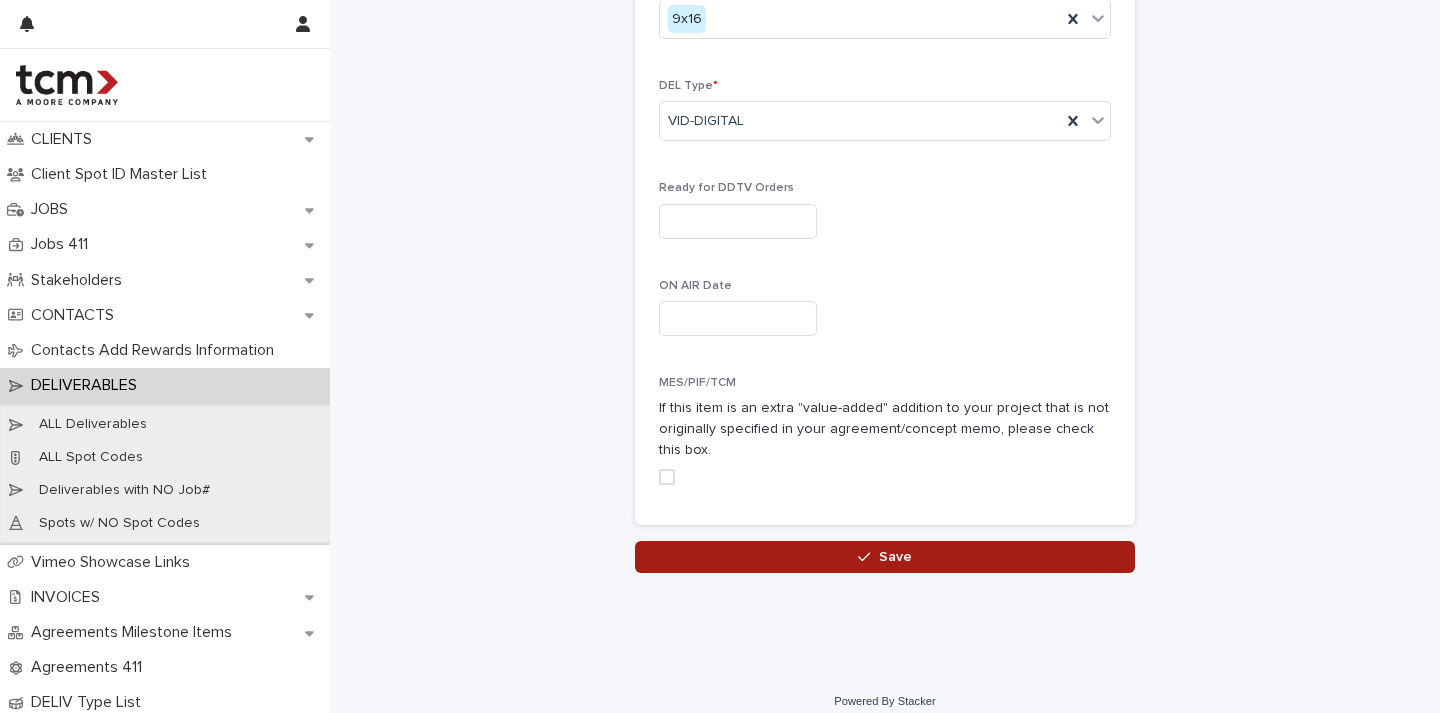 click on "Save" at bounding box center (885, 557) 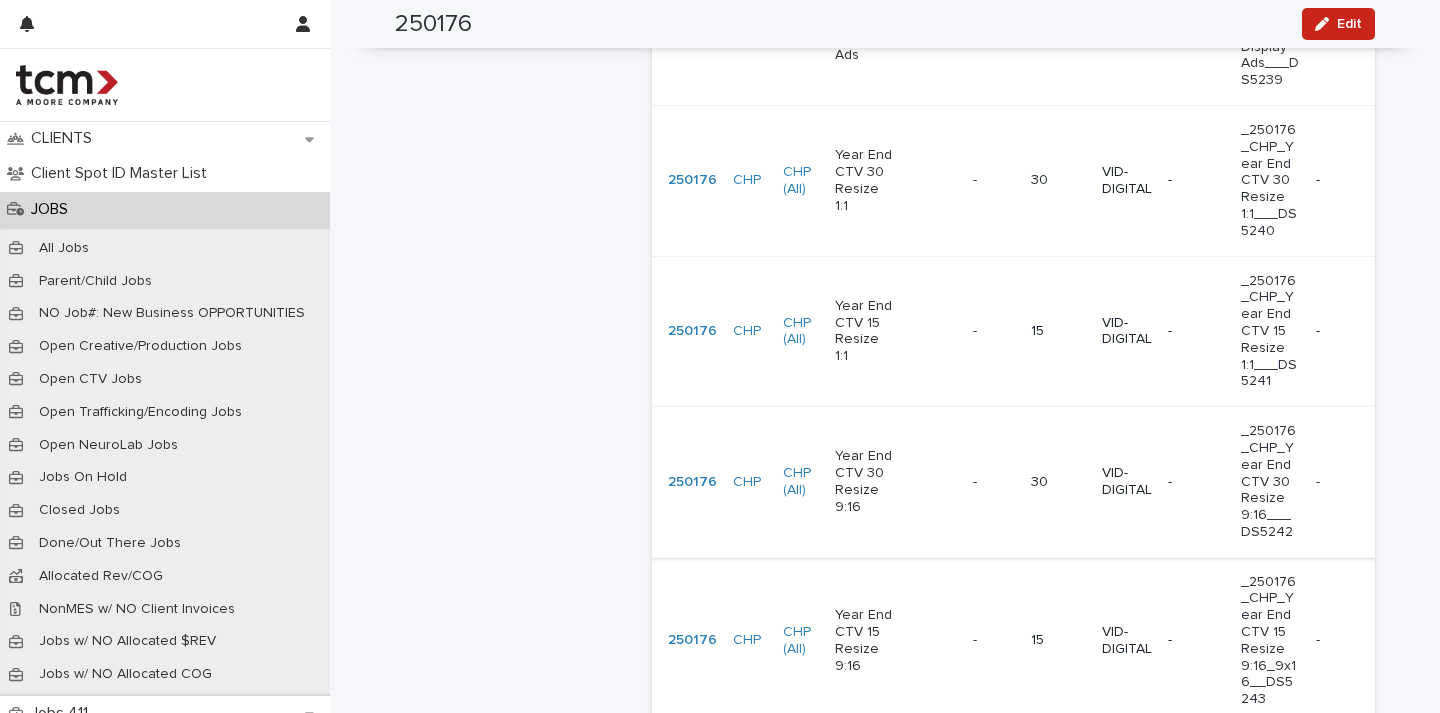 scroll, scrollTop: 1880, scrollLeft: 0, axis: vertical 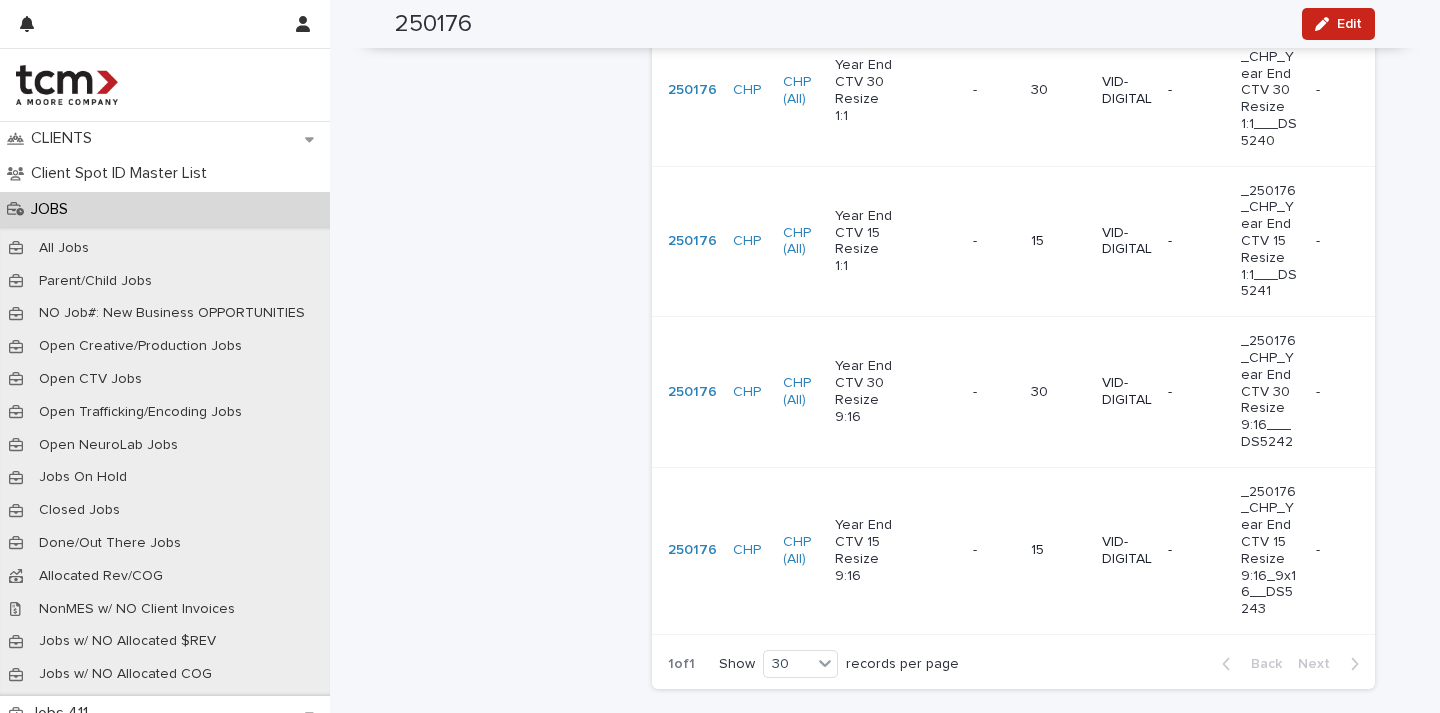 click on "15" at bounding box center [1058, 550] 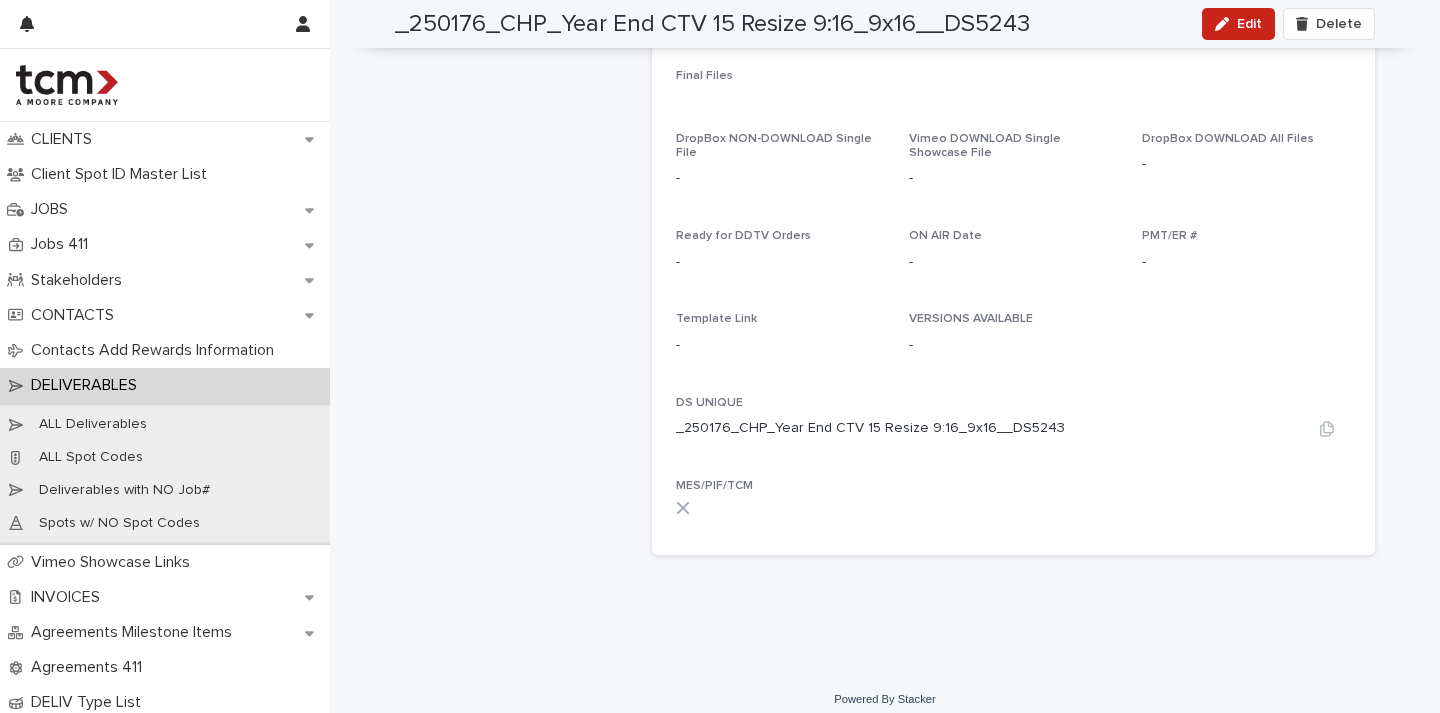 scroll, scrollTop: 0, scrollLeft: 0, axis: both 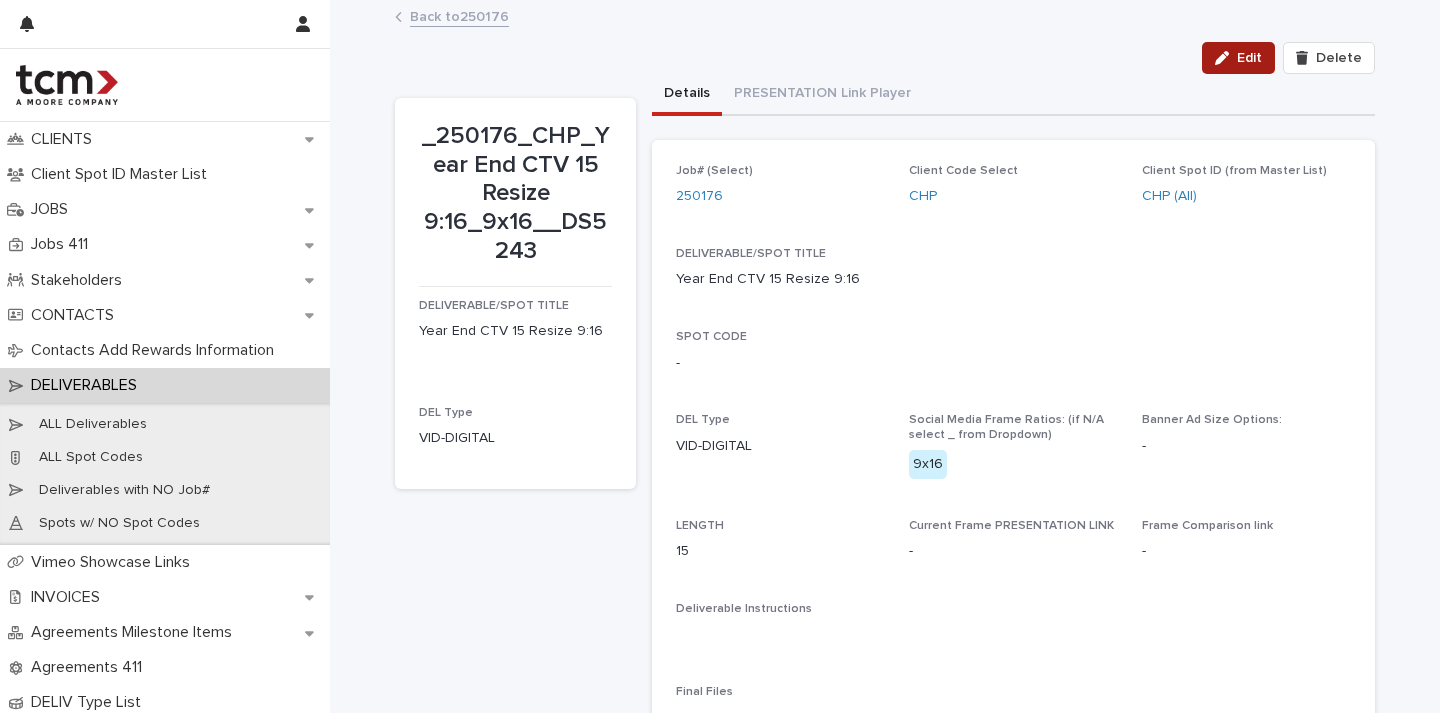 click on "Edit" at bounding box center [1249, 58] 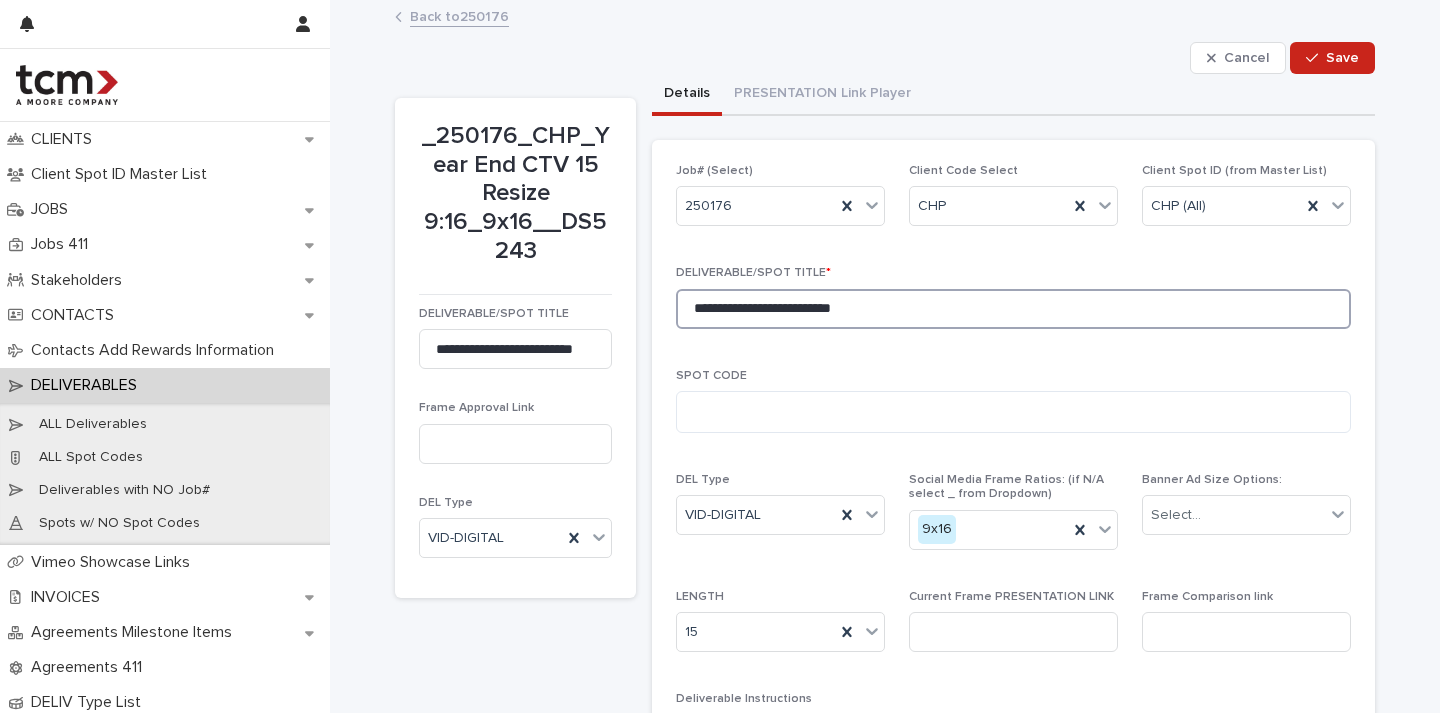 drag, startPoint x: 868, startPoint y: 304, endPoint x: 829, endPoint y: 309, distance: 39.319206 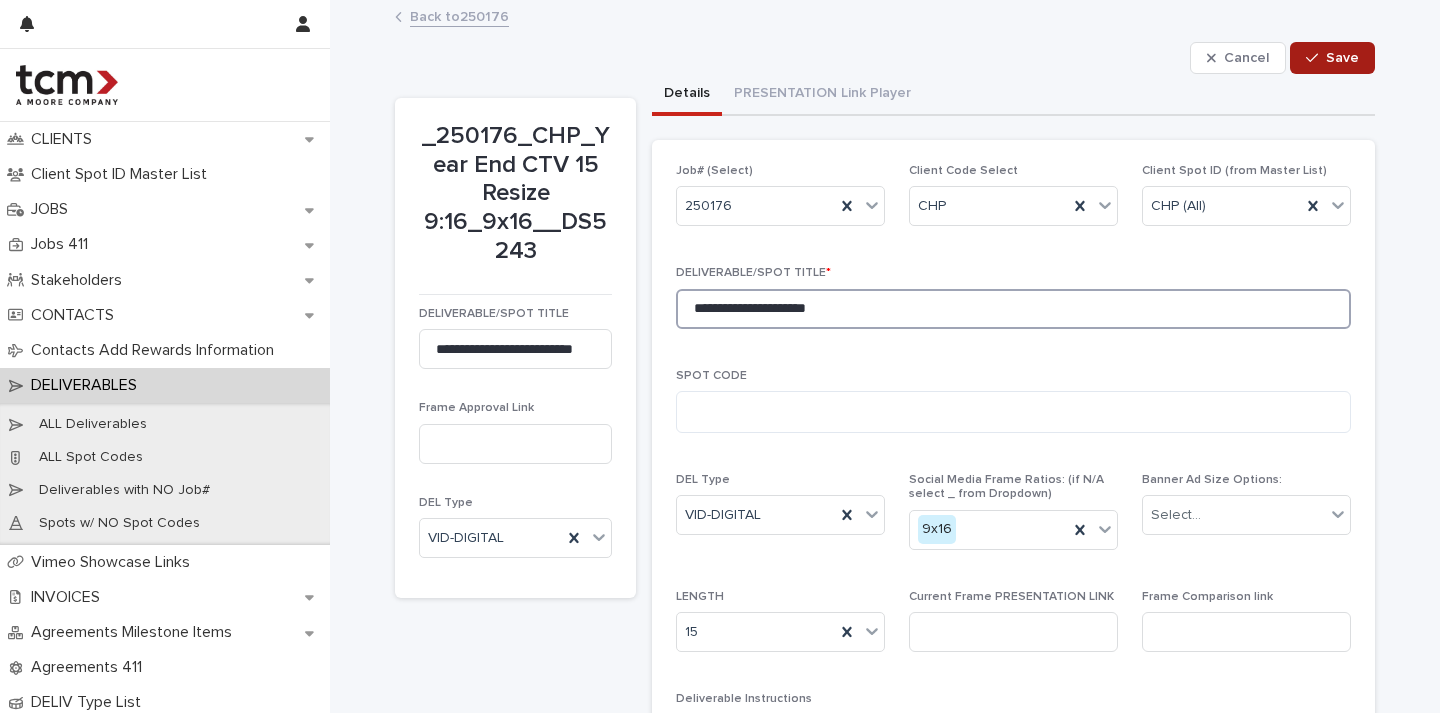 type on "**********" 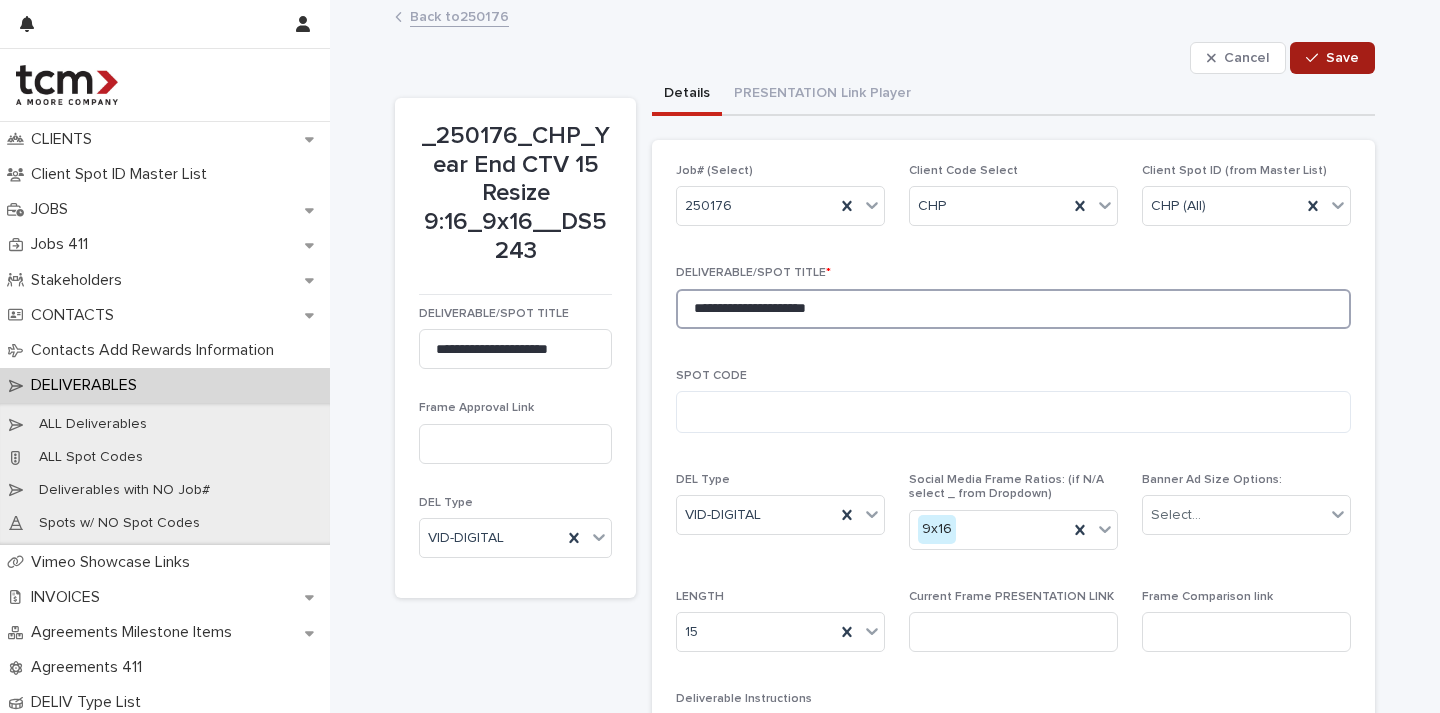 type on "**********" 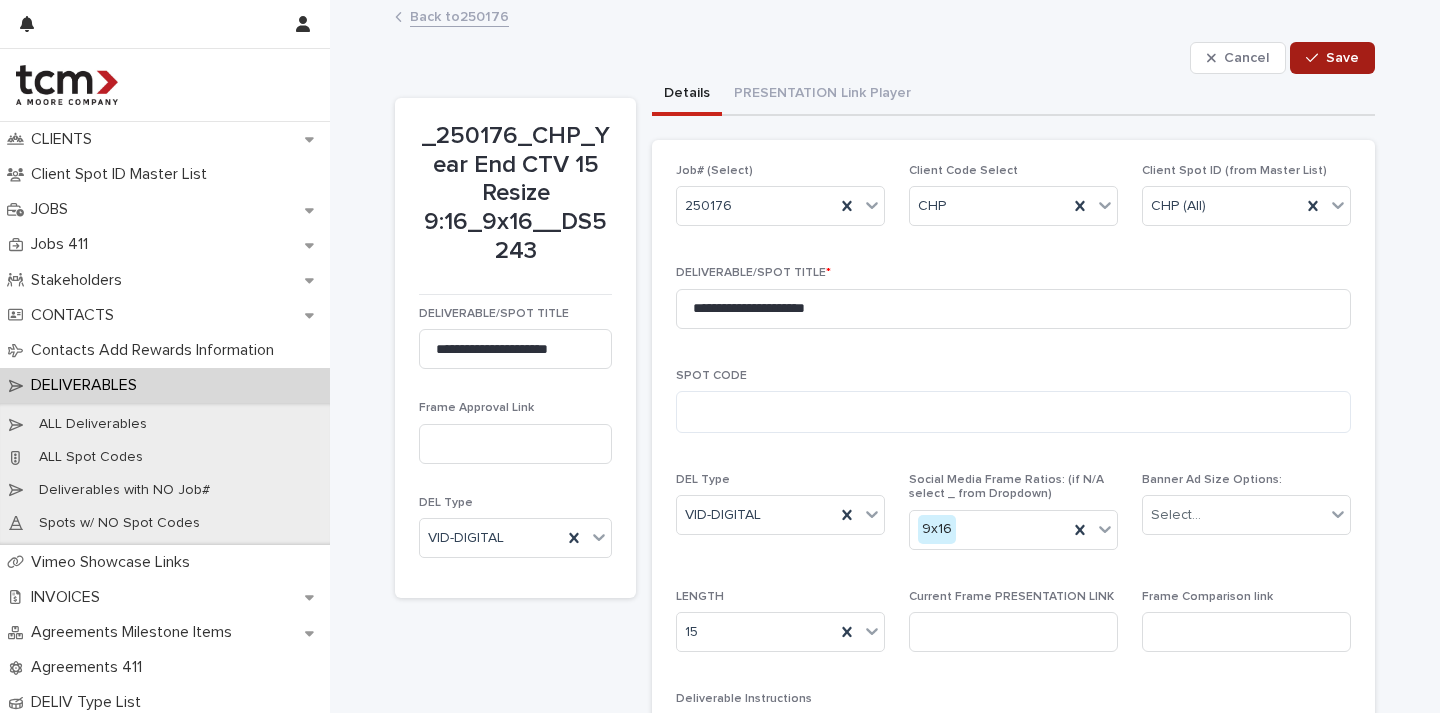 click on "Save" at bounding box center [1332, 58] 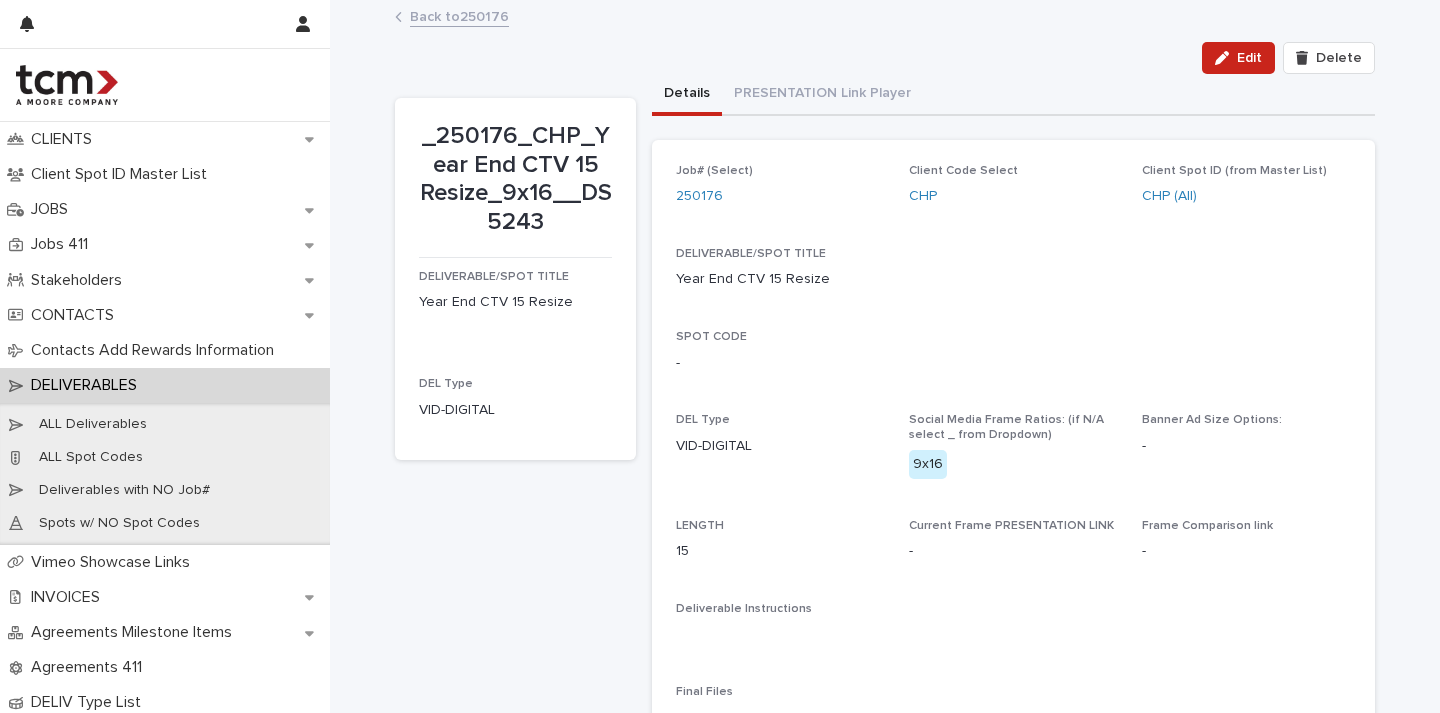 click on "Back to 250176" at bounding box center [459, 15] 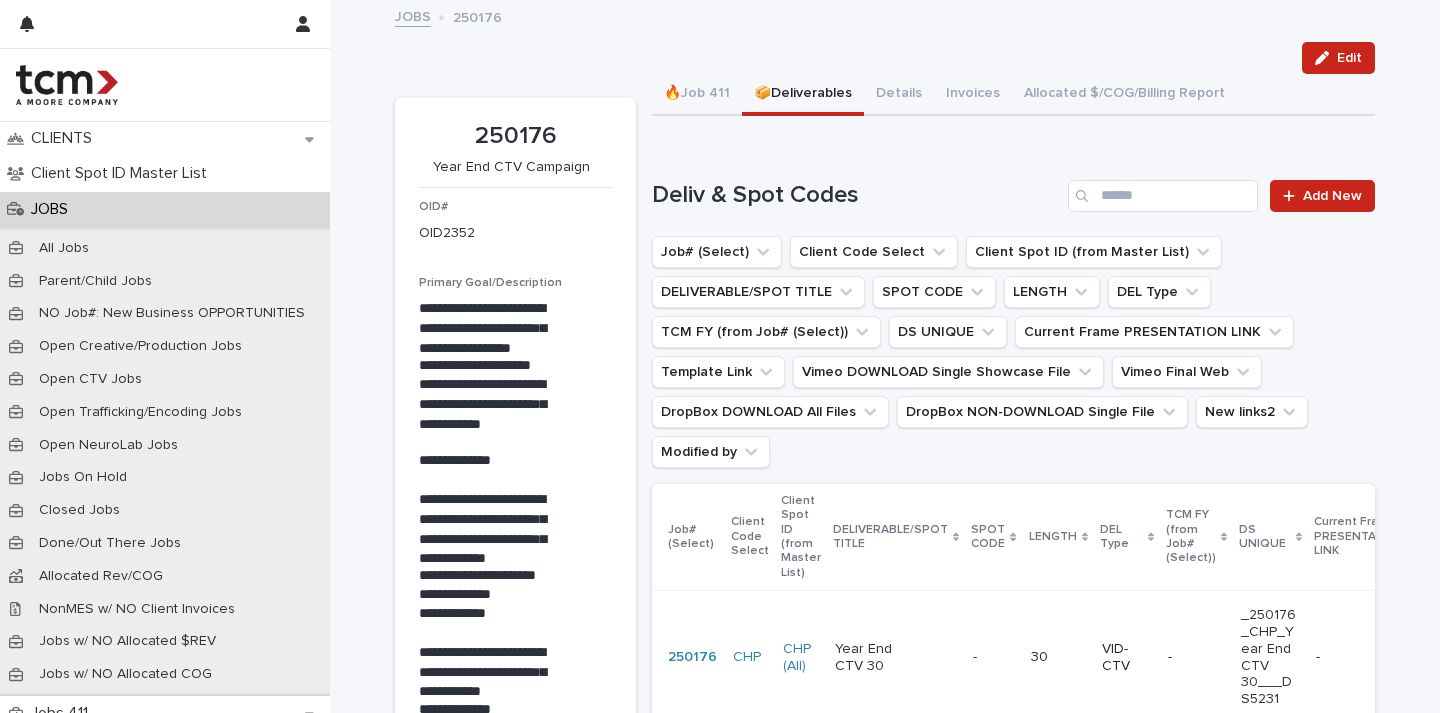 scroll, scrollTop: 0, scrollLeft: 0, axis: both 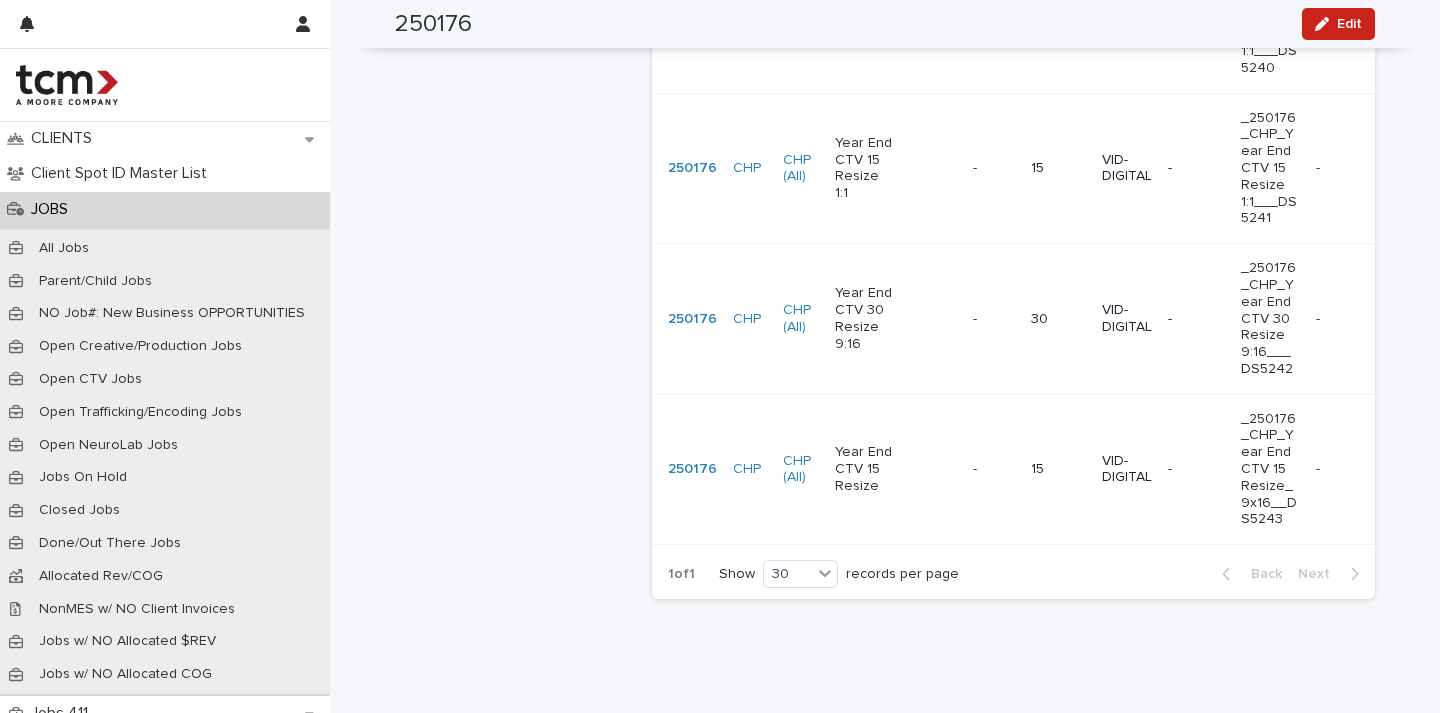 click on "VID-DIGITAL" at bounding box center [1127, 469] 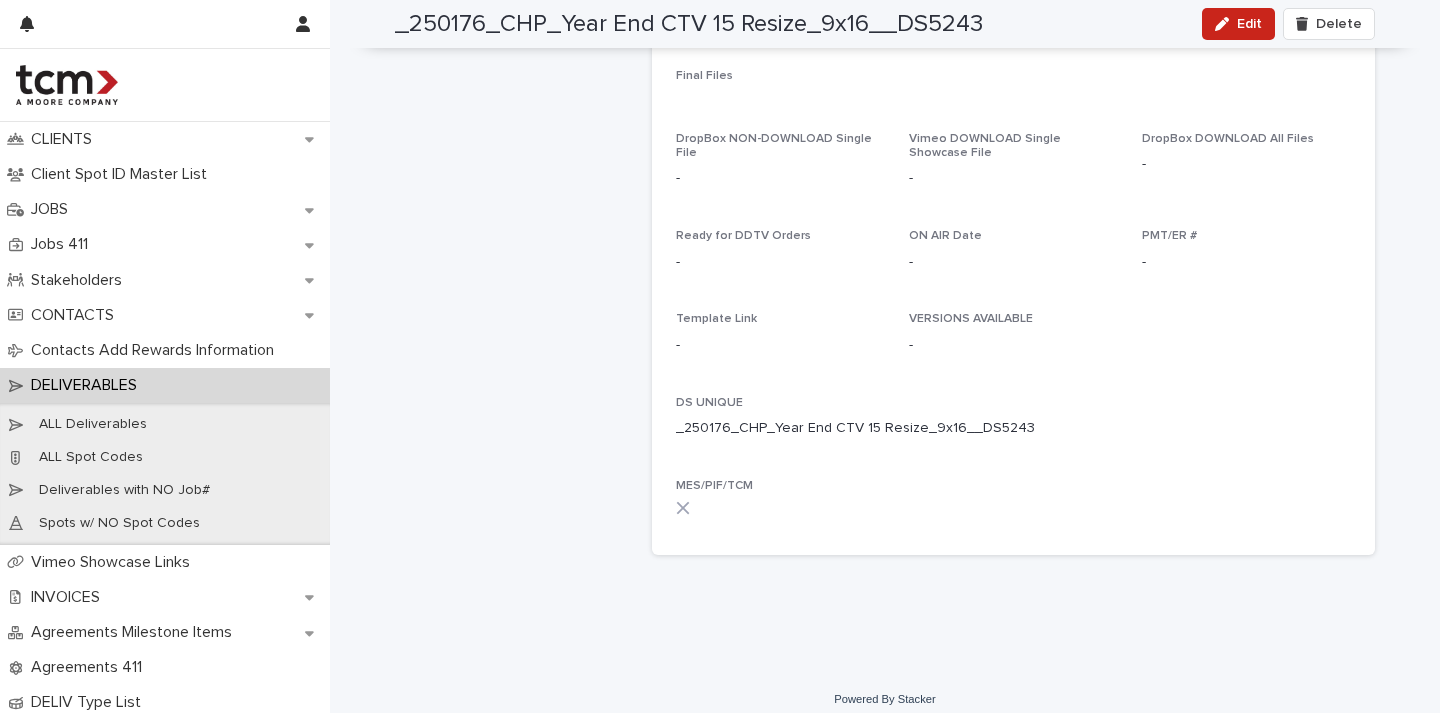 scroll, scrollTop: 0, scrollLeft: 0, axis: both 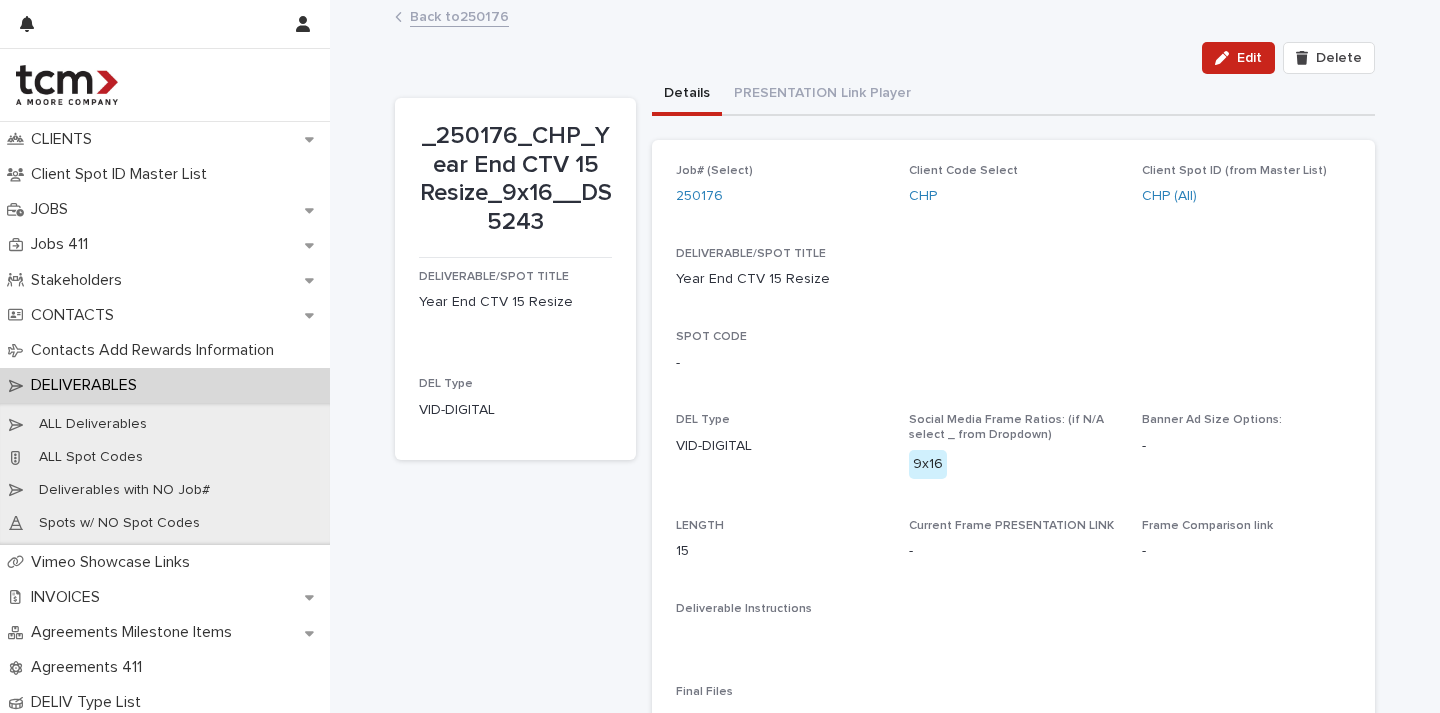 click on "Back to 250176" at bounding box center [459, 15] 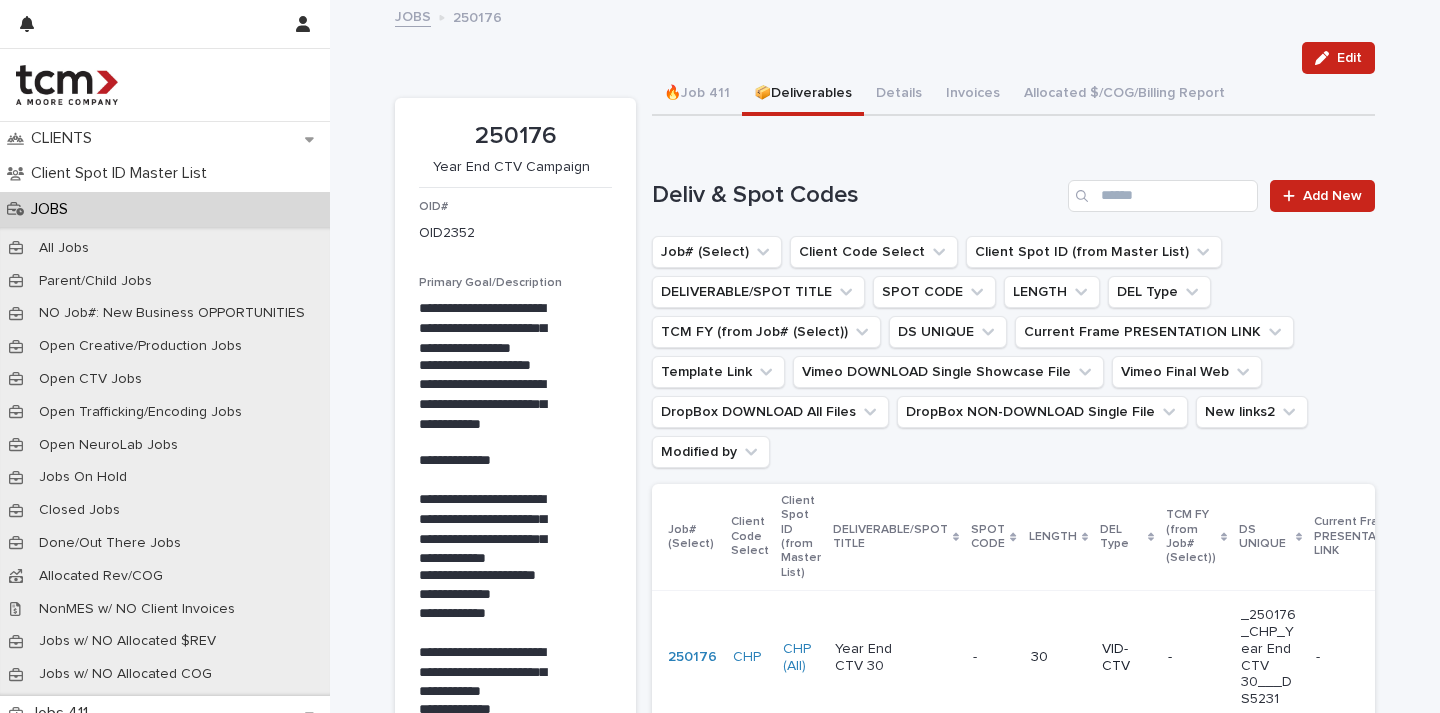 scroll, scrollTop: 1022, scrollLeft: 0, axis: vertical 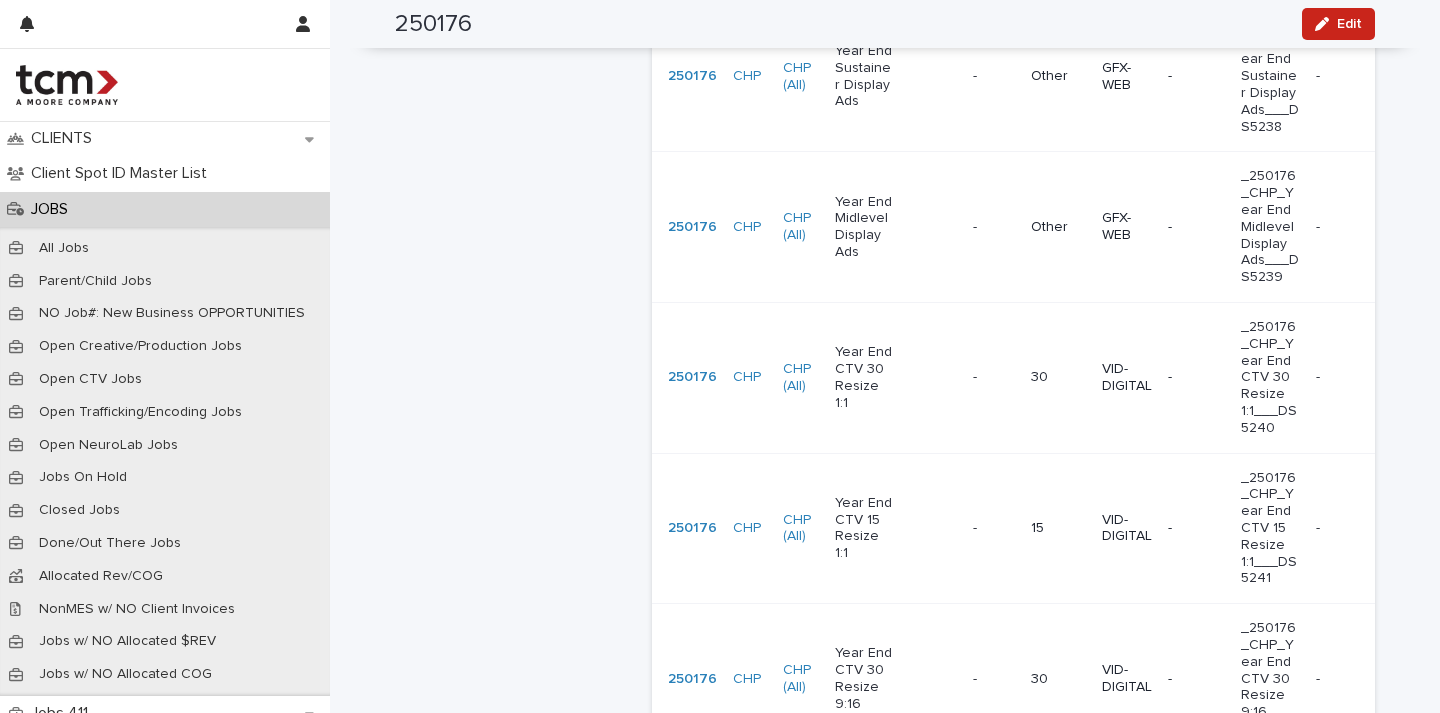 click on "-" at bounding box center (1196, 377) 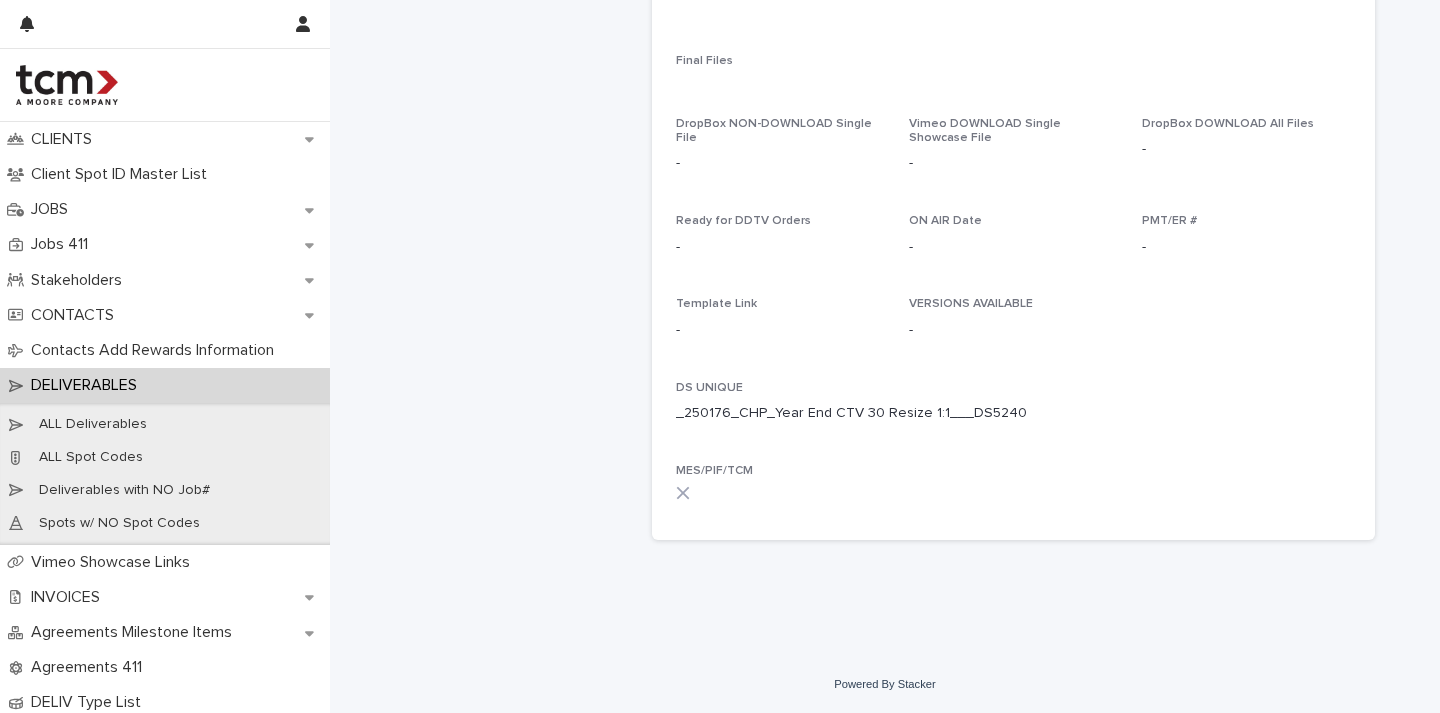 scroll, scrollTop: 608, scrollLeft: 0, axis: vertical 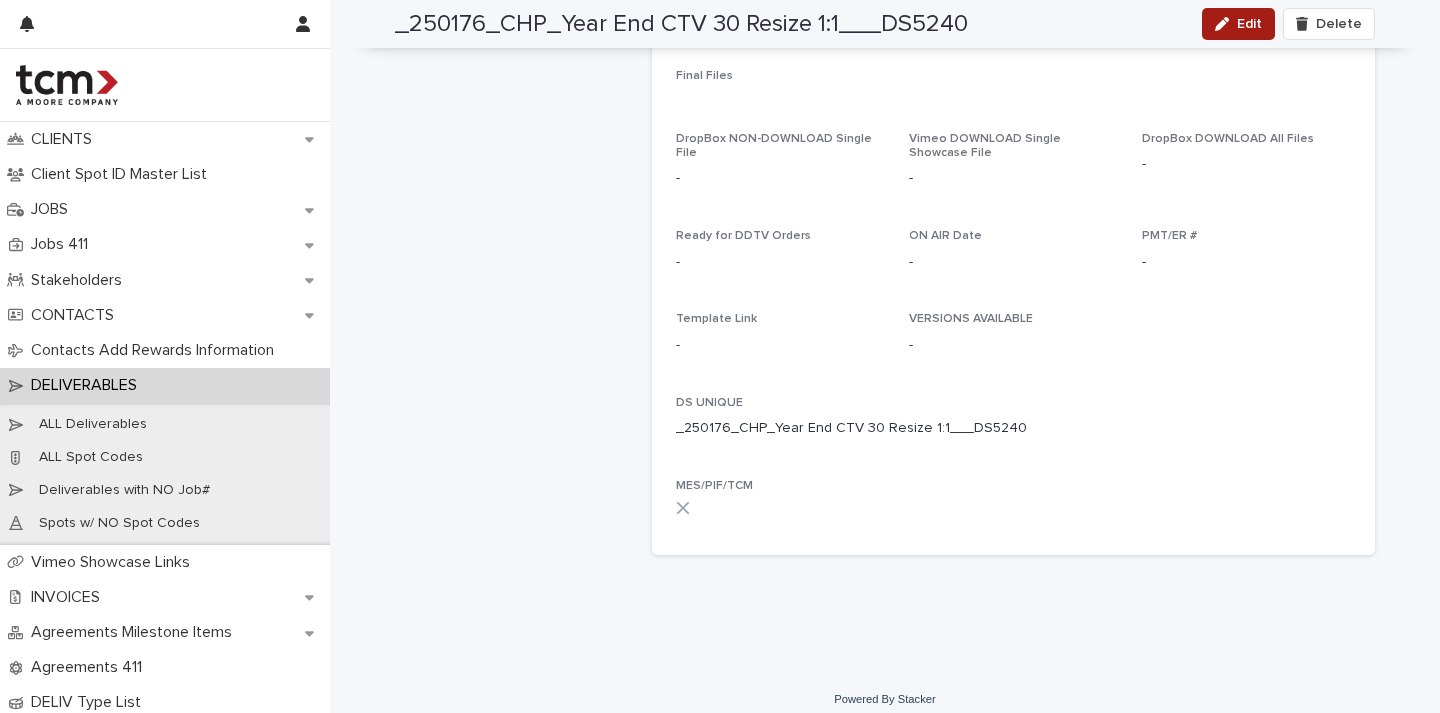 click on "Edit" at bounding box center (1238, 24) 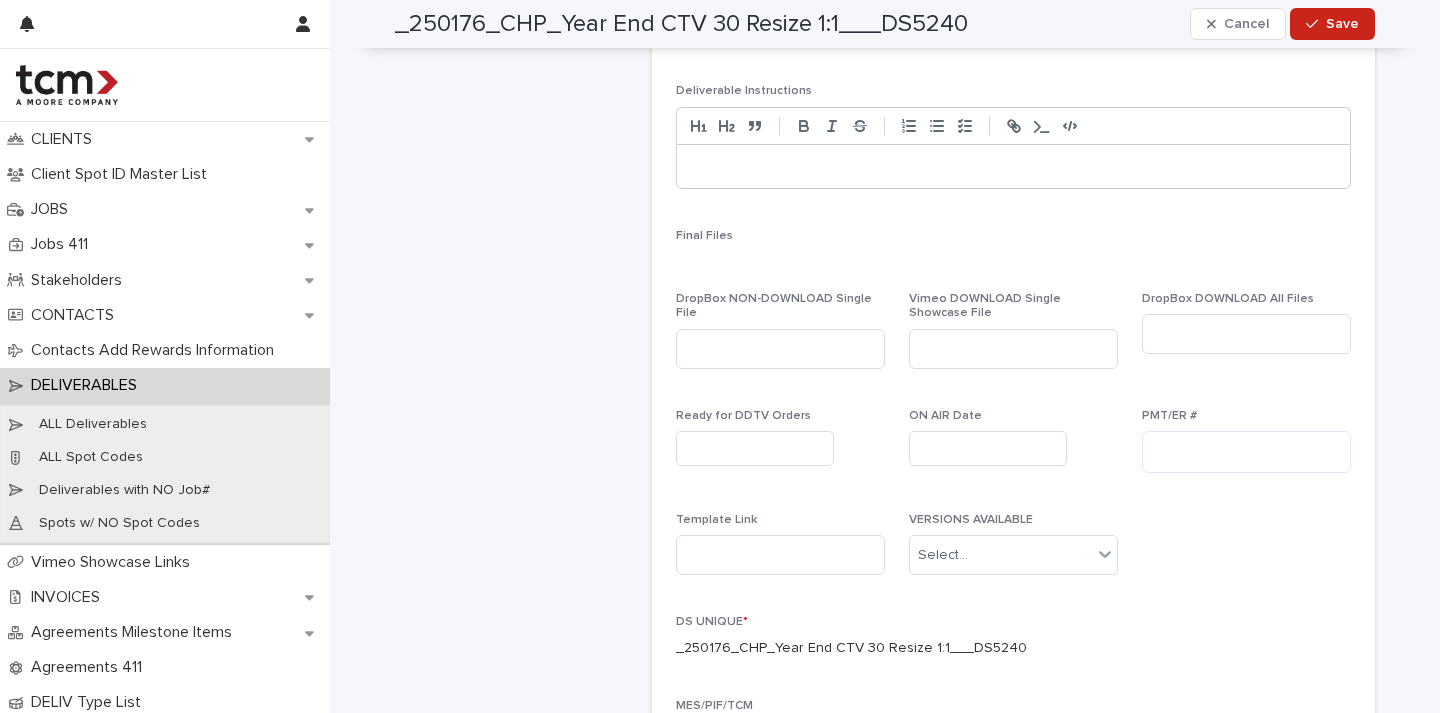 scroll, scrollTop: 182, scrollLeft: 0, axis: vertical 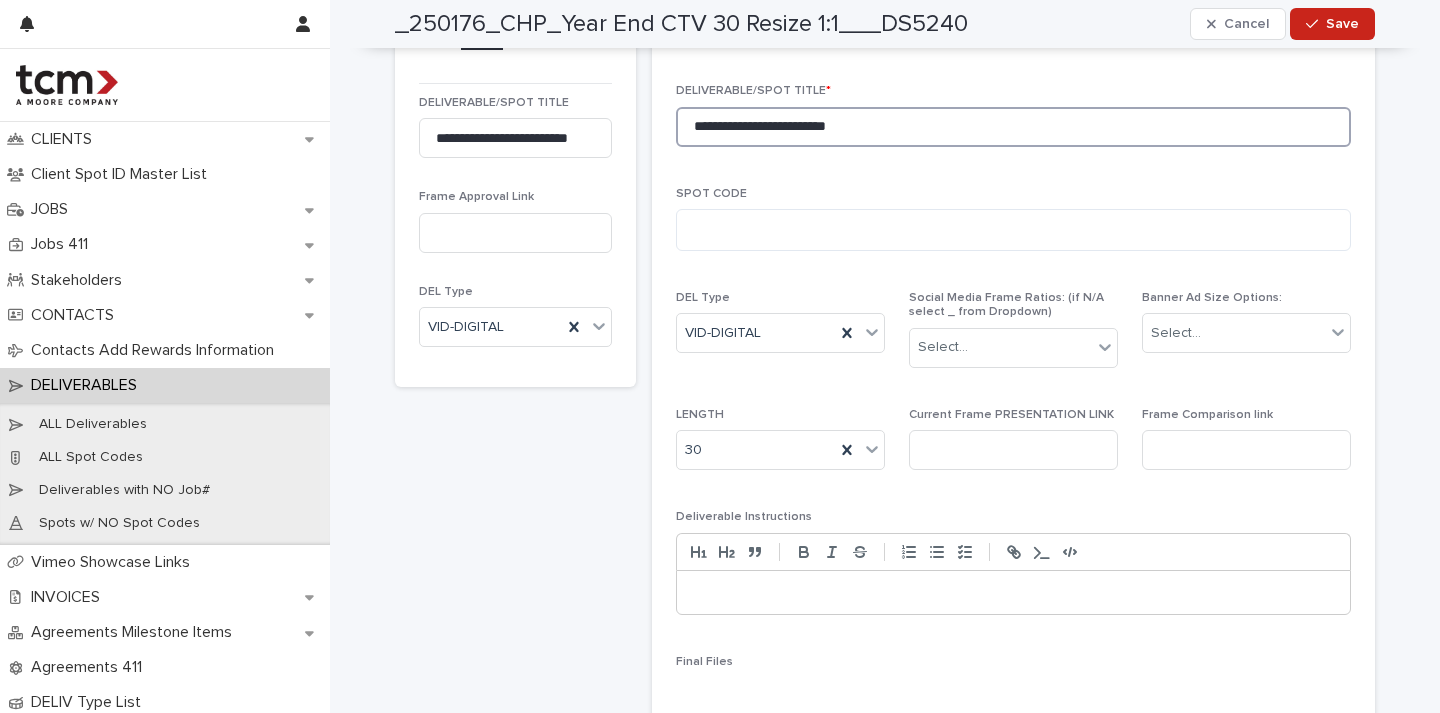 drag, startPoint x: 877, startPoint y: 125, endPoint x: 835, endPoint y: 129, distance: 42.190044 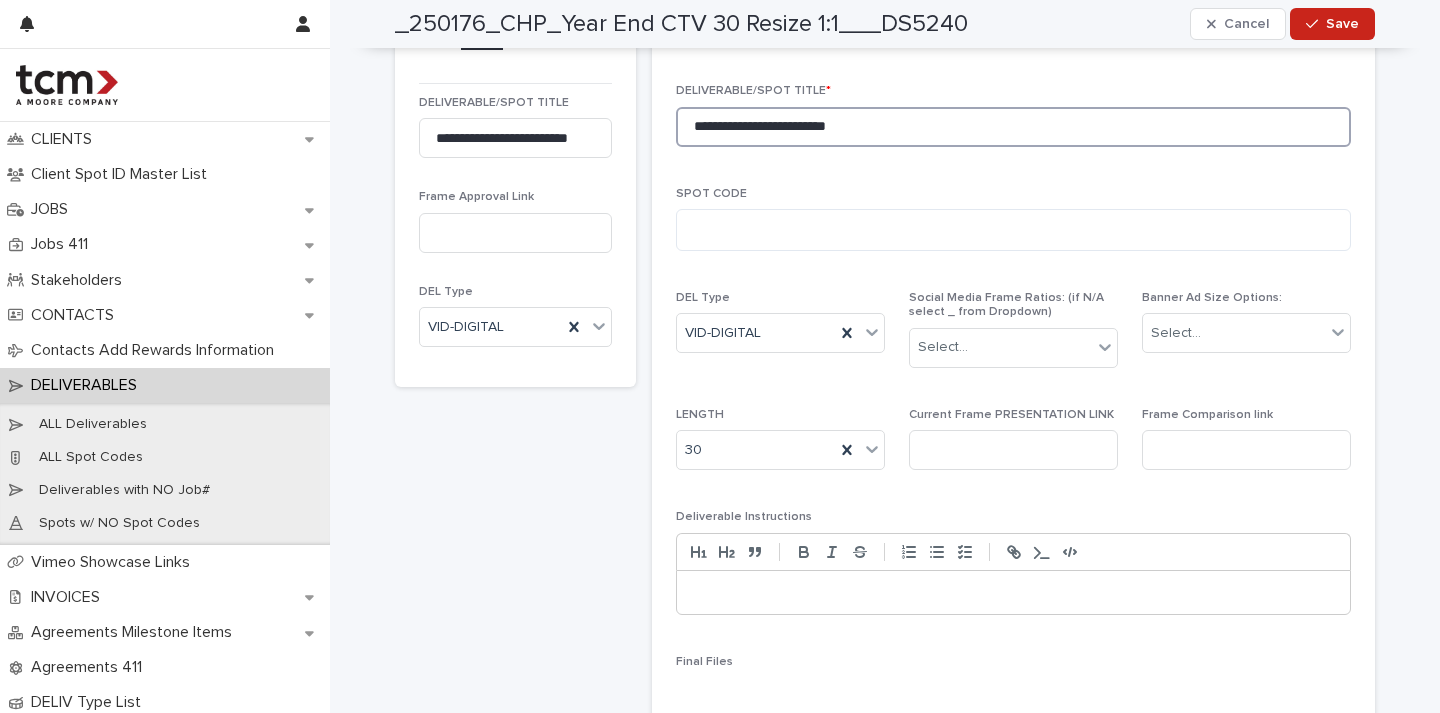 click on "**********" at bounding box center (1013, 127) 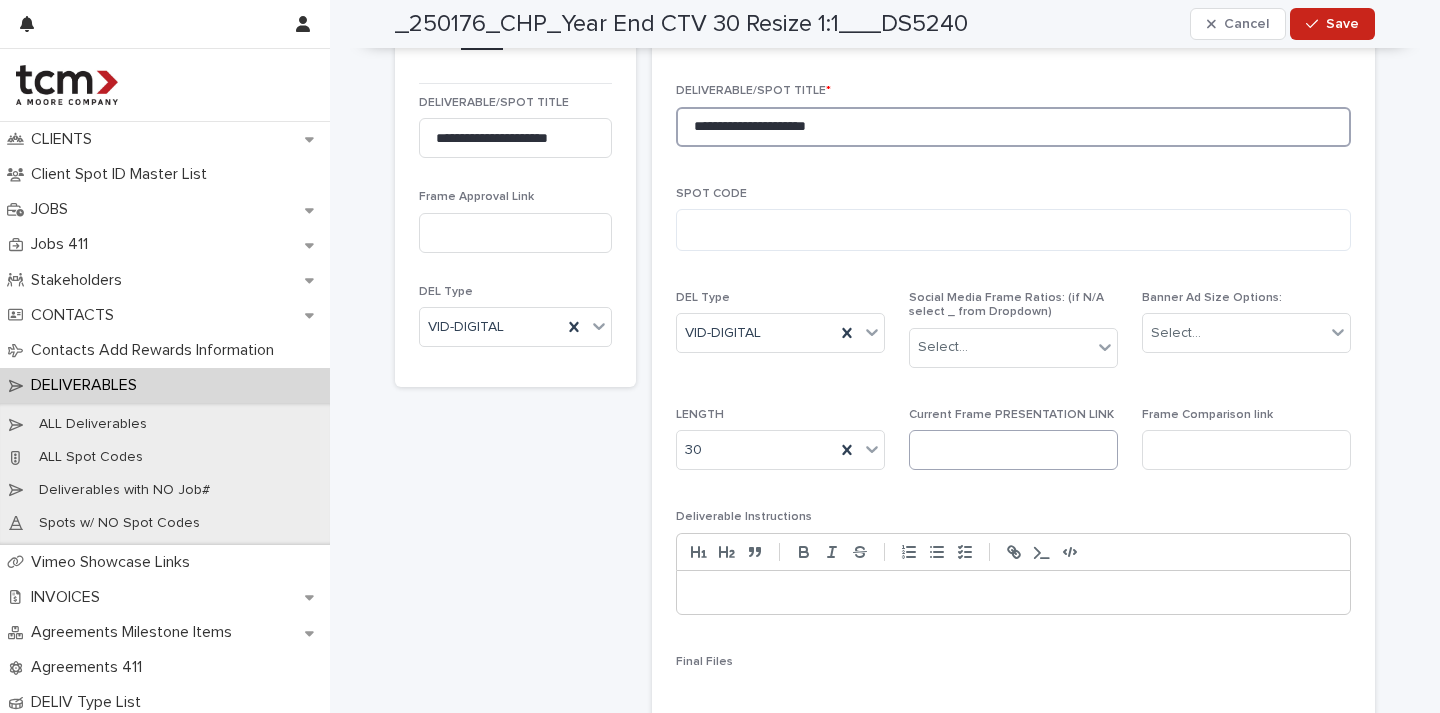 type on "**********" 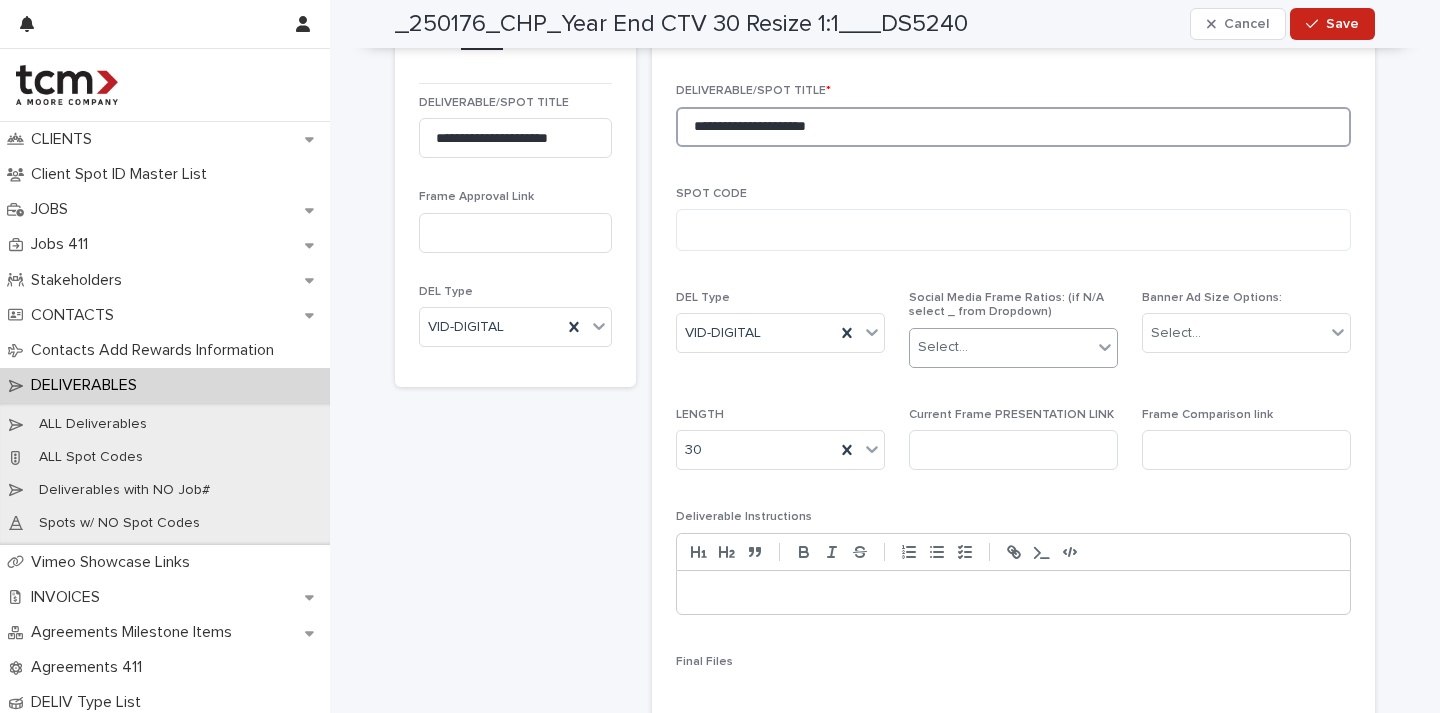 type on "**********" 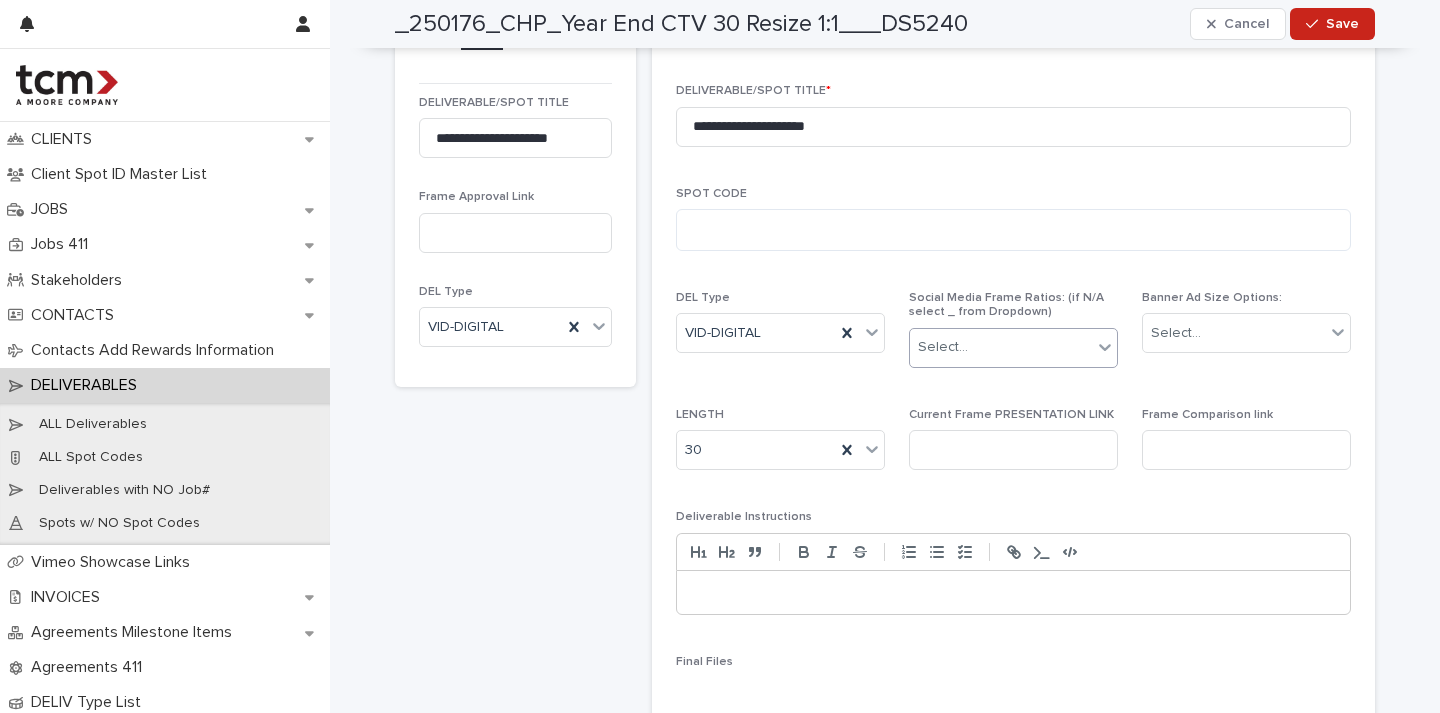 click on "Select..." at bounding box center [1001, 347] 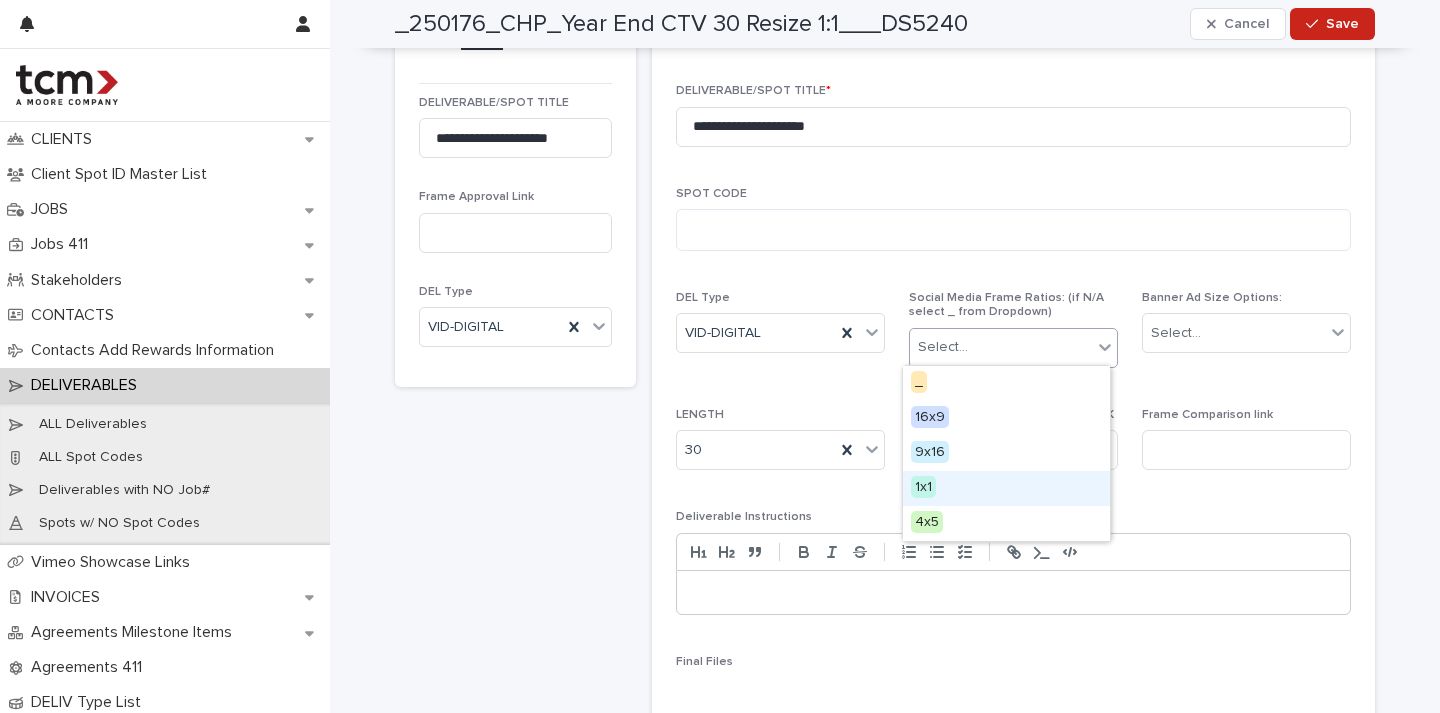 click on "1x1" at bounding box center [1006, 488] 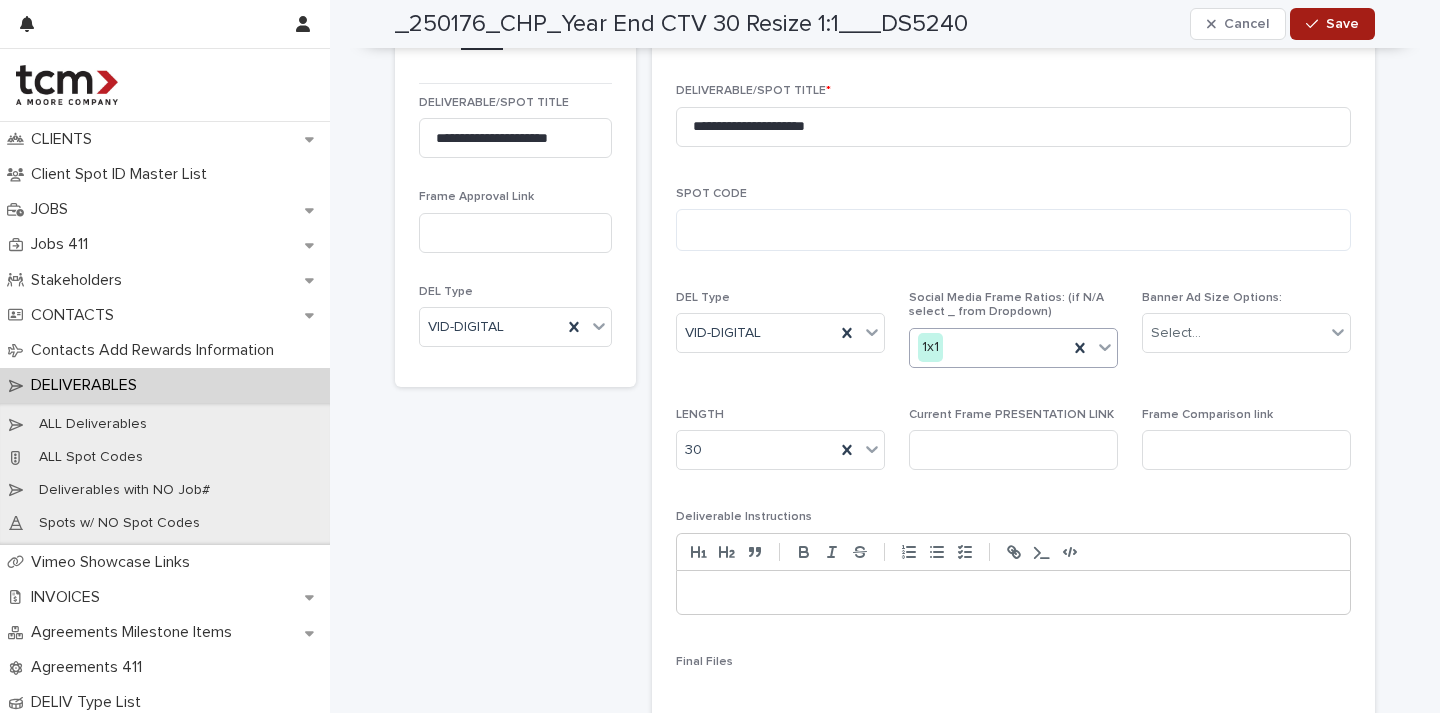 click on "Save" at bounding box center (1332, 24) 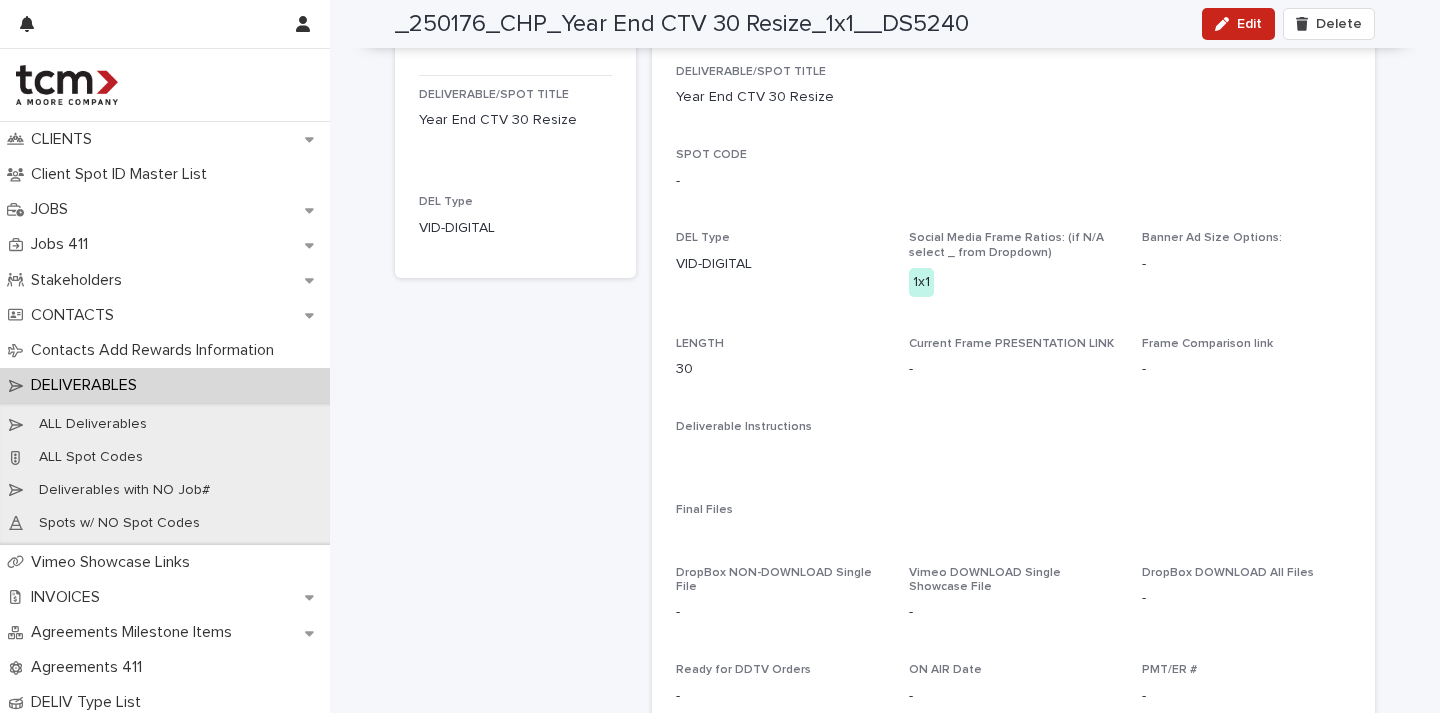 scroll, scrollTop: 0, scrollLeft: 0, axis: both 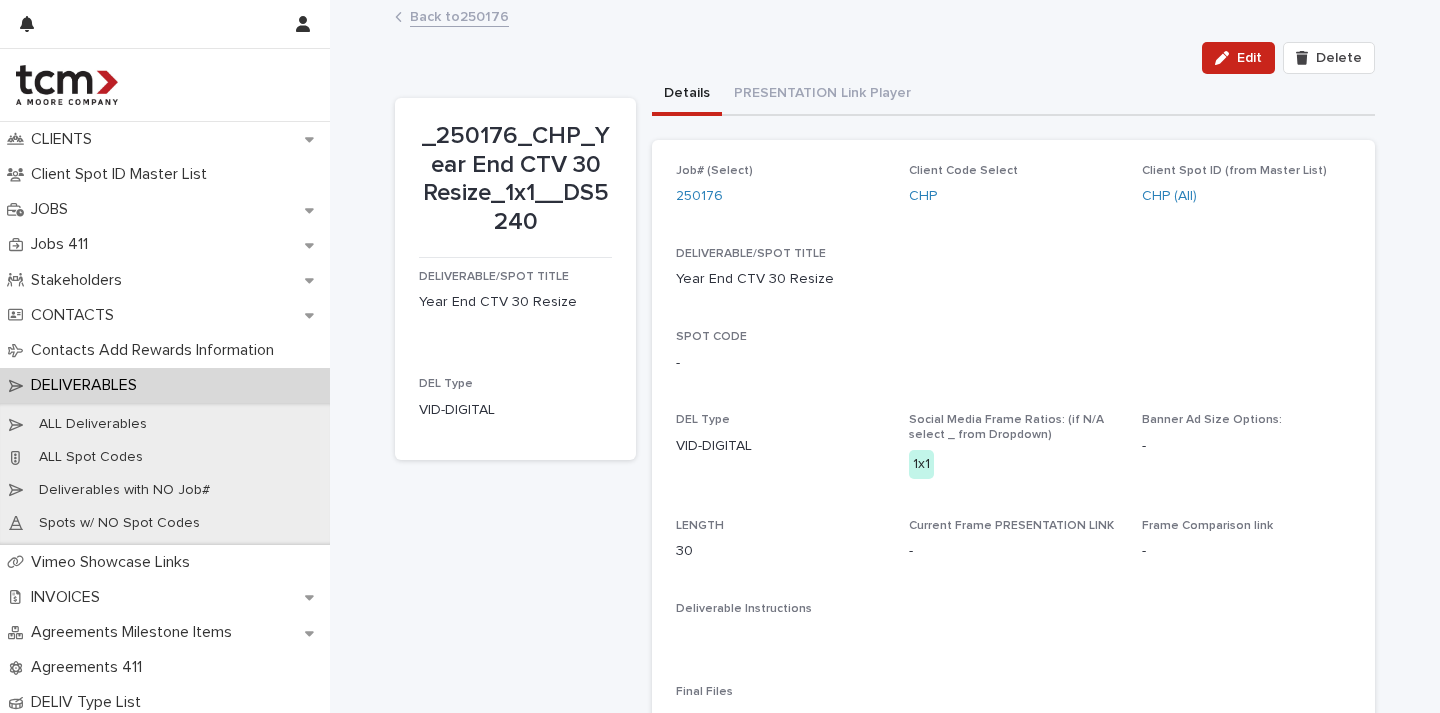click on "Back to 250176" at bounding box center [459, 15] 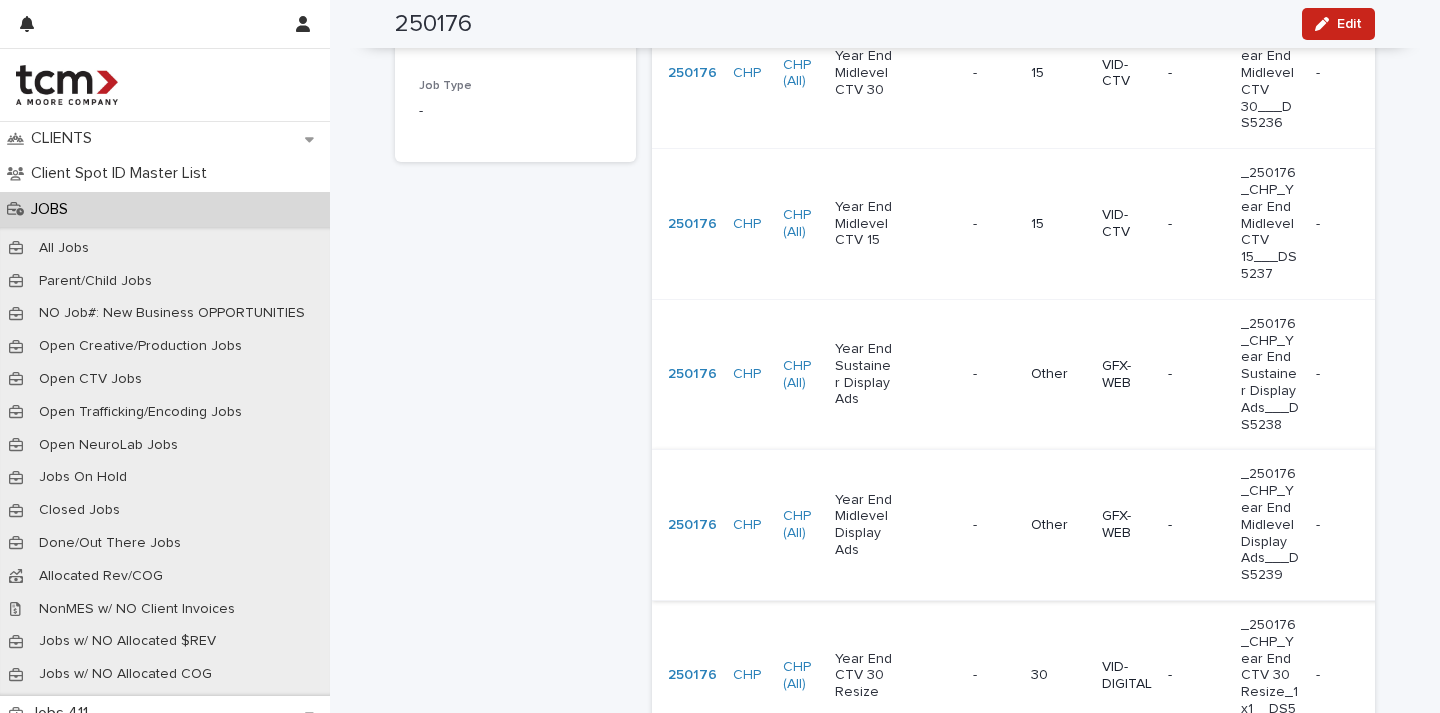 scroll, scrollTop: 1862, scrollLeft: 0, axis: vertical 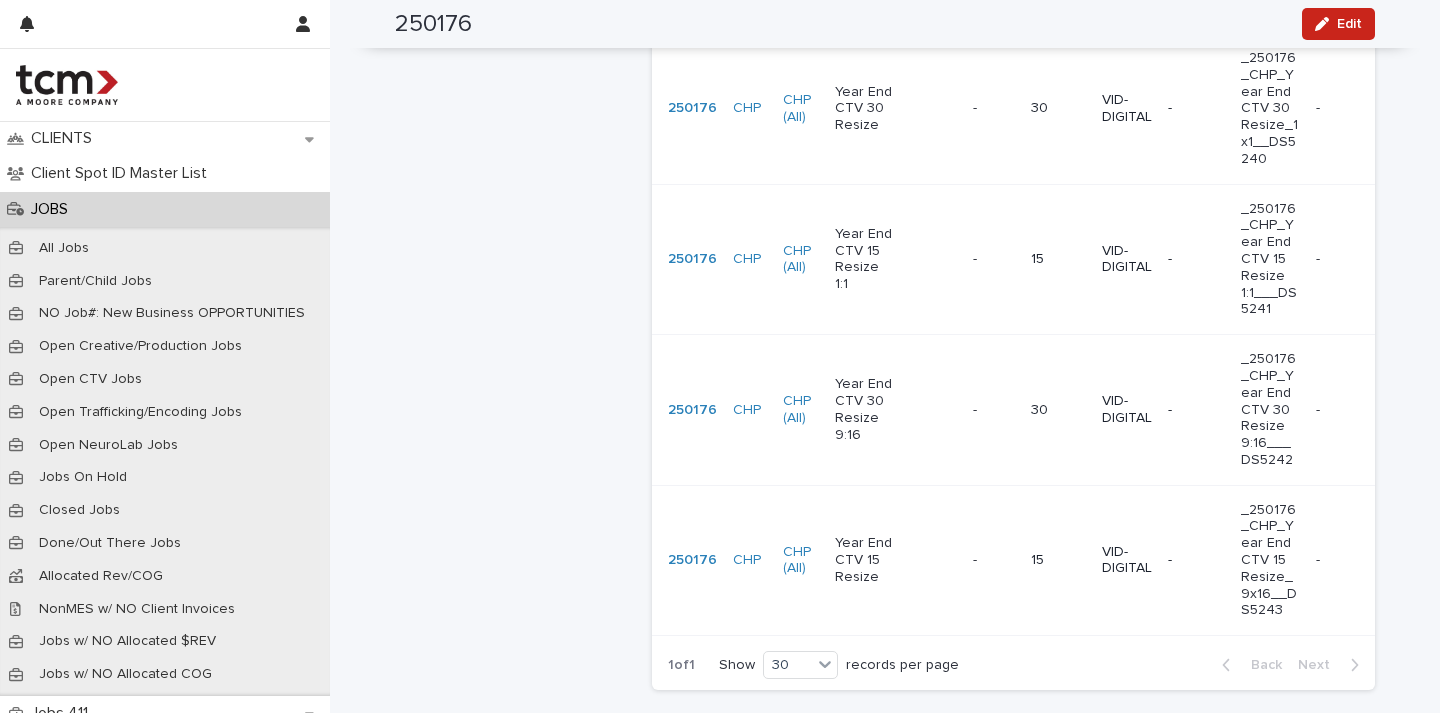 click on "Year End CTV 30 Resize 9:16" at bounding box center [896, 409] 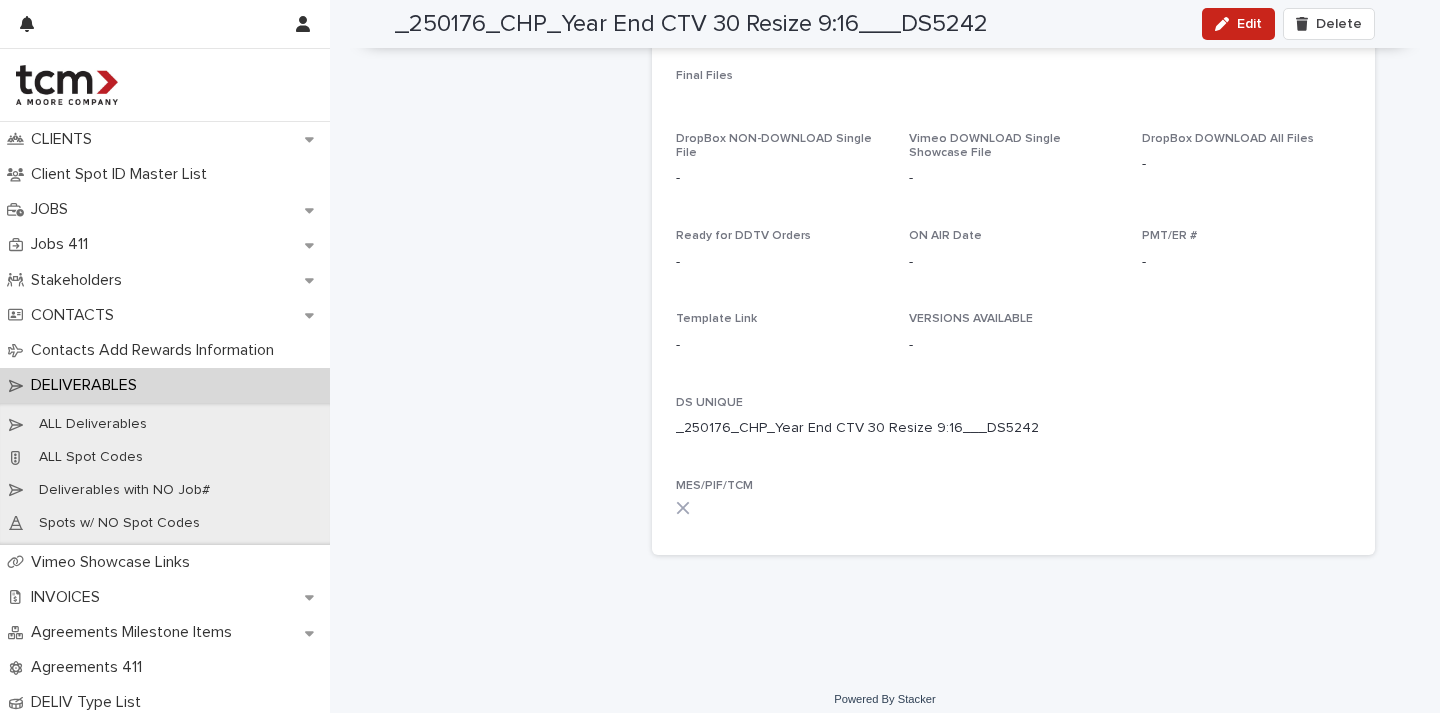 scroll, scrollTop: 0, scrollLeft: 0, axis: both 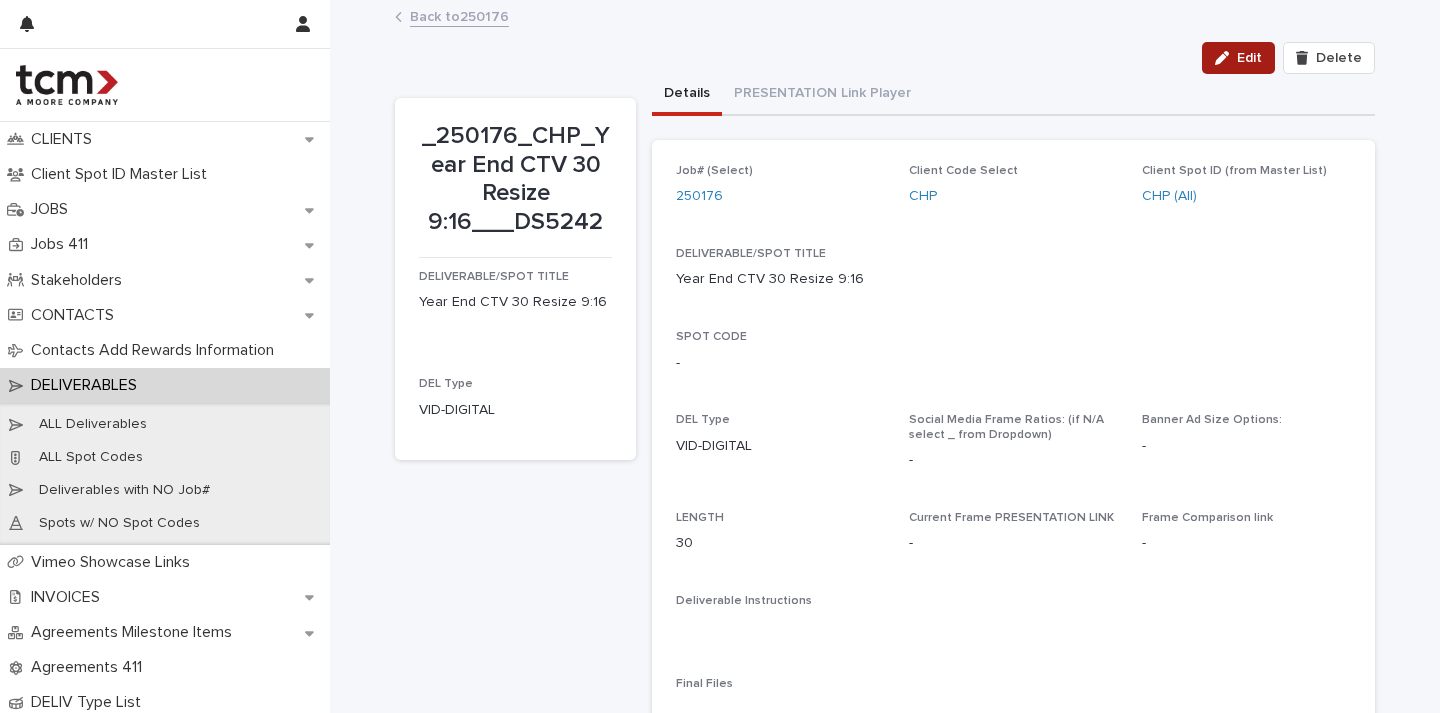 click on "Edit" at bounding box center [1249, 58] 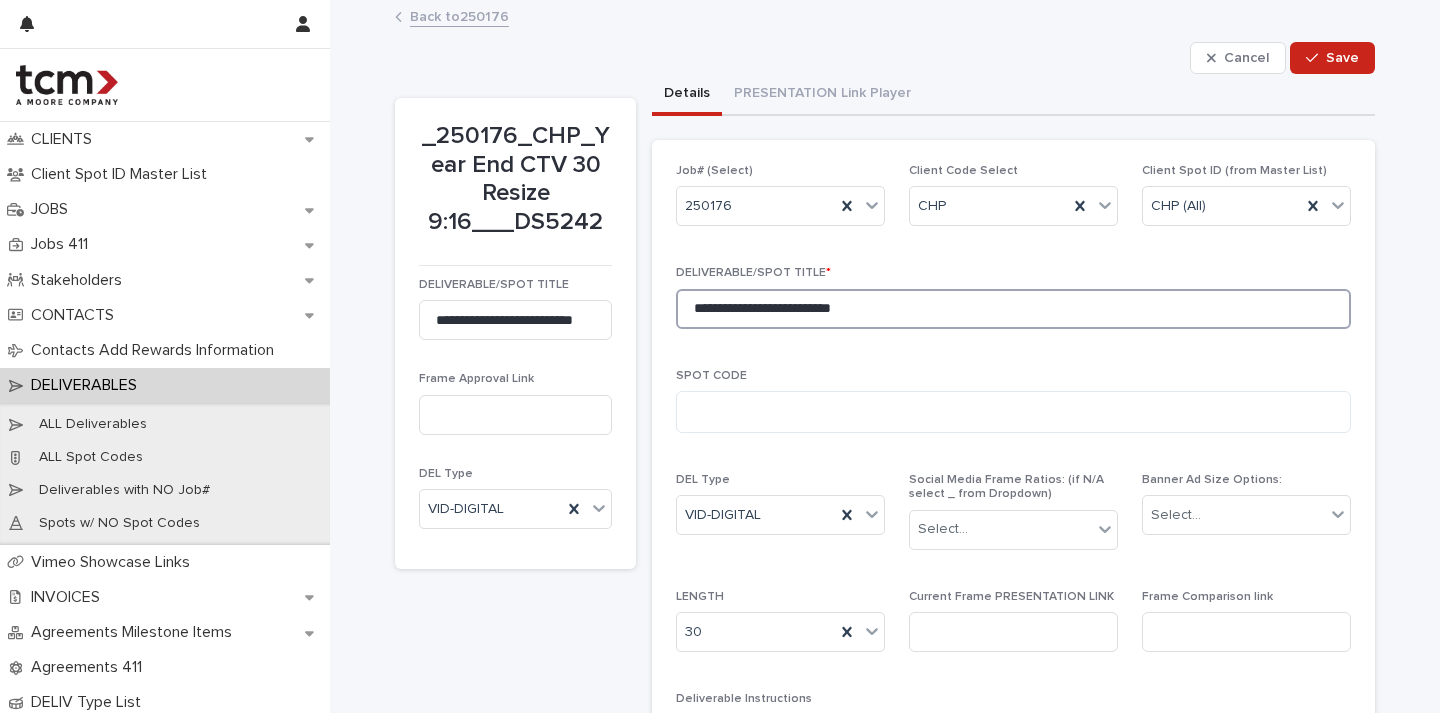 drag, startPoint x: 894, startPoint y: 313, endPoint x: 865, endPoint y: 311, distance: 29.068884 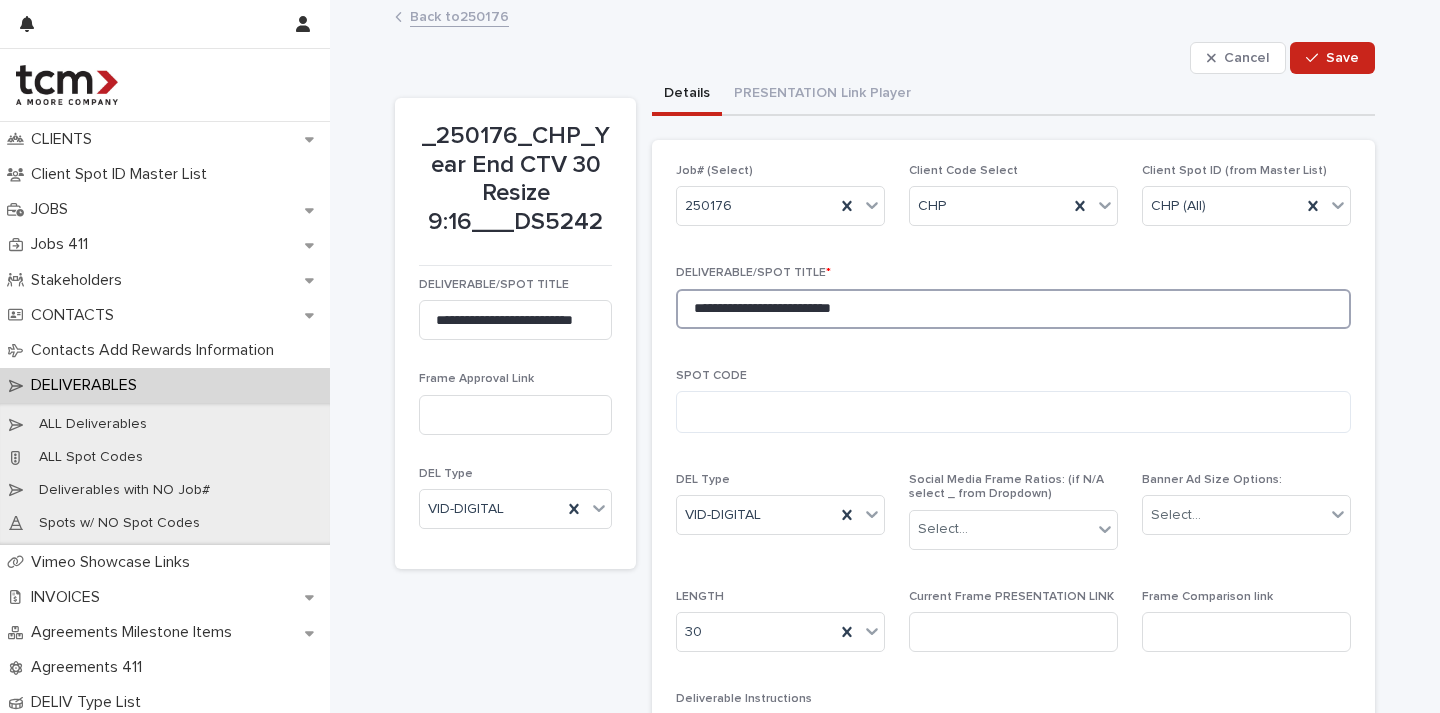 click on "**********" at bounding box center [1013, 309] 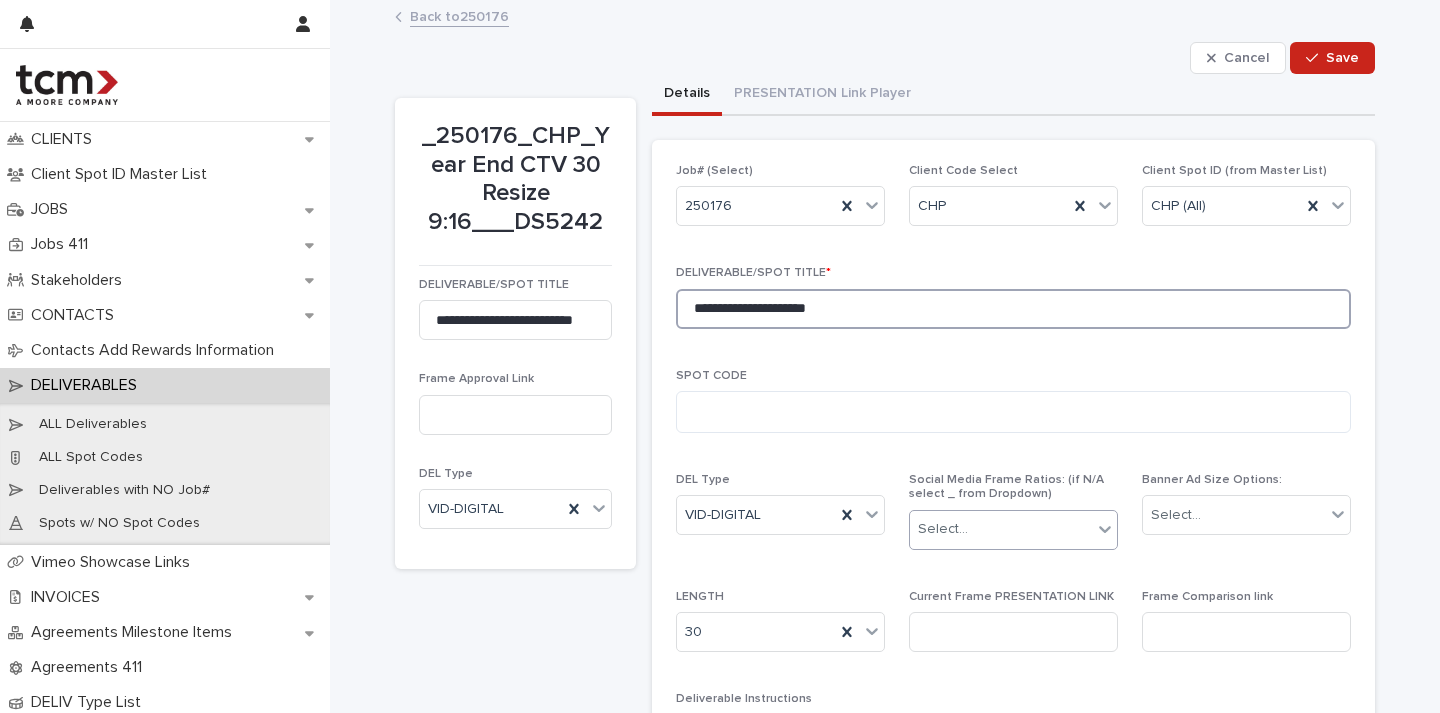 type on "**********" 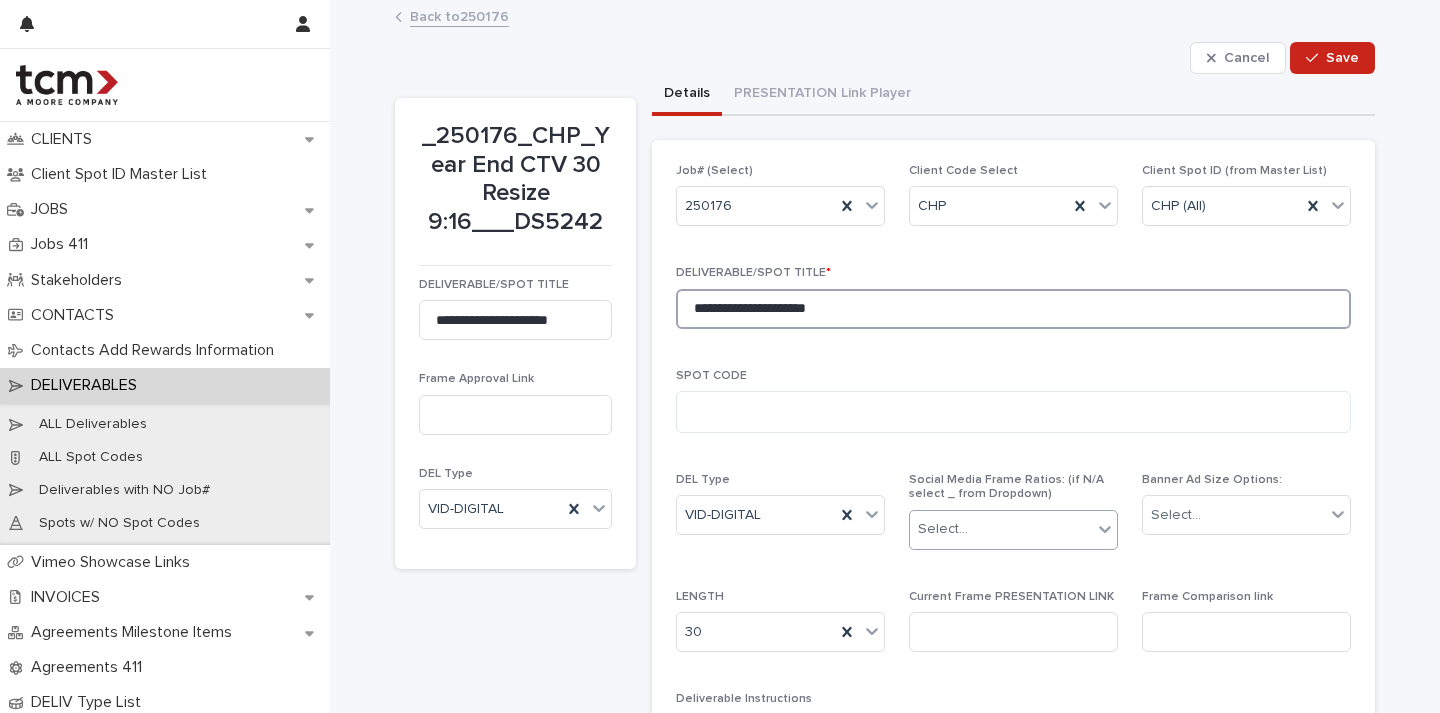 type on "**********" 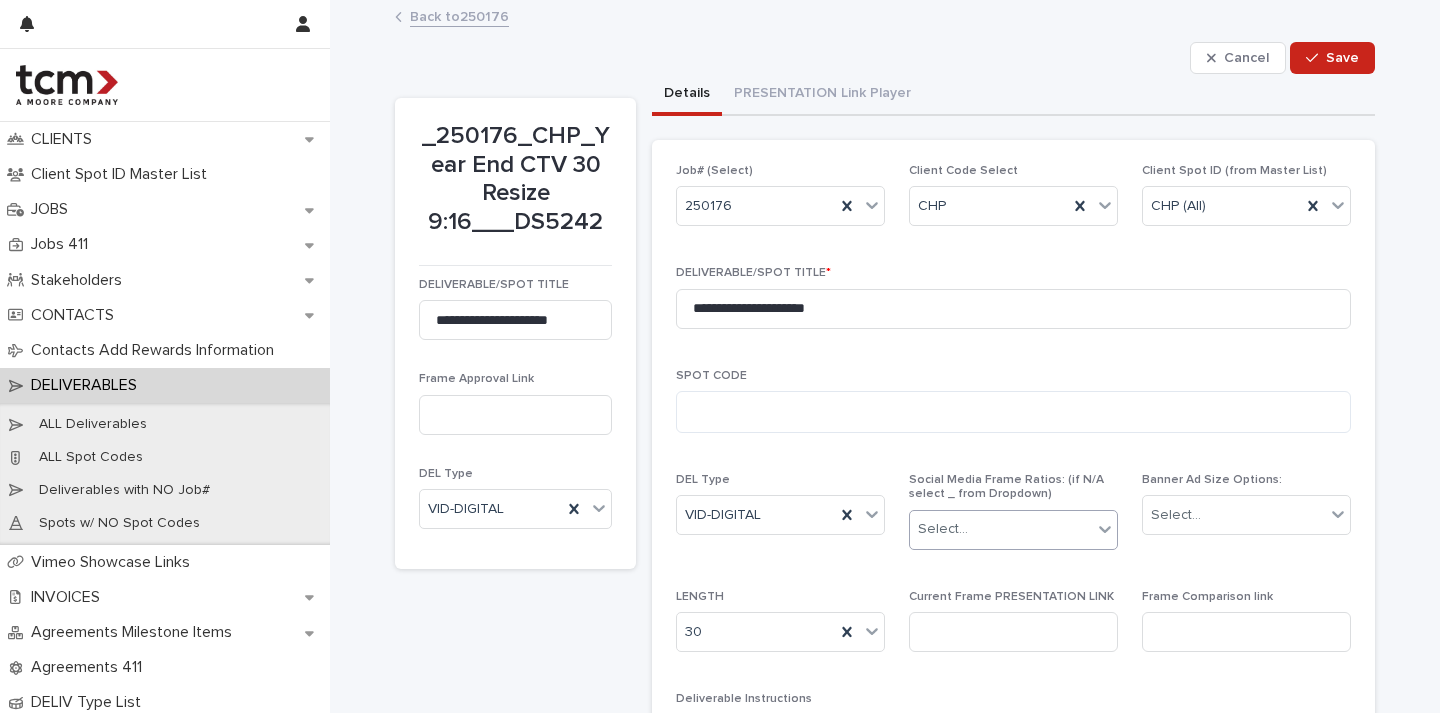 click on "Select..." at bounding box center [1001, 529] 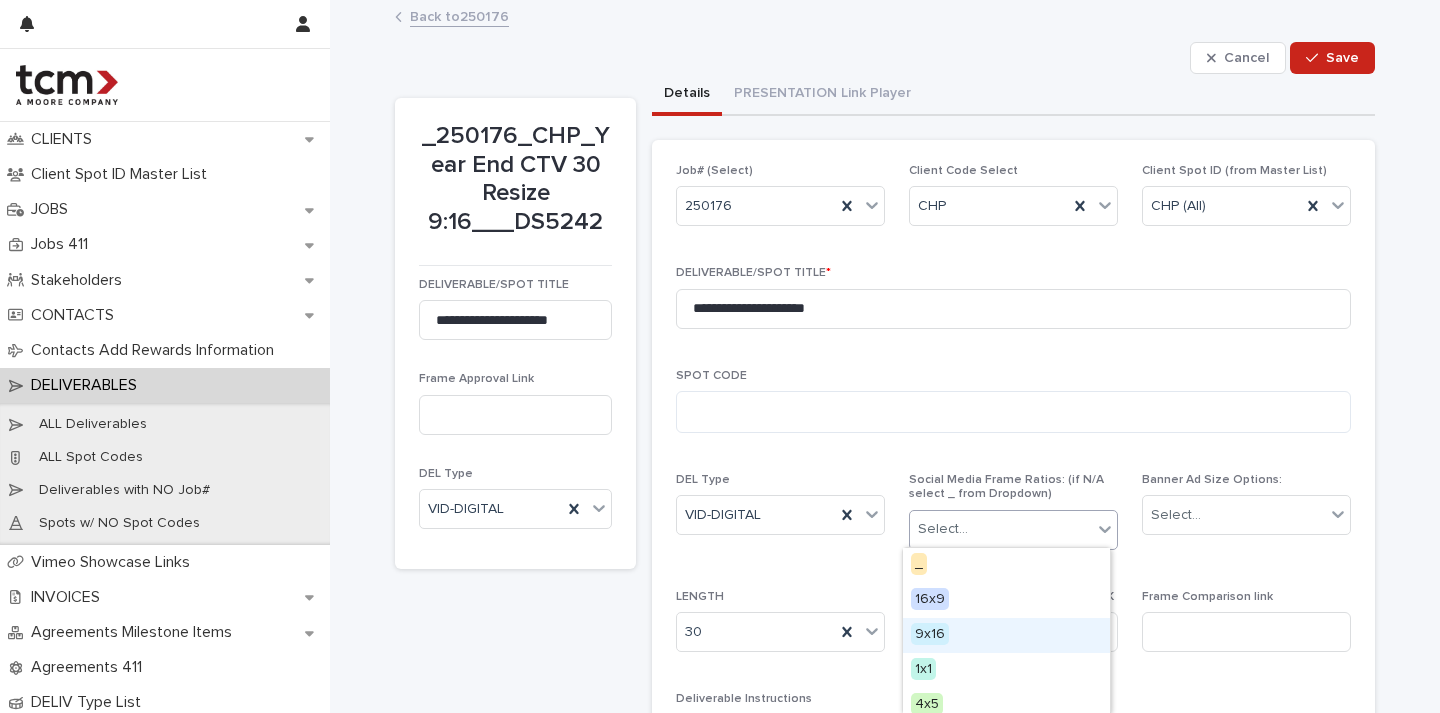 click on "9x16" at bounding box center [1006, 635] 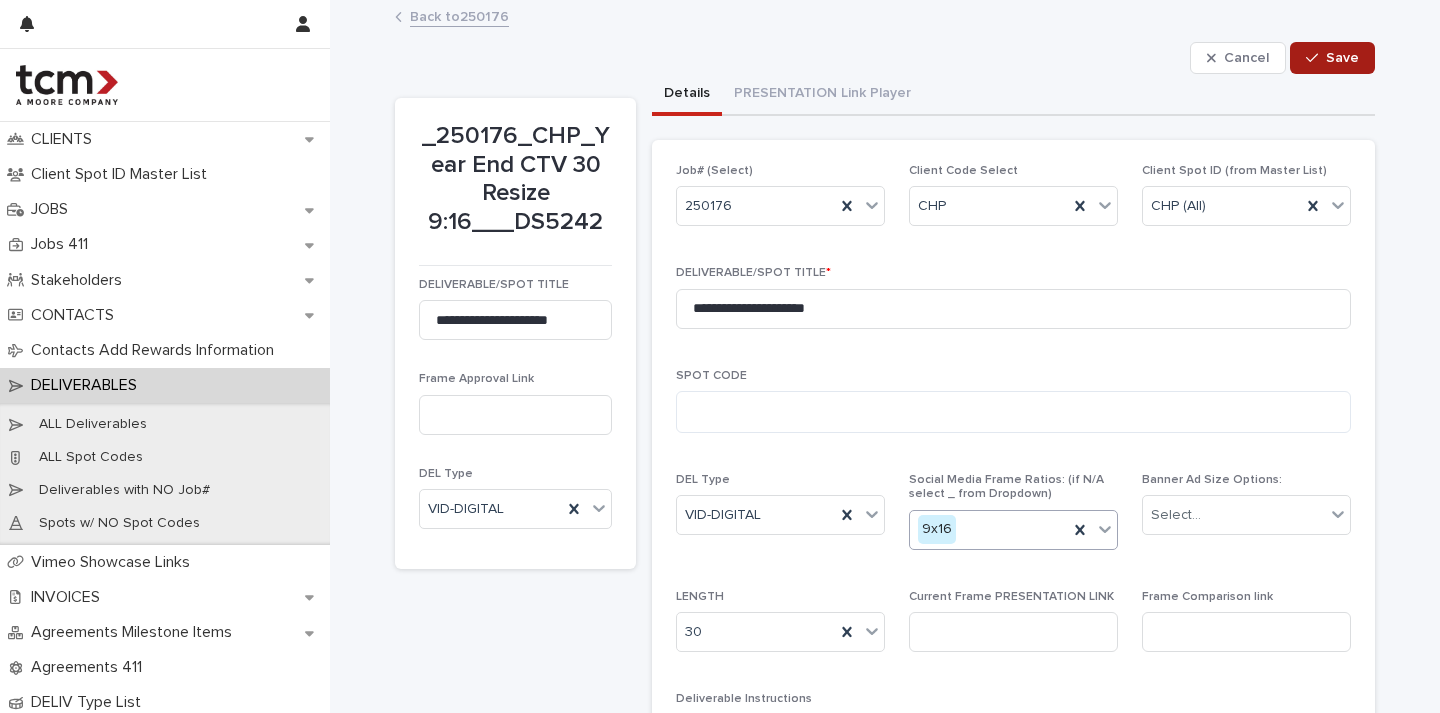 click on "Save" at bounding box center [1332, 58] 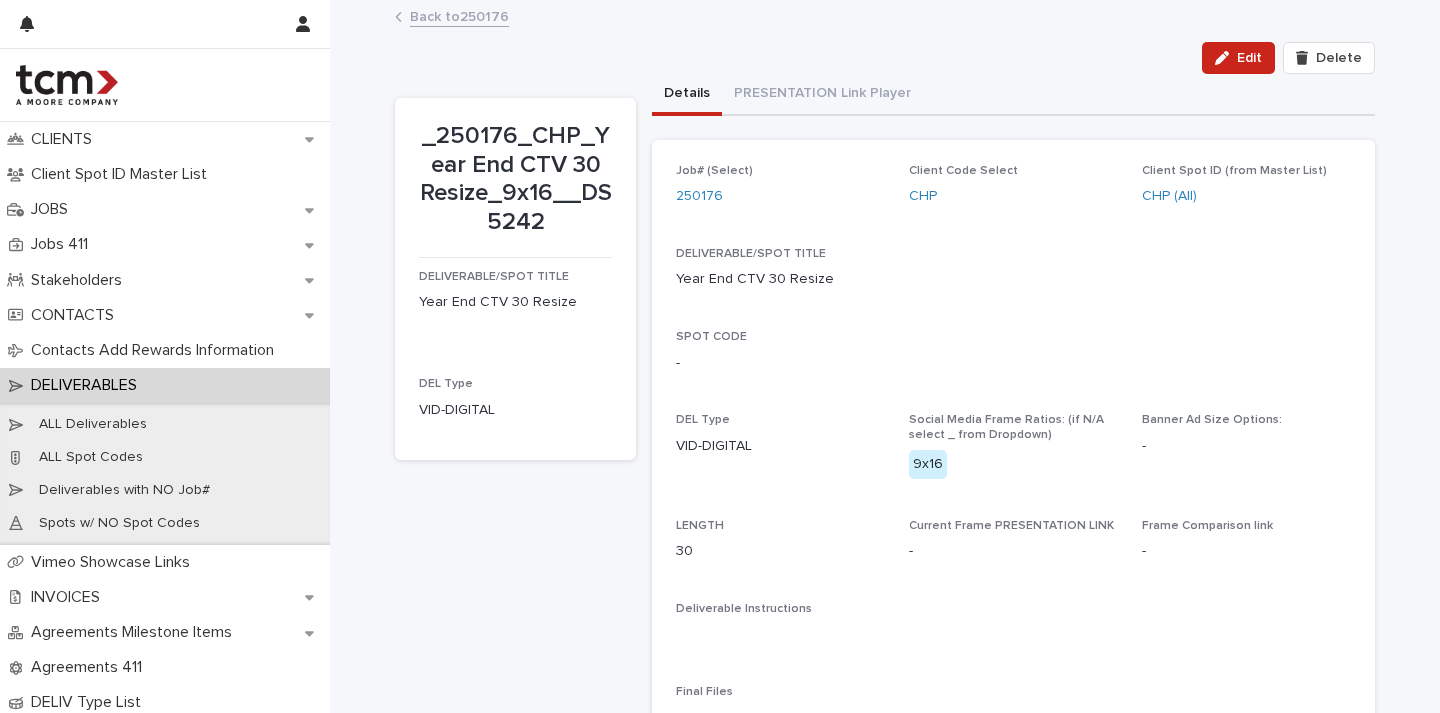 click on "Back to 250176" at bounding box center (459, 15) 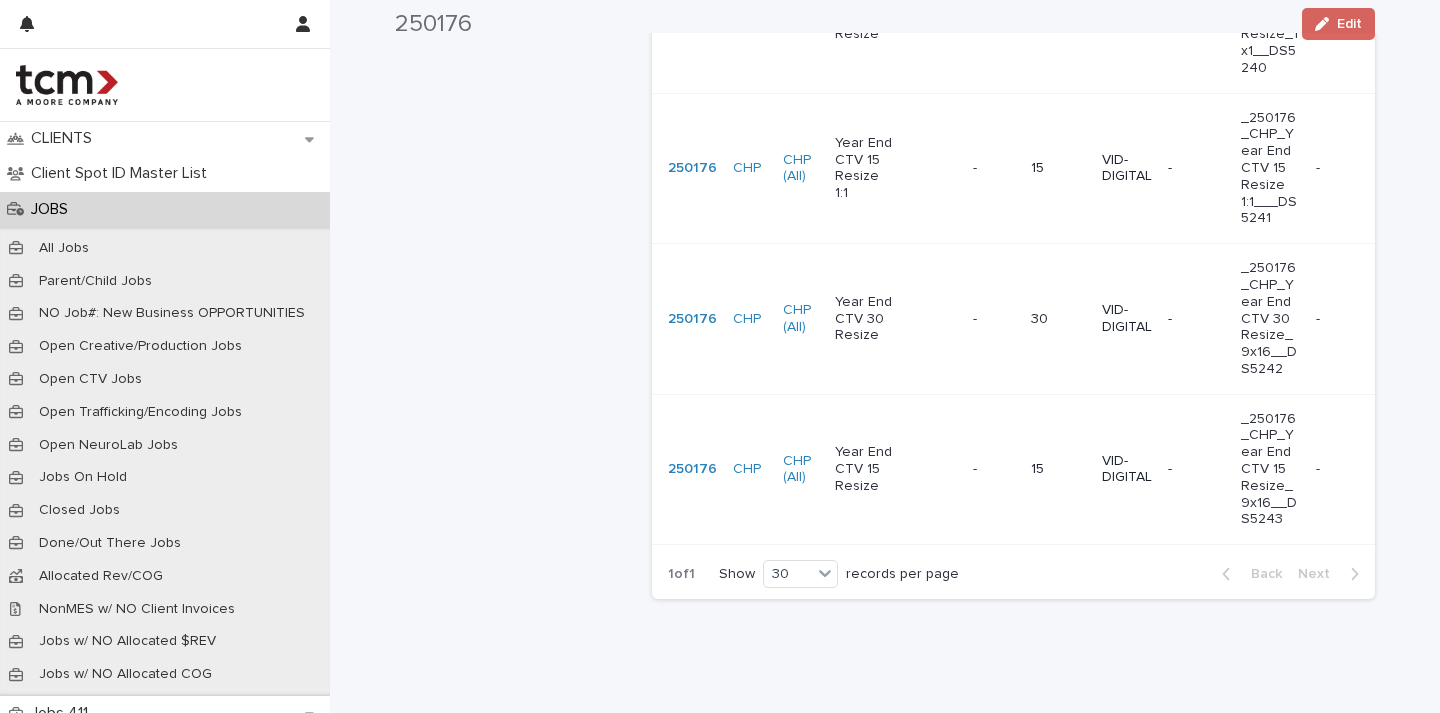 scroll, scrollTop: 1953, scrollLeft: 0, axis: vertical 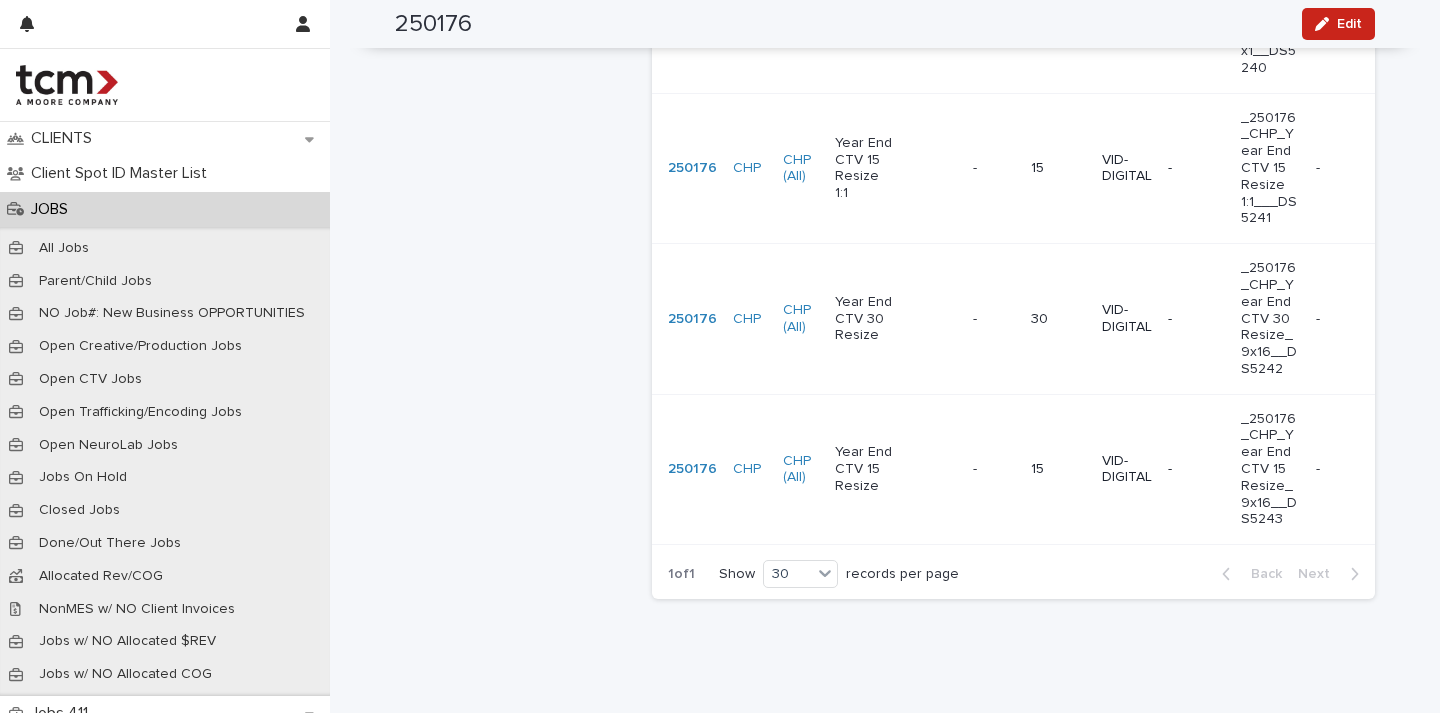 click on "15" at bounding box center [1058, 168] 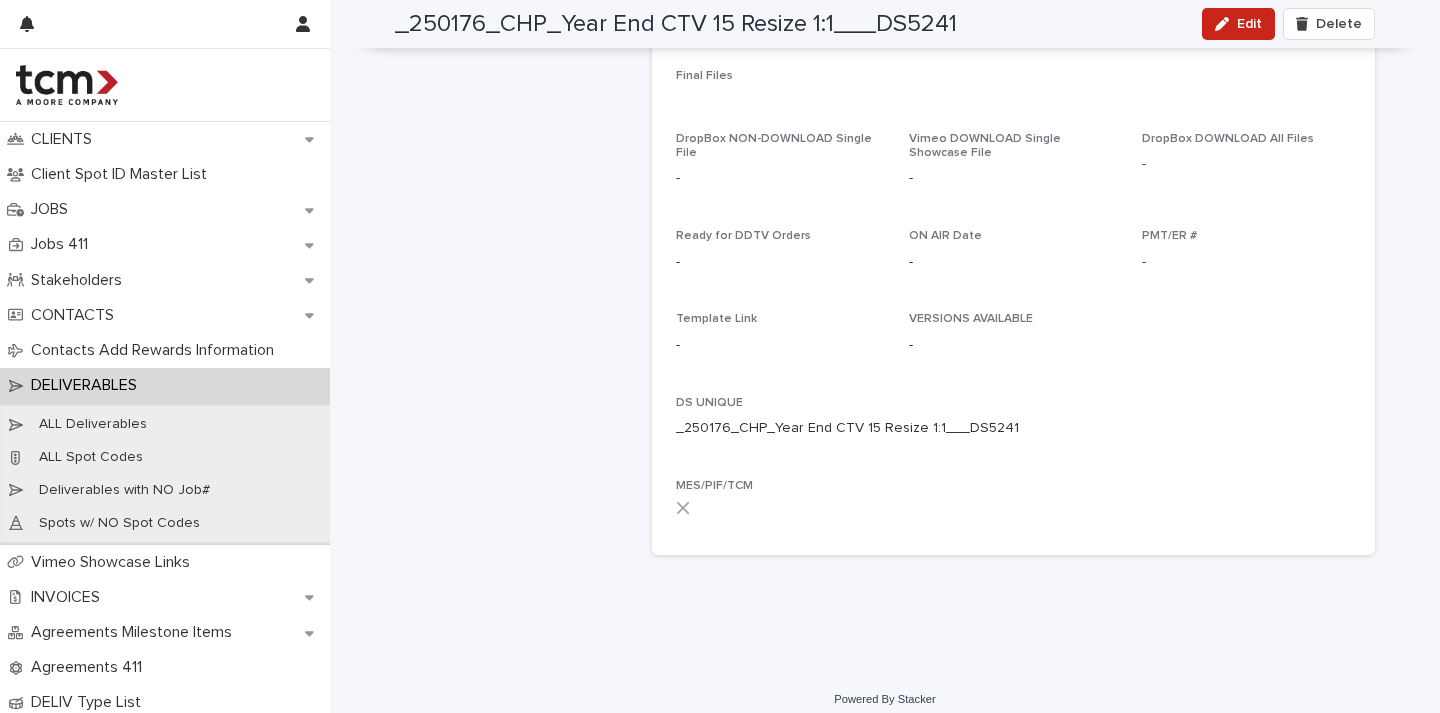 scroll, scrollTop: 0, scrollLeft: 0, axis: both 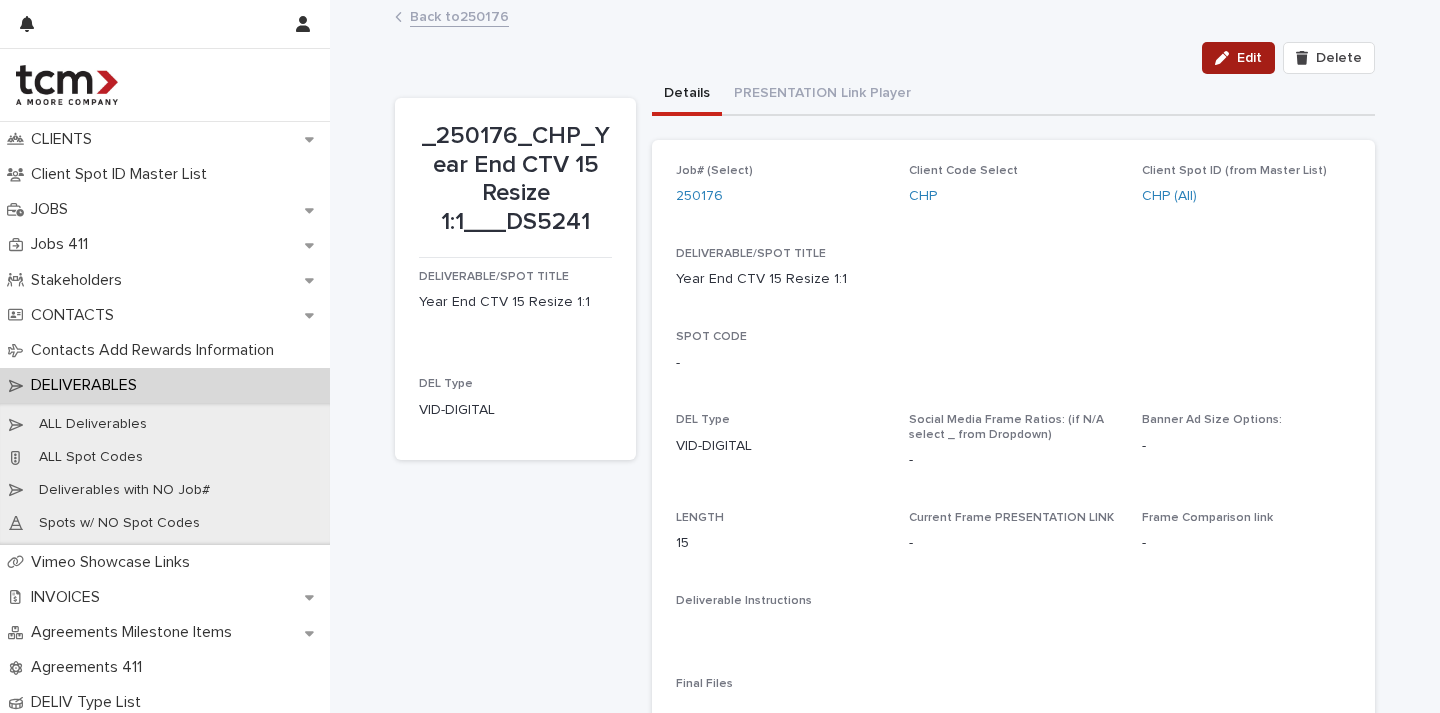 click on "Edit" at bounding box center (1238, 58) 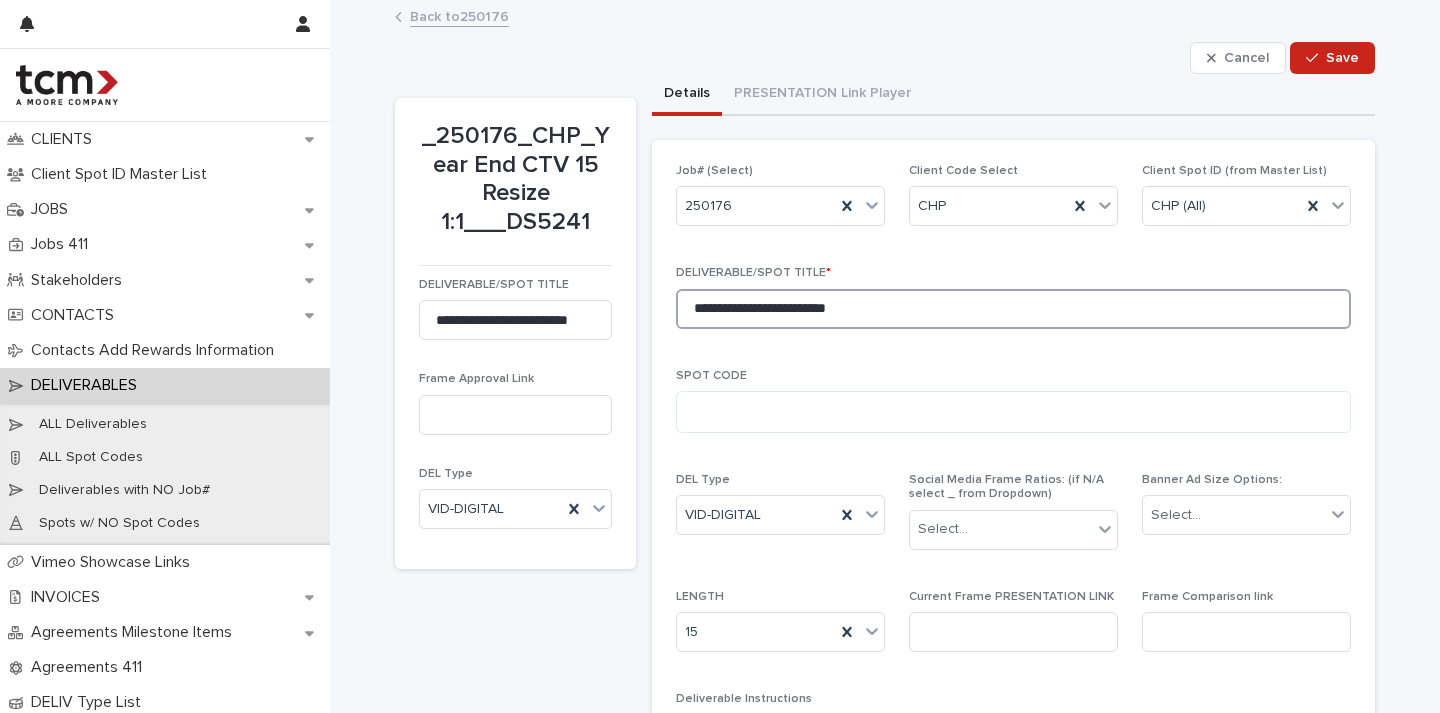 drag, startPoint x: 873, startPoint y: 310, endPoint x: 831, endPoint y: 308, distance: 42.047592 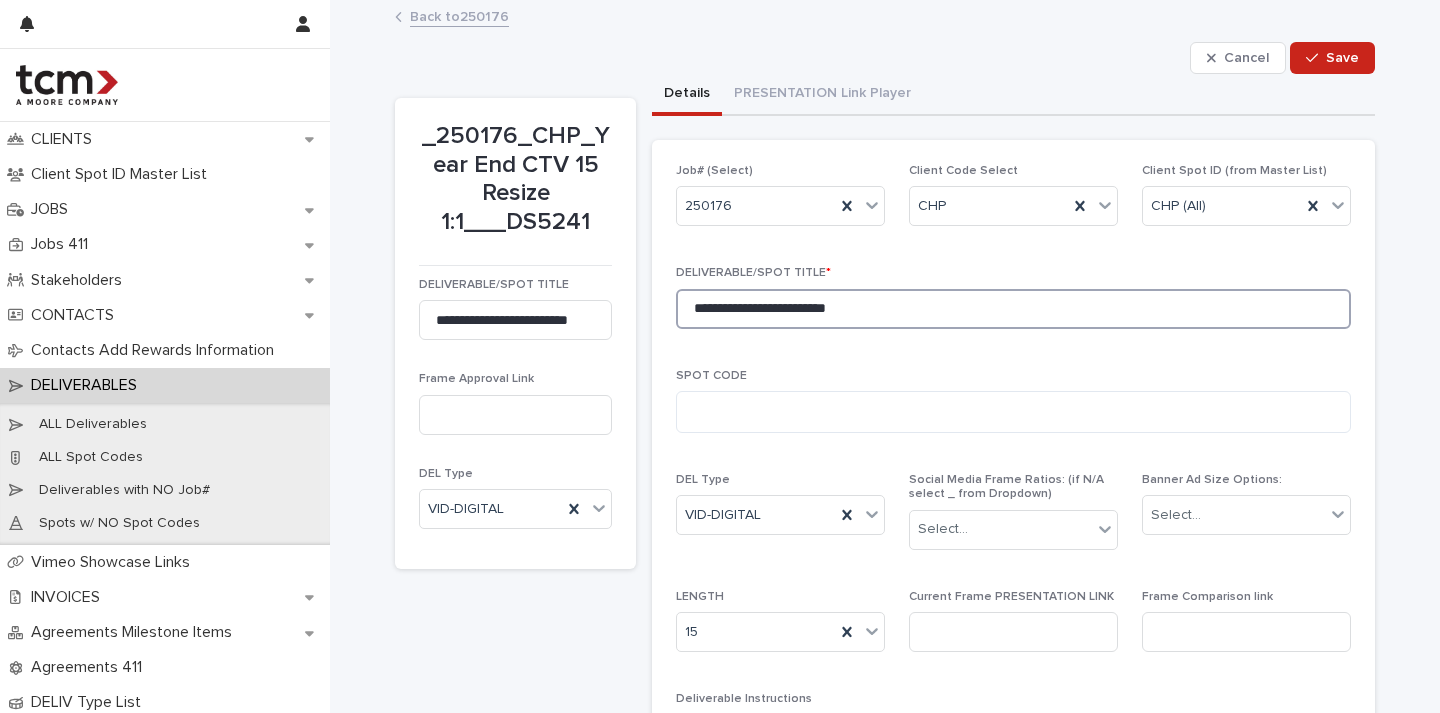 click on "**********" at bounding box center (1013, 309) 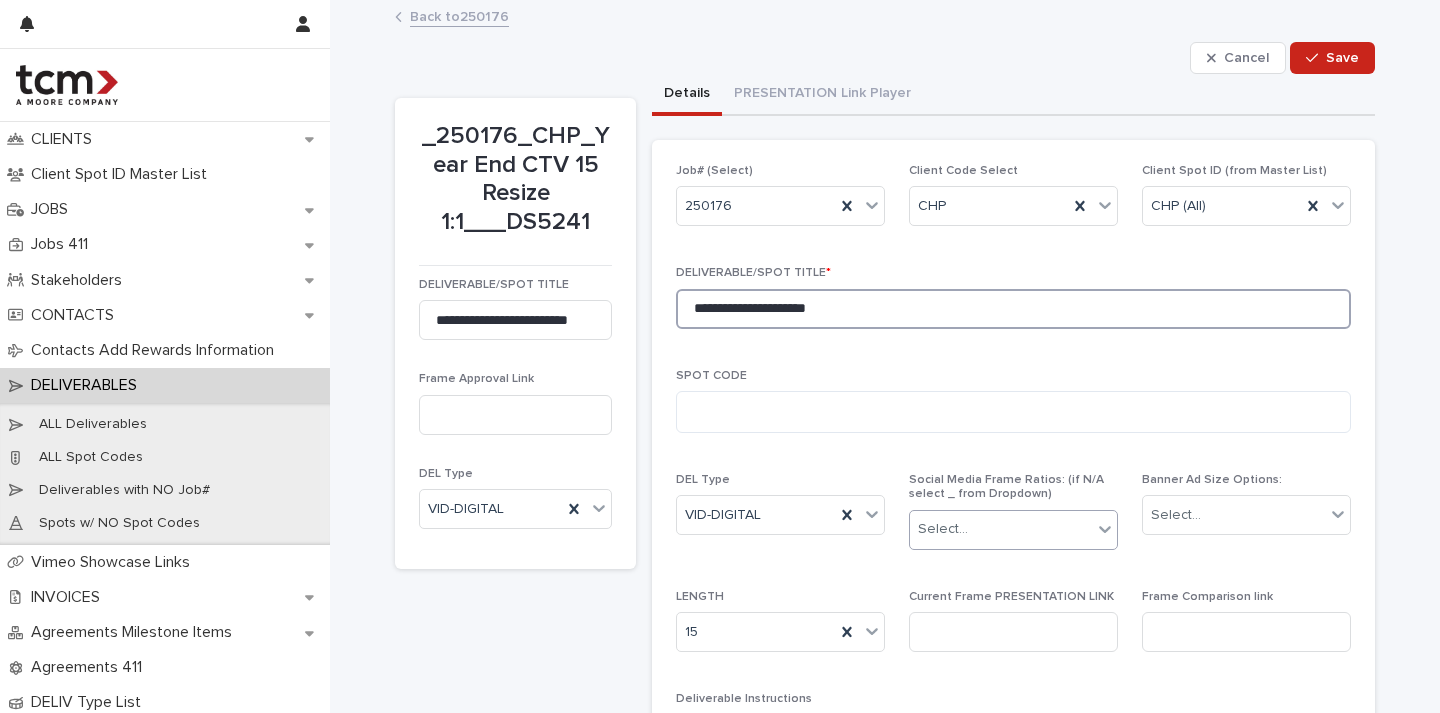 type on "**********" 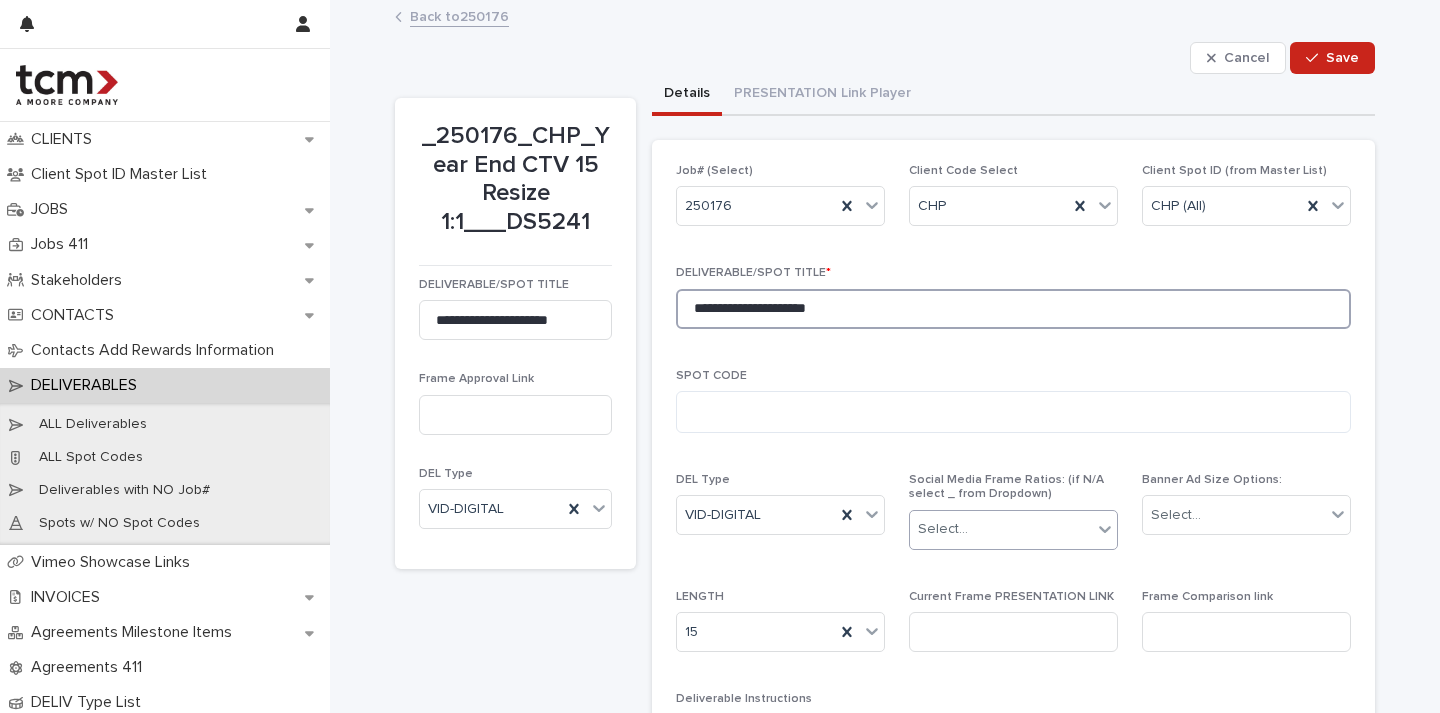 type on "**********" 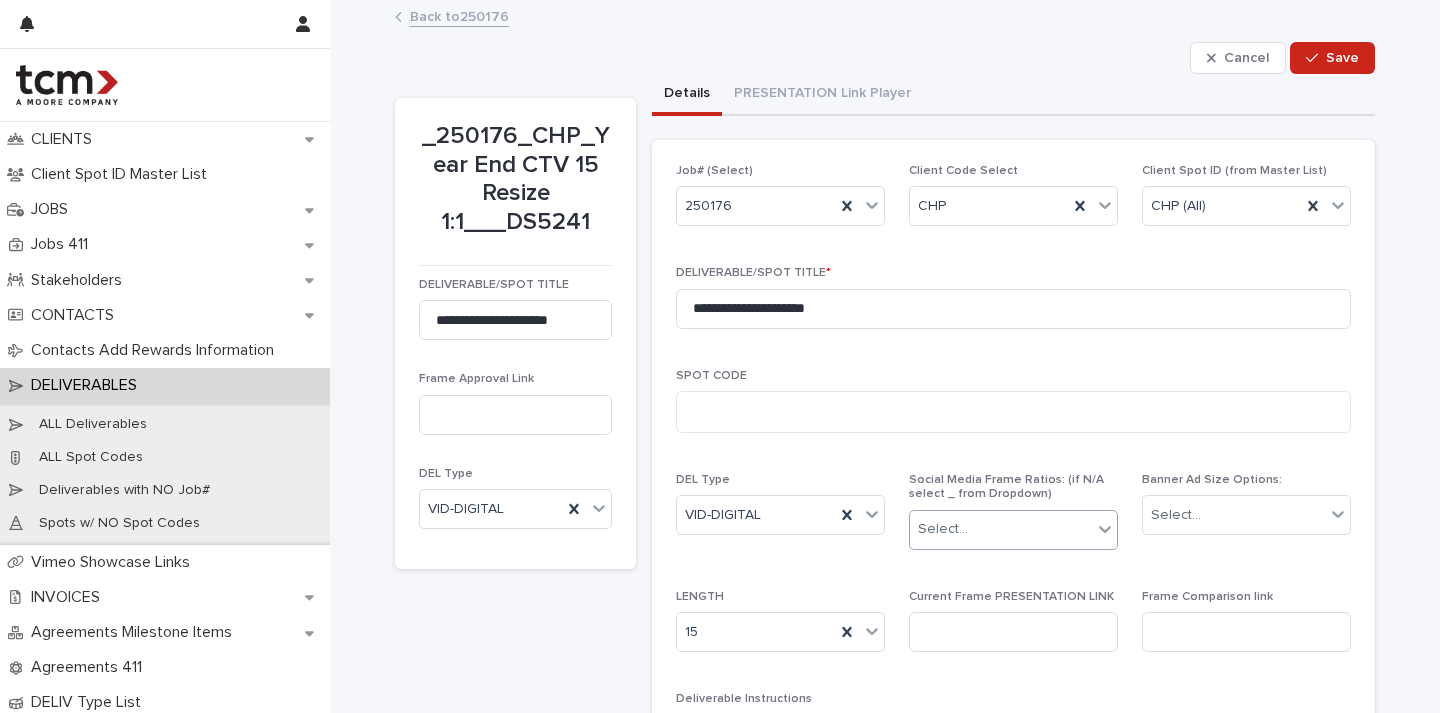 drag, startPoint x: 1039, startPoint y: 516, endPoint x: 1029, endPoint y: 541, distance: 26.925823 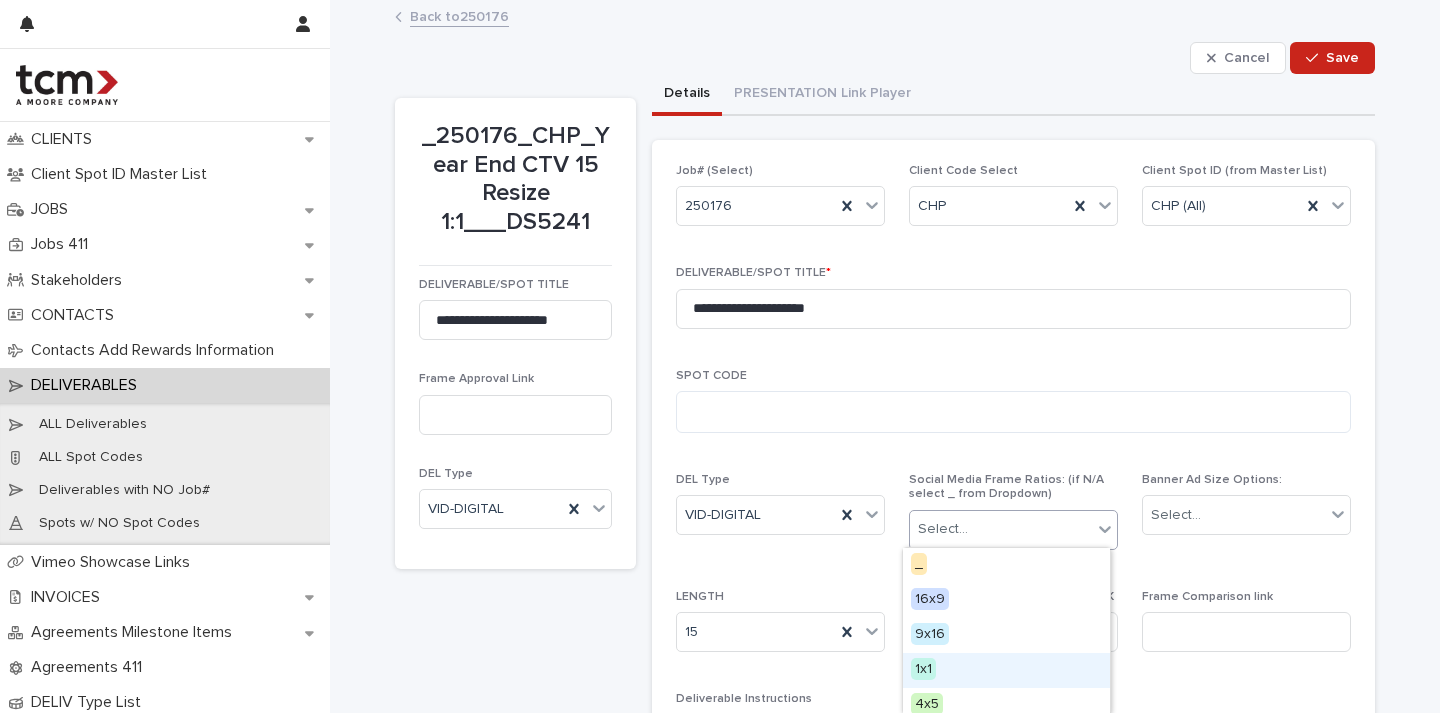 click on "1x1" at bounding box center [1006, 670] 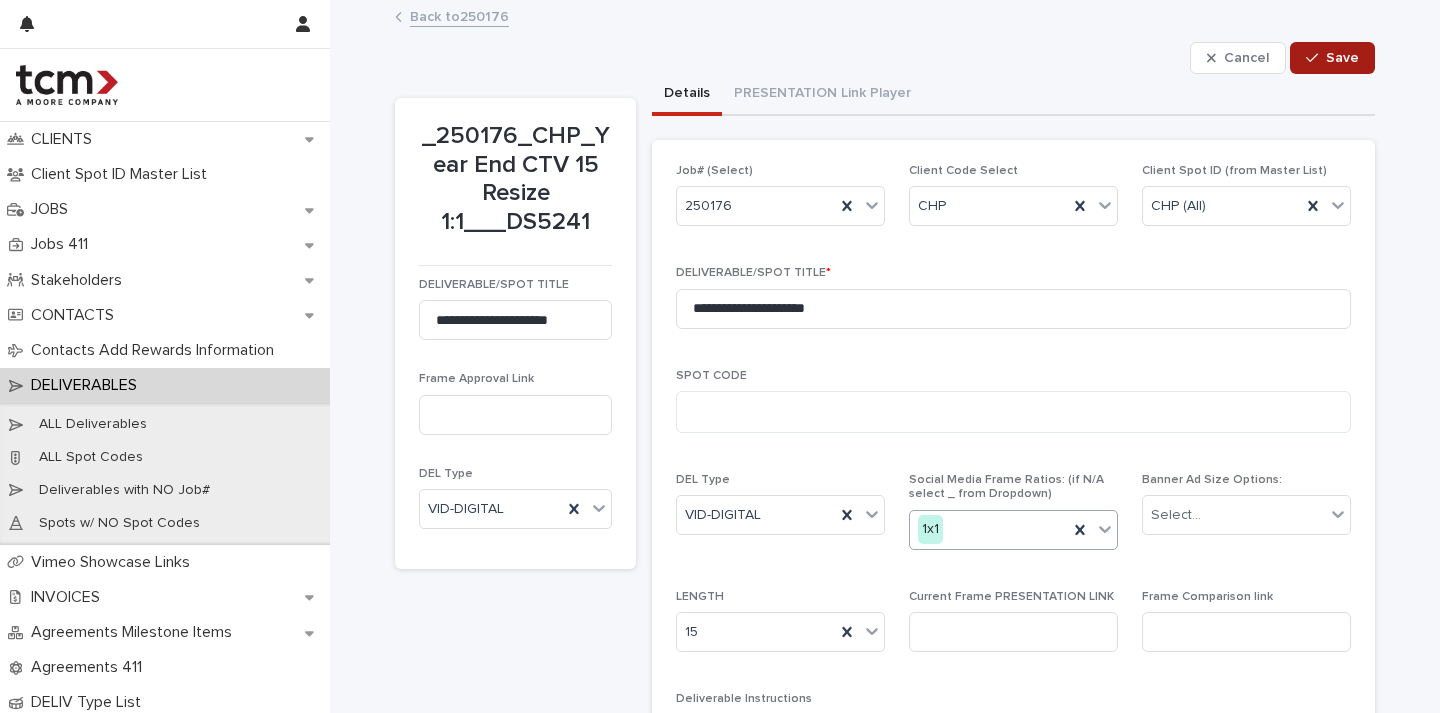 click on "Save" at bounding box center (1342, 58) 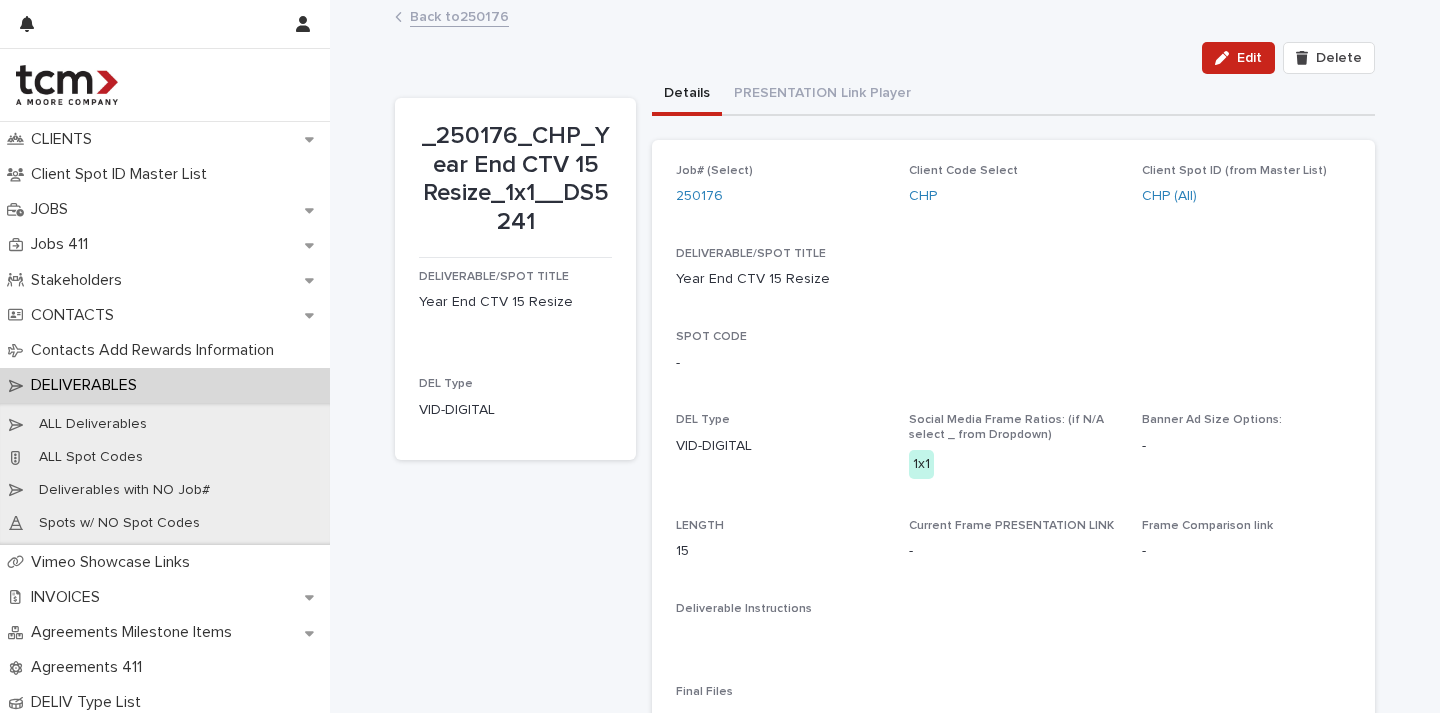 click on "Back to 250176" at bounding box center [459, 15] 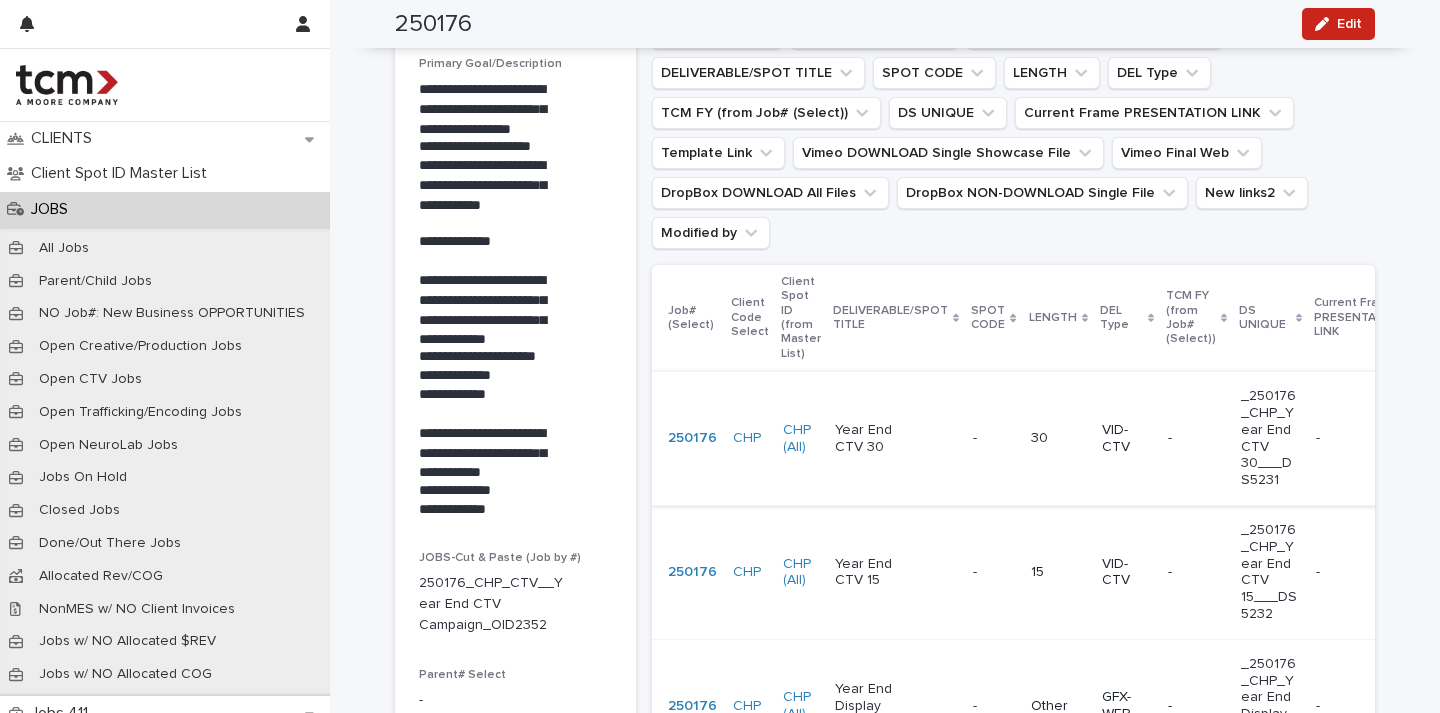 scroll, scrollTop: 316, scrollLeft: 0, axis: vertical 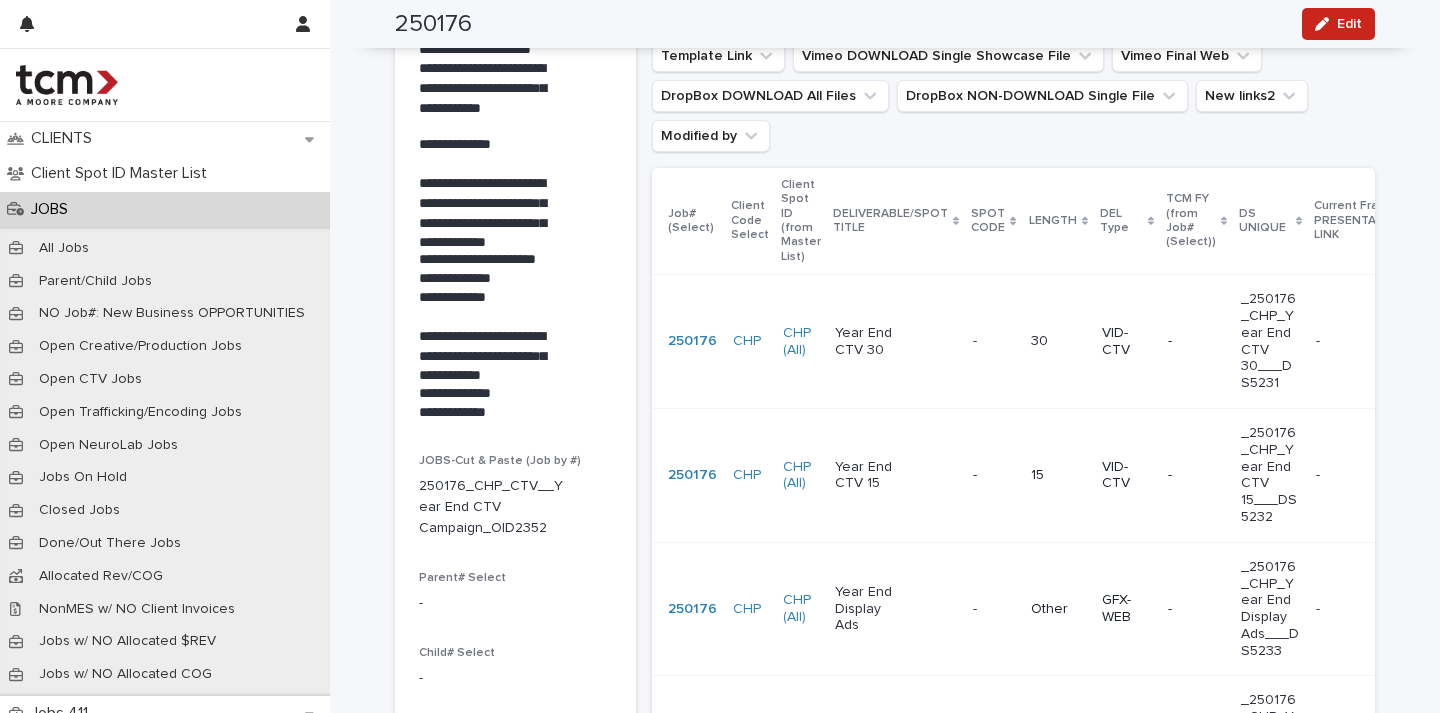 click on "Year End CTV 30" at bounding box center (896, 342) 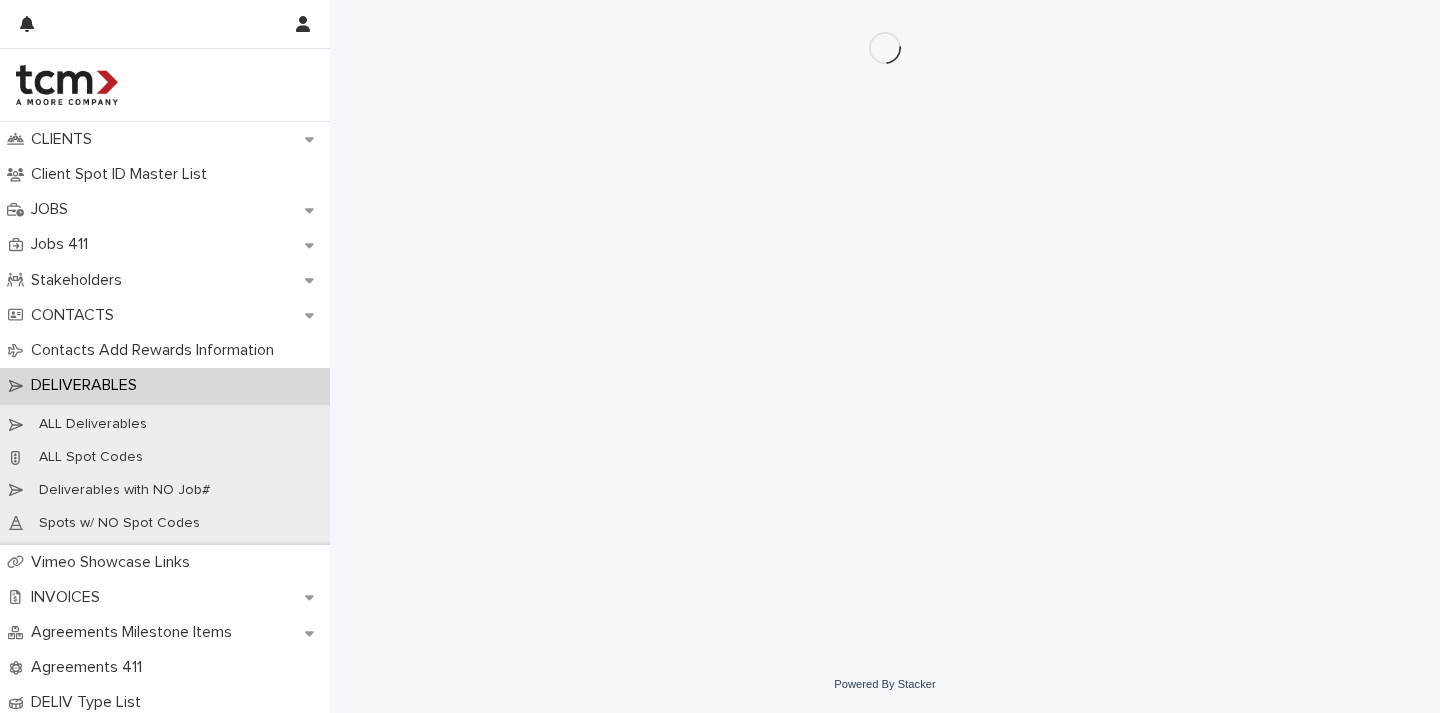 scroll, scrollTop: 0, scrollLeft: 0, axis: both 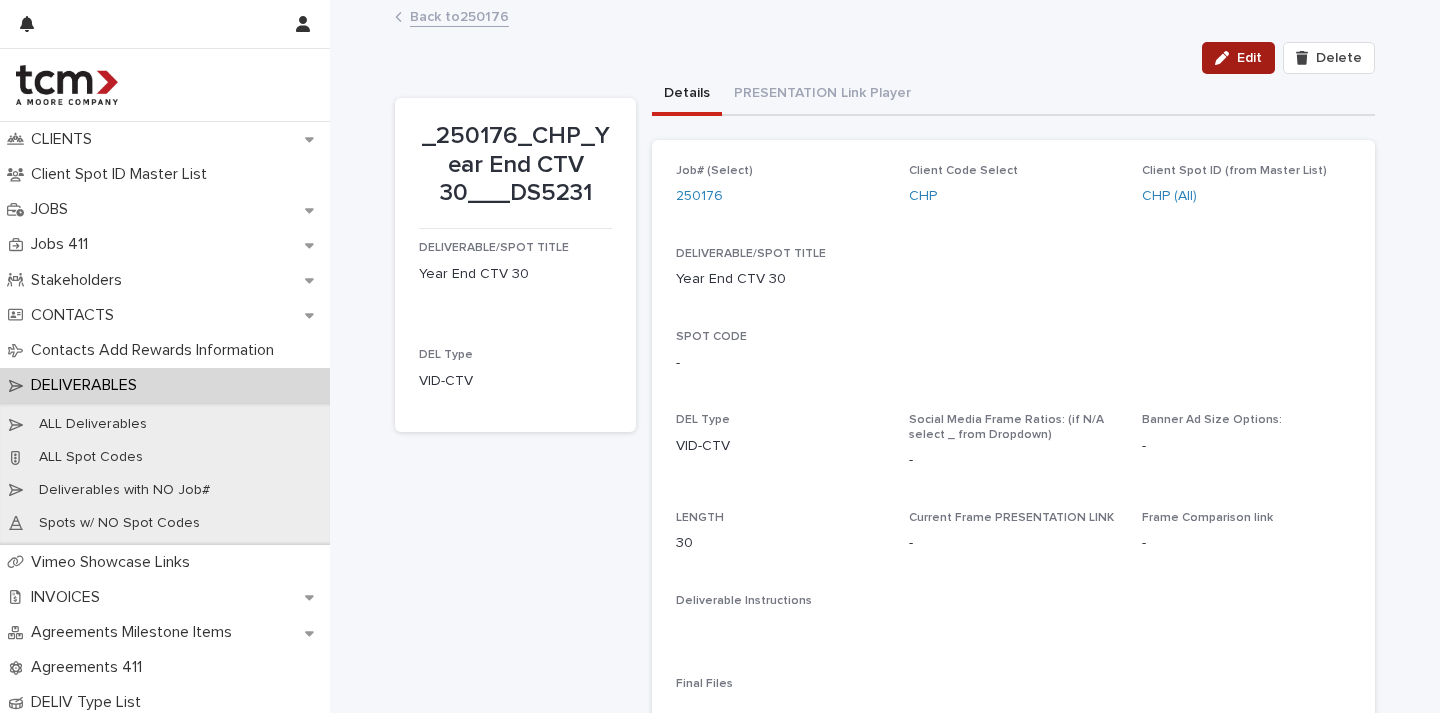 click on "Edit" at bounding box center [1238, 58] 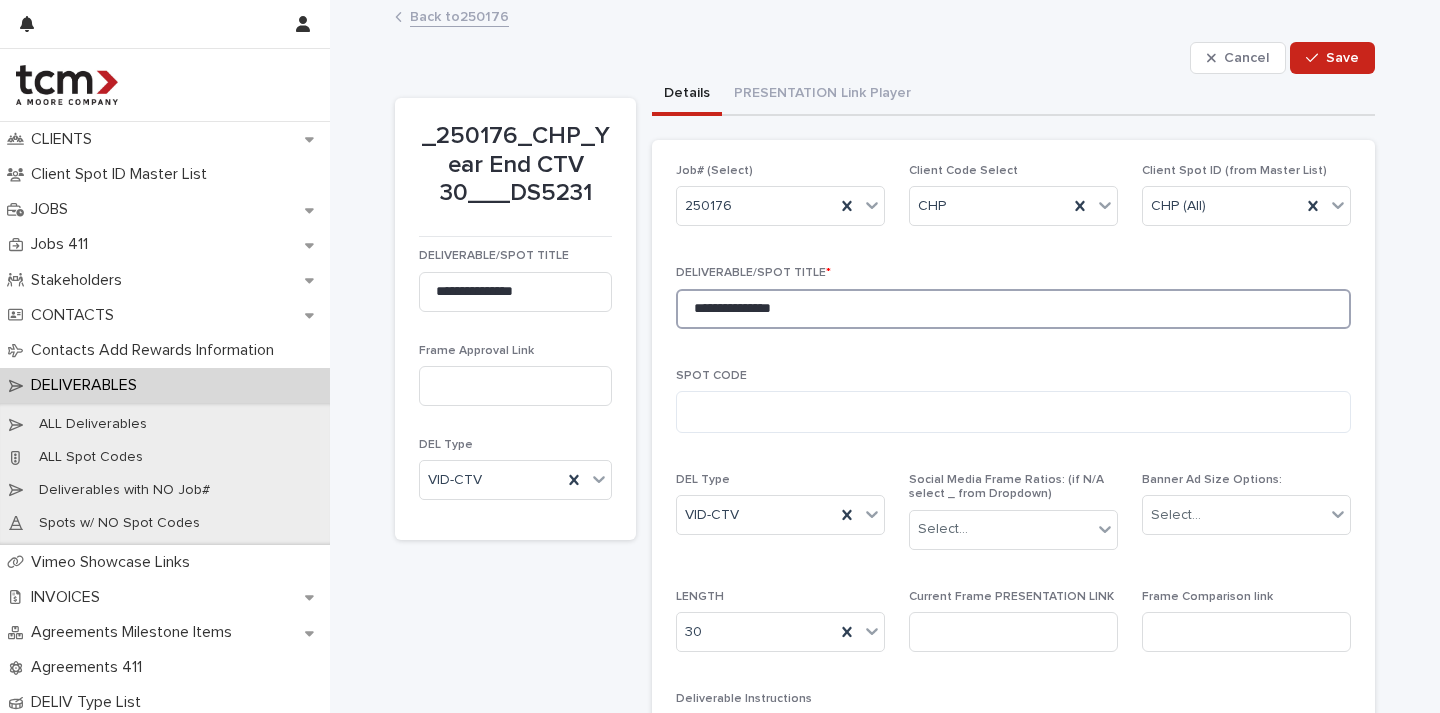 click on "**********" at bounding box center (1013, 309) 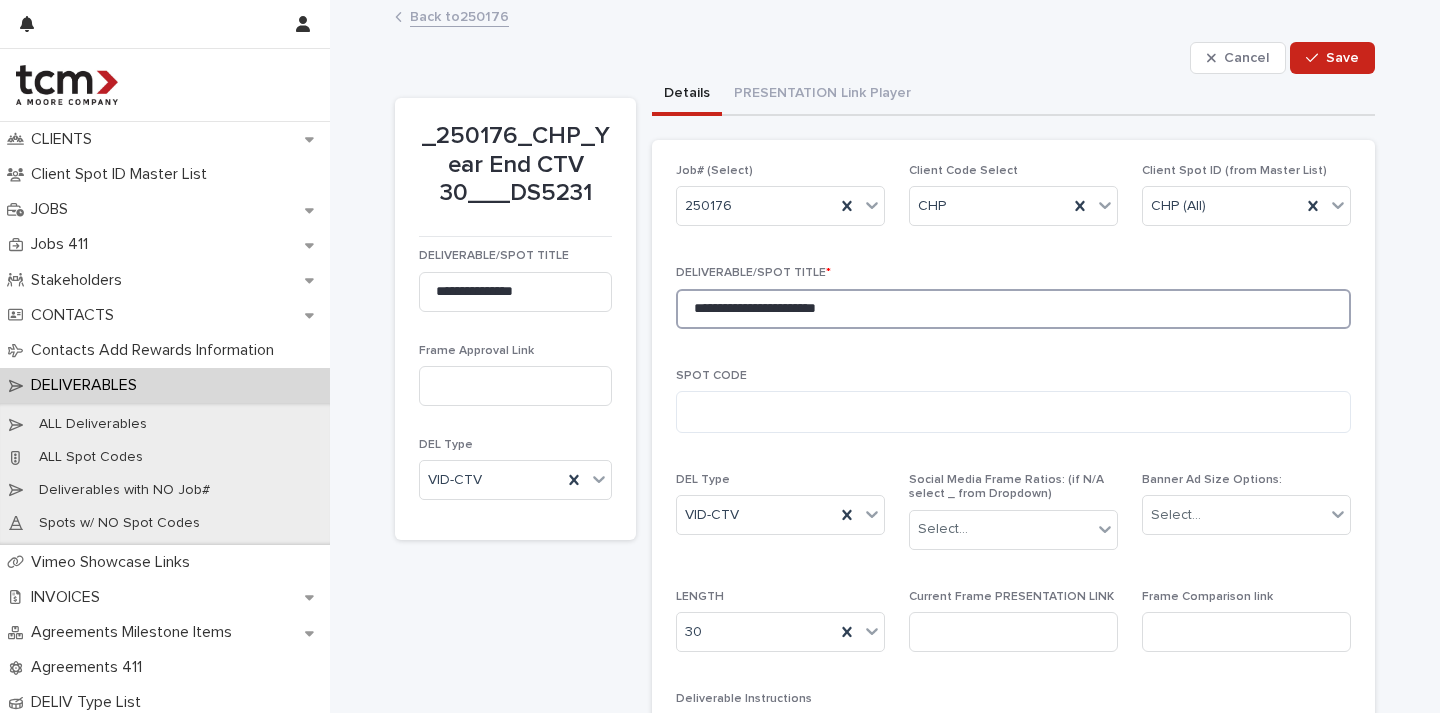 type on "**********" 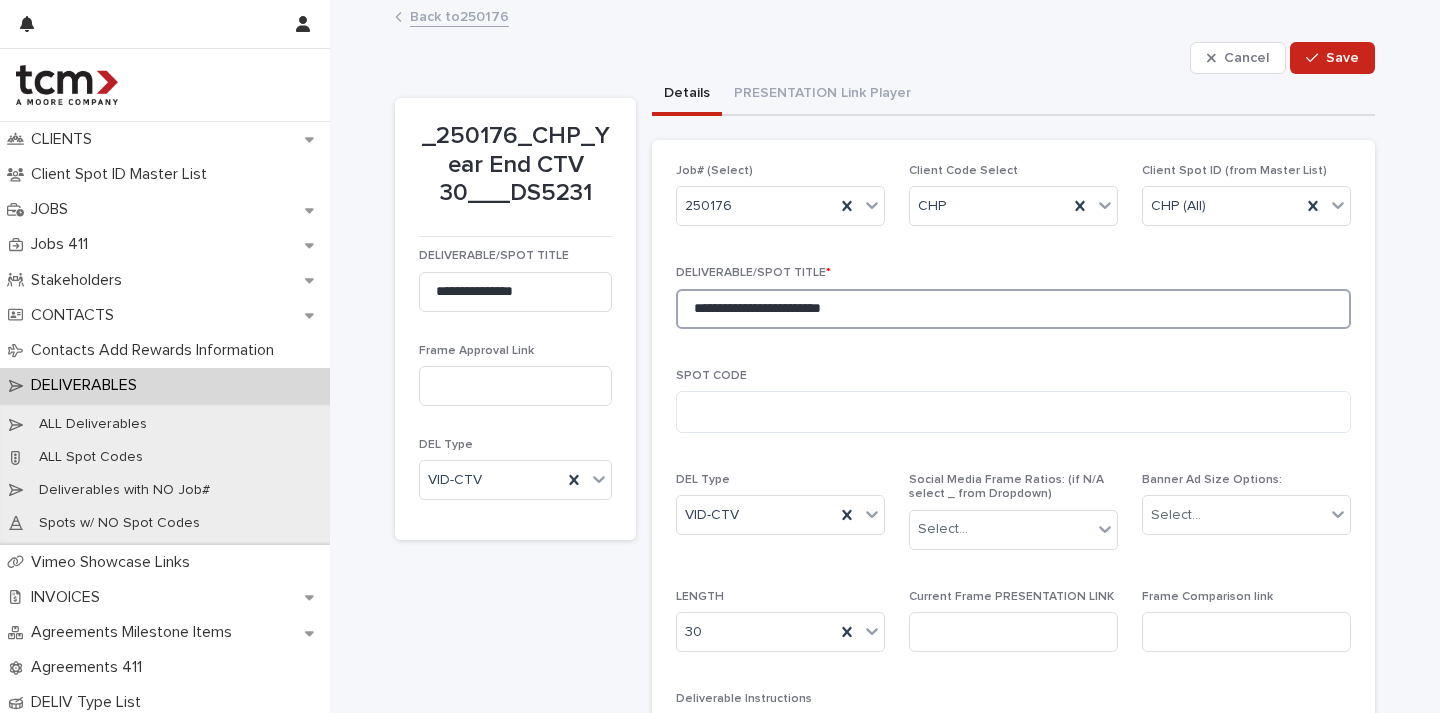 type on "**********" 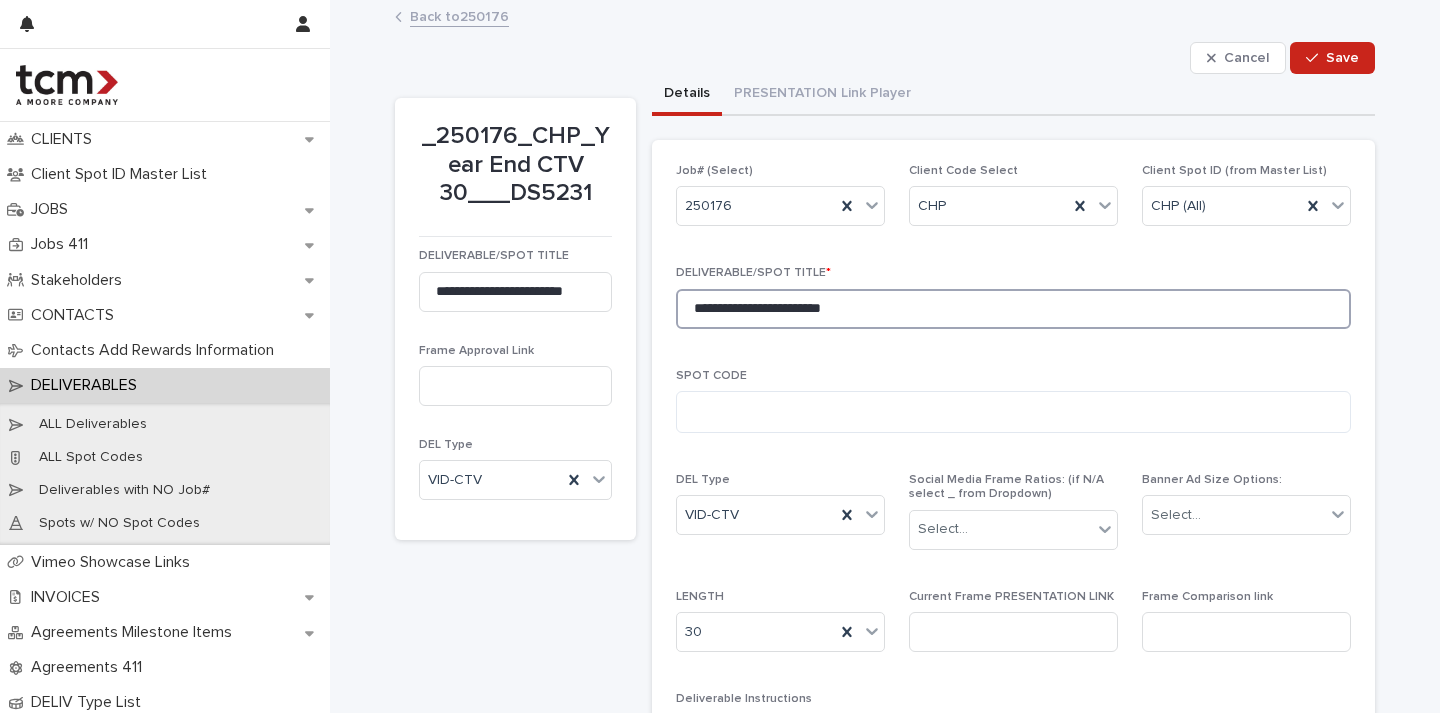 drag, startPoint x: 801, startPoint y: 313, endPoint x: 747, endPoint y: 309, distance: 54.147945 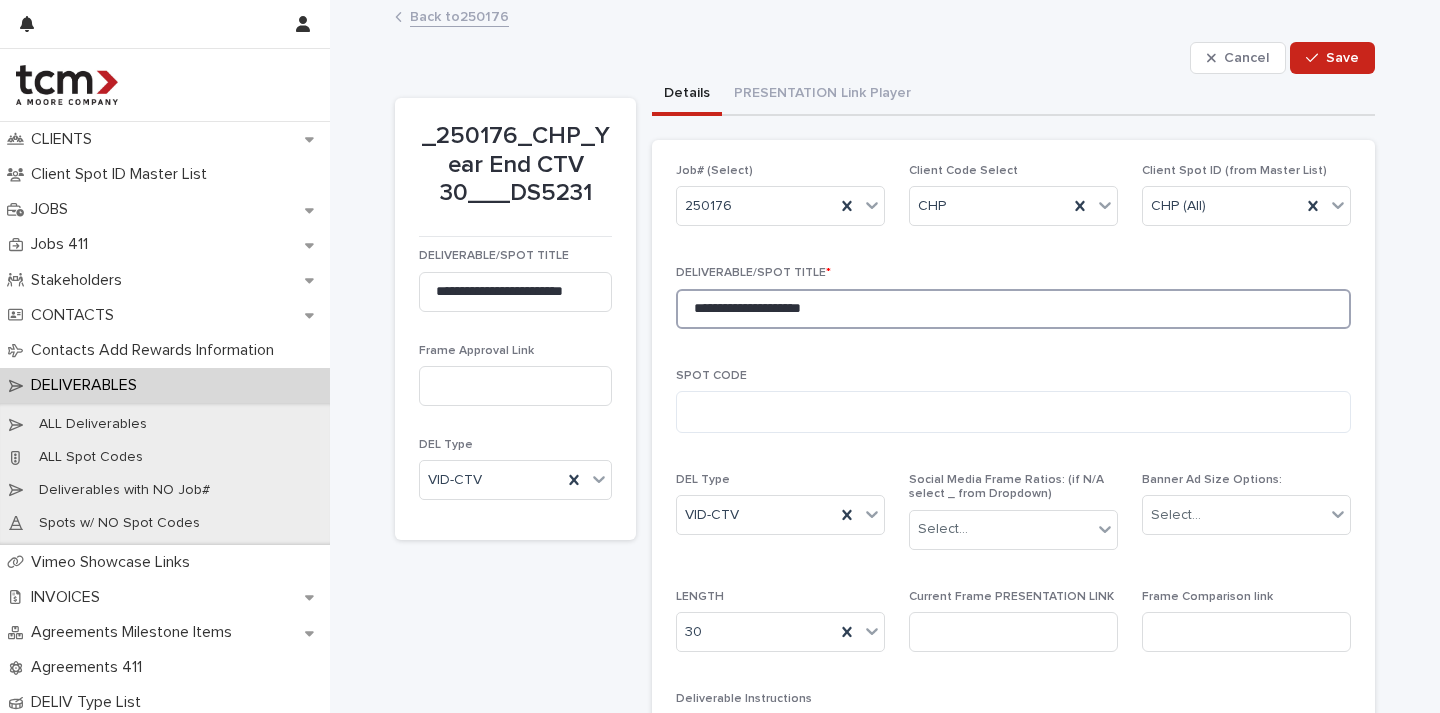 type on "**********" 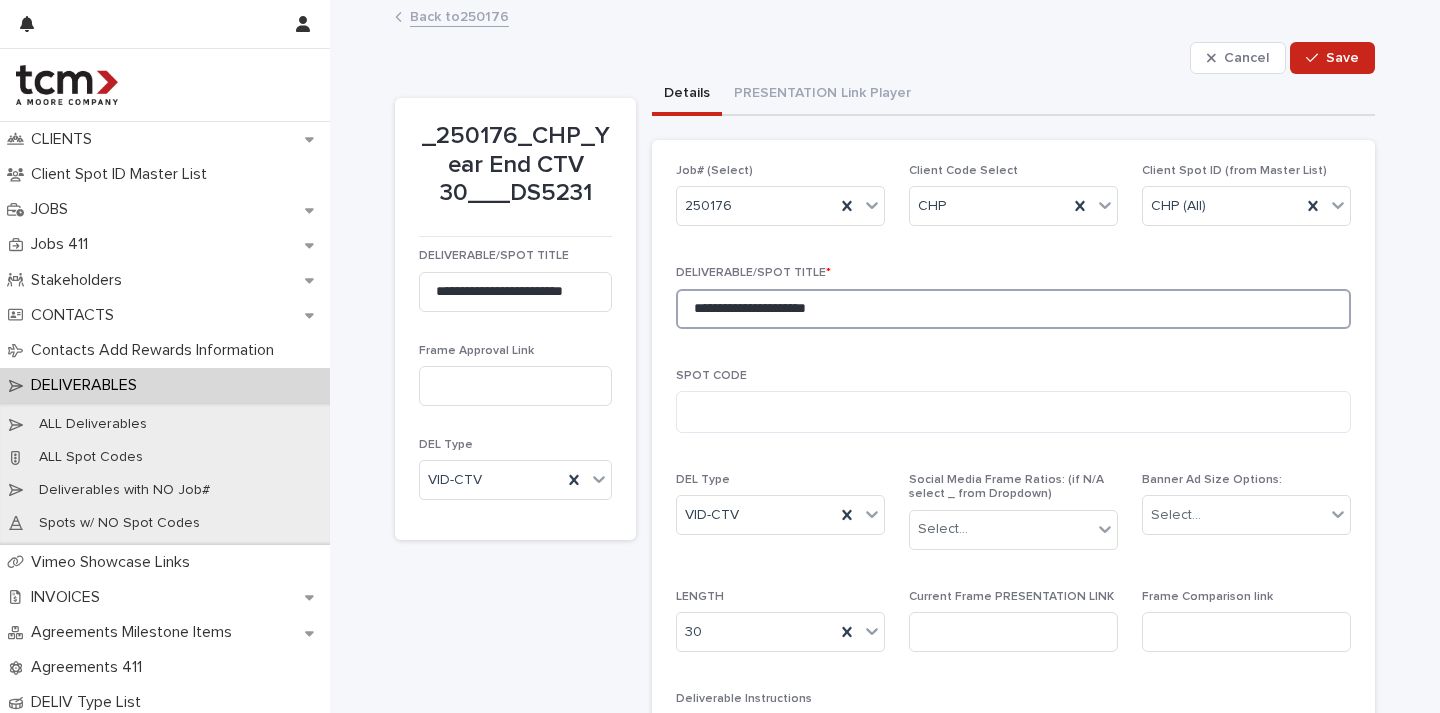 type on "**********" 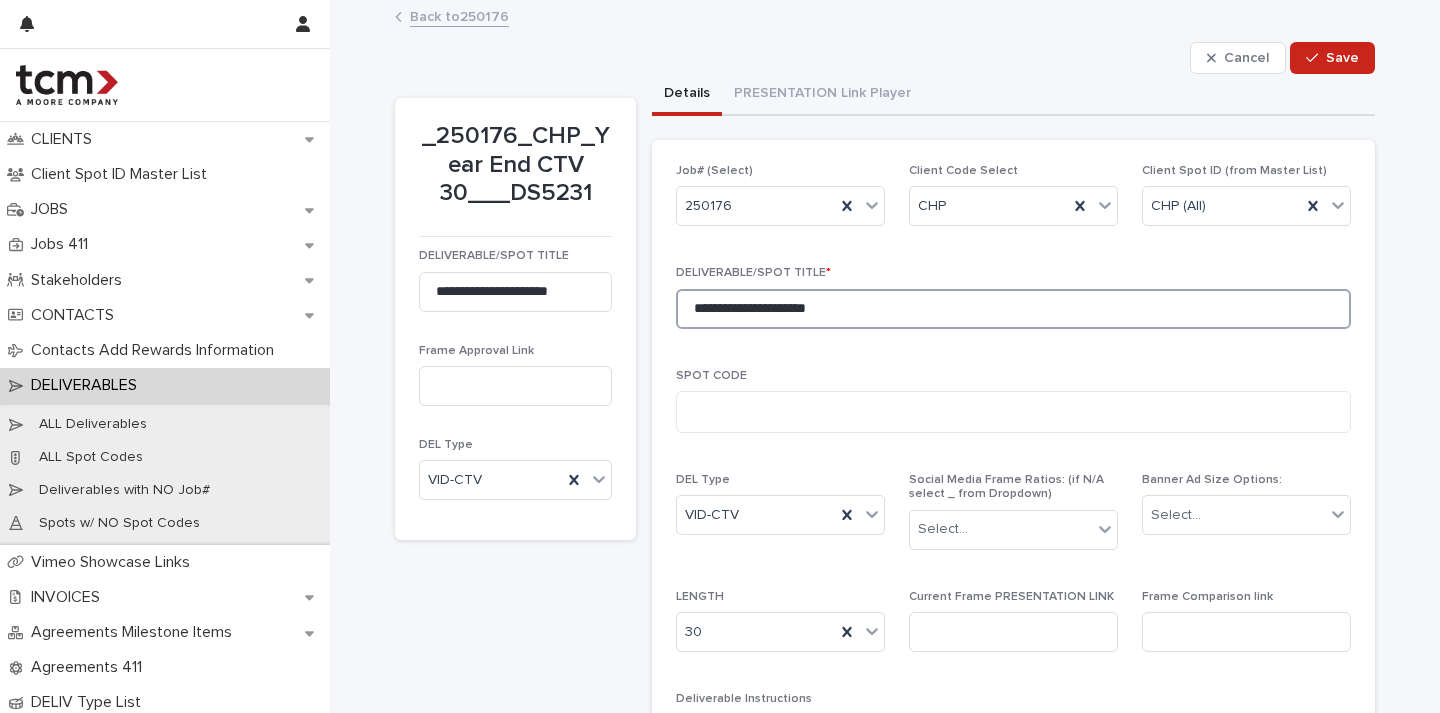 type on "**********" 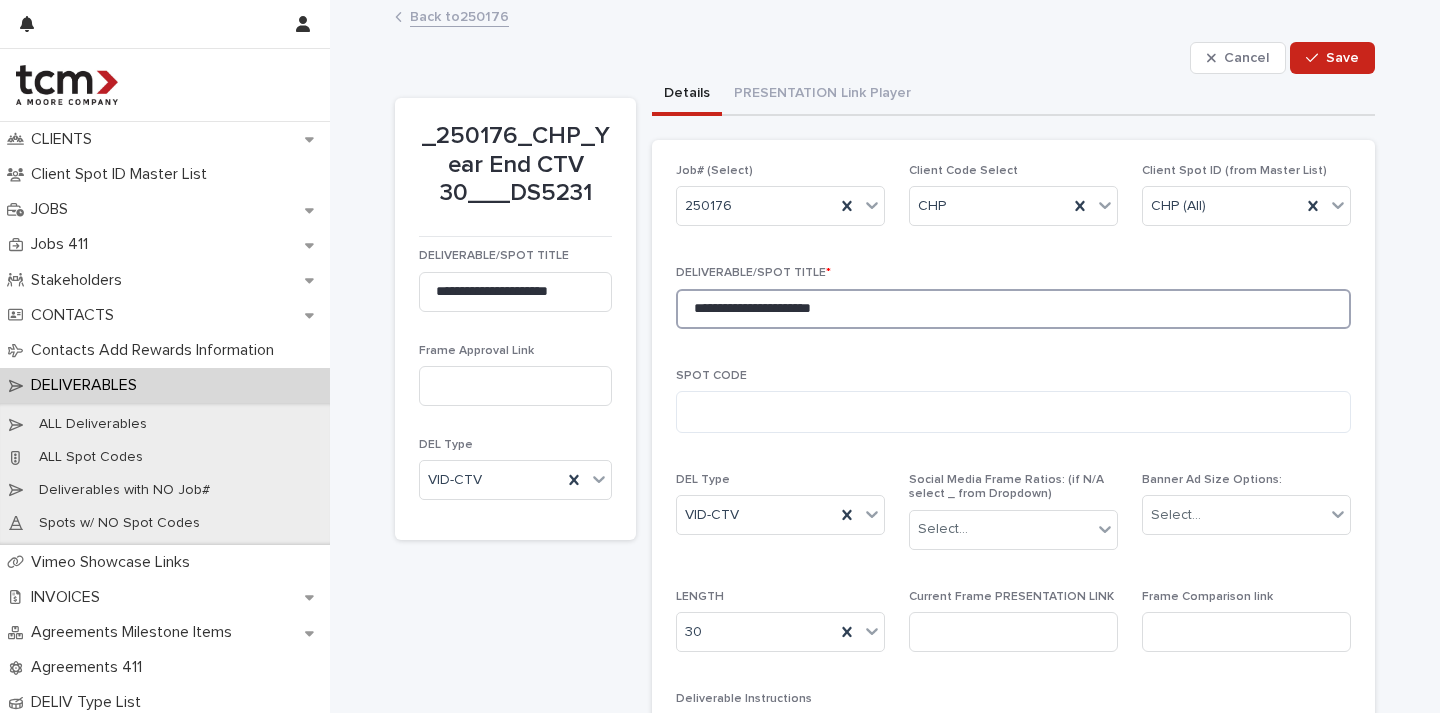 type on "**********" 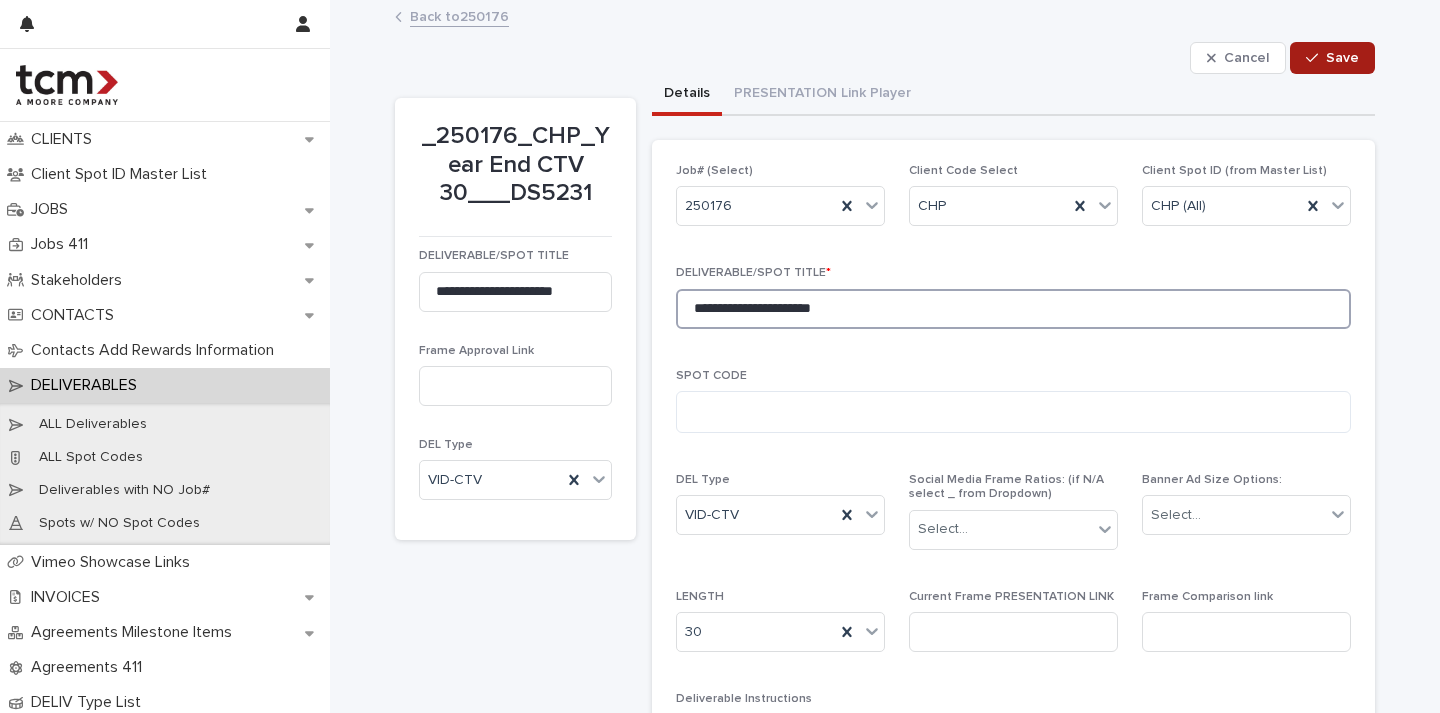 type on "**********" 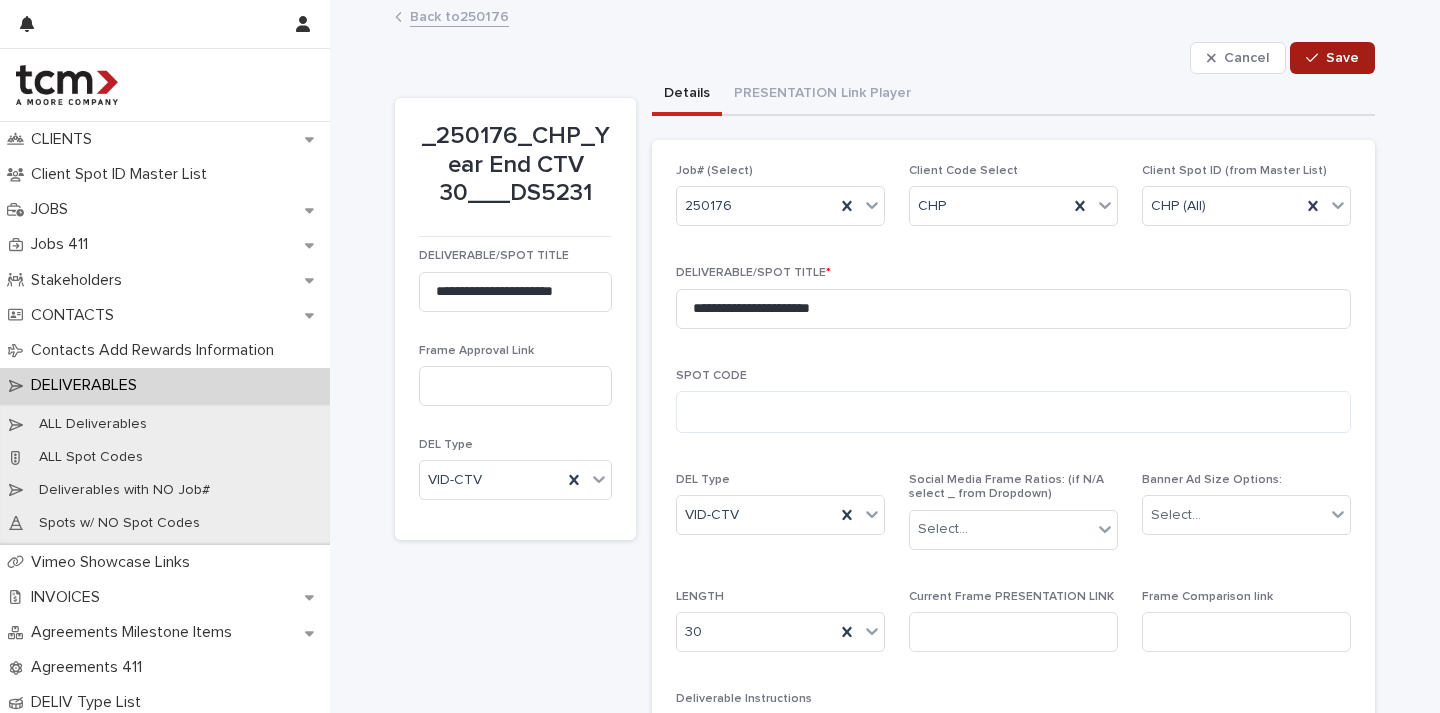 click on "Save" at bounding box center (1342, 58) 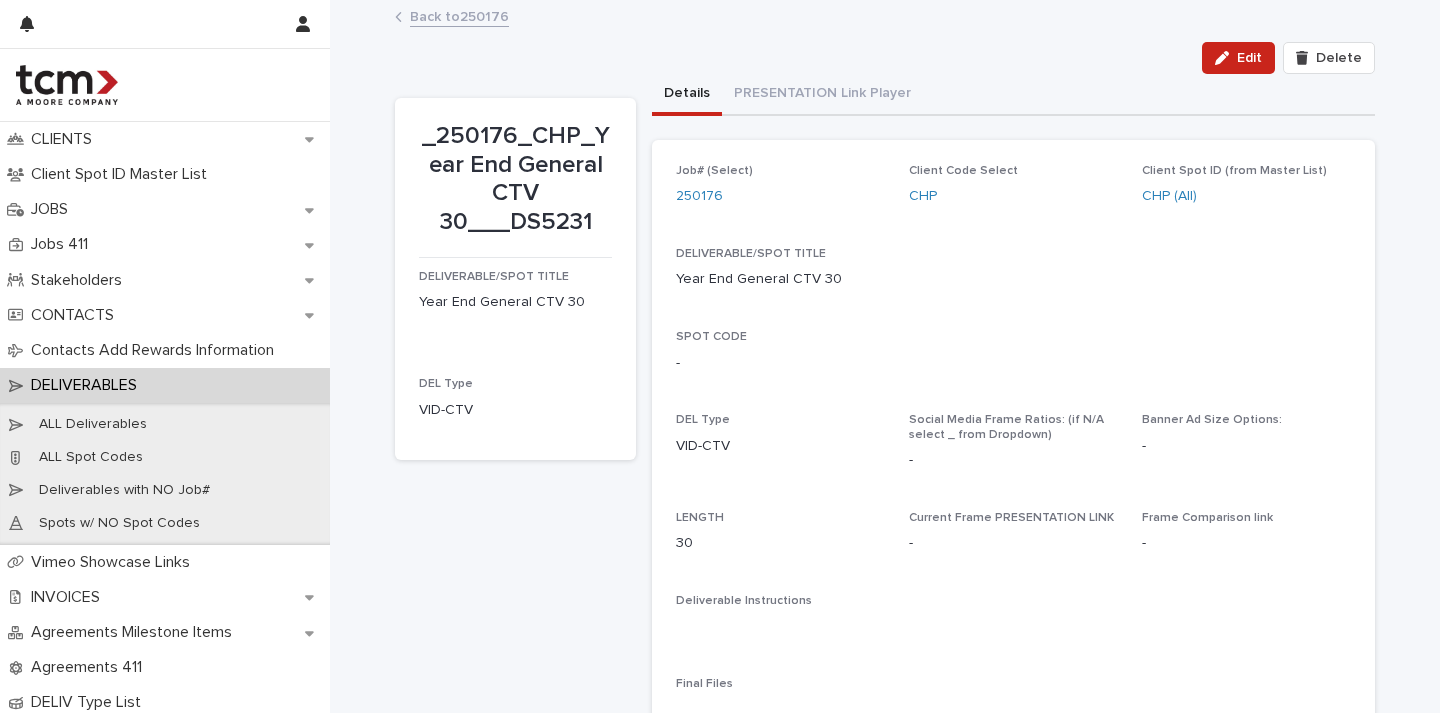 click on "Back to 250176" at bounding box center (459, 15) 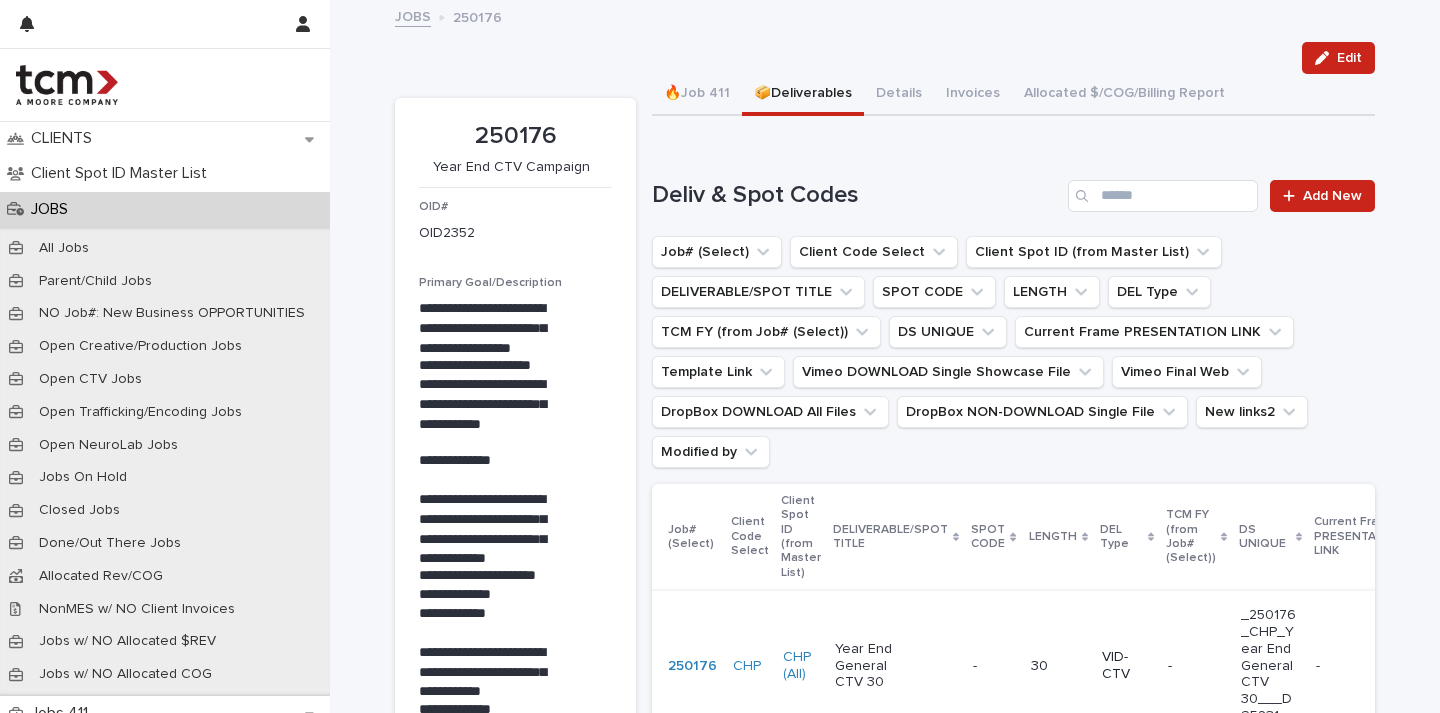scroll, scrollTop: 245, scrollLeft: 0, axis: vertical 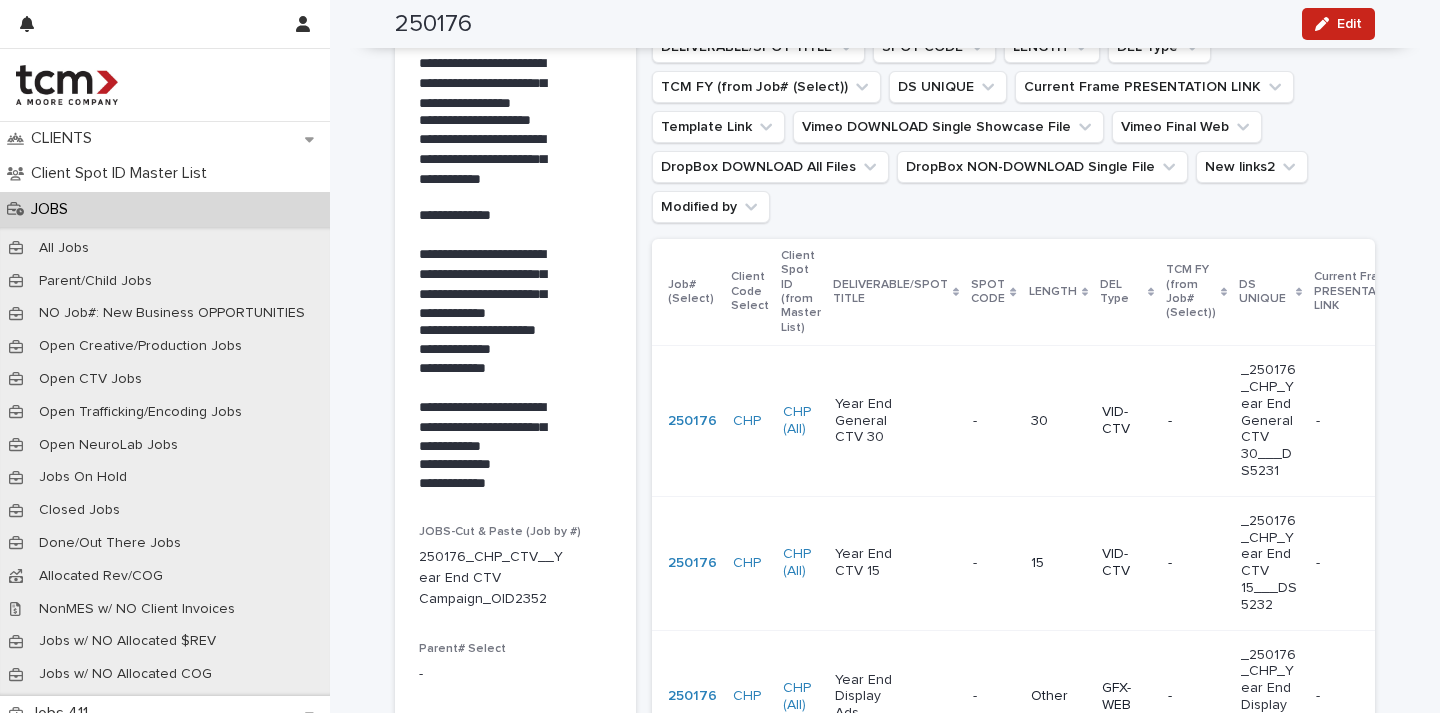 click on "Year End CTV 15" at bounding box center [896, 563] 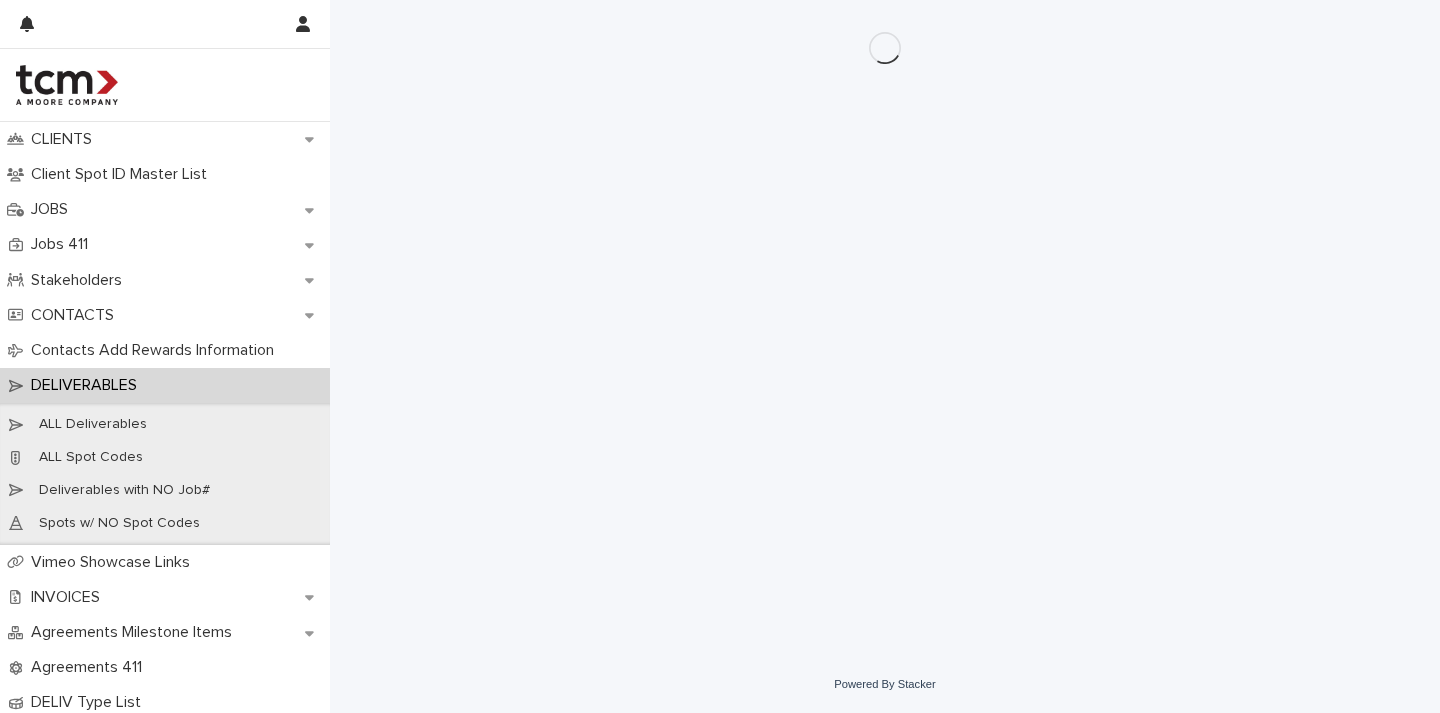 scroll, scrollTop: 0, scrollLeft: 0, axis: both 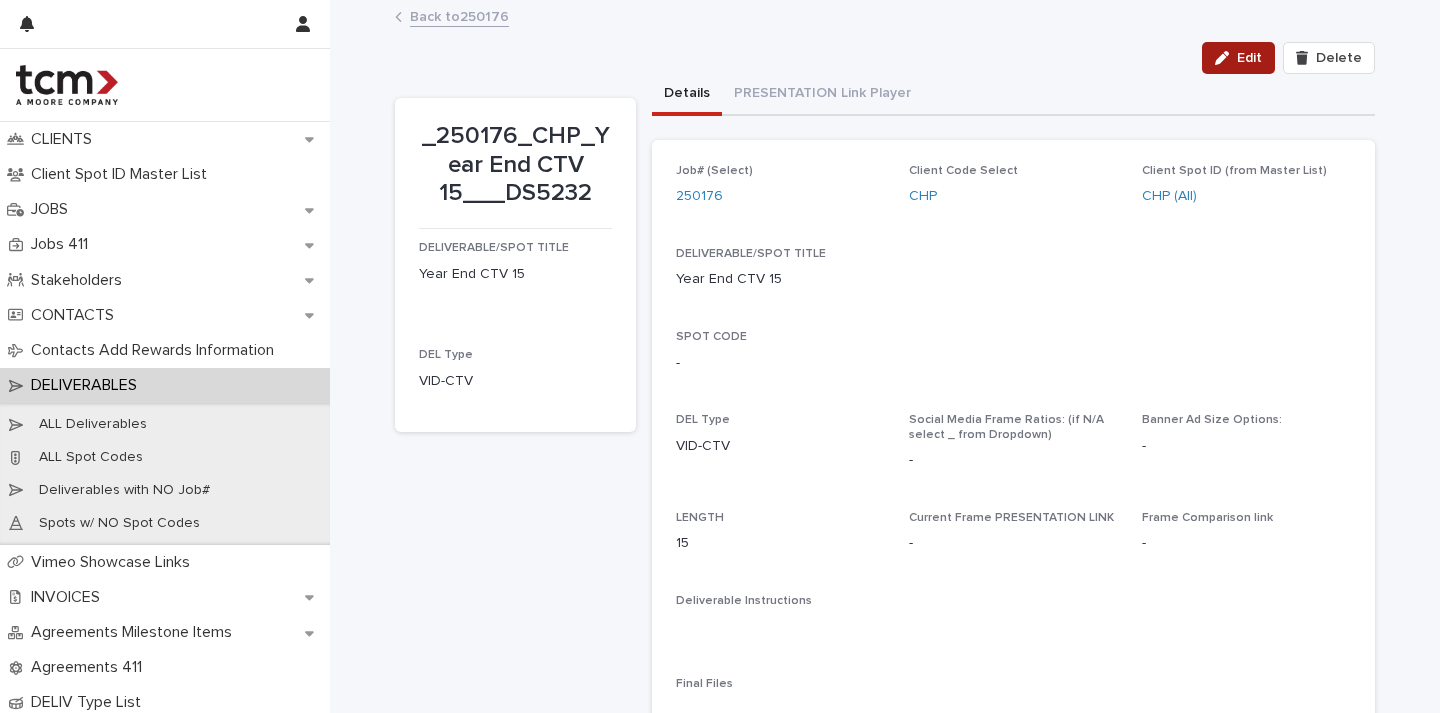 click on "Edit" at bounding box center [1238, 58] 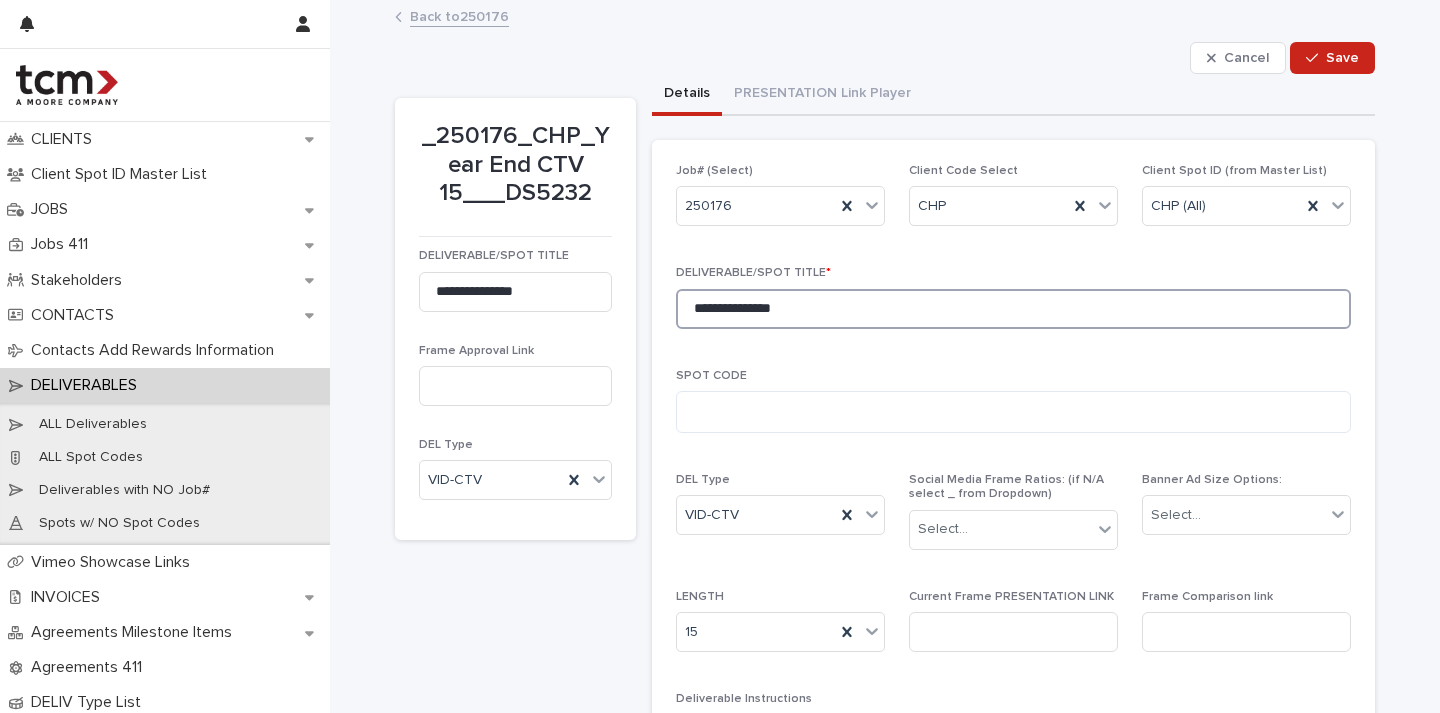 click on "**********" at bounding box center [1013, 309] 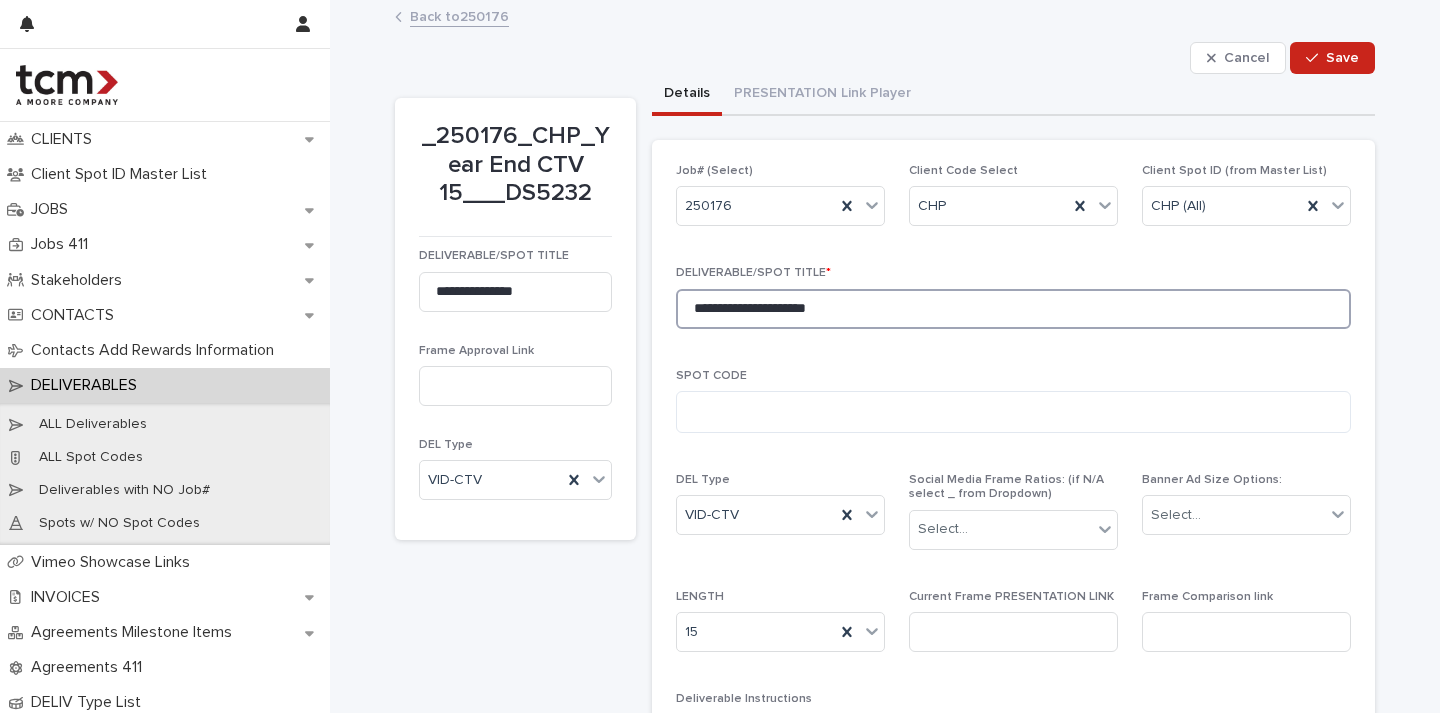 type on "**********" 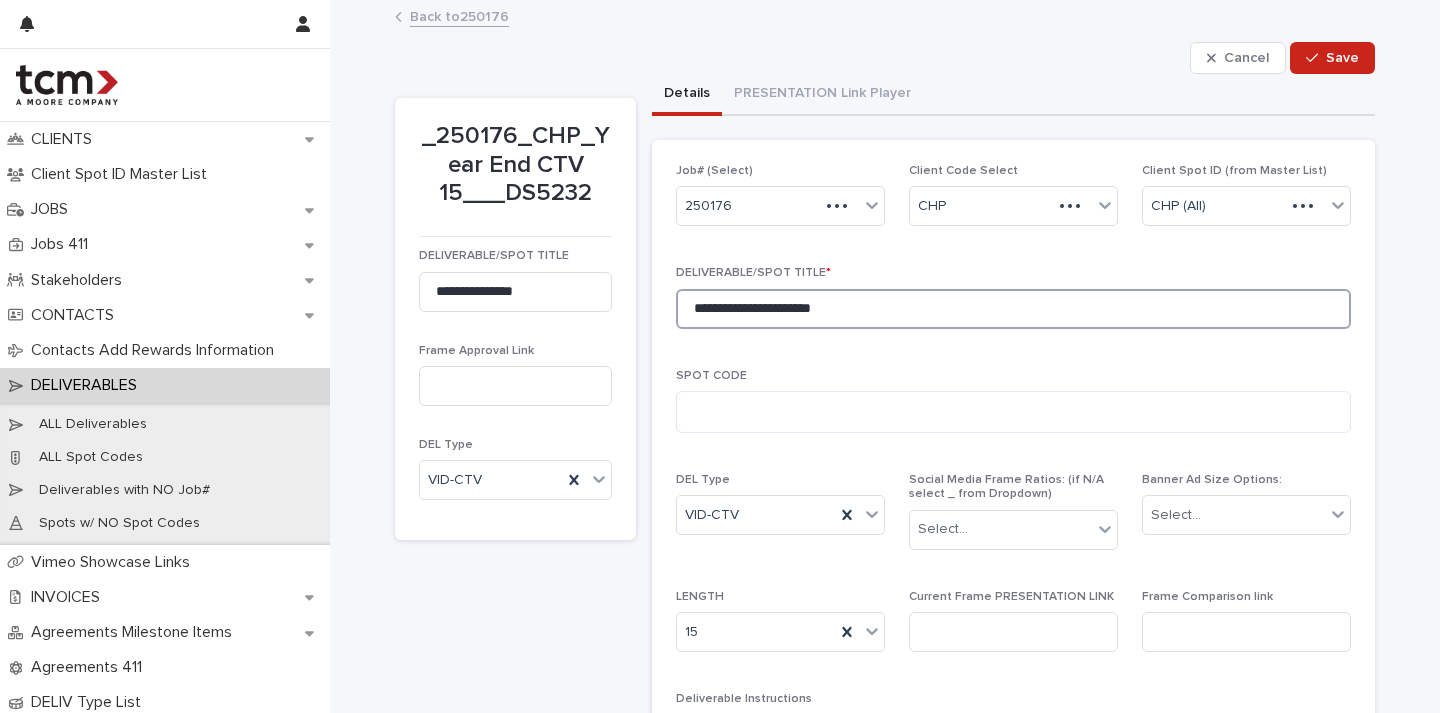 type on "**********" 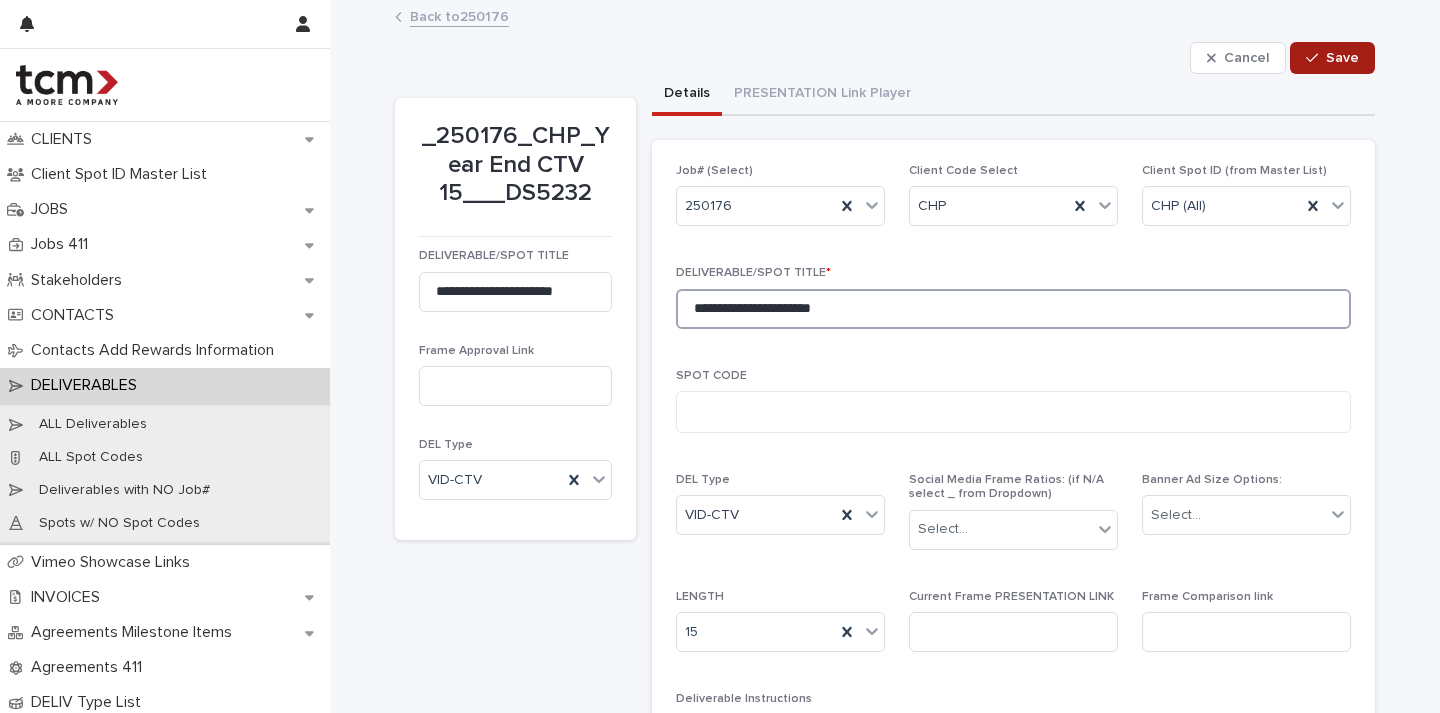 type on "**********" 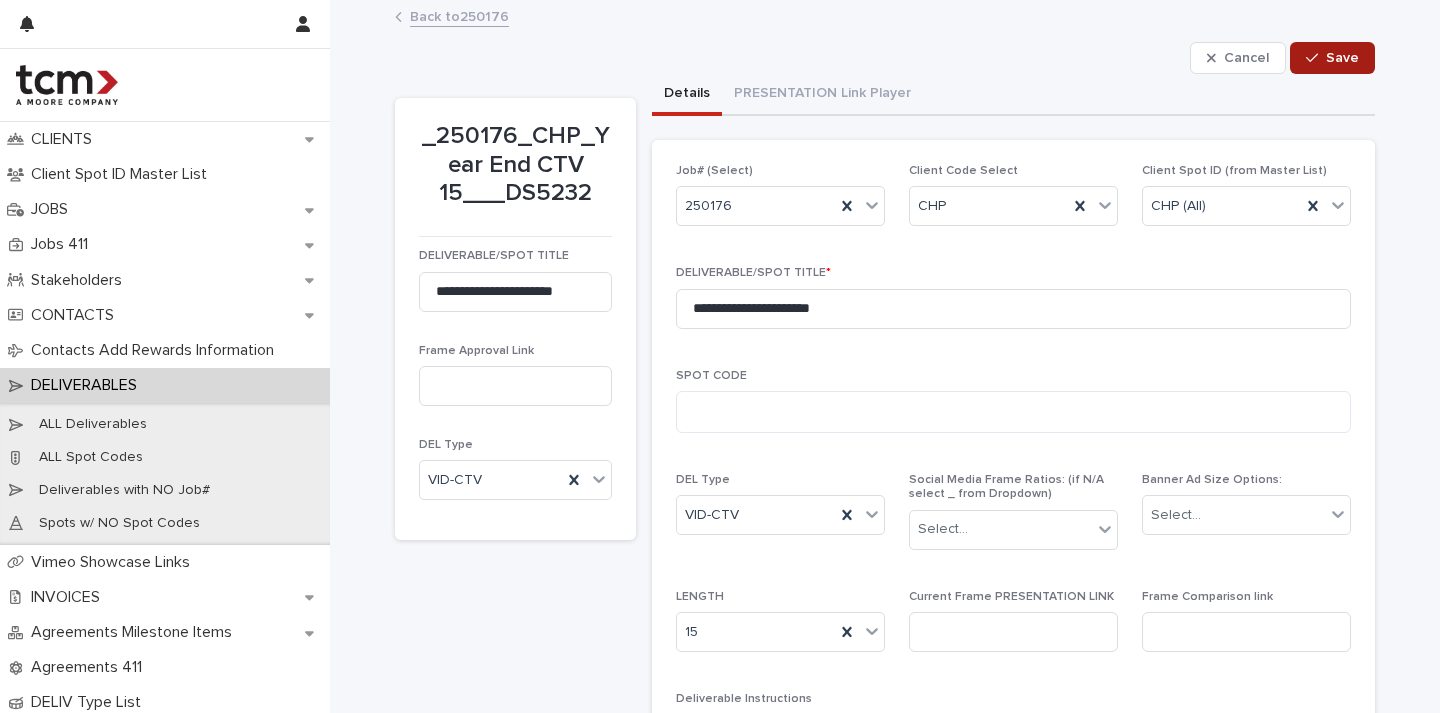 click on "Save" at bounding box center [1342, 58] 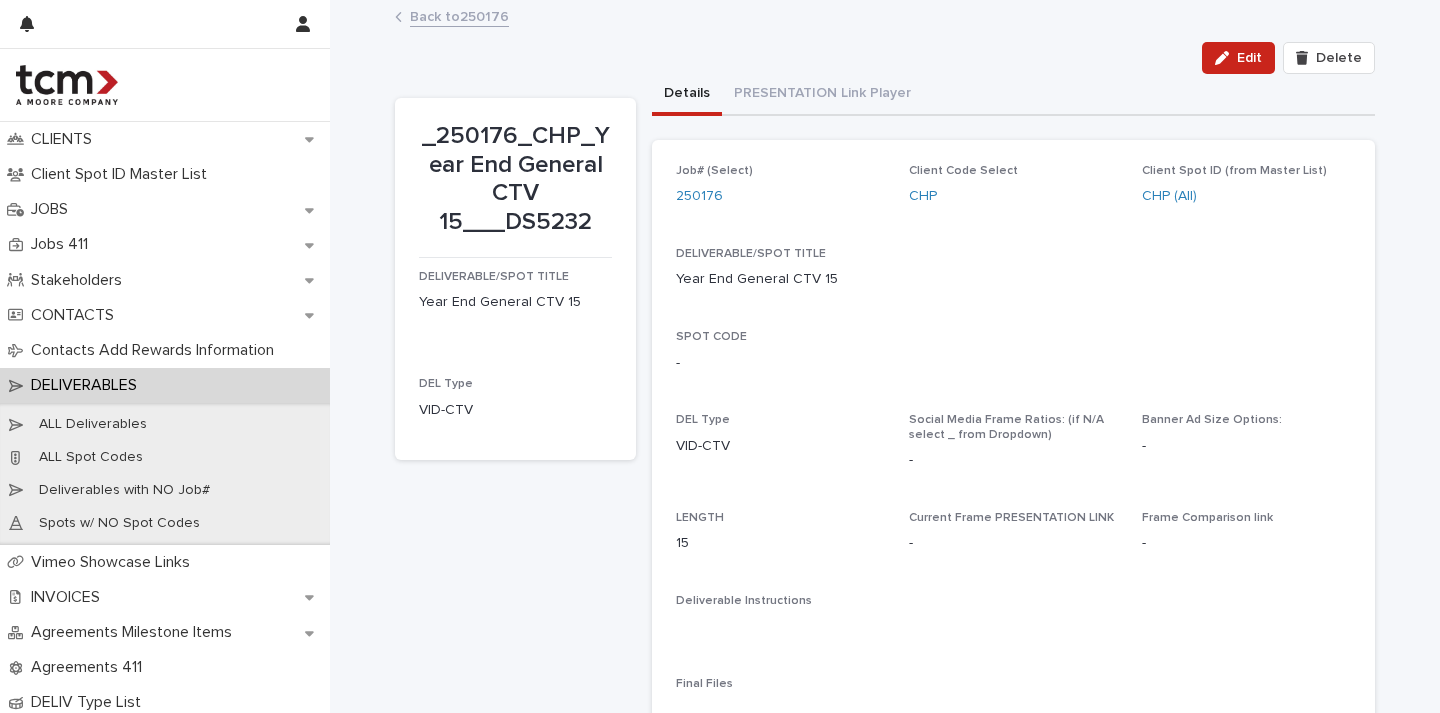 click on "Back to 250176" at bounding box center (459, 15) 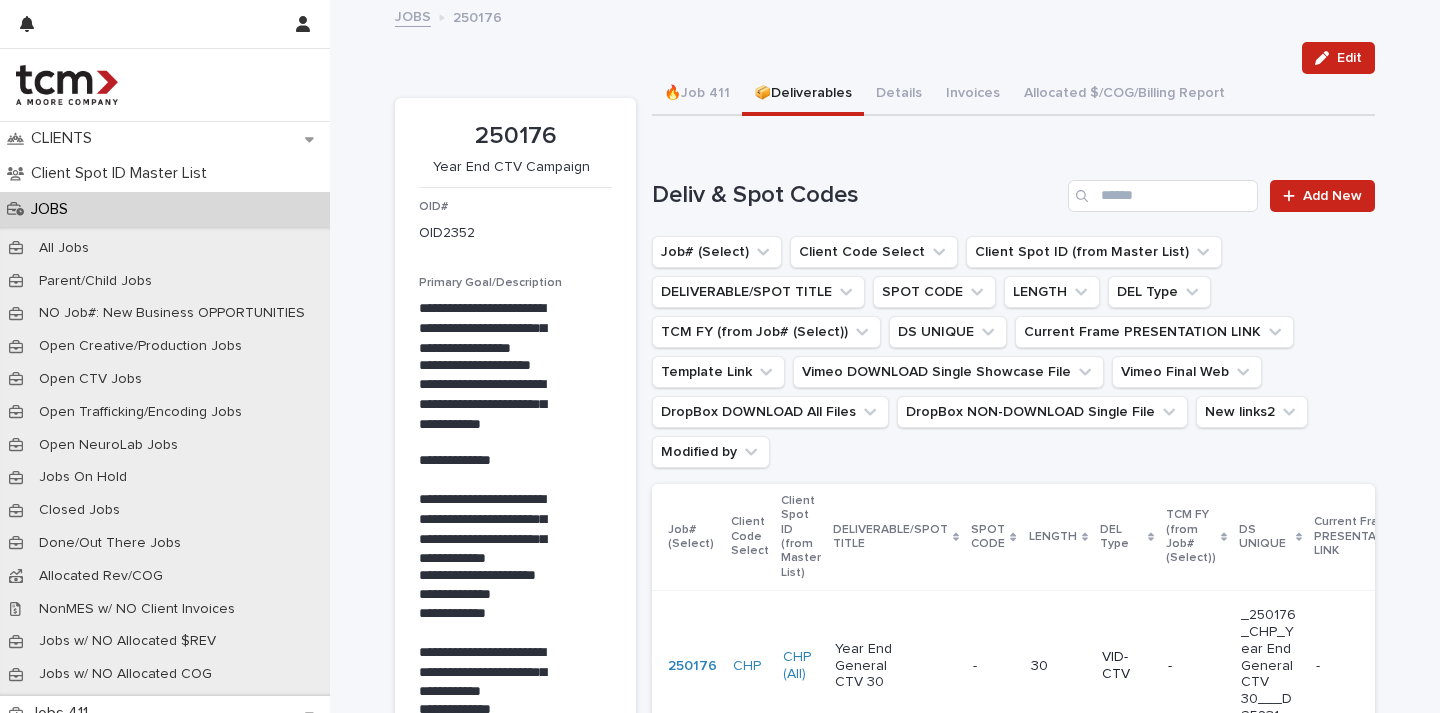 scroll, scrollTop: 1059, scrollLeft: 0, axis: vertical 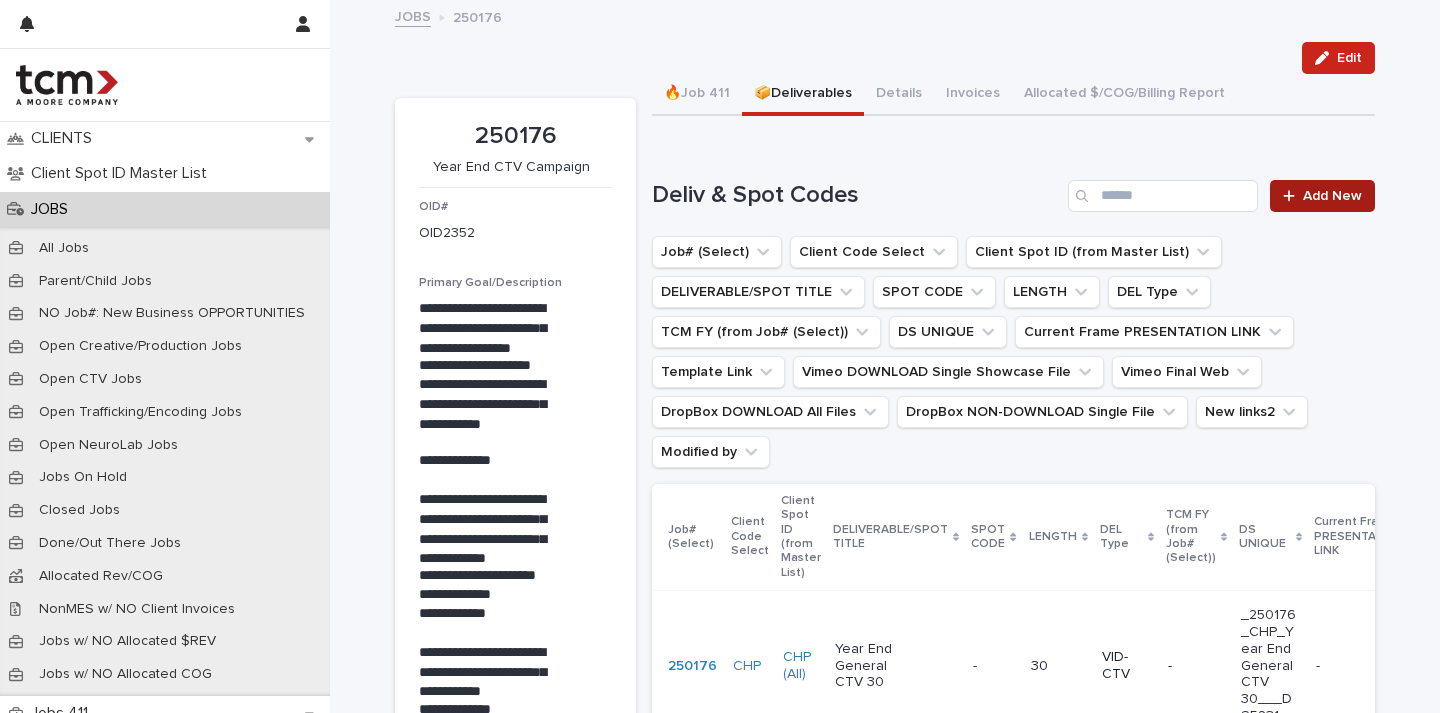 click on "Add New" at bounding box center (1332, 196) 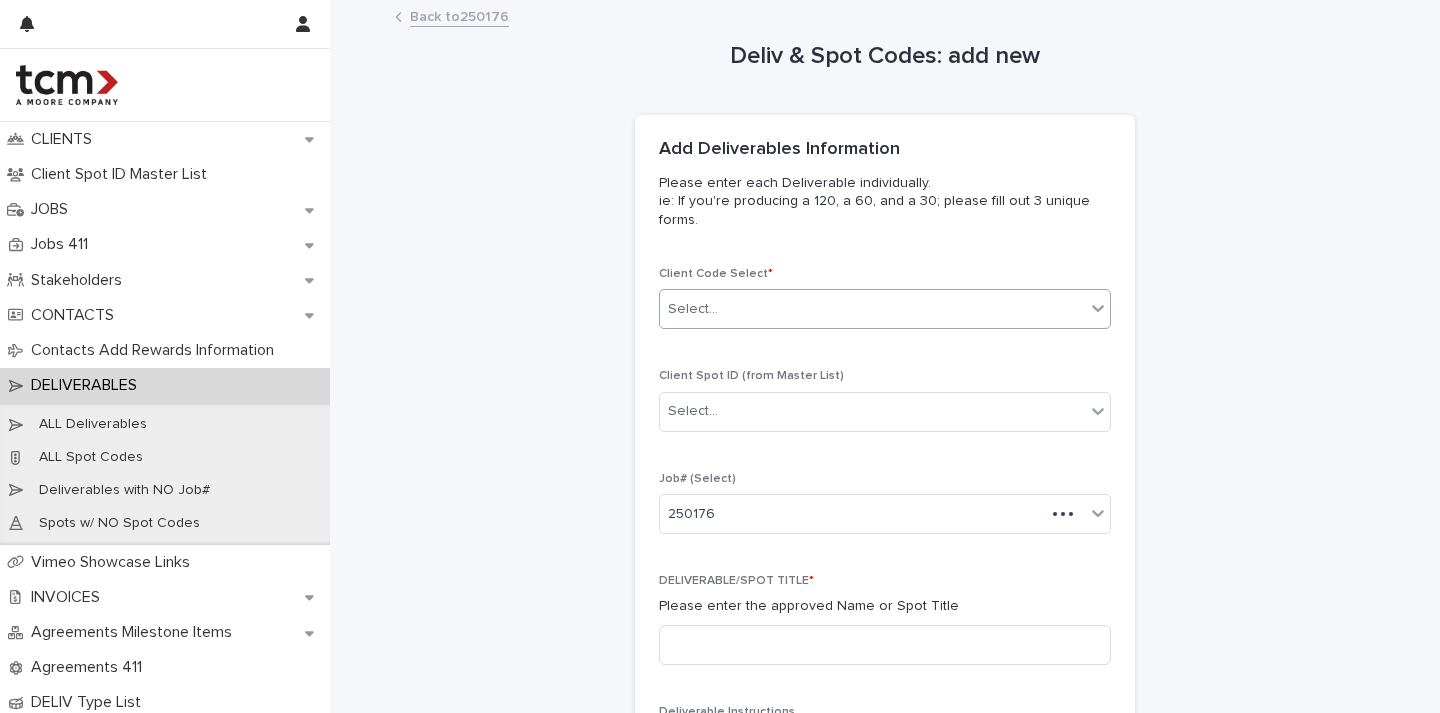 click on "Select..." at bounding box center (885, 309) 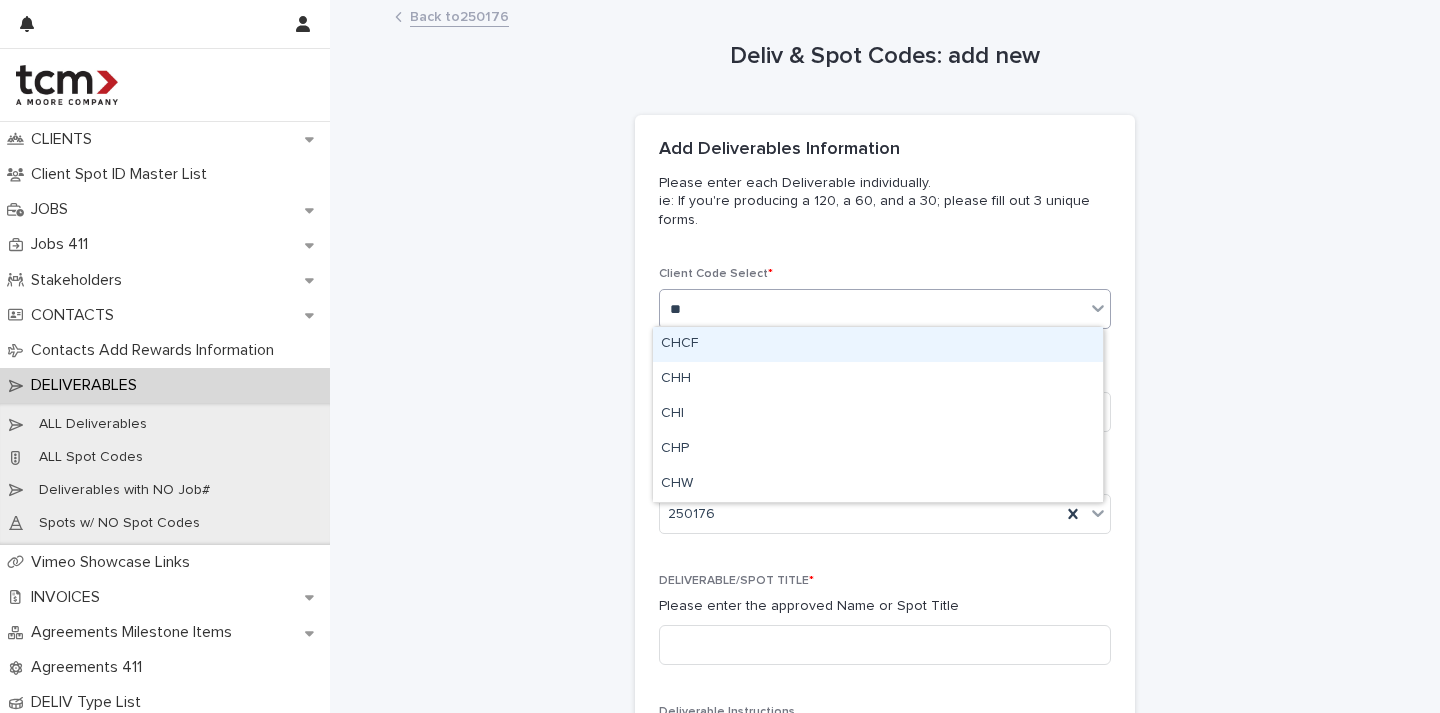 type on "***" 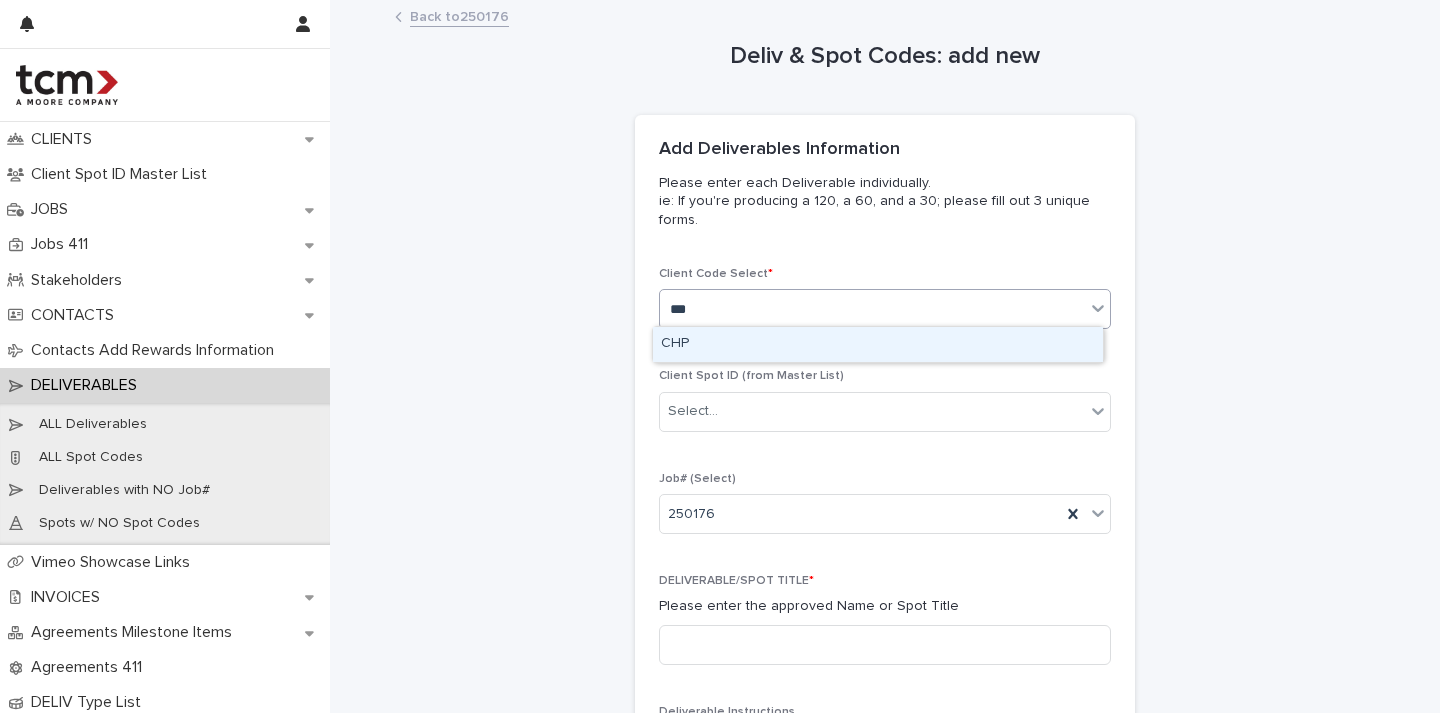 type 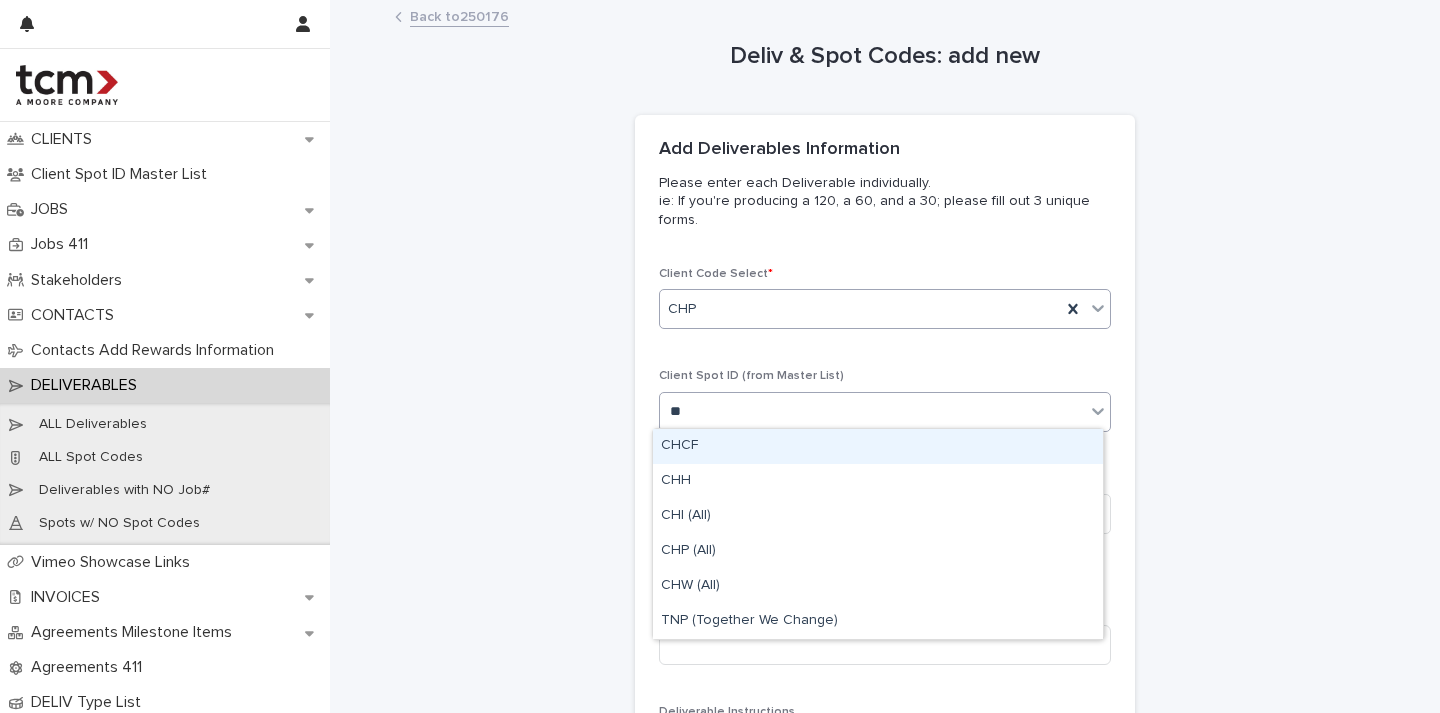 type on "***" 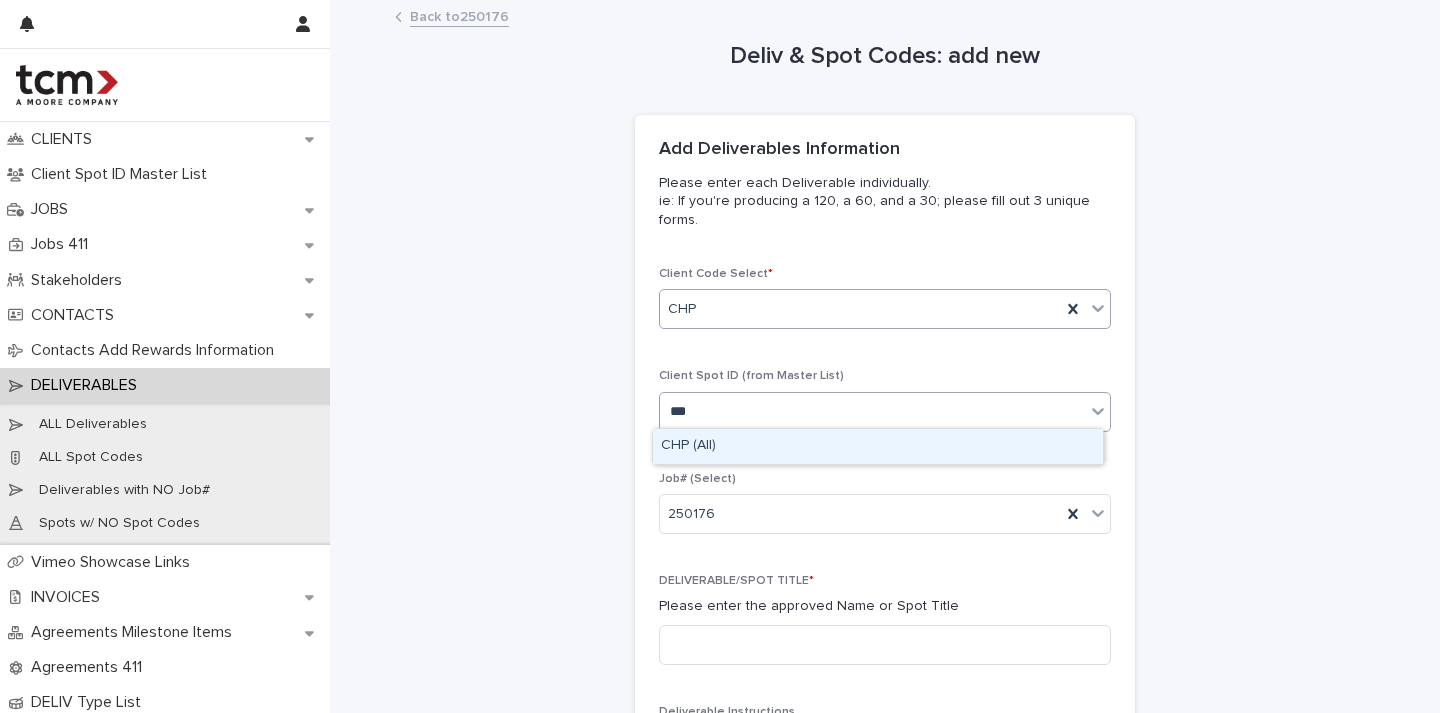 type 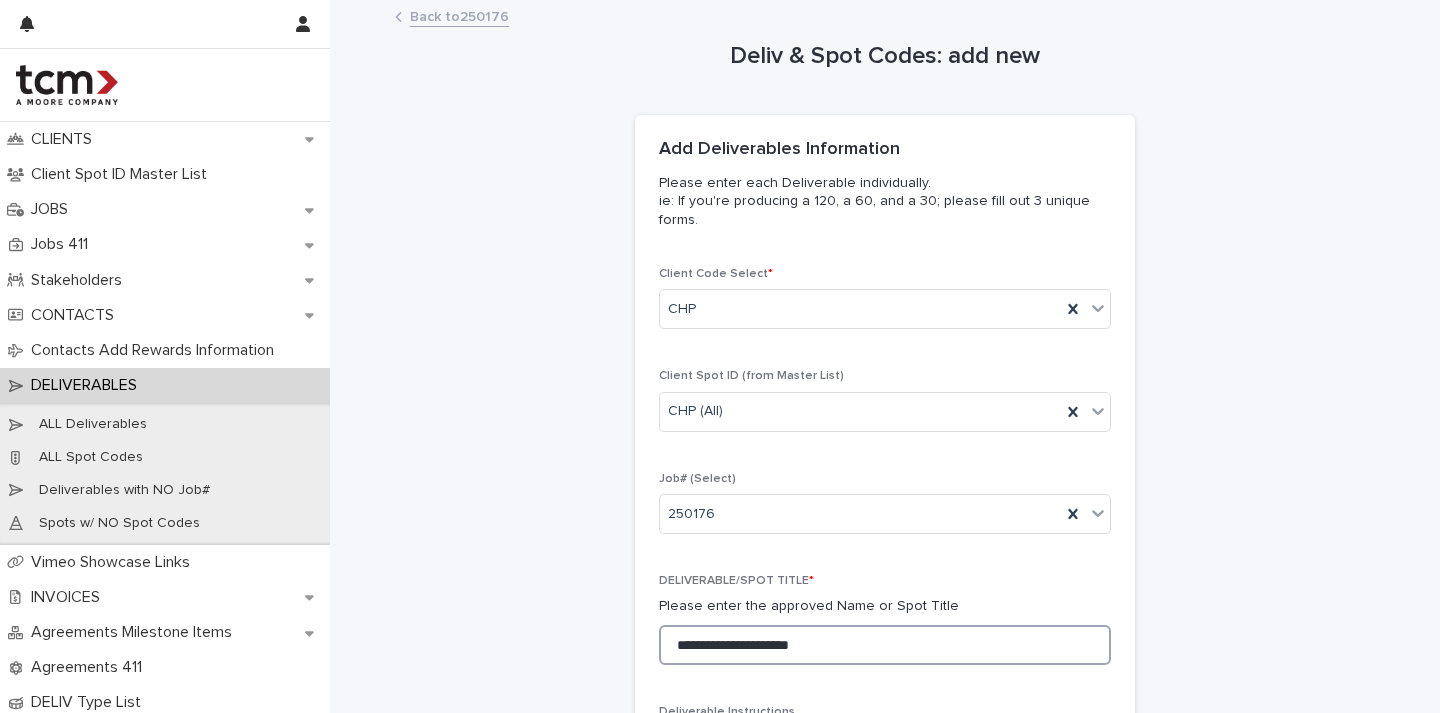 click on "**********" at bounding box center (885, 645) 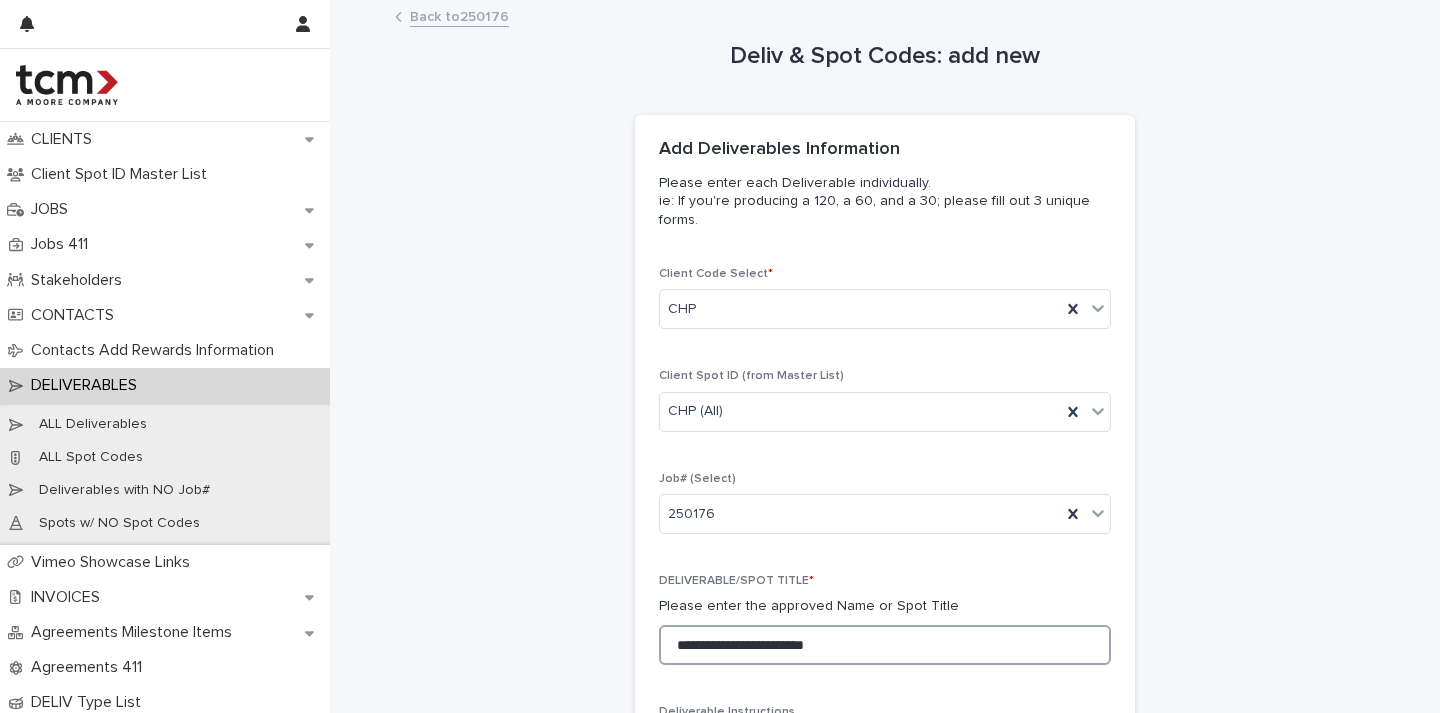 drag, startPoint x: 893, startPoint y: 641, endPoint x: 583, endPoint y: 634, distance: 310.079 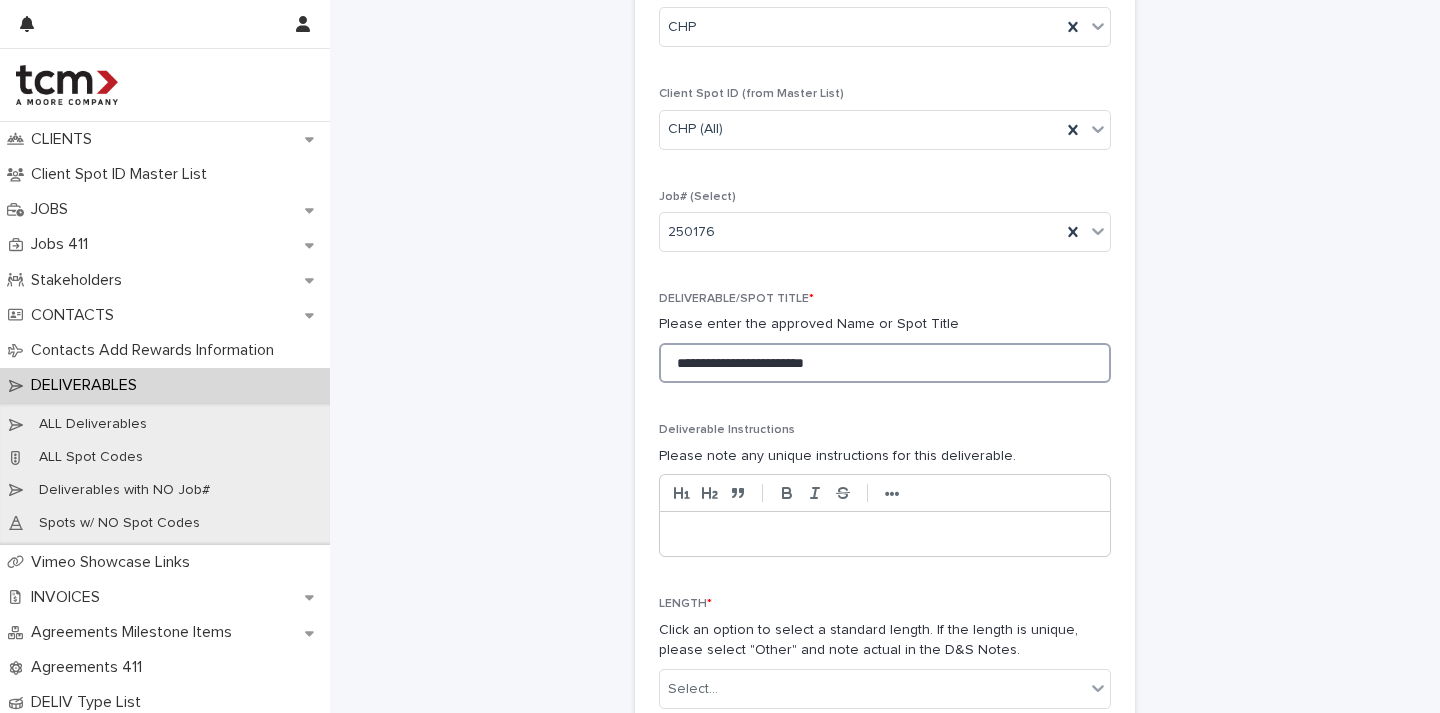 scroll, scrollTop: 387, scrollLeft: 0, axis: vertical 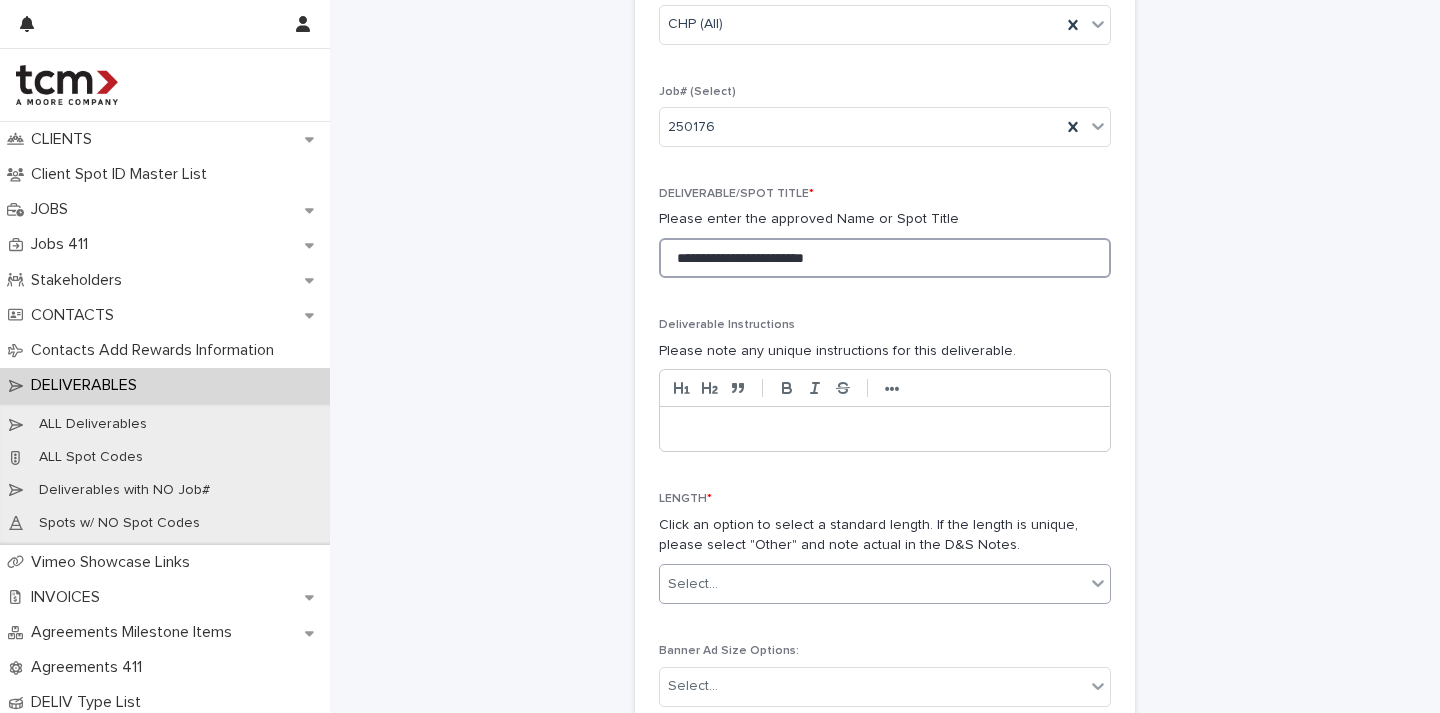type on "**********" 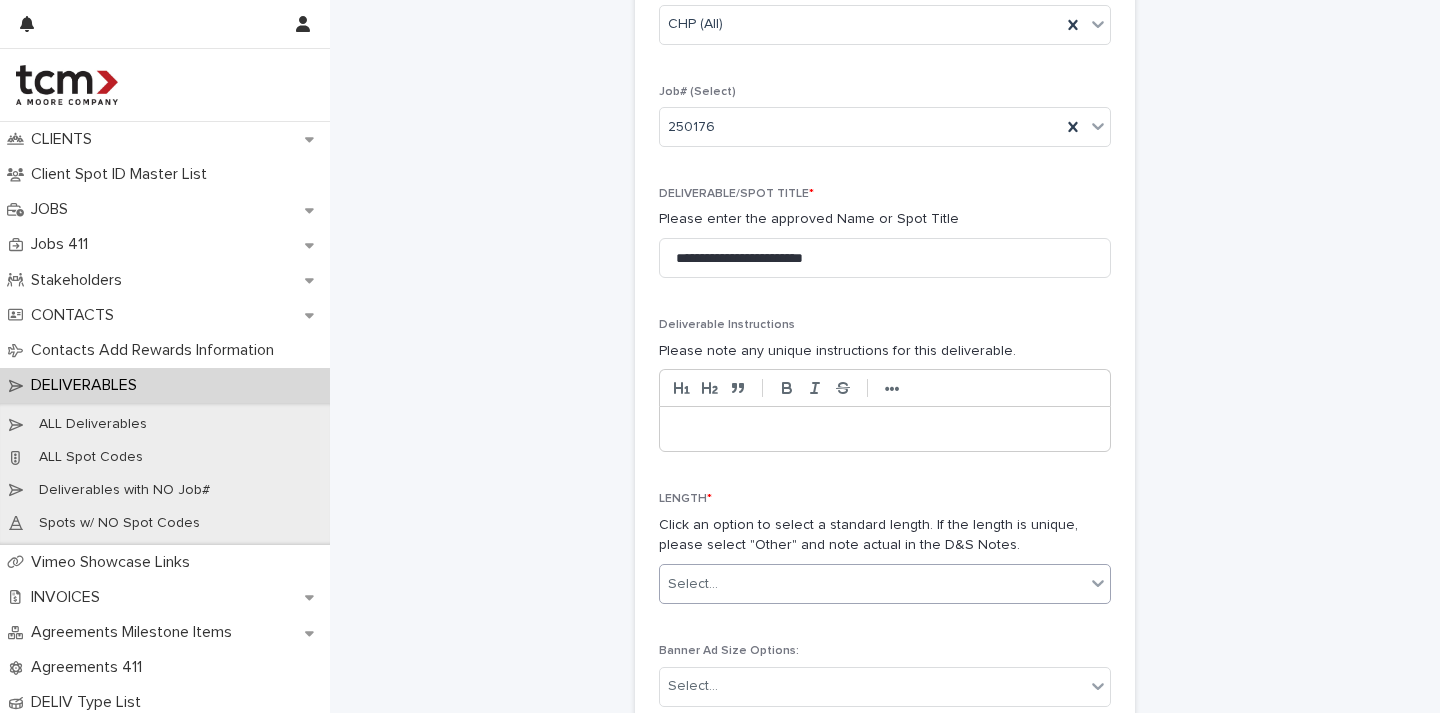 click on "Select..." at bounding box center [872, 584] 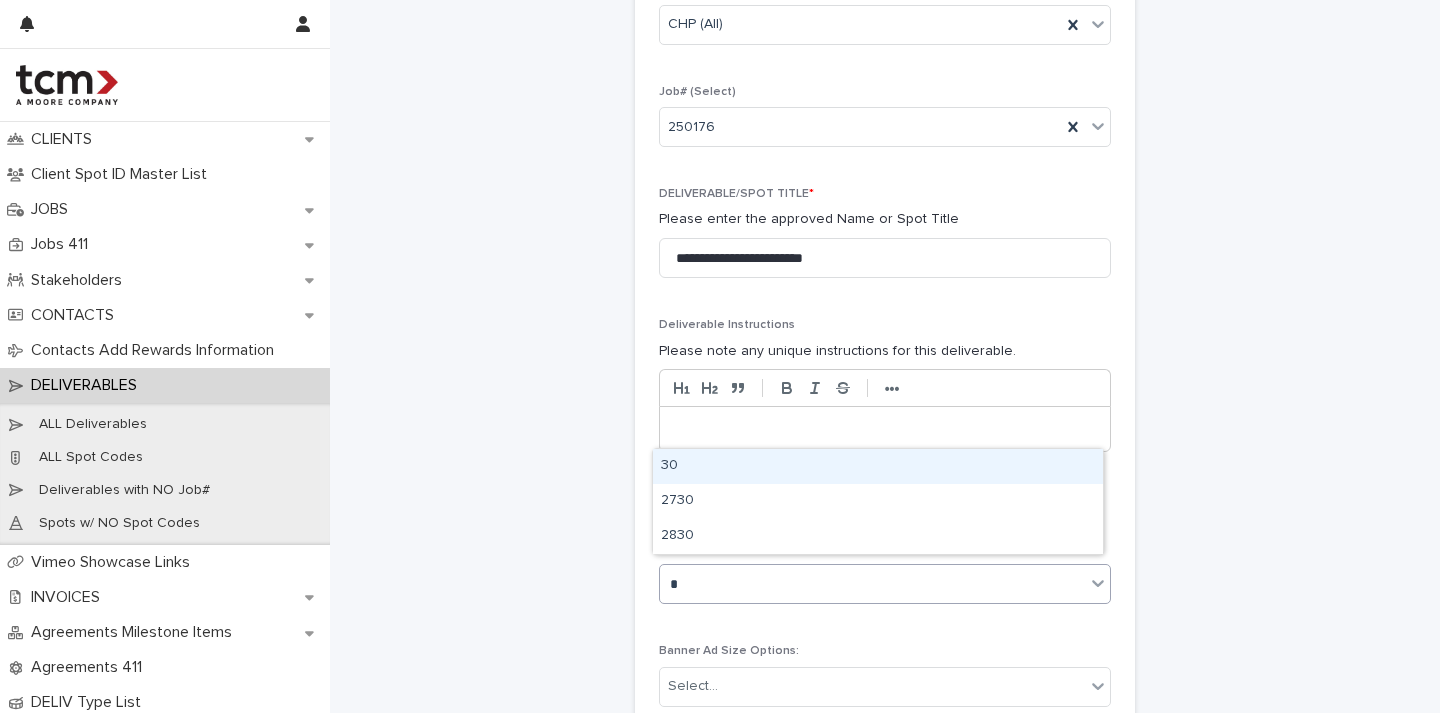 type on "**" 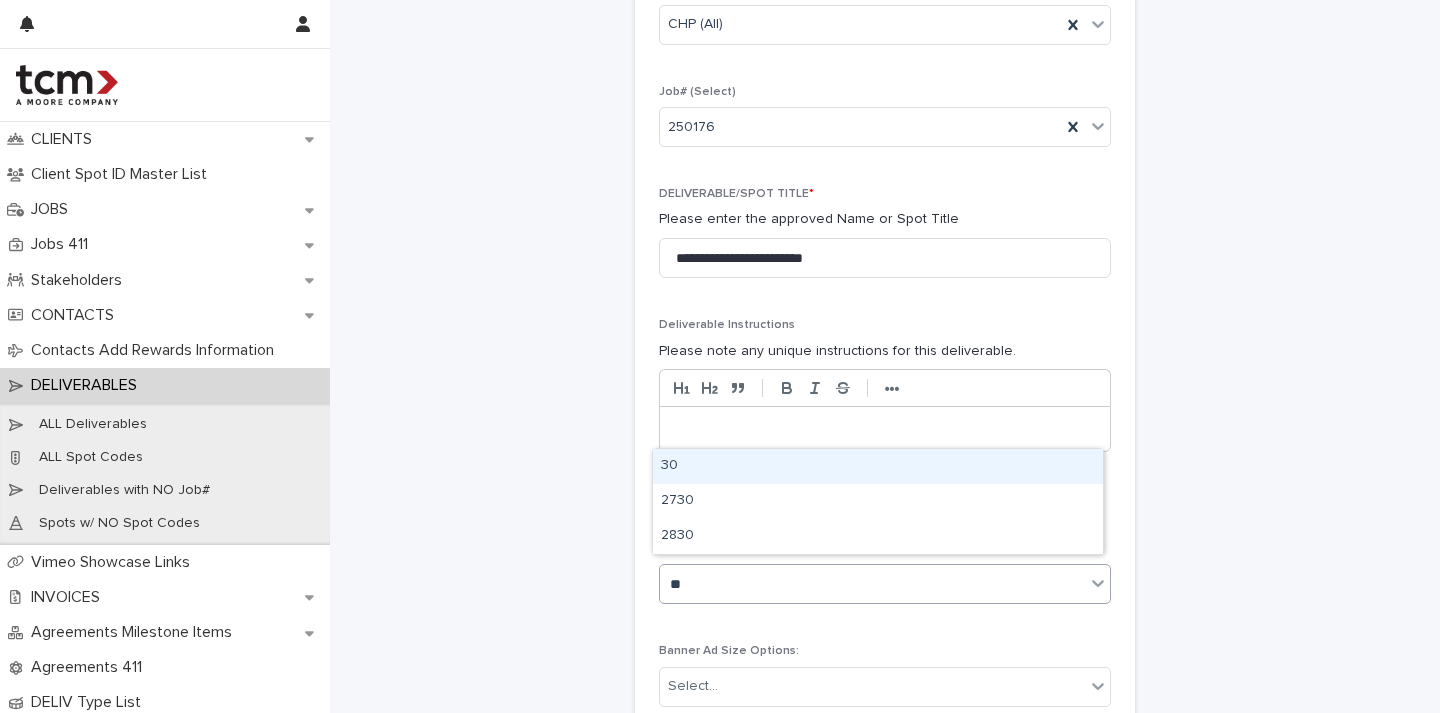 click on "30" at bounding box center [878, 466] 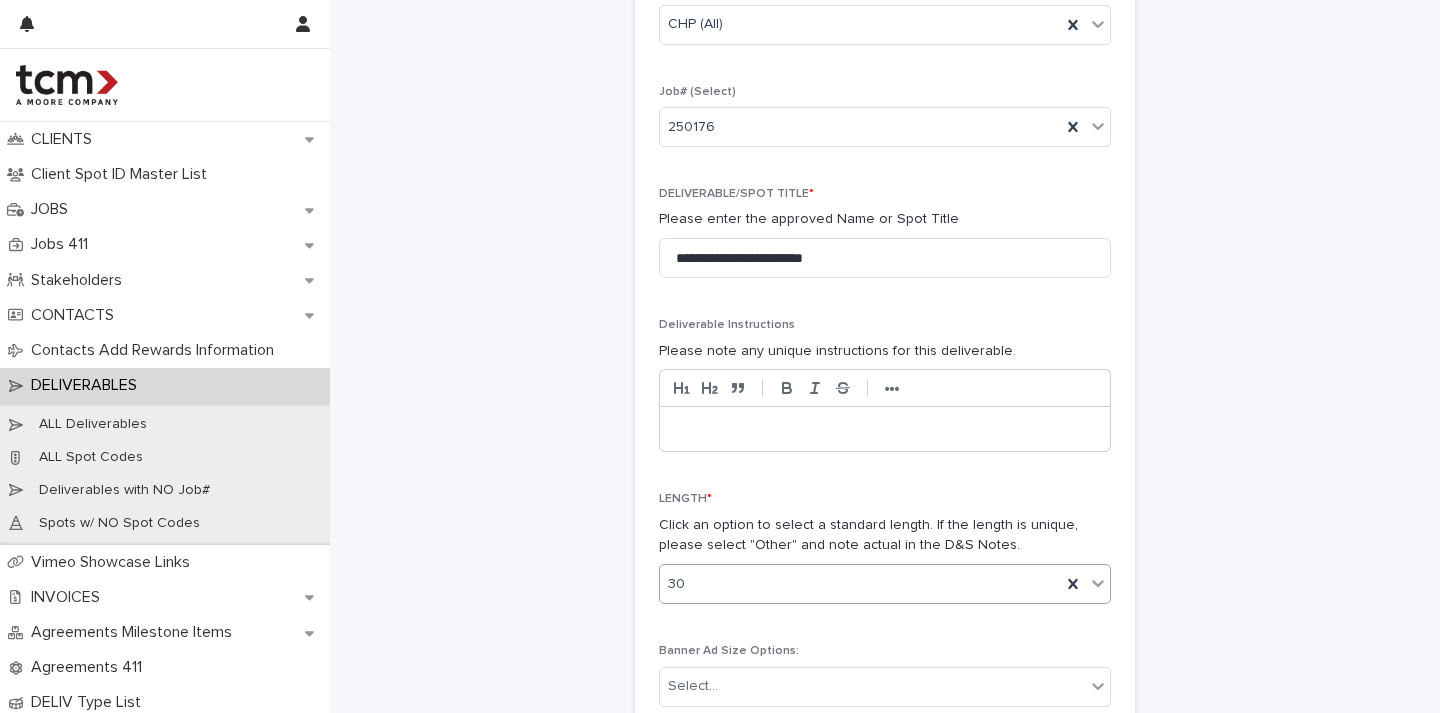 click on "**********" at bounding box center [885, 575] 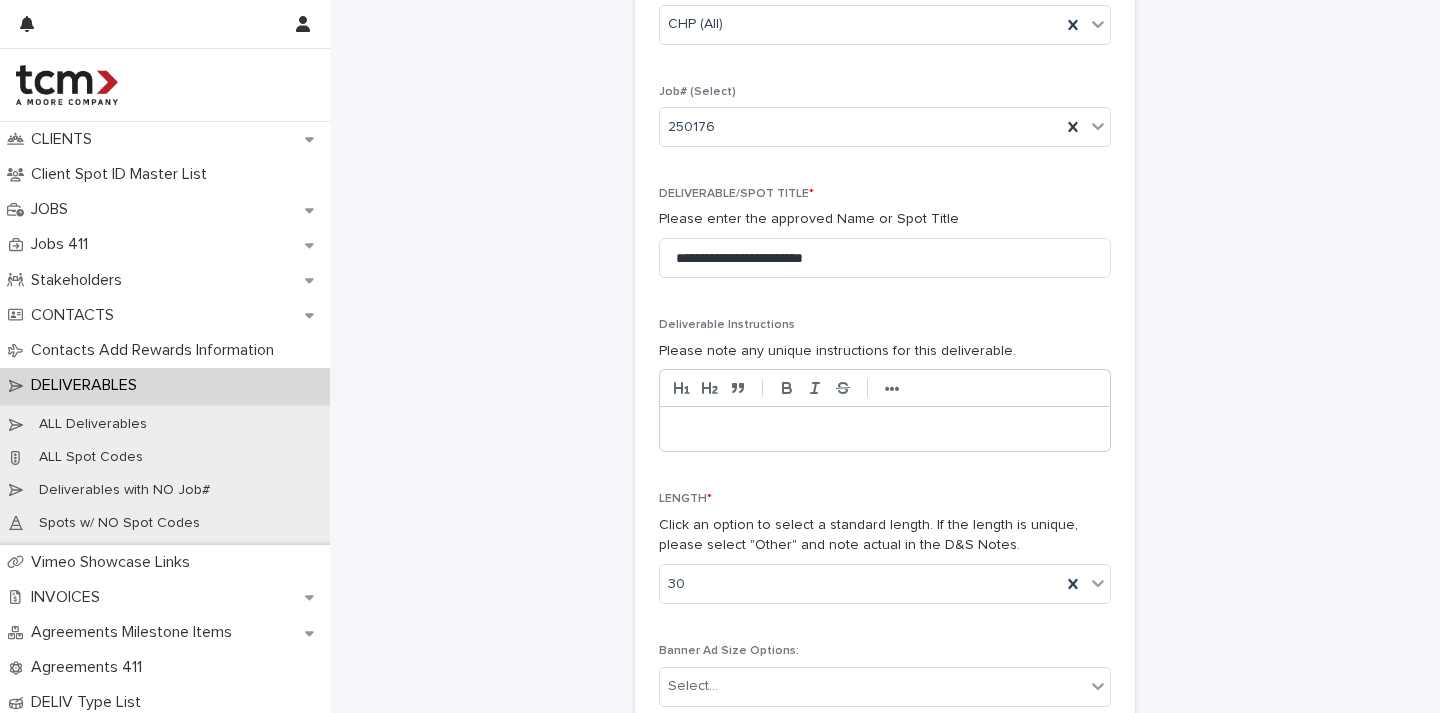 scroll, scrollTop: 545, scrollLeft: 0, axis: vertical 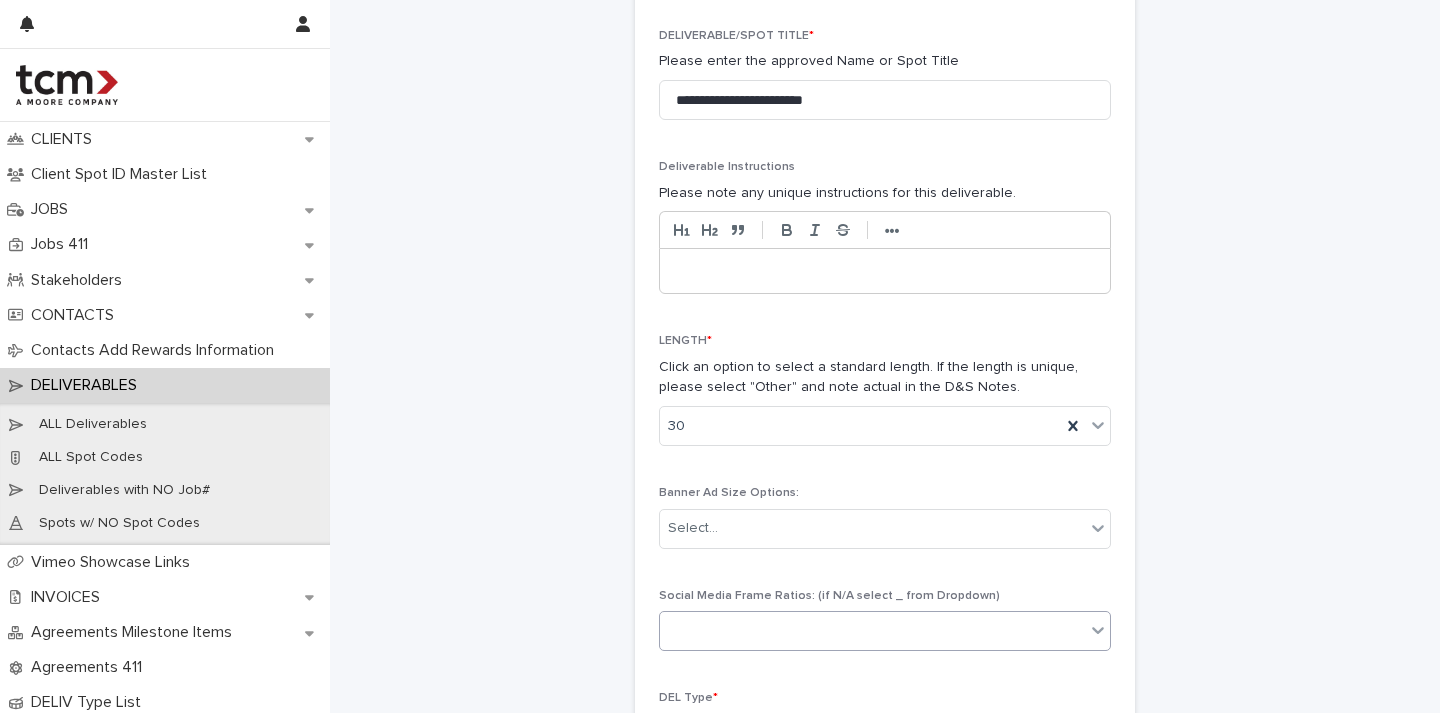 click at bounding box center (872, 631) 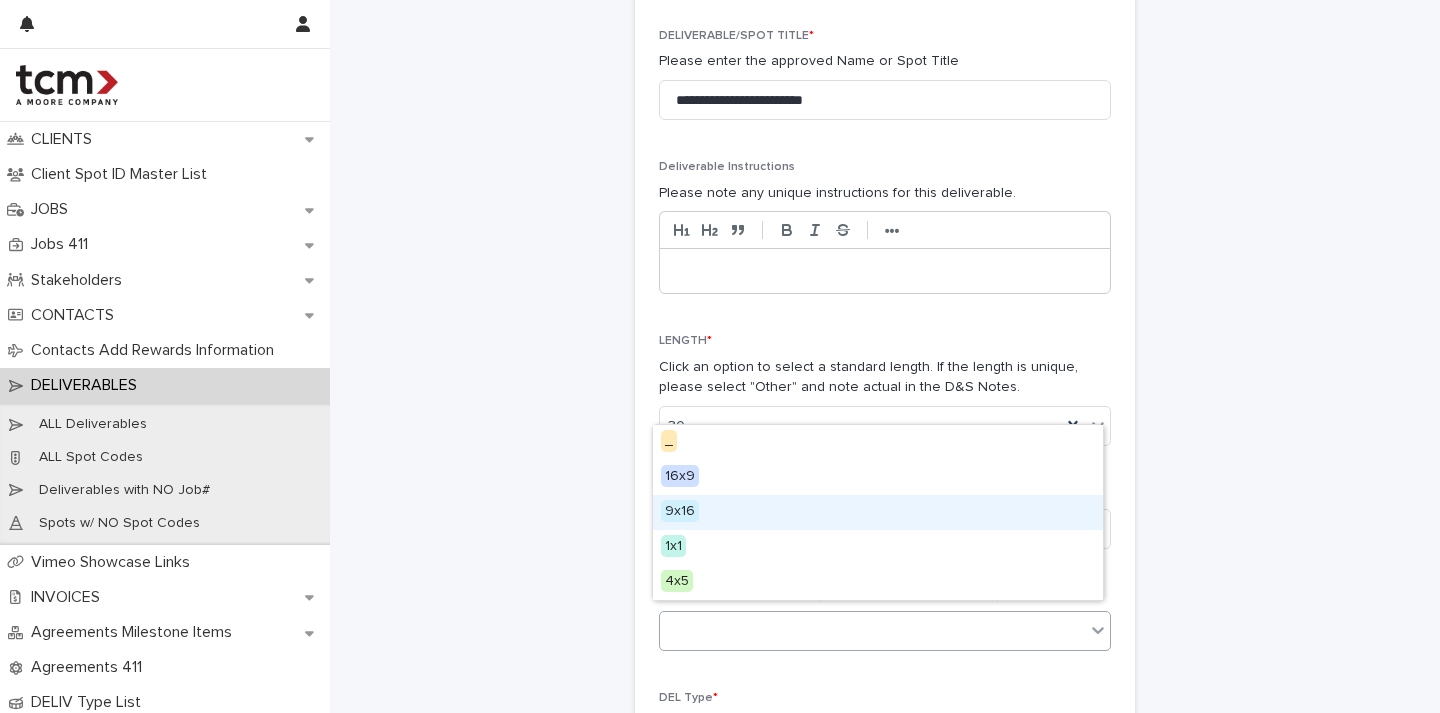 click on "9x16" at bounding box center (878, 512) 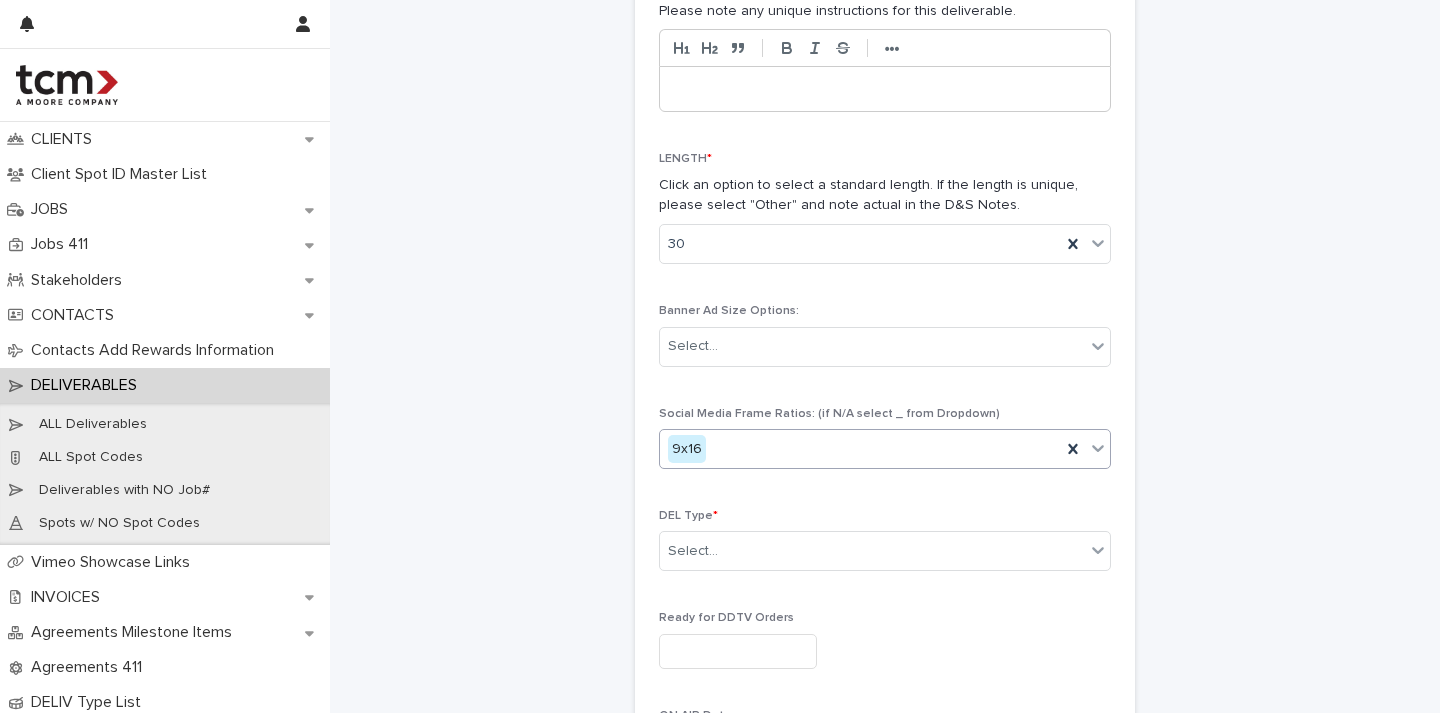 scroll, scrollTop: 881, scrollLeft: 0, axis: vertical 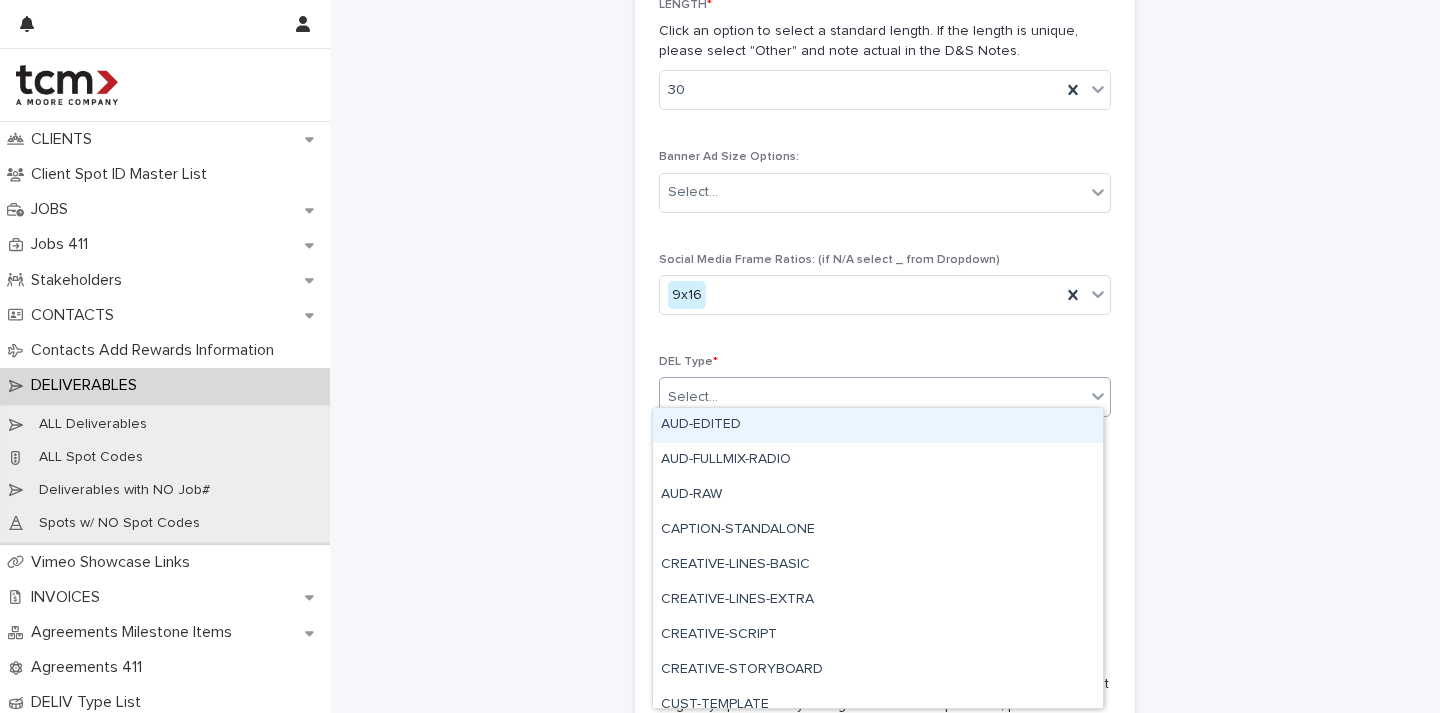 drag, startPoint x: 763, startPoint y: 392, endPoint x: 749, endPoint y: 442, distance: 51.92302 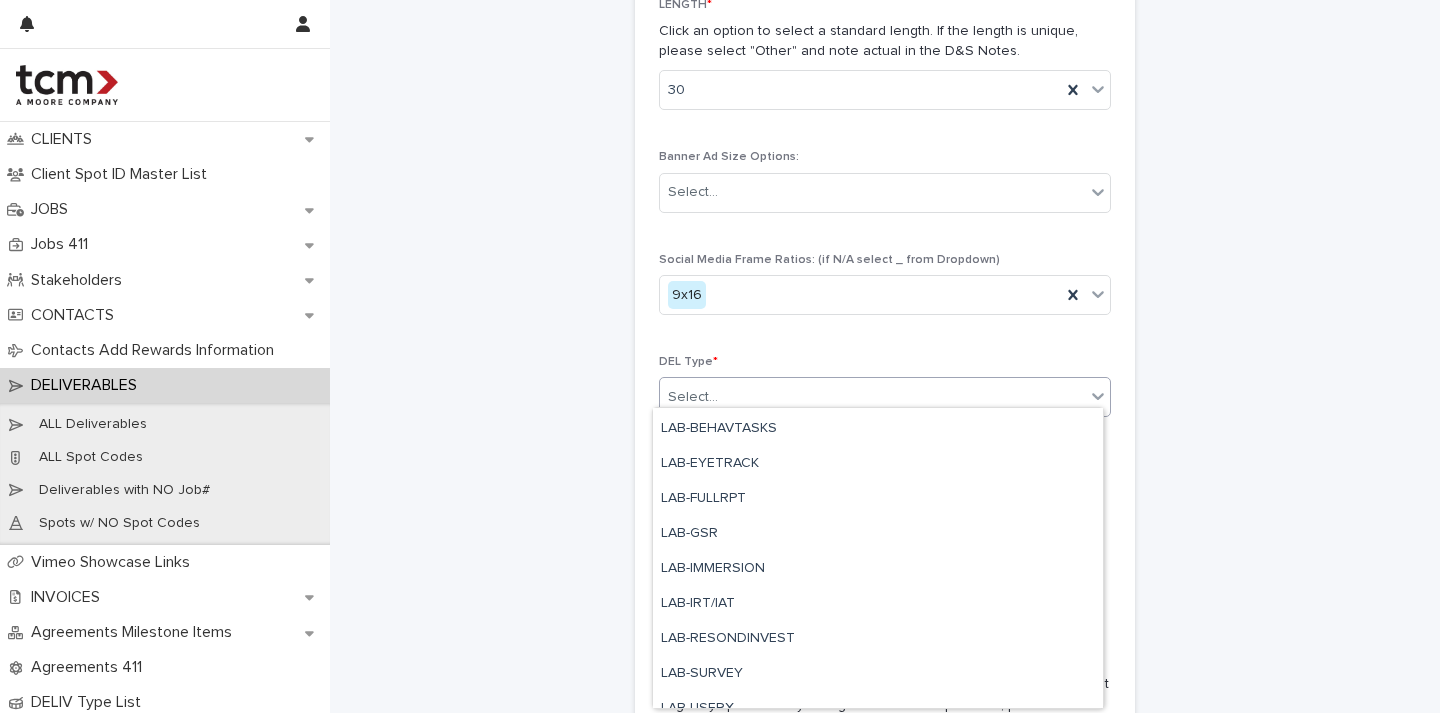 scroll, scrollTop: 679, scrollLeft: 0, axis: vertical 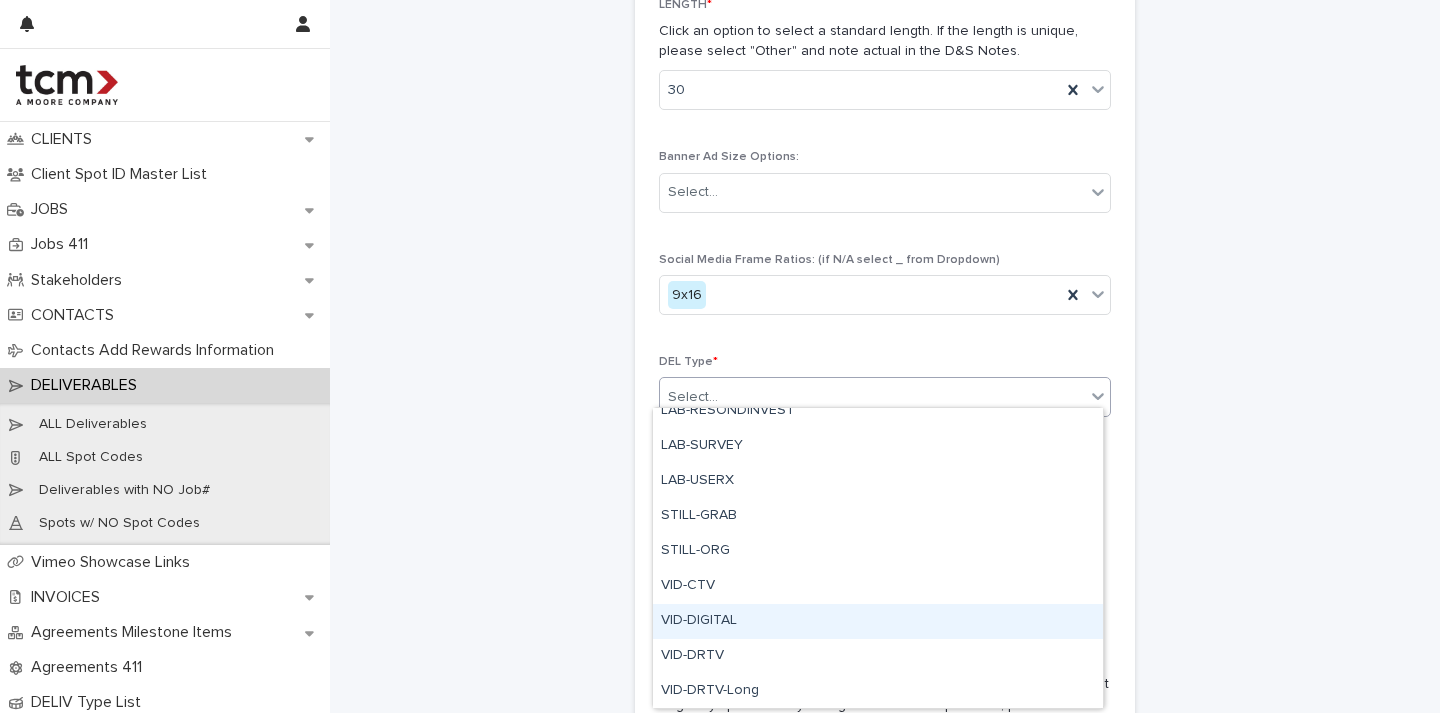 click on "VID-DIGITAL" at bounding box center (878, 621) 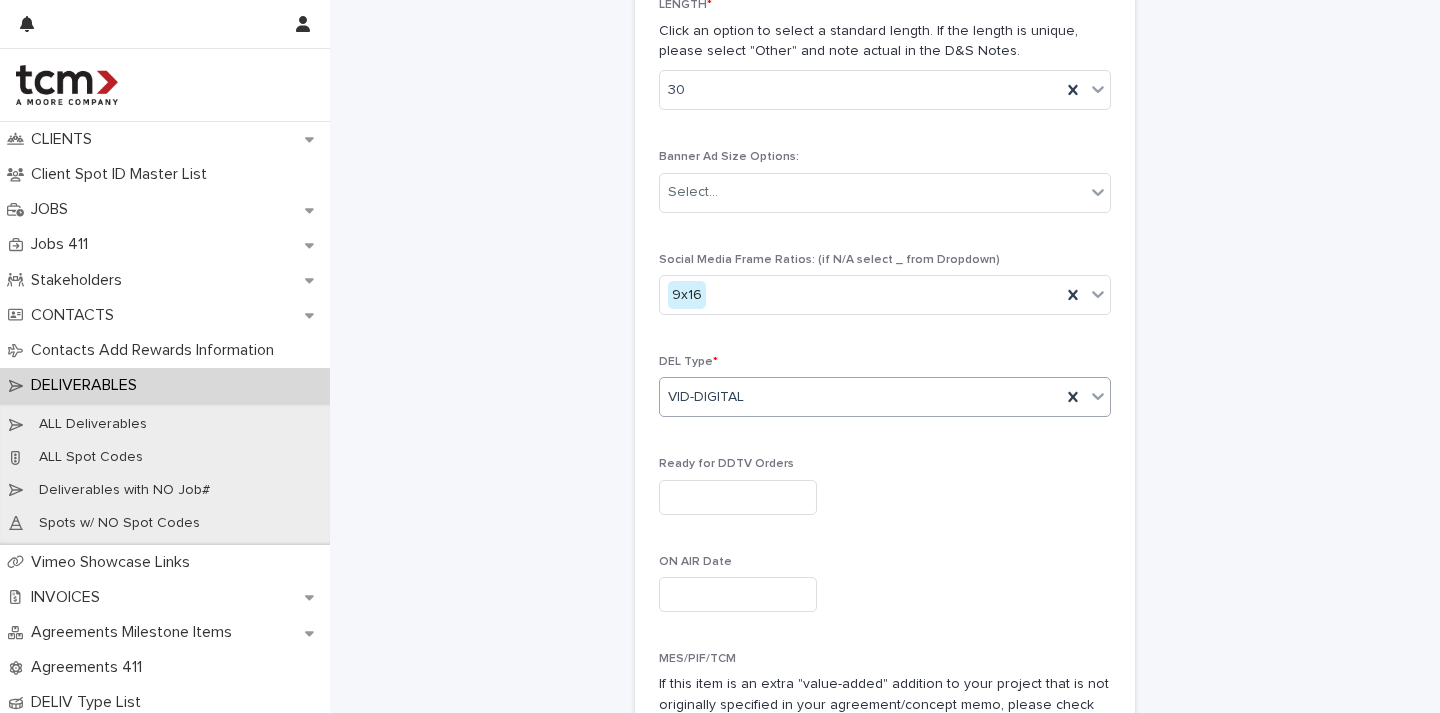 scroll, scrollTop: 1157, scrollLeft: 0, axis: vertical 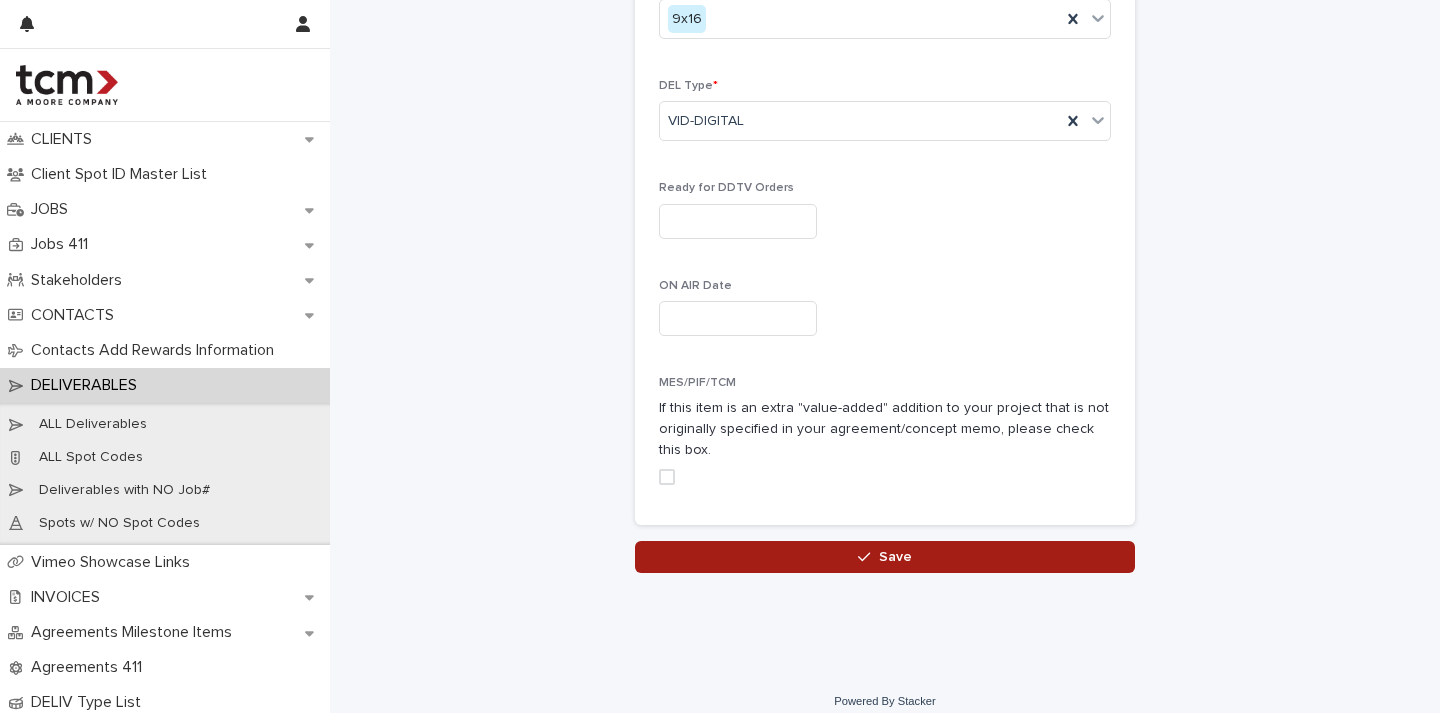 click on "Save" at bounding box center (895, 557) 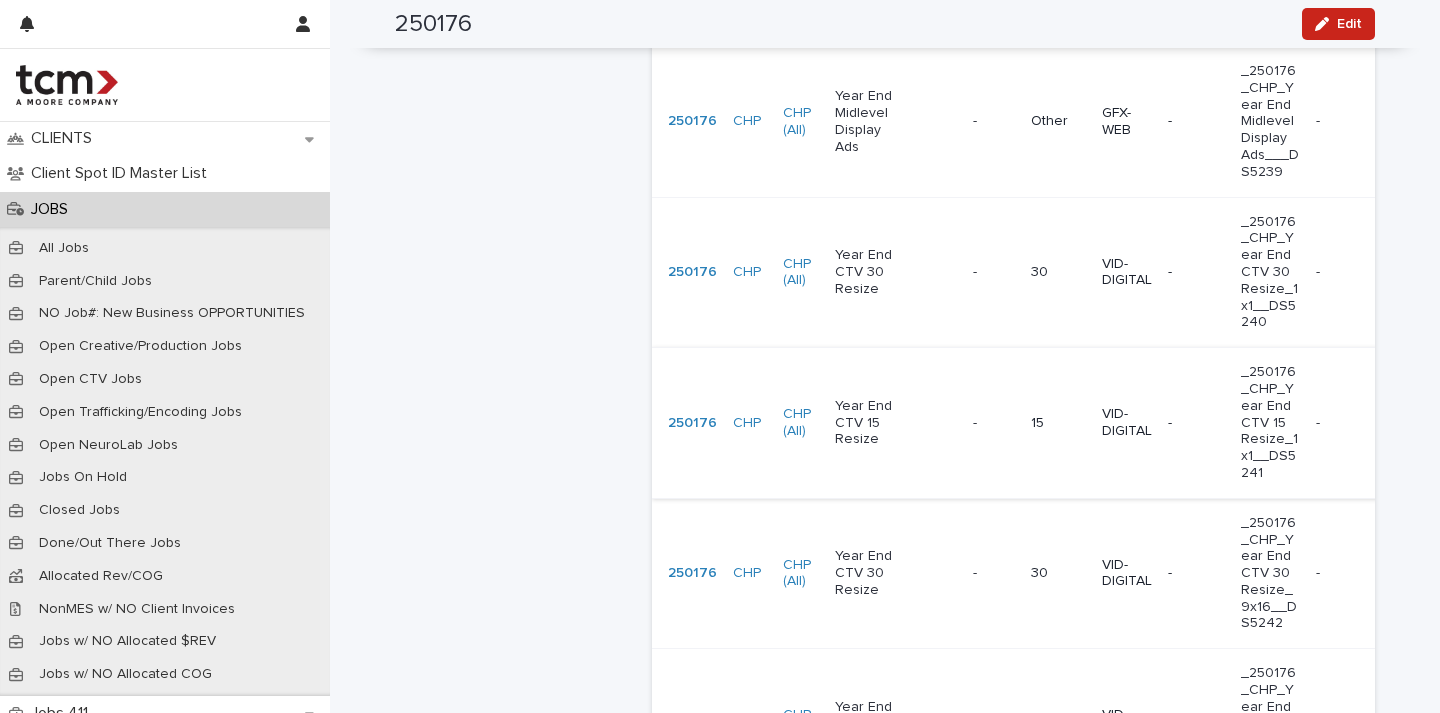 scroll, scrollTop: 1985, scrollLeft: 0, axis: vertical 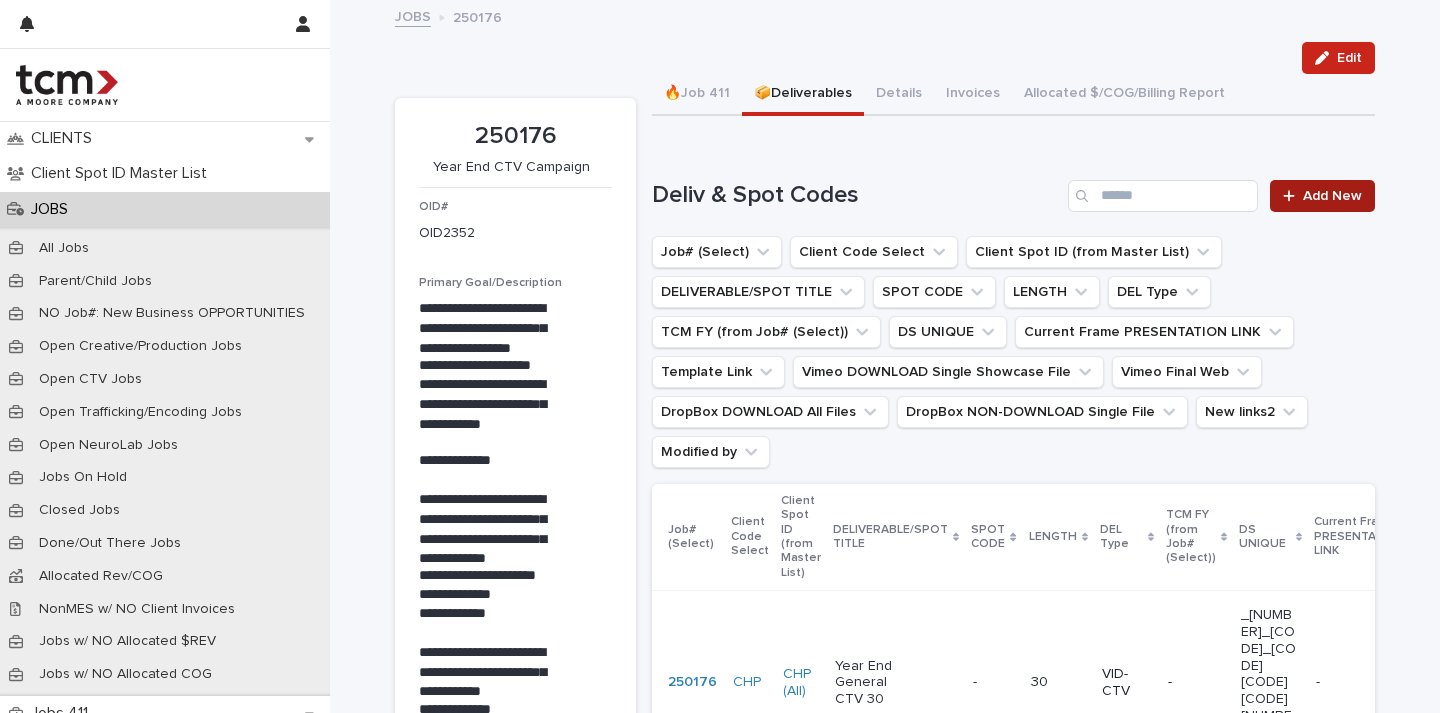 click on "Add New" at bounding box center (1332, 196) 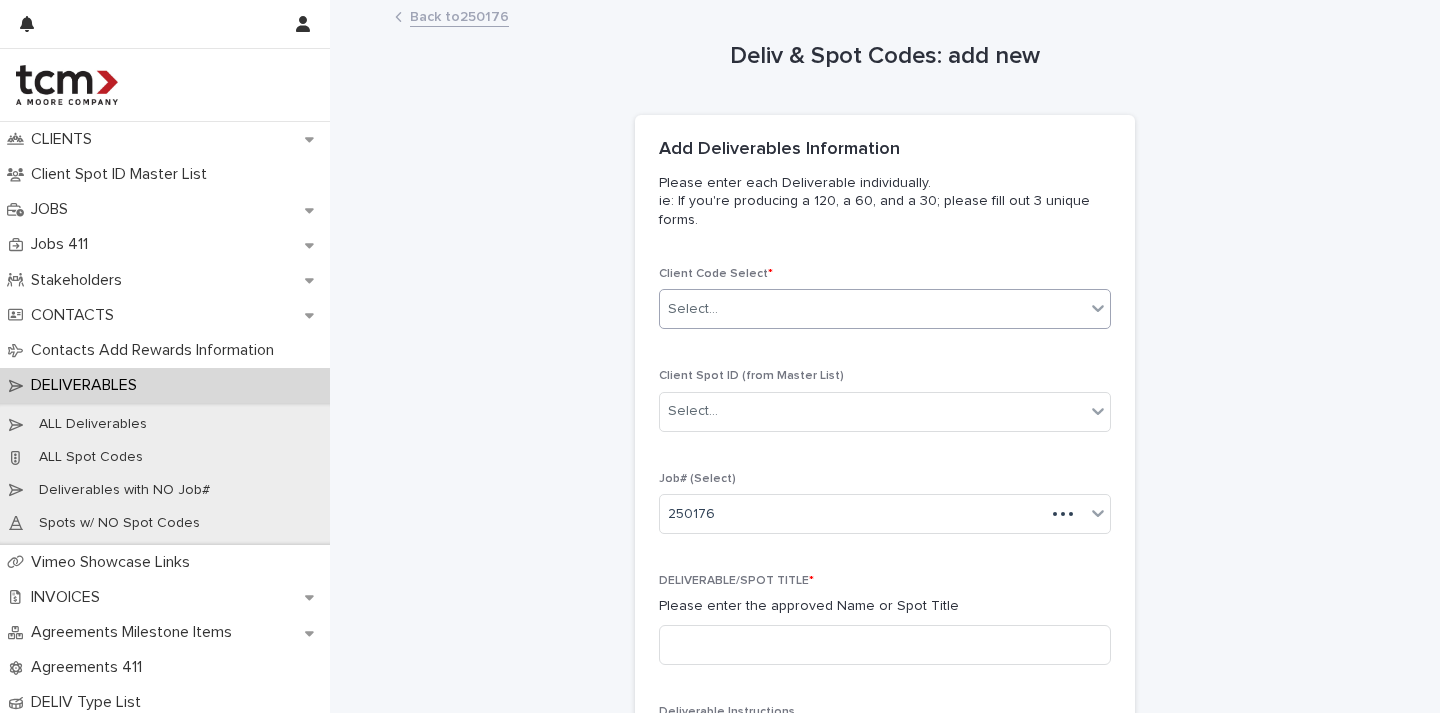click on "Select..." at bounding box center (872, 309) 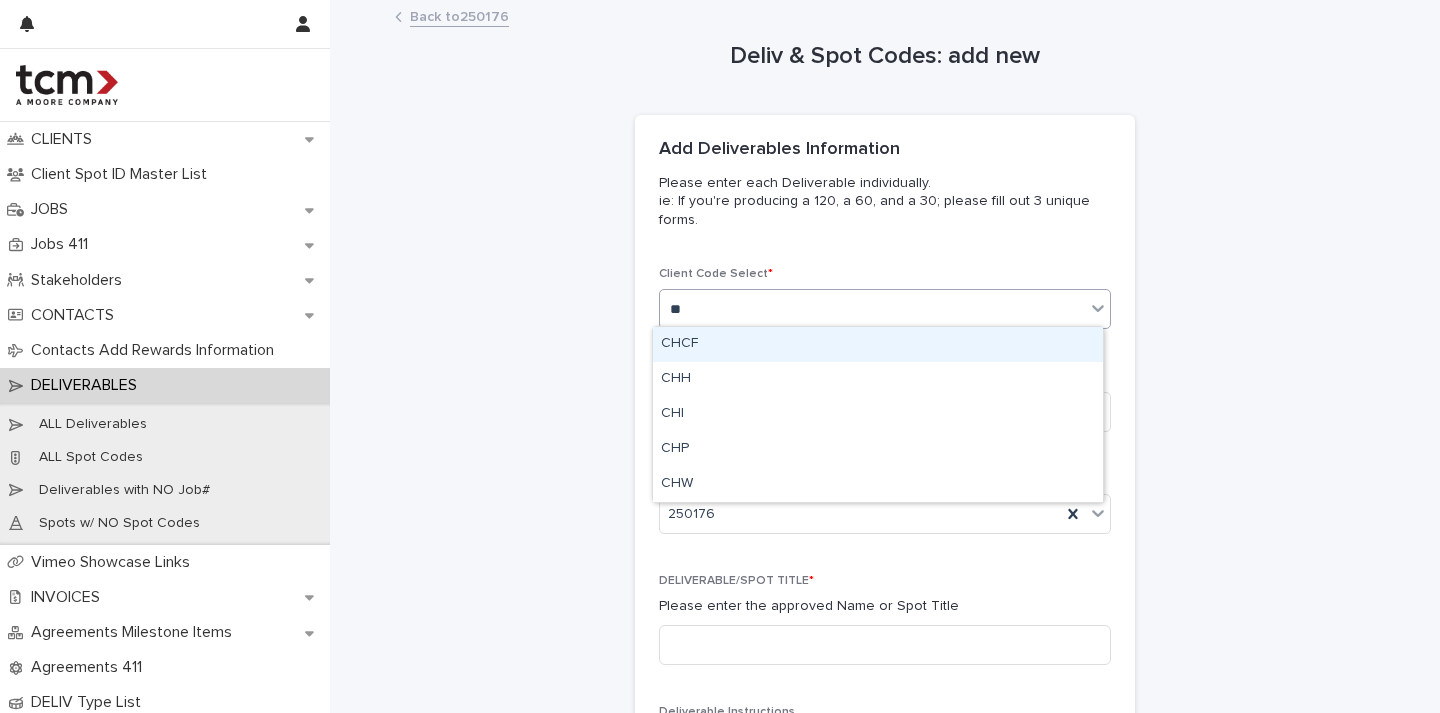 type on "***" 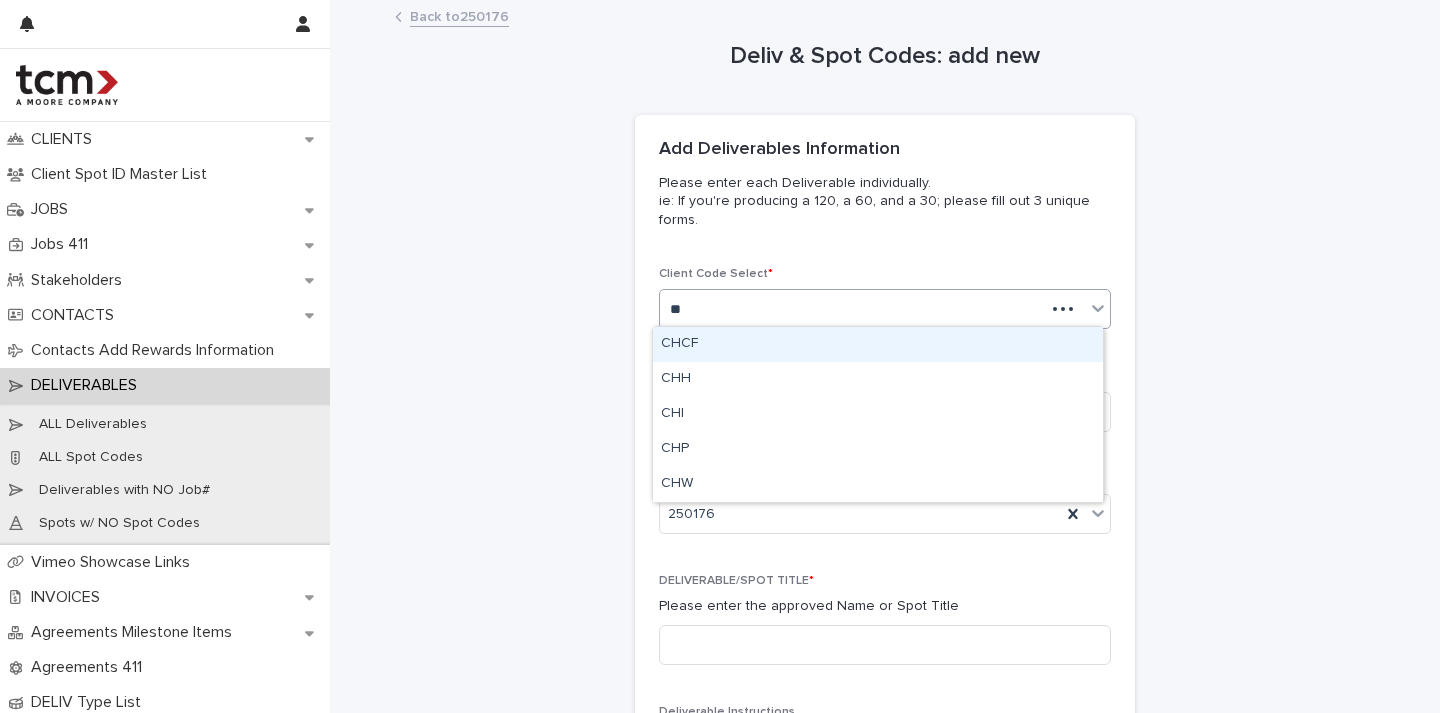 scroll, scrollTop: 0, scrollLeft: 0, axis: both 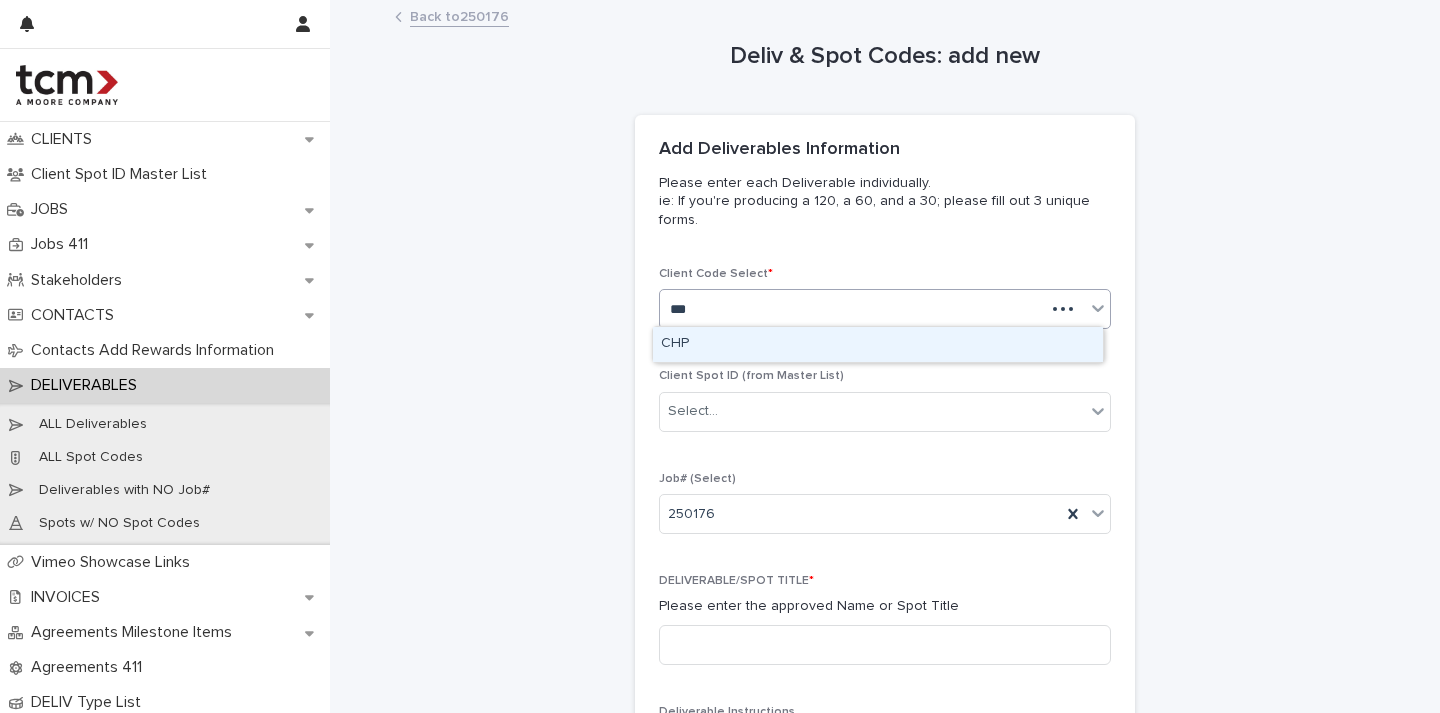 type 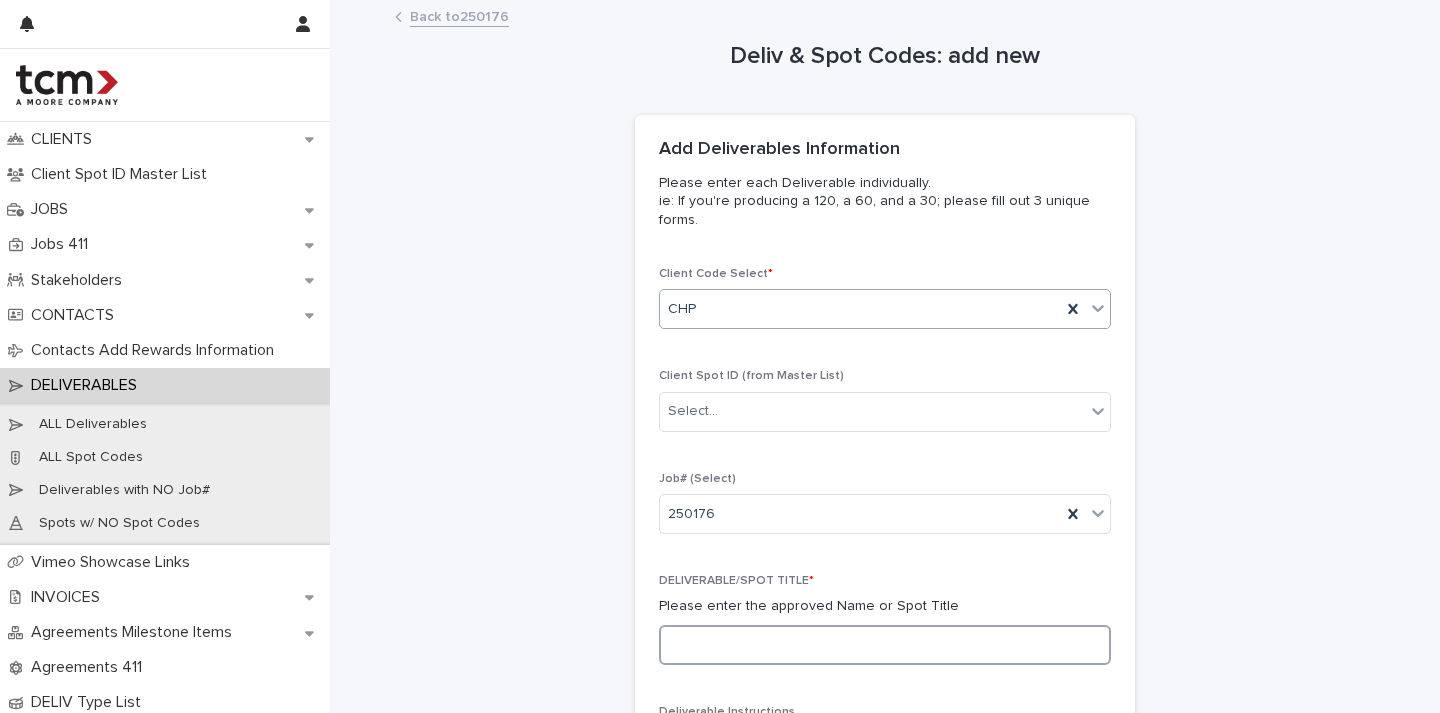 paste on "**********" 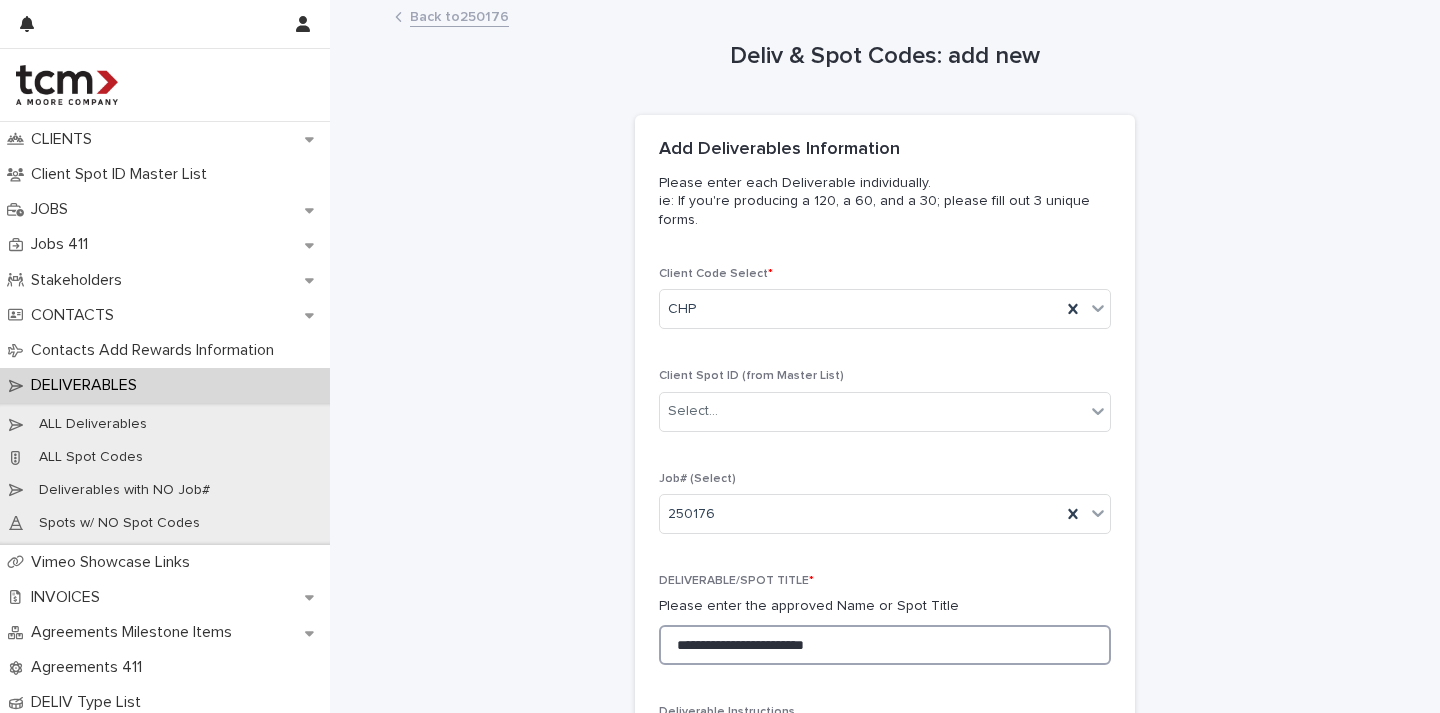 drag, startPoint x: 795, startPoint y: 640, endPoint x: 782, endPoint y: 642, distance: 13.152946 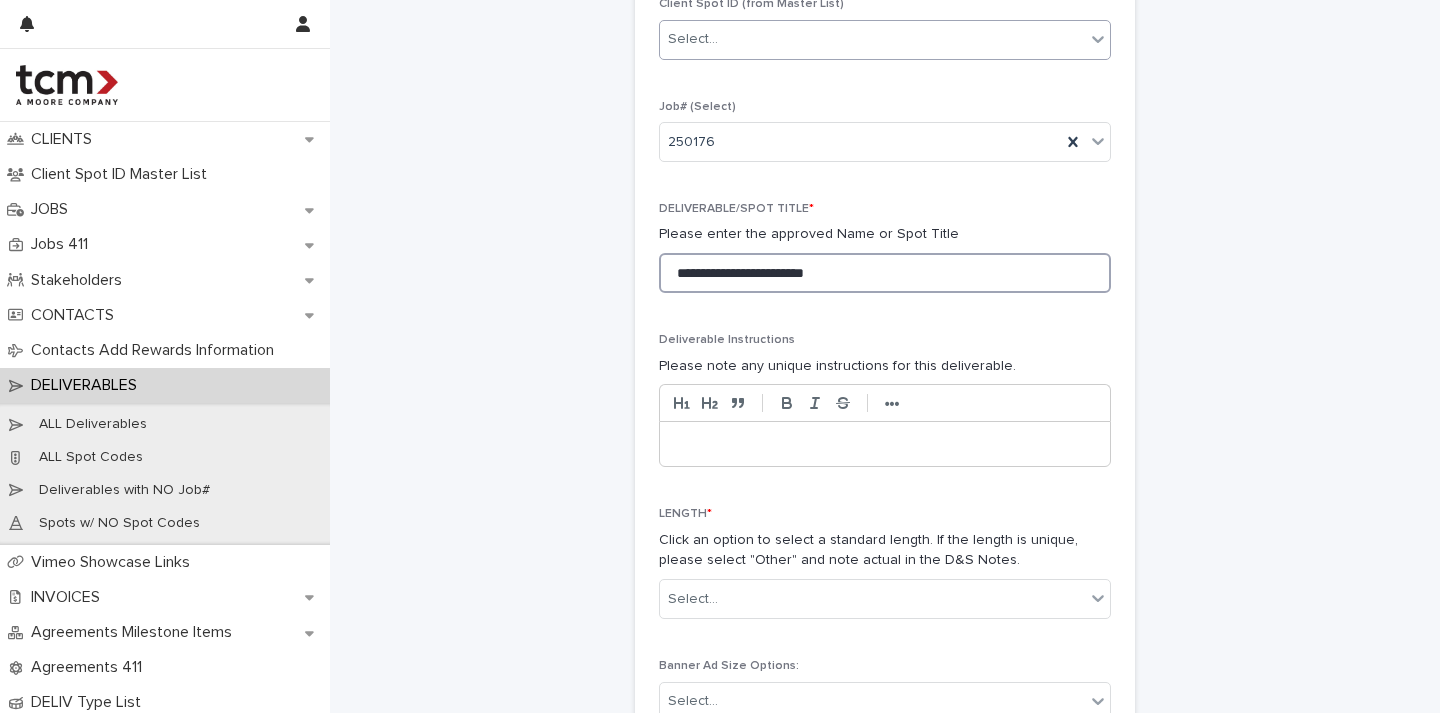 scroll, scrollTop: 571, scrollLeft: 0, axis: vertical 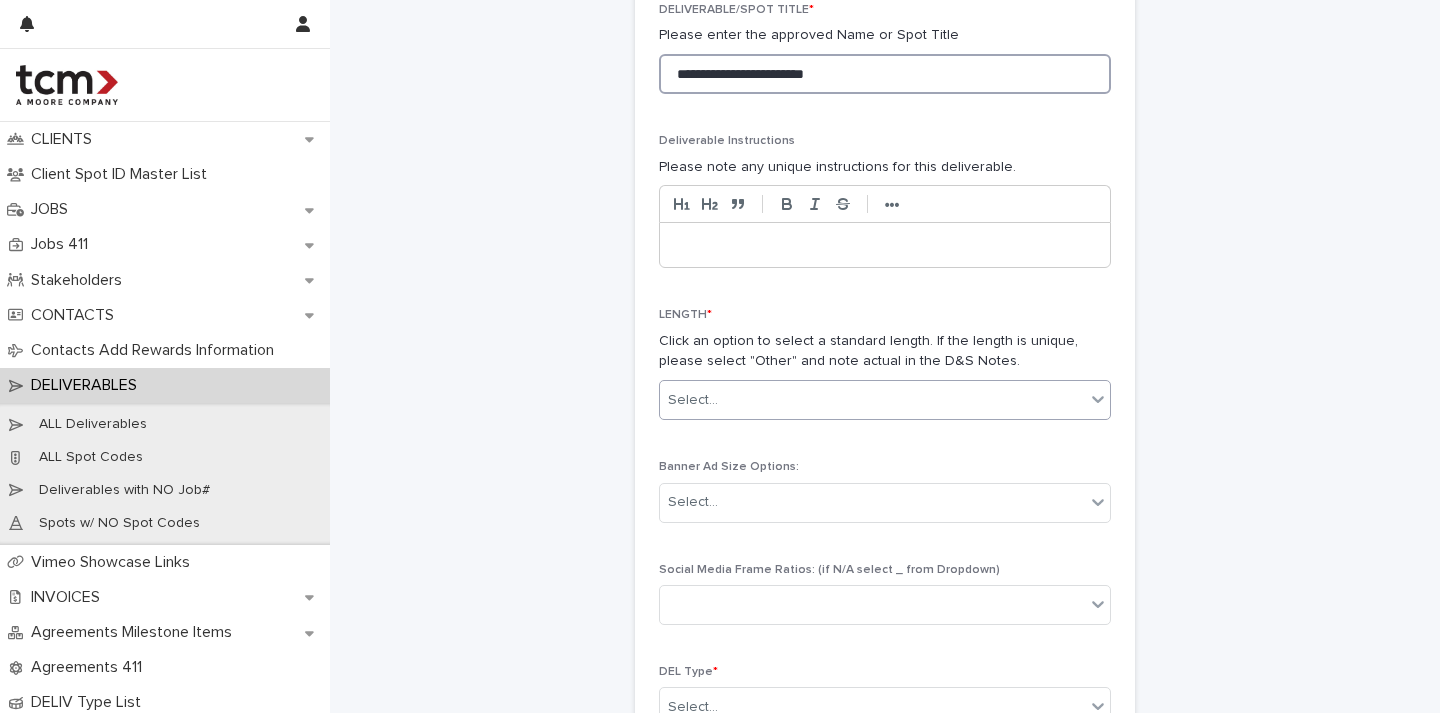 type on "**********" 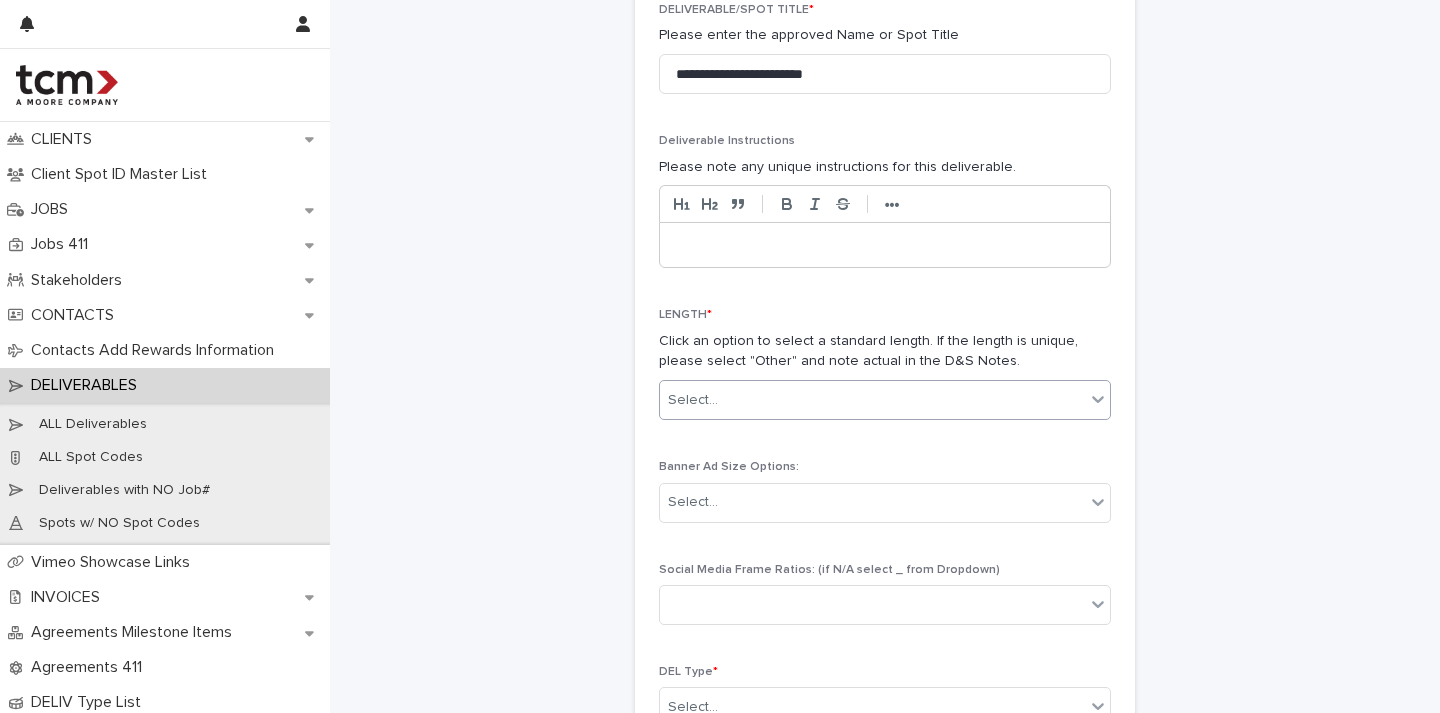 click on "Select..." at bounding box center [872, 400] 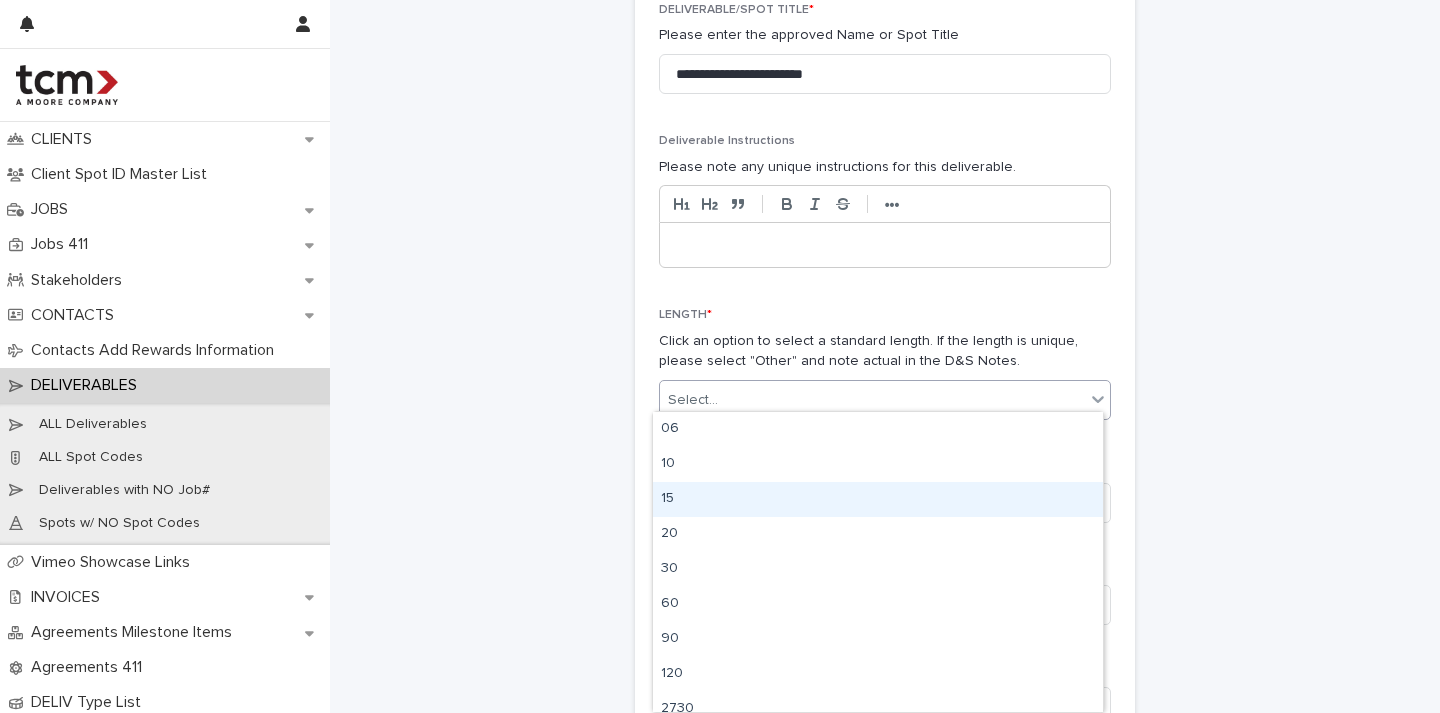 click on "15" at bounding box center (878, 499) 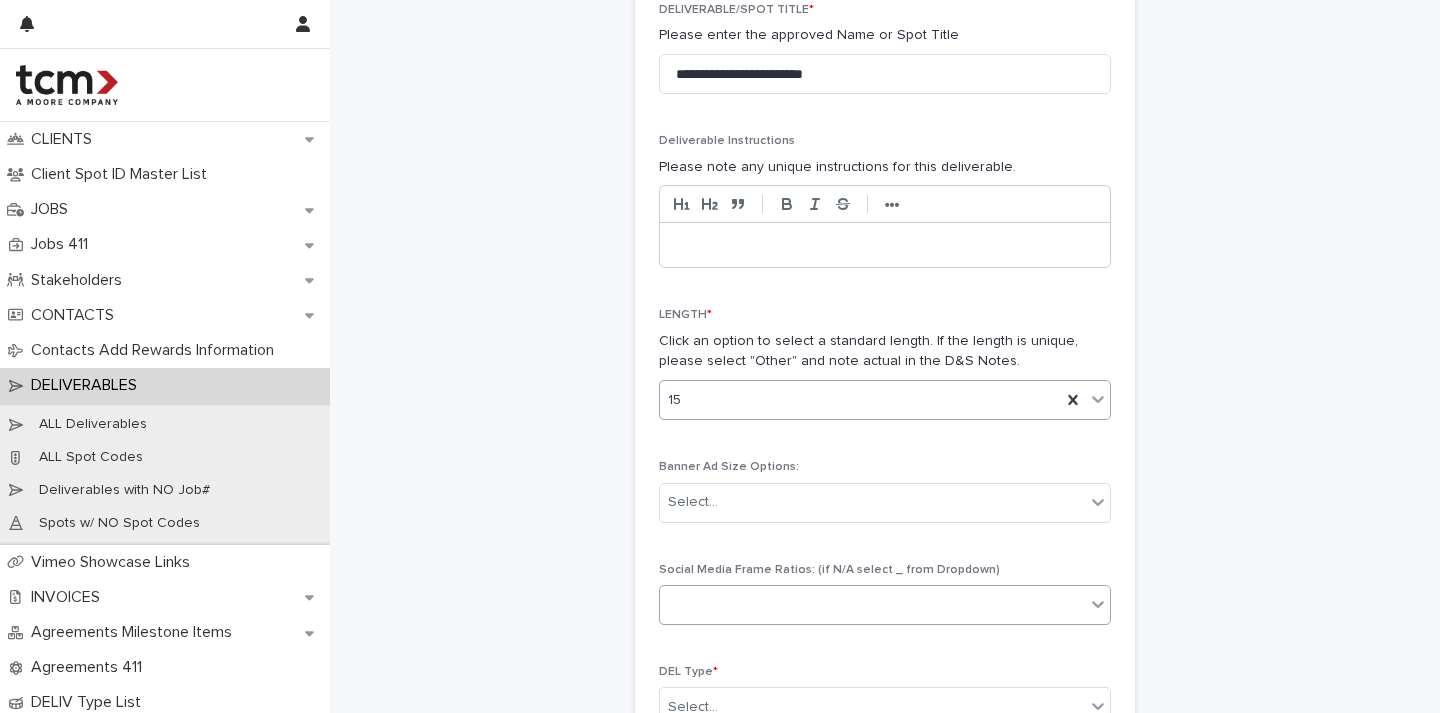 click at bounding box center [872, 605] 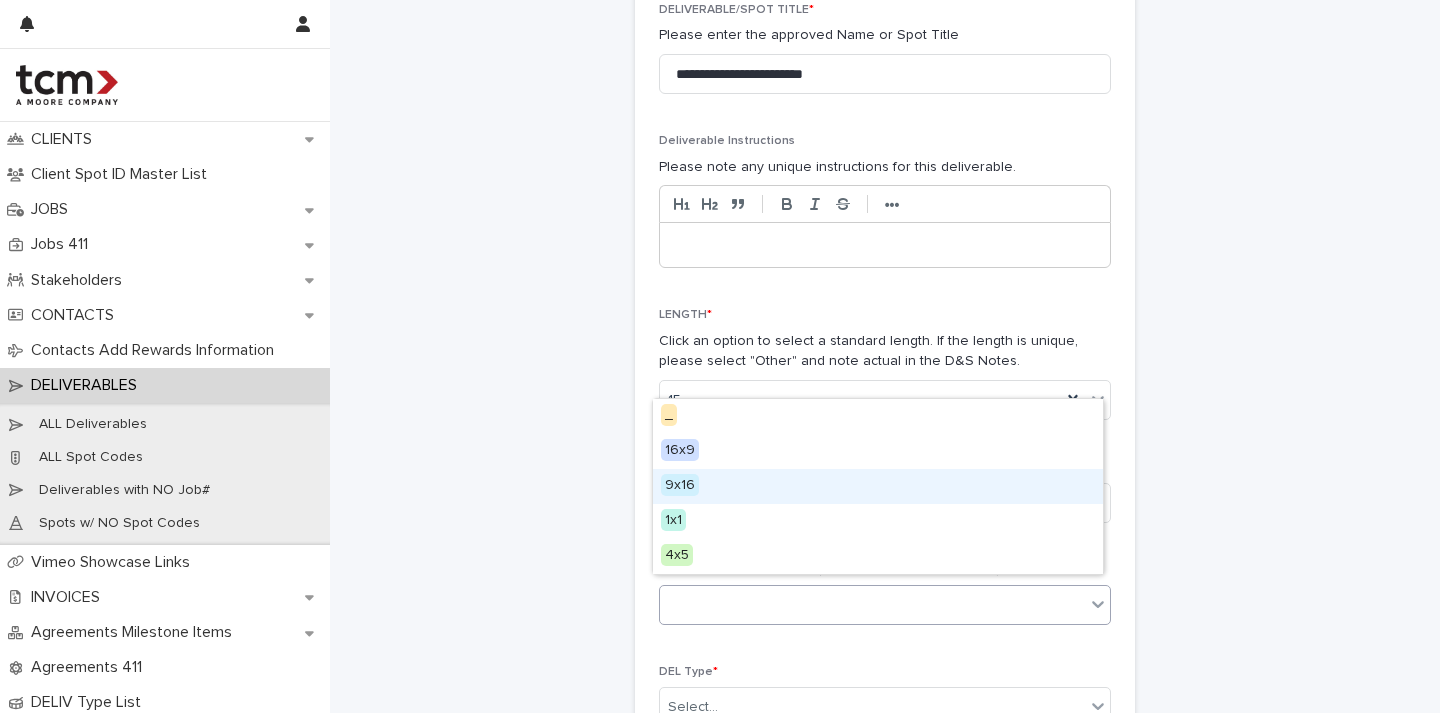 click on "9x16" at bounding box center [680, 485] 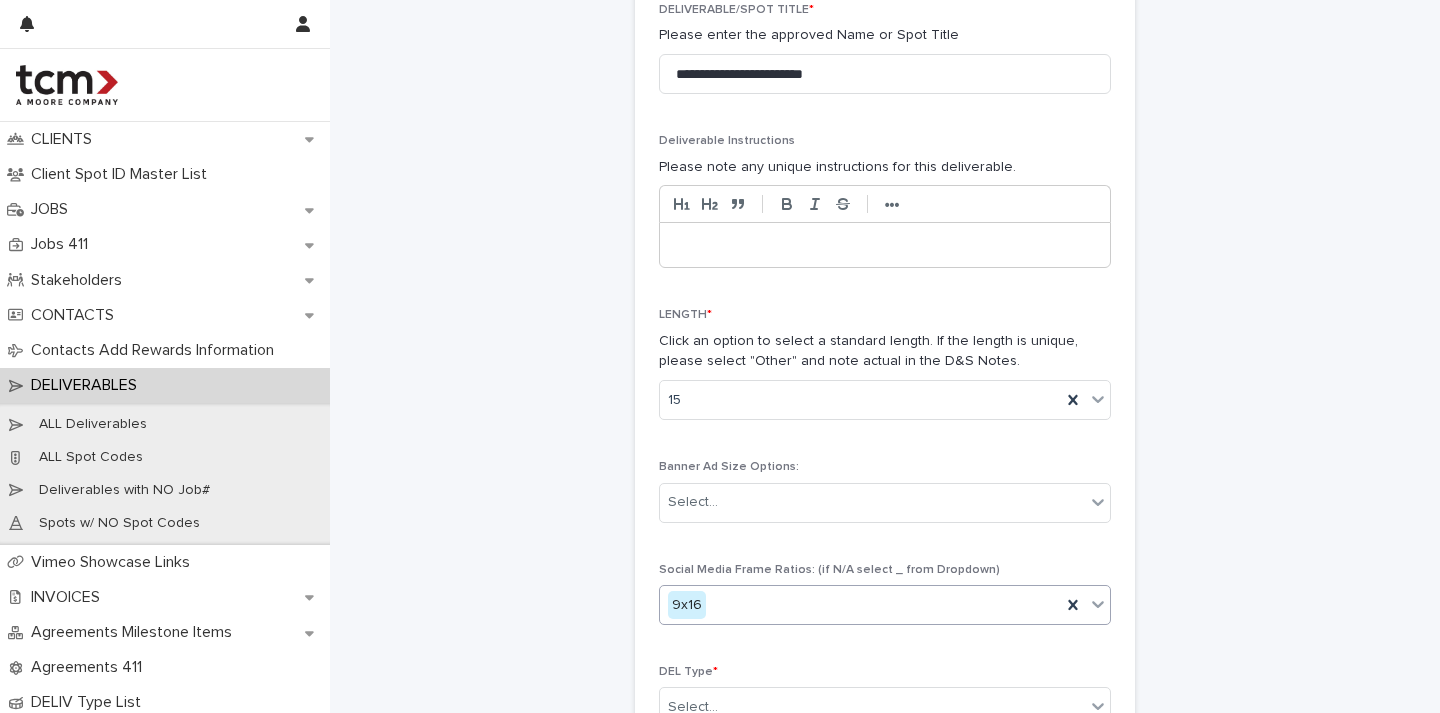 click on "**********" at bounding box center [885, 295] 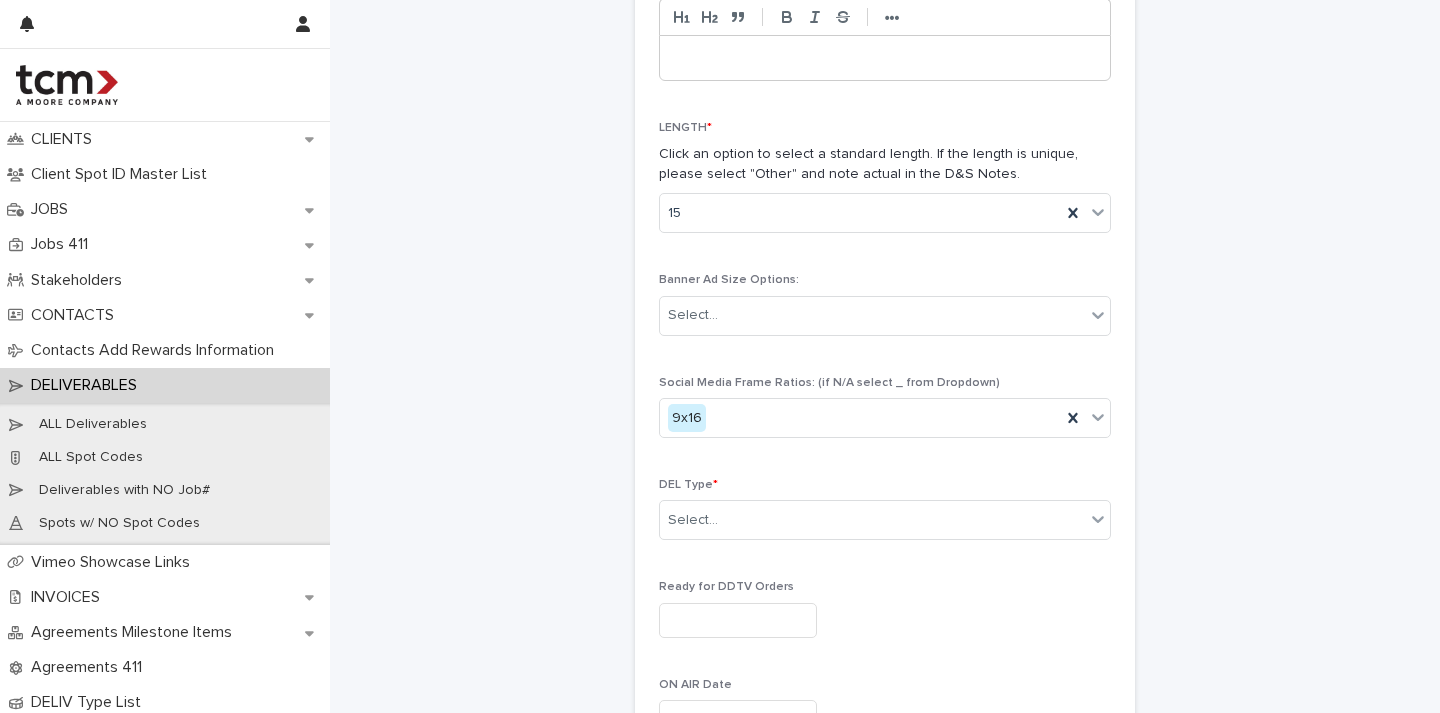 scroll, scrollTop: 933, scrollLeft: 0, axis: vertical 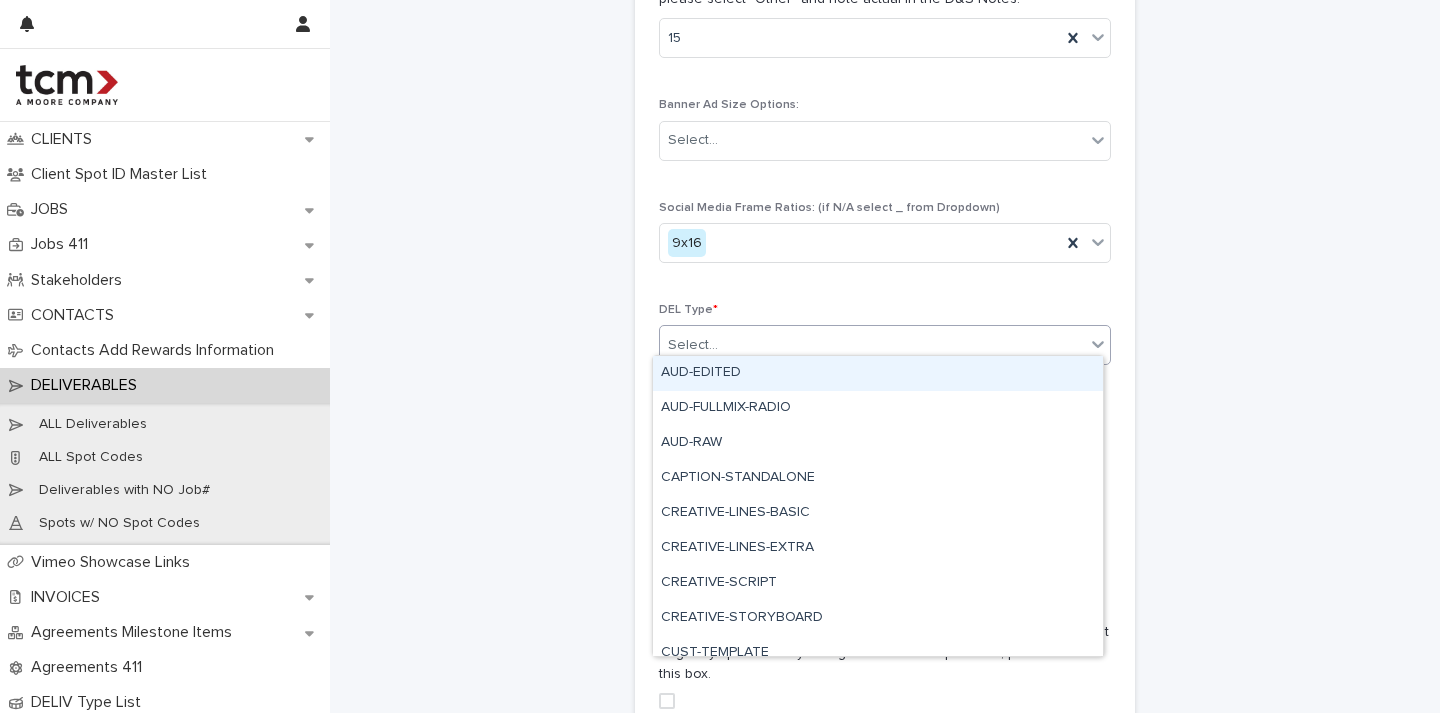 click on "Select..." at bounding box center [872, 345] 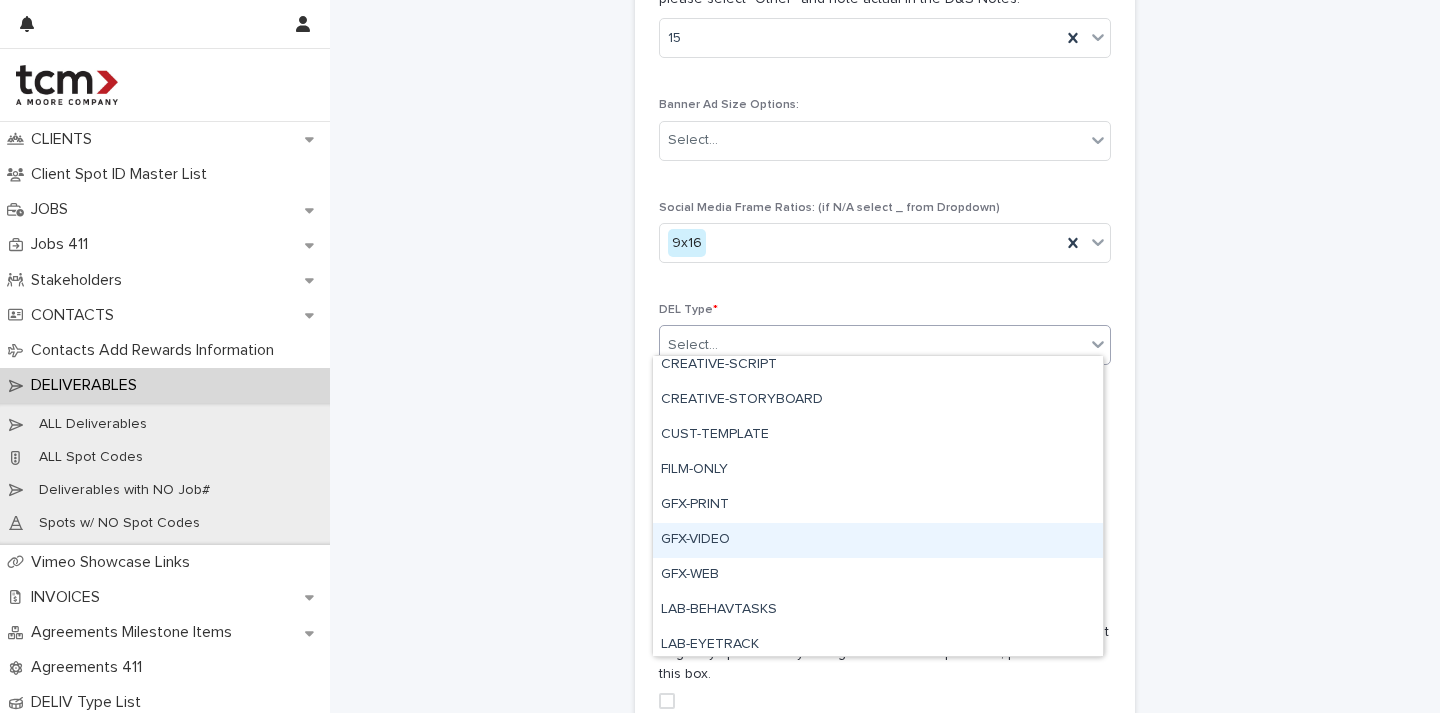 scroll, scrollTop: 855, scrollLeft: 0, axis: vertical 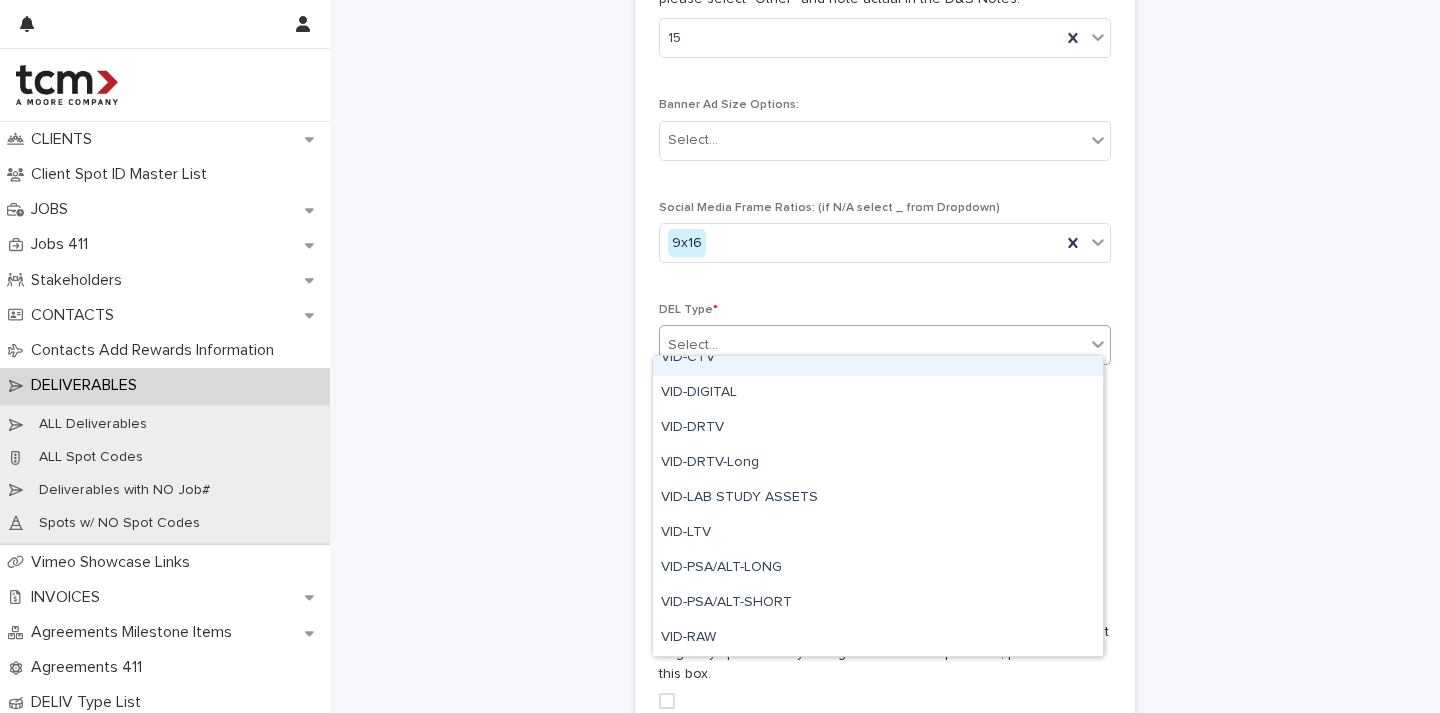 click on "VID-CTV" at bounding box center [878, 358] 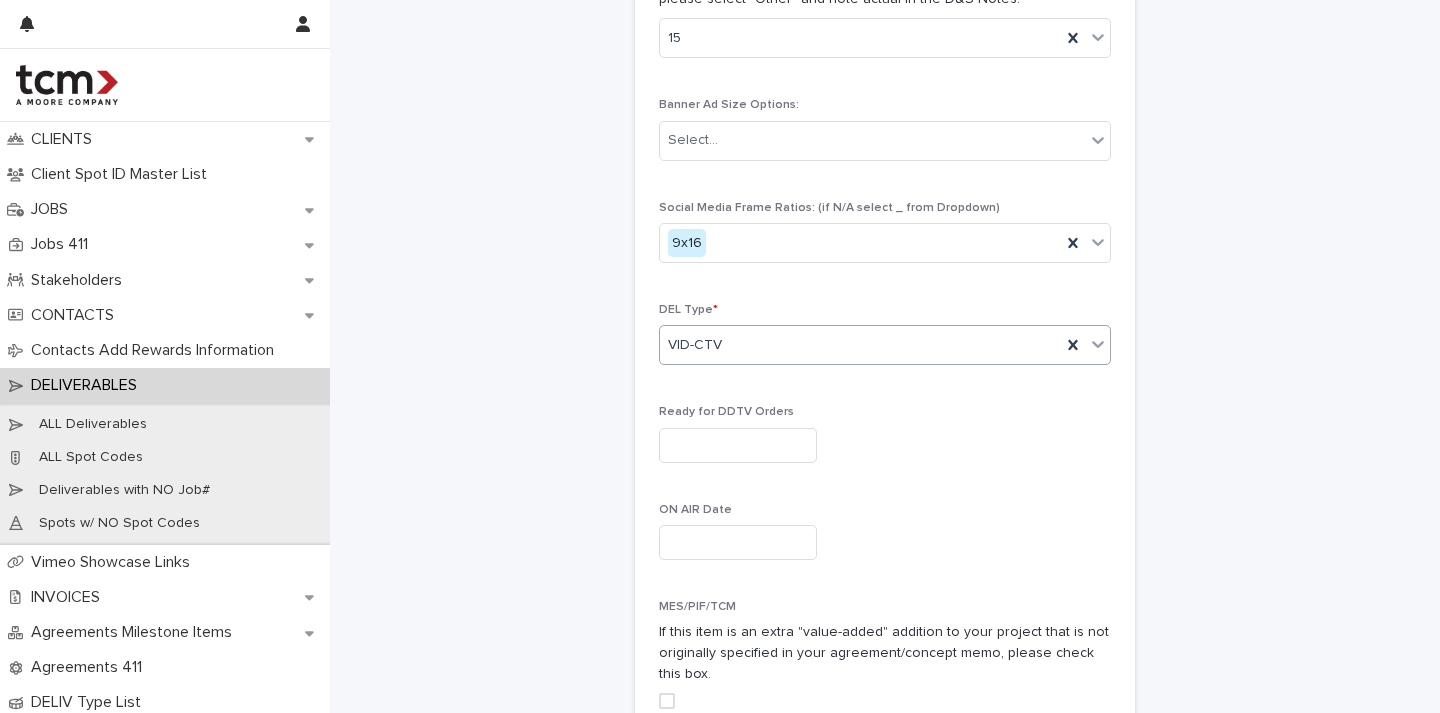 click on "VID-CTV" at bounding box center (860, 345) 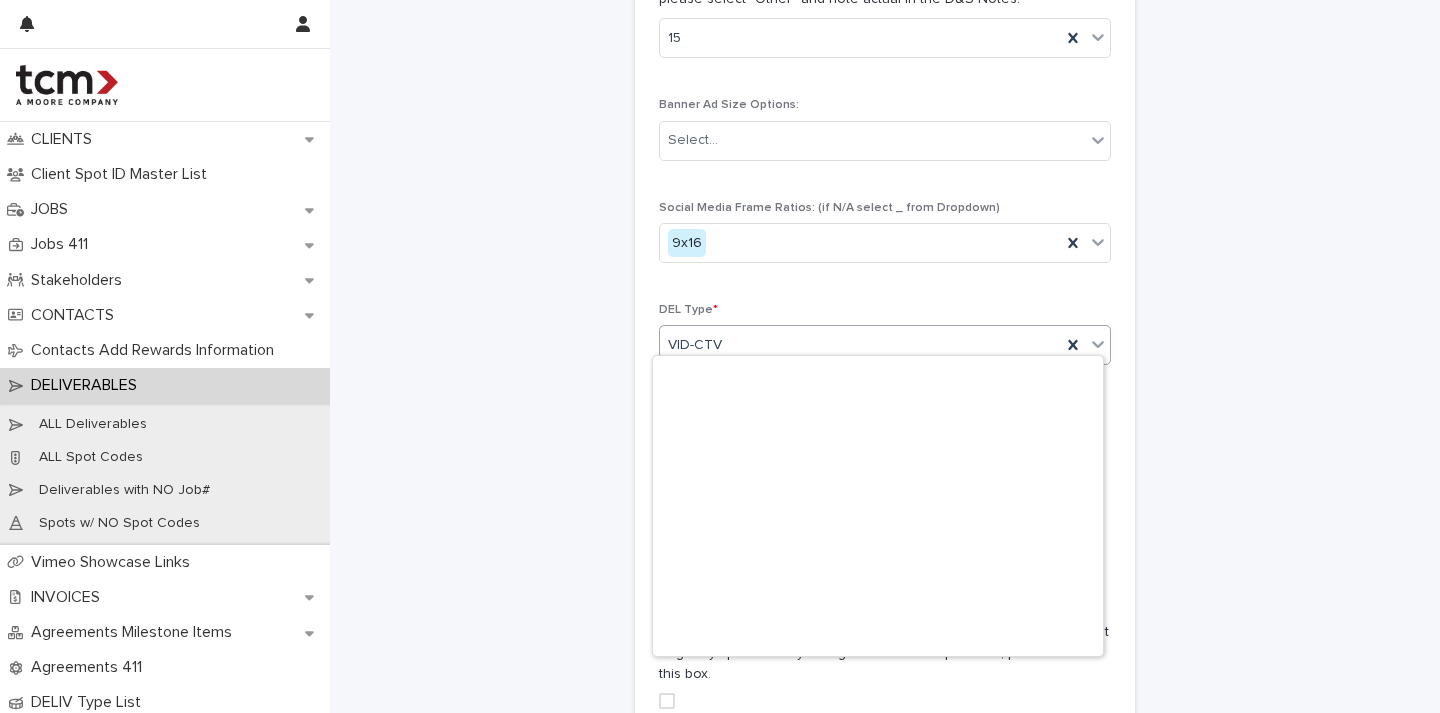 scroll, scrollTop: 840, scrollLeft: 0, axis: vertical 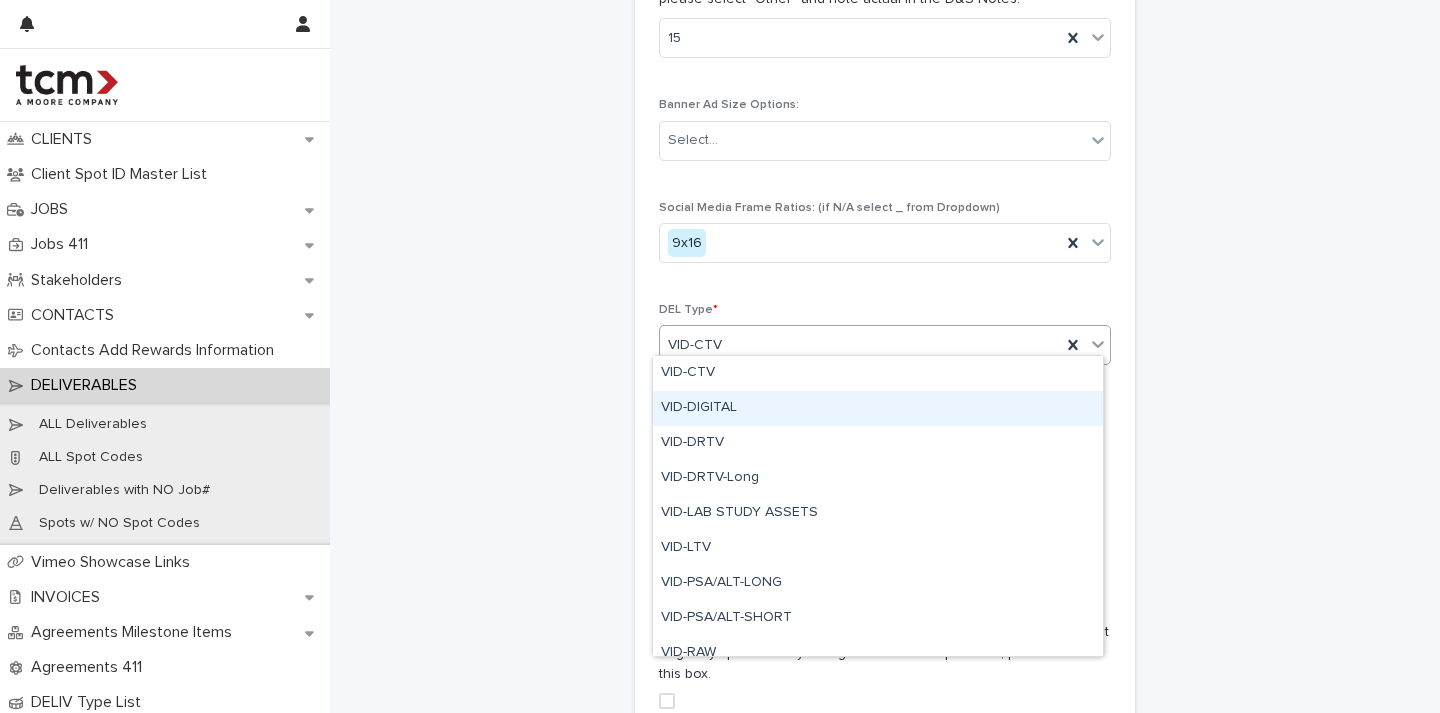 click on "VID-DIGITAL" at bounding box center (878, 408) 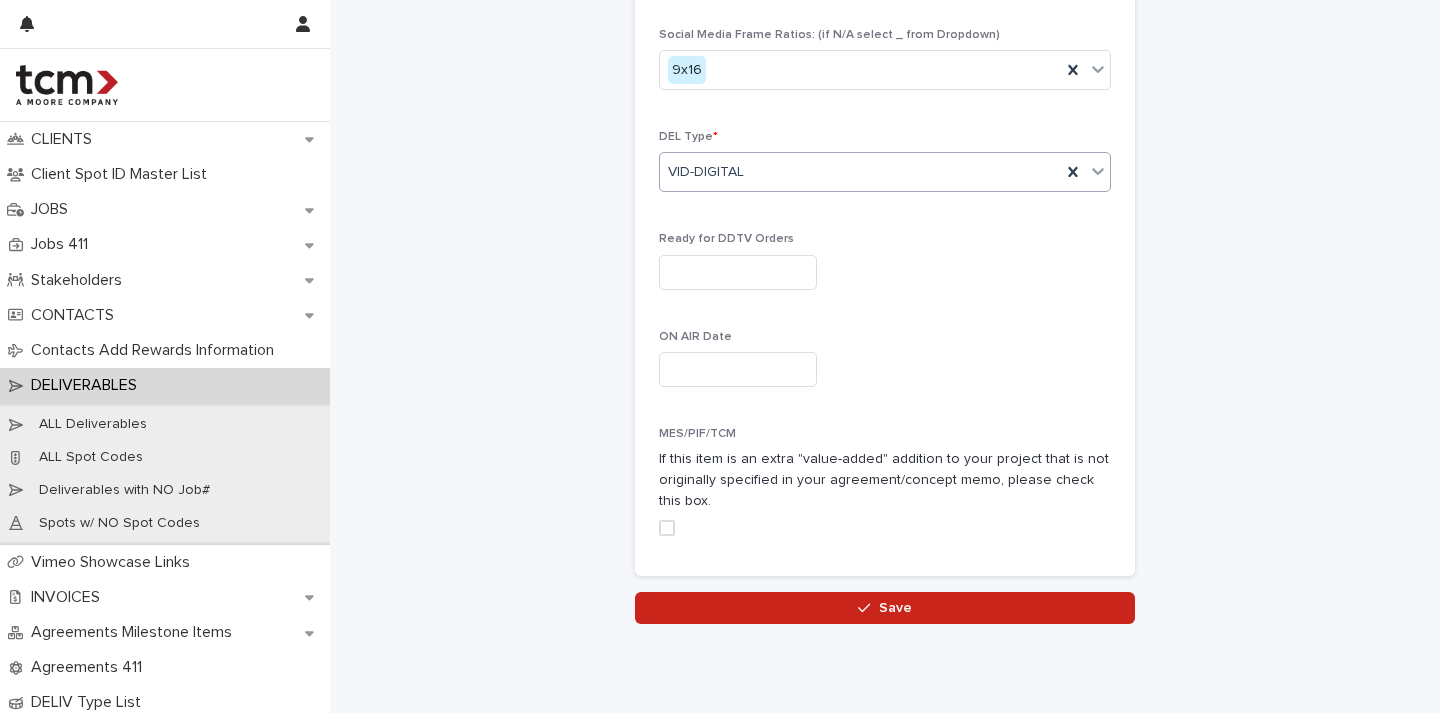 scroll, scrollTop: 1157, scrollLeft: 0, axis: vertical 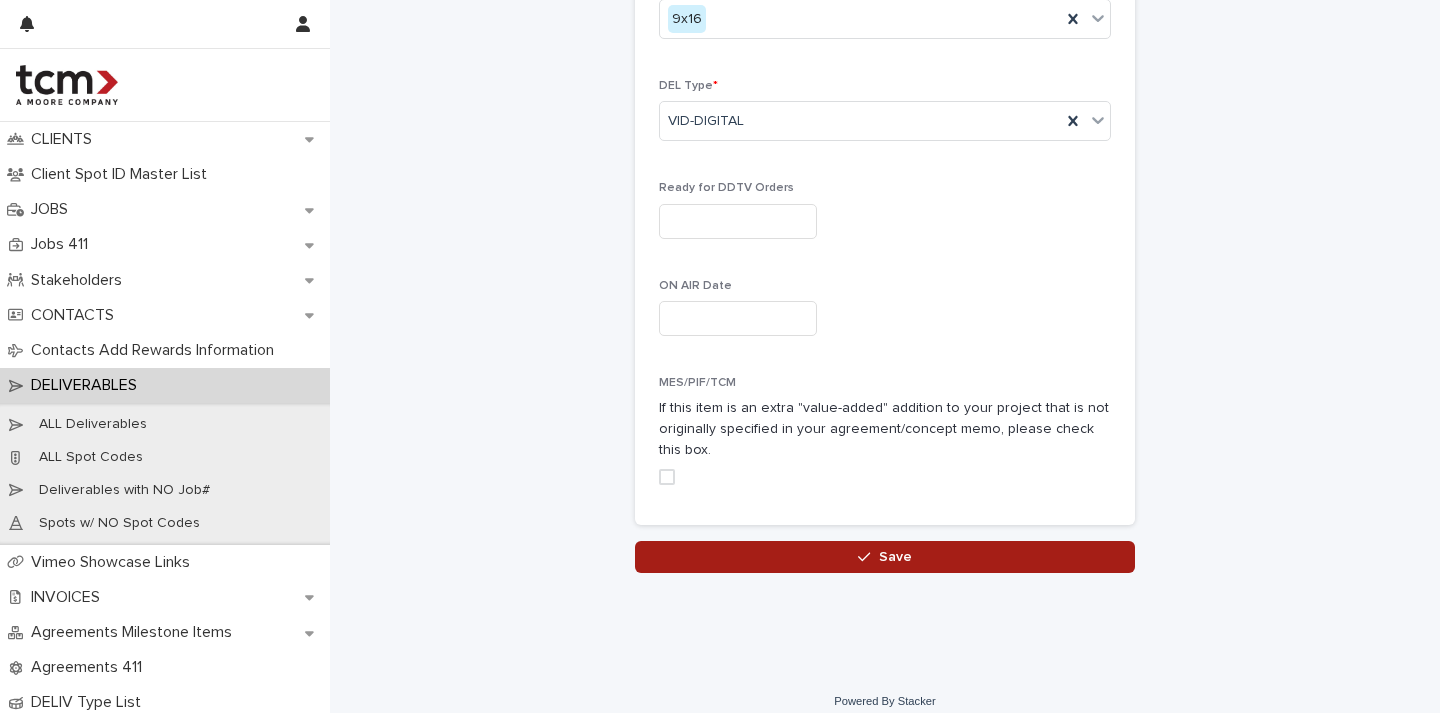 click on "Save" at bounding box center (885, 557) 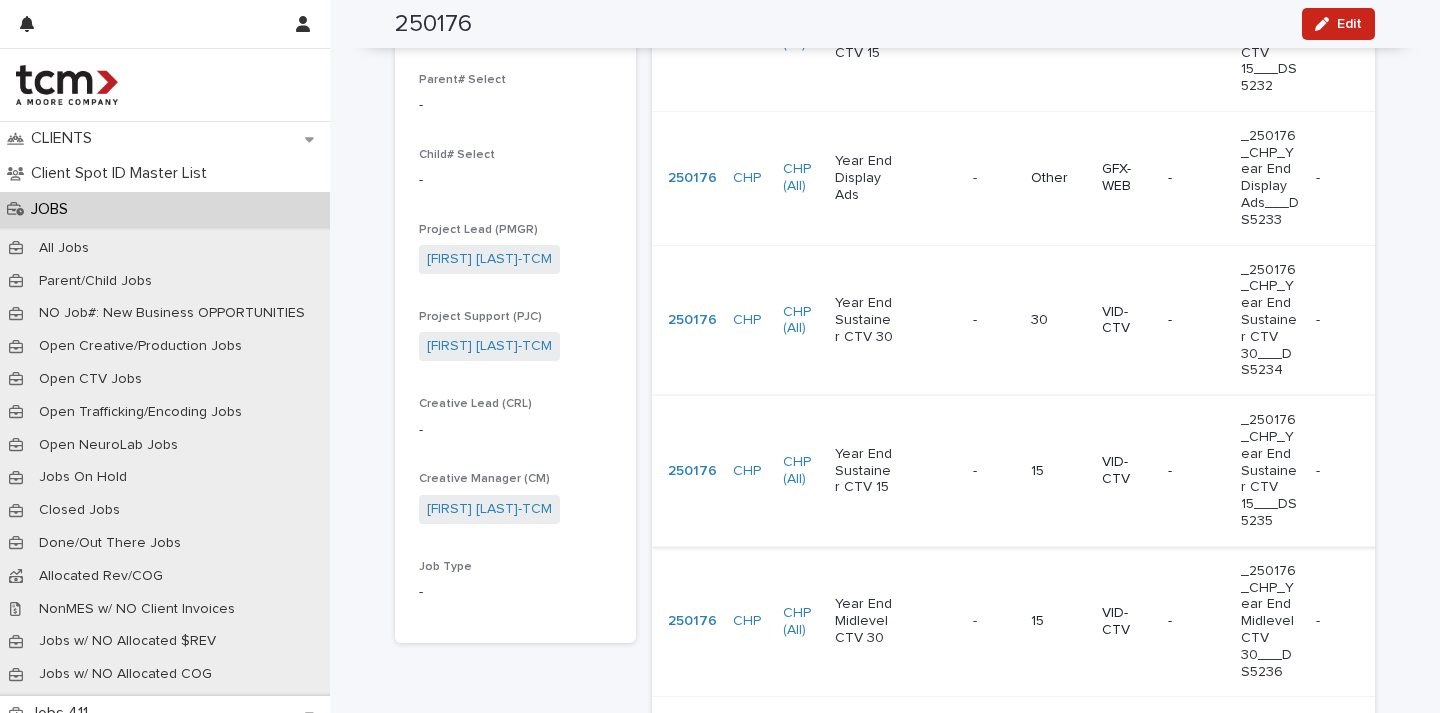 scroll, scrollTop: 0, scrollLeft: 0, axis: both 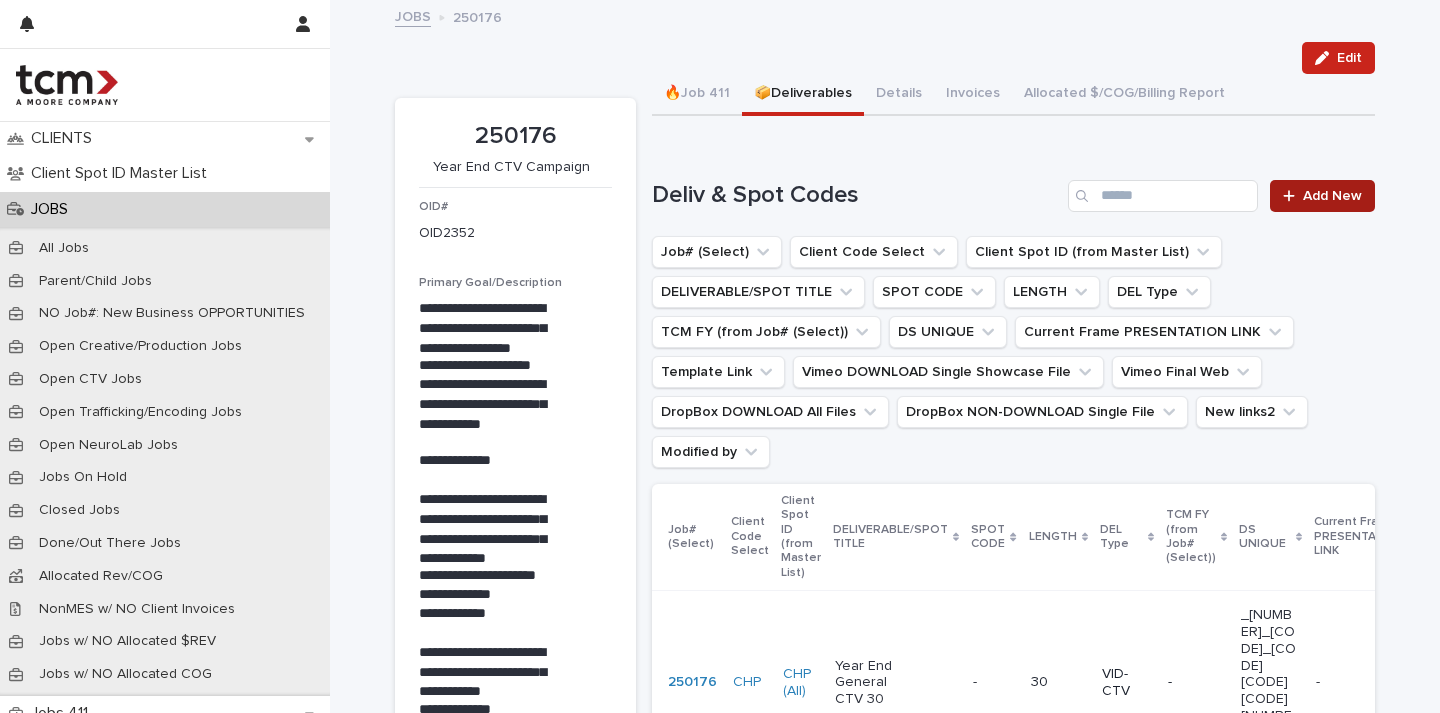 click on "Add New" at bounding box center (1332, 196) 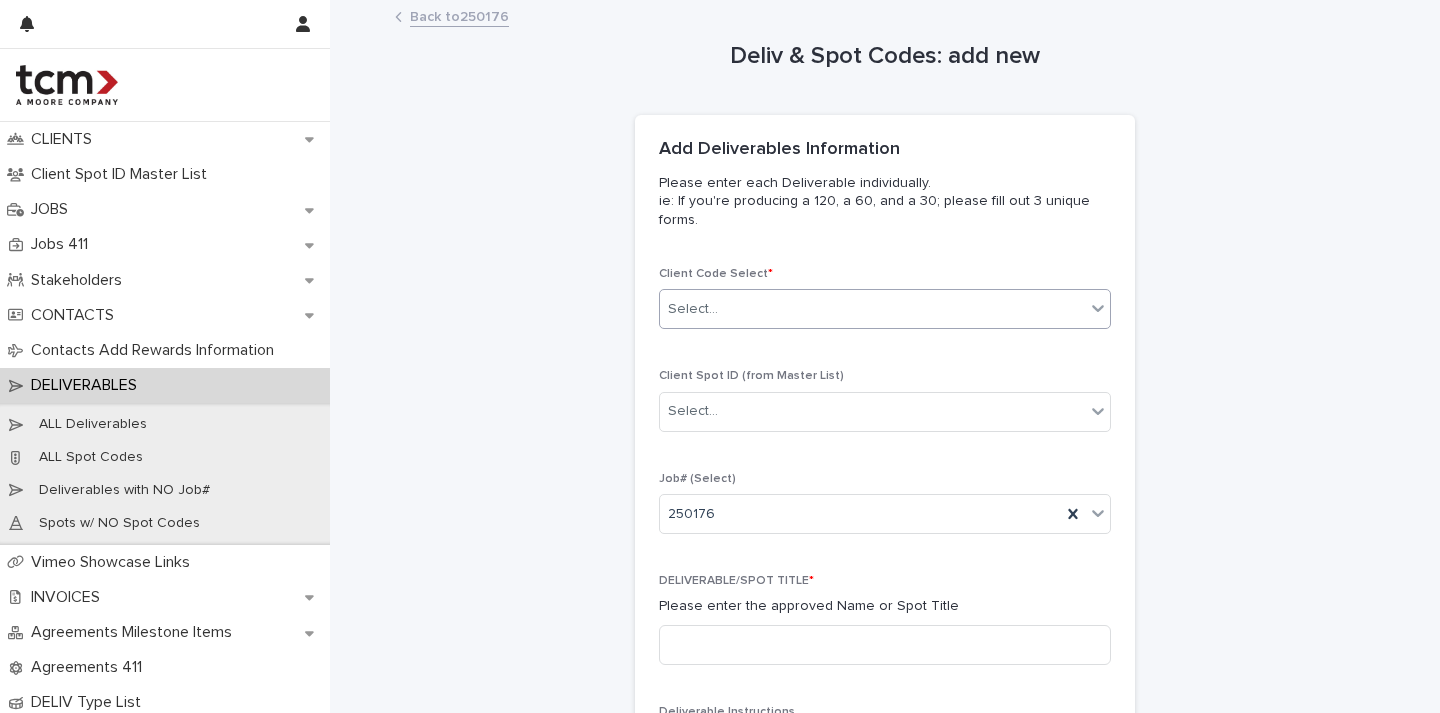 click on "Select..." at bounding box center (872, 309) 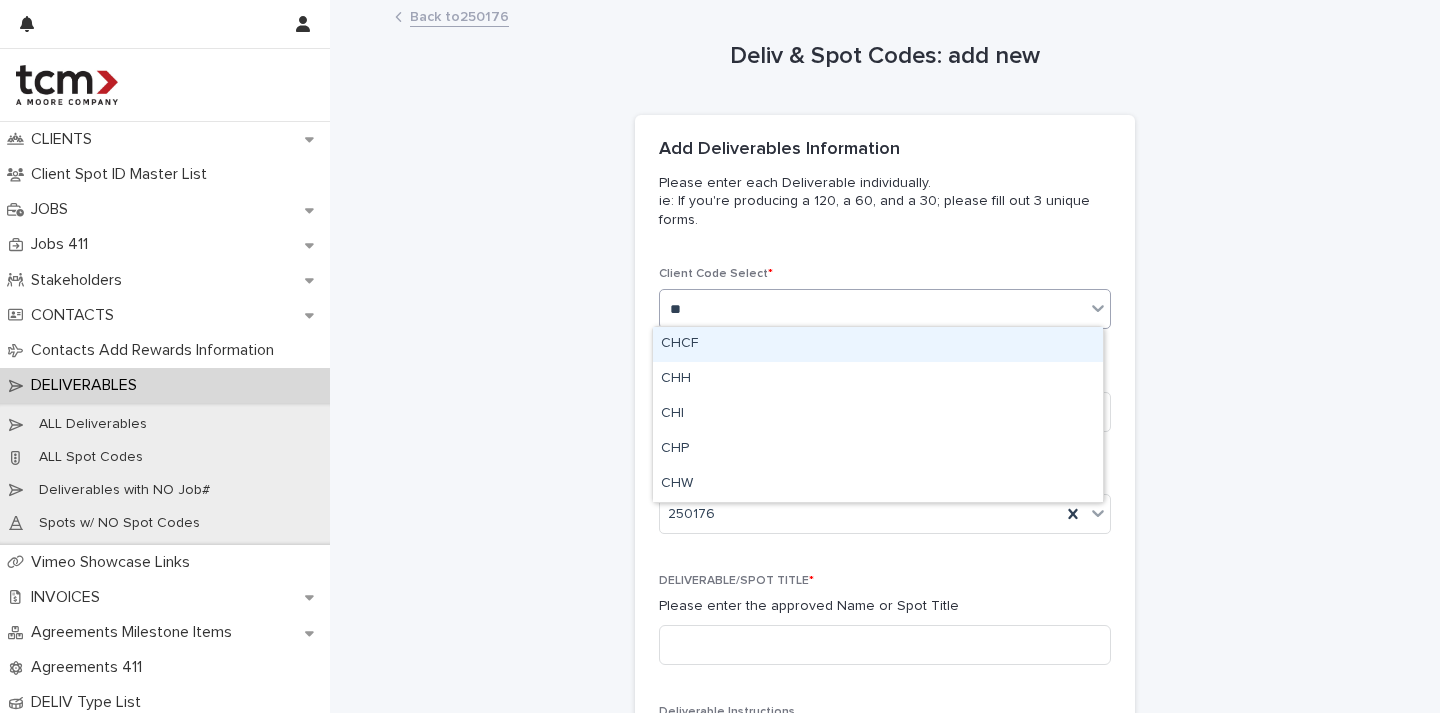 type on "***" 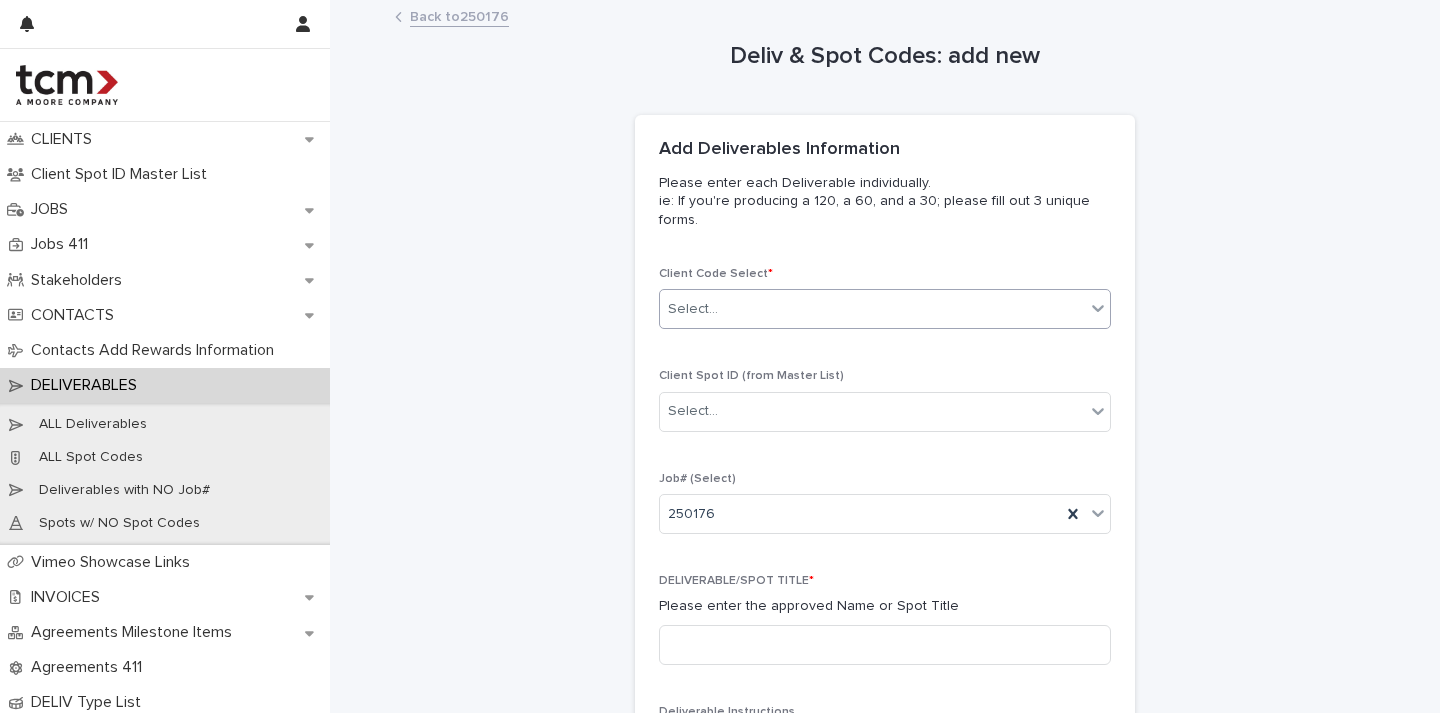 type 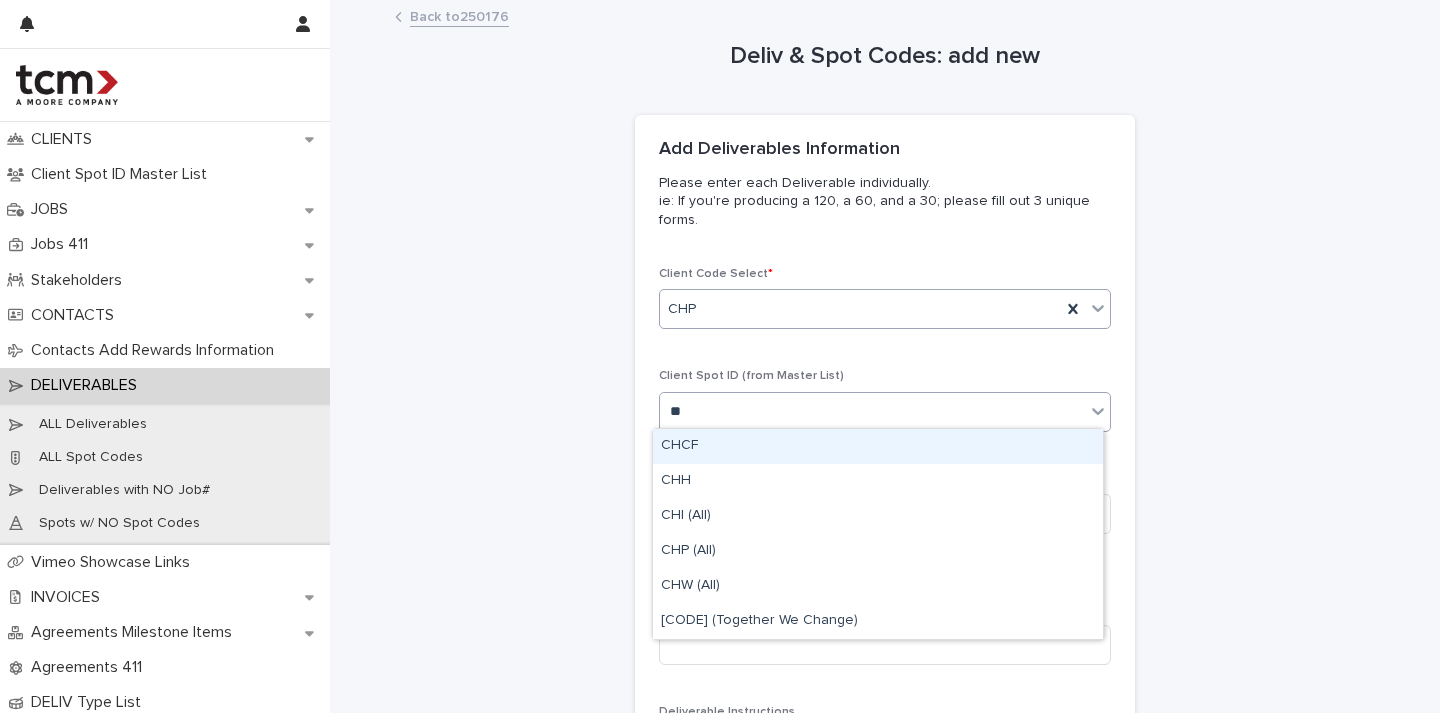 type on "***" 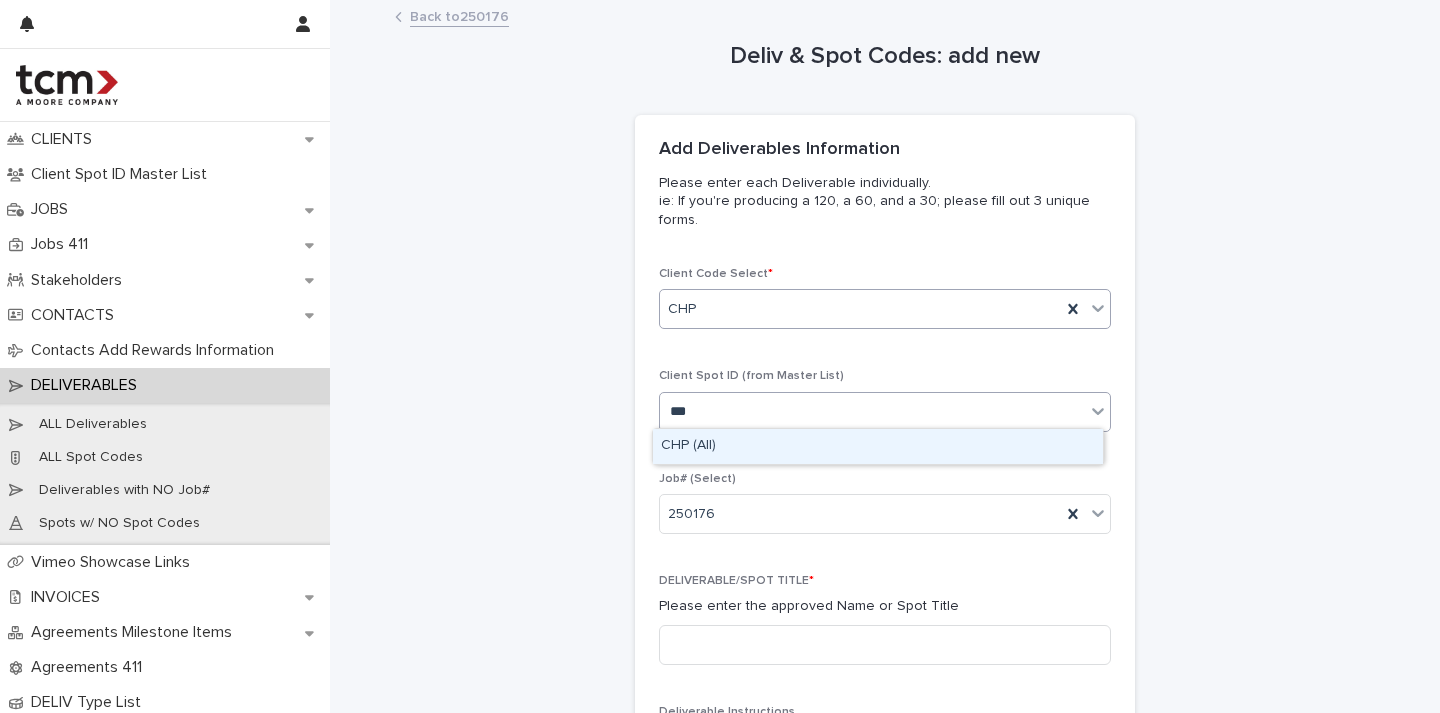 type 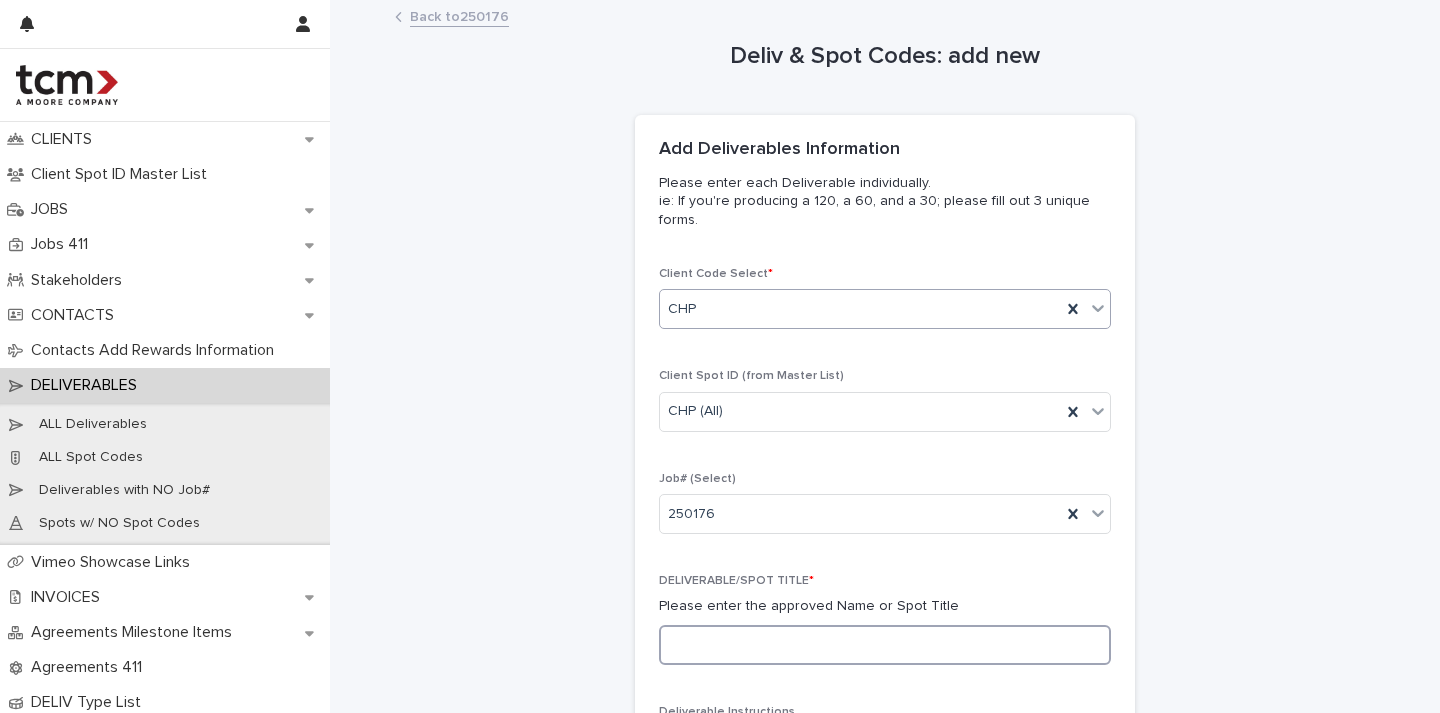 paste on "**********" 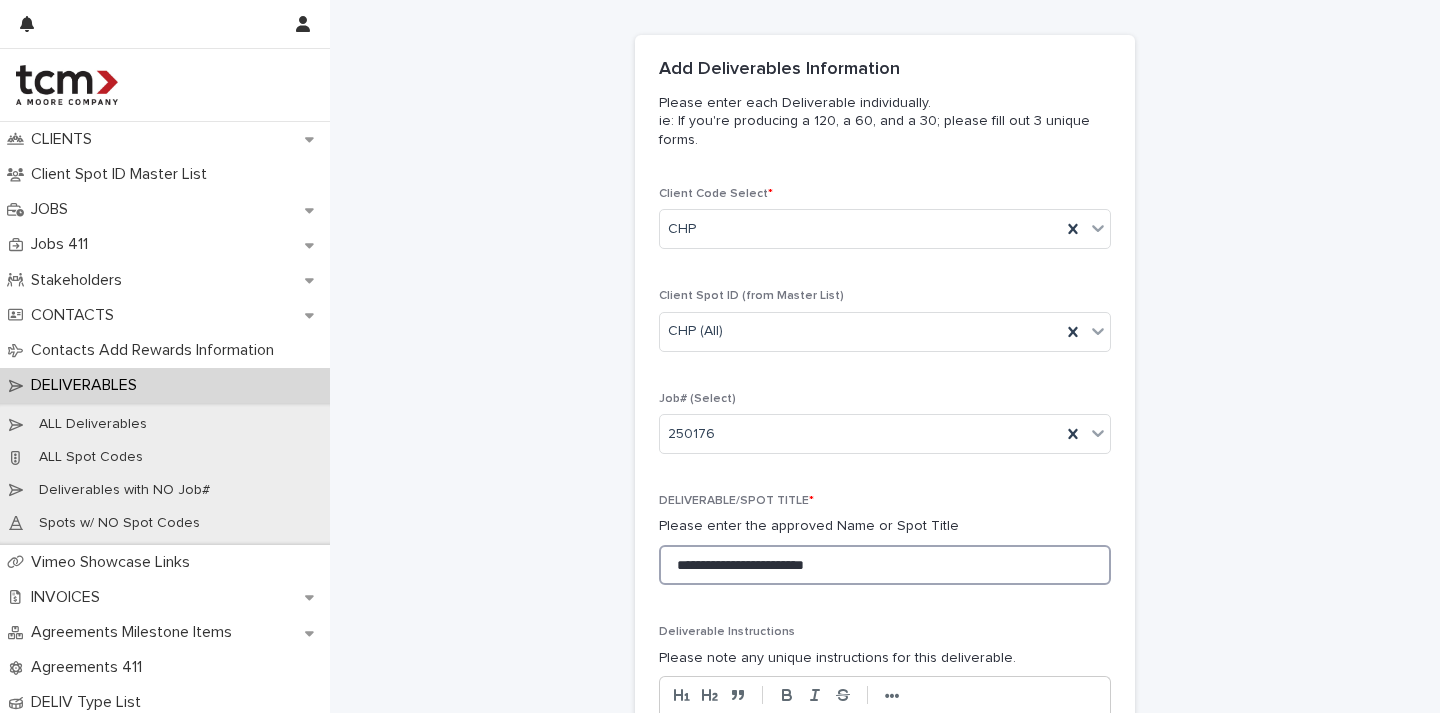 scroll, scrollTop: 361, scrollLeft: 0, axis: vertical 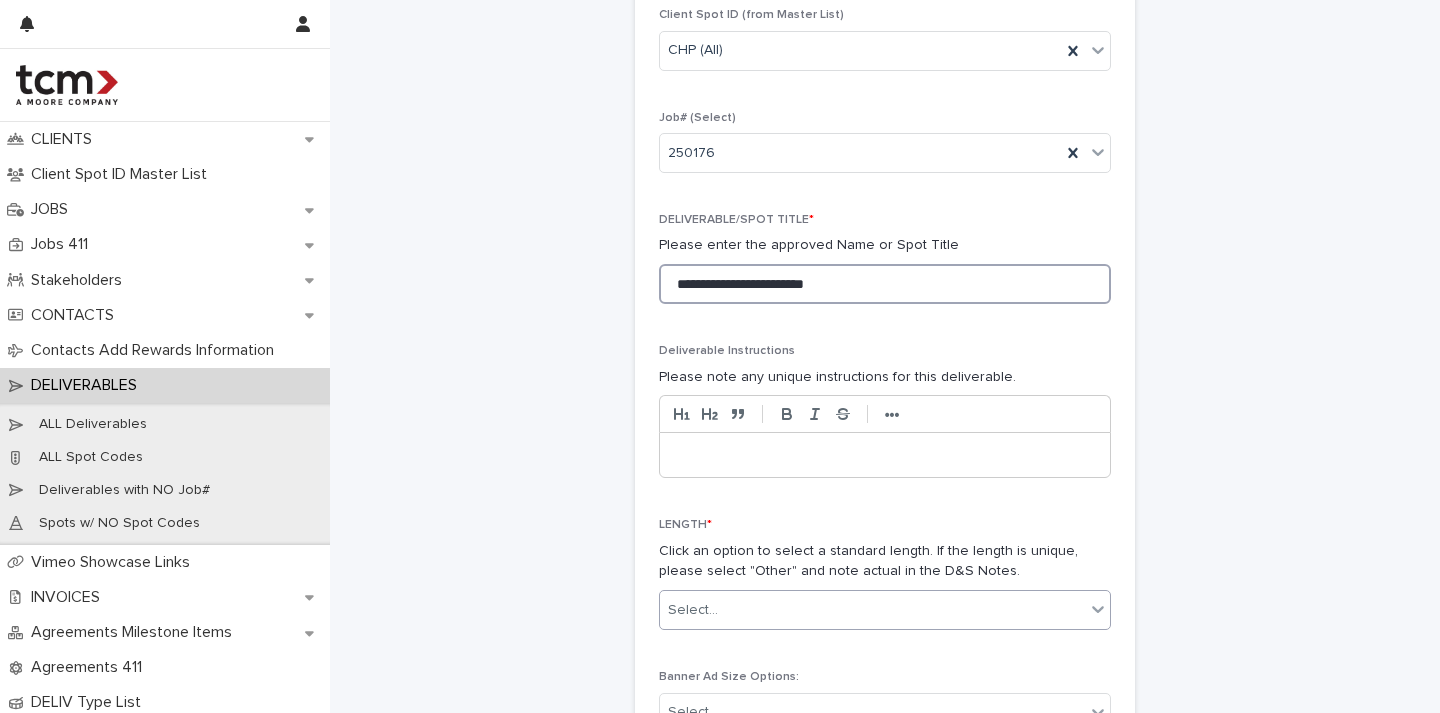 type on "**********" 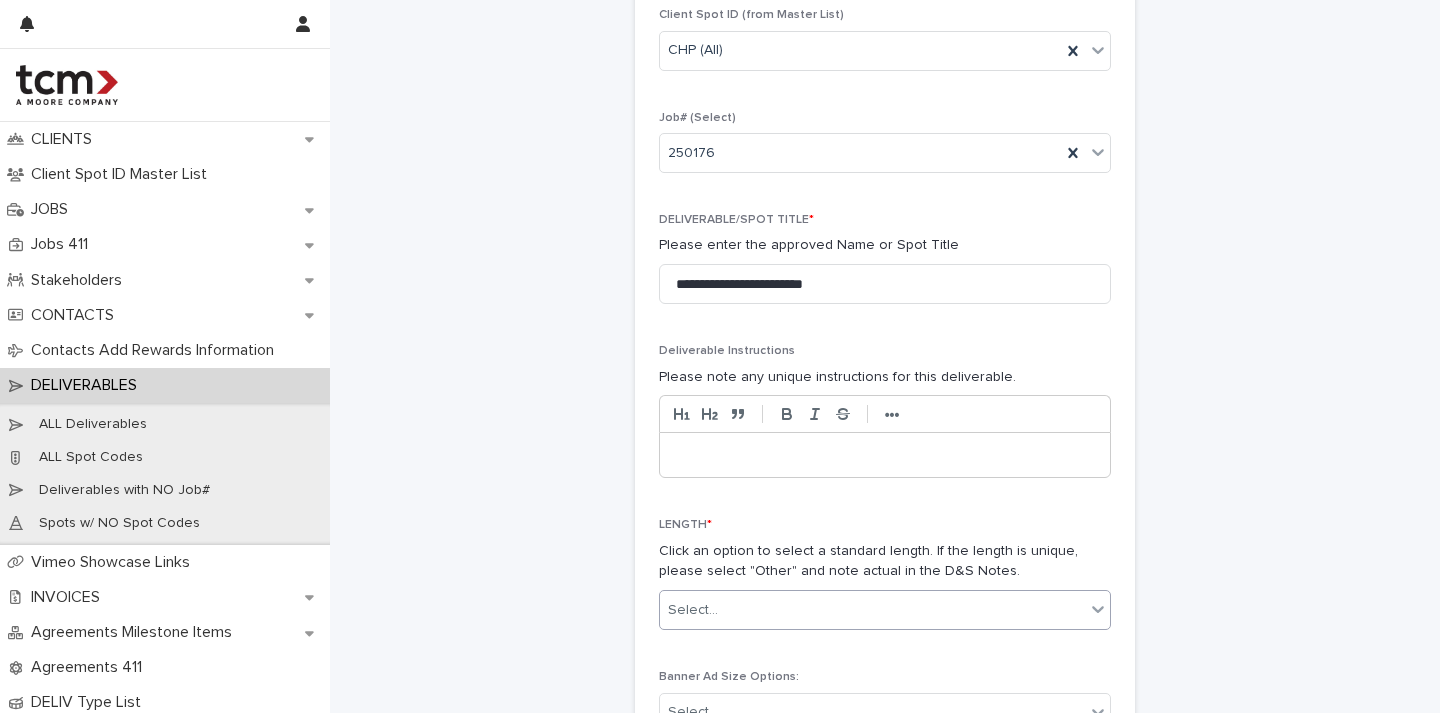 click on "Select..." at bounding box center (872, 610) 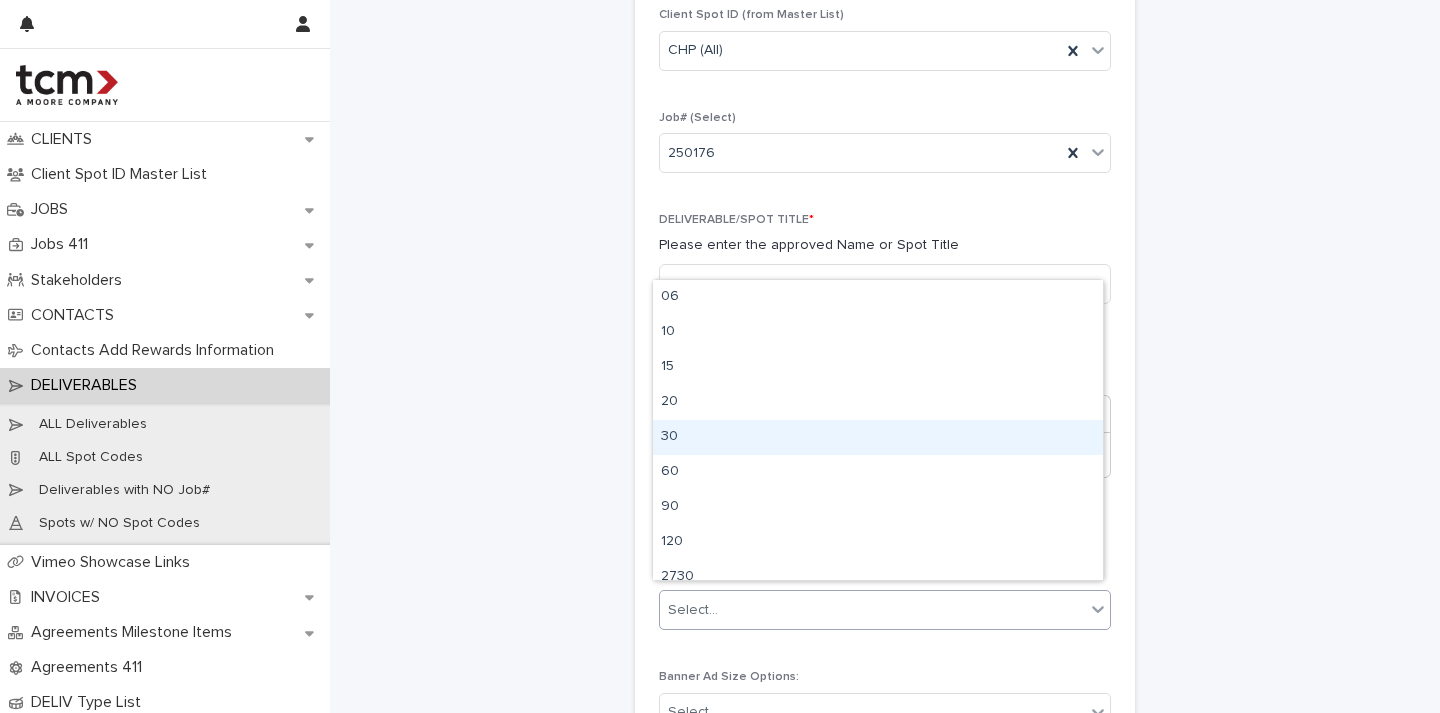click on "30" at bounding box center [878, 437] 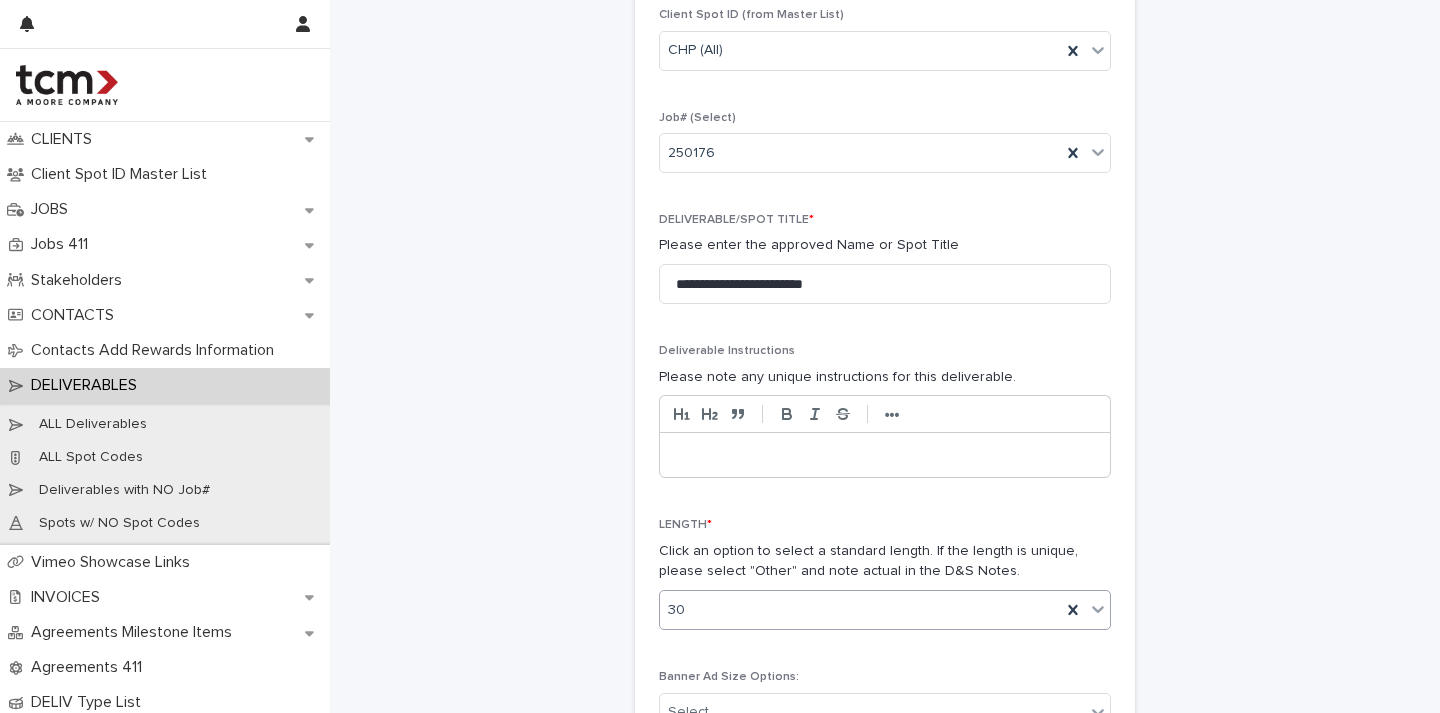 scroll, scrollTop: 733, scrollLeft: 0, axis: vertical 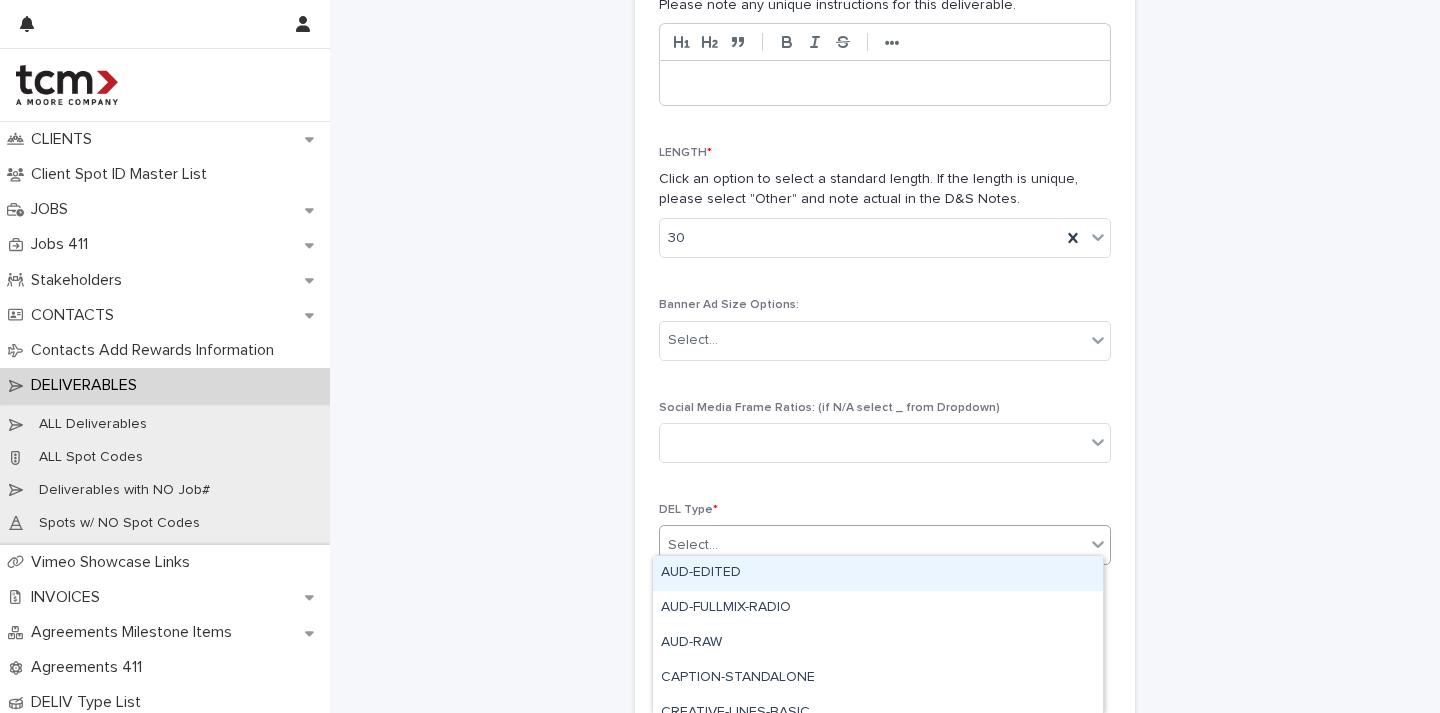 click on "Select..." at bounding box center (872, 545) 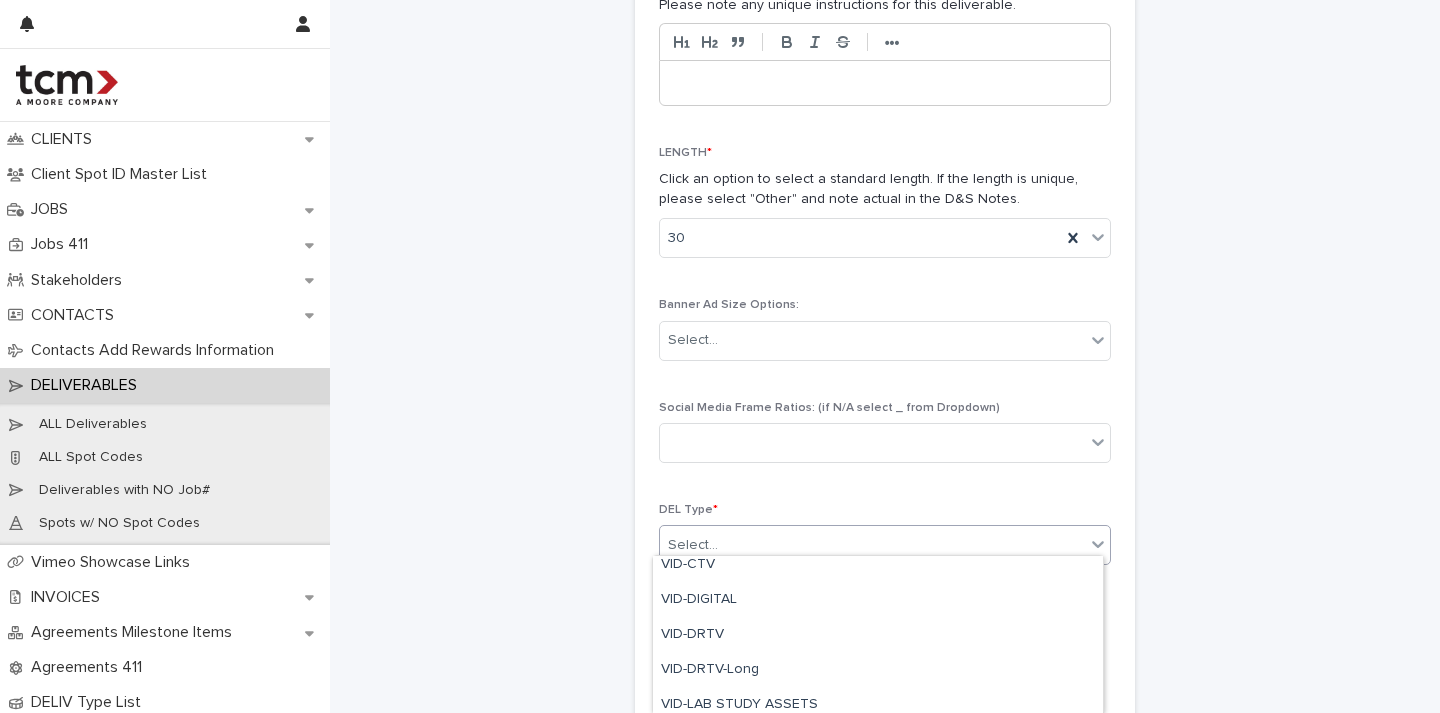 scroll, scrollTop: 852, scrollLeft: 0, axis: vertical 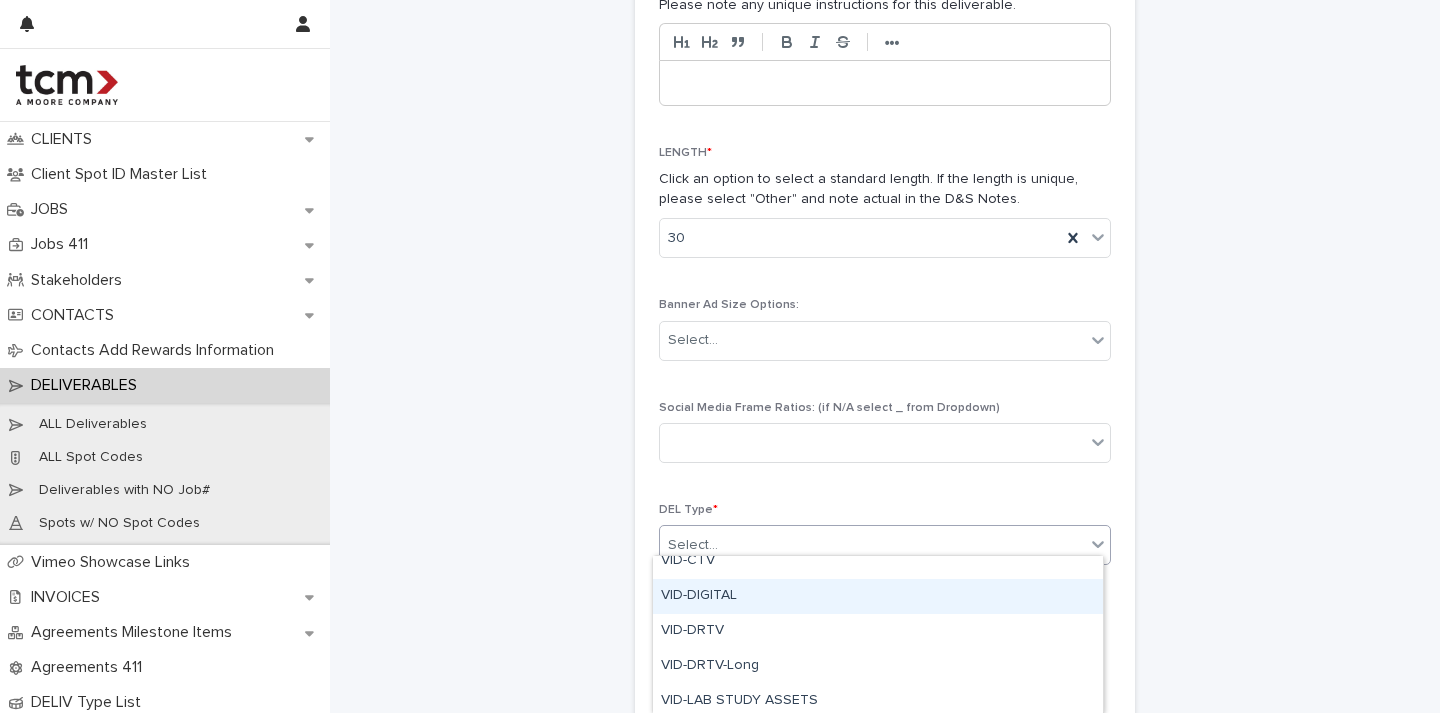 click on "VID-DIGITAL" at bounding box center (878, 596) 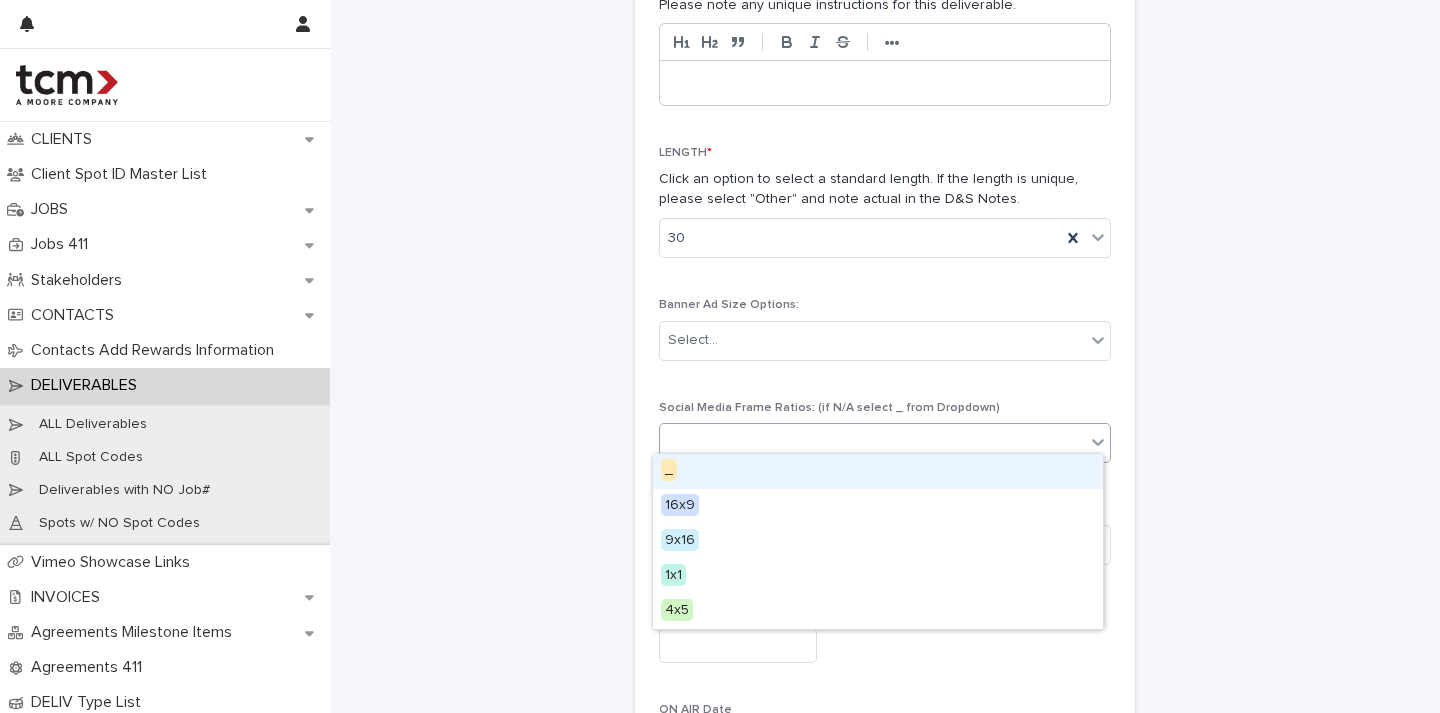 click at bounding box center (872, 443) 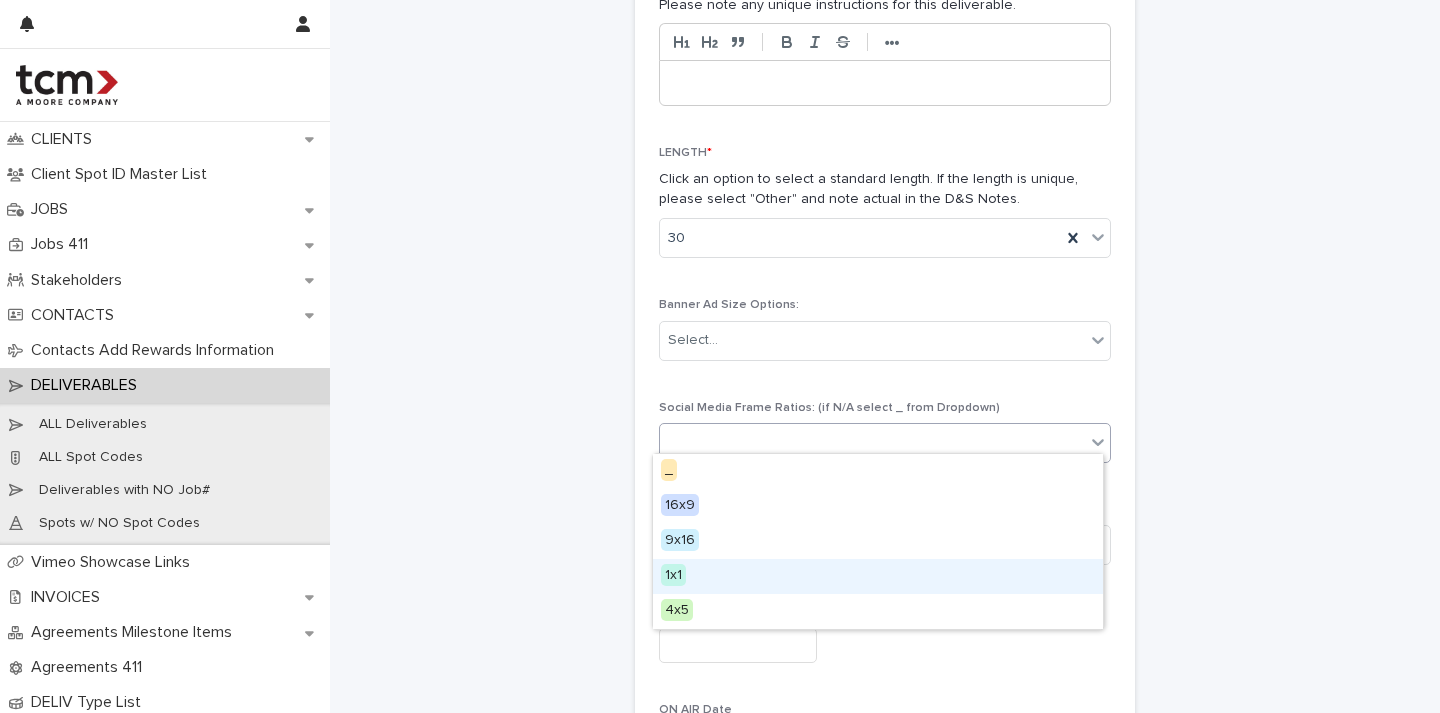 drag, startPoint x: 714, startPoint y: 574, endPoint x: 915, endPoint y: 595, distance: 202.09404 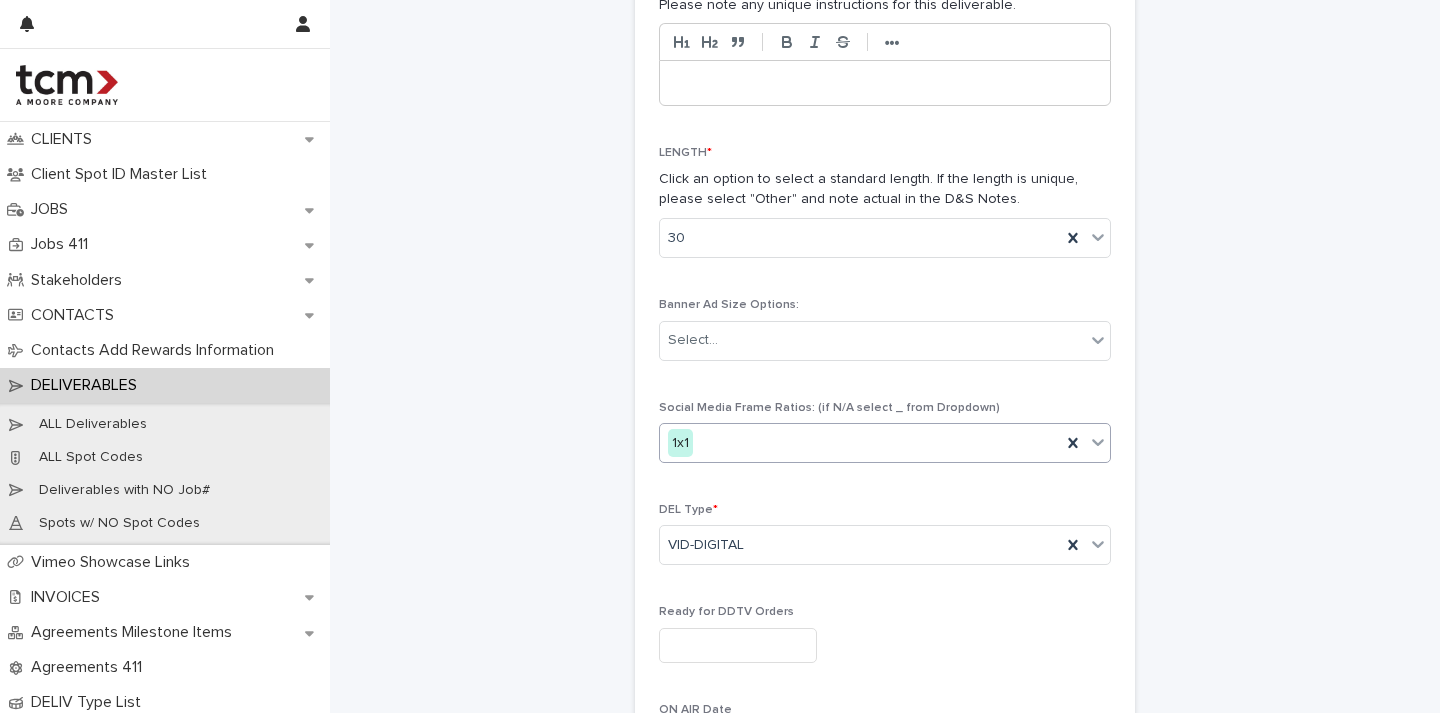 scroll, scrollTop: 1157, scrollLeft: 0, axis: vertical 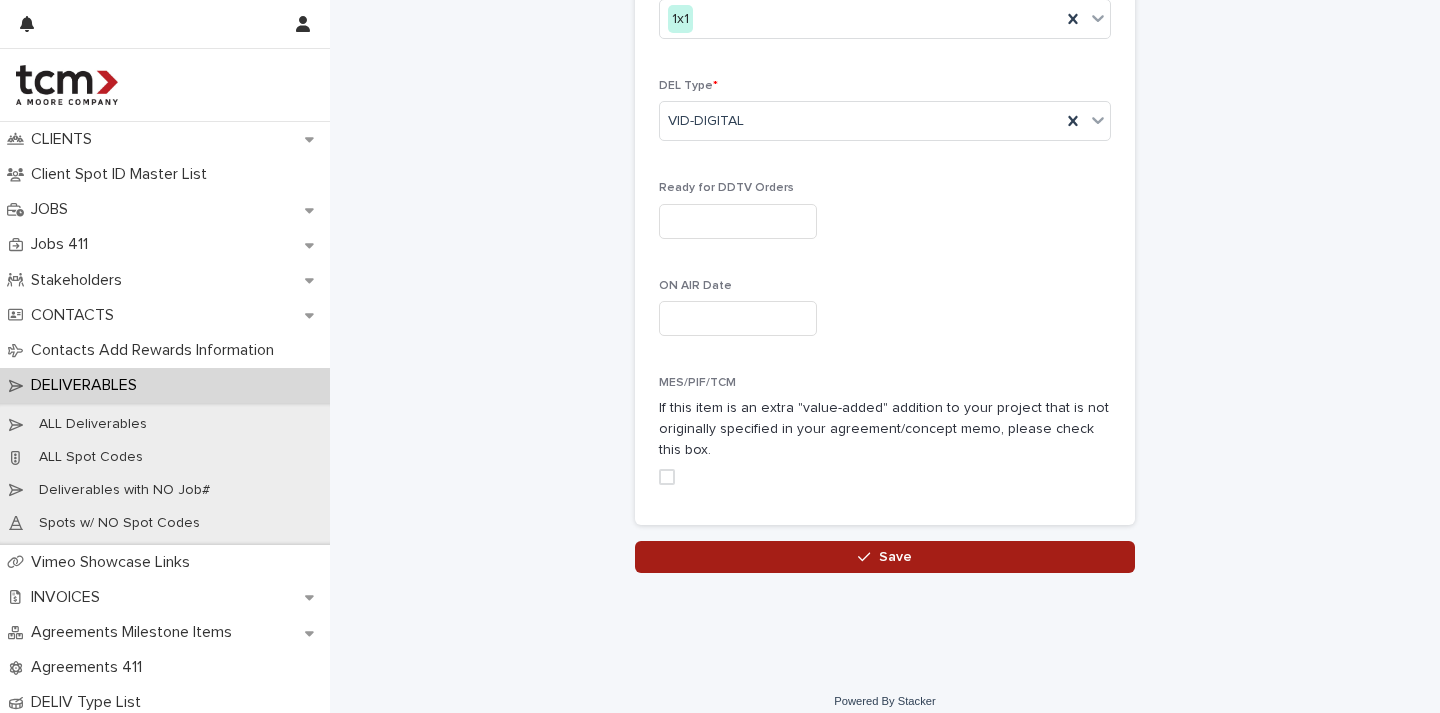 click on "Save" at bounding box center [885, 557] 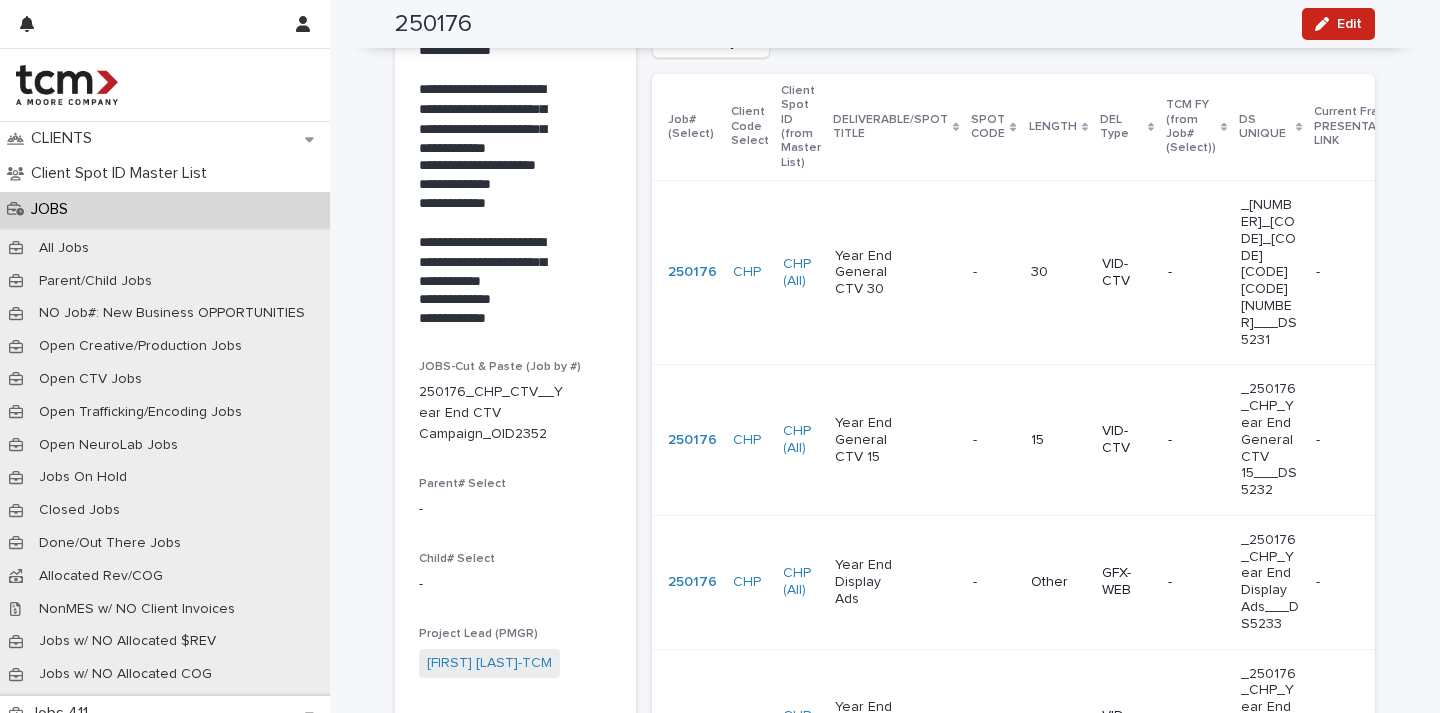 scroll, scrollTop: 0, scrollLeft: 0, axis: both 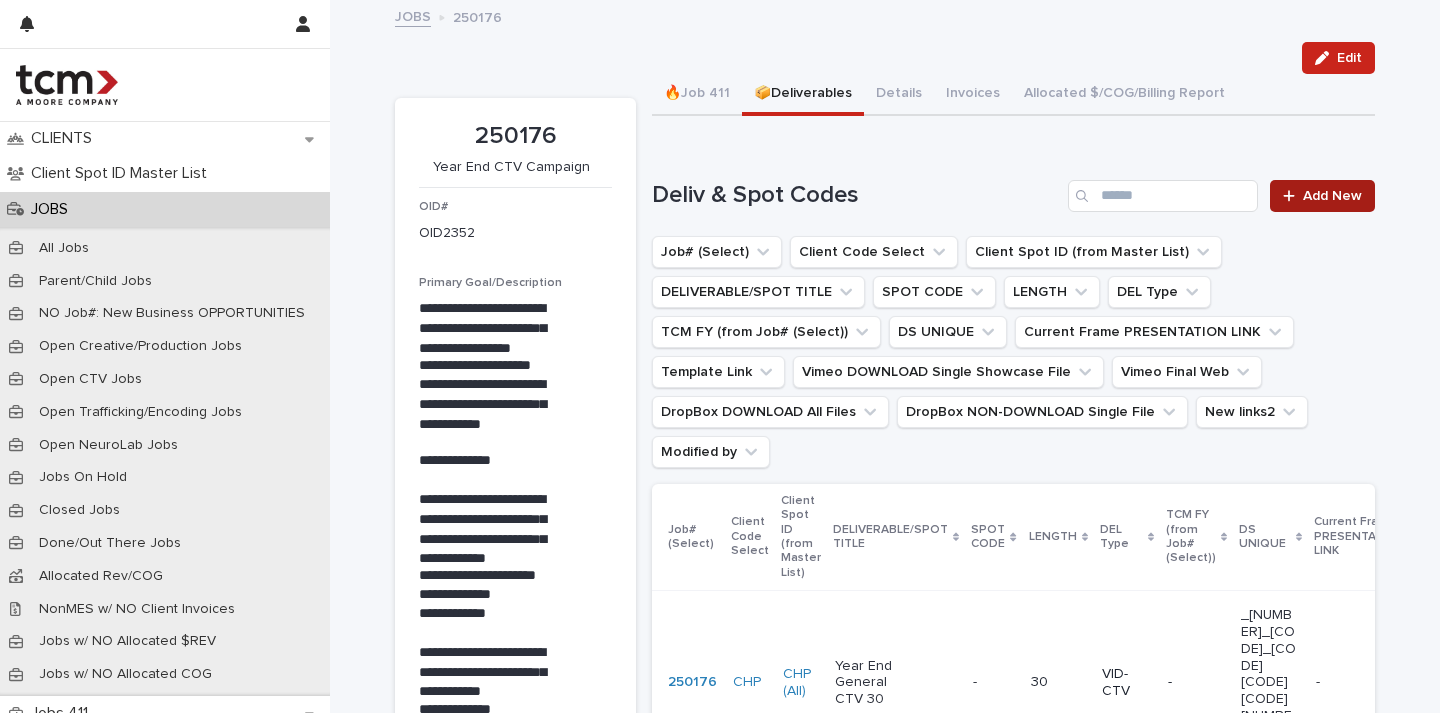 click on "Add New" at bounding box center [1322, 196] 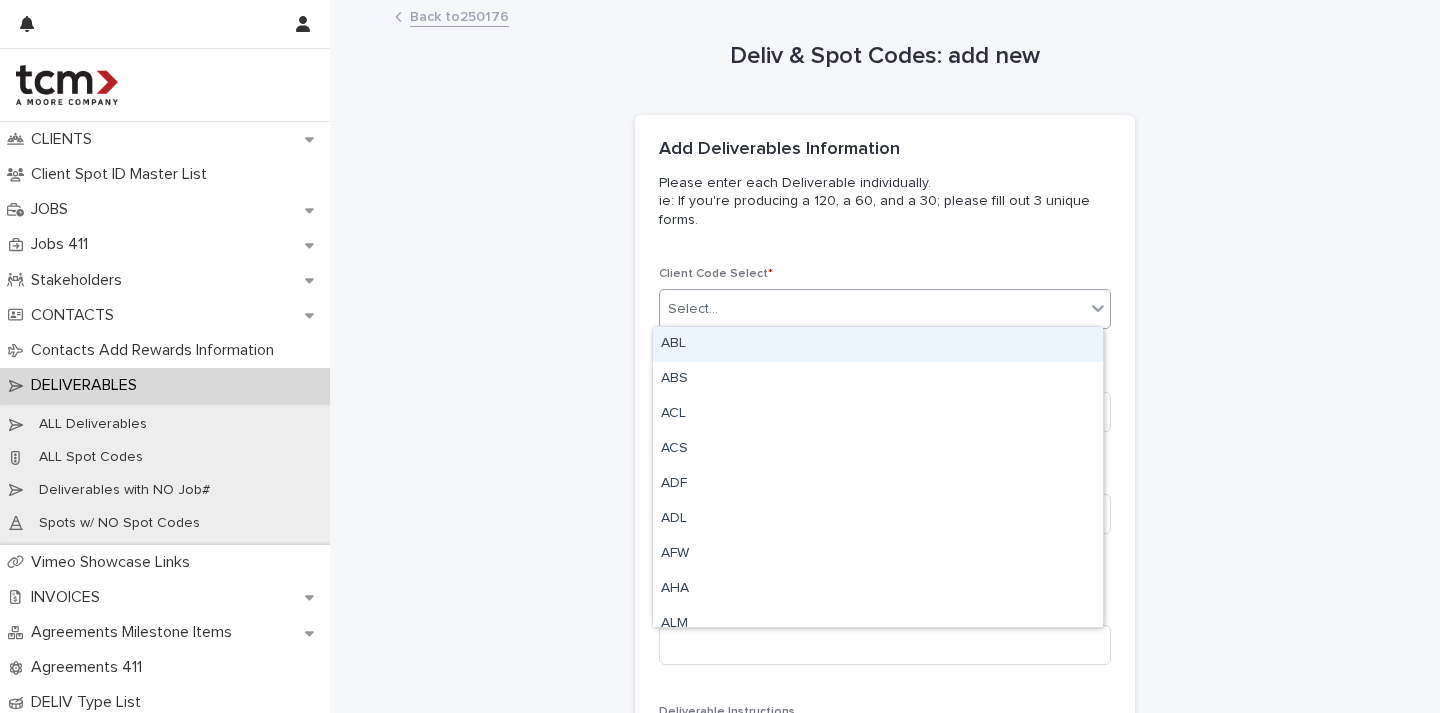 click on "Select..." at bounding box center (872, 309) 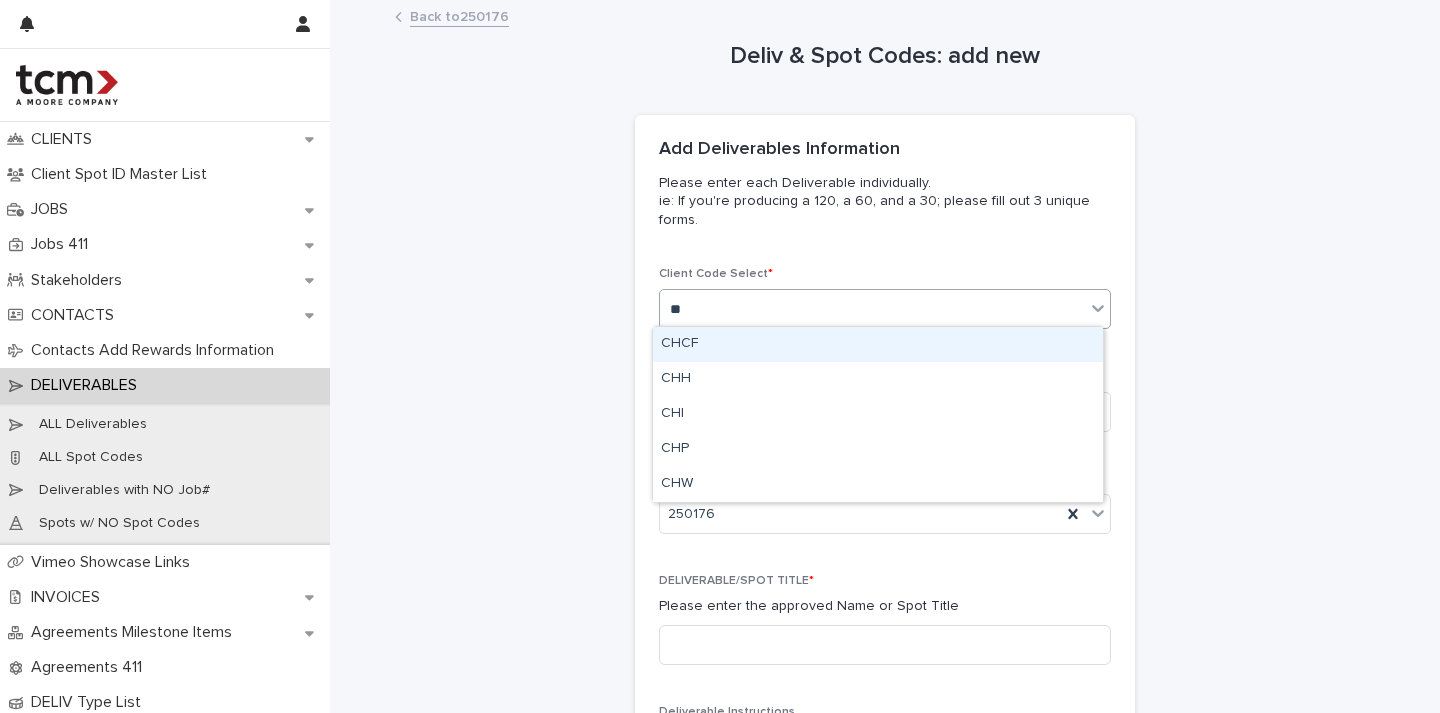 type on "***" 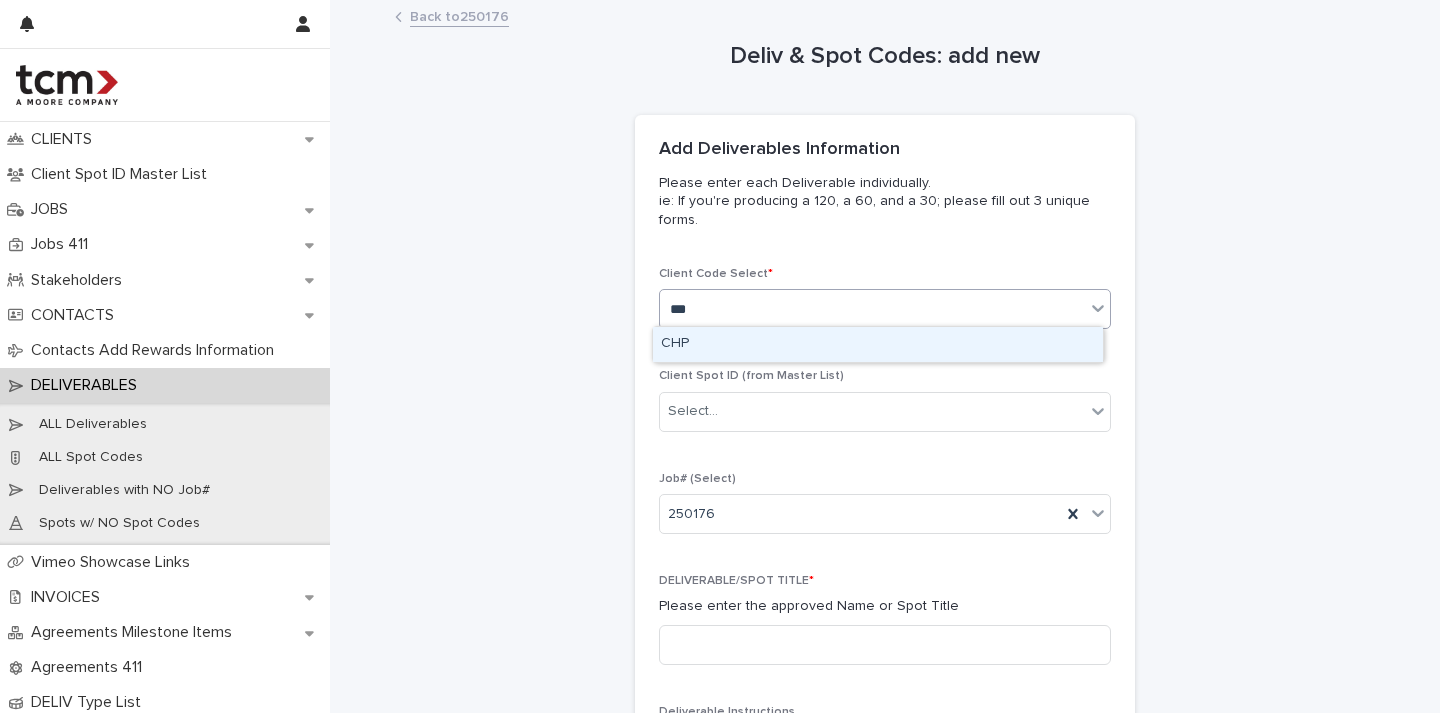 type 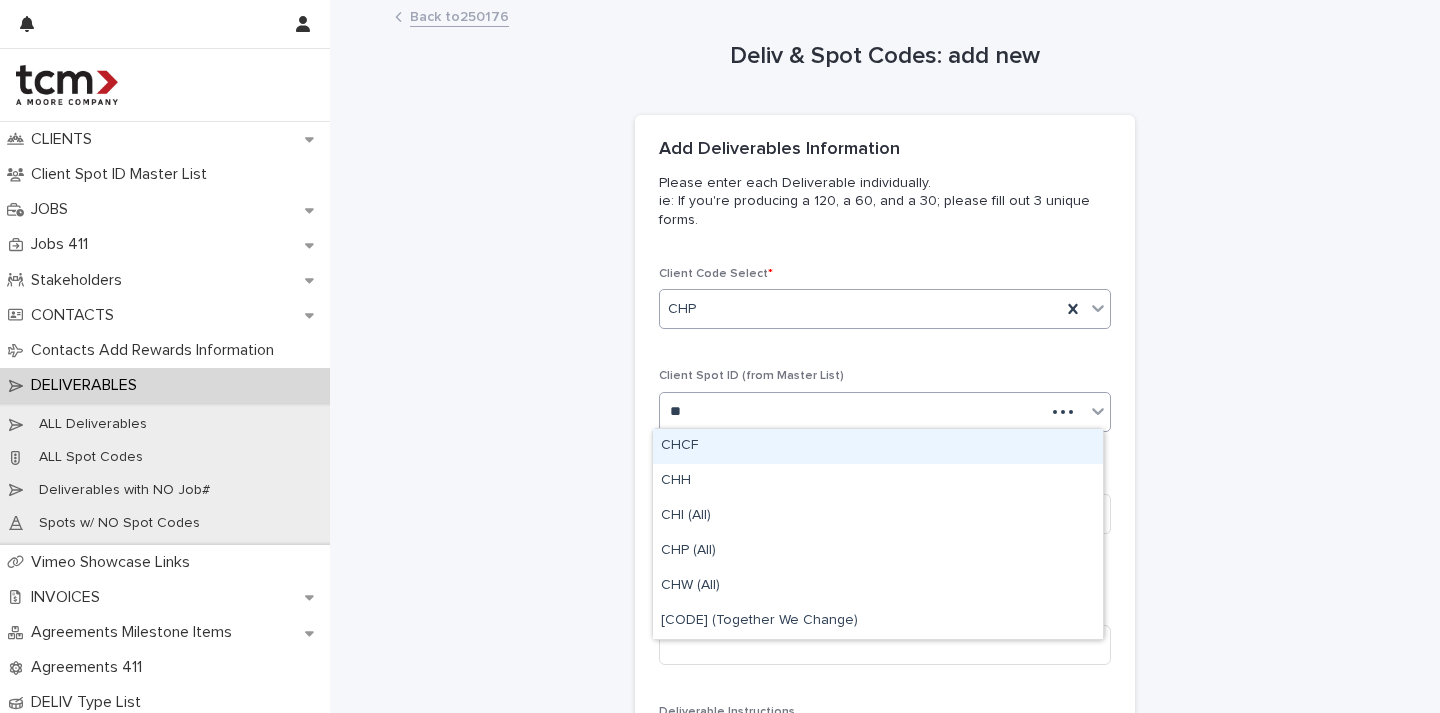 type on "***" 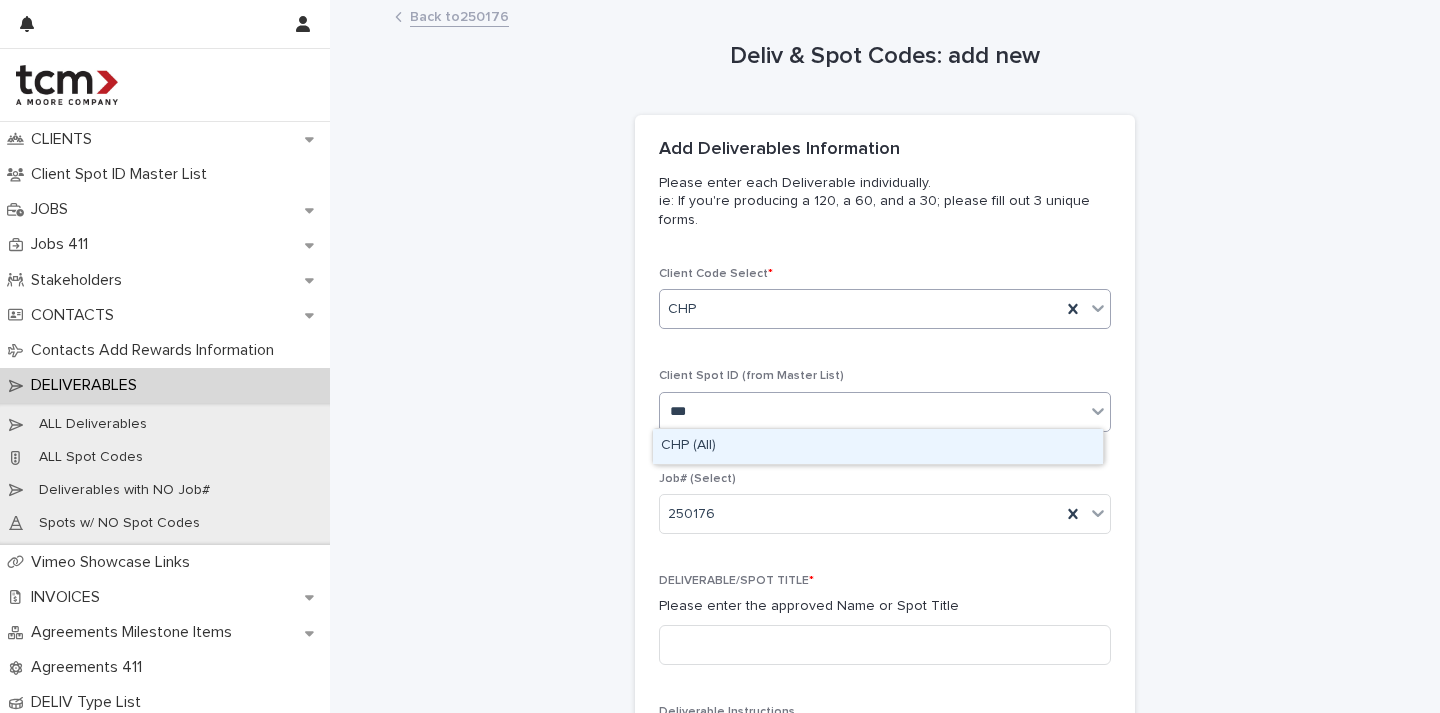 type 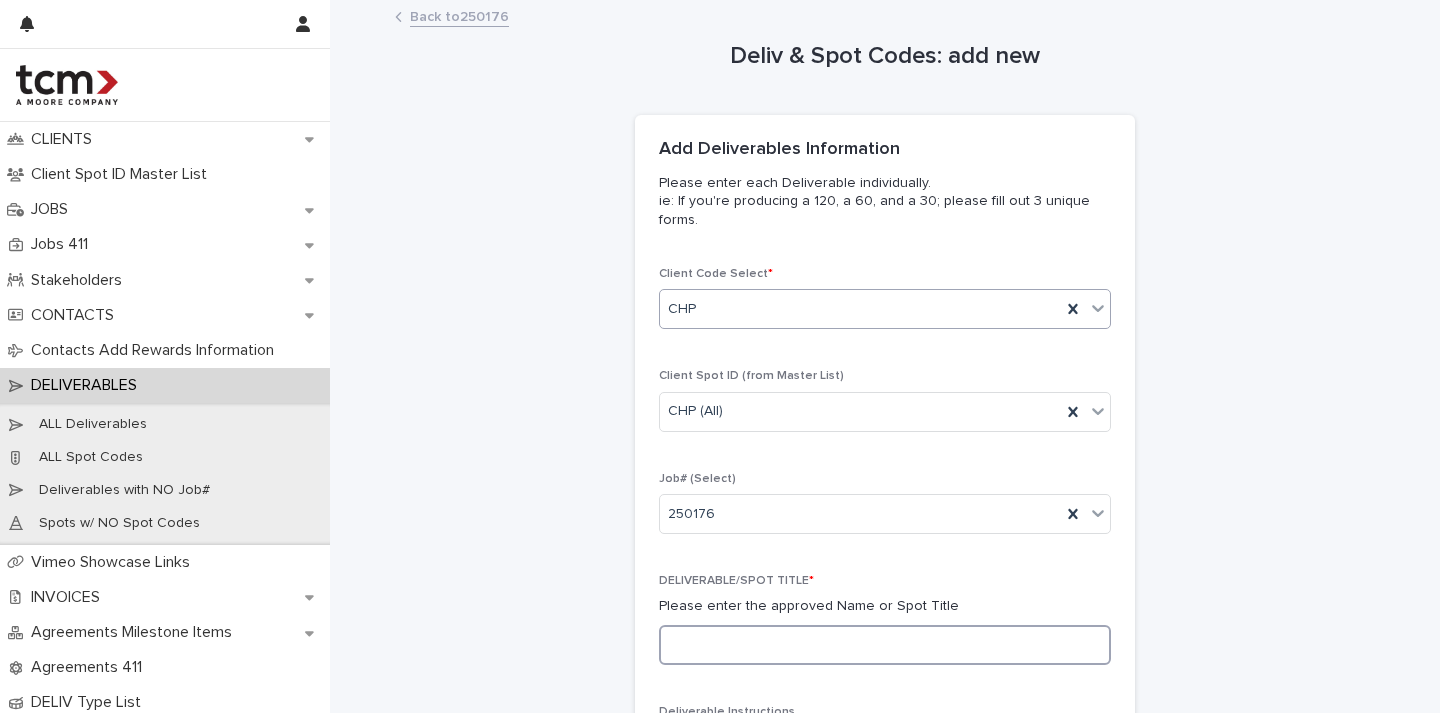 paste on "**********" 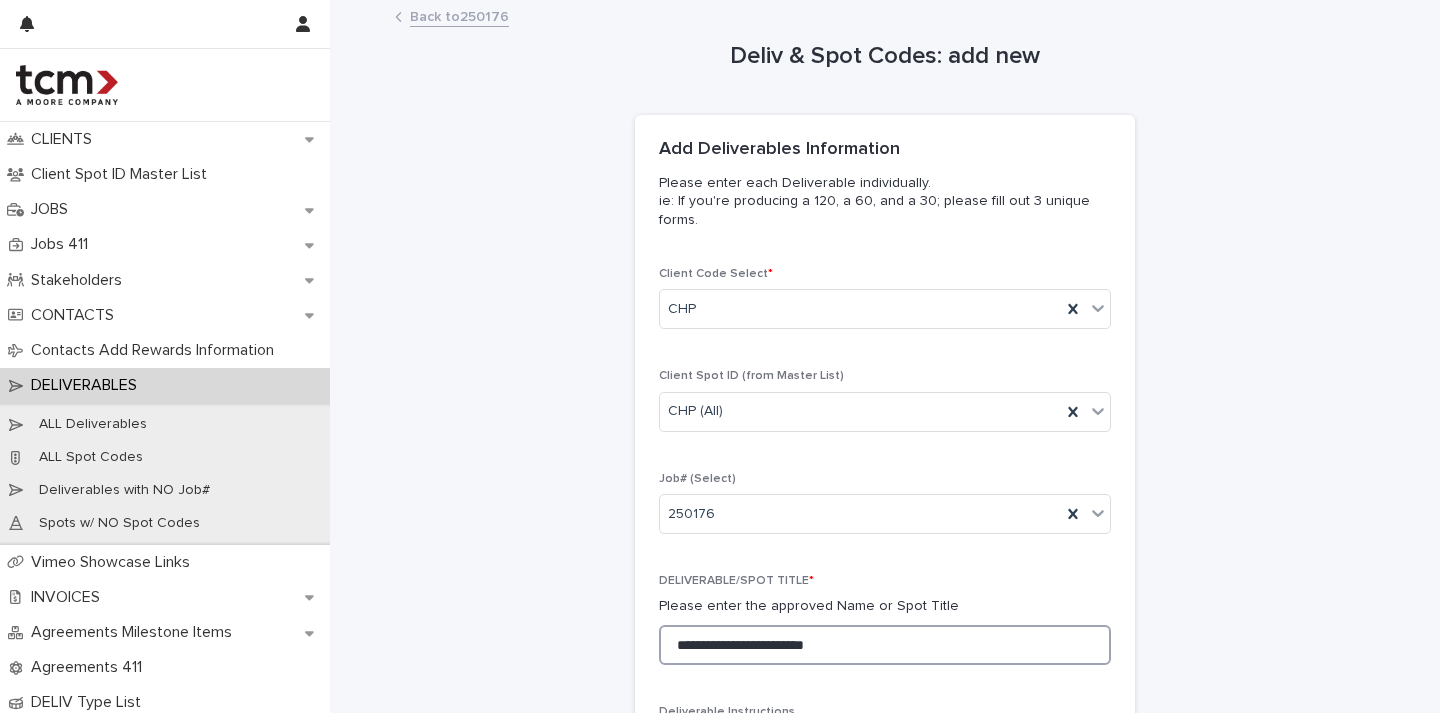 drag, startPoint x: 794, startPoint y: 640, endPoint x: 781, endPoint y: 640, distance: 13 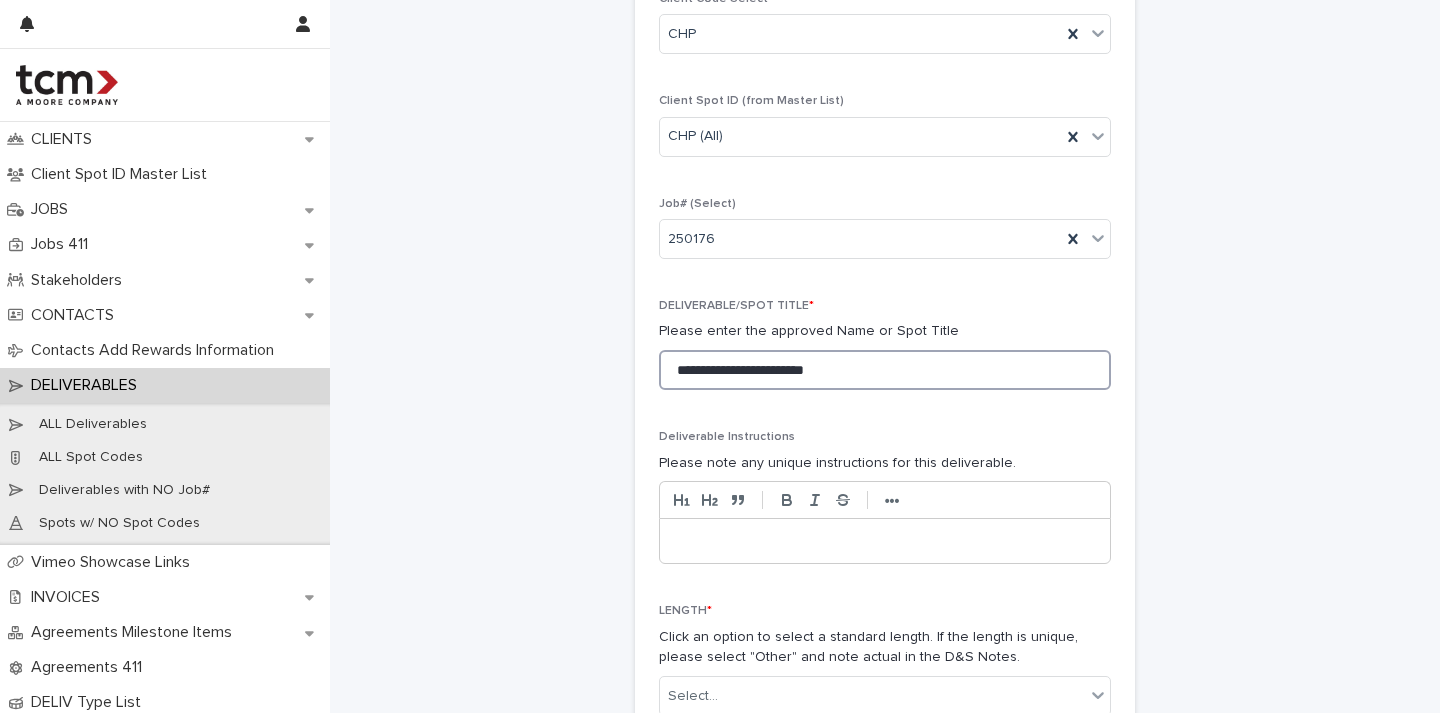 scroll, scrollTop: 820, scrollLeft: 0, axis: vertical 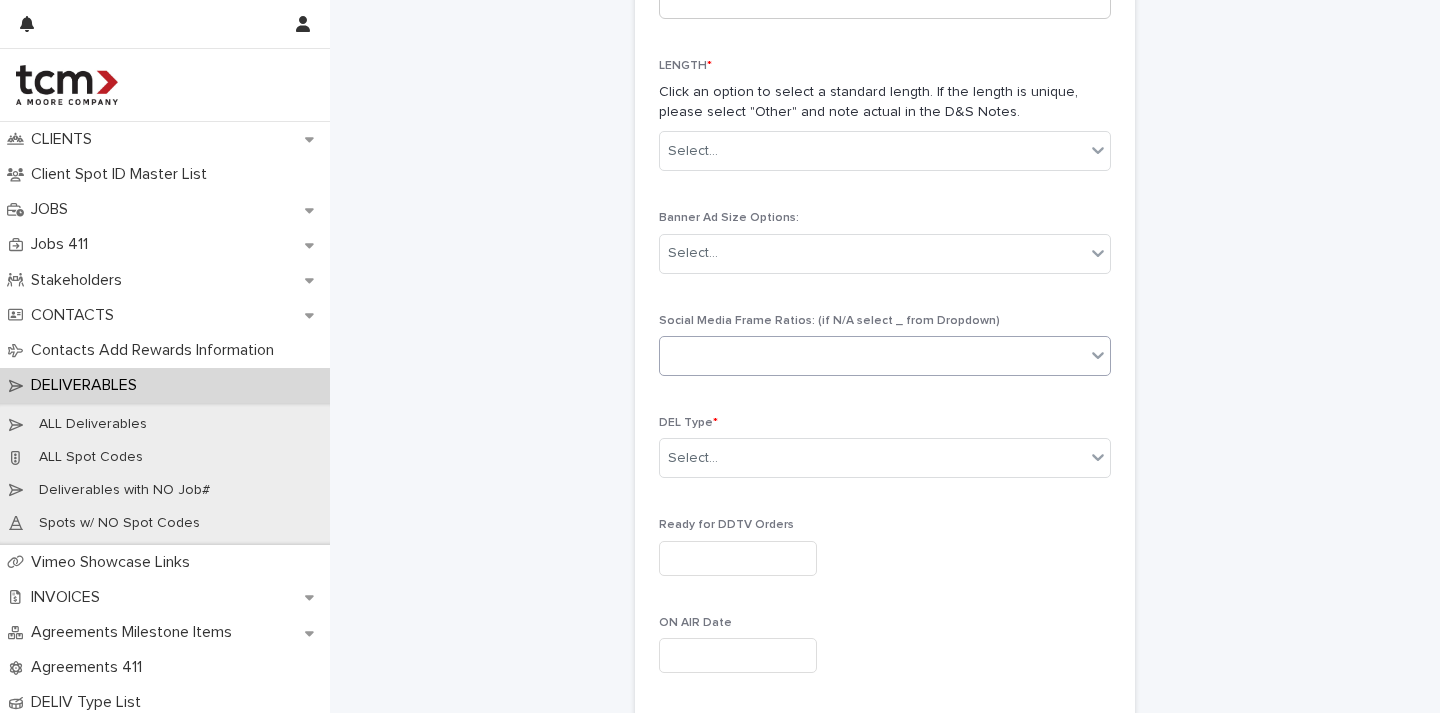 type on "**********" 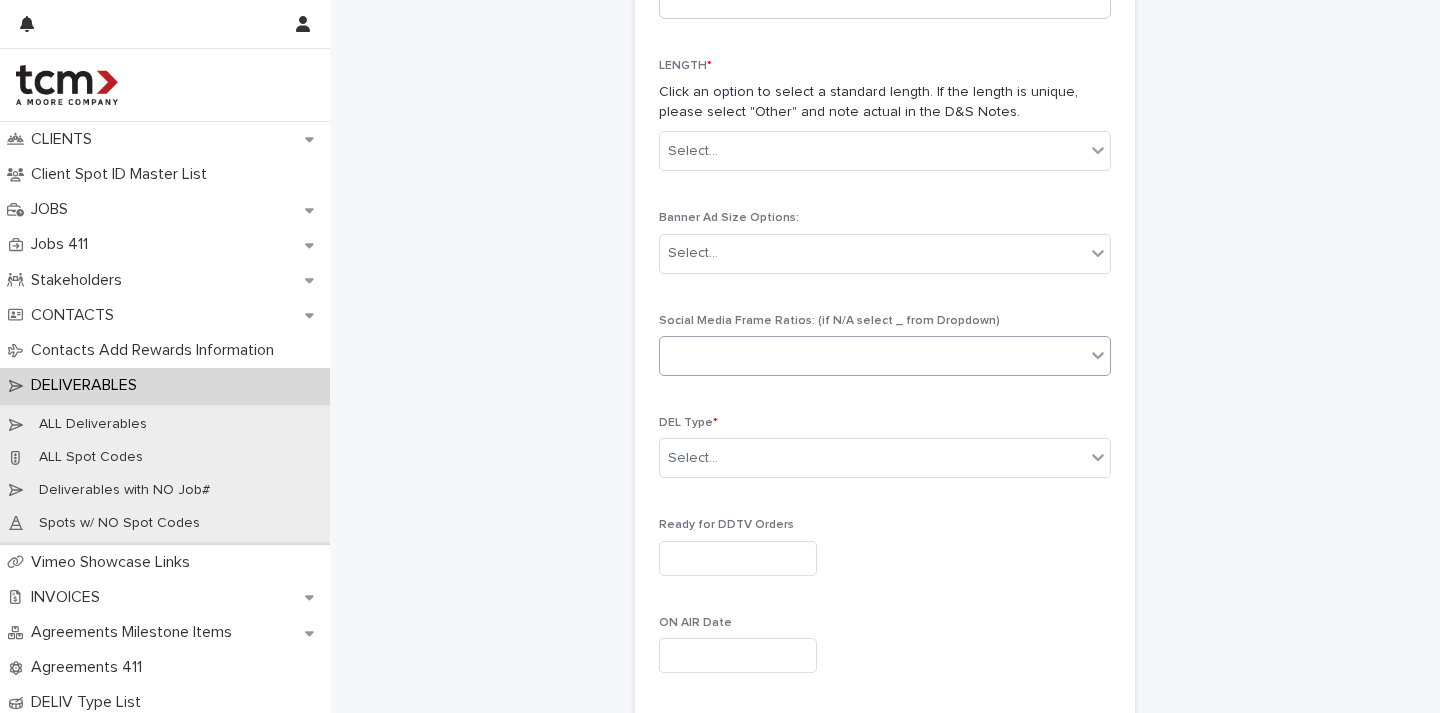 click at bounding box center [872, 356] 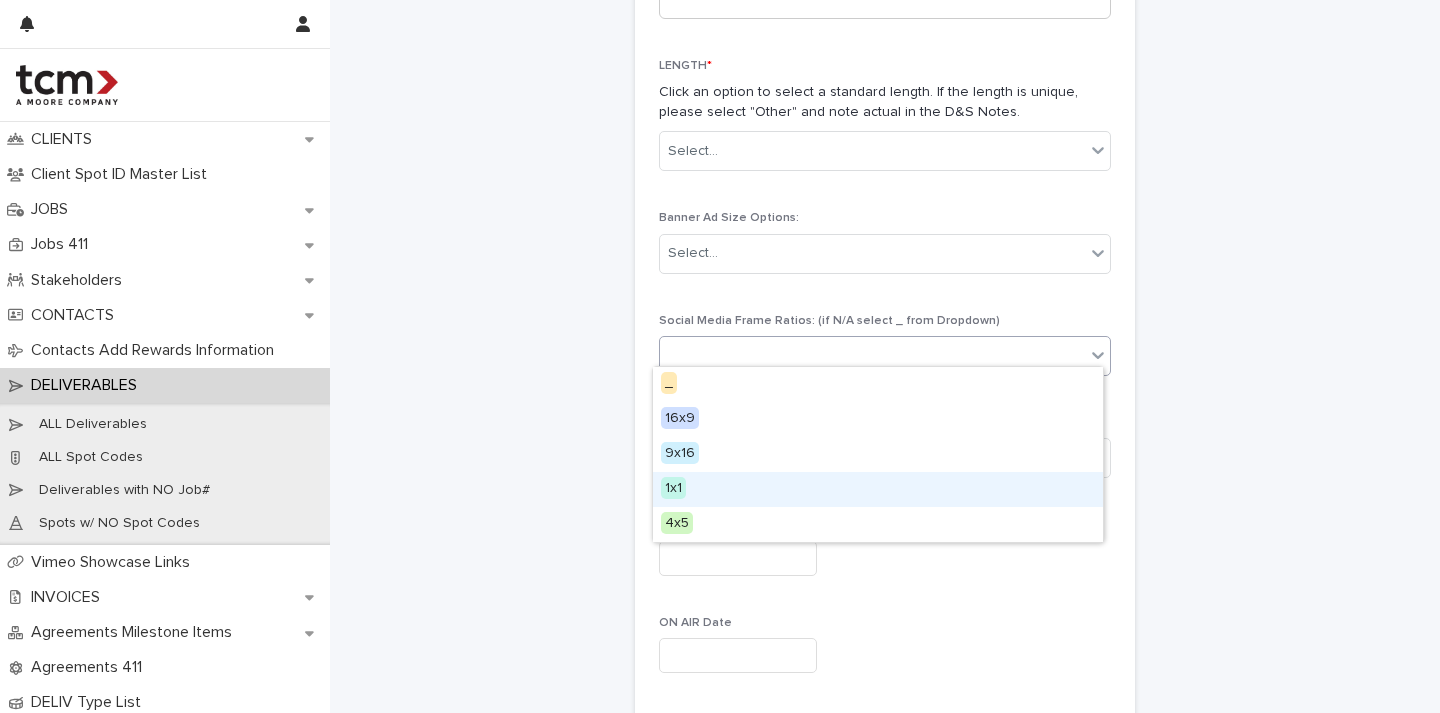 click on "1x1" at bounding box center [878, 489] 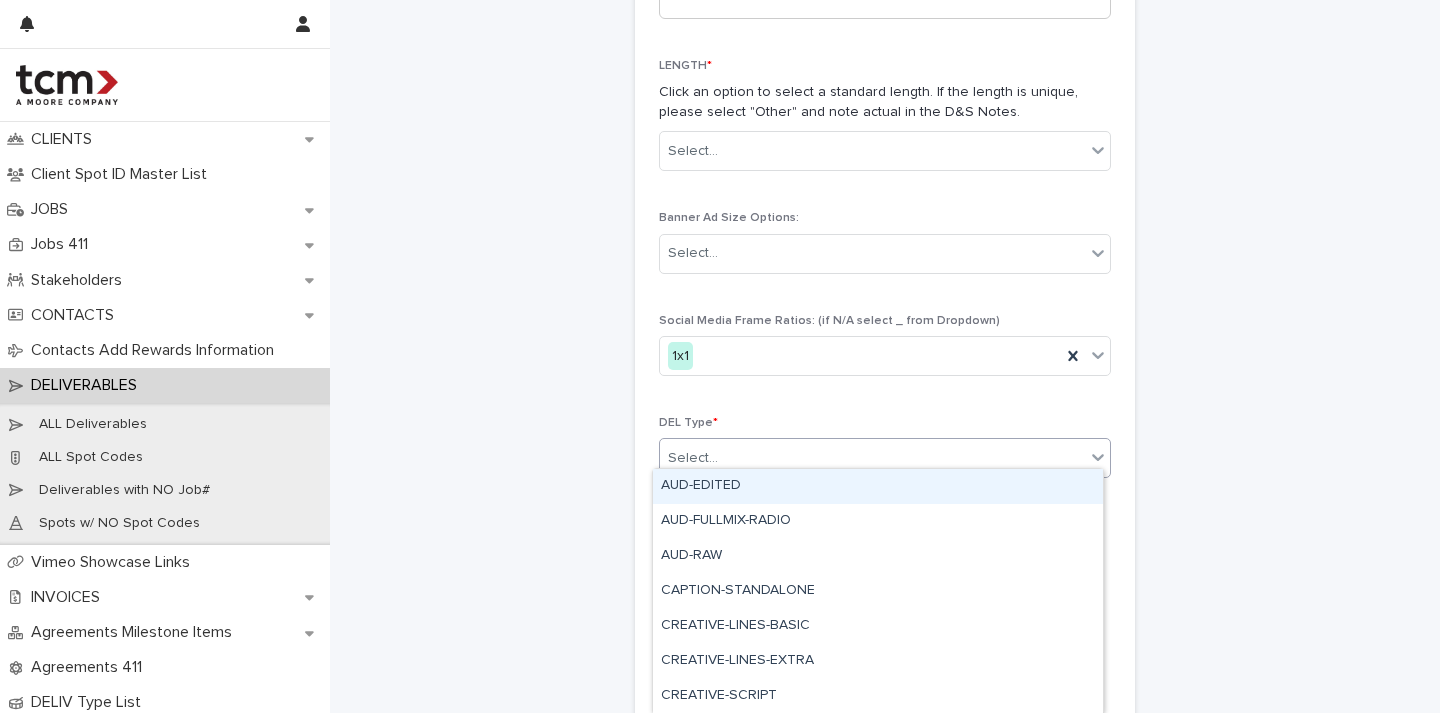 click on "Select..." at bounding box center [872, 458] 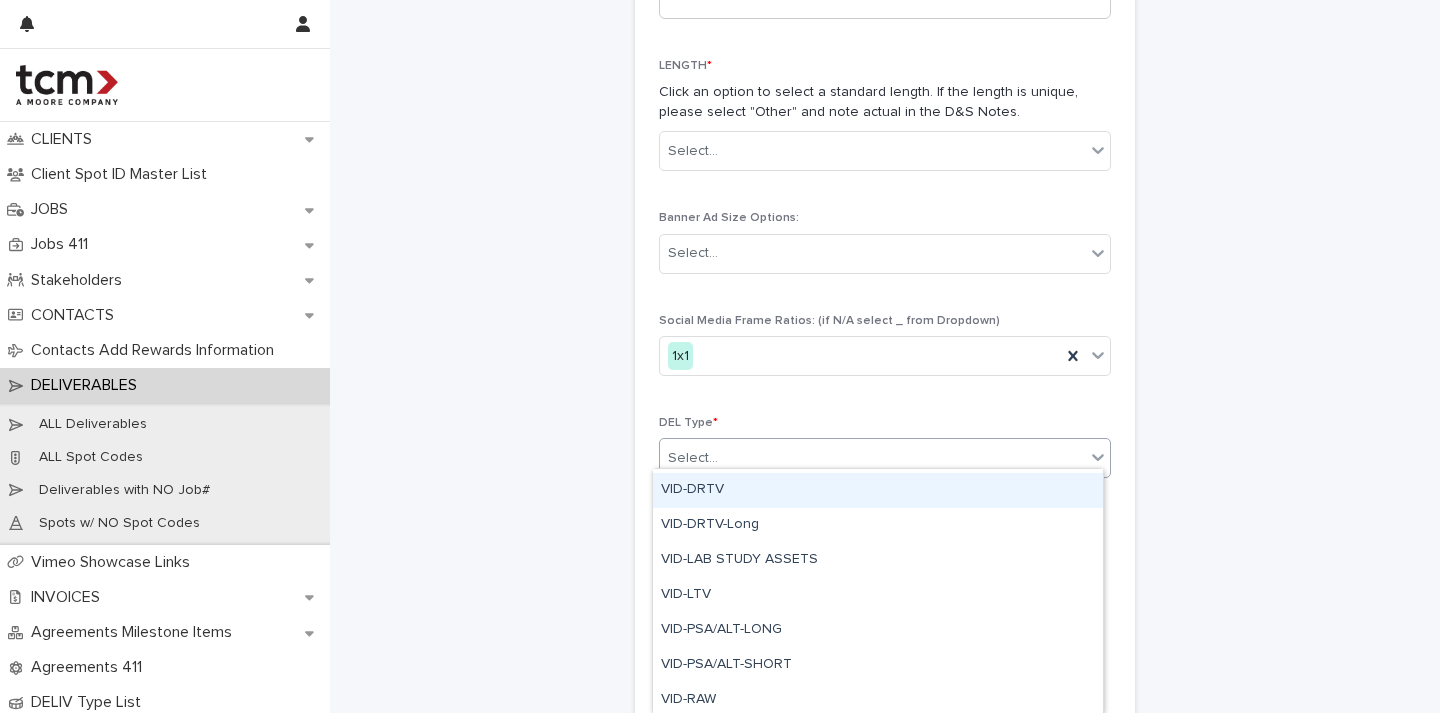 scroll, scrollTop: 719, scrollLeft: 0, axis: vertical 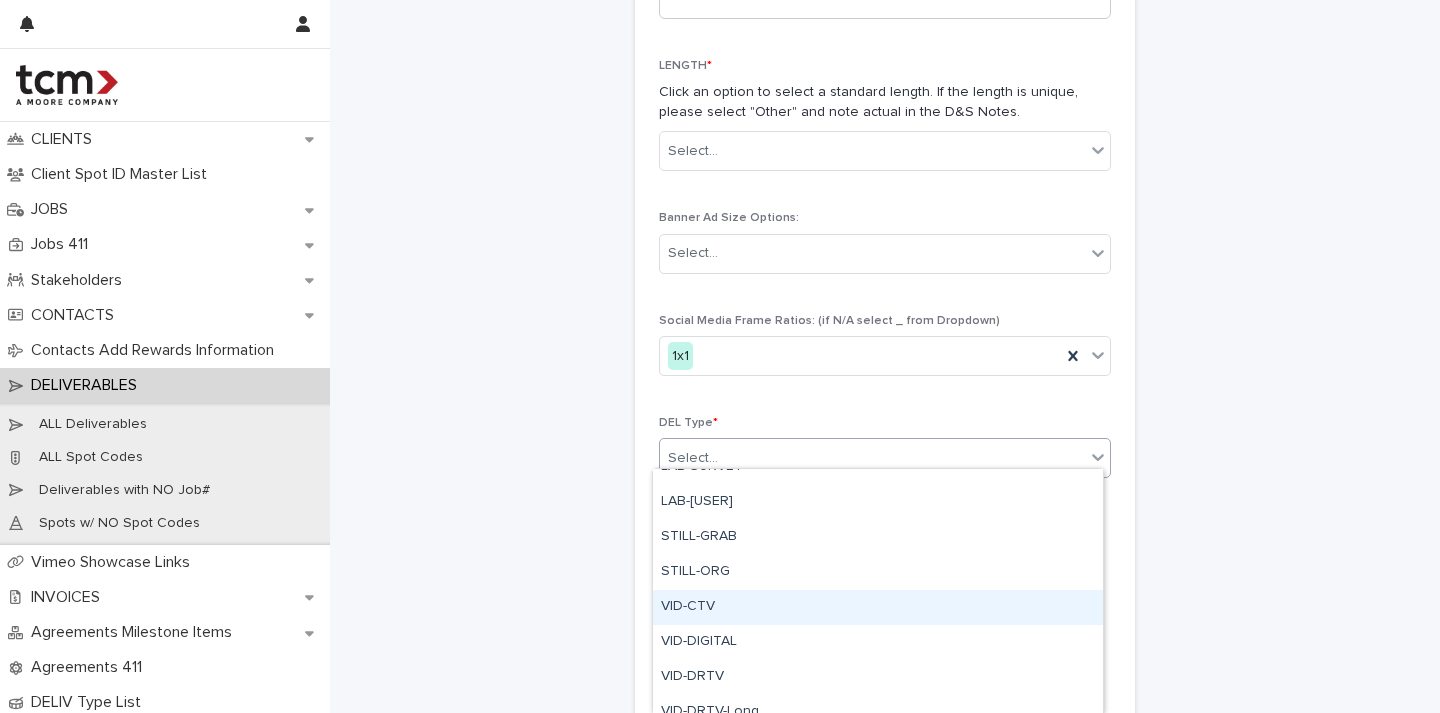 click on "VID-CTV" at bounding box center (878, 607) 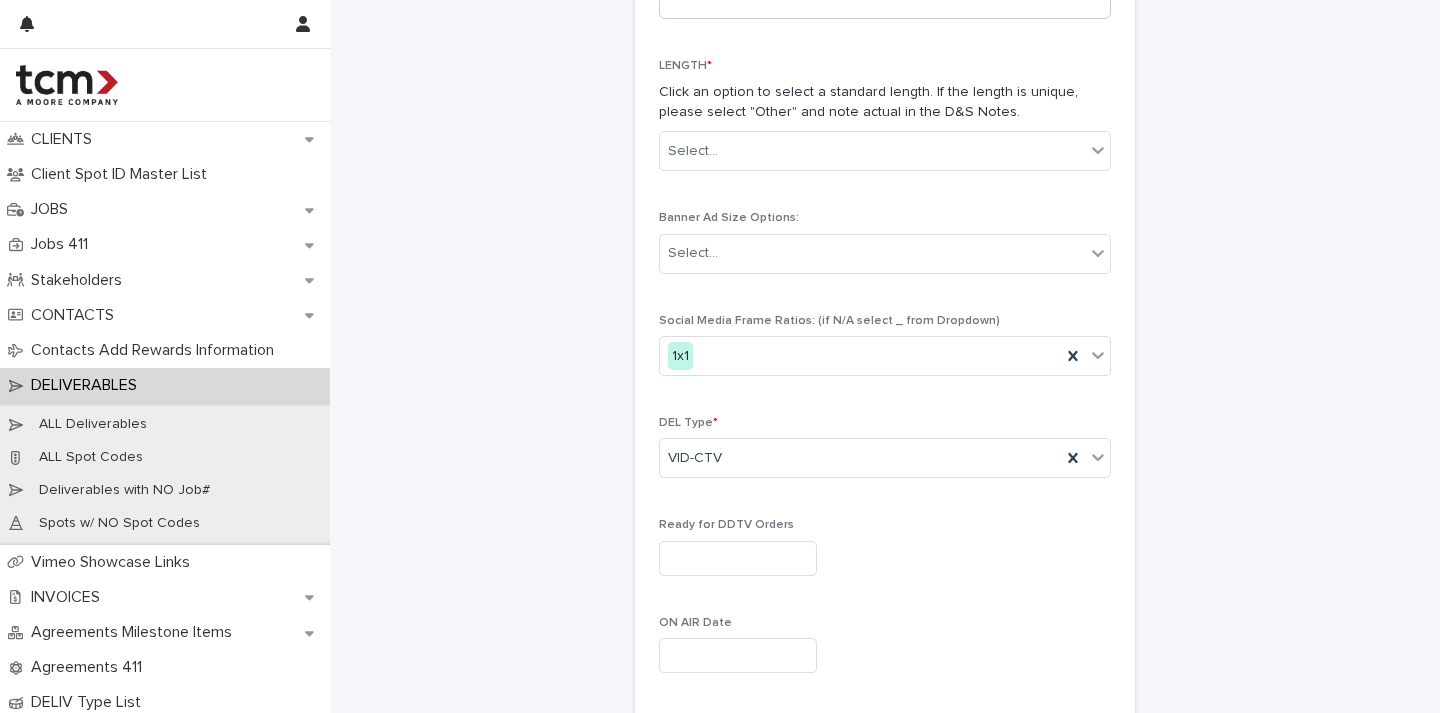 click at bounding box center [885, 558] 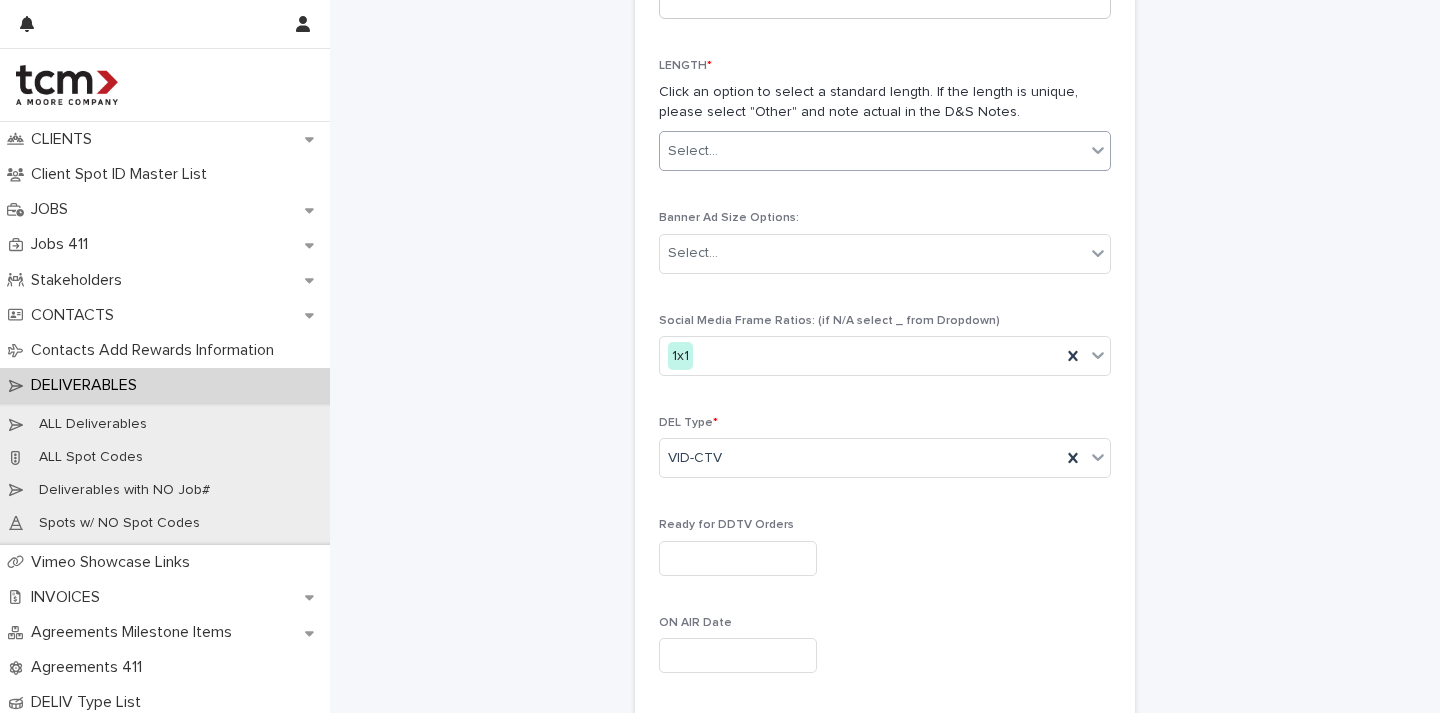 click on "Select..." at bounding box center [872, 151] 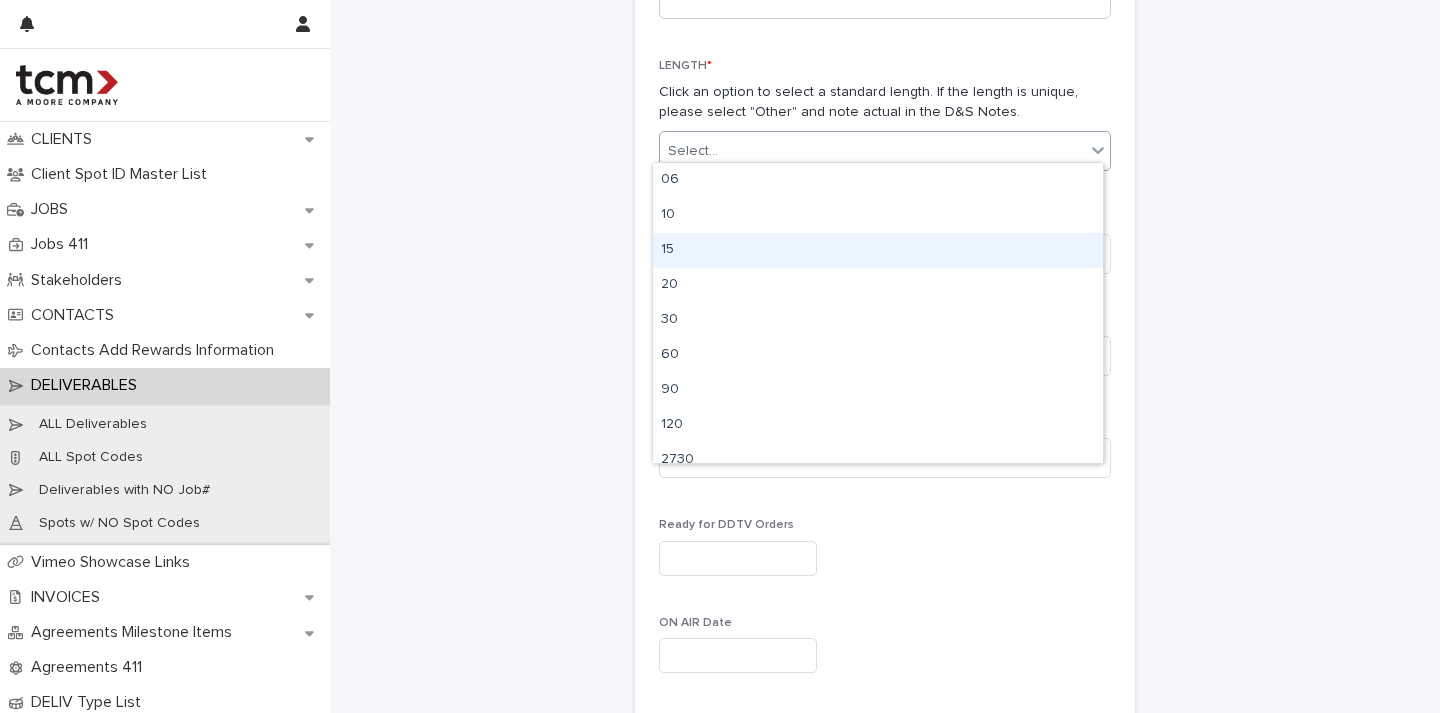 click on "15" at bounding box center [878, 250] 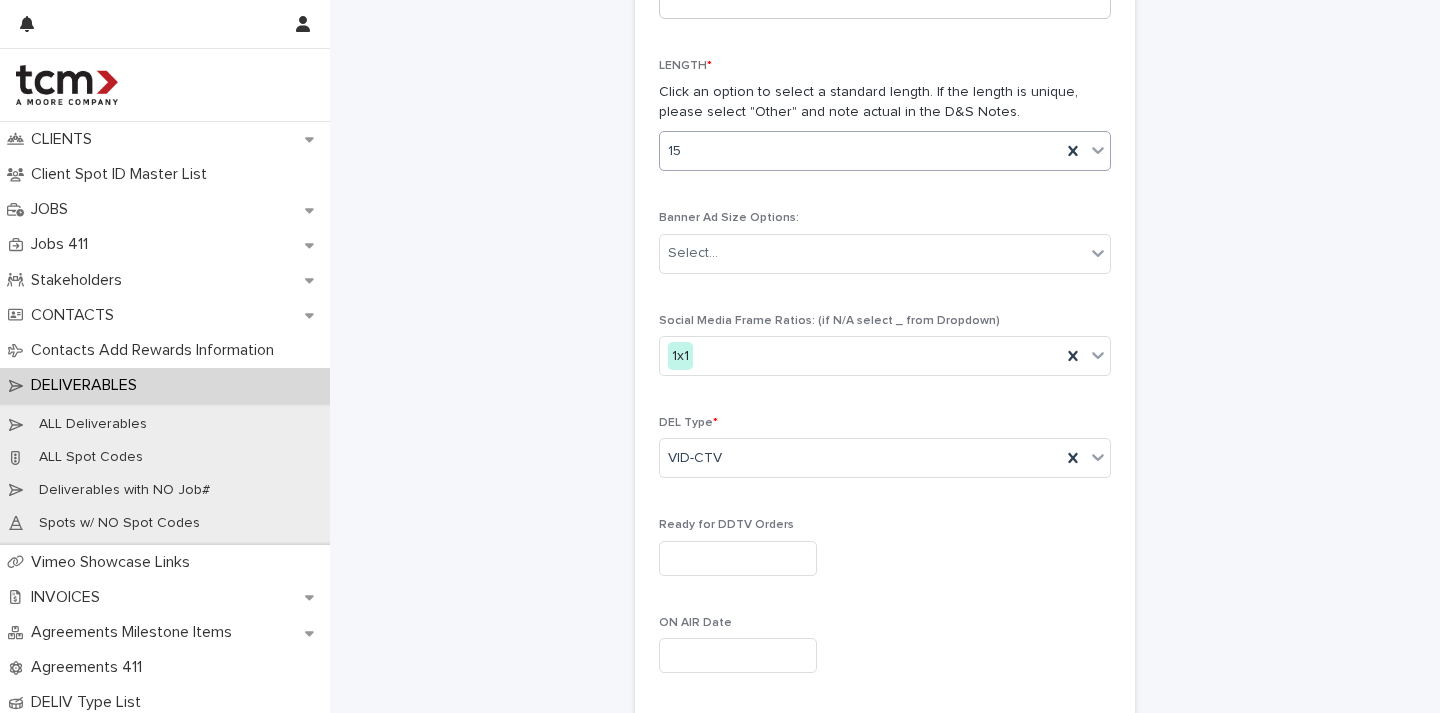 click on "Ready for DDTV Orders" at bounding box center [885, 554] 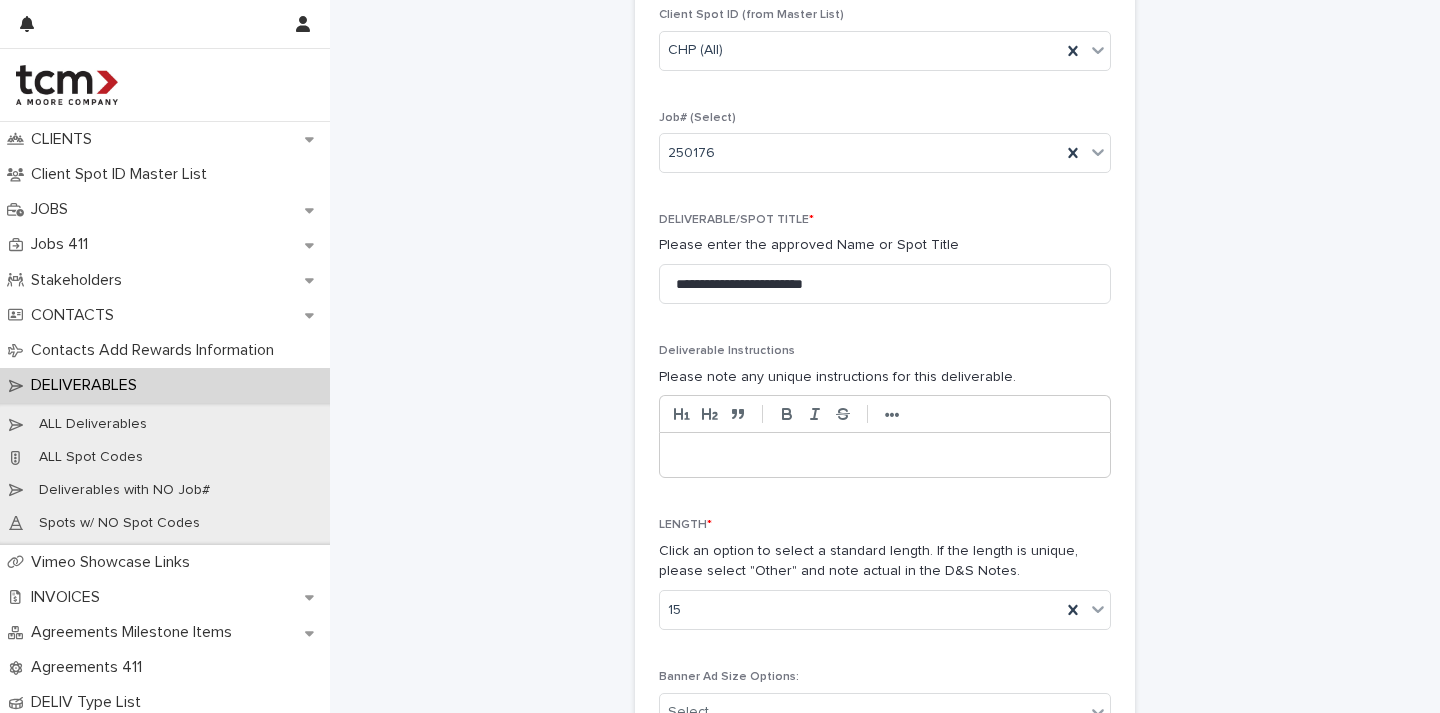 scroll, scrollTop: 1157, scrollLeft: 0, axis: vertical 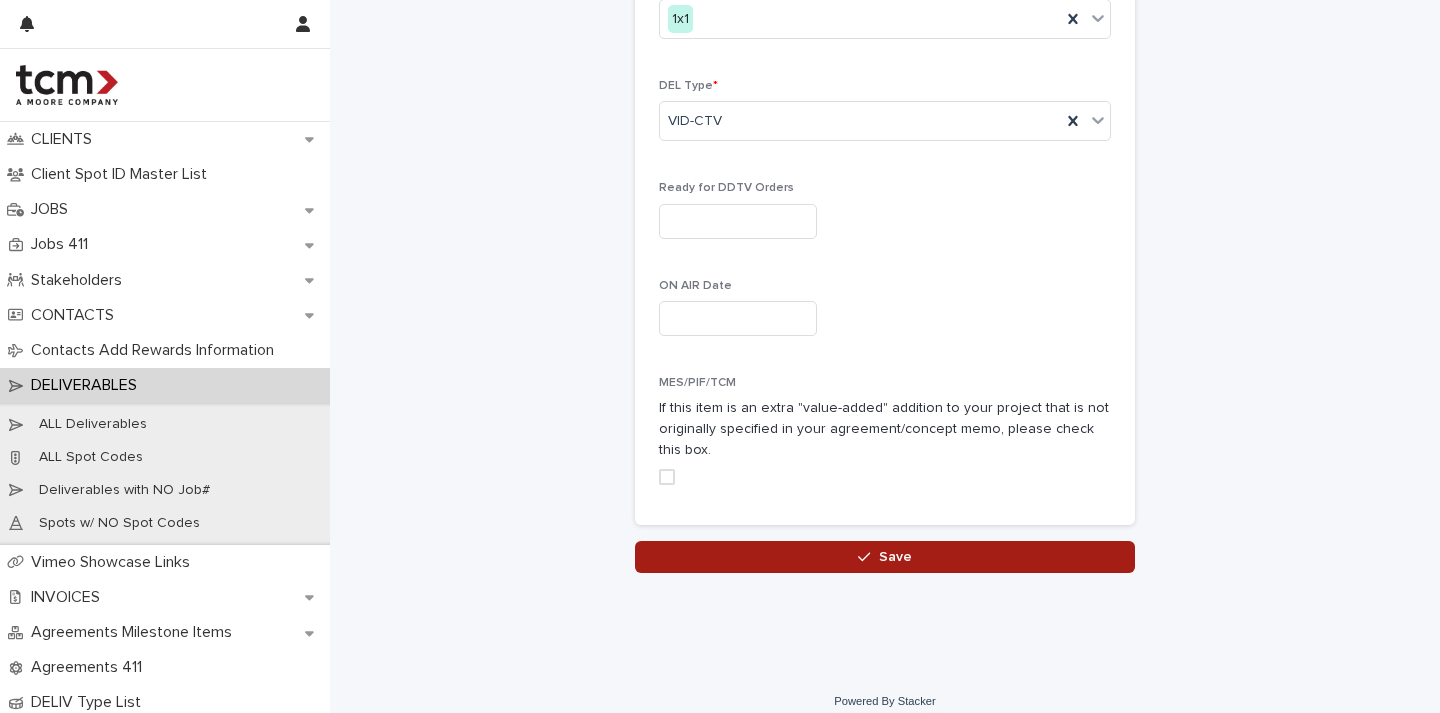 click on "Save" at bounding box center (885, 557) 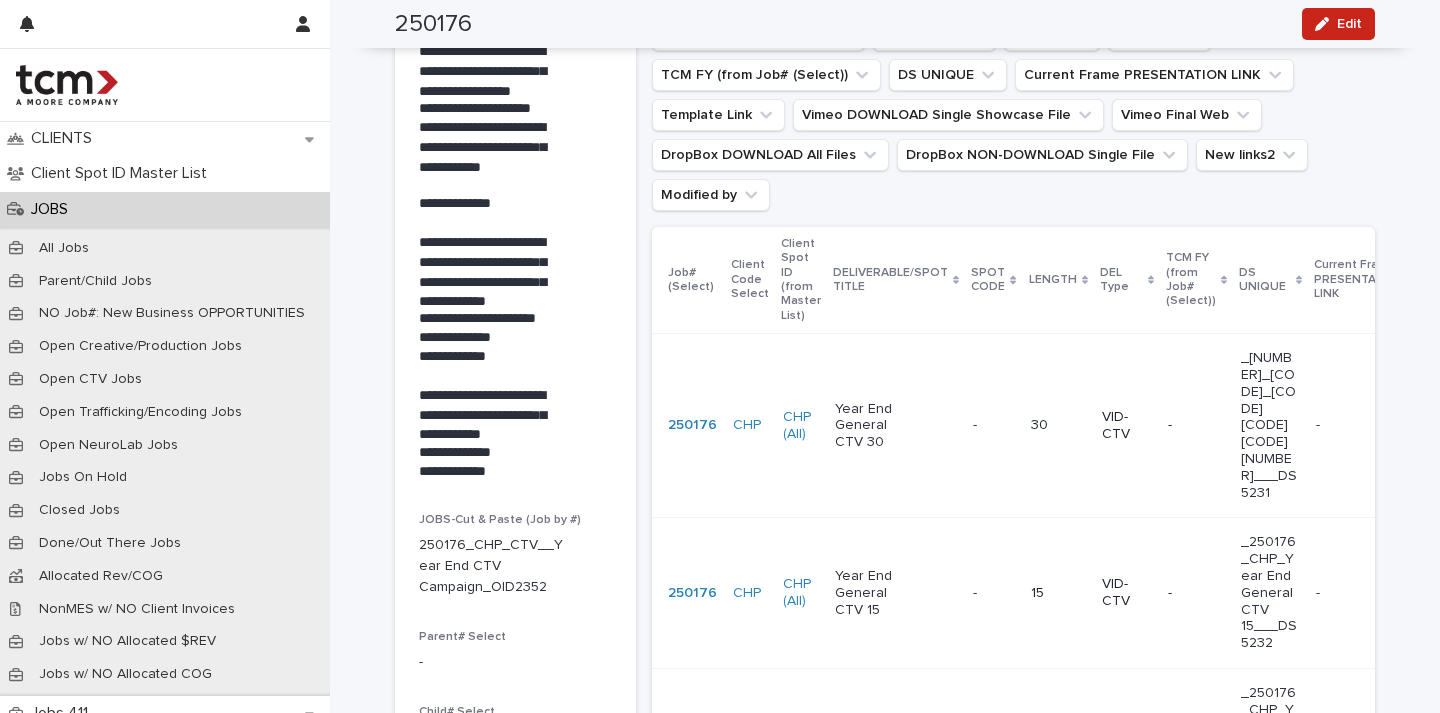 scroll, scrollTop: 0, scrollLeft: 0, axis: both 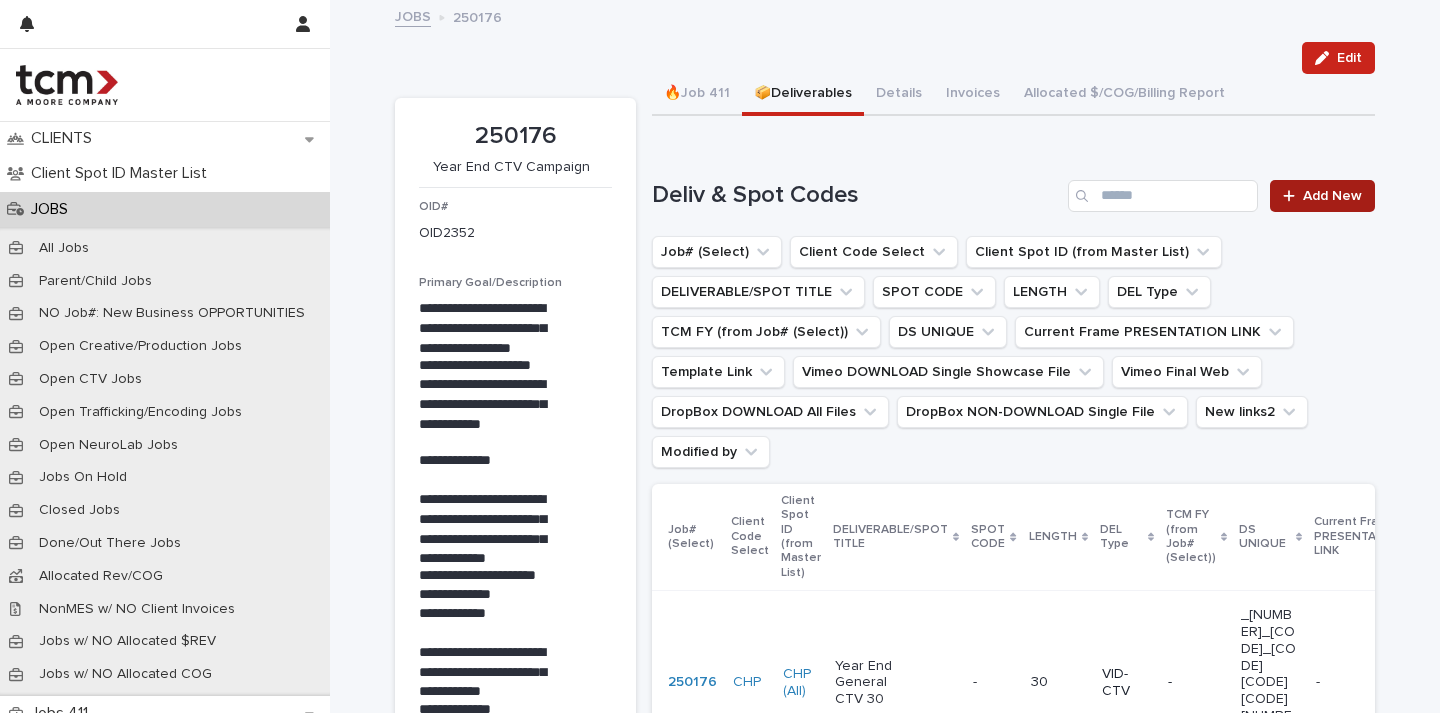click on "Add New" at bounding box center (1322, 196) 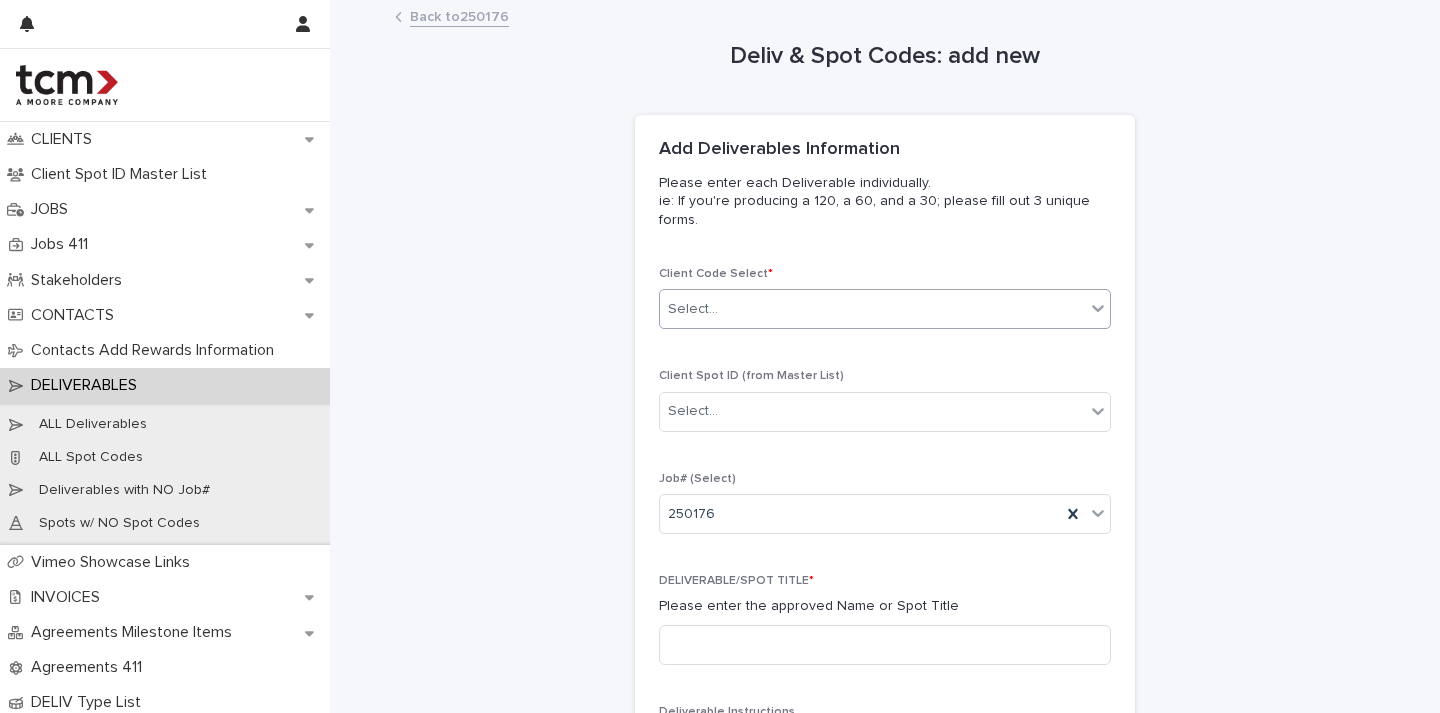 click on "Select..." at bounding box center [872, 309] 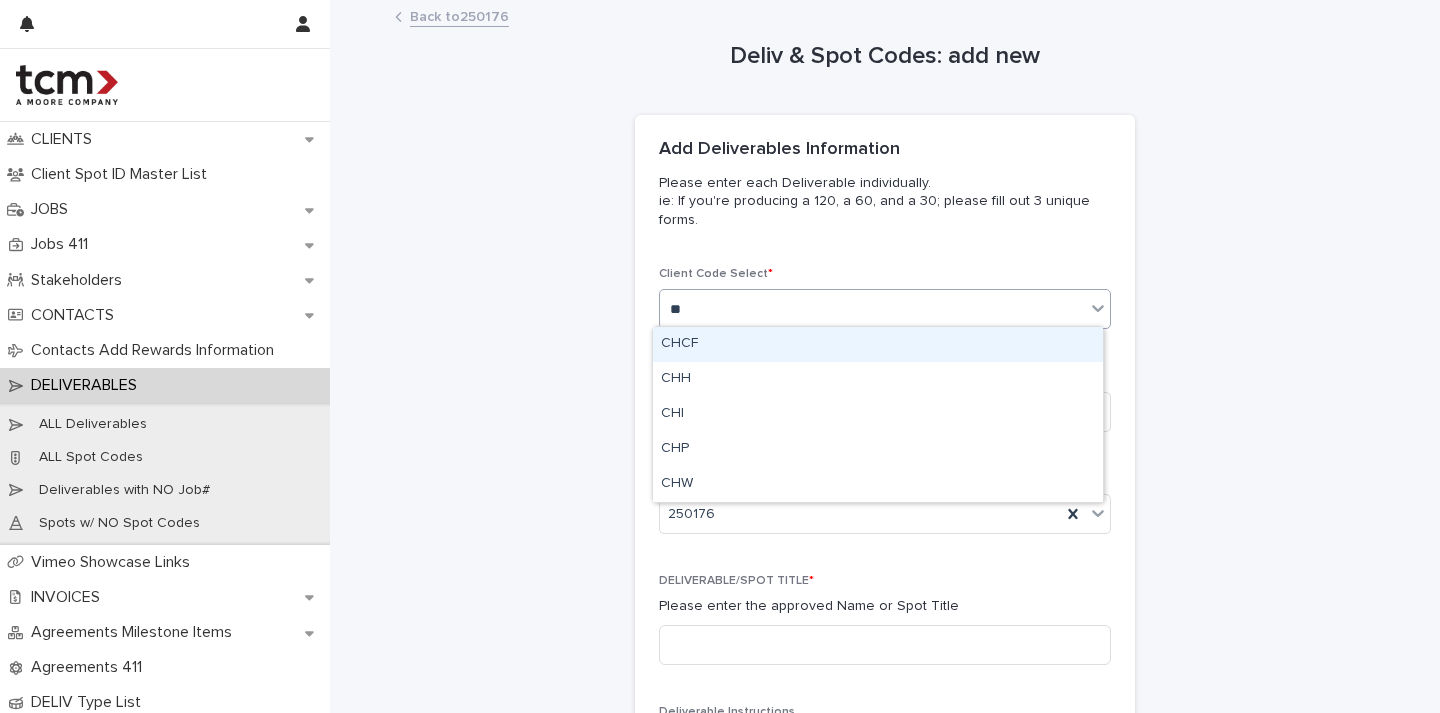 type on "***" 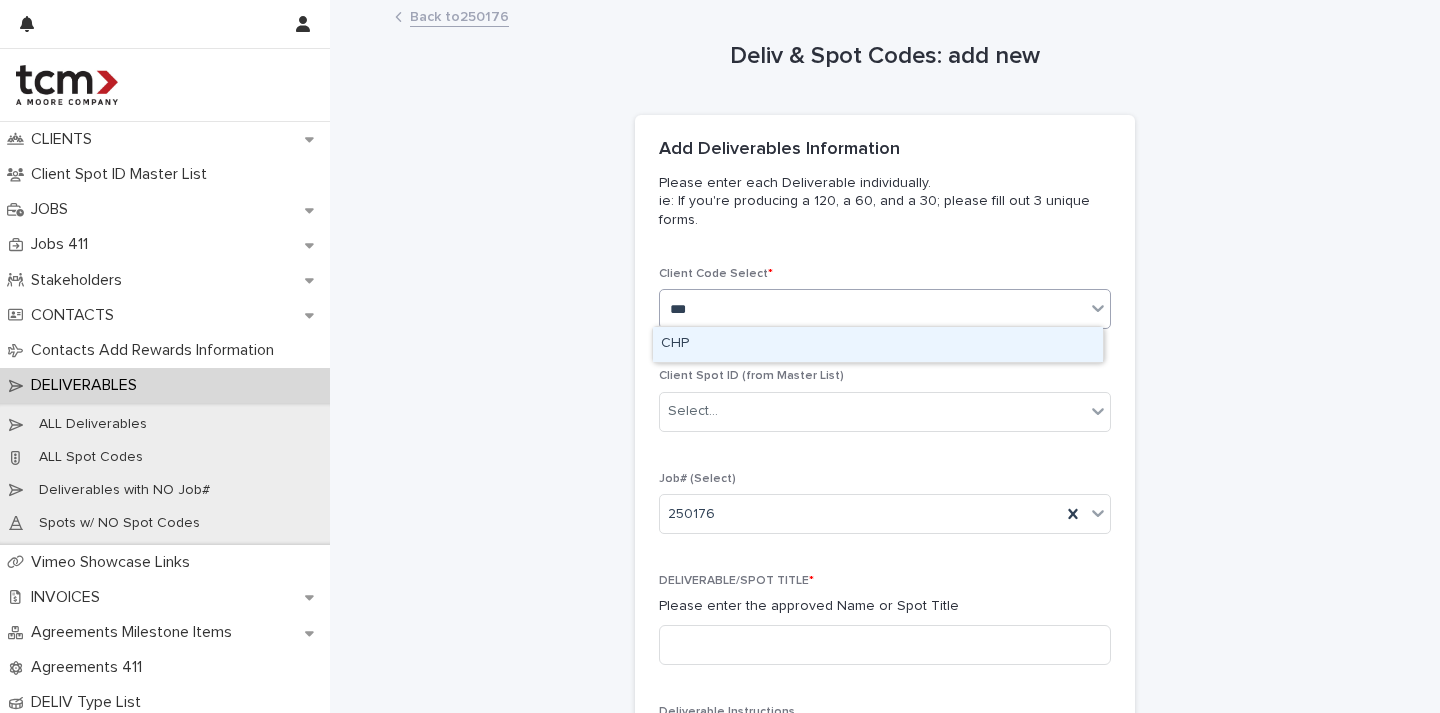 type 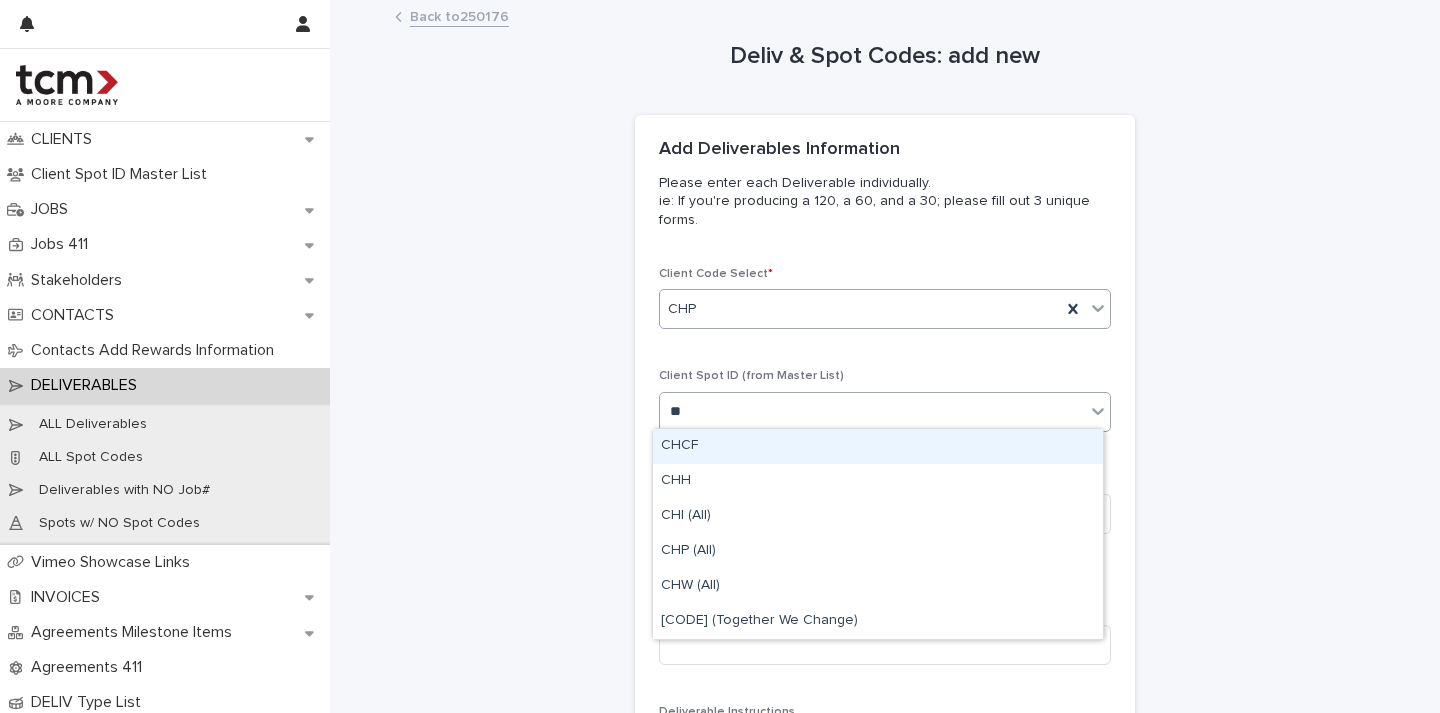 type on "***" 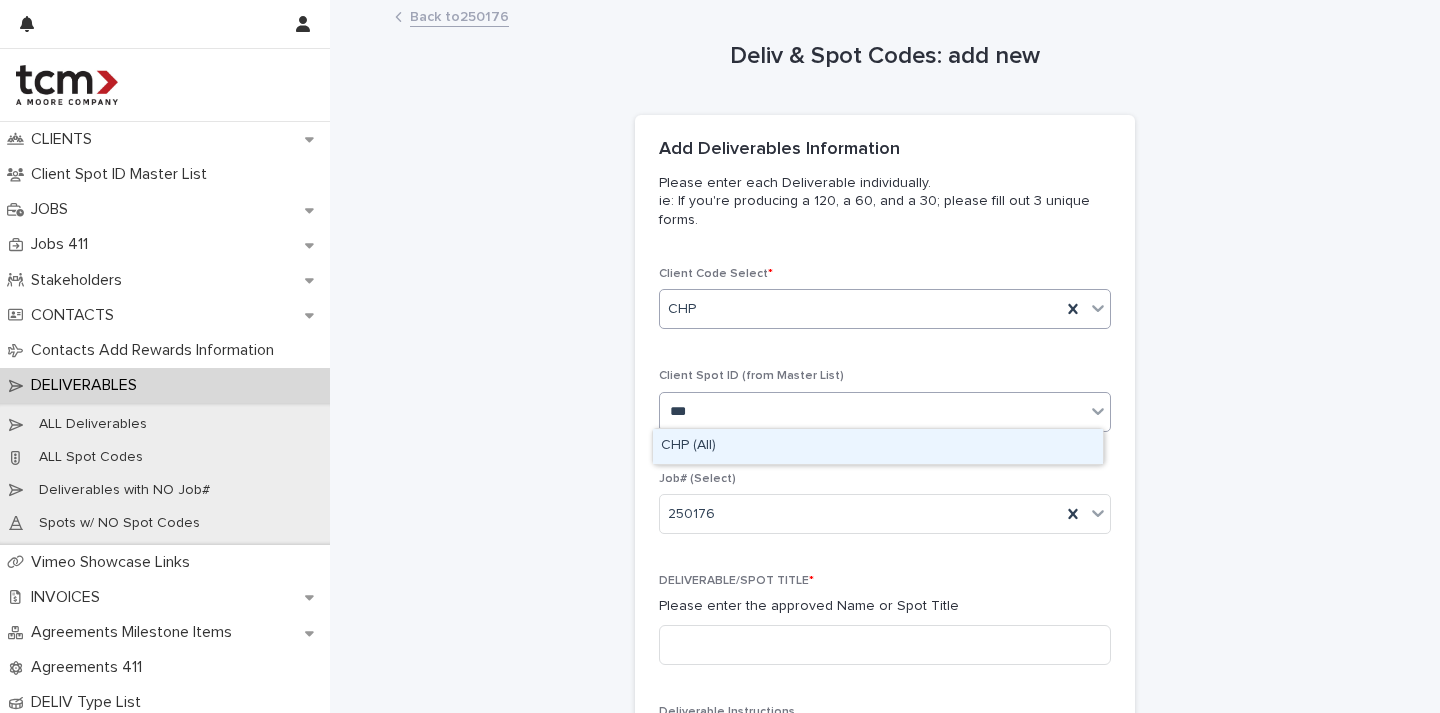 type 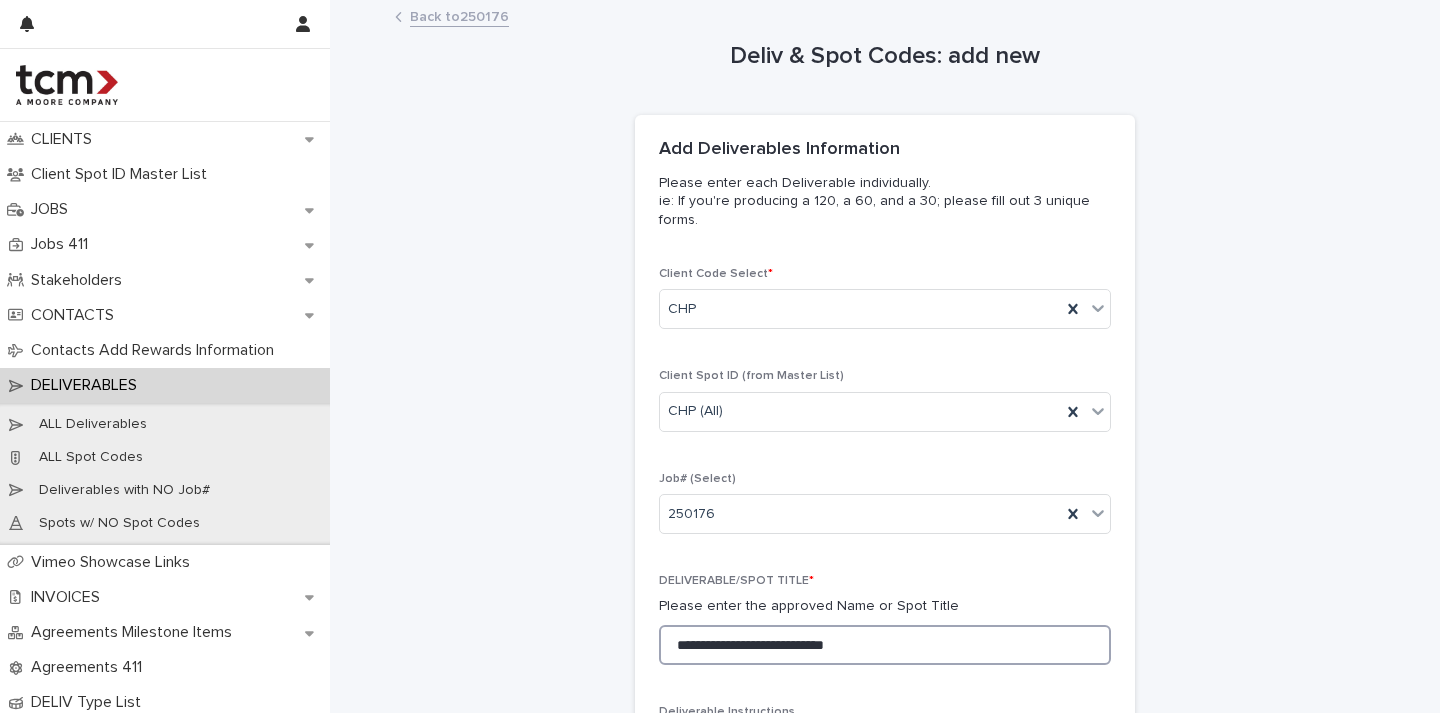 click on "**********" at bounding box center (885, 645) 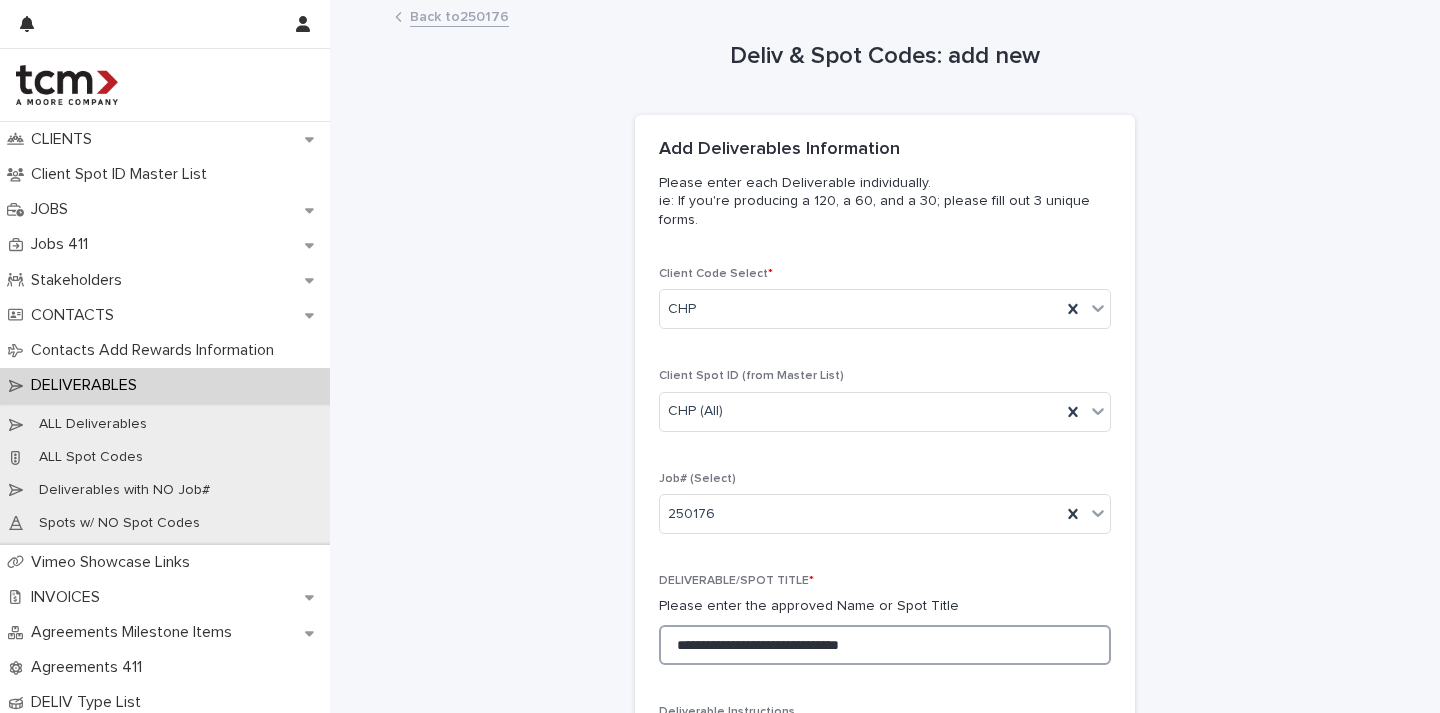 drag, startPoint x: 906, startPoint y: 629, endPoint x: 1011, endPoint y: 649, distance: 106.887794 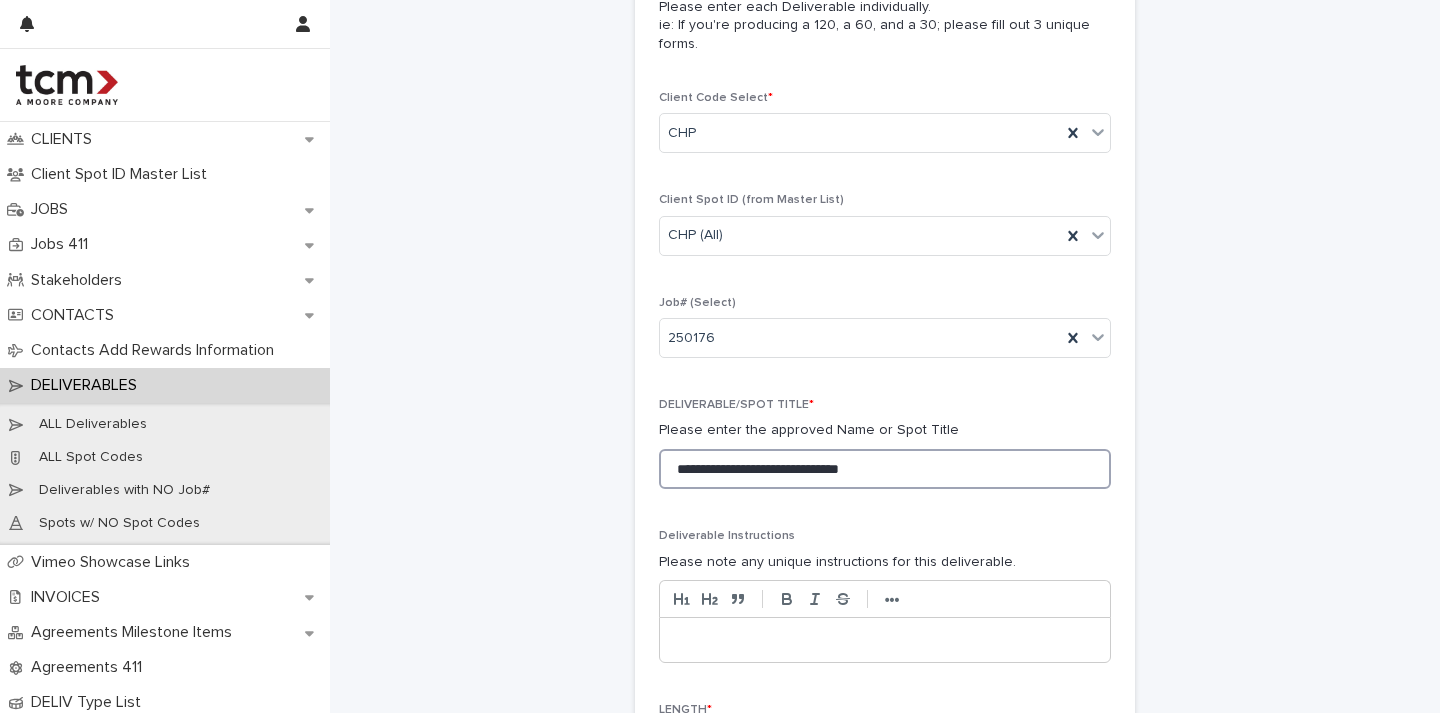 scroll, scrollTop: 696, scrollLeft: 0, axis: vertical 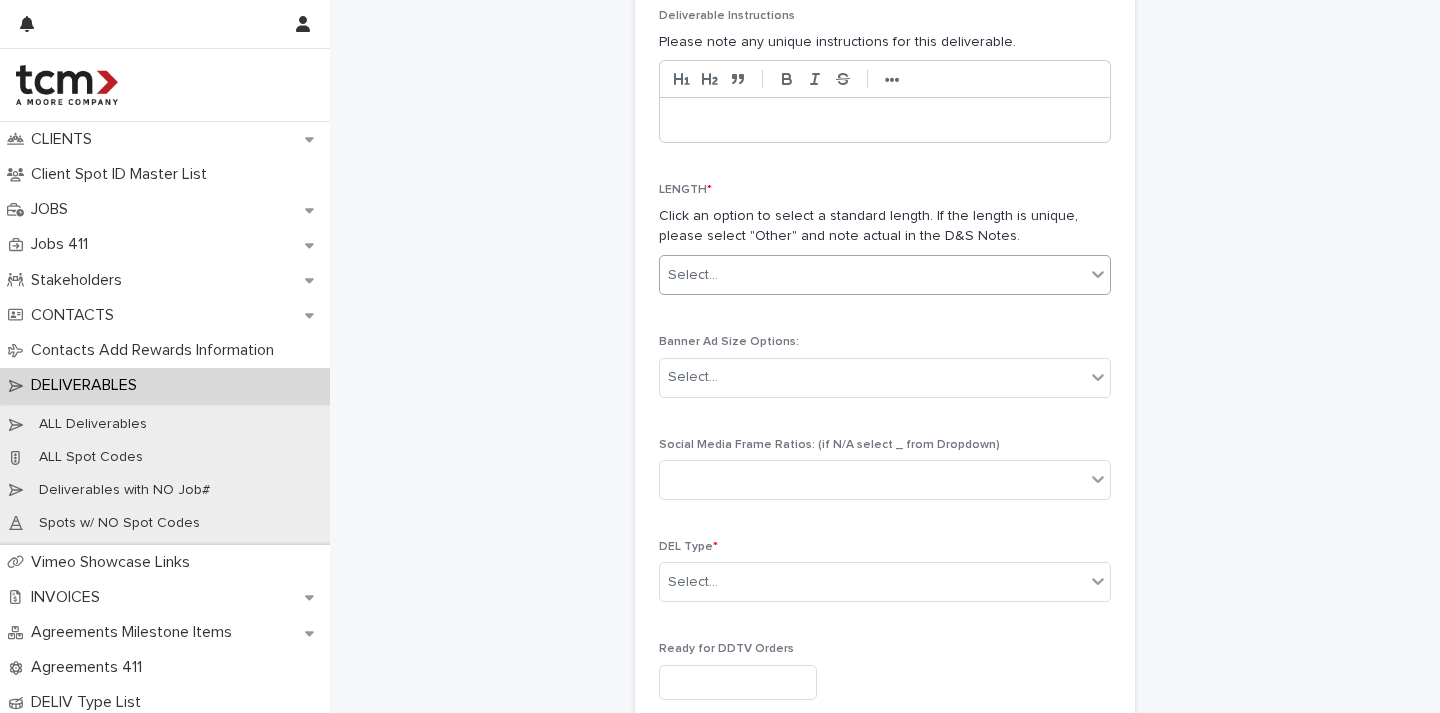 type on "**********" 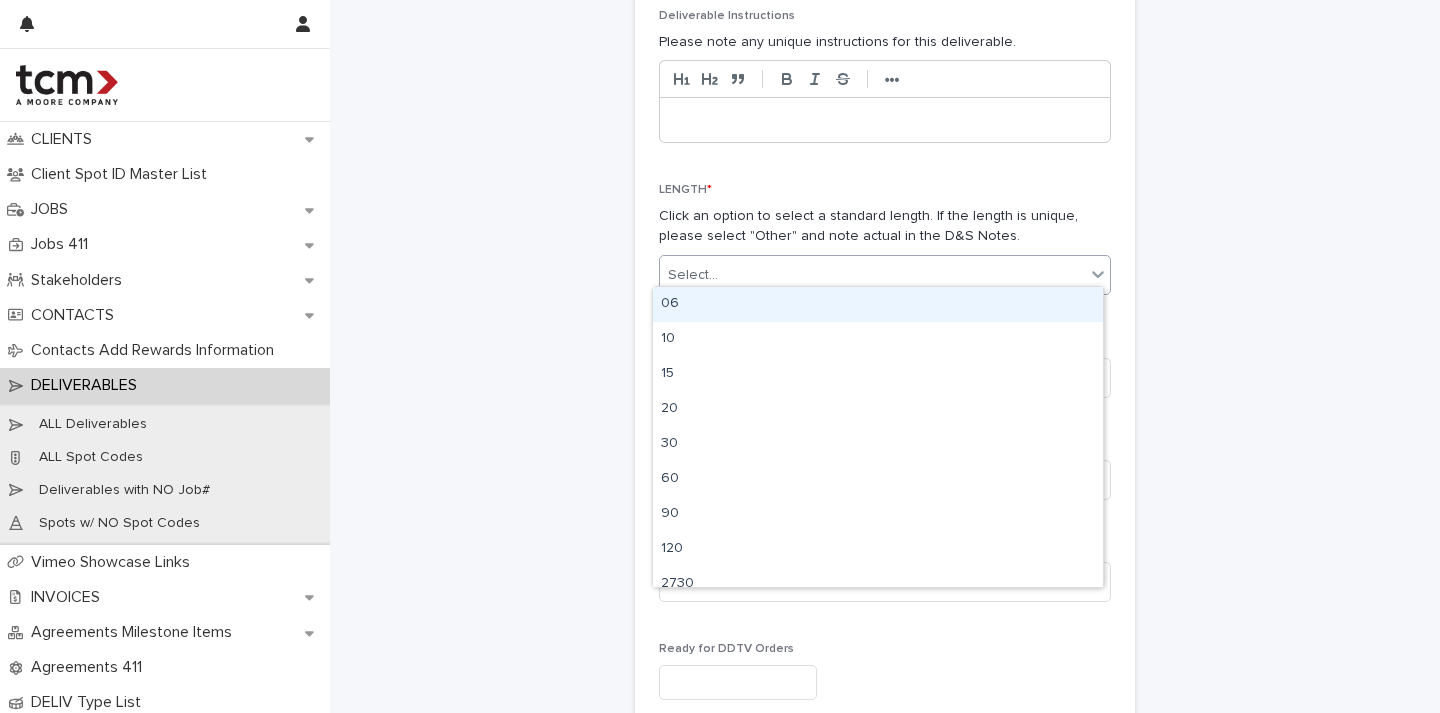 click on "Select..." at bounding box center [872, 275] 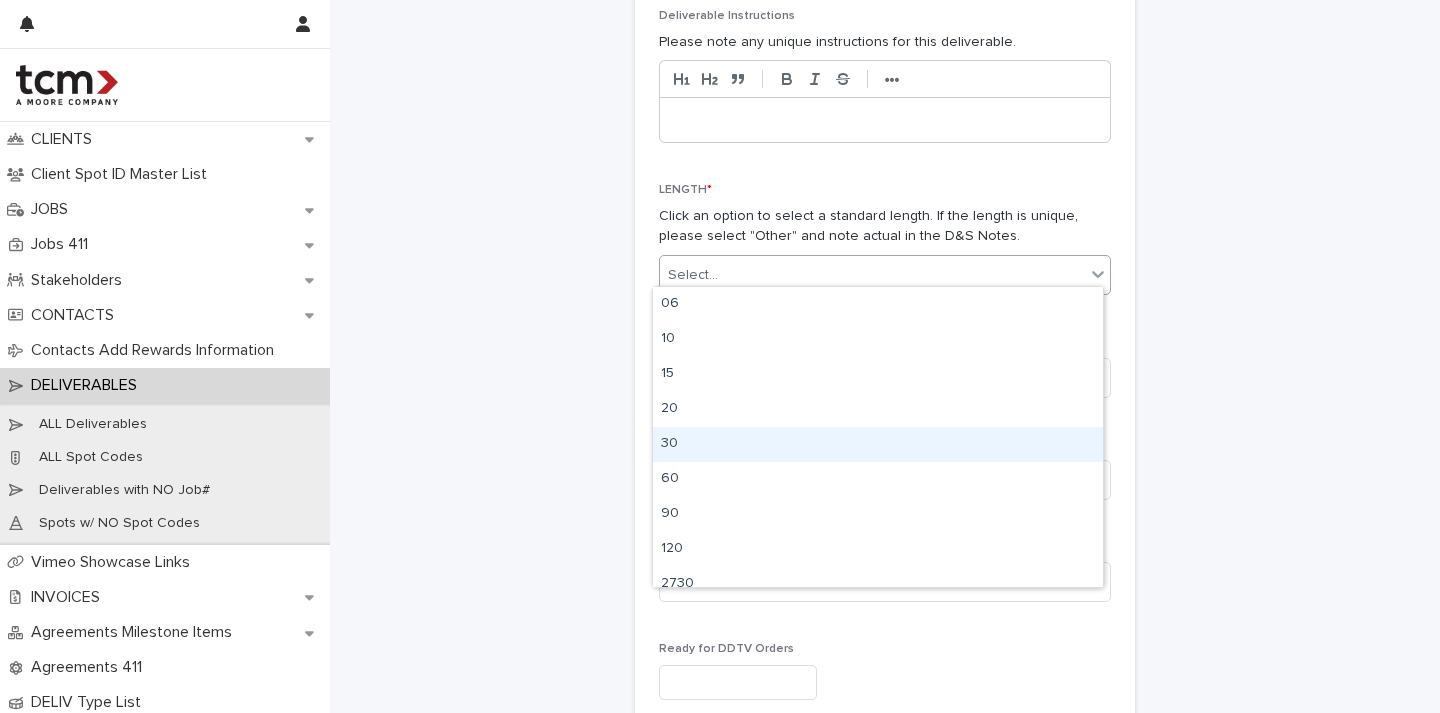 click on "30" at bounding box center (878, 444) 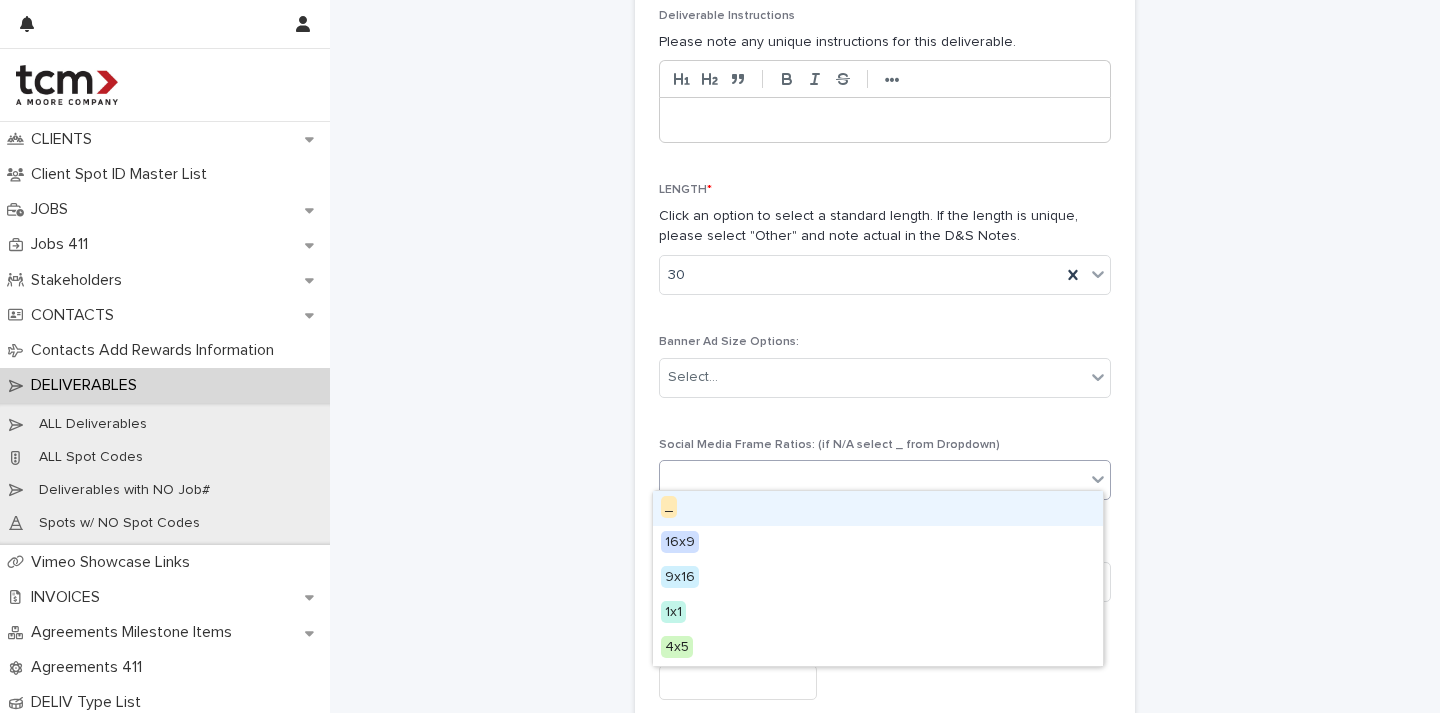 click at bounding box center (872, 480) 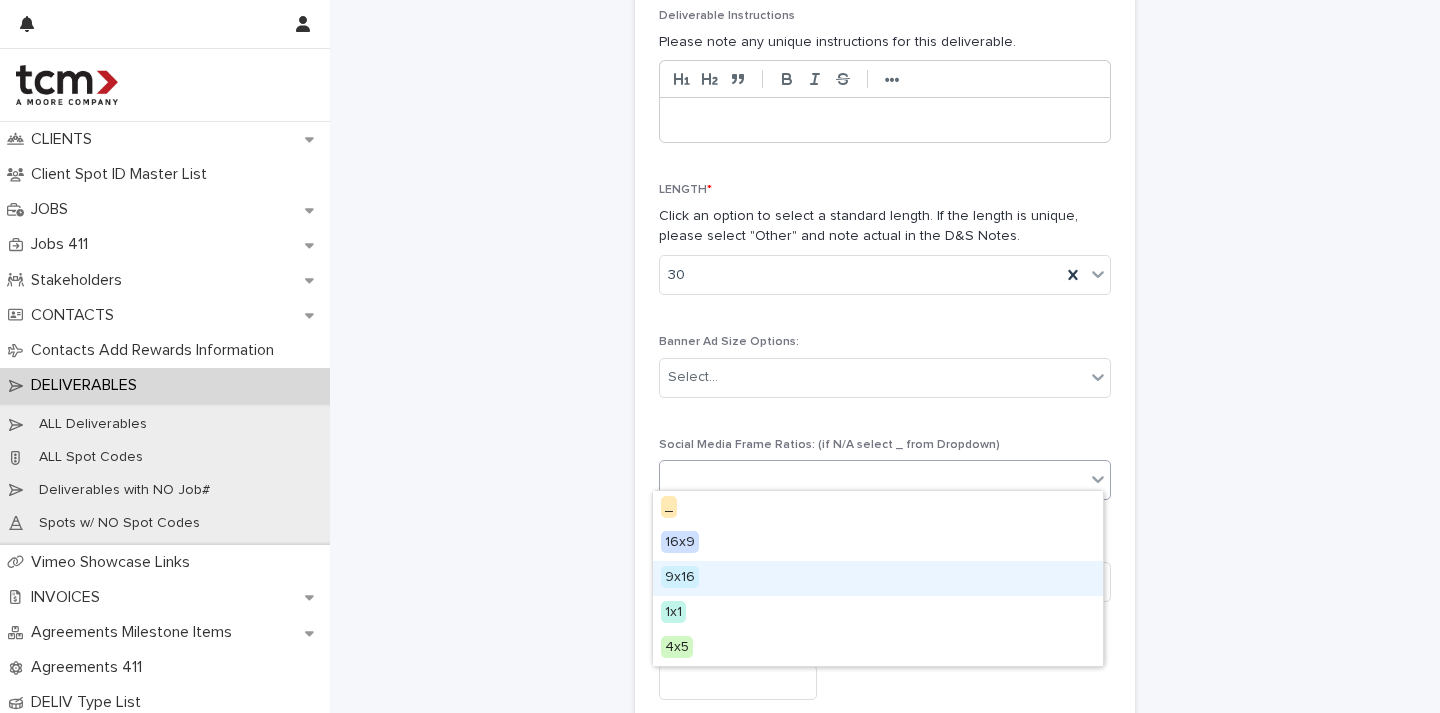 click on "9x16" at bounding box center (878, 578) 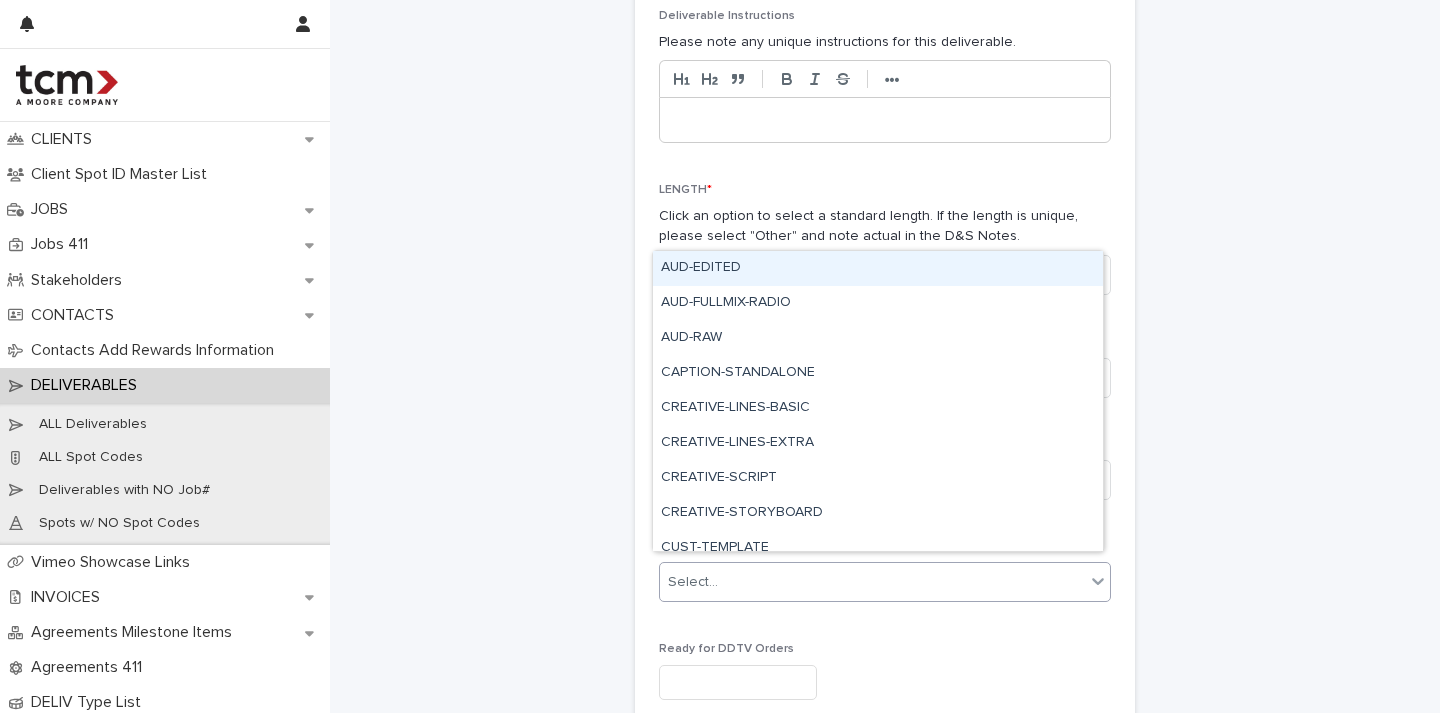 click on "Select..." at bounding box center [872, 582] 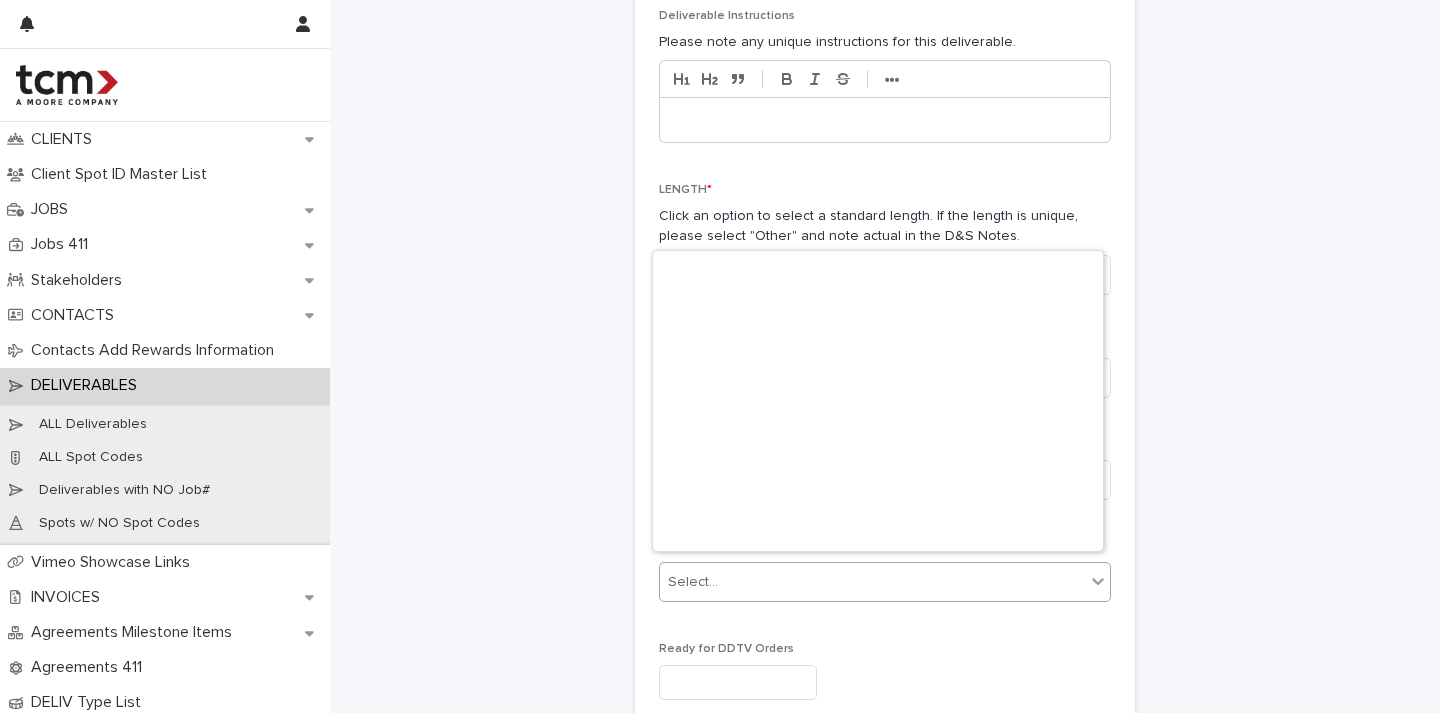 scroll, scrollTop: 855, scrollLeft: 0, axis: vertical 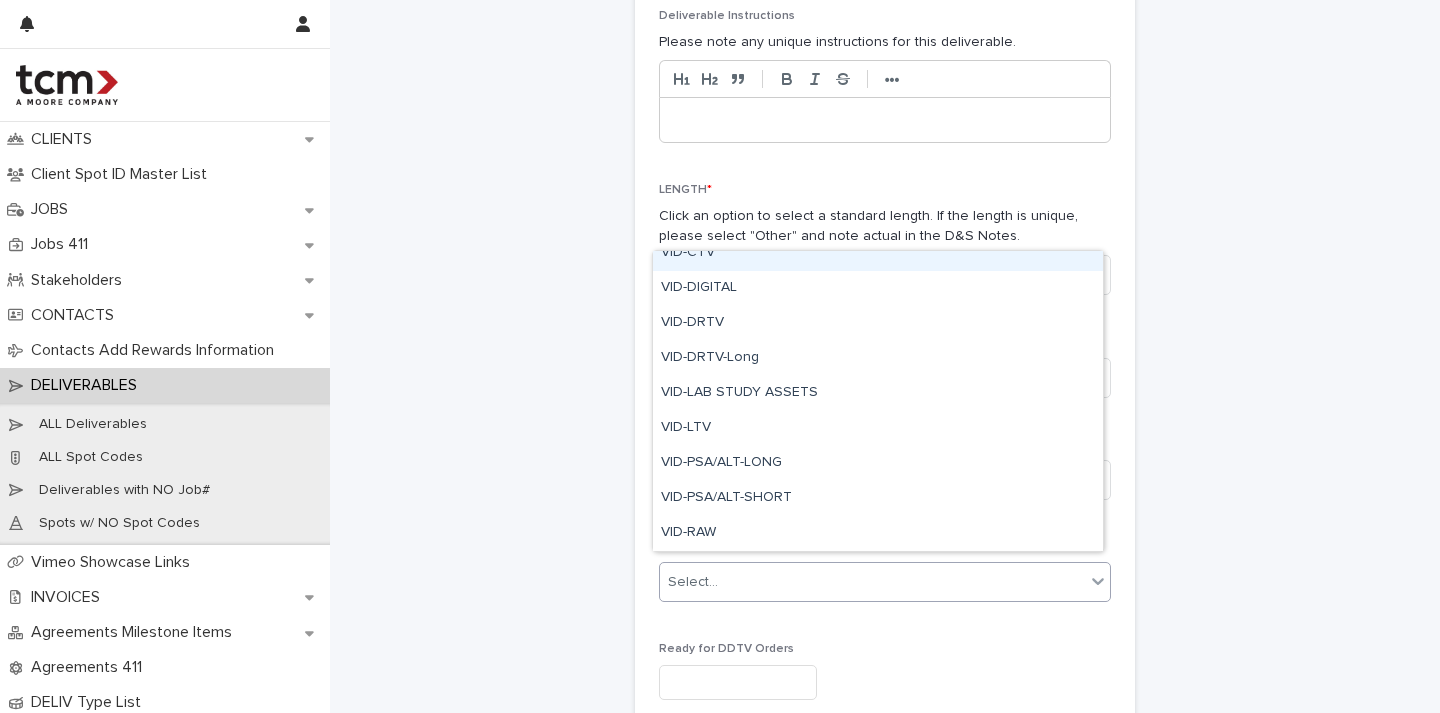 click on "VID-CTV" at bounding box center (878, 253) 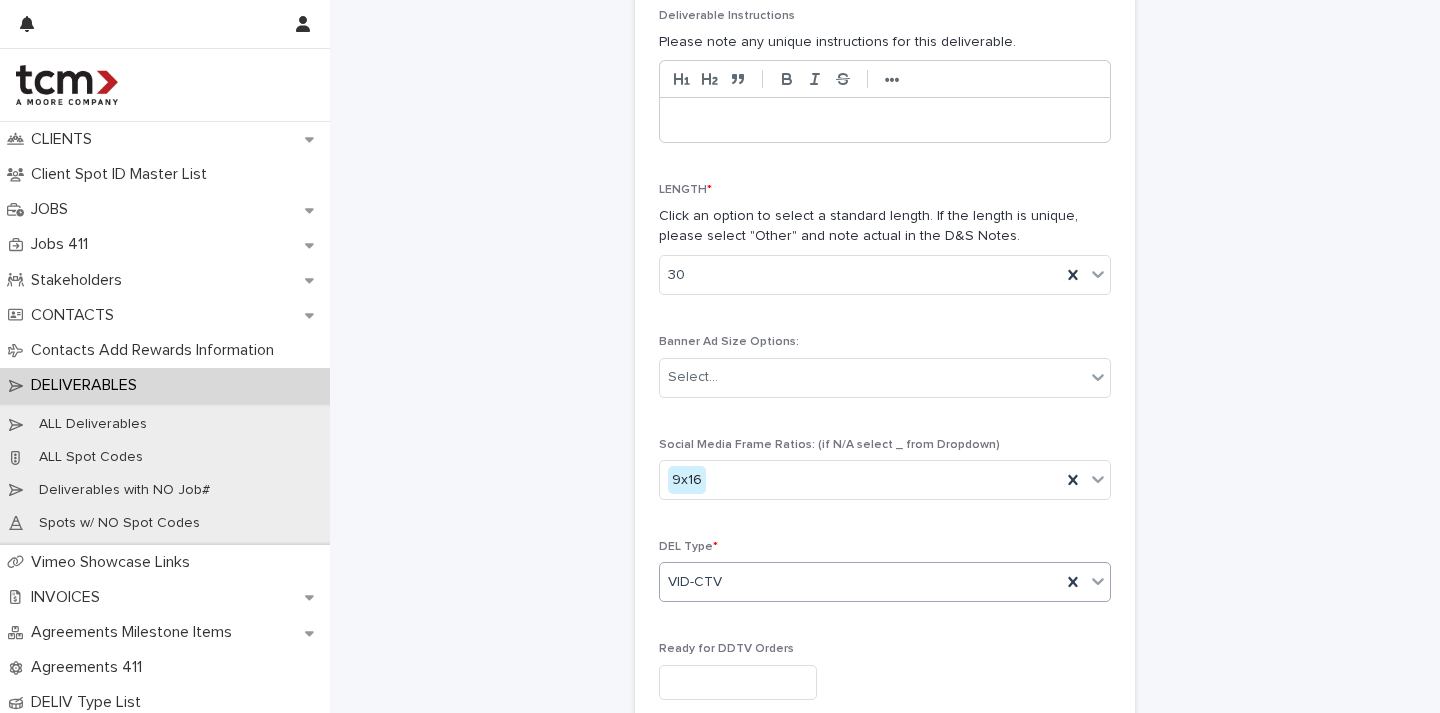 click on "VID-CTV" at bounding box center [860, 582] 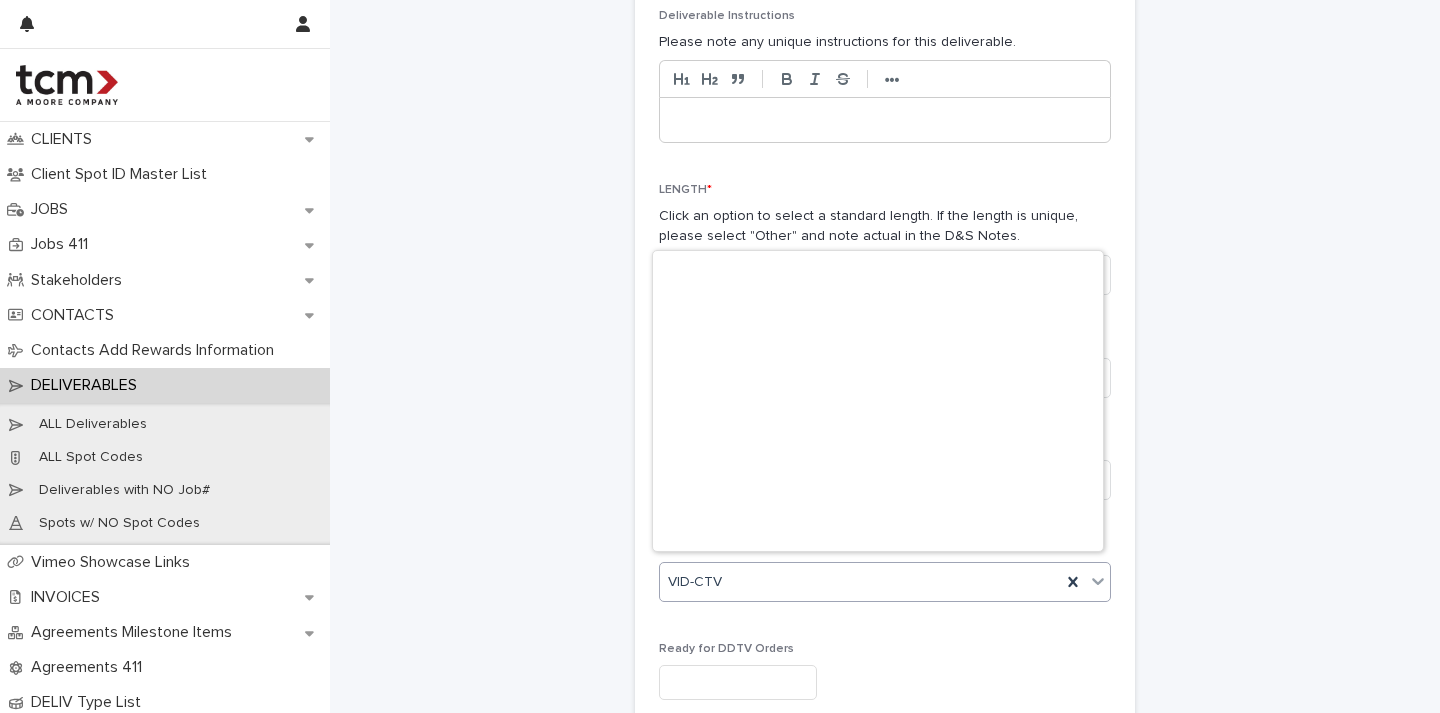 scroll, scrollTop: 840, scrollLeft: 0, axis: vertical 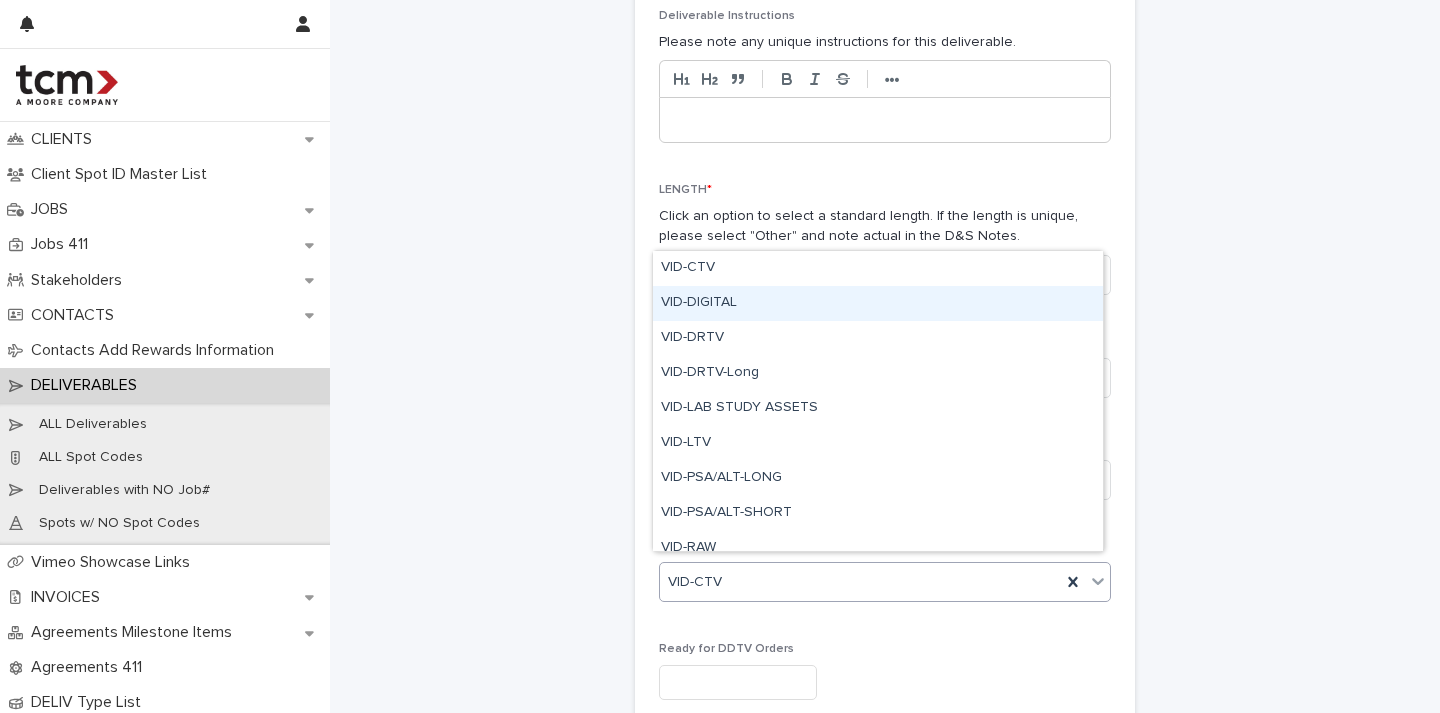 click on "VID-DIGITAL" at bounding box center [878, 303] 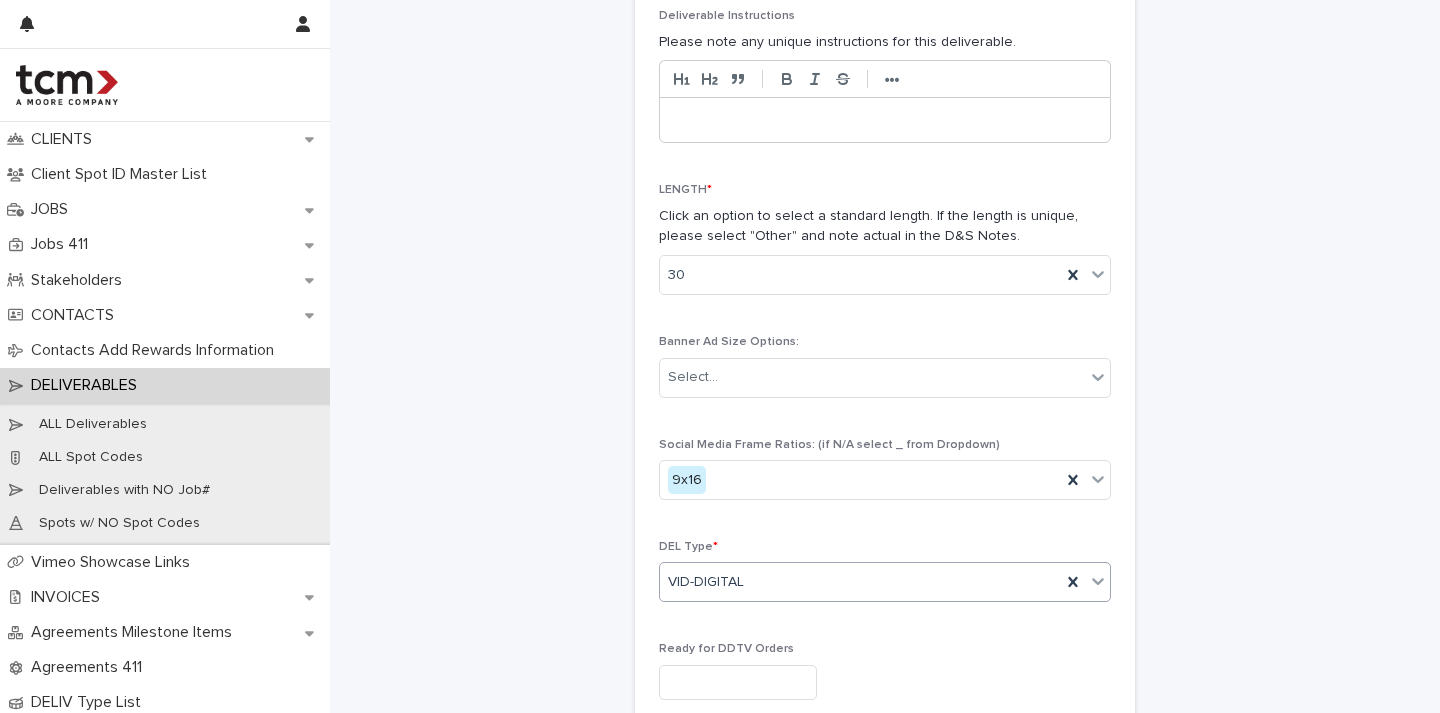 click on "**********" at bounding box center (885, 266) 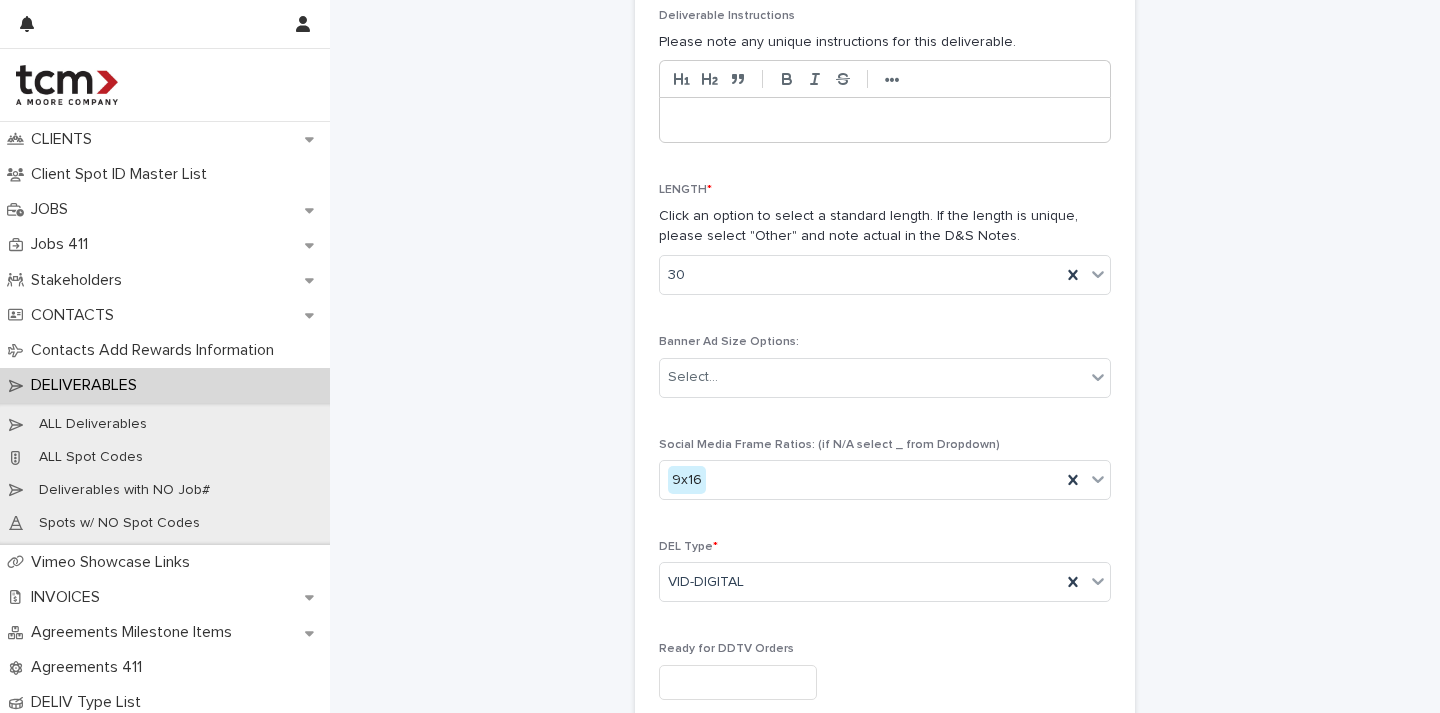 scroll, scrollTop: 1157, scrollLeft: 0, axis: vertical 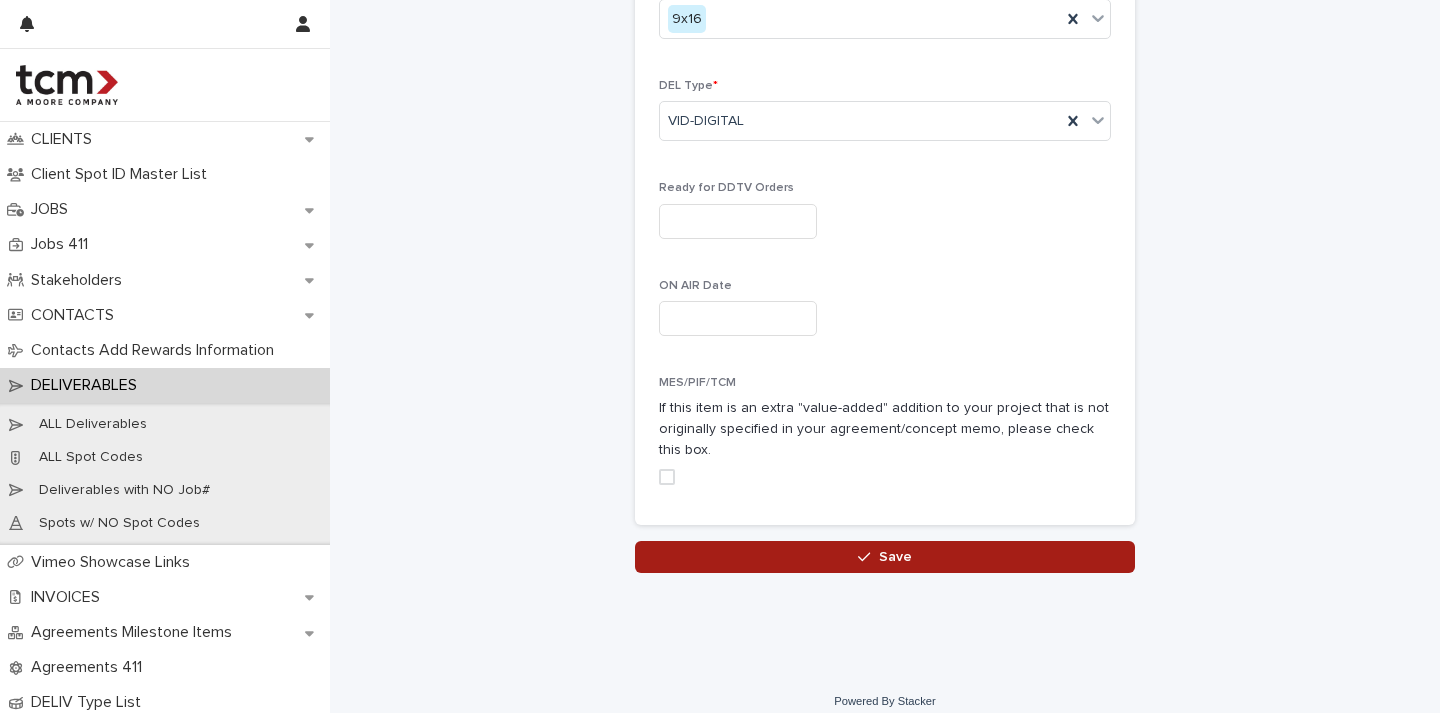 click on "Save" at bounding box center [885, 557] 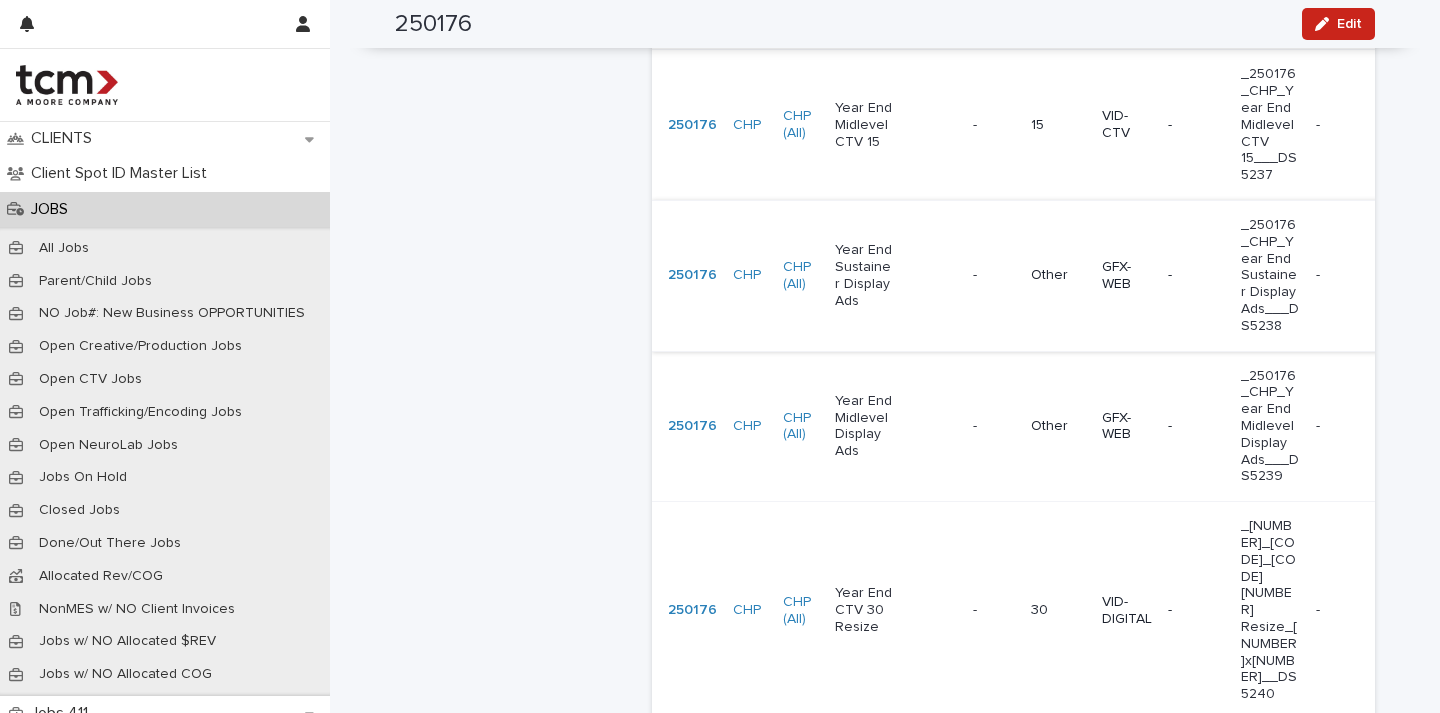 scroll, scrollTop: 161, scrollLeft: 0, axis: vertical 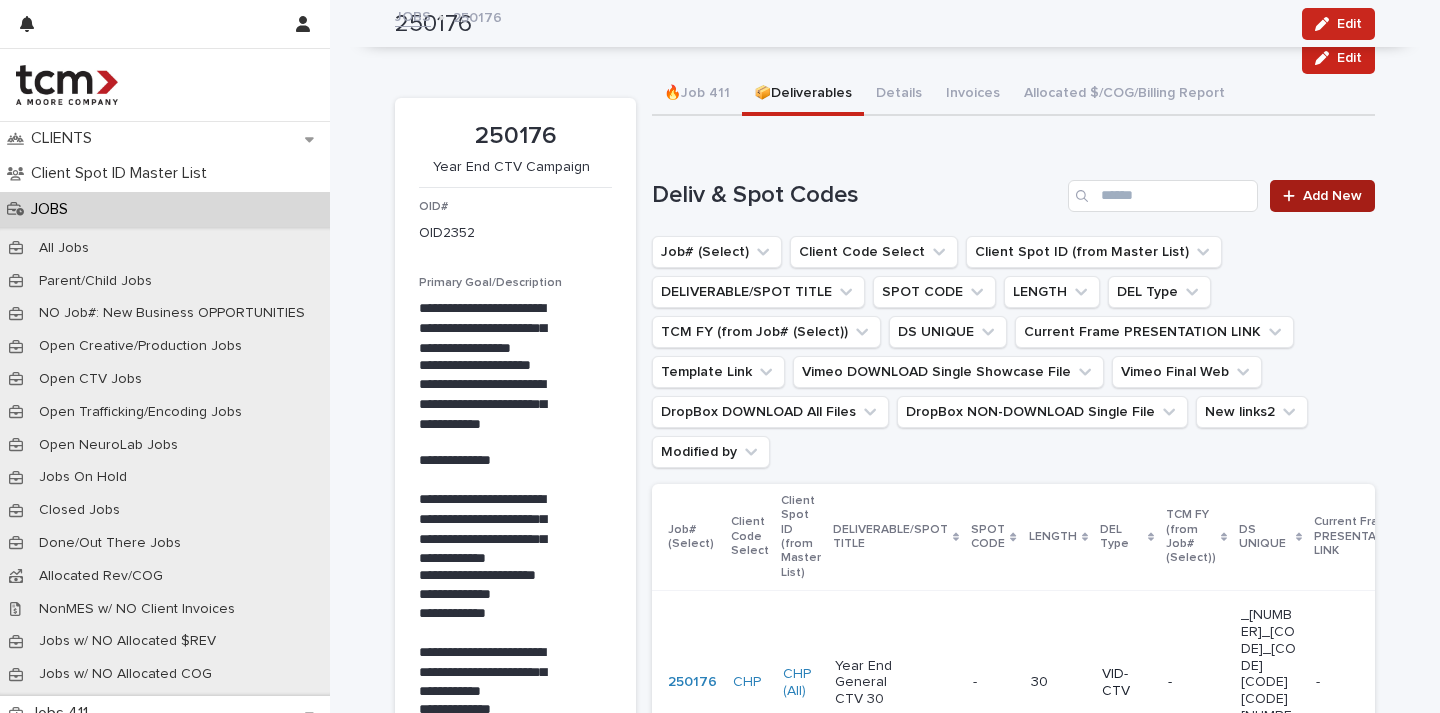 click on "Add New" at bounding box center [1322, 196] 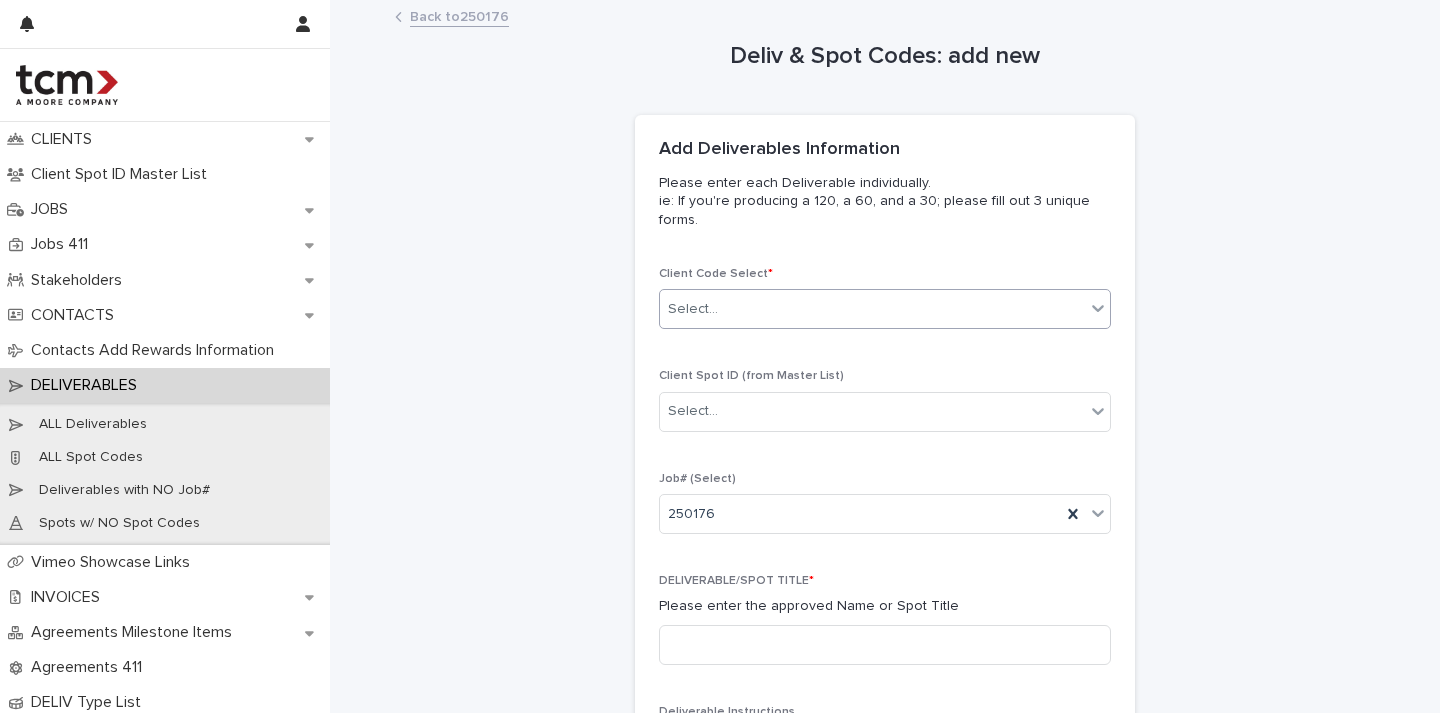 click on "Select..." at bounding box center [872, 309] 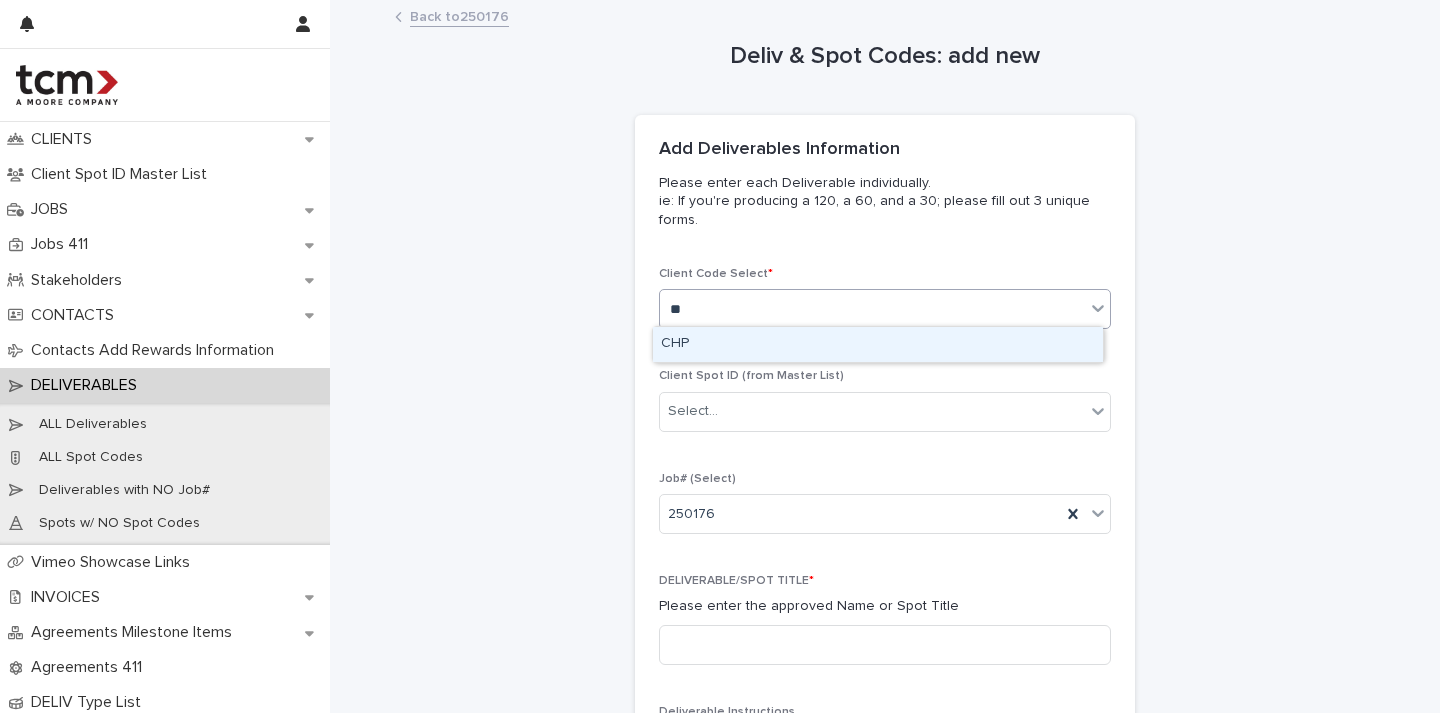 type on "***" 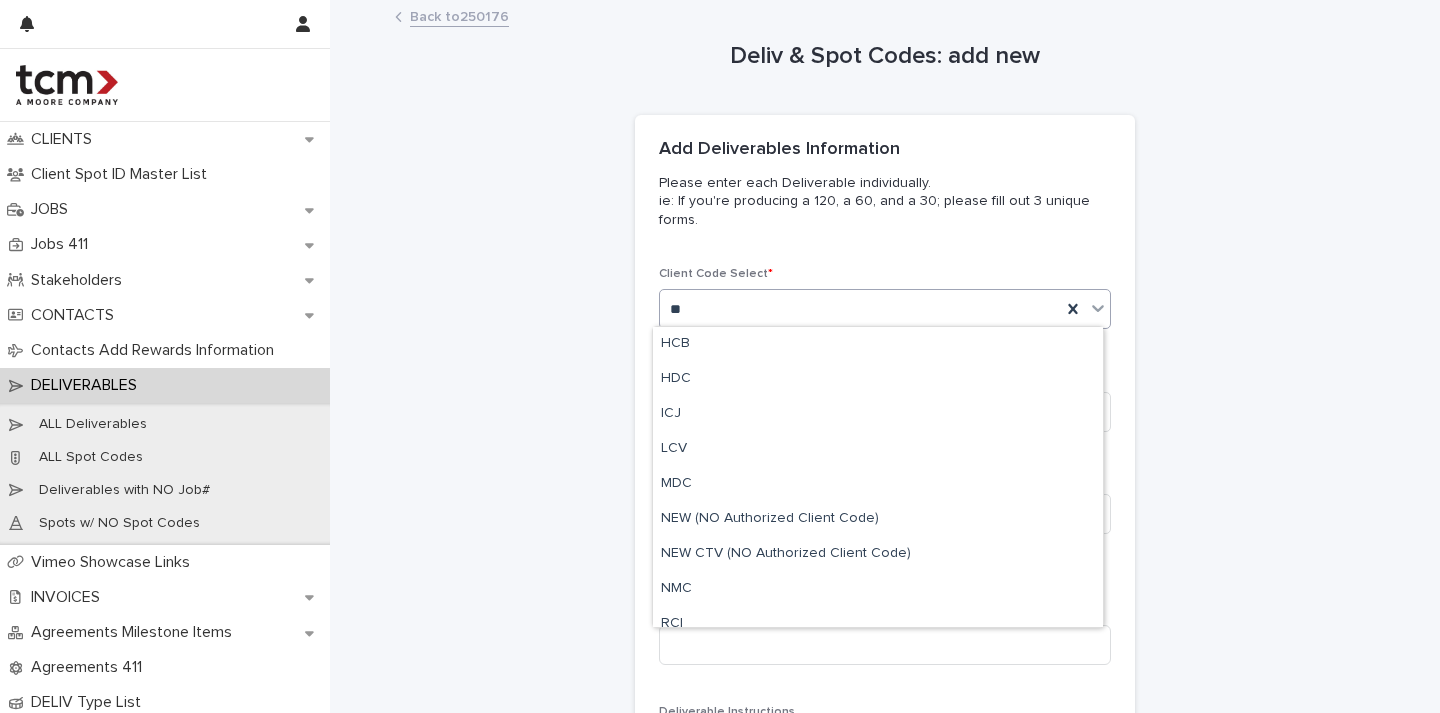 scroll, scrollTop: 0, scrollLeft: 0, axis: both 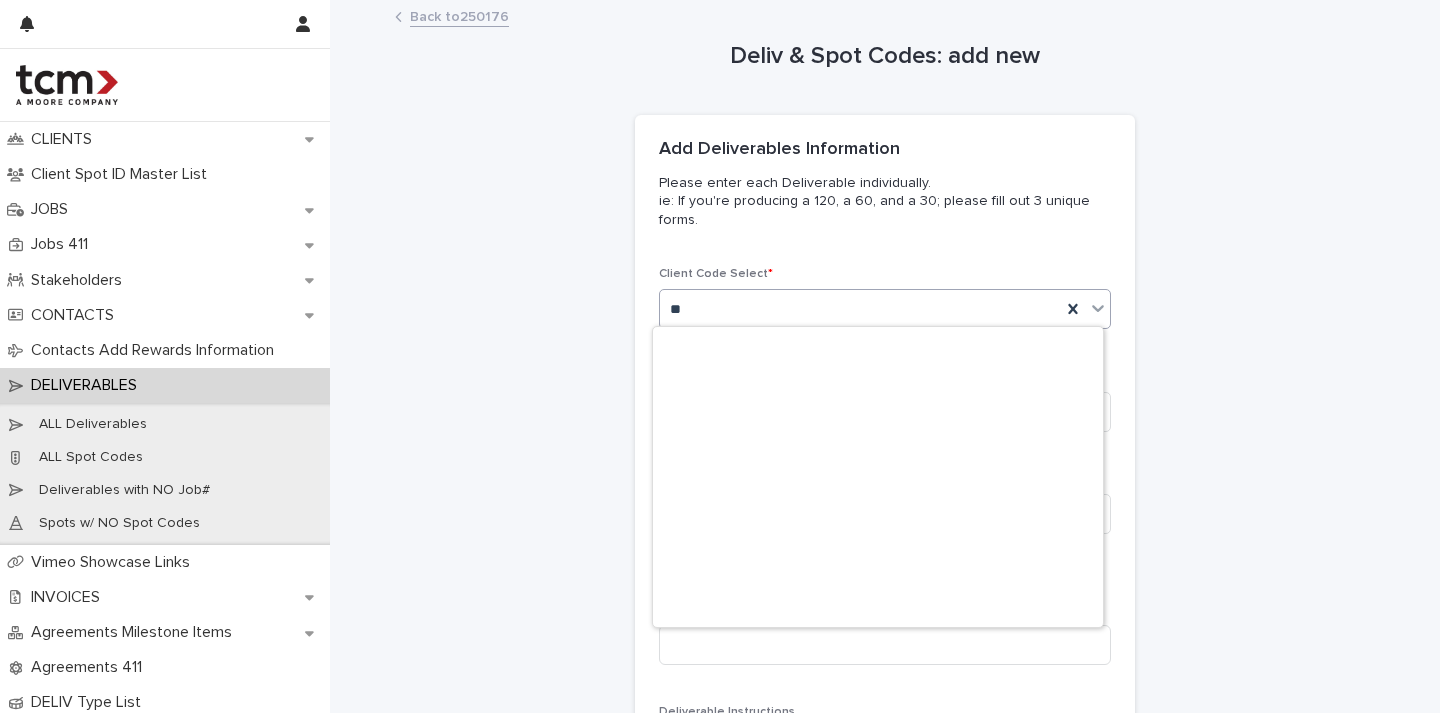 type on "***" 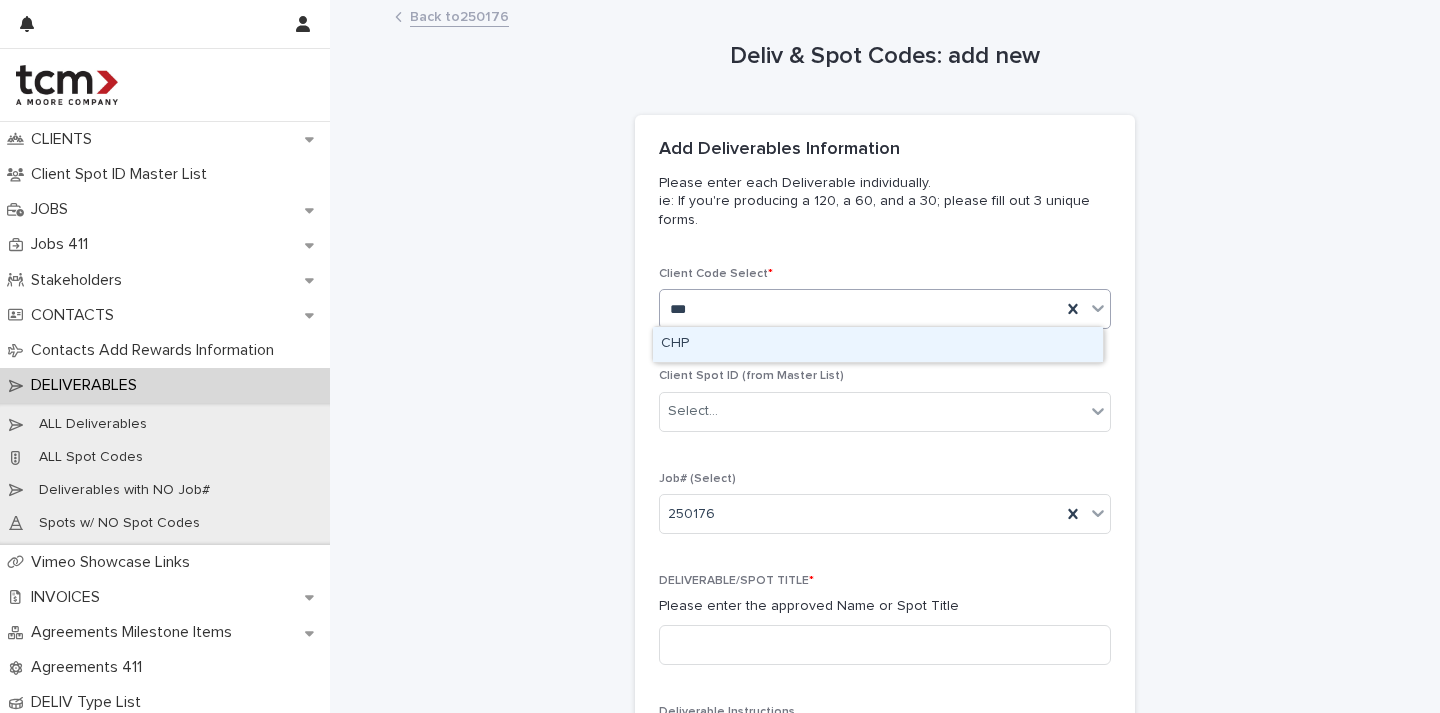 type 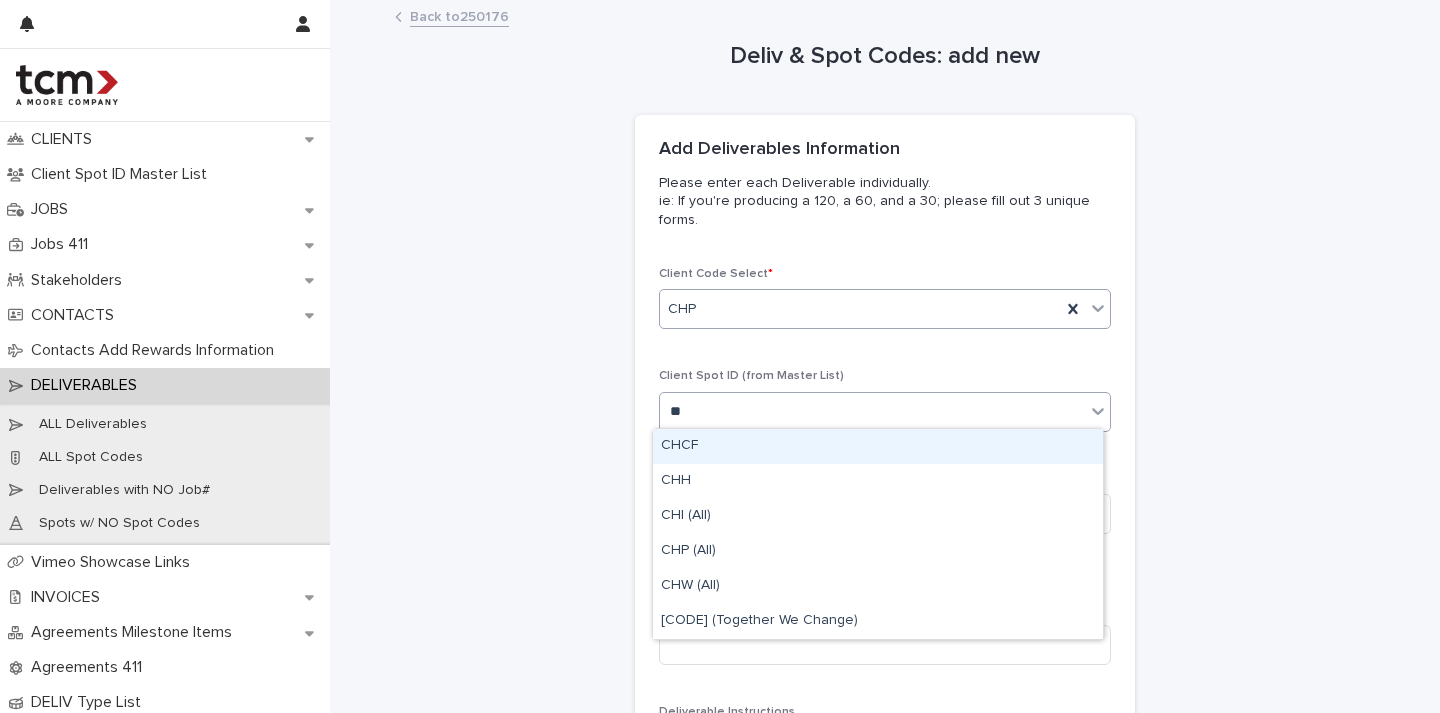 type on "***" 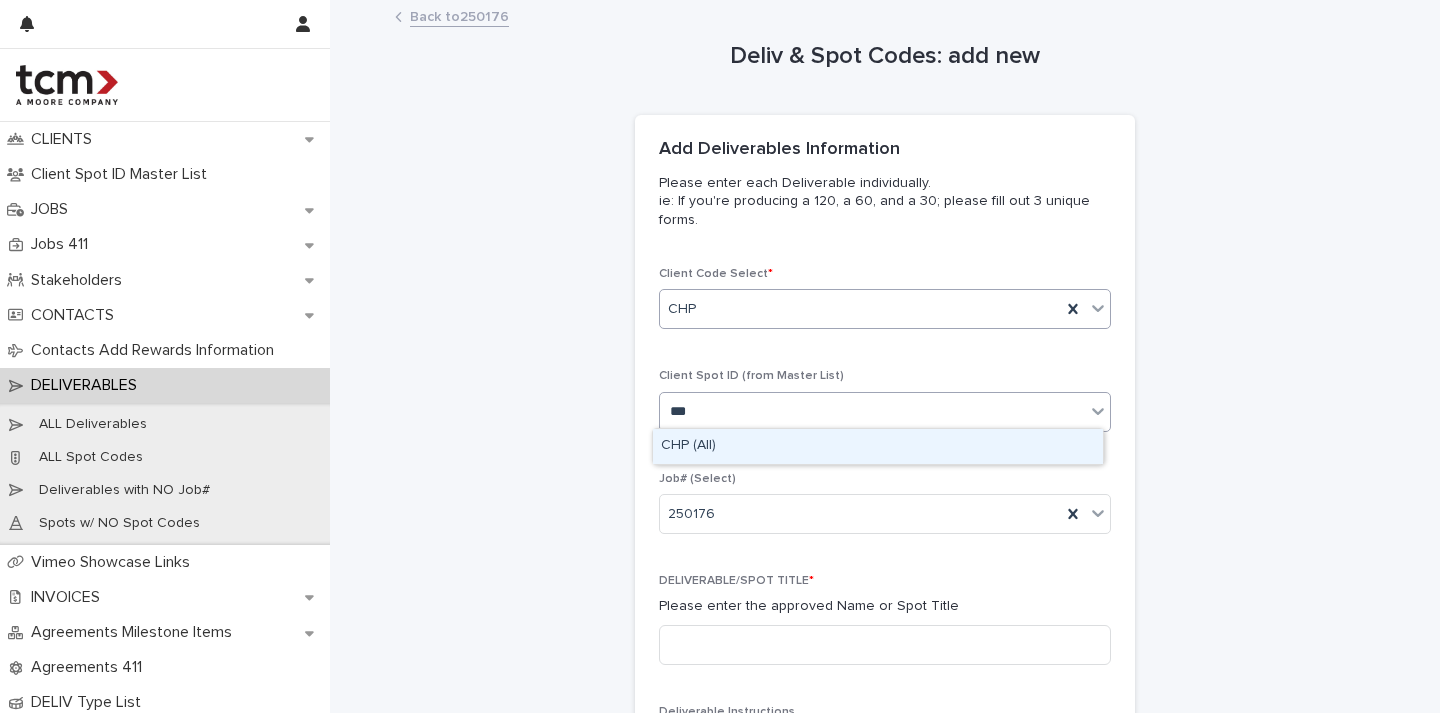 type 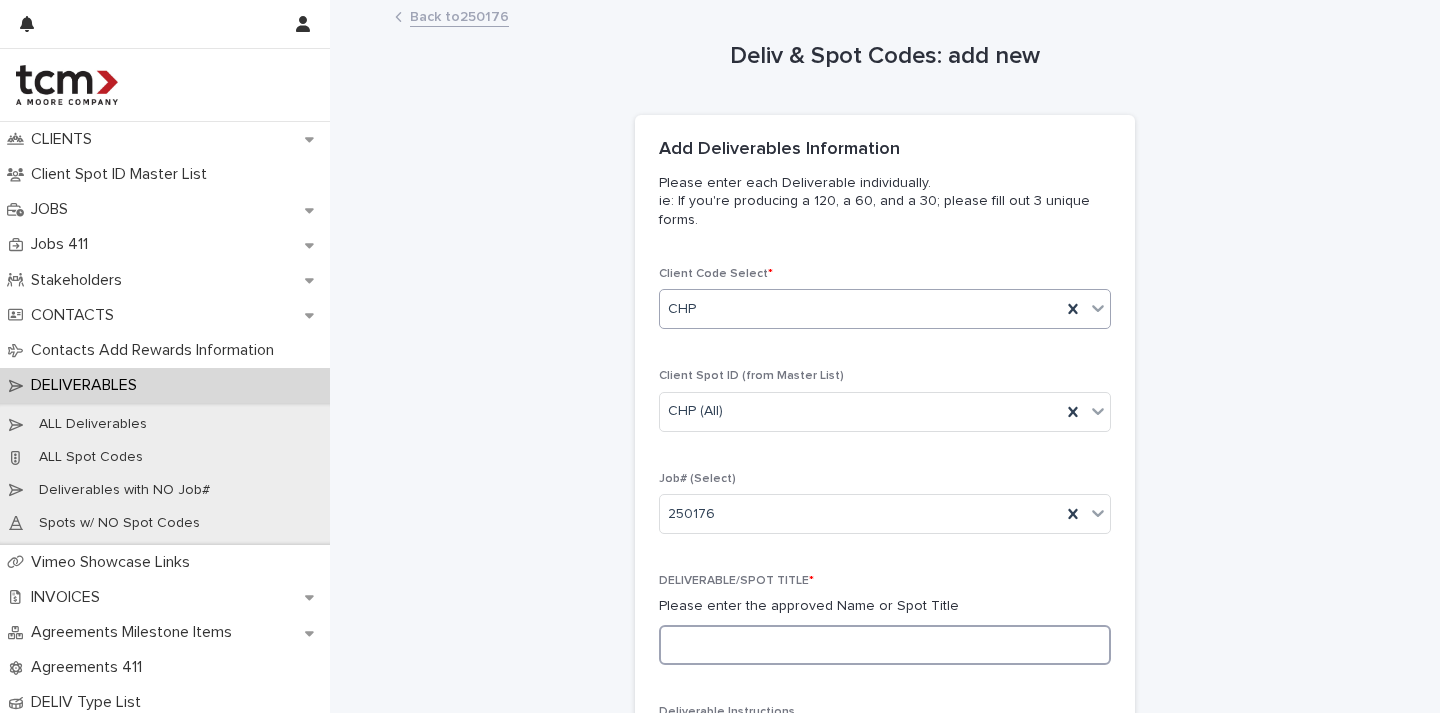 paste on "**********" 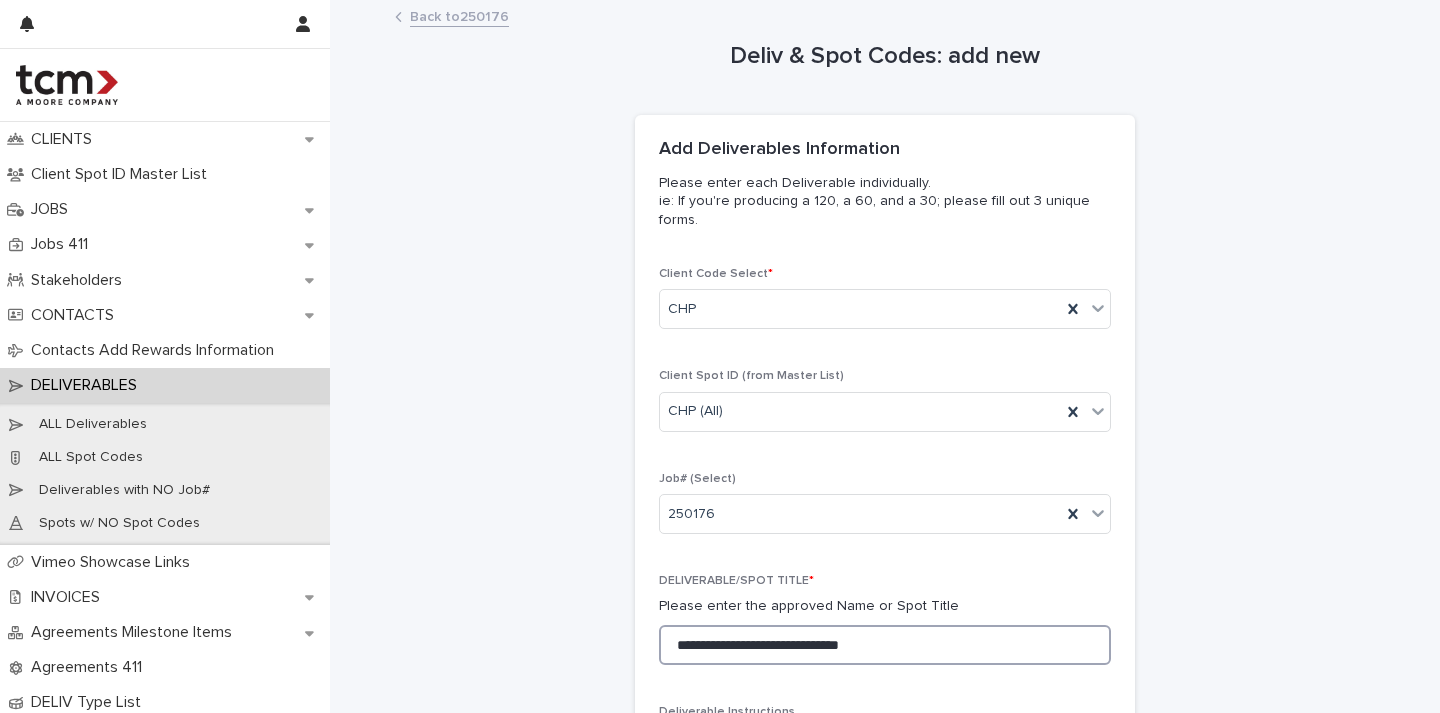 drag, startPoint x: 835, startPoint y: 641, endPoint x: 824, endPoint y: 643, distance: 11.18034 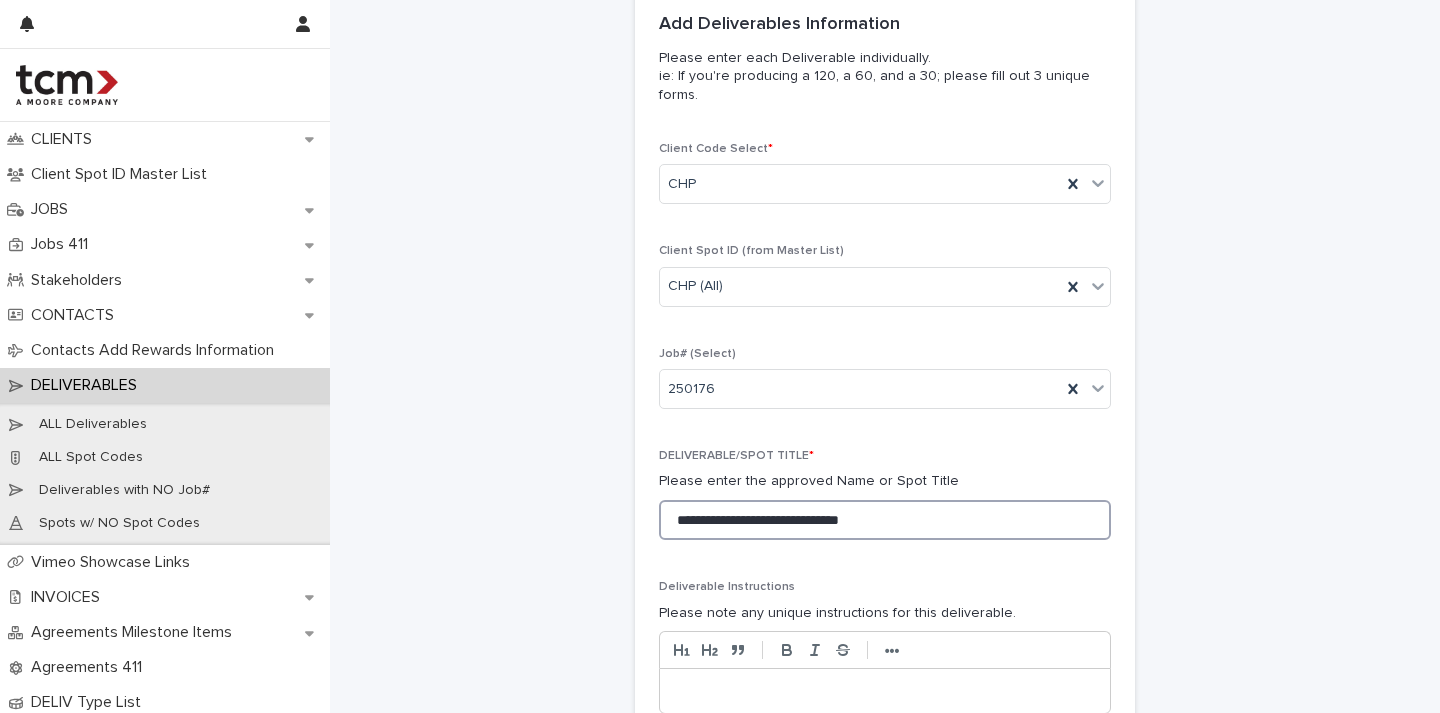 scroll, scrollTop: 401, scrollLeft: 0, axis: vertical 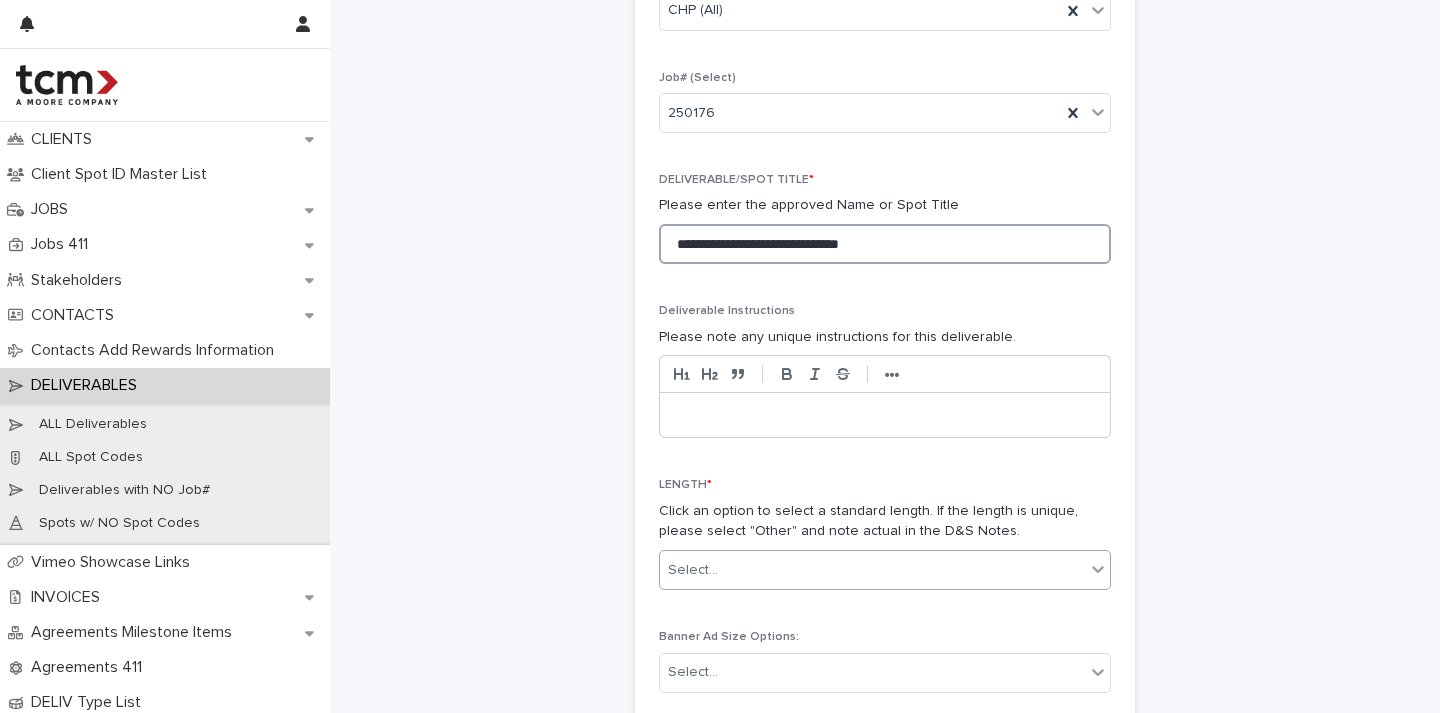 type on "**********" 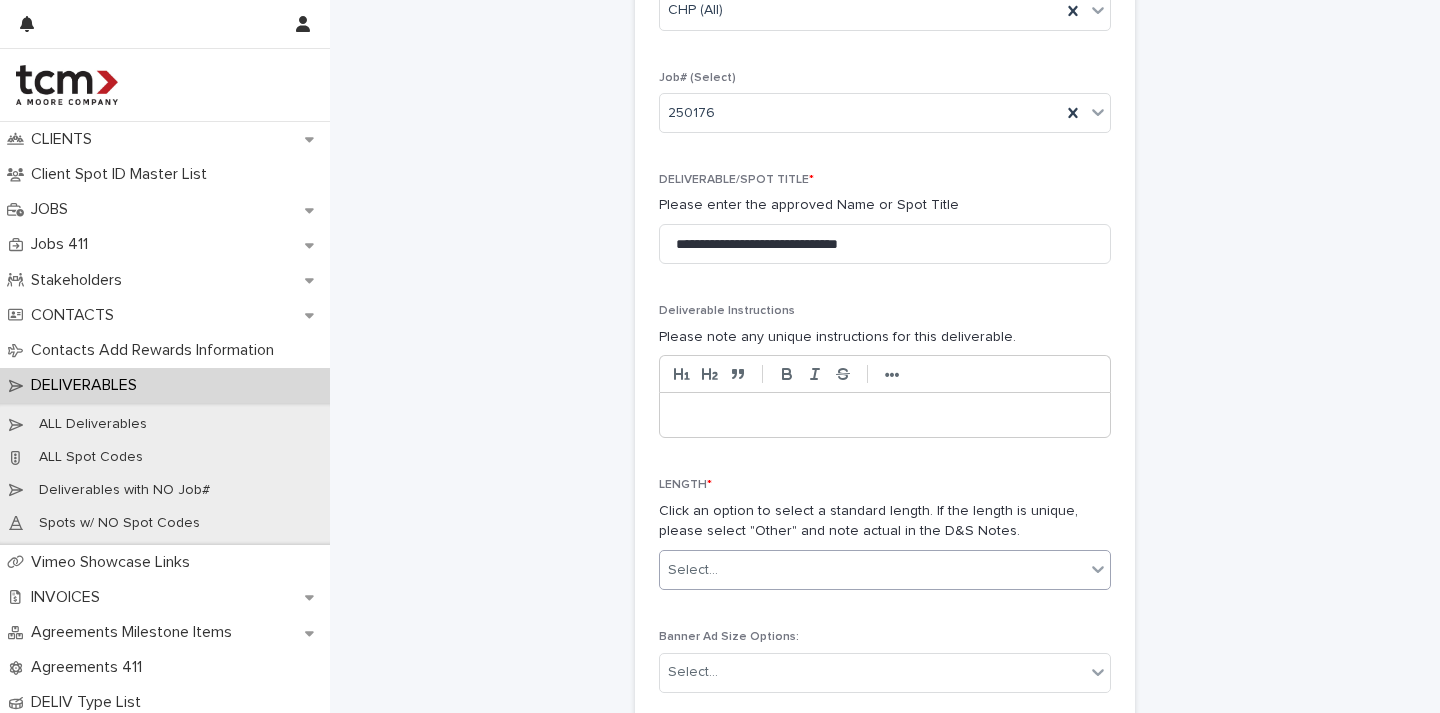 click on "Select..." at bounding box center [872, 570] 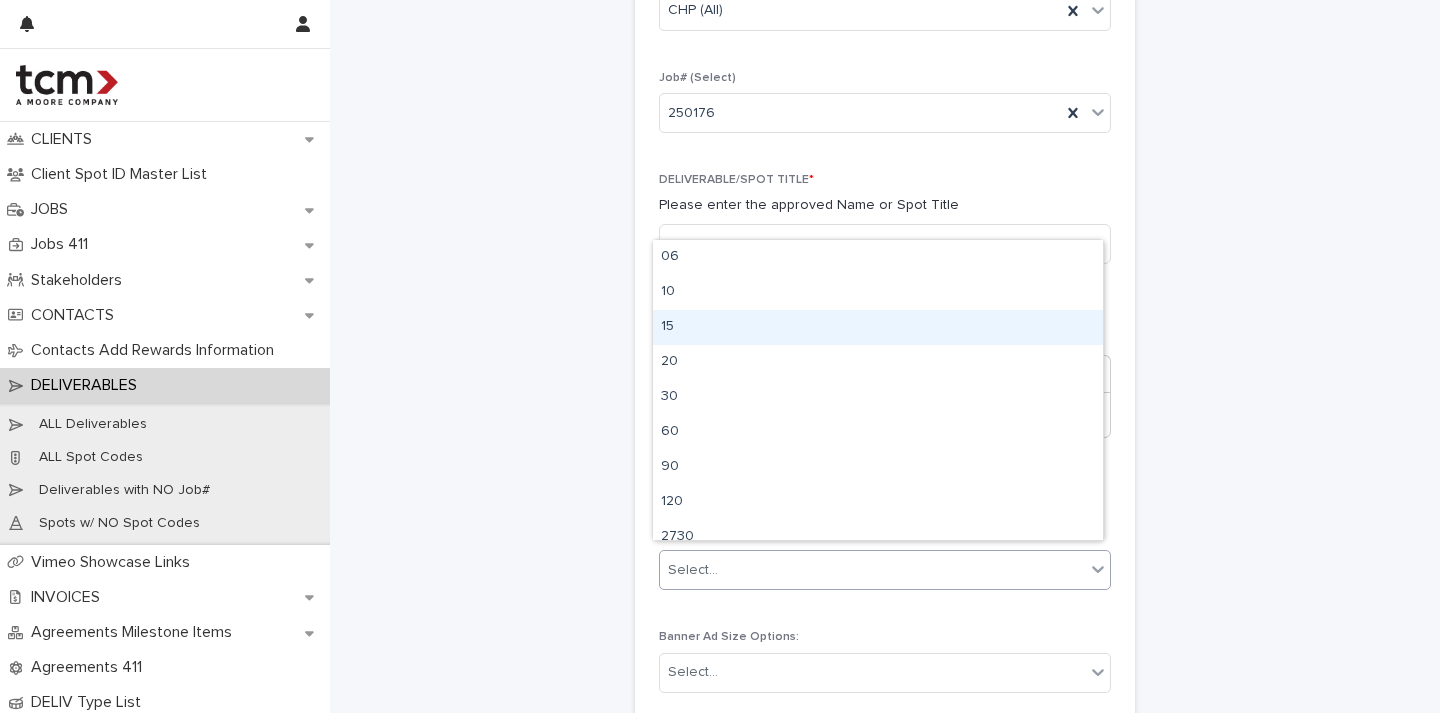 click on "15" at bounding box center (878, 327) 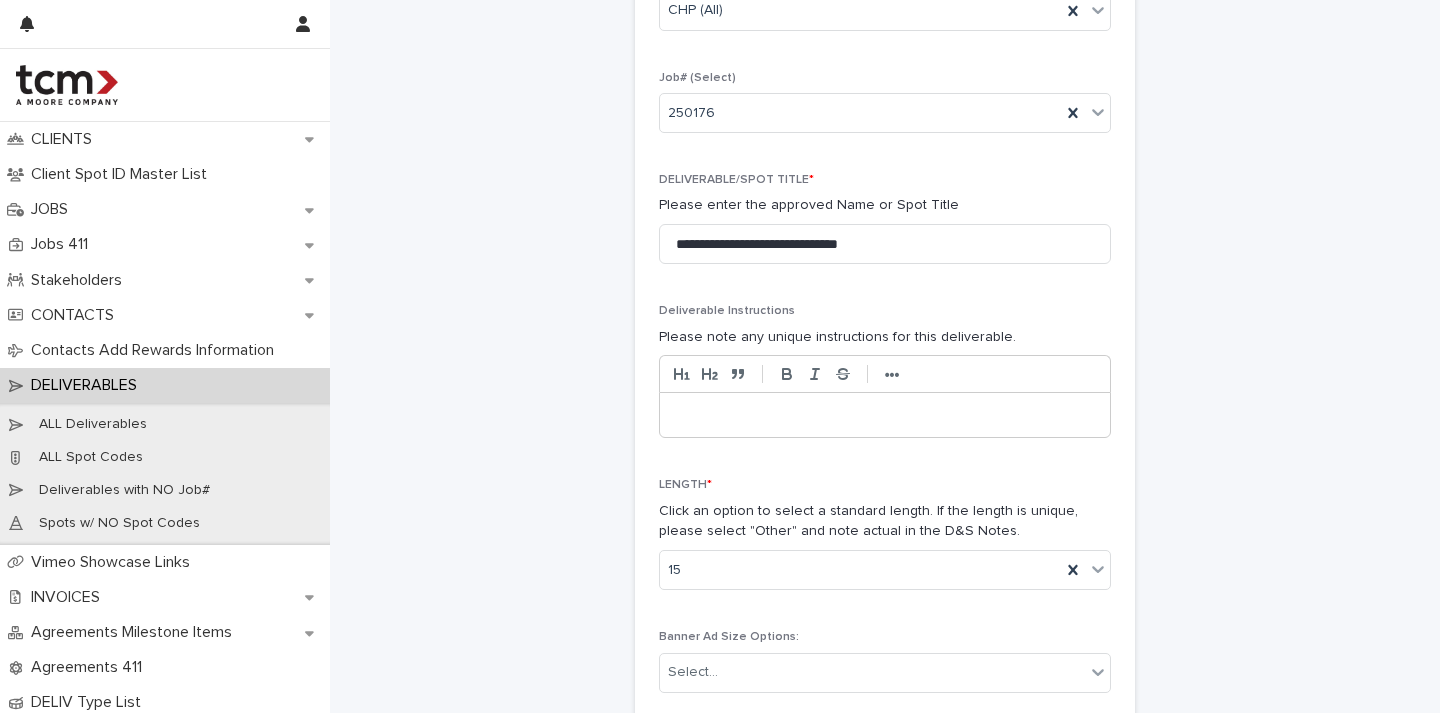 click on "**********" at bounding box center [885, 561] 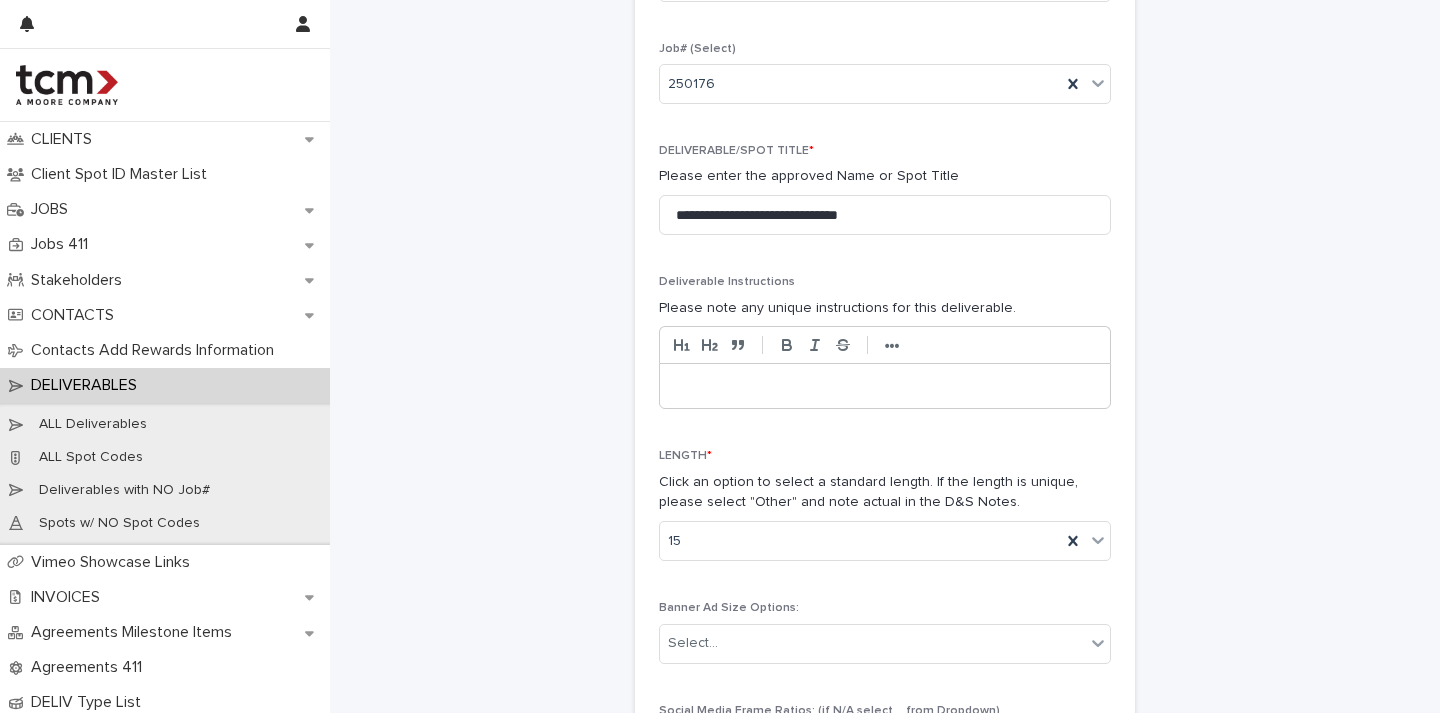 scroll, scrollTop: 561, scrollLeft: 0, axis: vertical 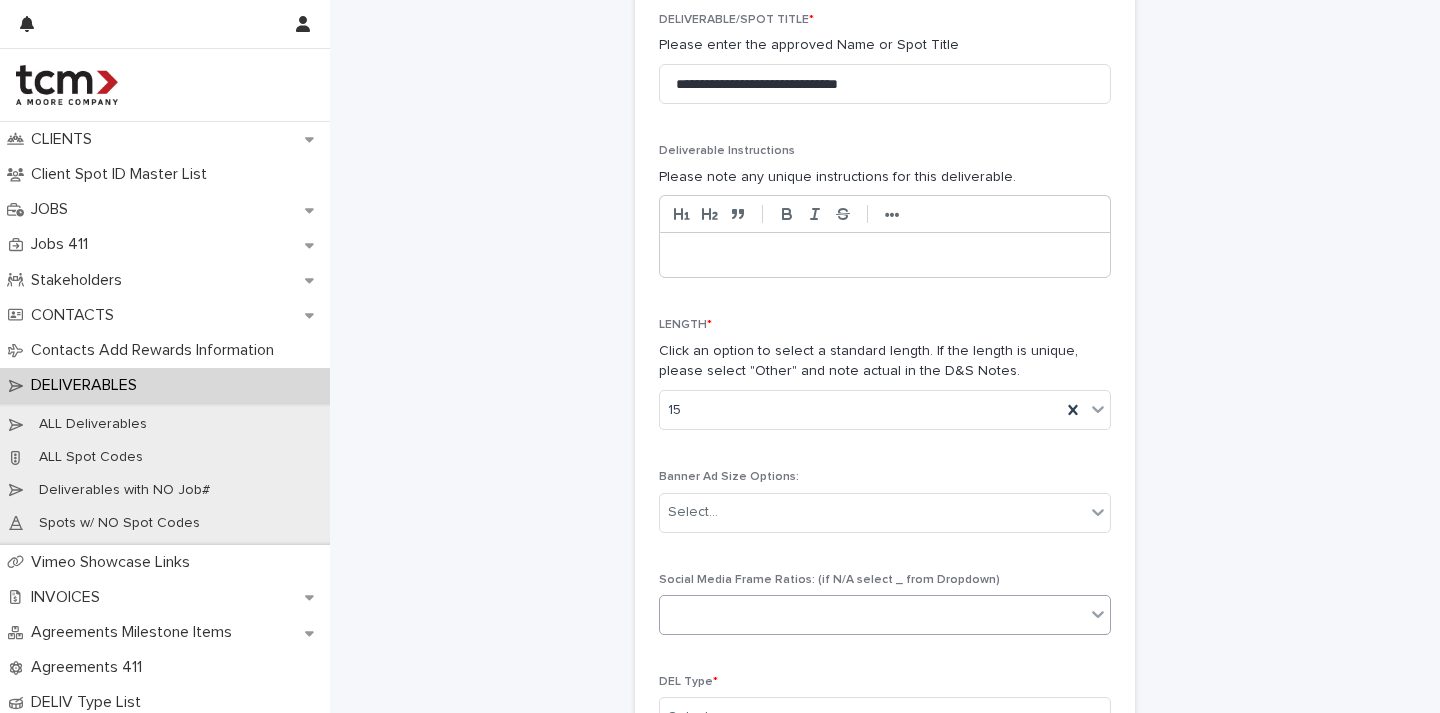 click at bounding box center (872, 615) 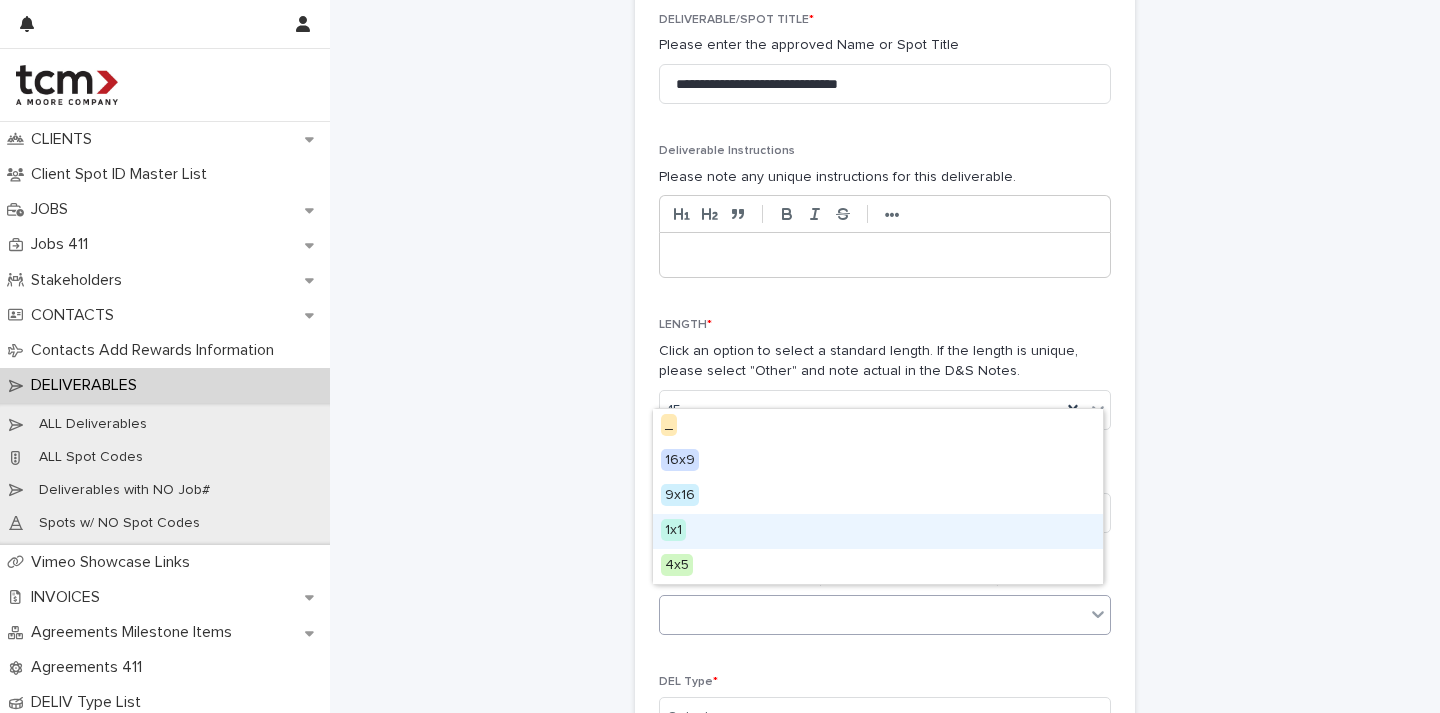 click on "1x1" at bounding box center [878, 531] 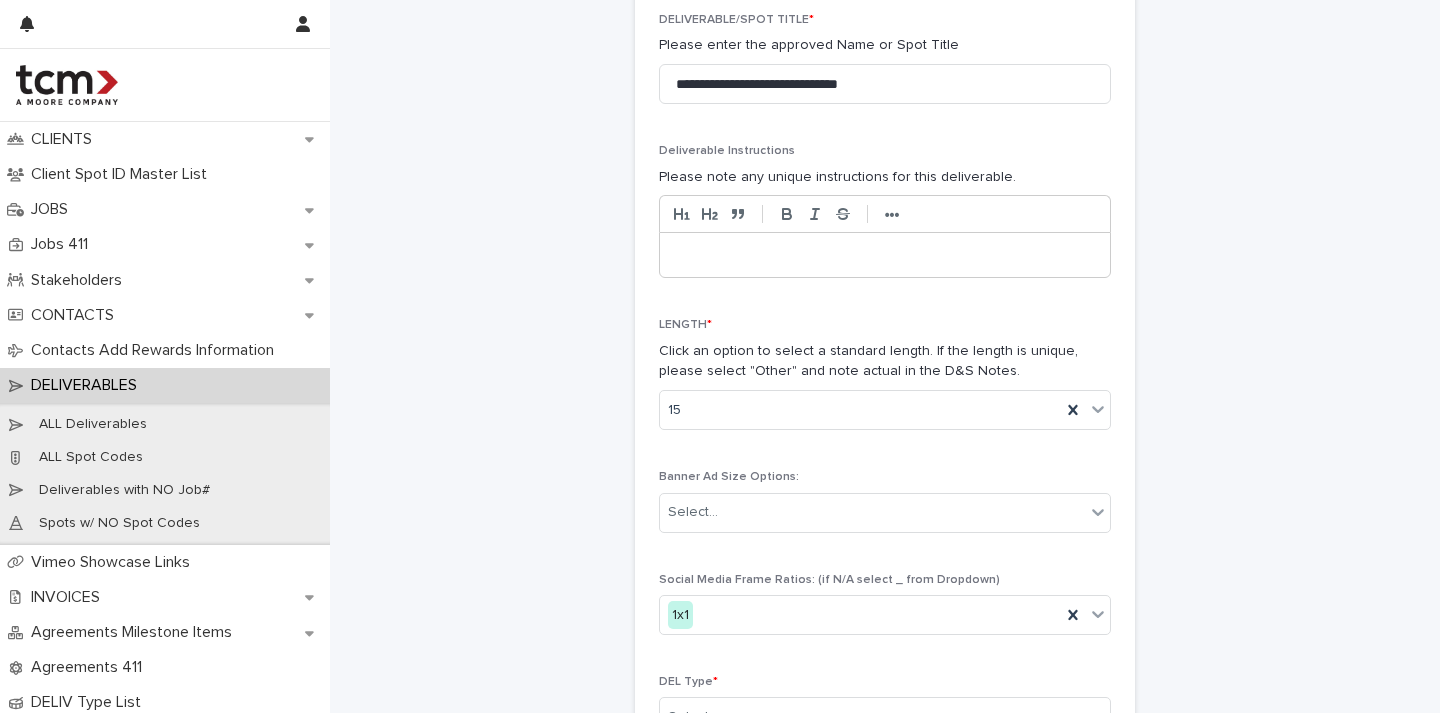 click on "DEL Type *" at bounding box center (885, 682) 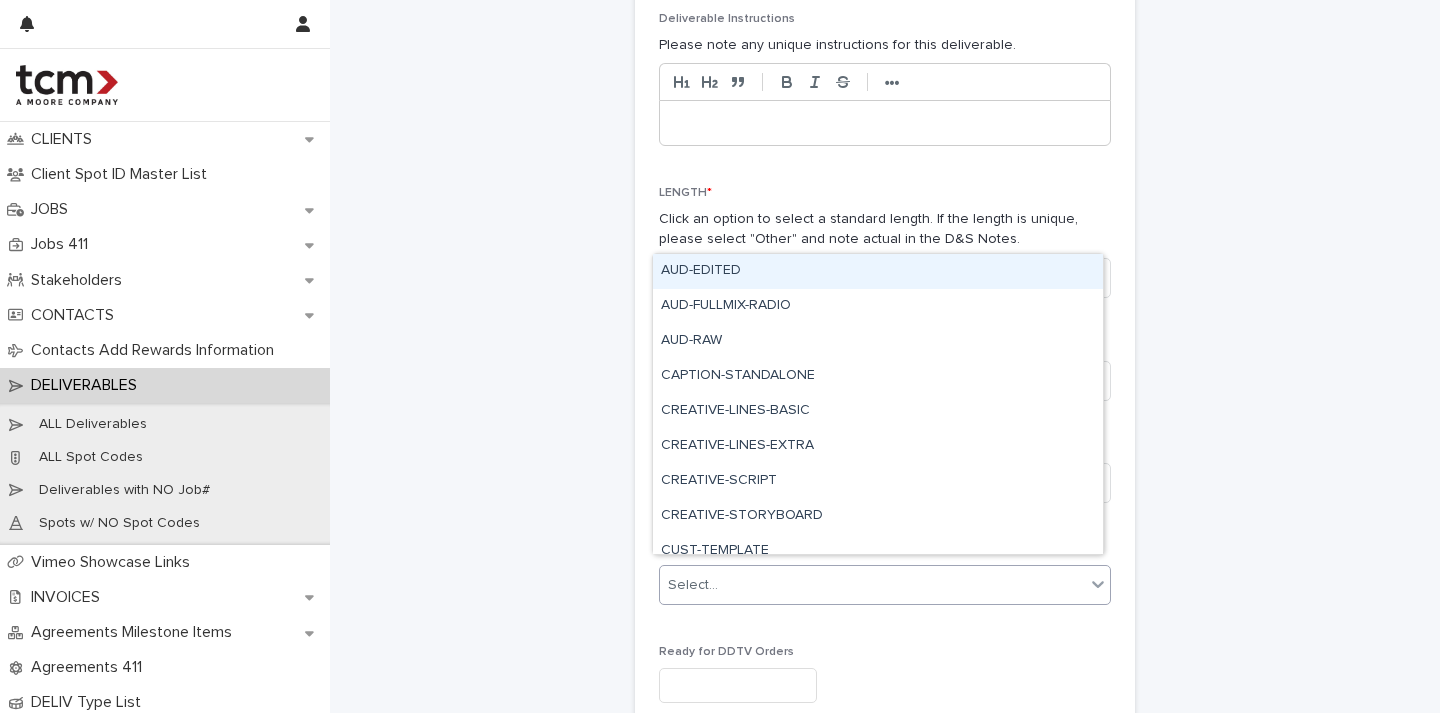 click on "Select..." at bounding box center (872, 585) 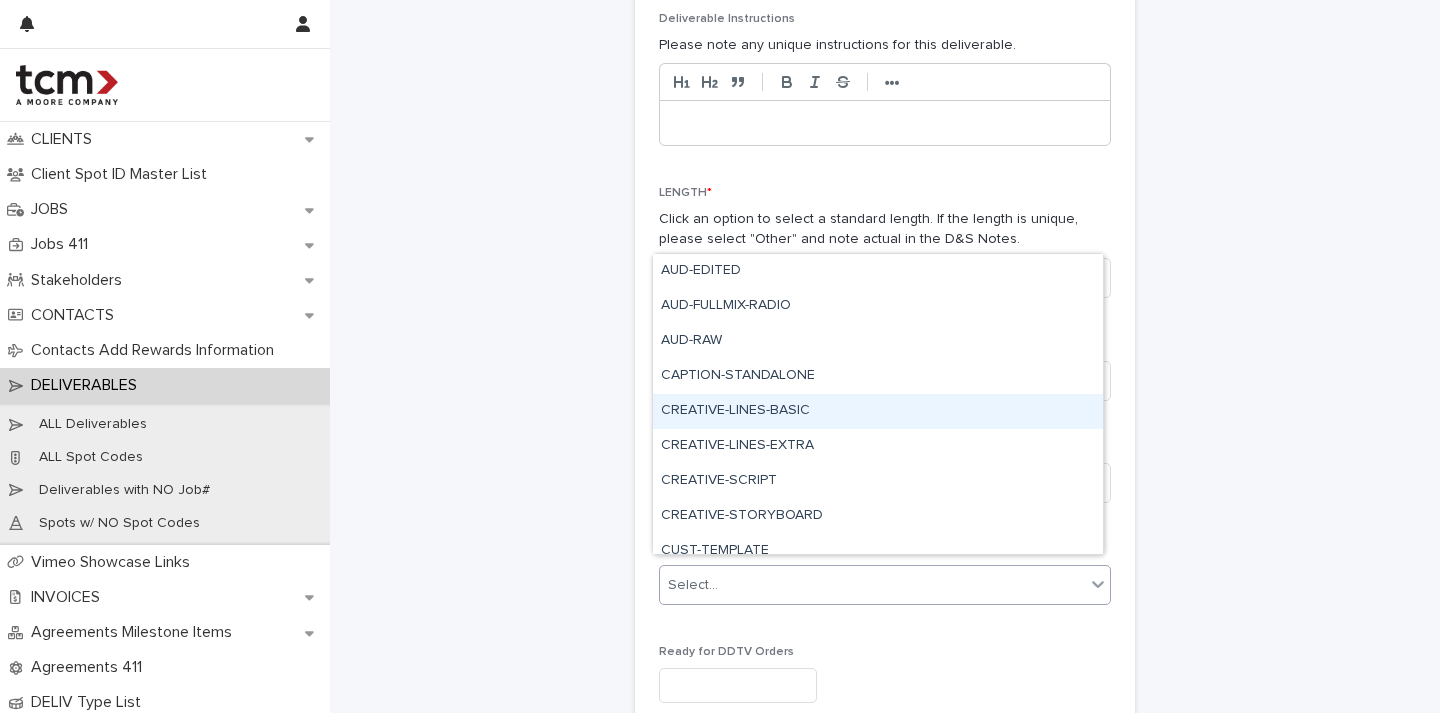 scroll, scrollTop: 855, scrollLeft: 0, axis: vertical 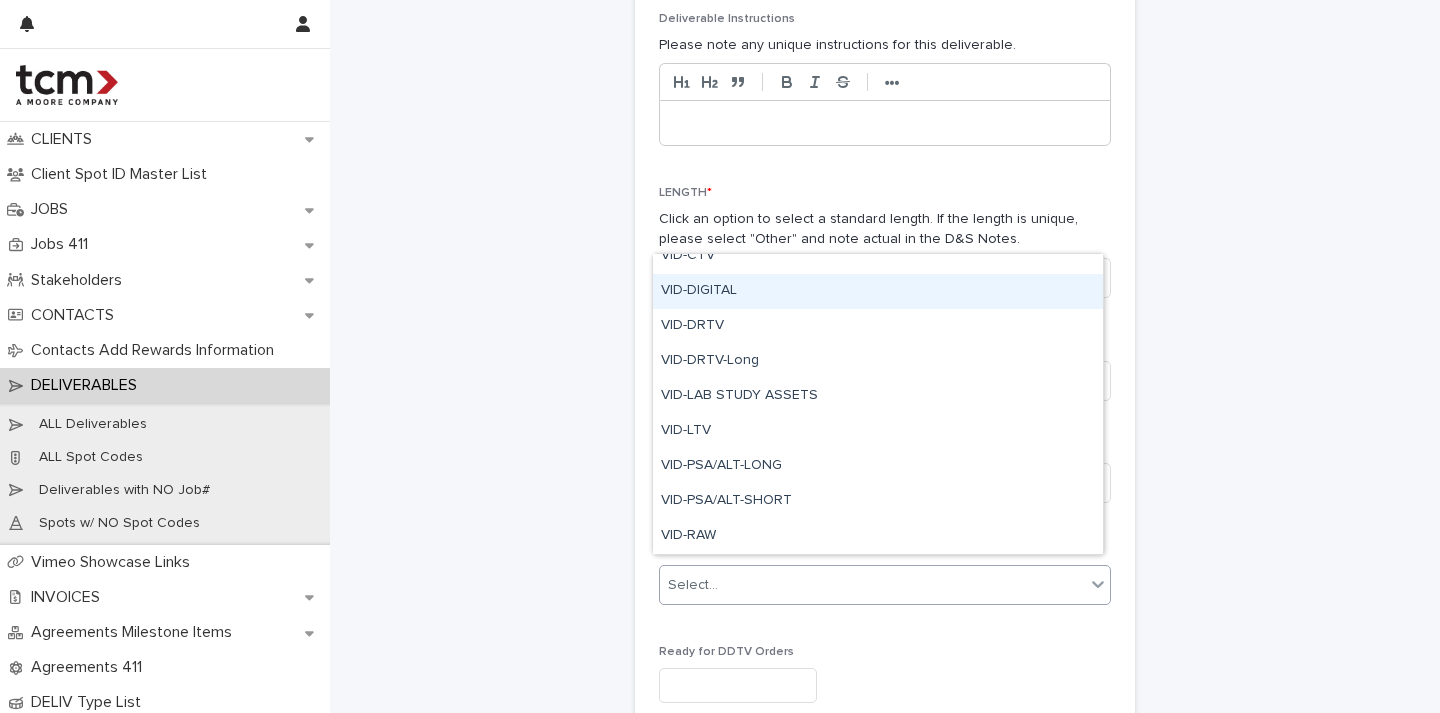 click on "VID-DIGITAL" at bounding box center (878, 291) 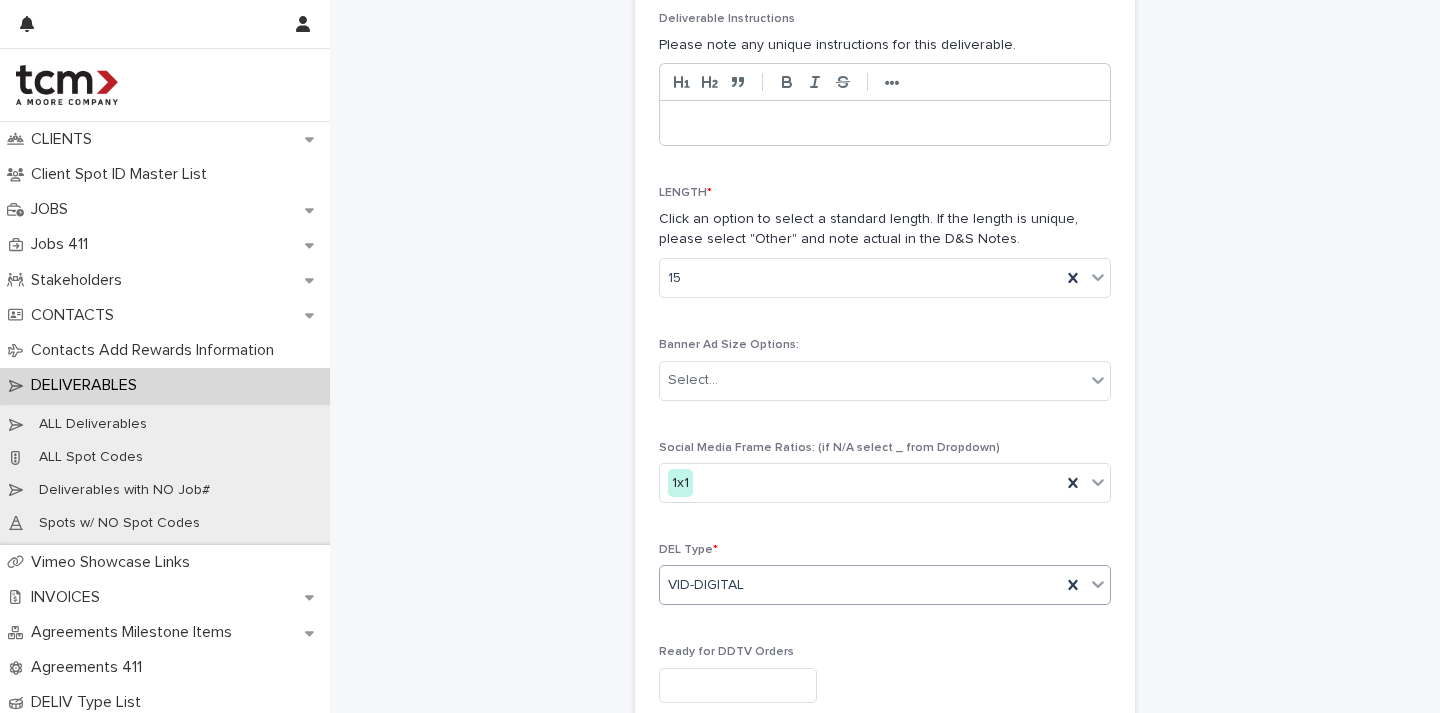 click on "**********" at bounding box center [885, 269] 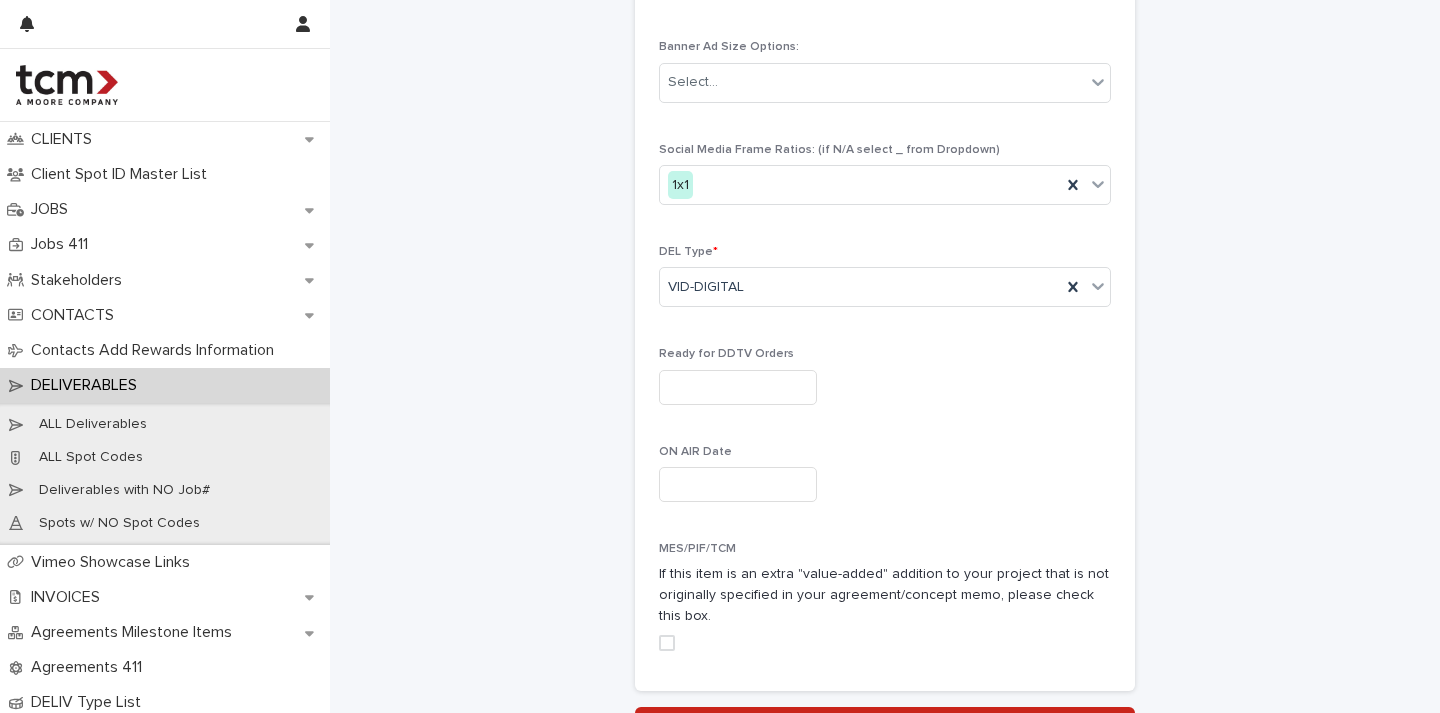scroll, scrollTop: 1047, scrollLeft: 0, axis: vertical 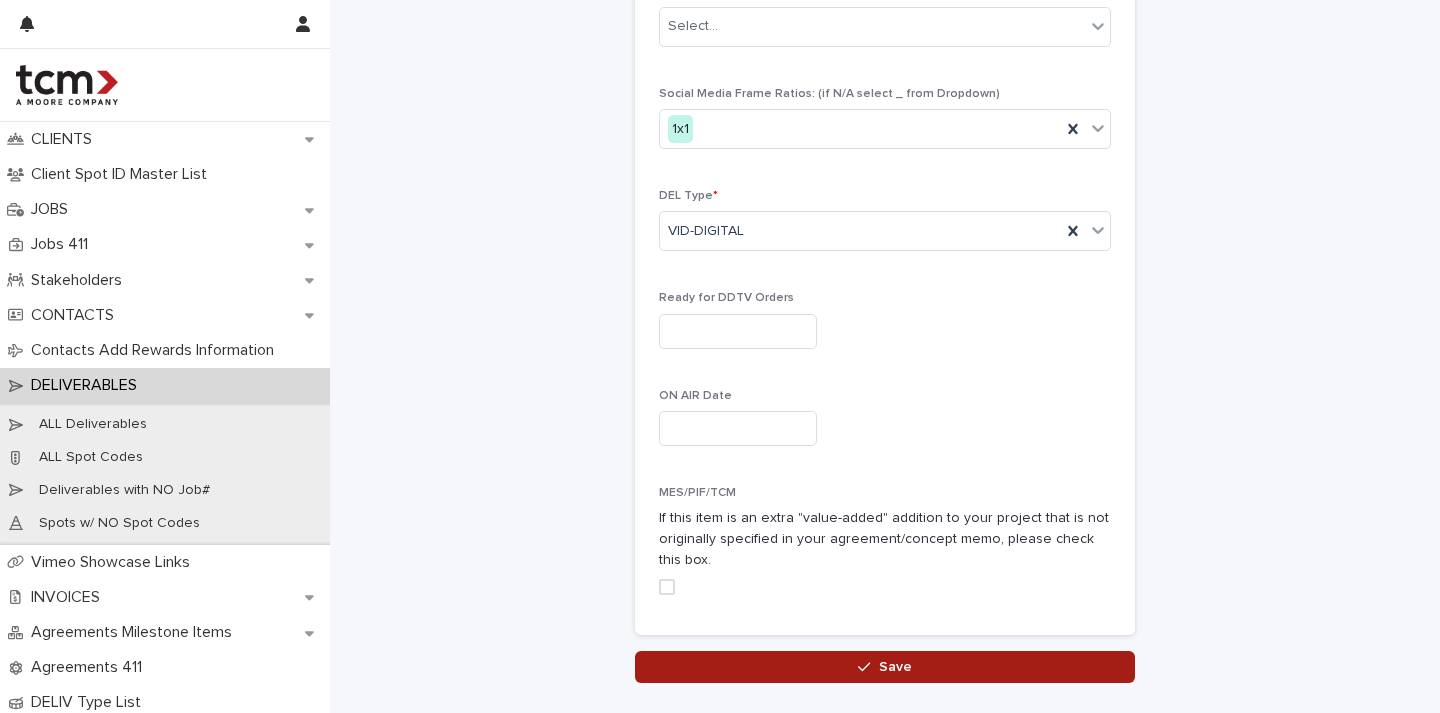 click on "Save" at bounding box center [895, 667] 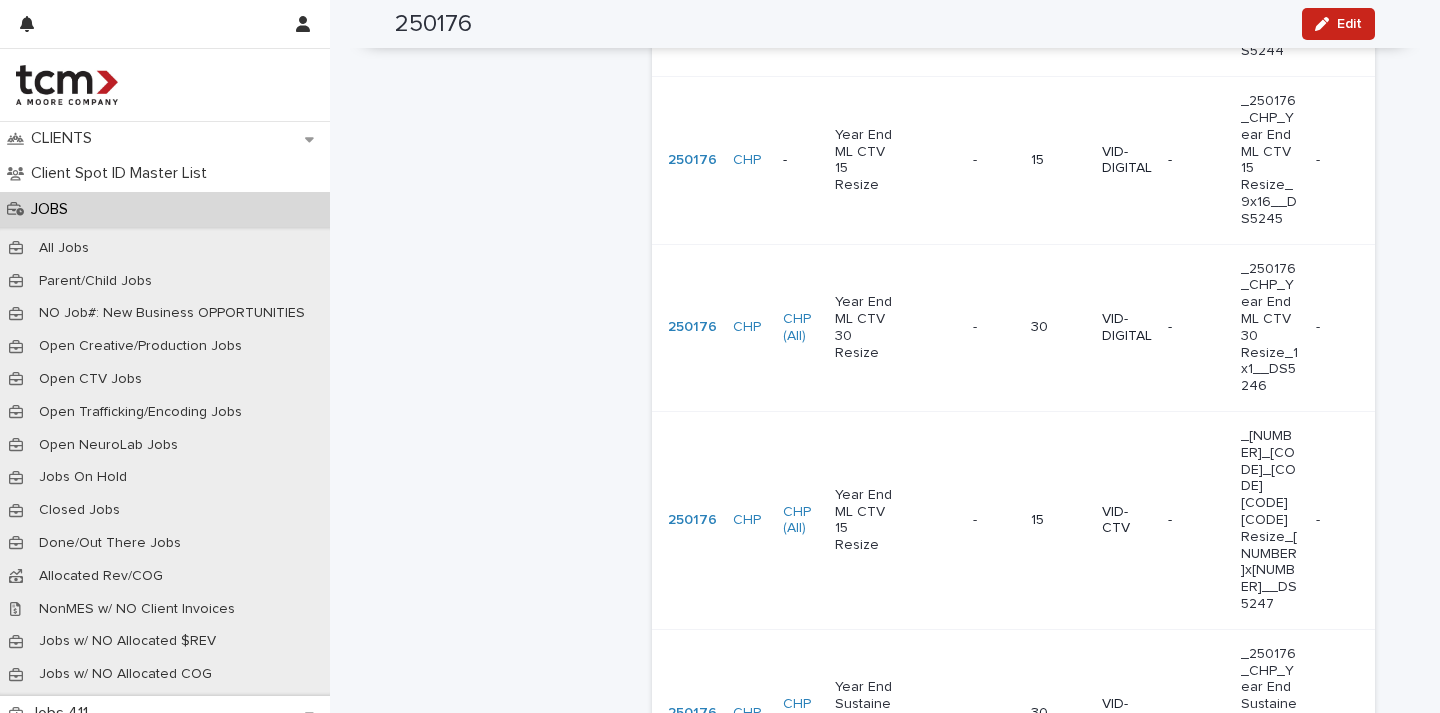 scroll, scrollTop: 2951, scrollLeft: 0, axis: vertical 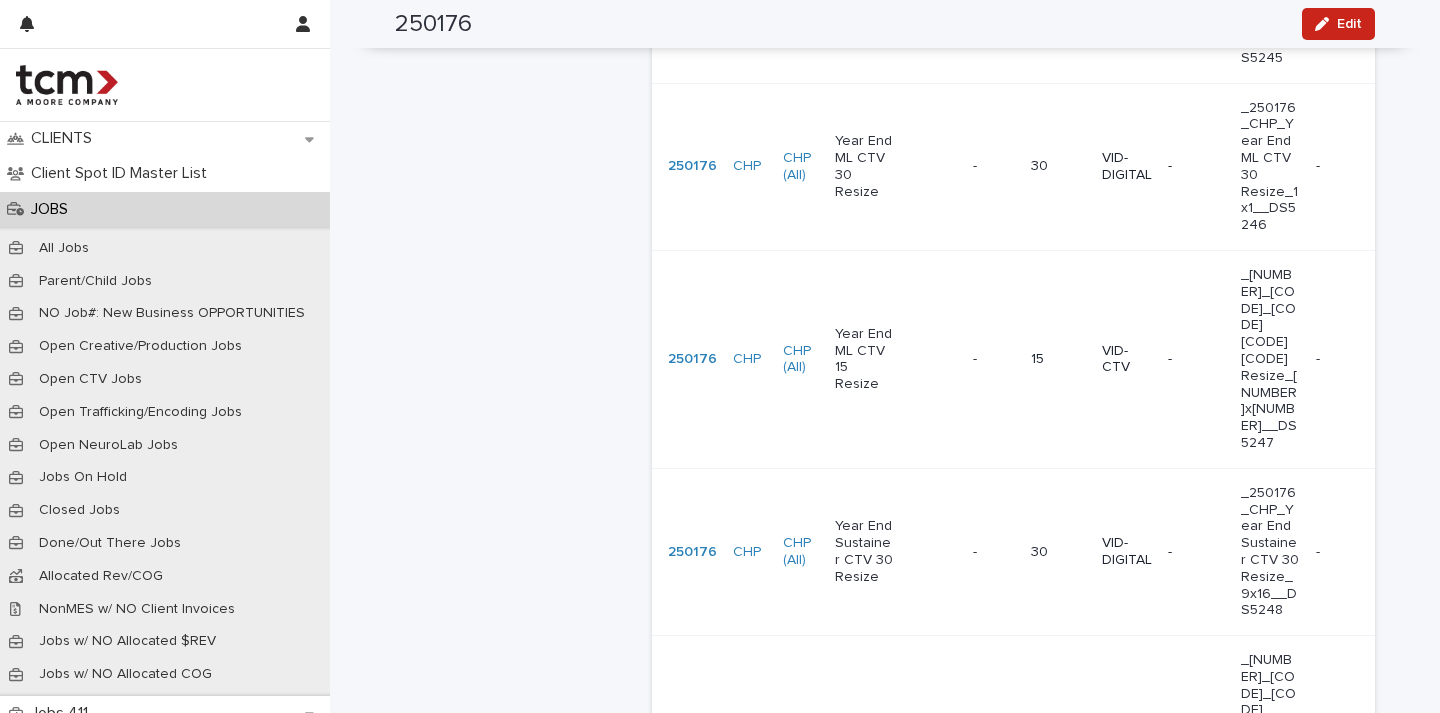 click on "_[NUMBER]_[CODE]_[CODE] [CODE] [CODE] Resize_[NUMBER]x[NUMBER]__DS5249" at bounding box center (1270, 744) 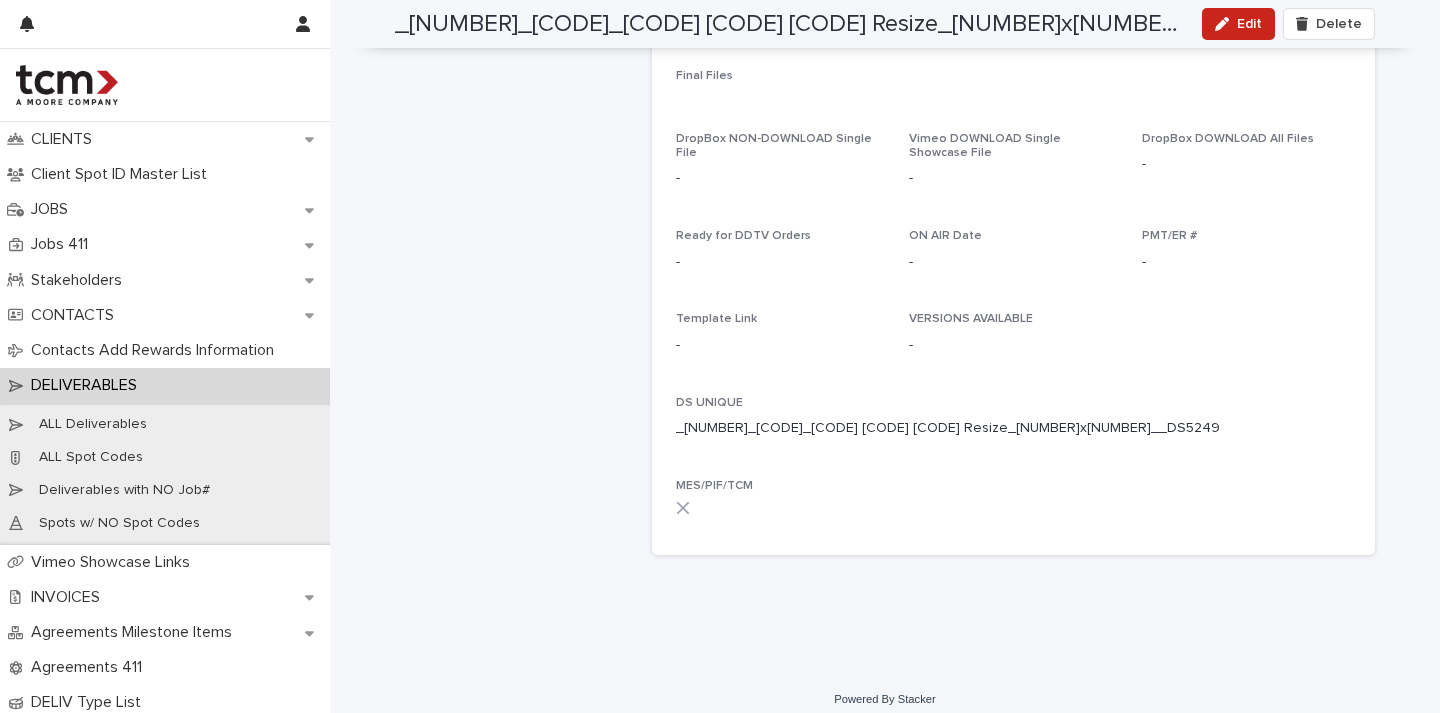 scroll, scrollTop: 0, scrollLeft: 0, axis: both 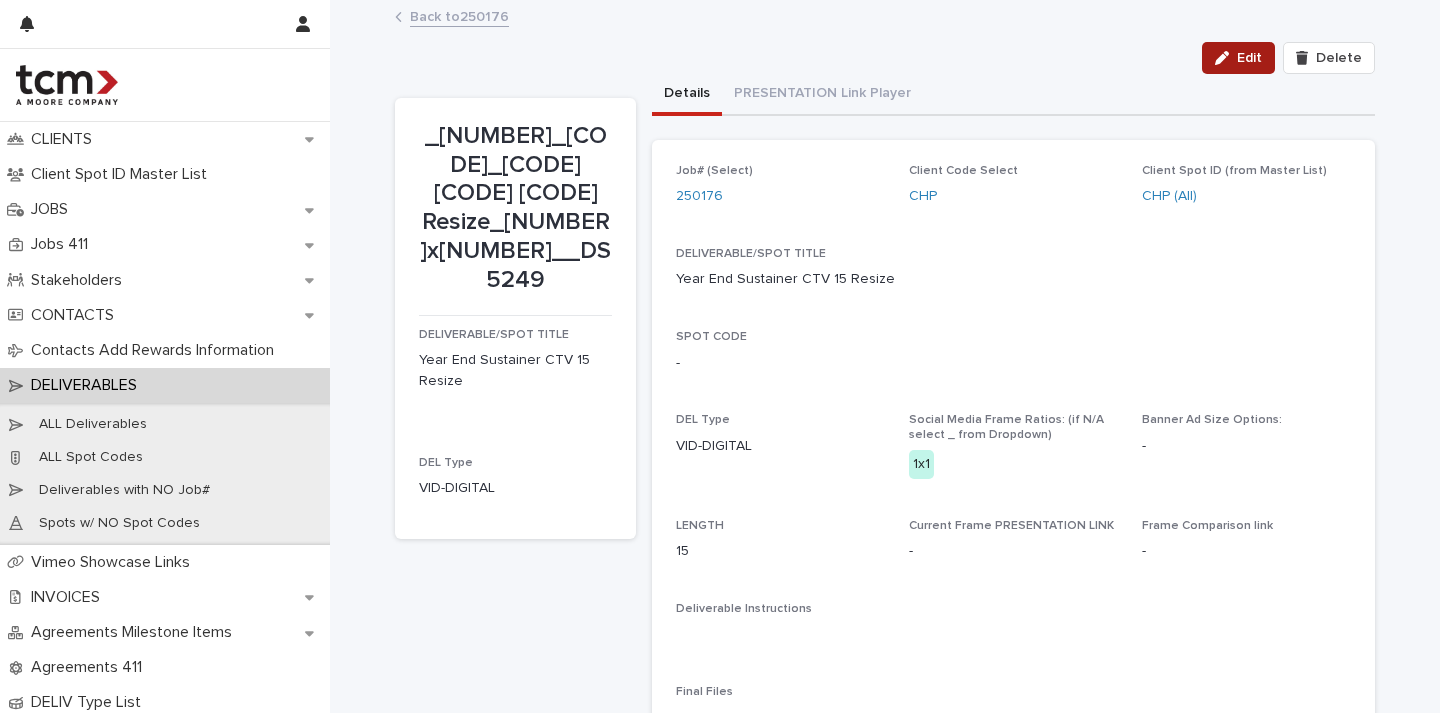 click on "Edit" at bounding box center [1249, 58] 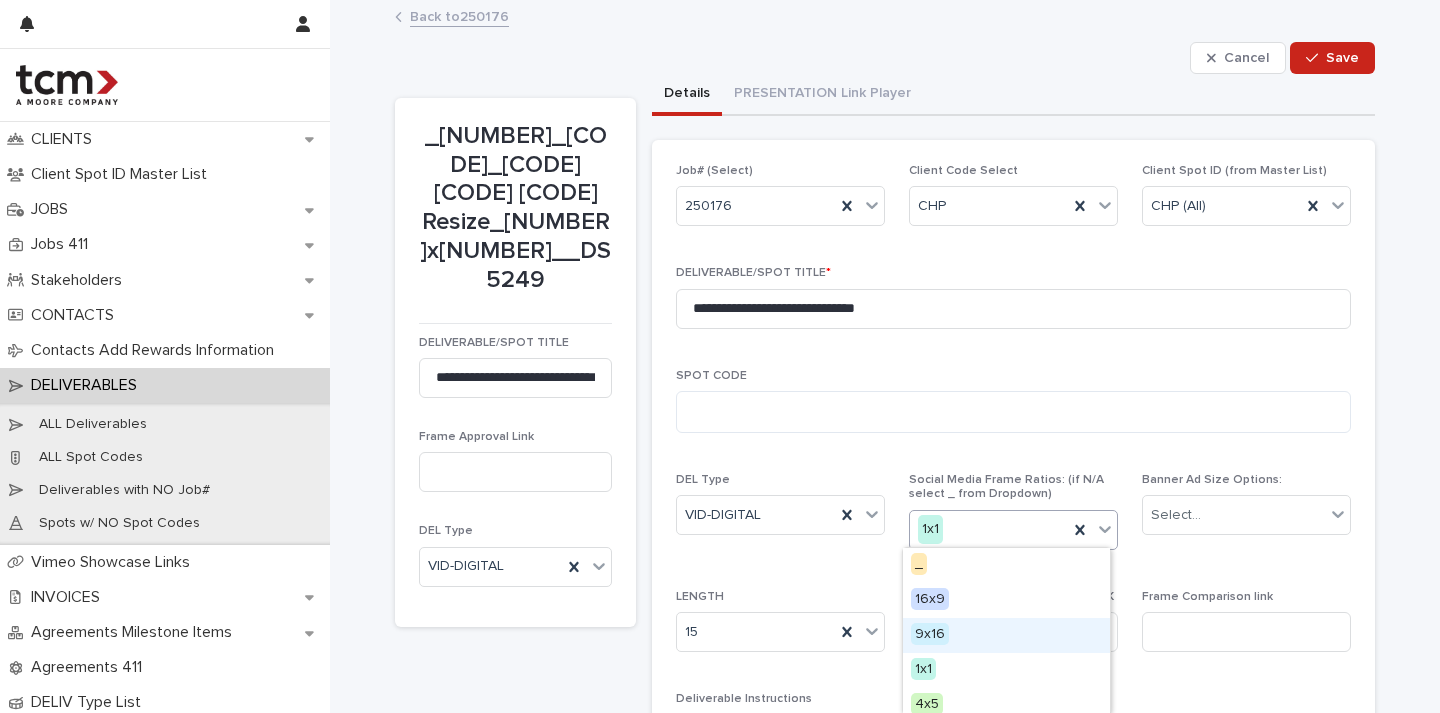 click on "9x16" at bounding box center (930, 634) 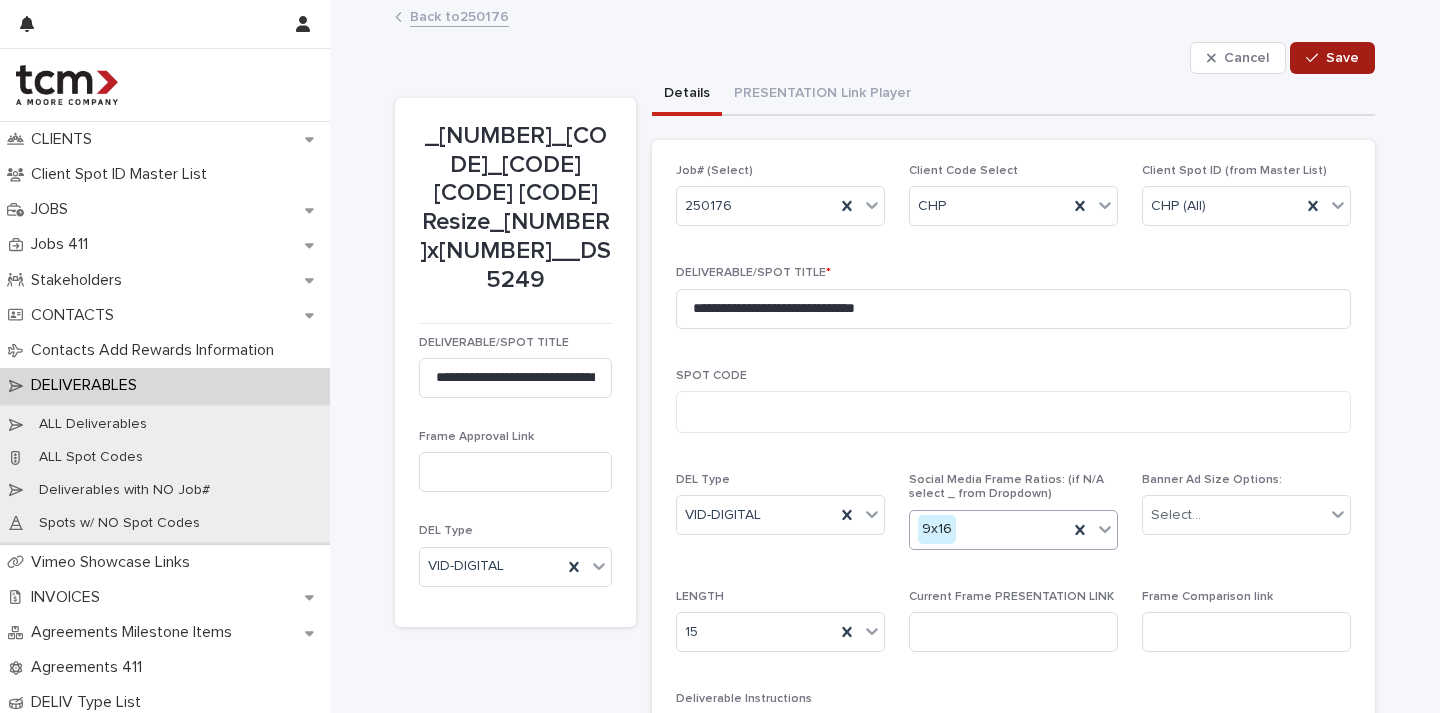 click on "Save" at bounding box center [1332, 58] 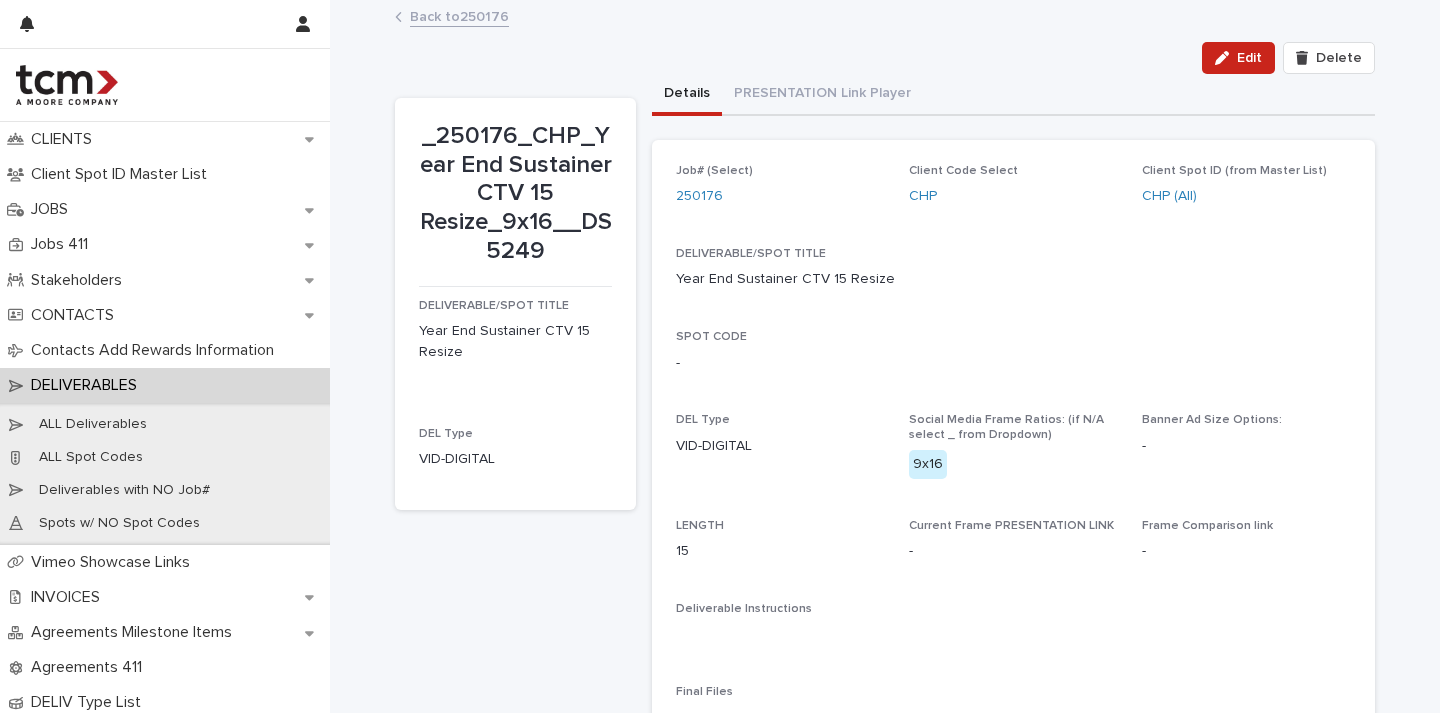 click on "Back to 250176" at bounding box center [459, 15] 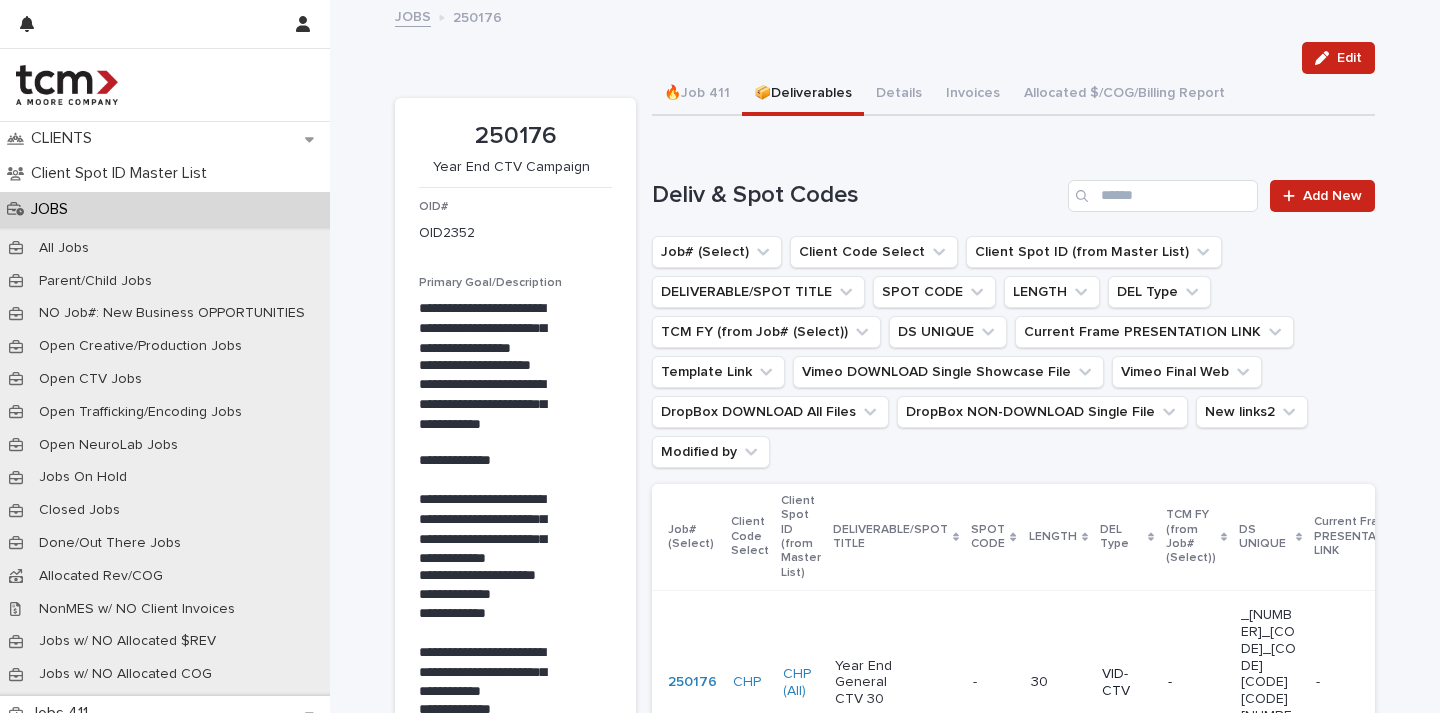 scroll, scrollTop: 0, scrollLeft: 0, axis: both 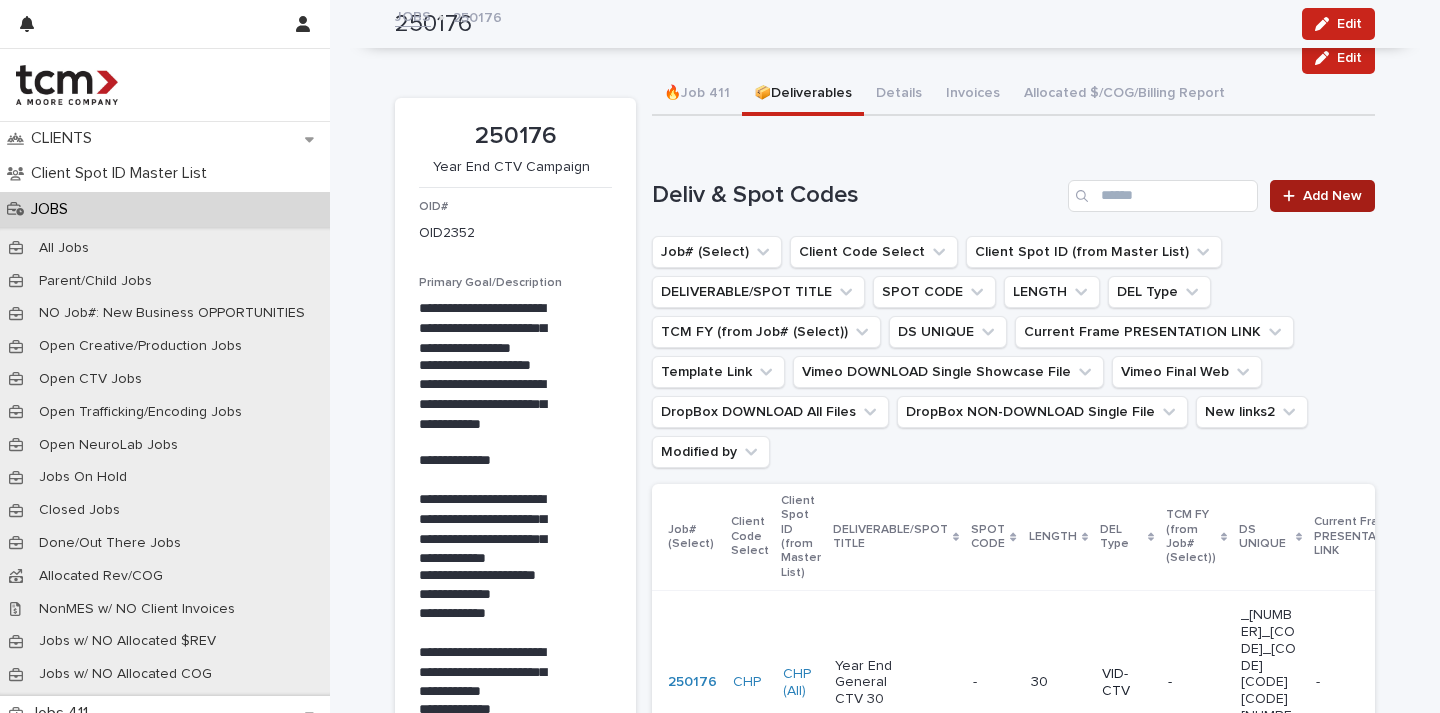 click on "Add New" at bounding box center (1332, 196) 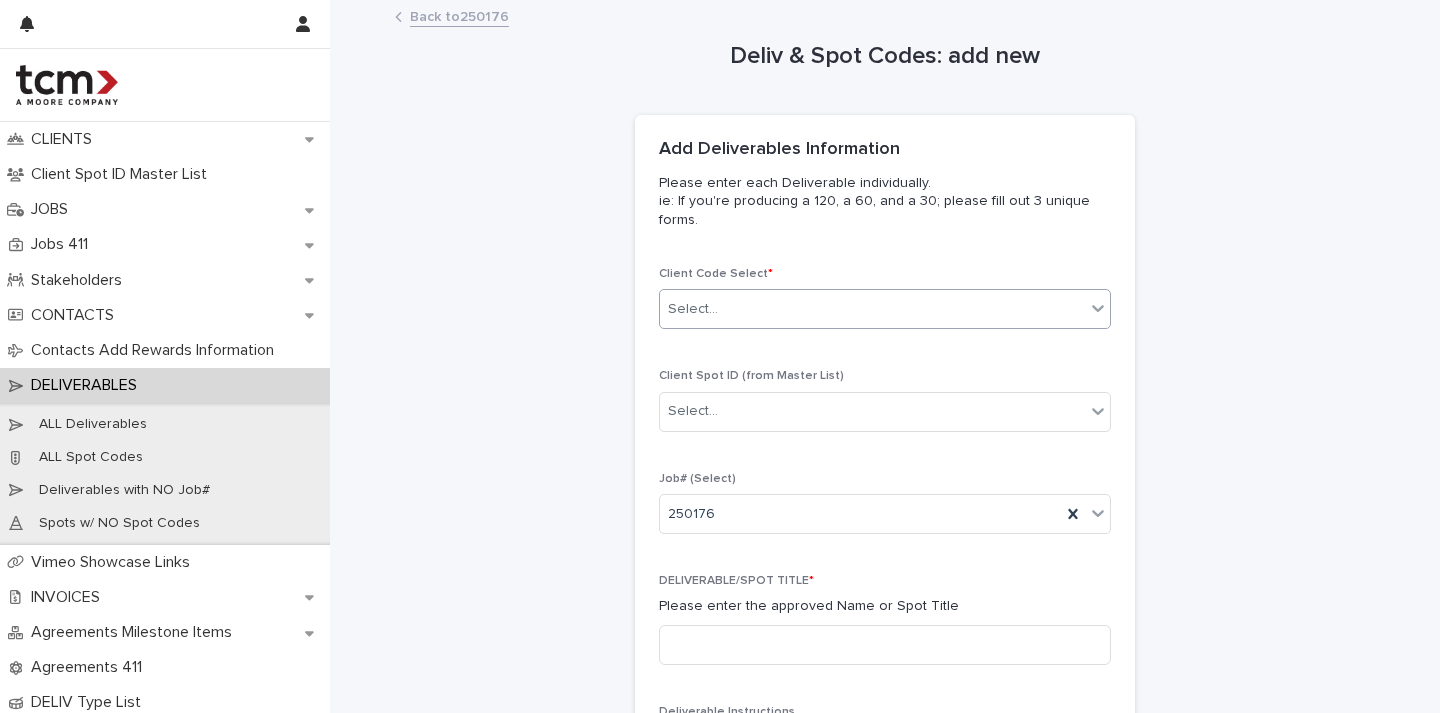 click on "Select..." at bounding box center (872, 309) 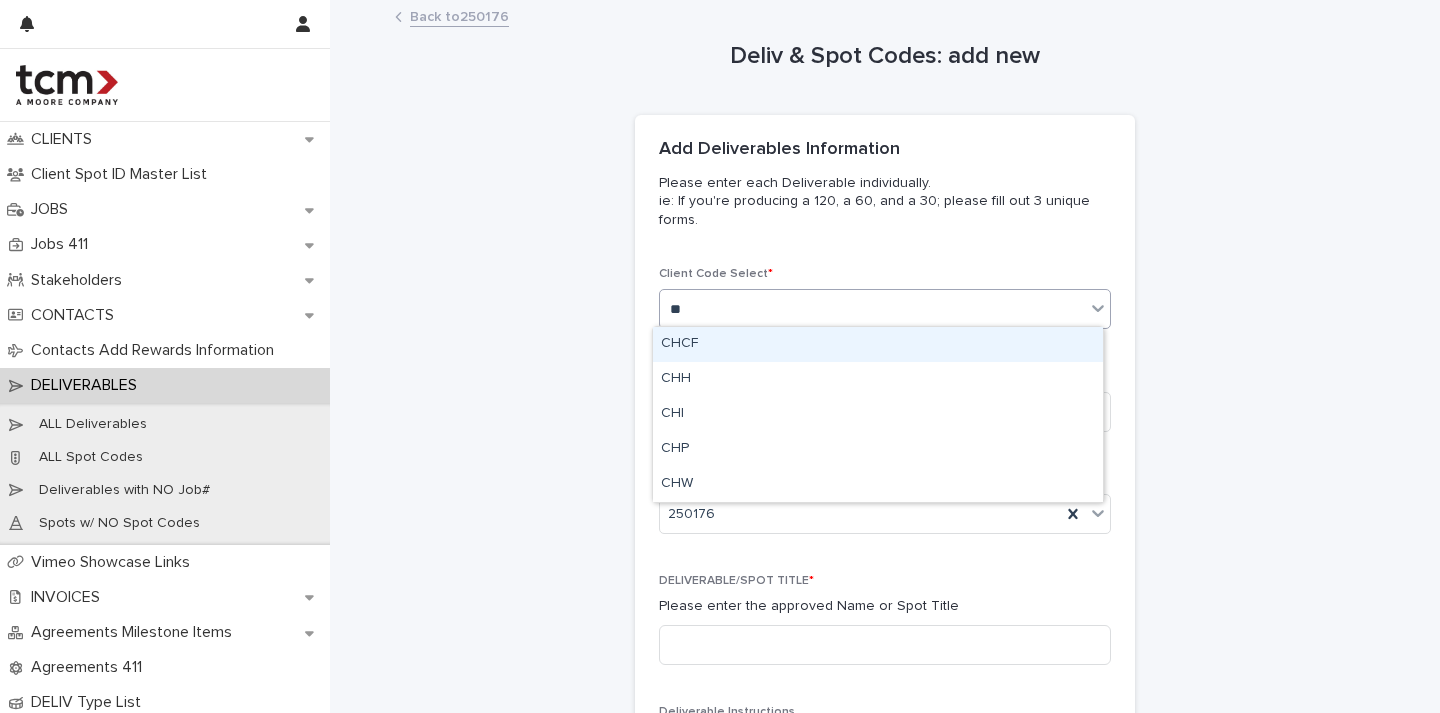 type on "***" 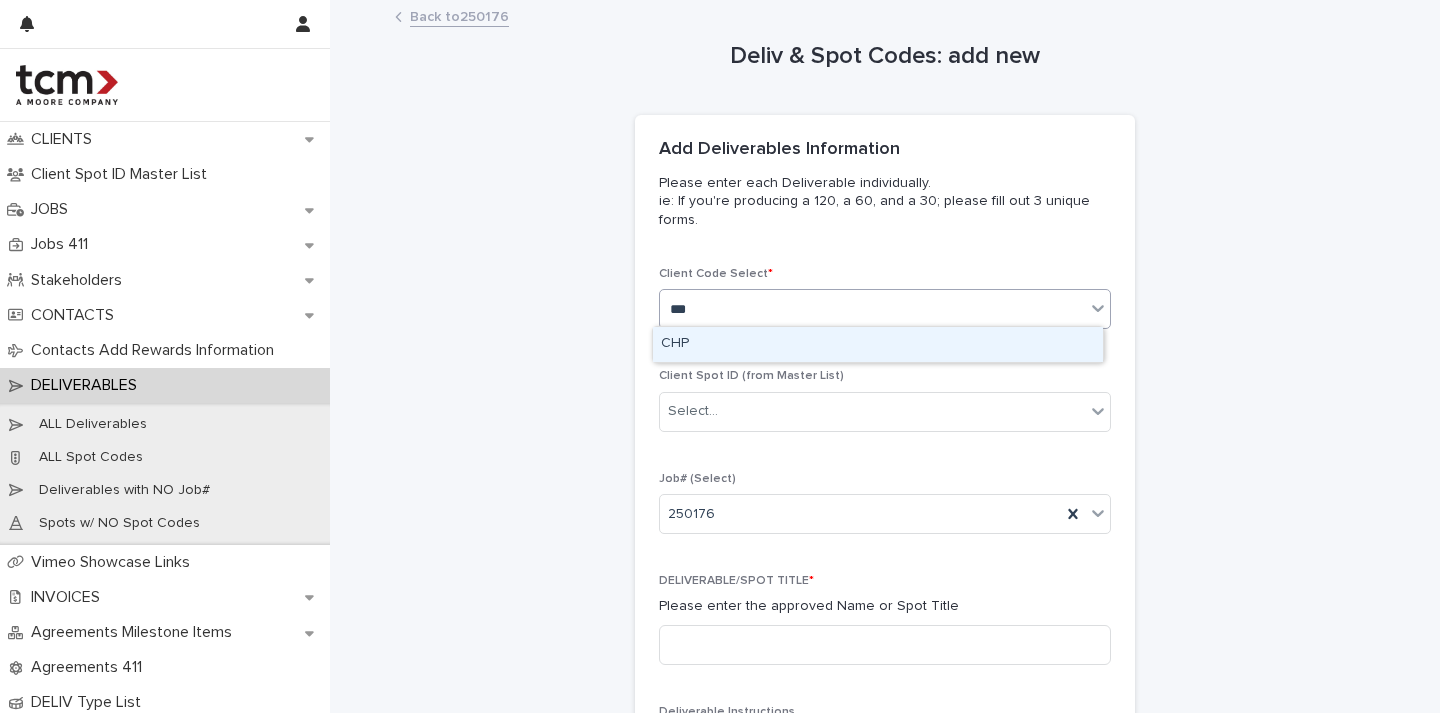 type 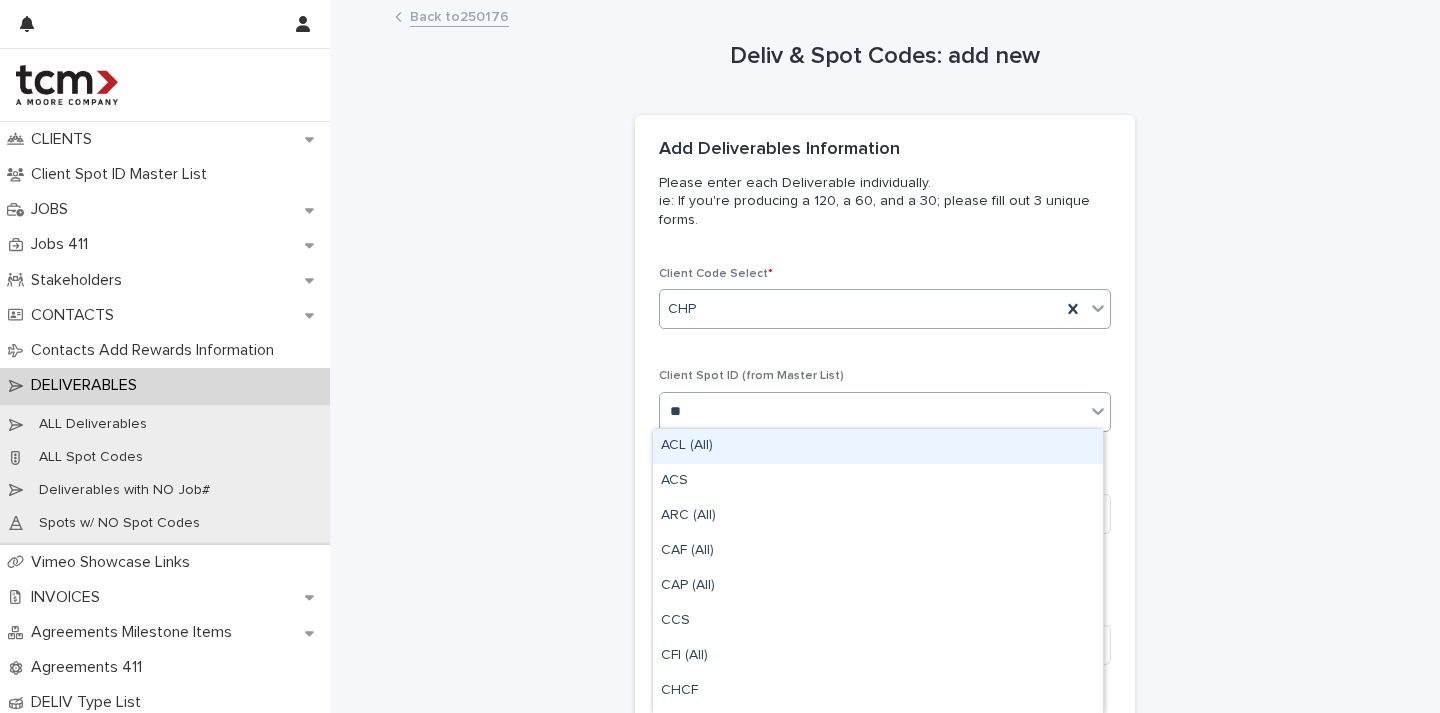 type on "***" 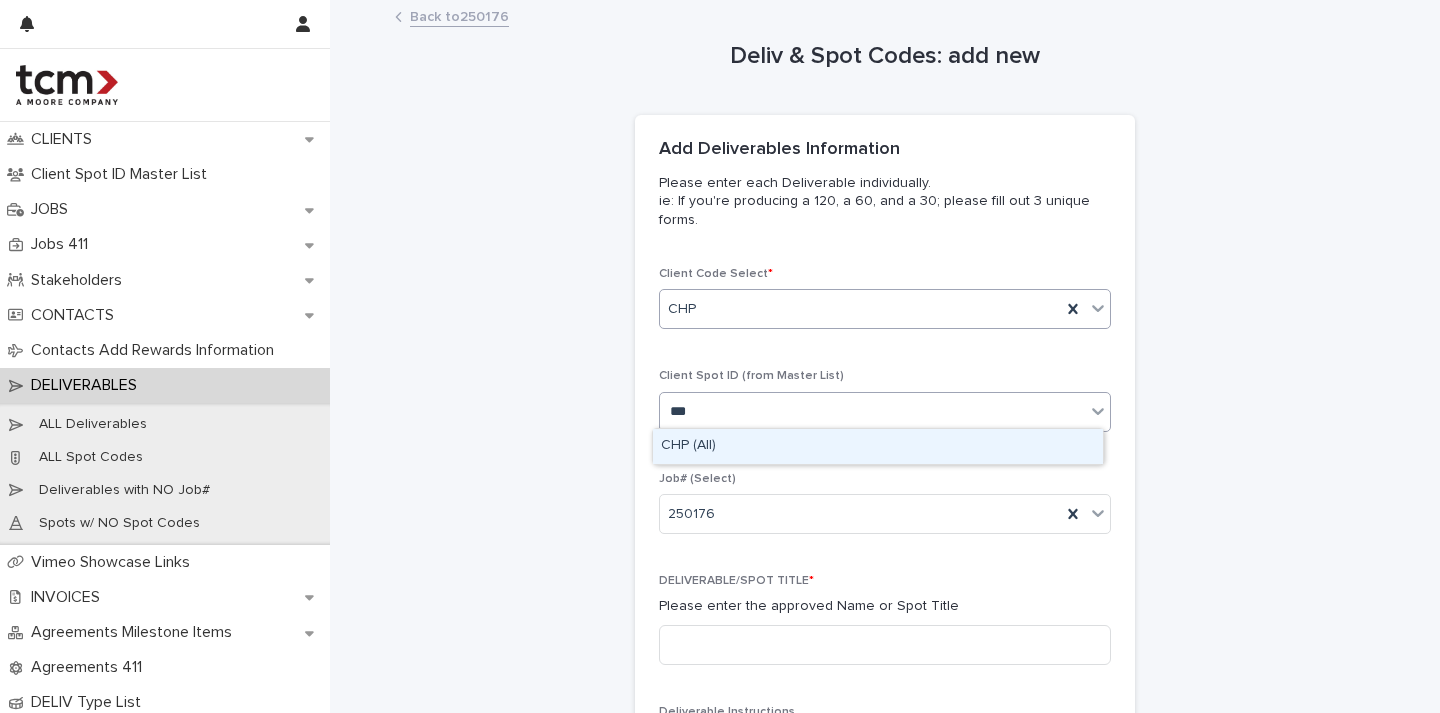 type 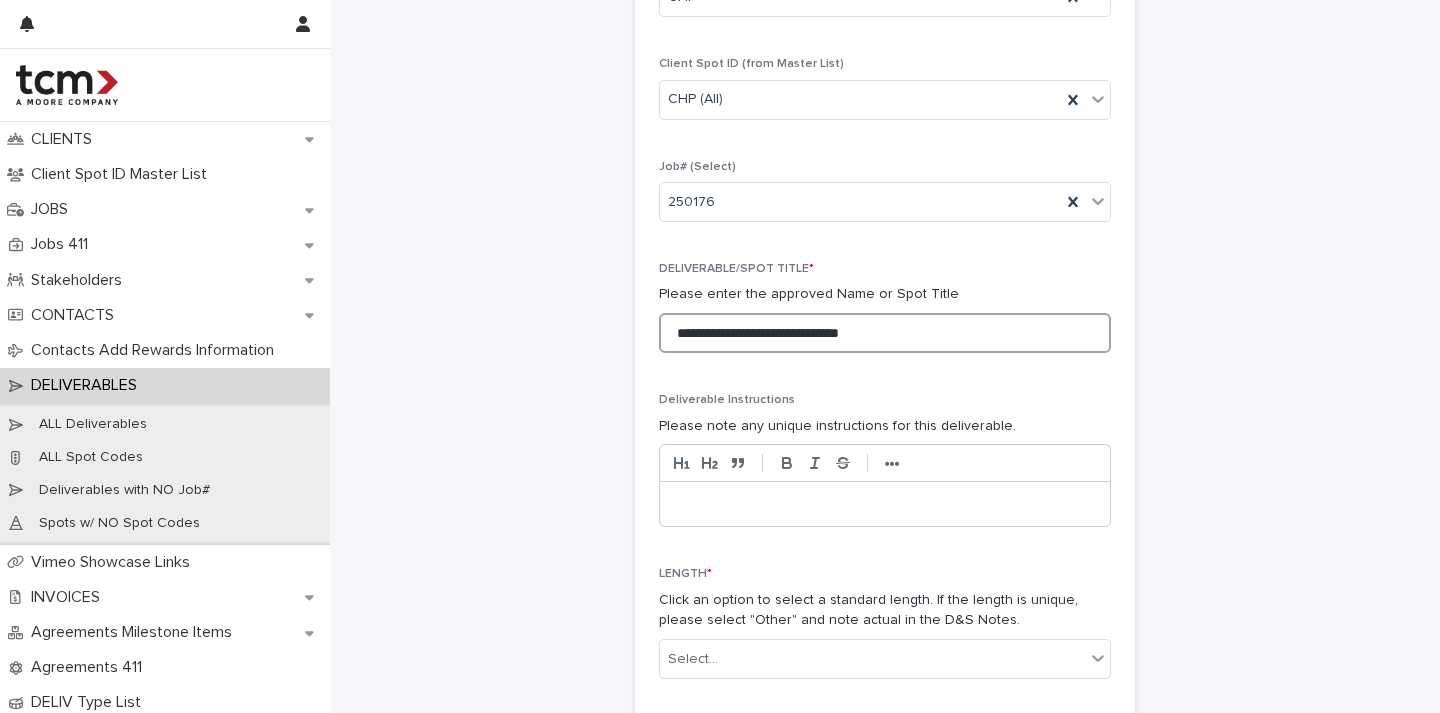 scroll, scrollTop: 496, scrollLeft: 0, axis: vertical 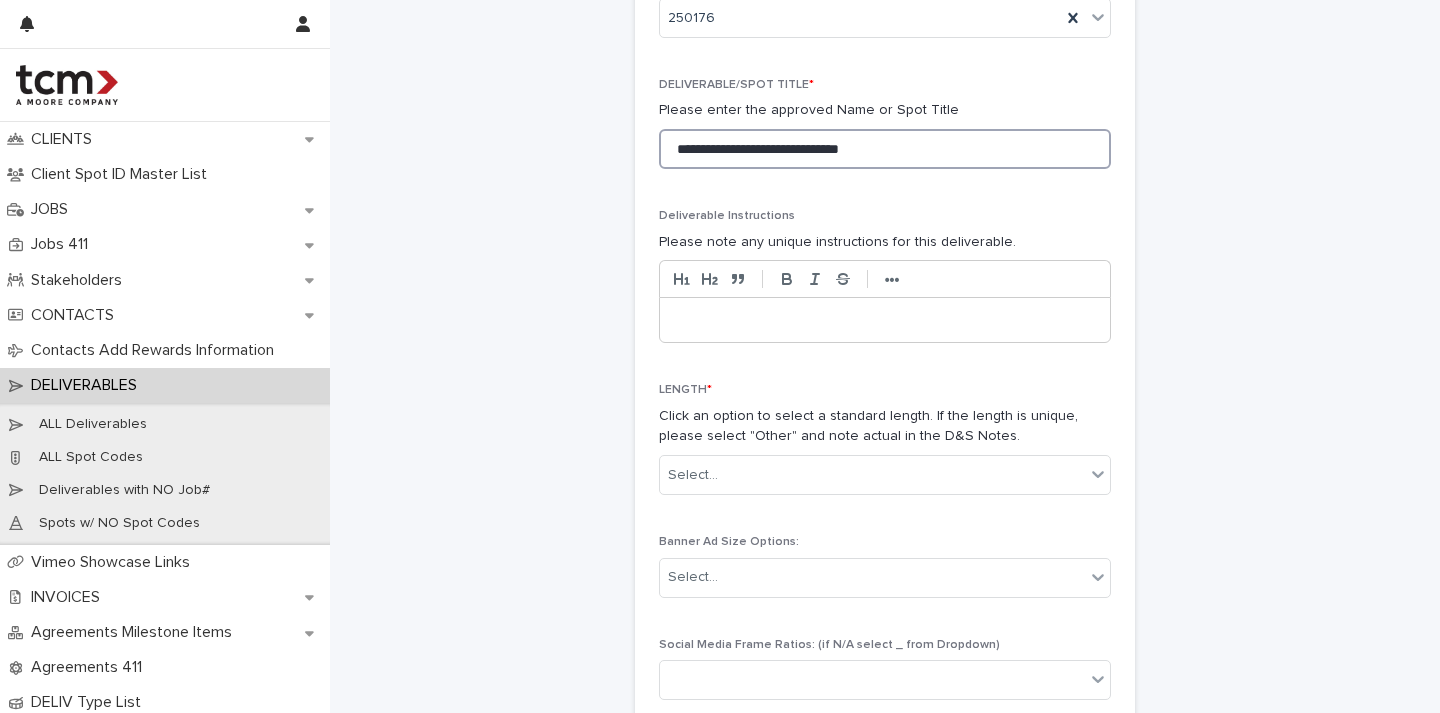 drag, startPoint x: 886, startPoint y: 148, endPoint x: 666, endPoint y: 127, distance: 221 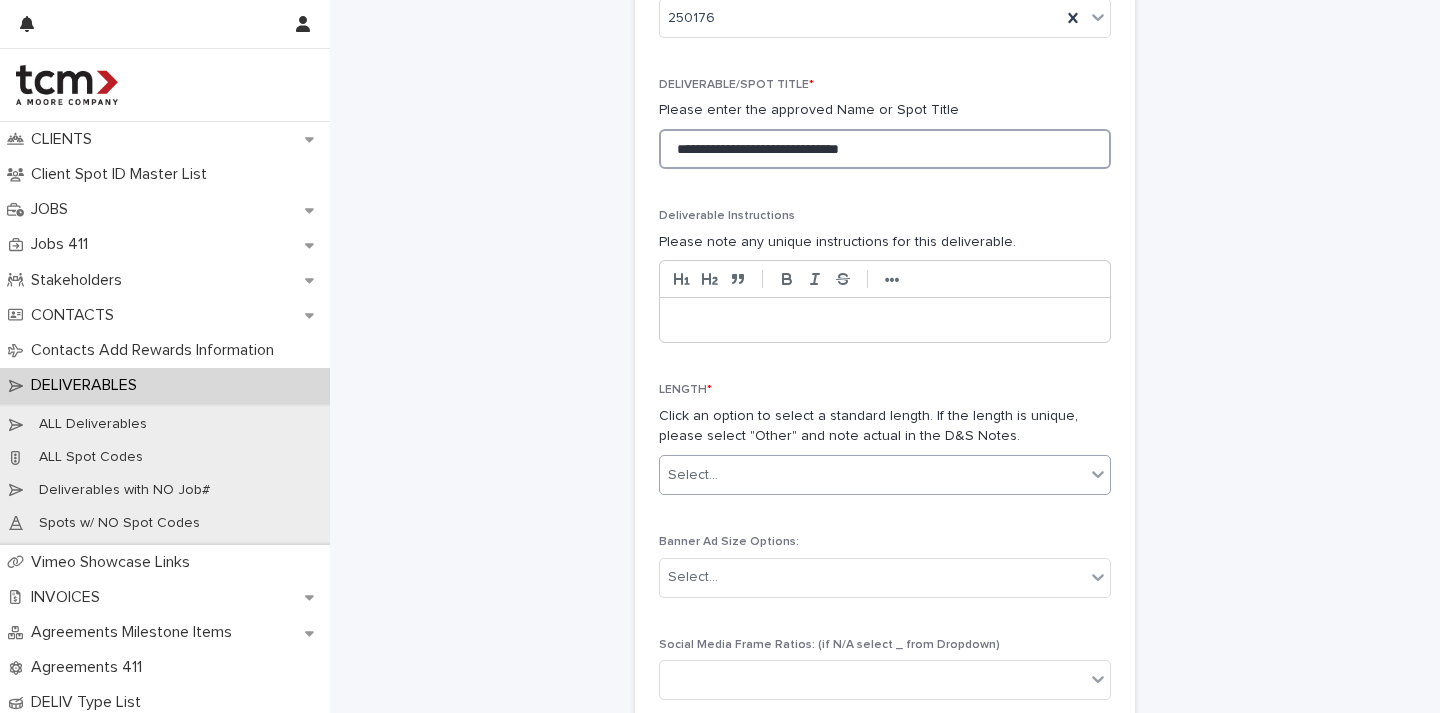 type on "**********" 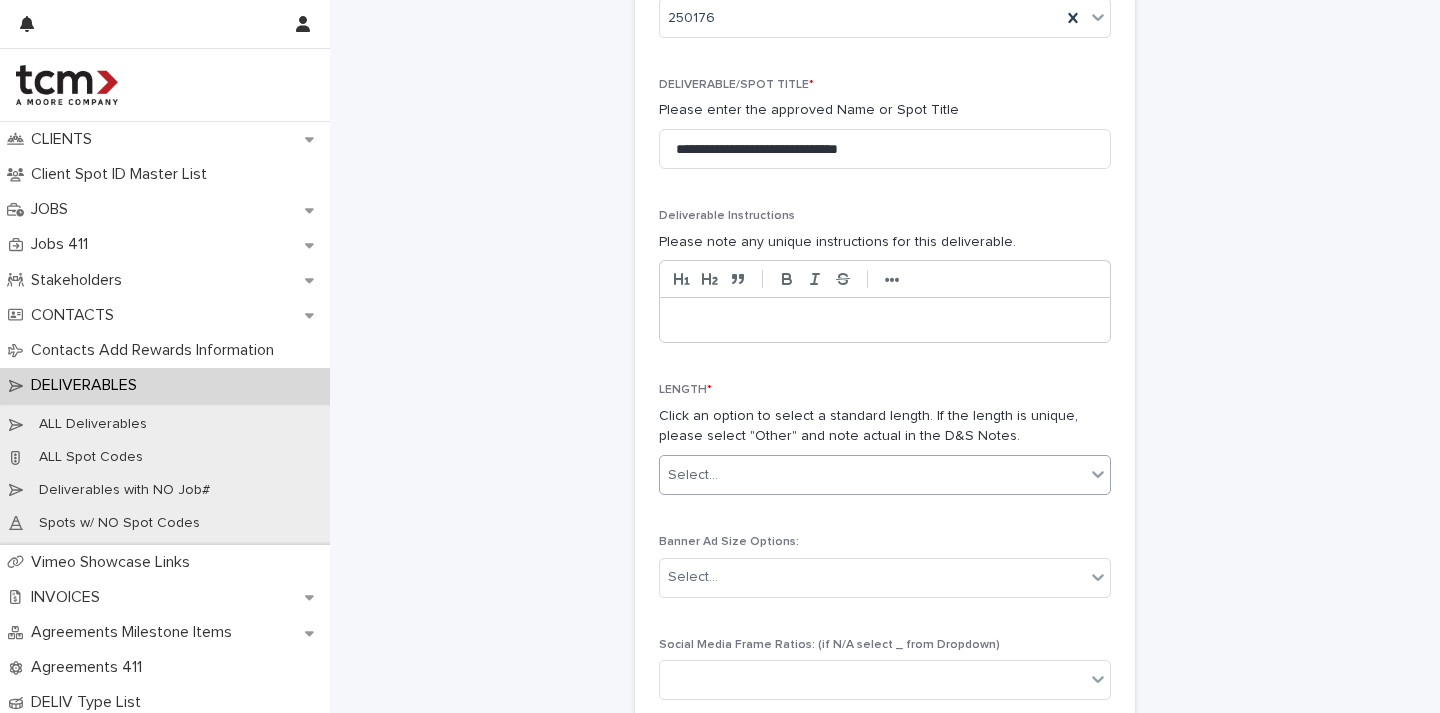 click on "Select..." at bounding box center (872, 475) 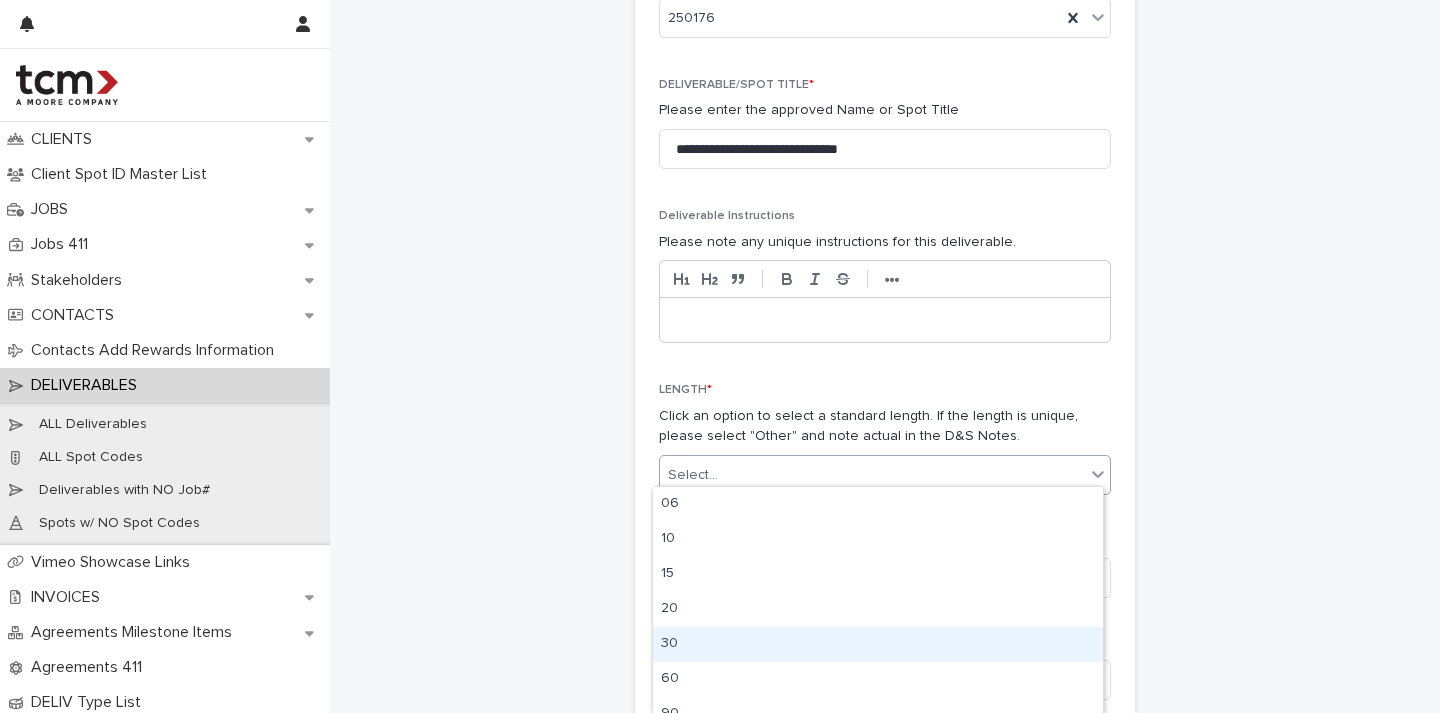drag, startPoint x: 684, startPoint y: 576, endPoint x: 699, endPoint y: 641, distance: 66.70832 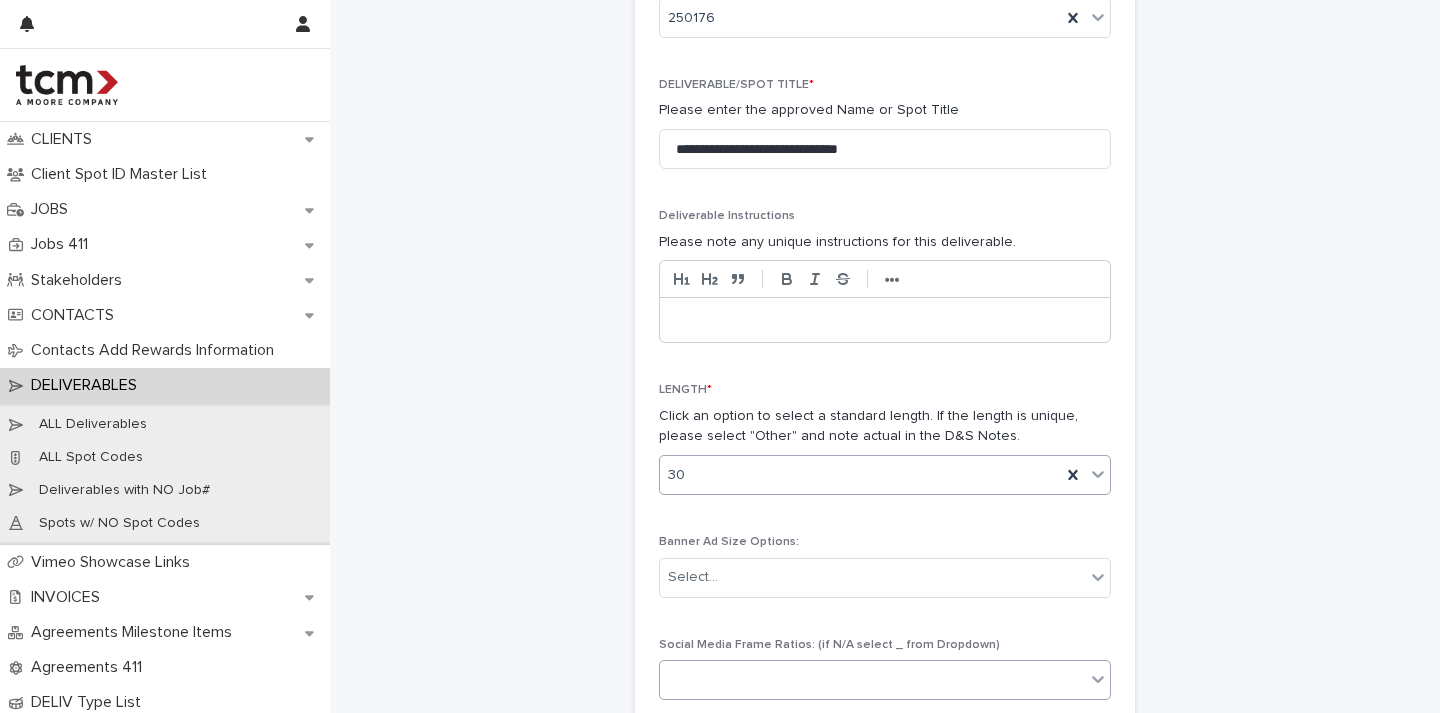 click at bounding box center (872, 680) 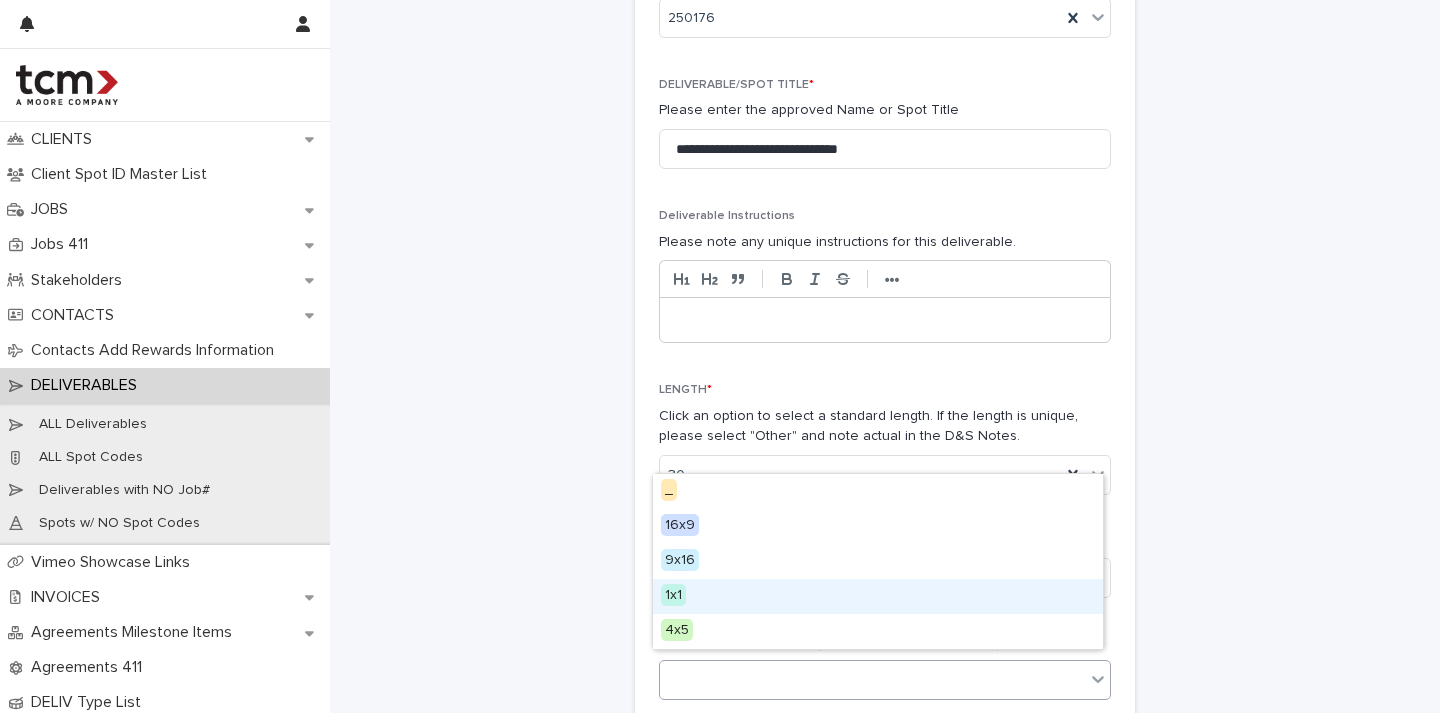 click on "1x1" at bounding box center [673, 595] 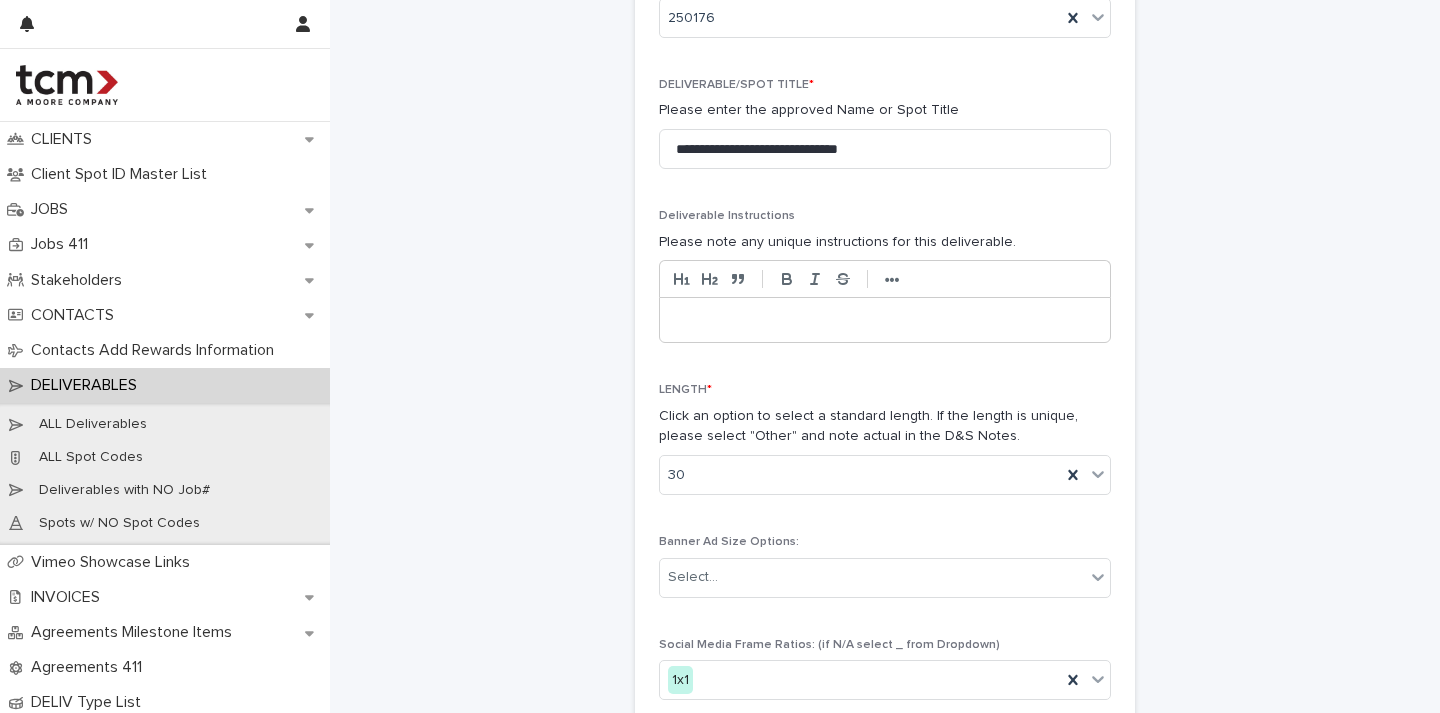 click on "**********" at bounding box center (885, 370) 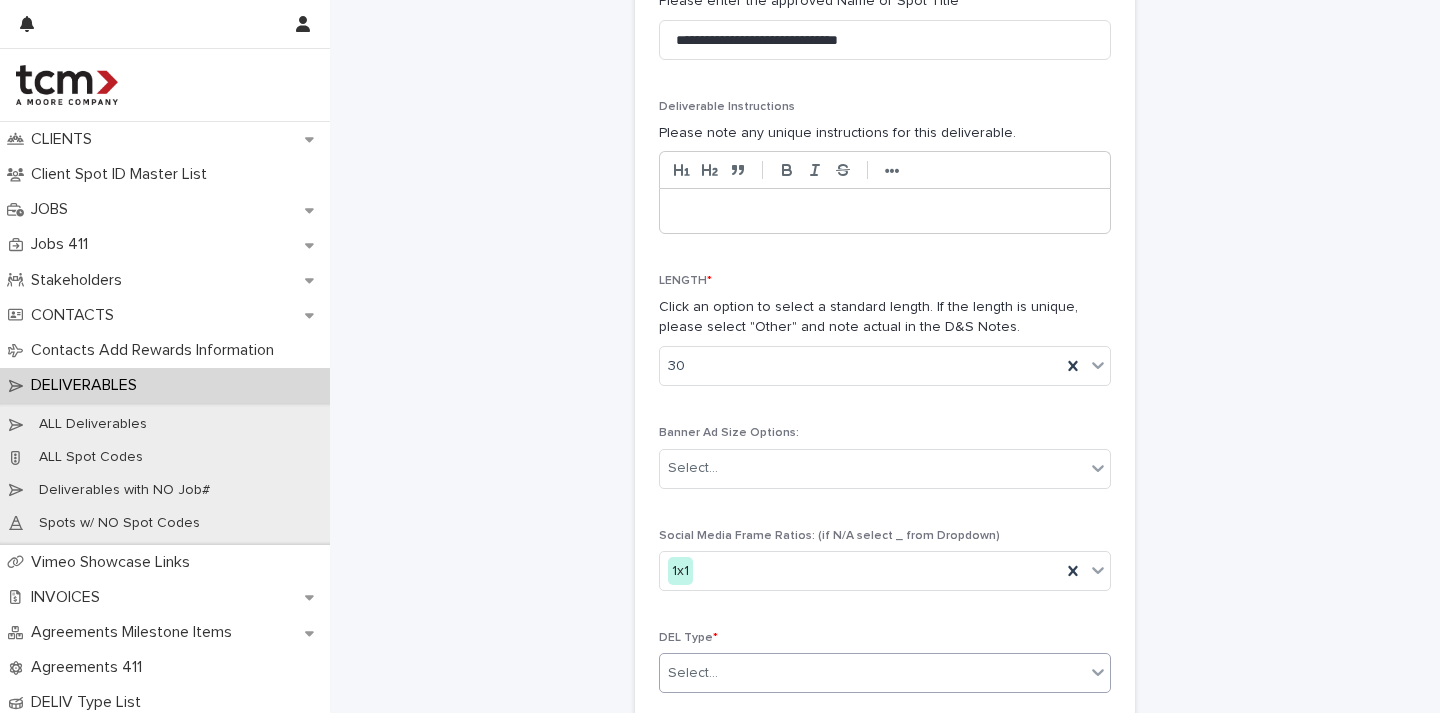 scroll, scrollTop: 758, scrollLeft: 0, axis: vertical 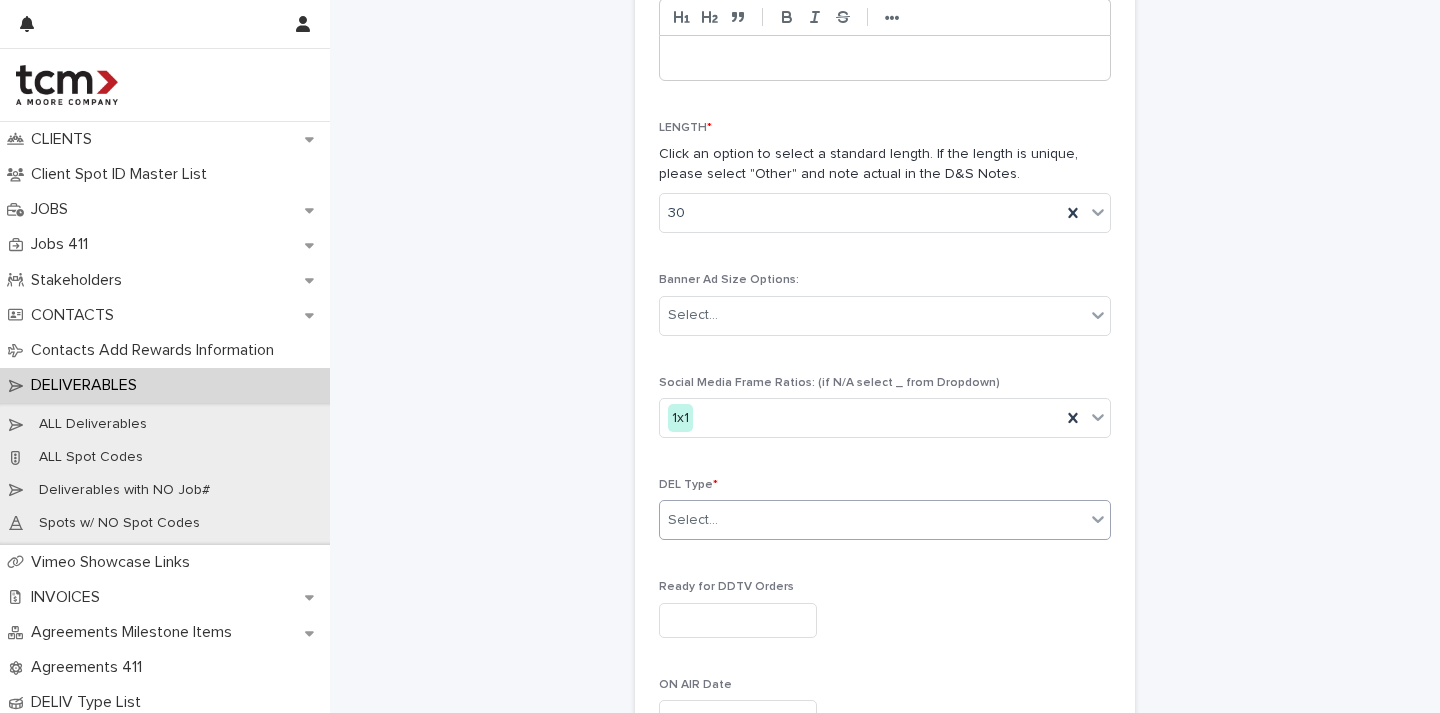 click on "Select..." at bounding box center (872, 520) 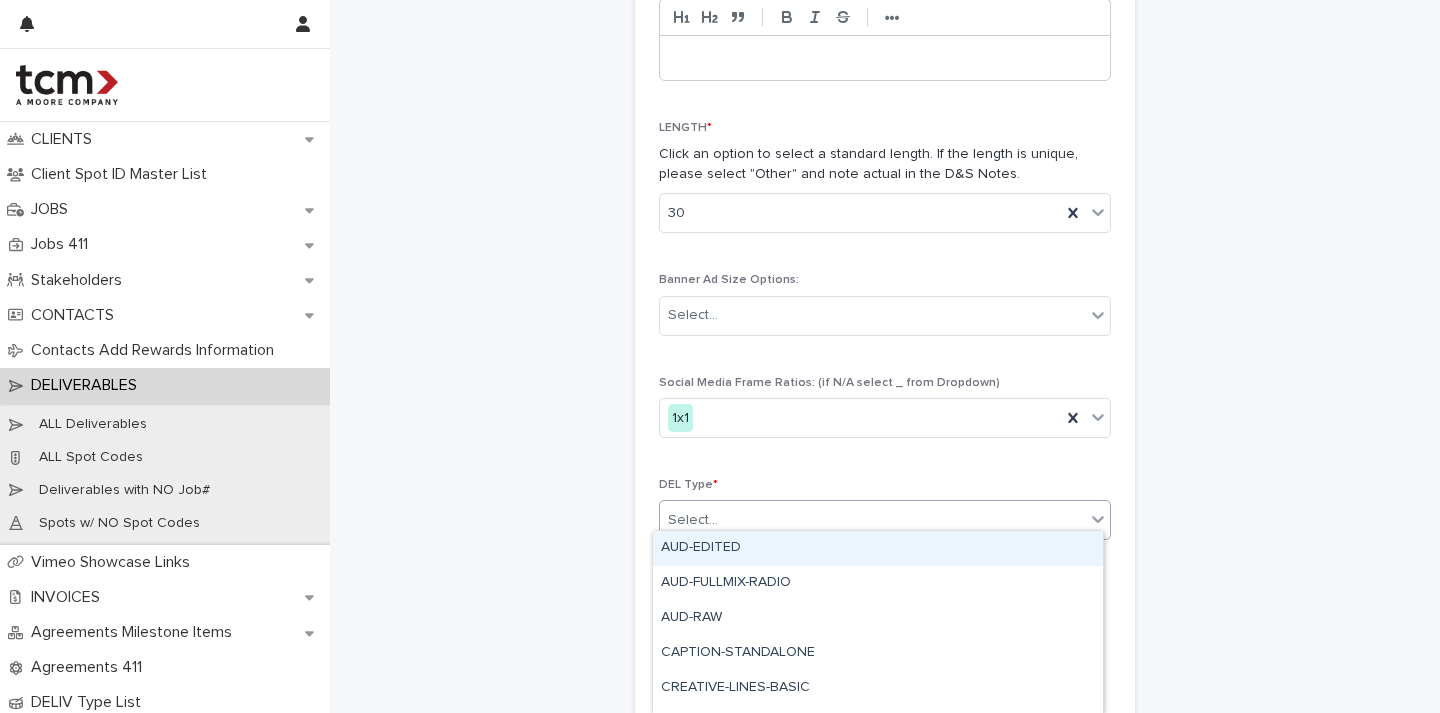 scroll, scrollTop: 1157, scrollLeft: 0, axis: vertical 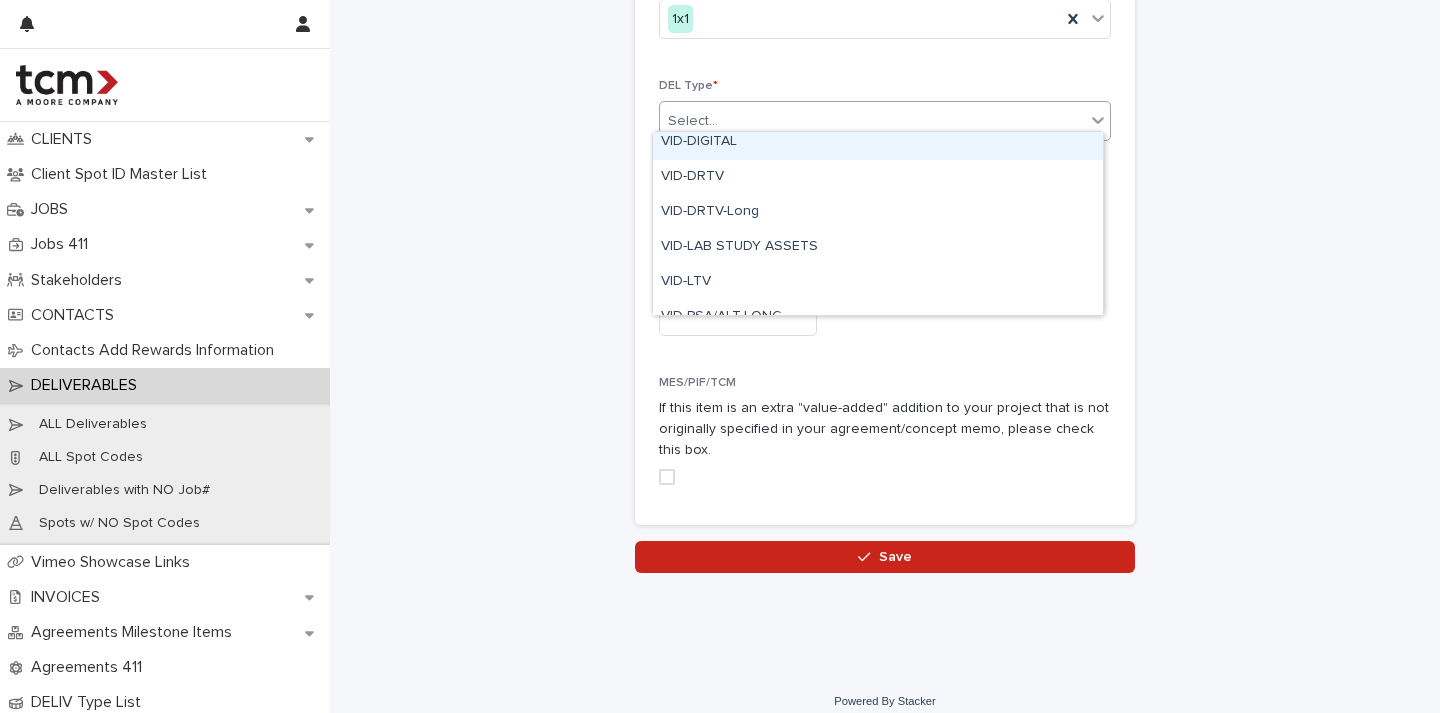 click on "VID-DIGITAL" at bounding box center [878, 142] 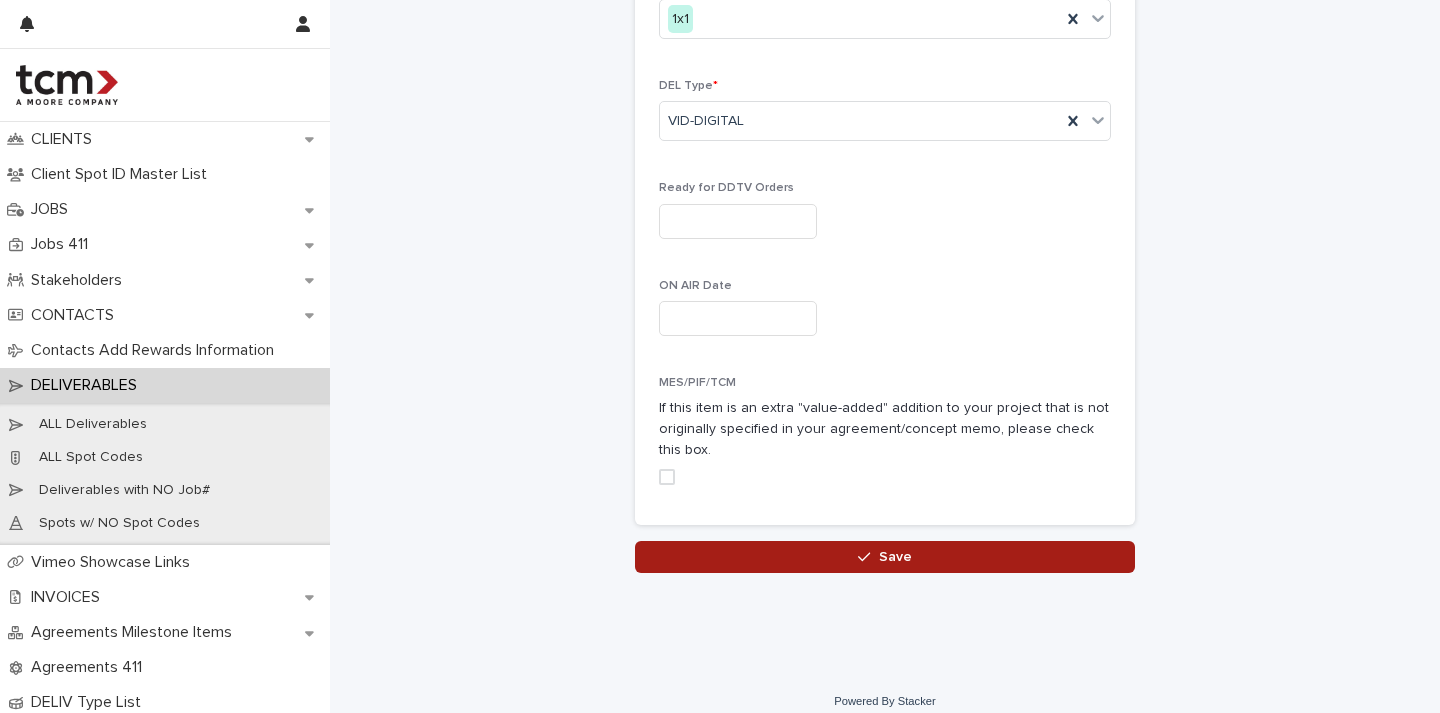 click on "**********" at bounding box center (885, -291) 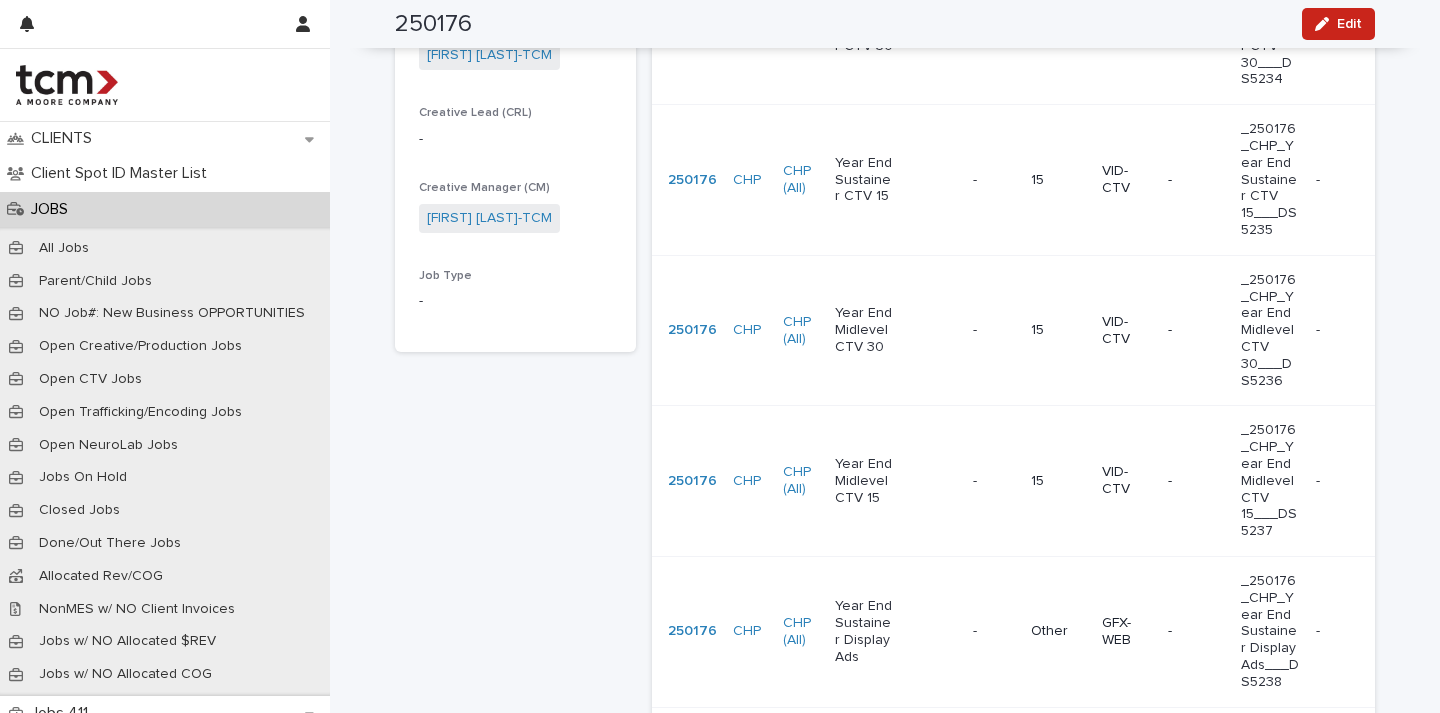 scroll, scrollTop: 0, scrollLeft: 0, axis: both 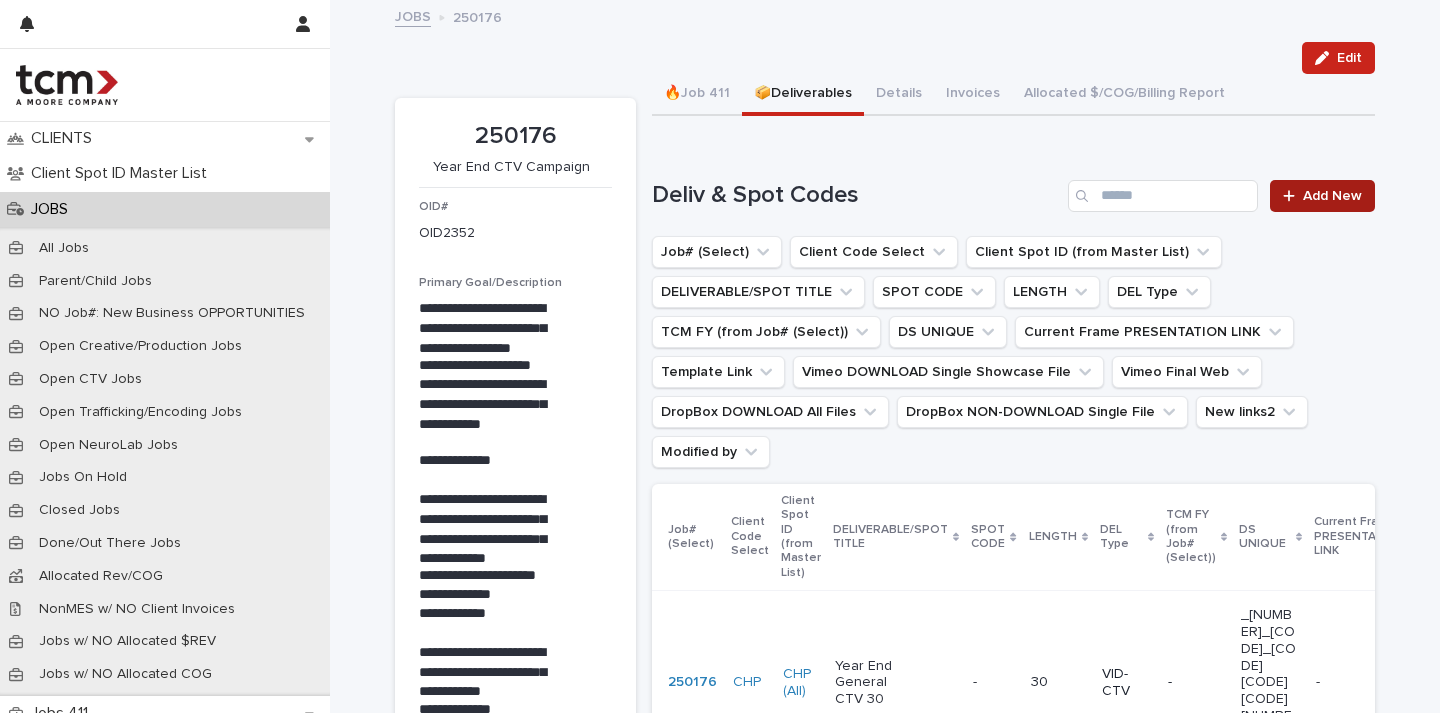 click on "Add New" at bounding box center (1332, 196) 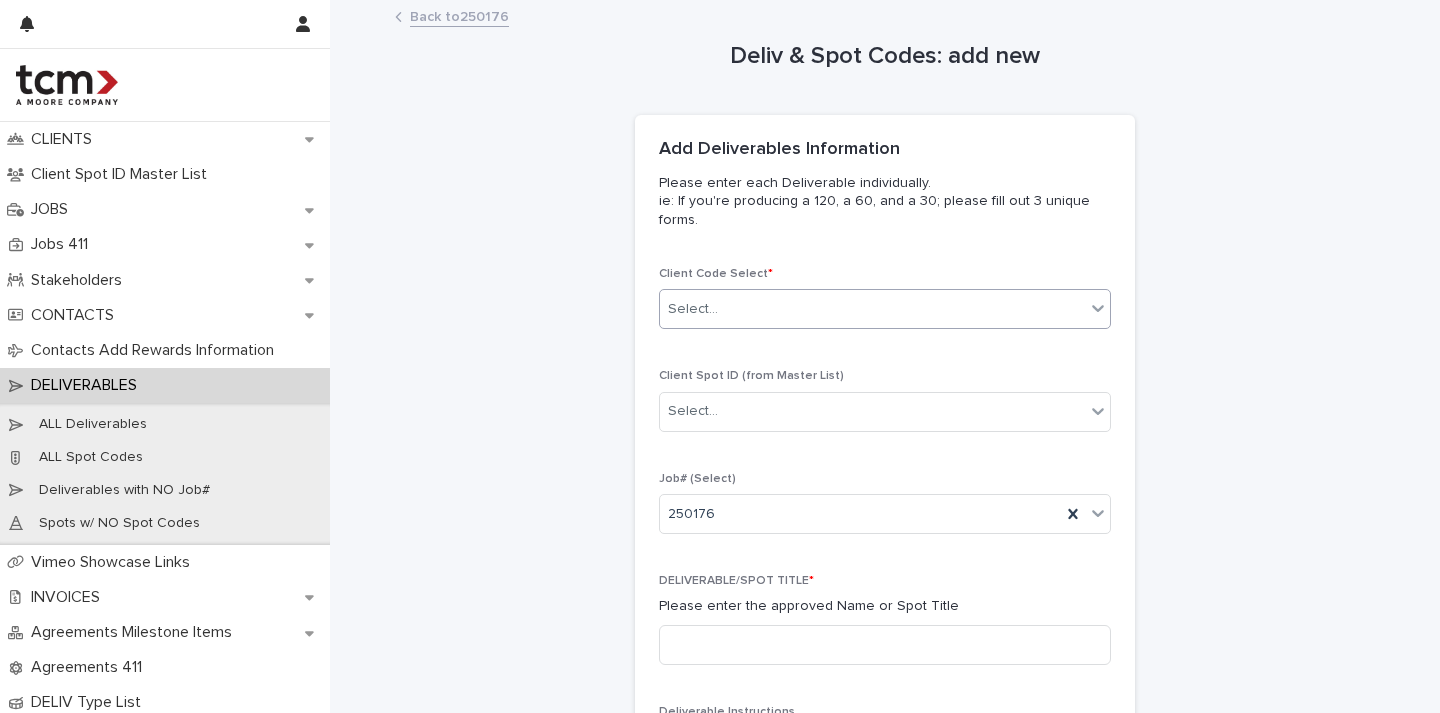 click on "Select..." at bounding box center [872, 309] 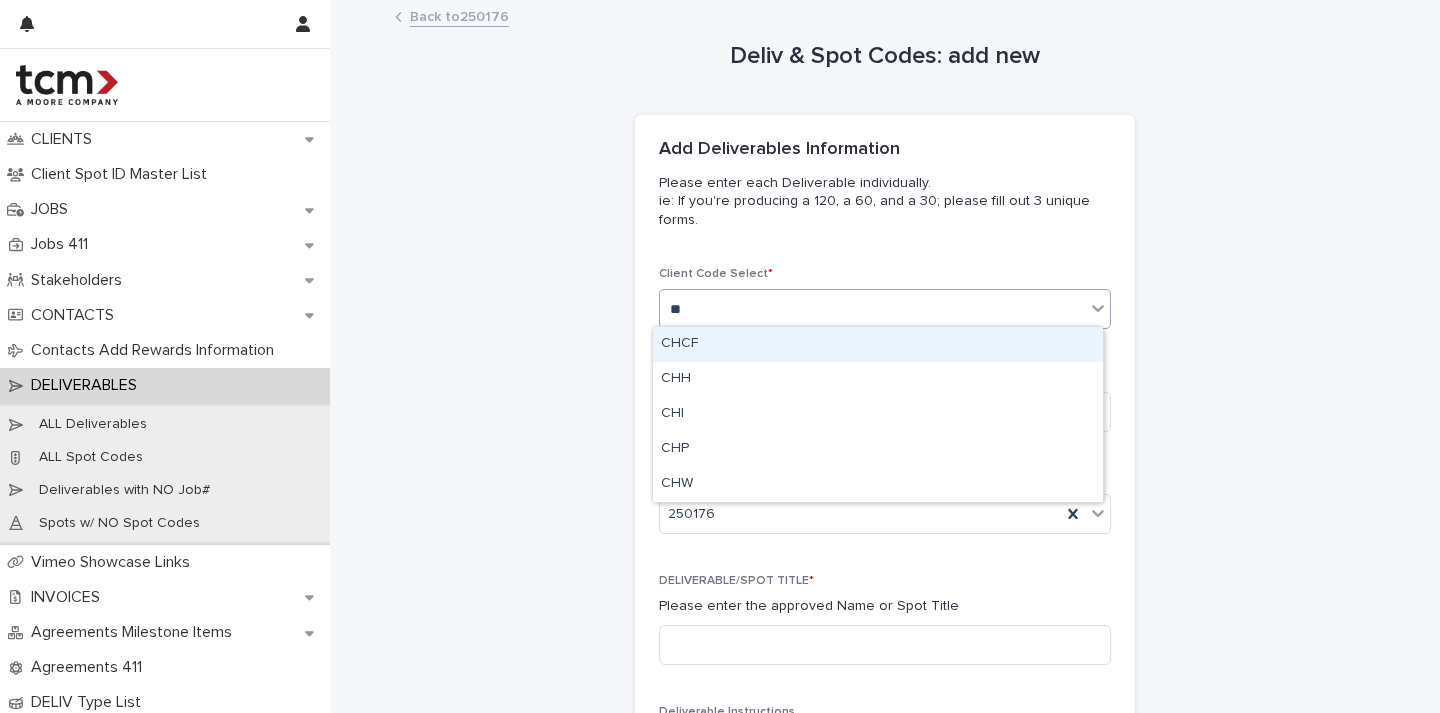 type on "***" 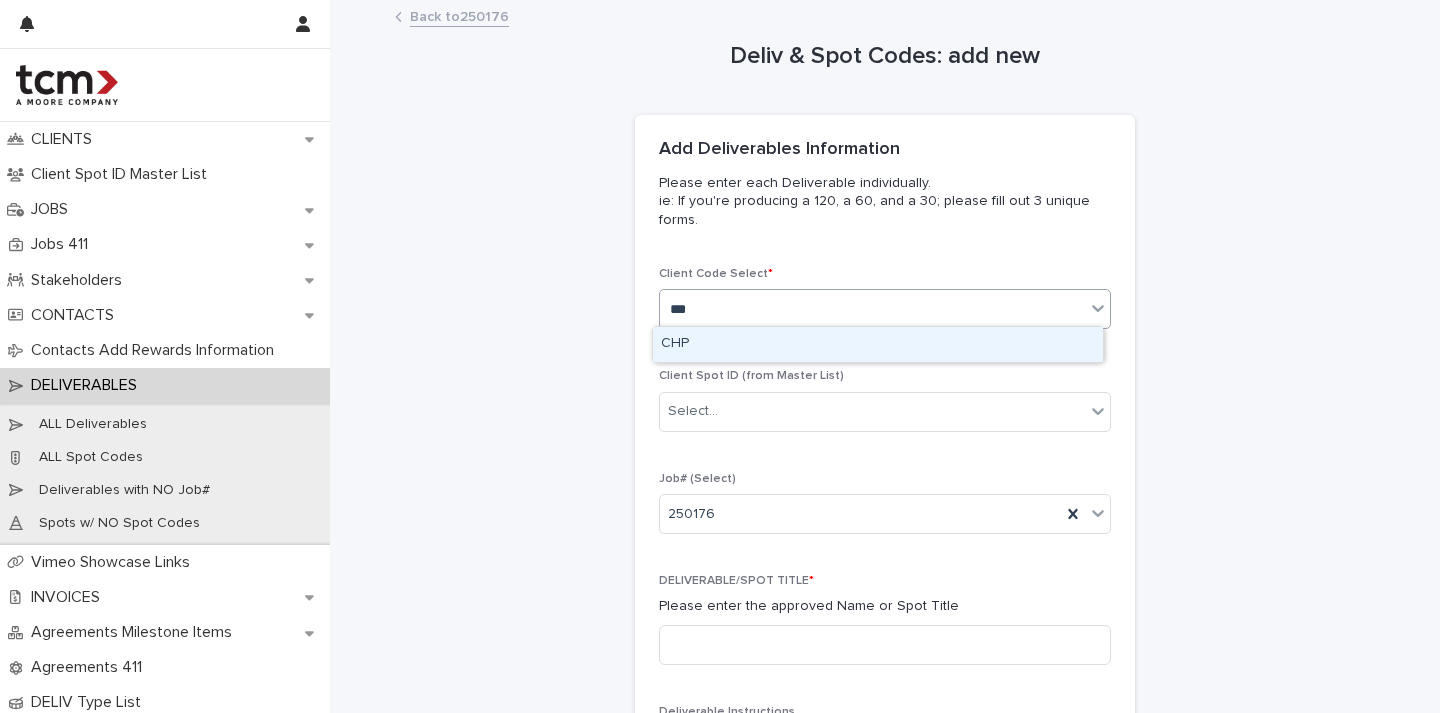 type 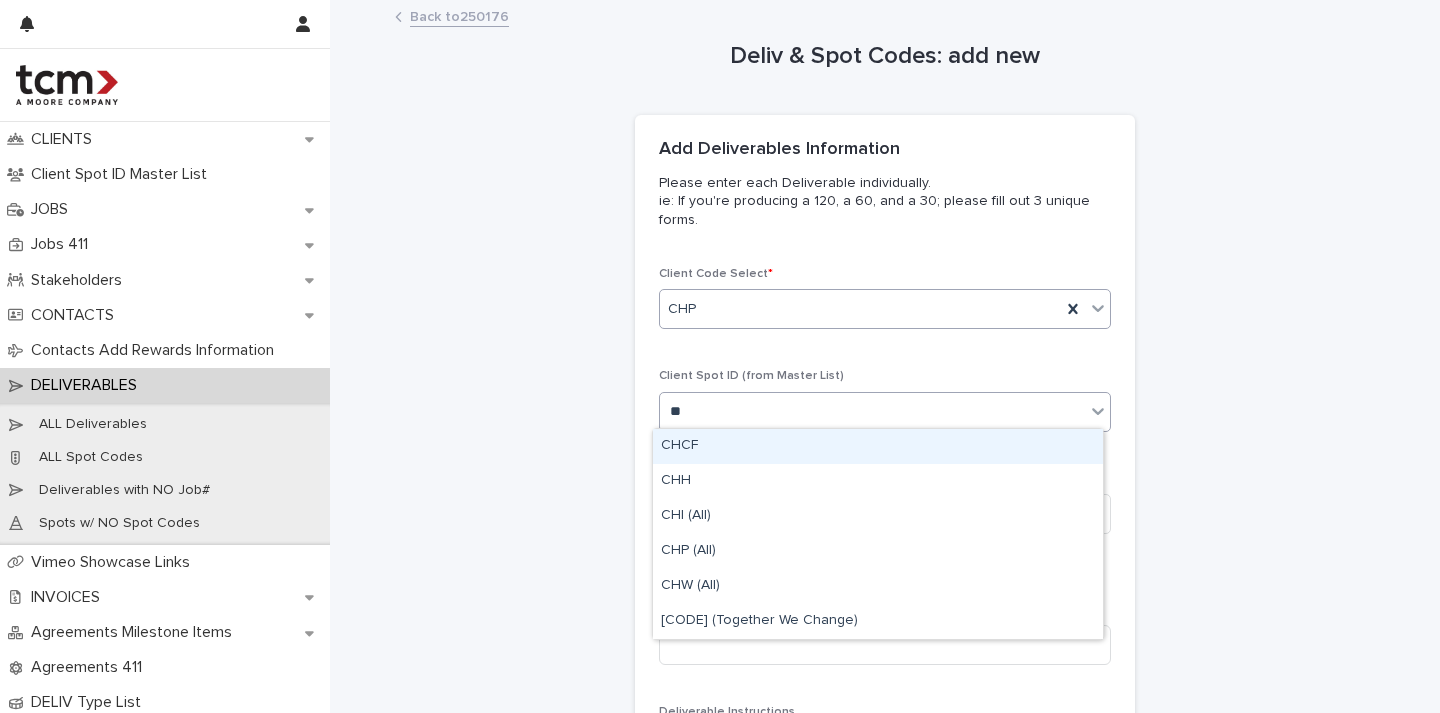 type on "***" 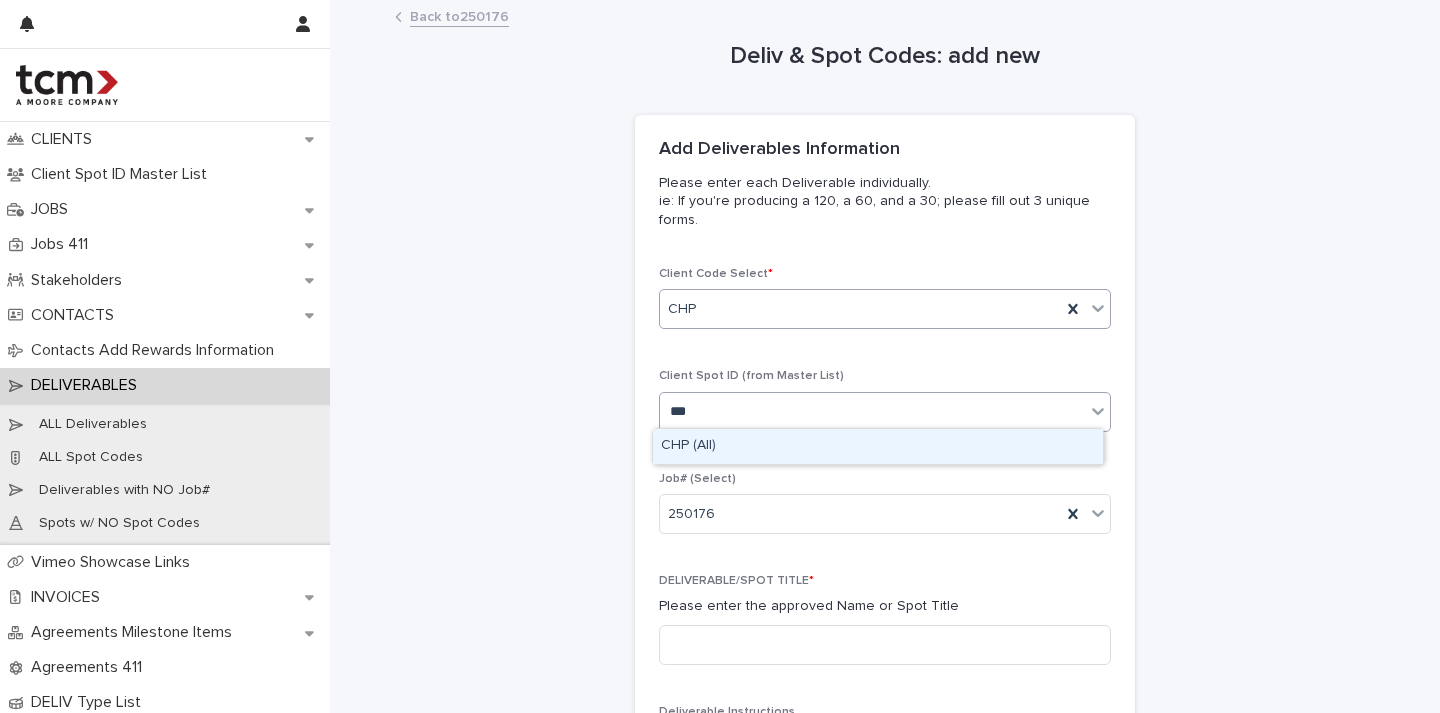 type 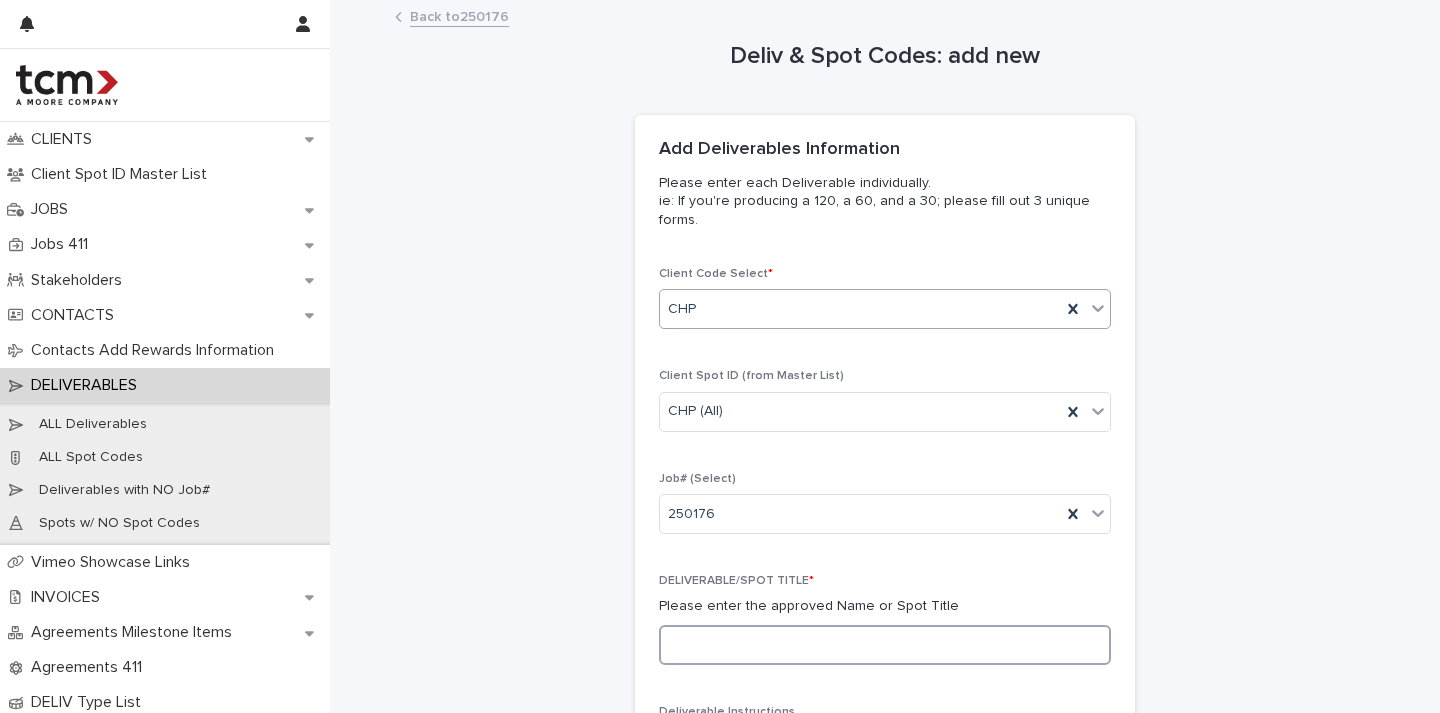 paste on "**********" 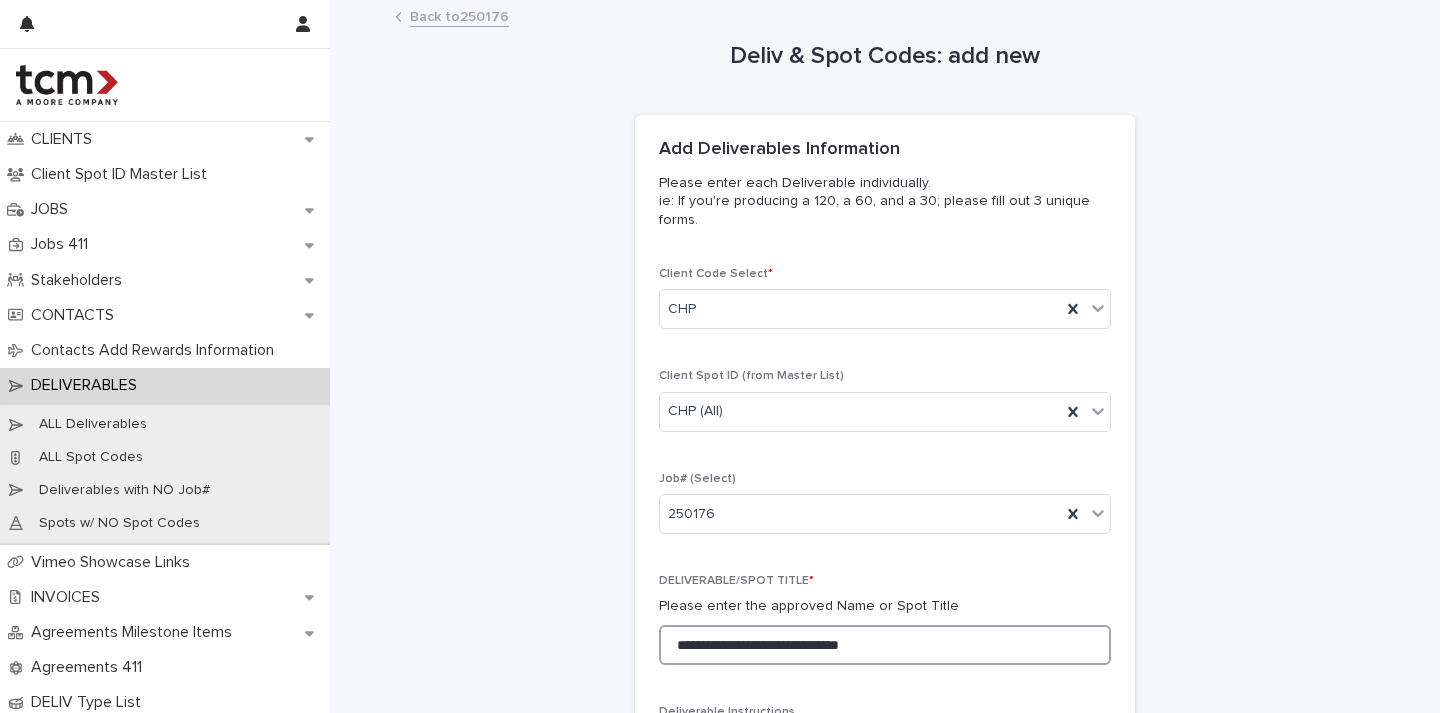 drag, startPoint x: 833, startPoint y: 639, endPoint x: 819, endPoint y: 641, distance: 14.142136 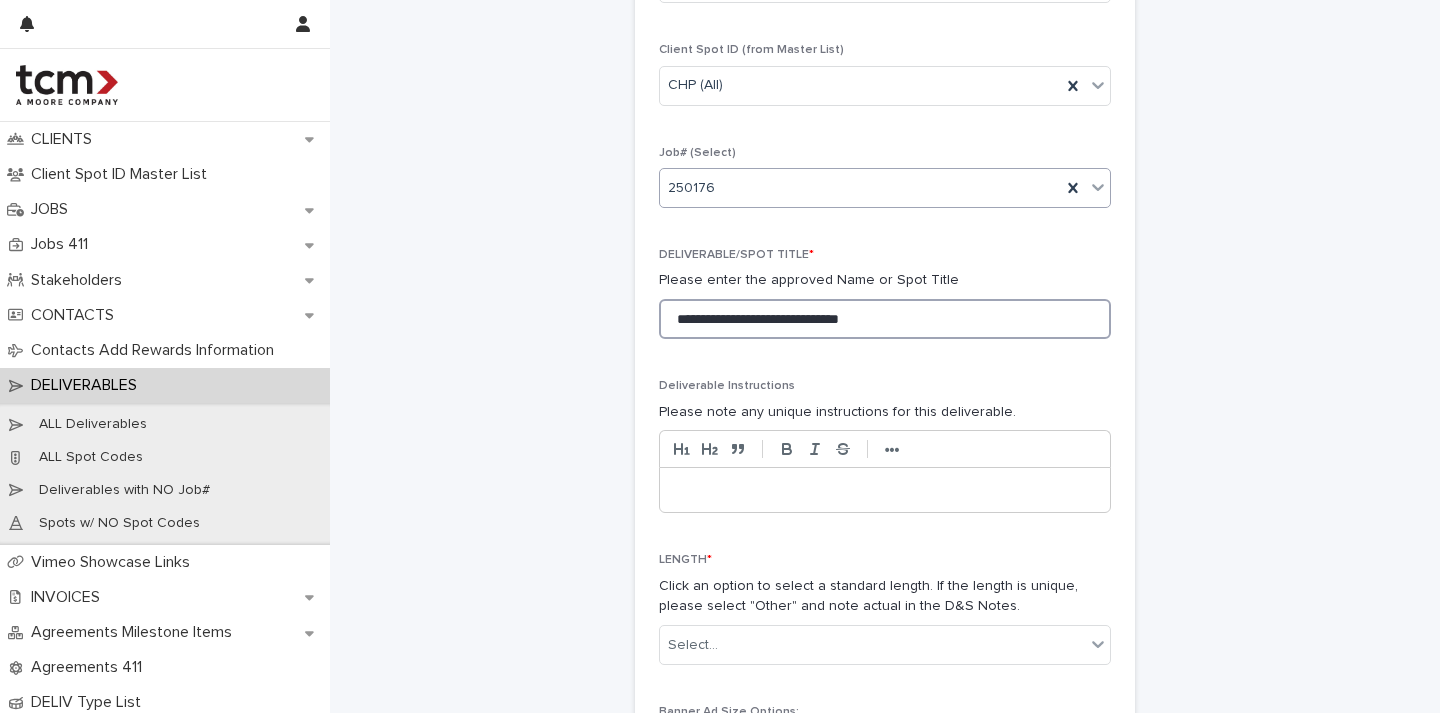 scroll, scrollTop: 504, scrollLeft: 0, axis: vertical 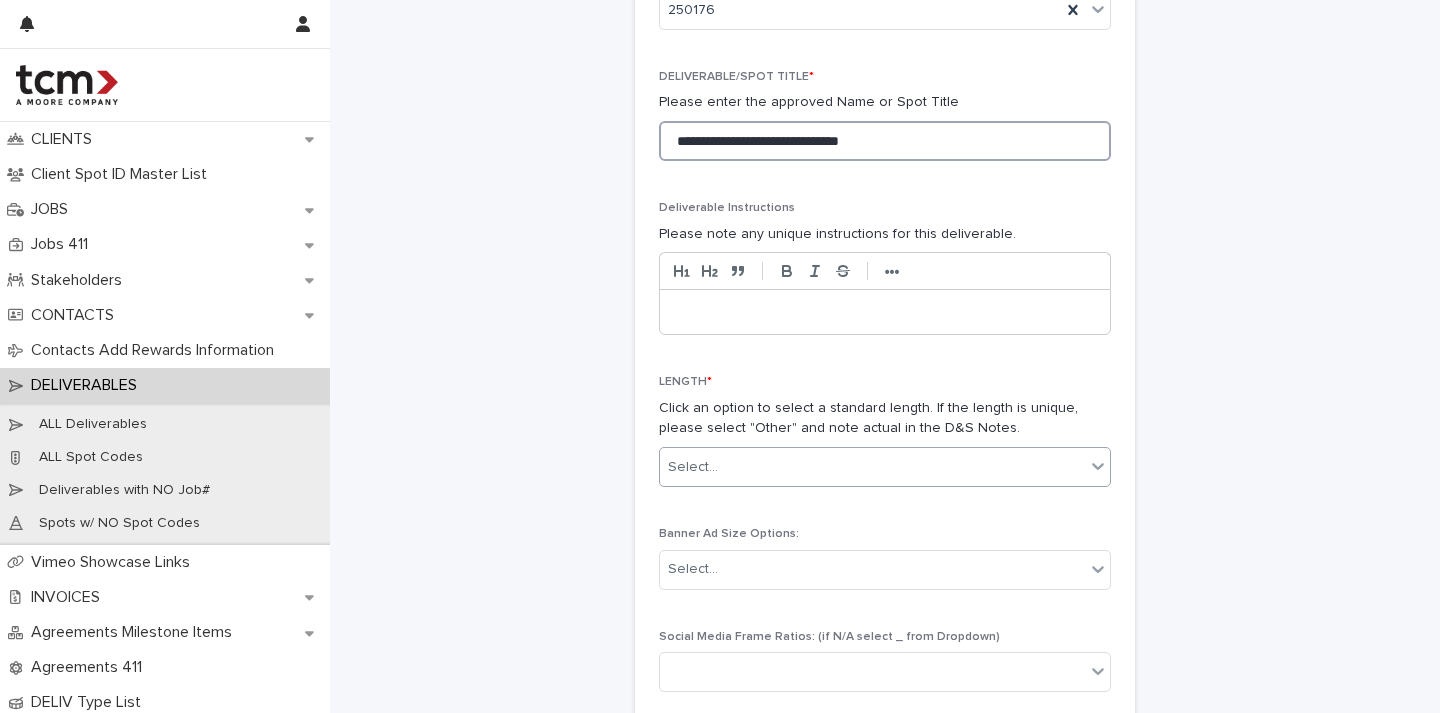 type on "**********" 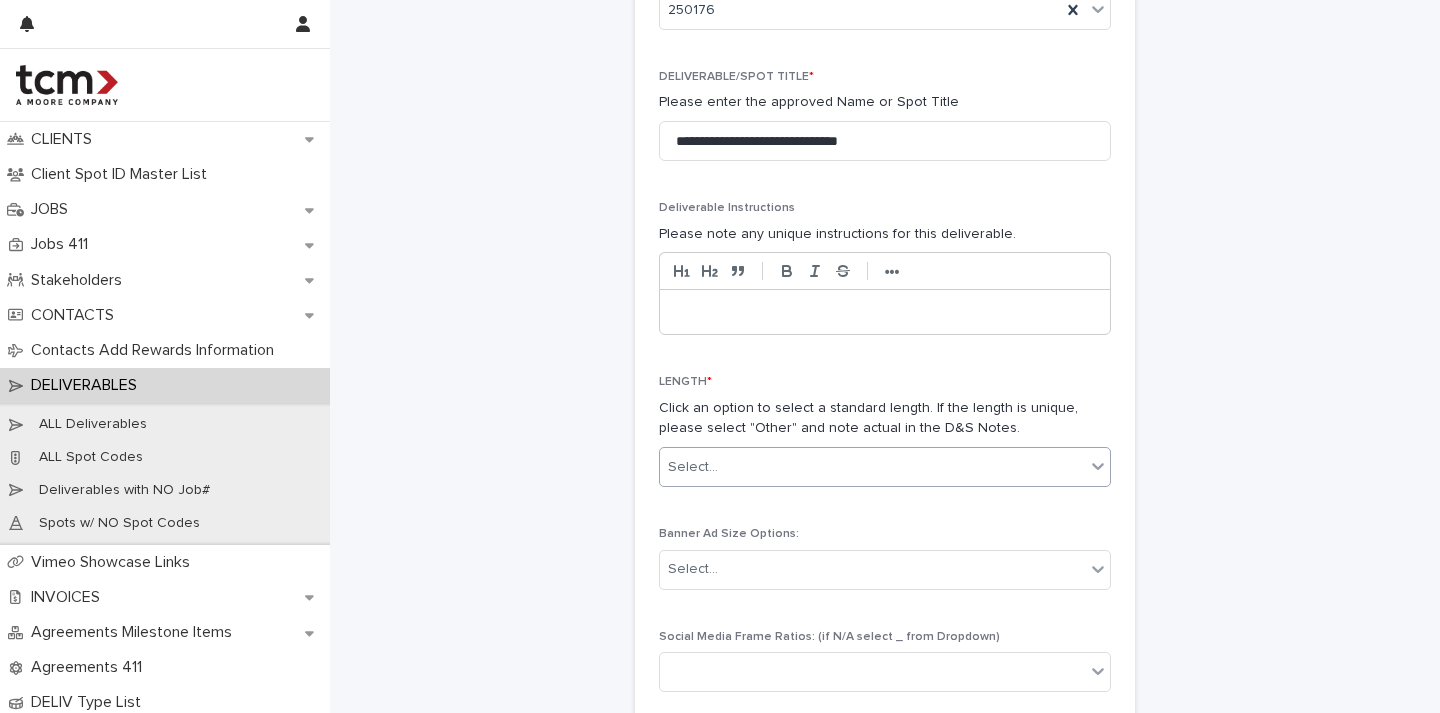 click on "Select..." at bounding box center [872, 467] 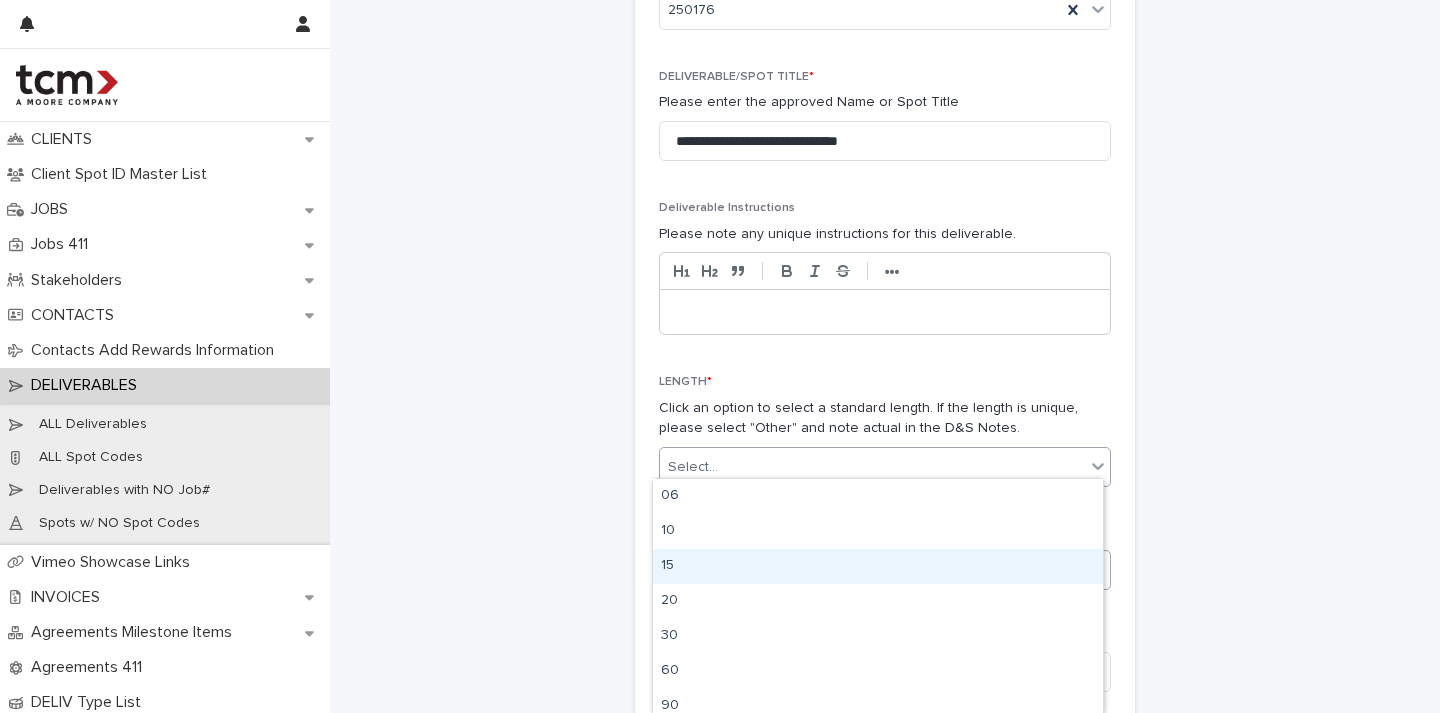 drag, startPoint x: 712, startPoint y: 570, endPoint x: 742, endPoint y: 569, distance: 30.016663 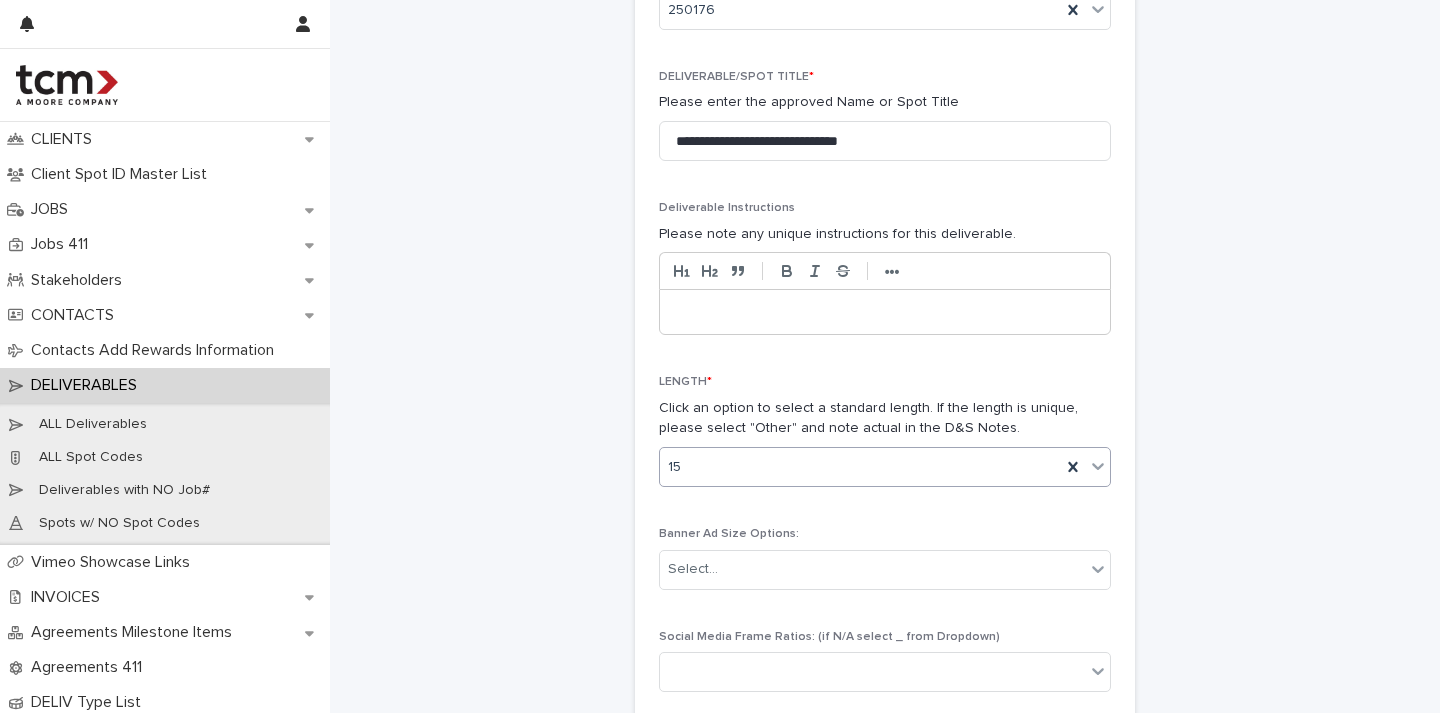 click on "LENGTH * Click an option to select a standard length.  If the length is unique, please select "Other" and note actual in the D&S Notes.   option 15, selected.   0 results available. Select is focused ,type to refine list, press Down to open the menu,  15" at bounding box center (885, 439) 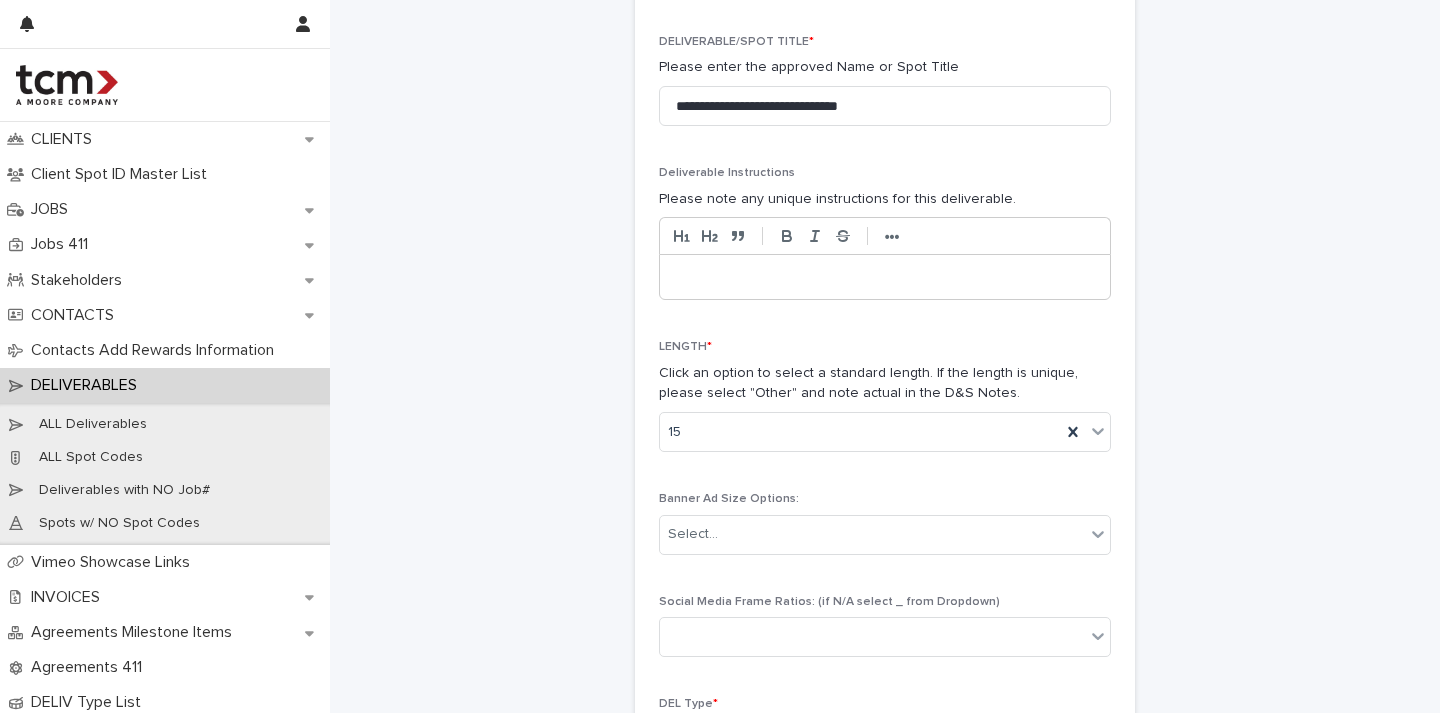scroll, scrollTop: 737, scrollLeft: 0, axis: vertical 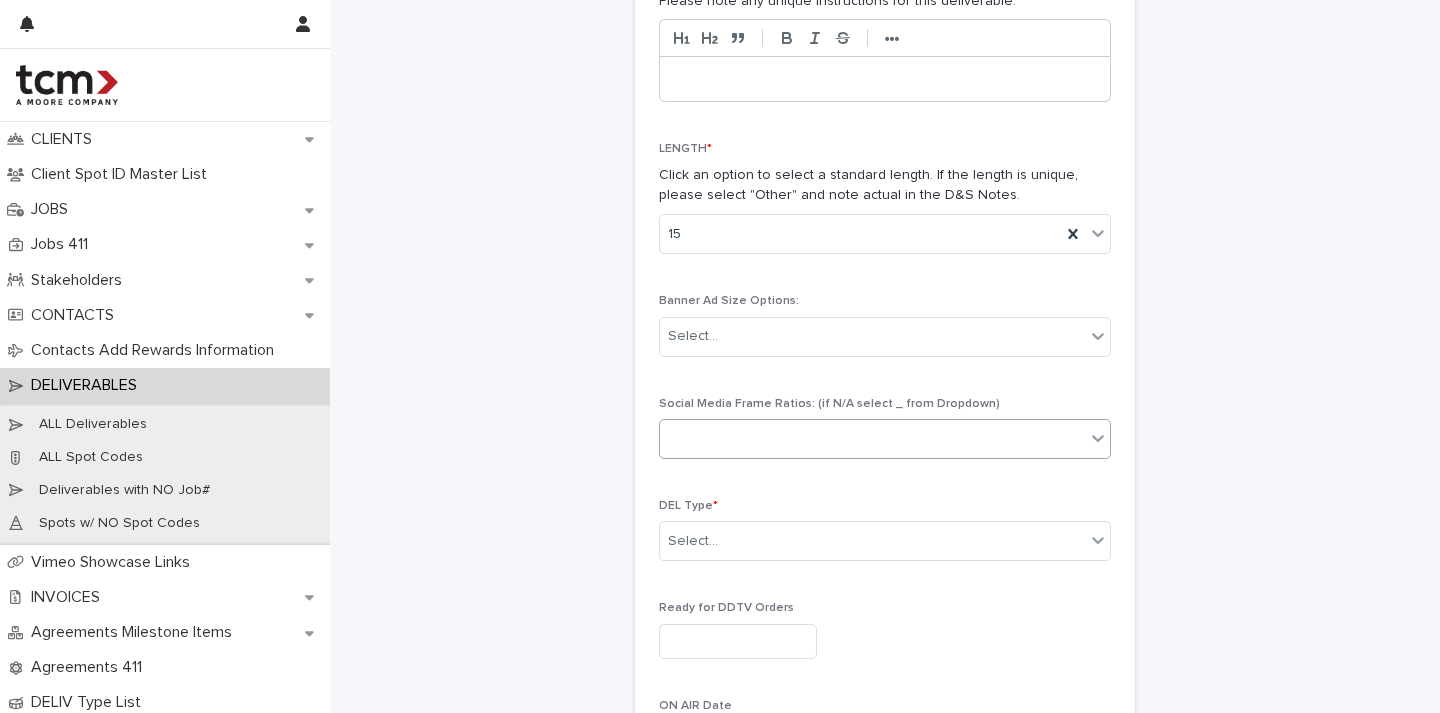 click at bounding box center [872, 439] 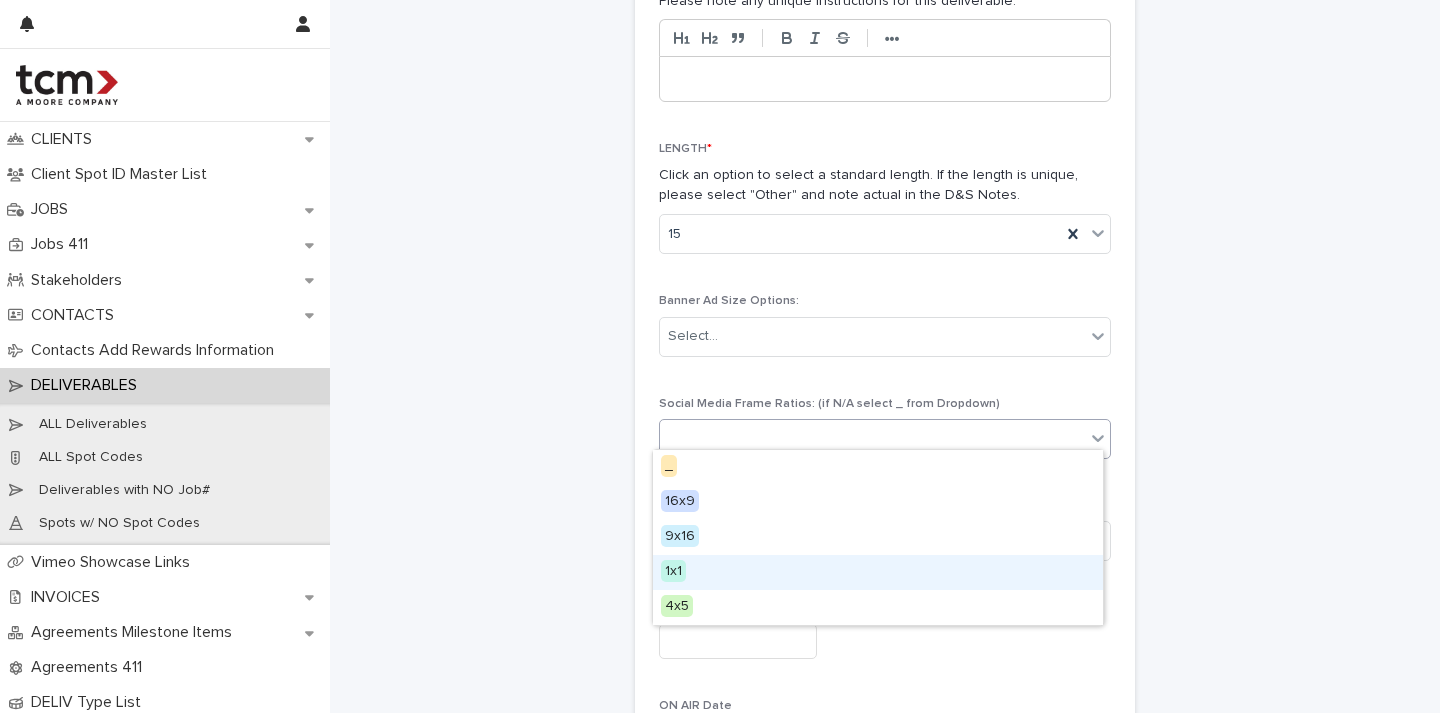 click on "1x1" at bounding box center [878, 572] 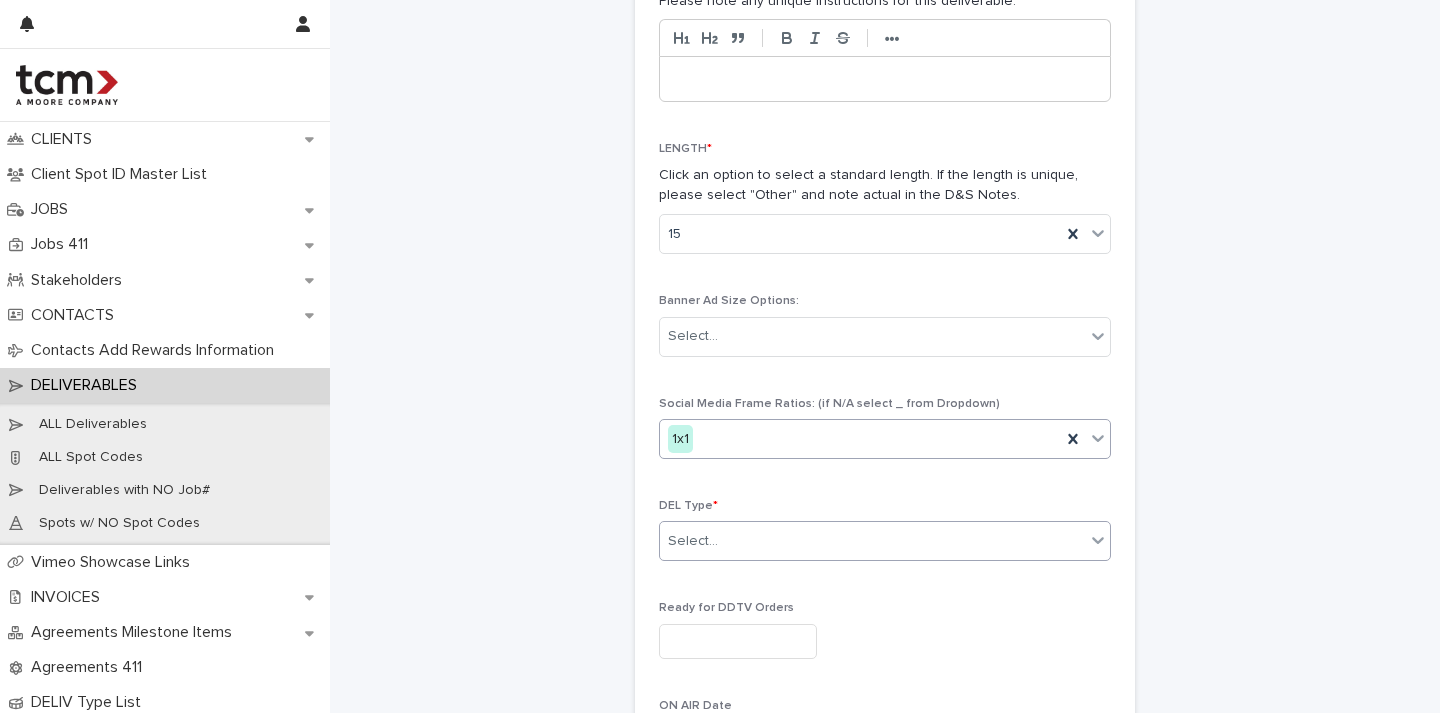 click on "Select..." at bounding box center [872, 541] 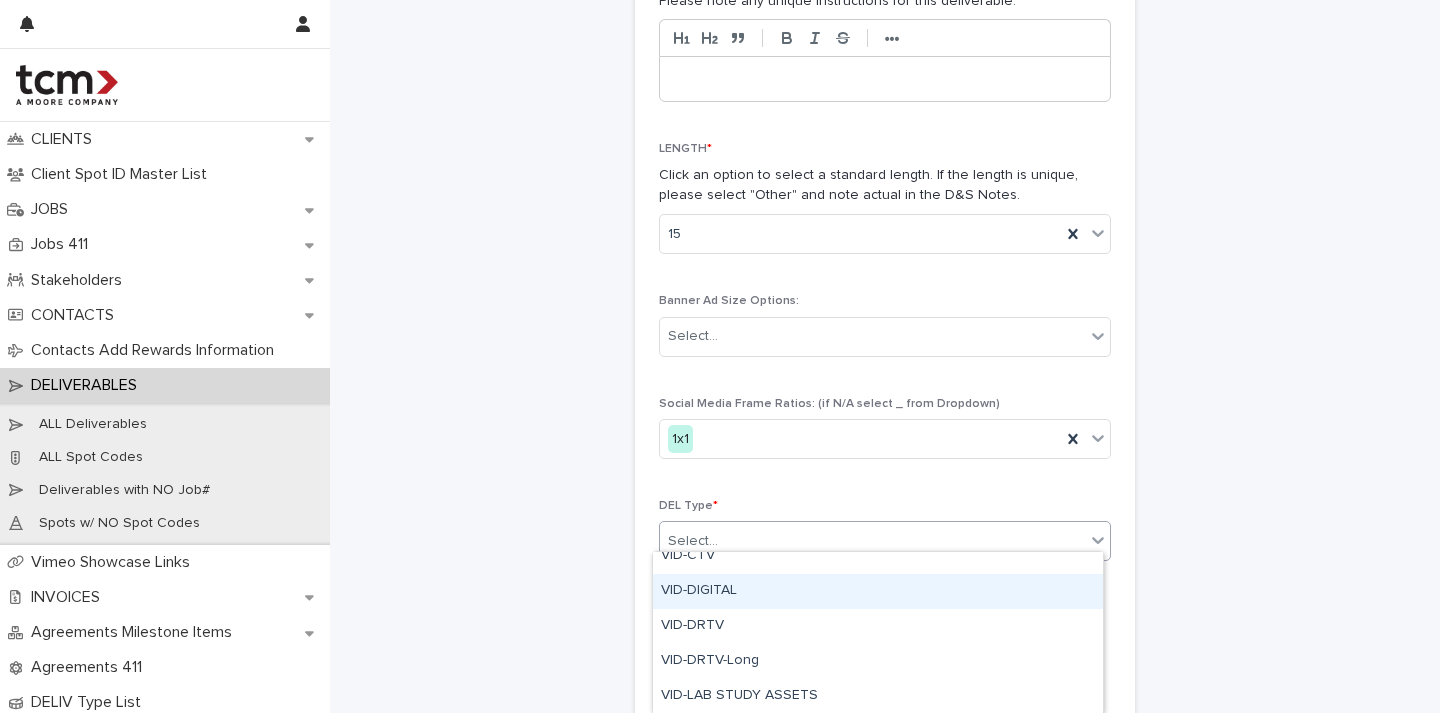 scroll, scrollTop: 830, scrollLeft: 0, axis: vertical 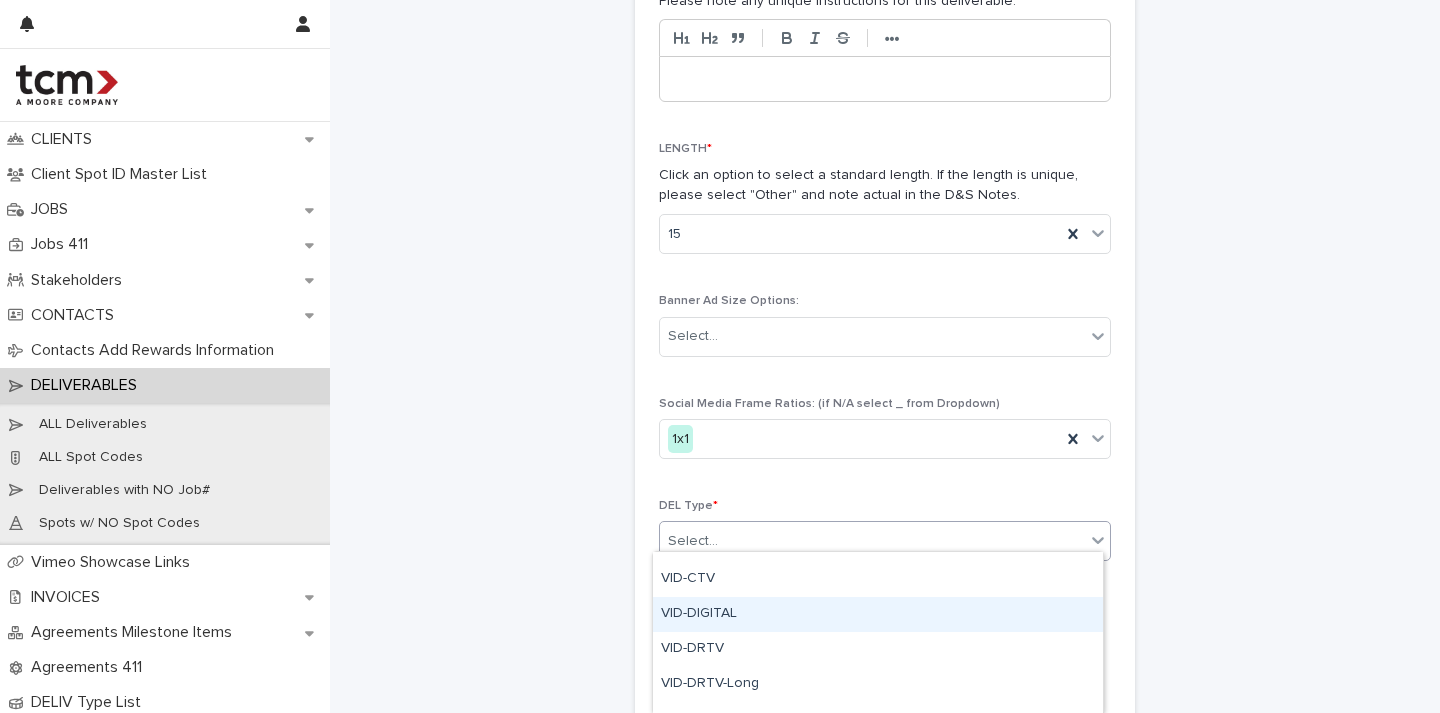 click on "VID-DIGITAL" at bounding box center (878, 614) 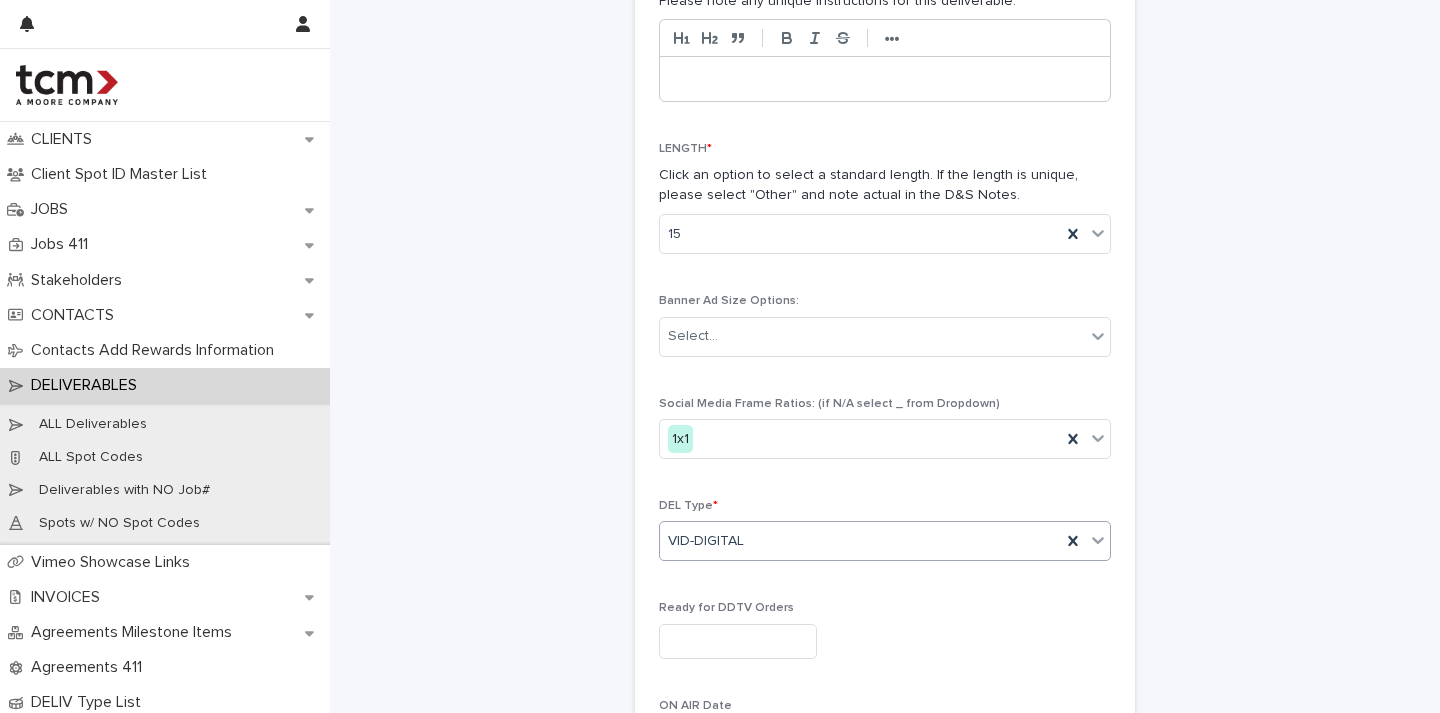 click on "**********" at bounding box center (885, 129) 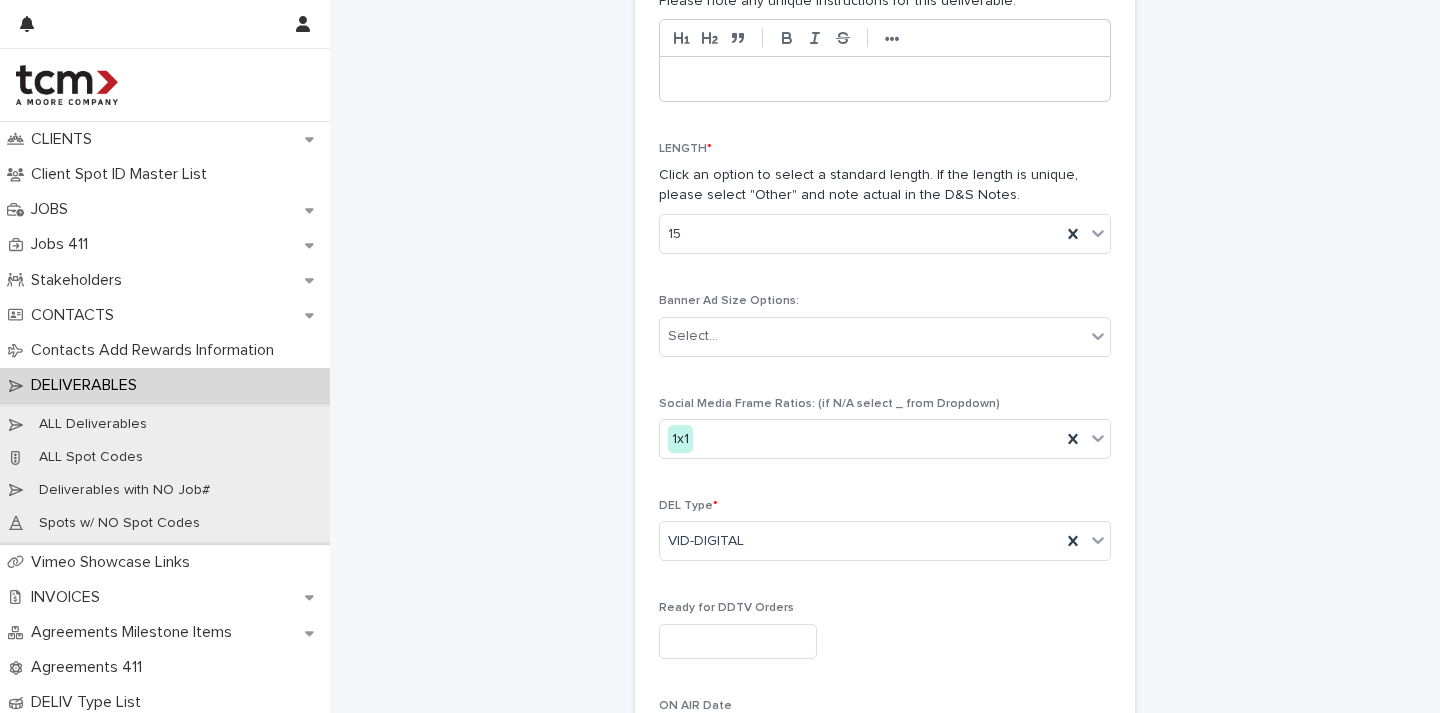 scroll, scrollTop: 1124, scrollLeft: 0, axis: vertical 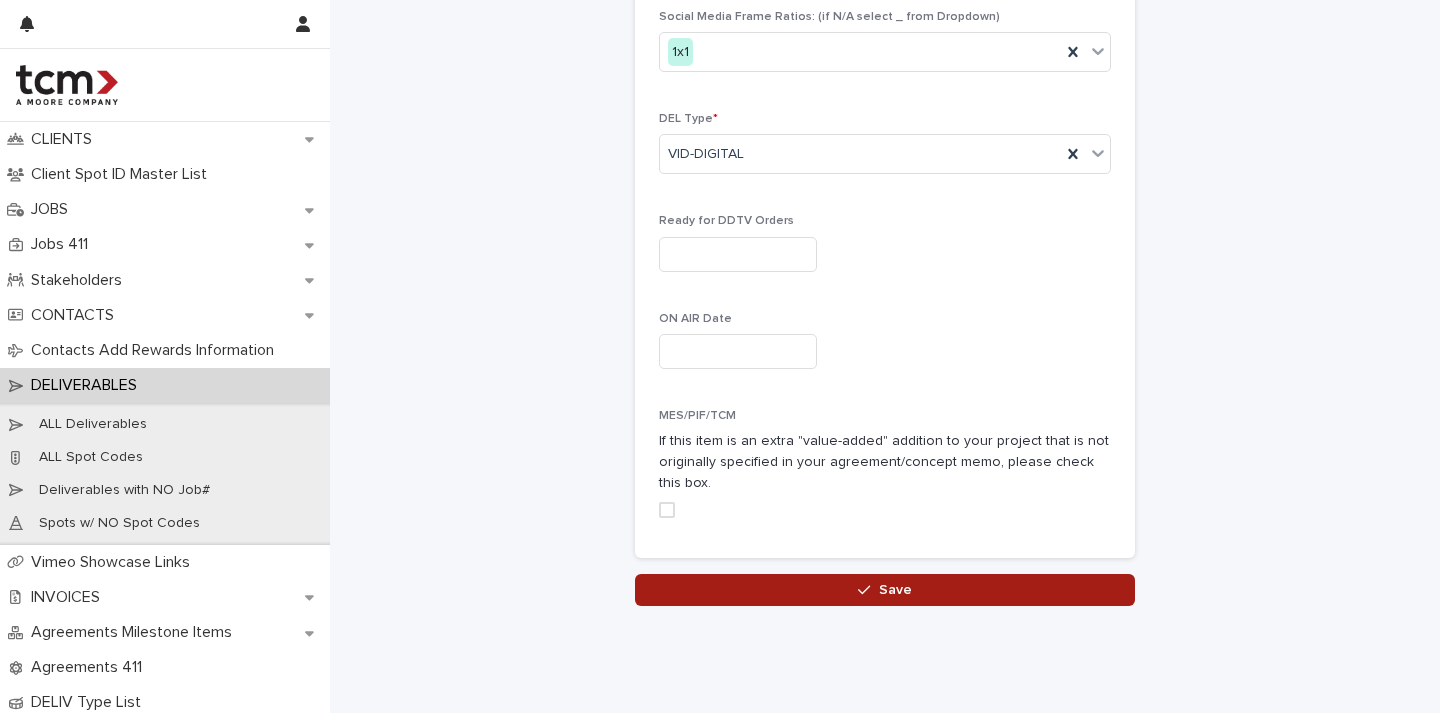 click on "Save" at bounding box center (885, 590) 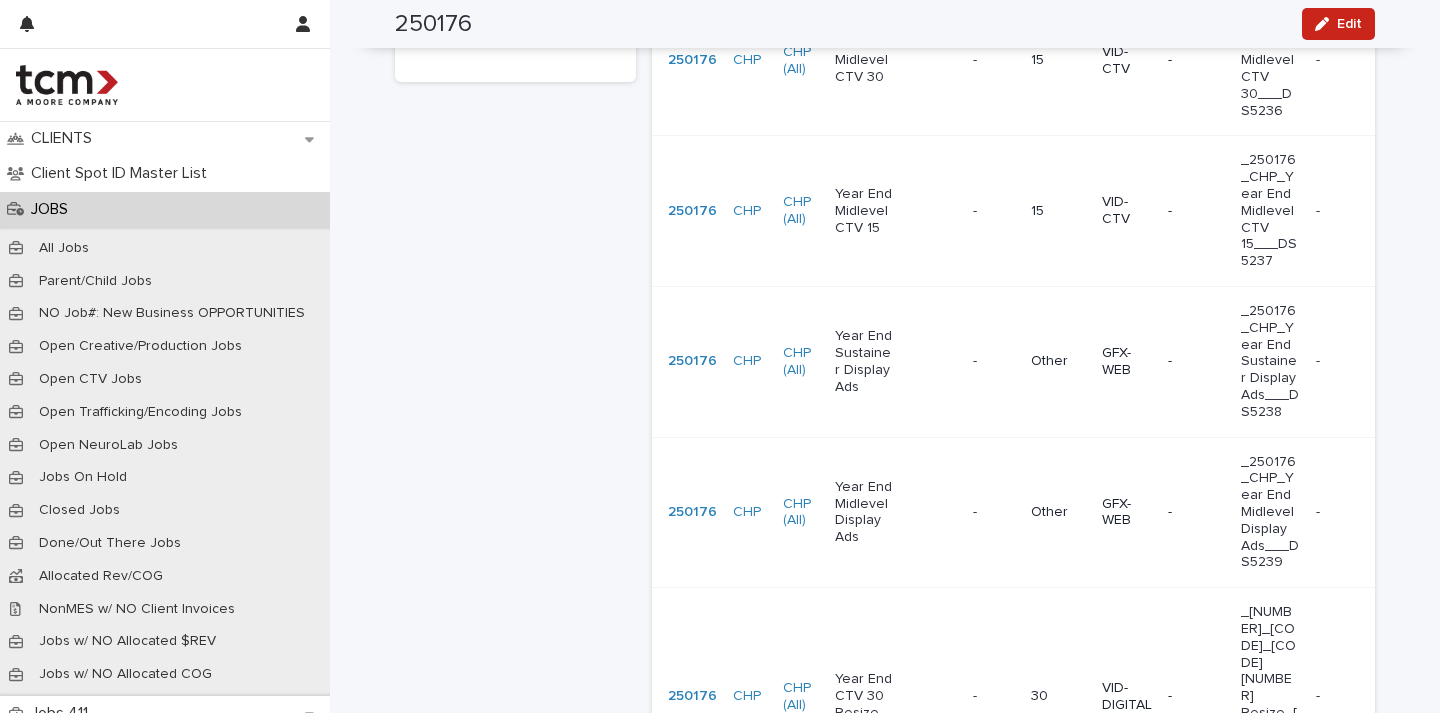 scroll, scrollTop: 0, scrollLeft: 0, axis: both 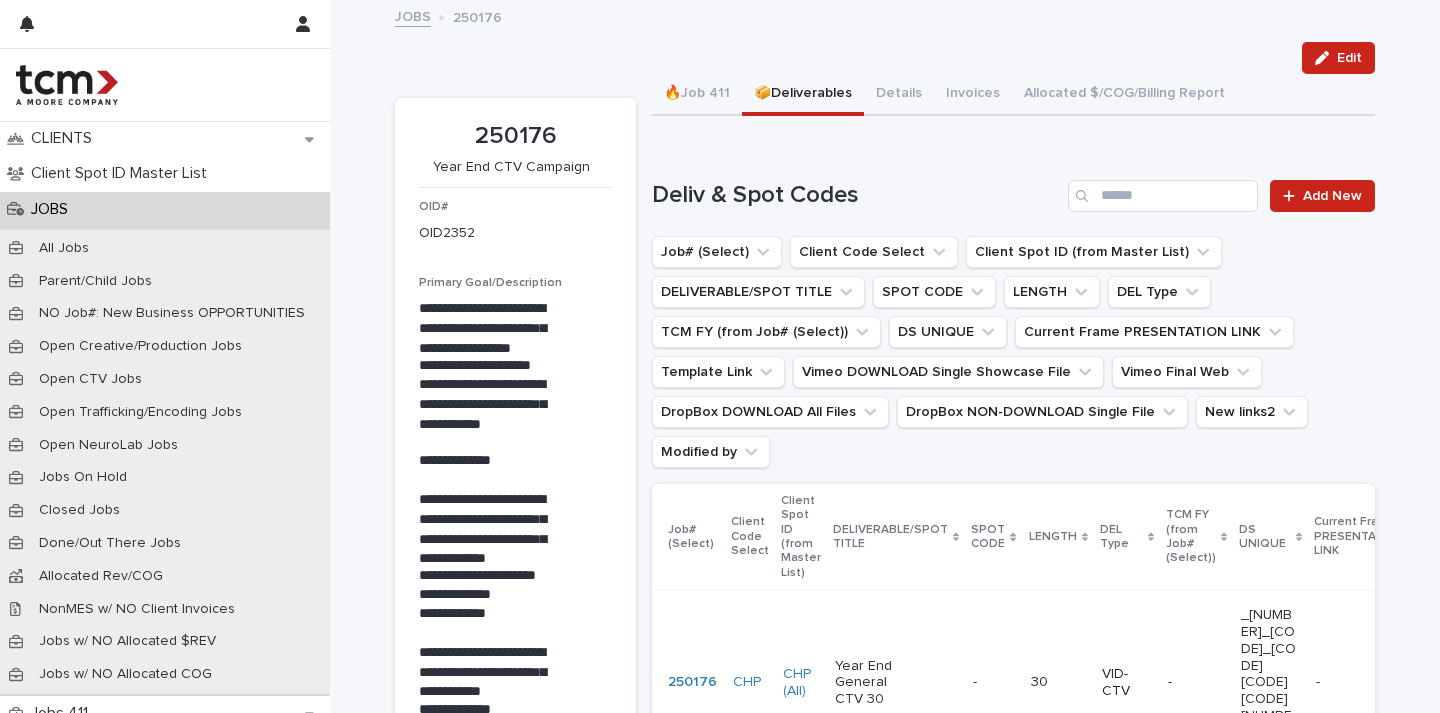 click on "JOBS" at bounding box center [53, 209] 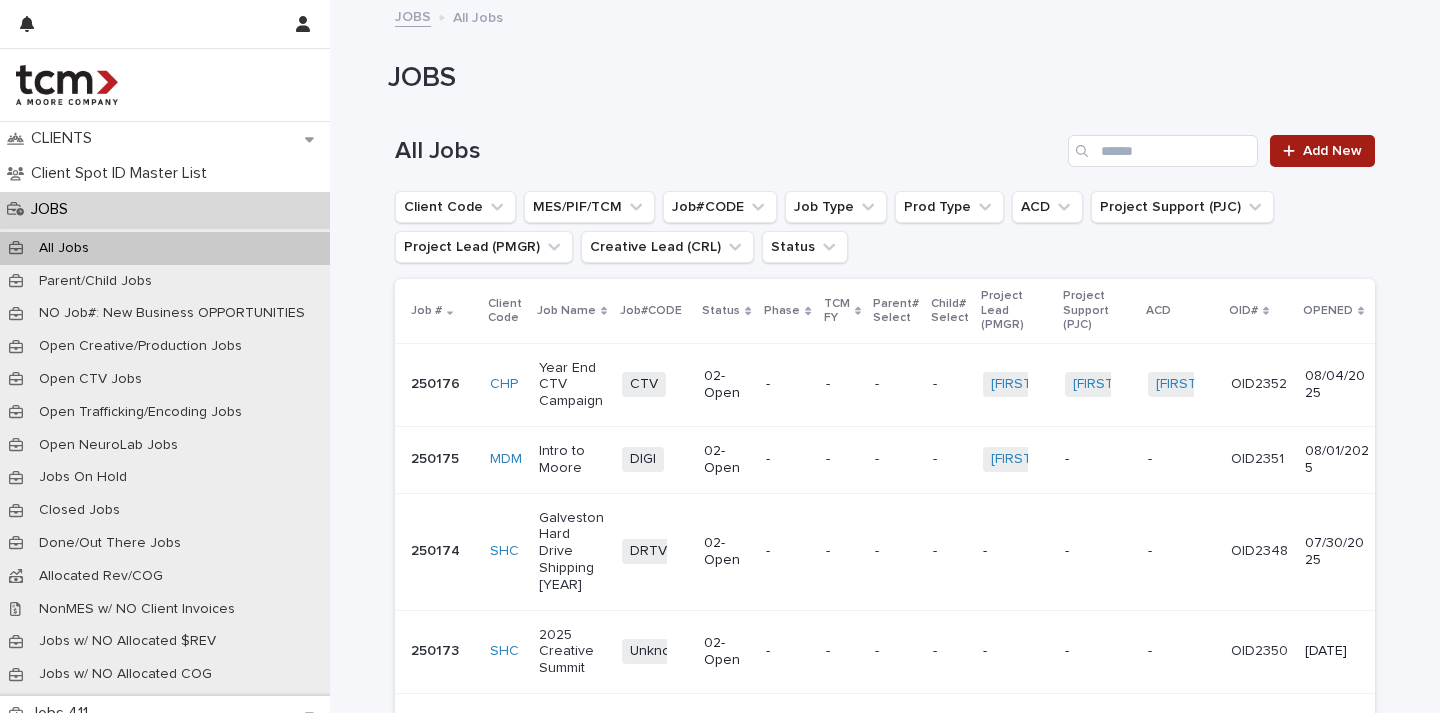 click on "Add New" at bounding box center [1332, 151] 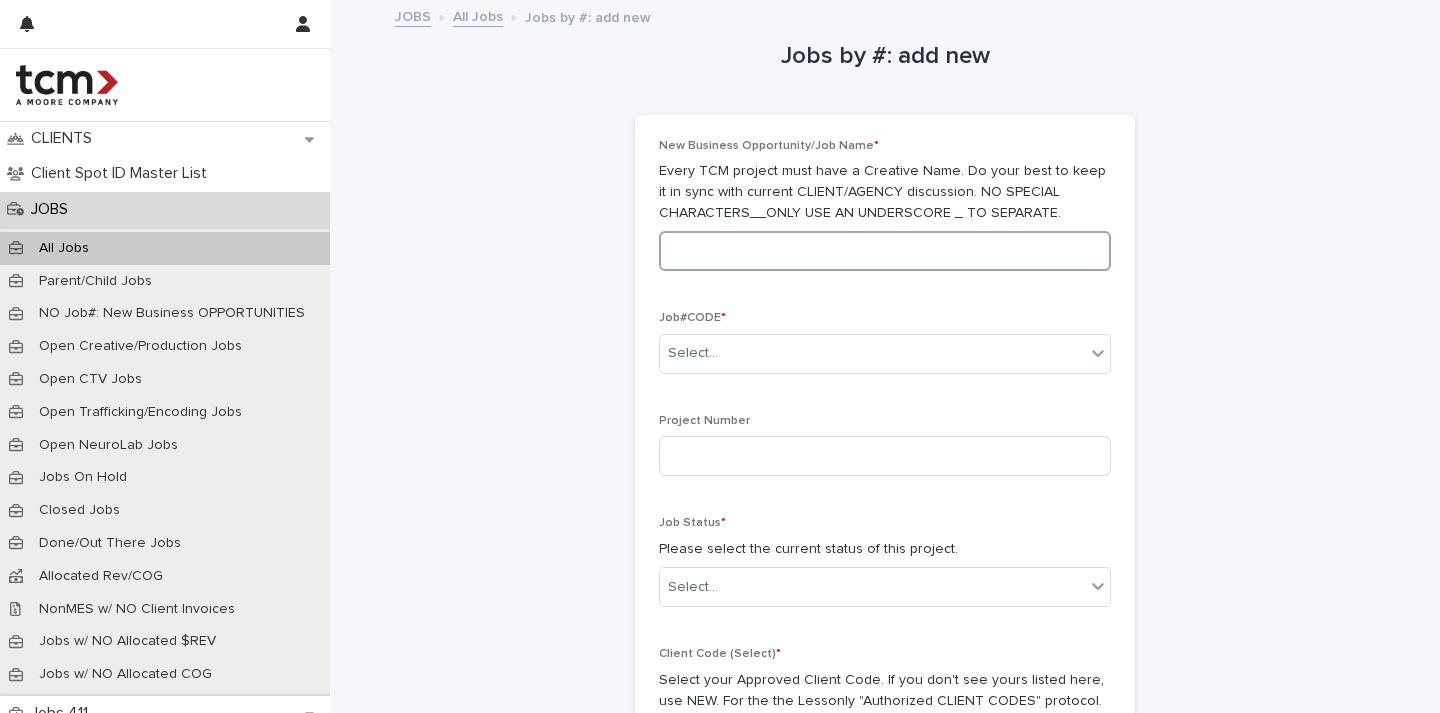 click at bounding box center (885, 251) 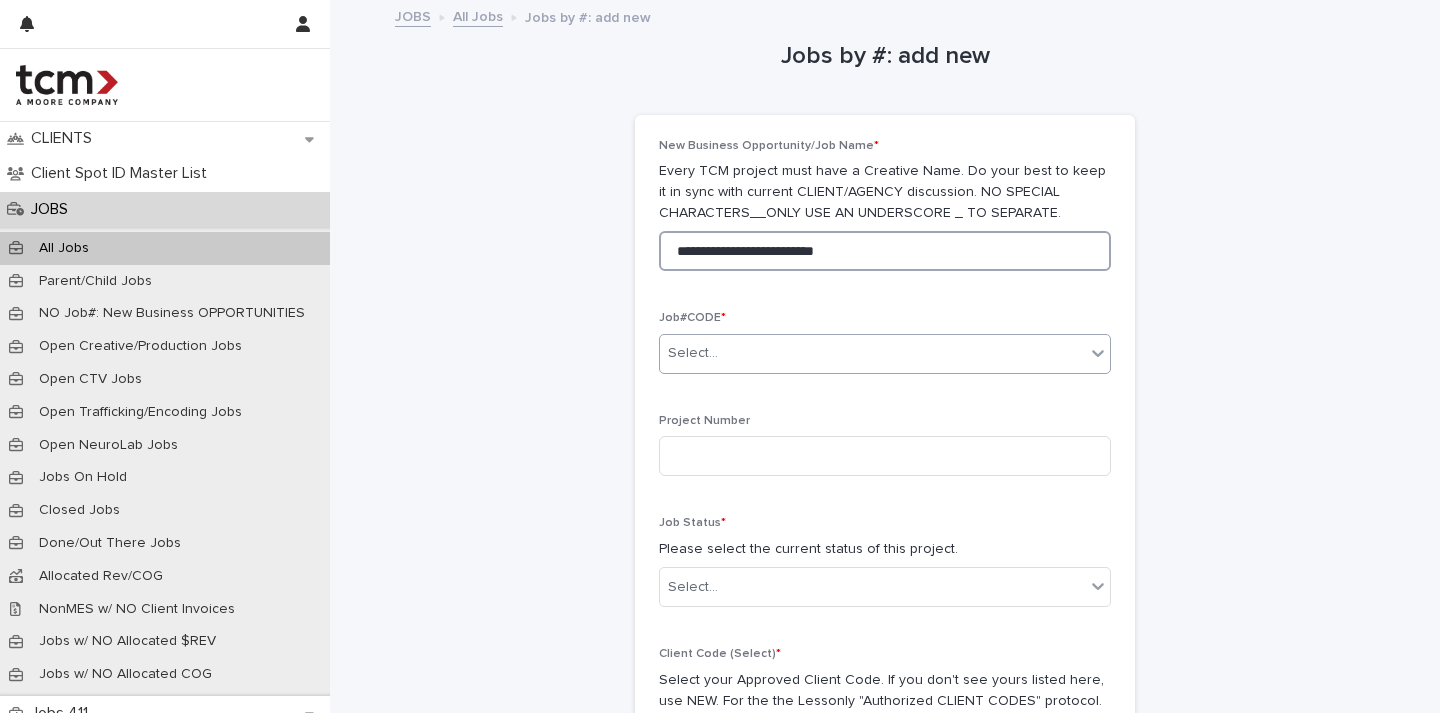 type on "**********" 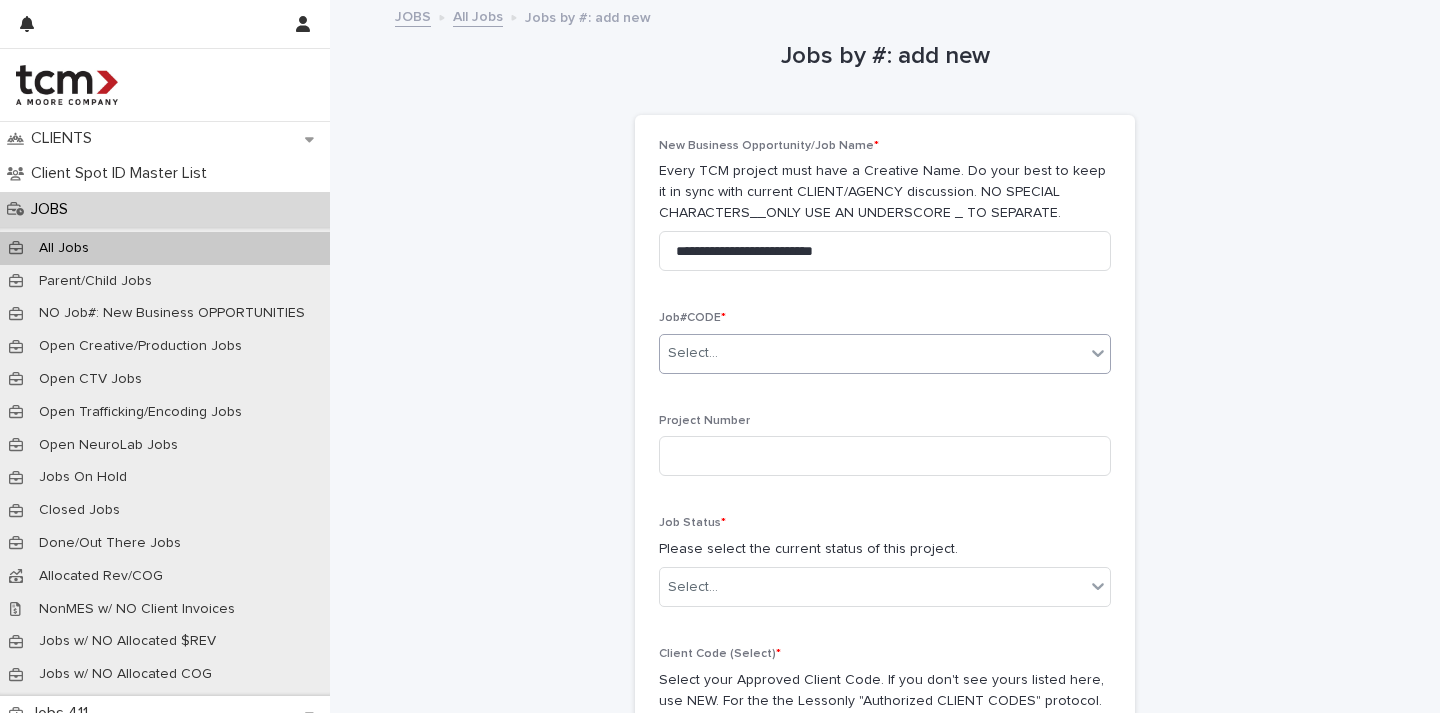 click on "Select..." at bounding box center [872, 353] 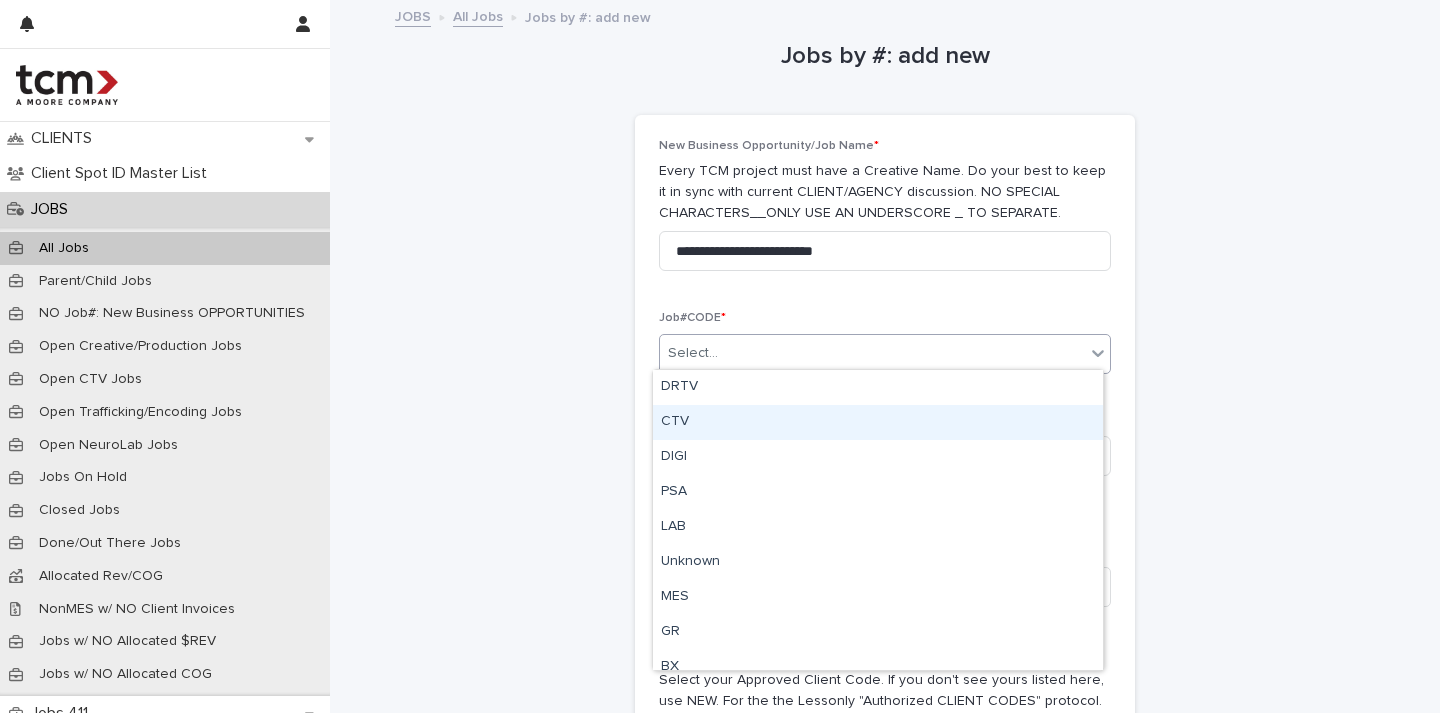 click on "CTV" at bounding box center [878, 422] 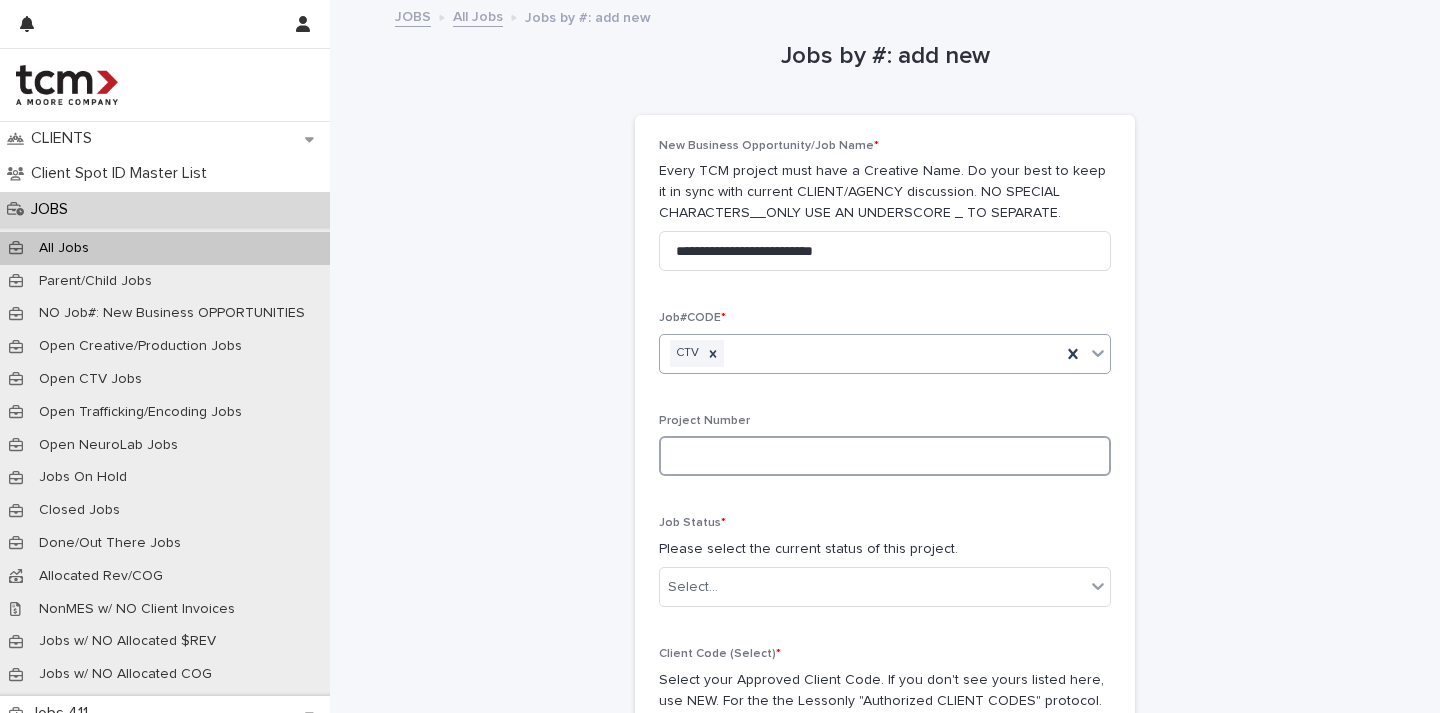 click at bounding box center (885, 456) 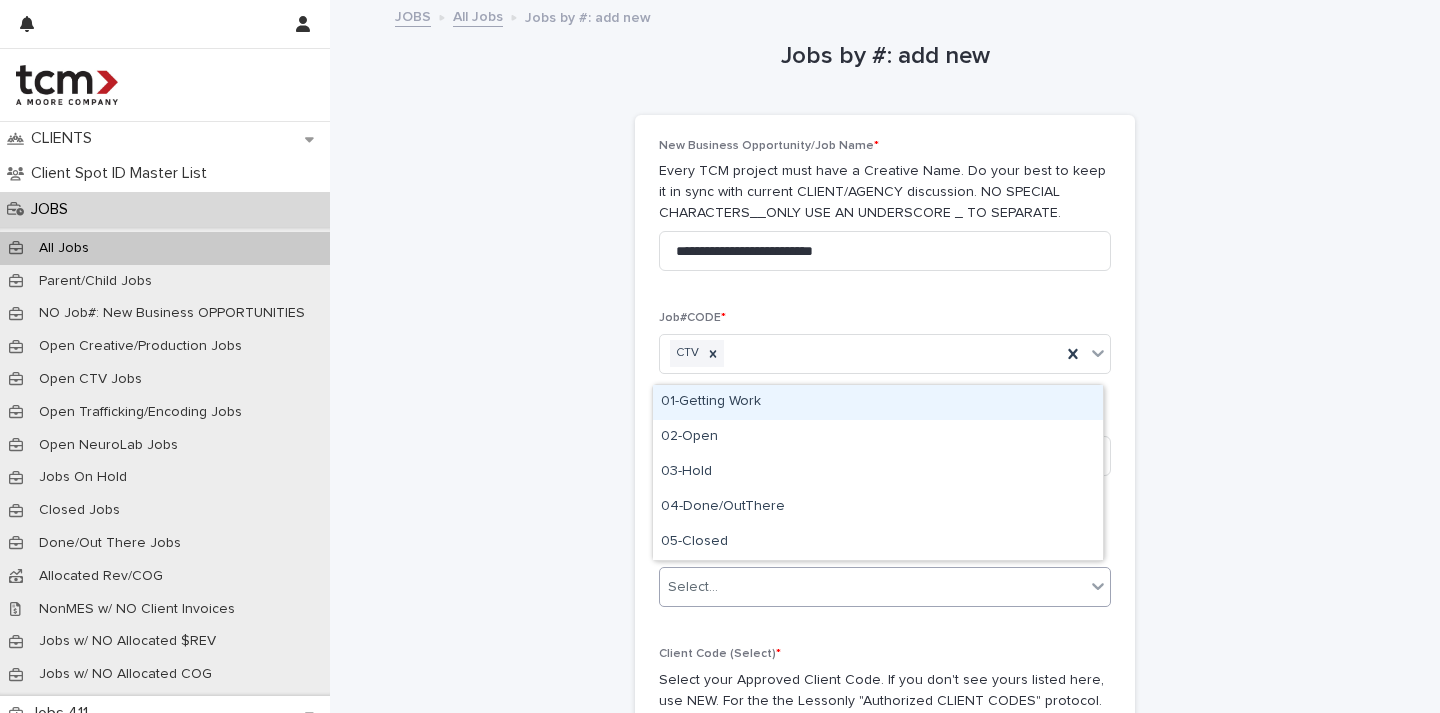 click on "Select..." at bounding box center (872, 587) 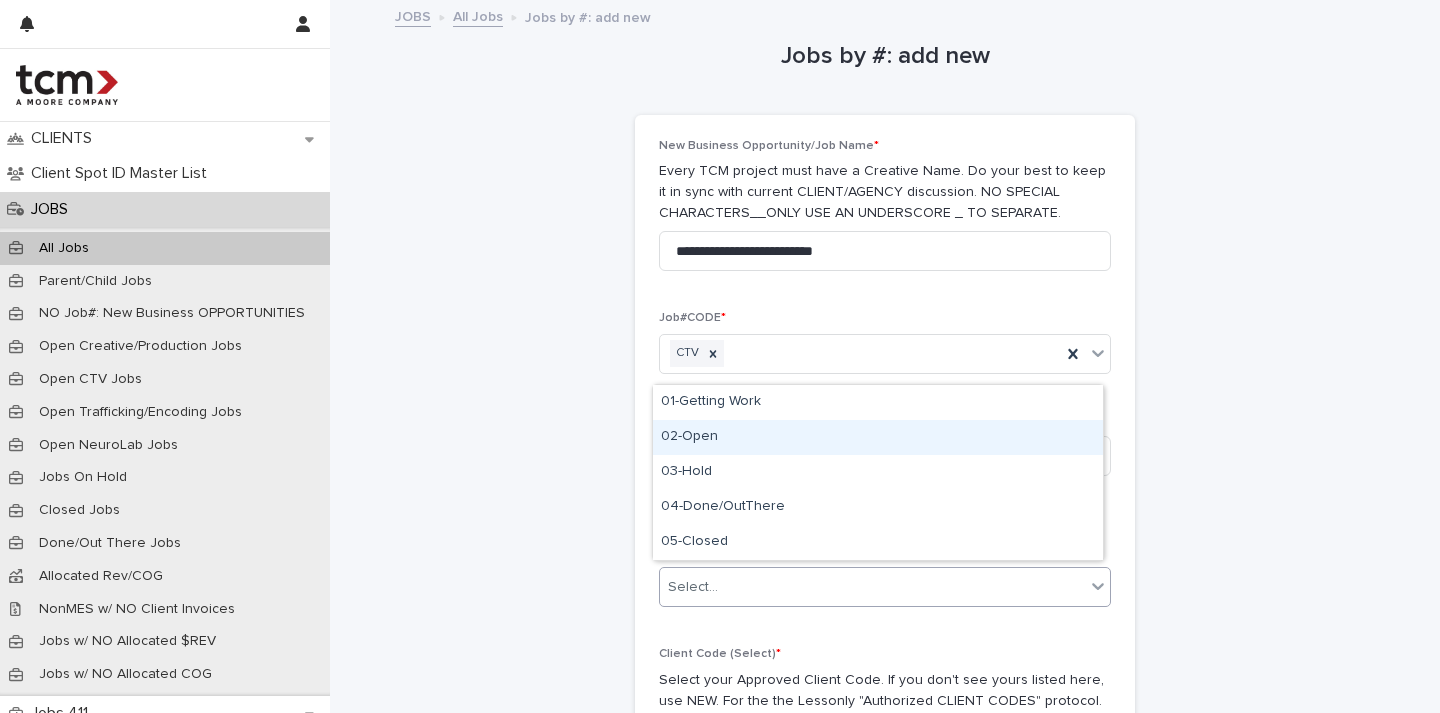 click on "02-Open" at bounding box center [878, 437] 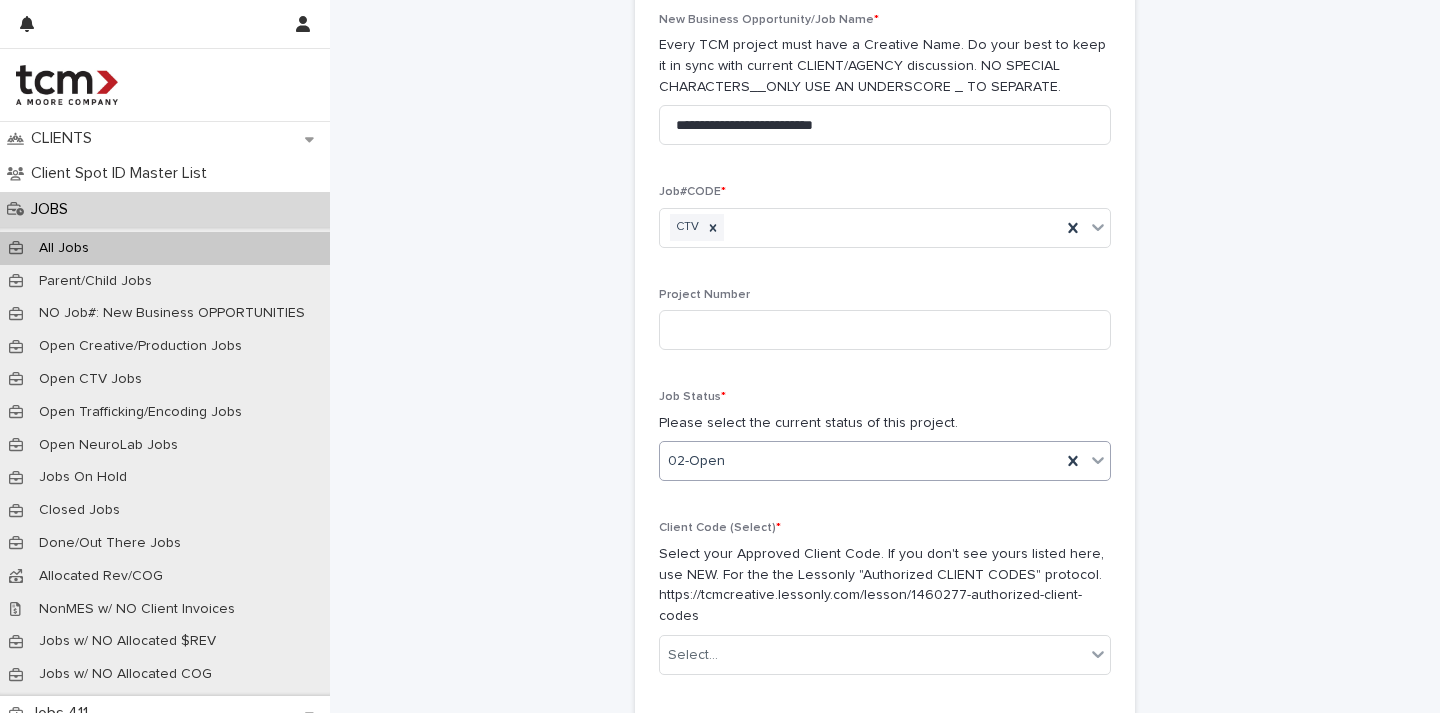 scroll, scrollTop: 254, scrollLeft: 0, axis: vertical 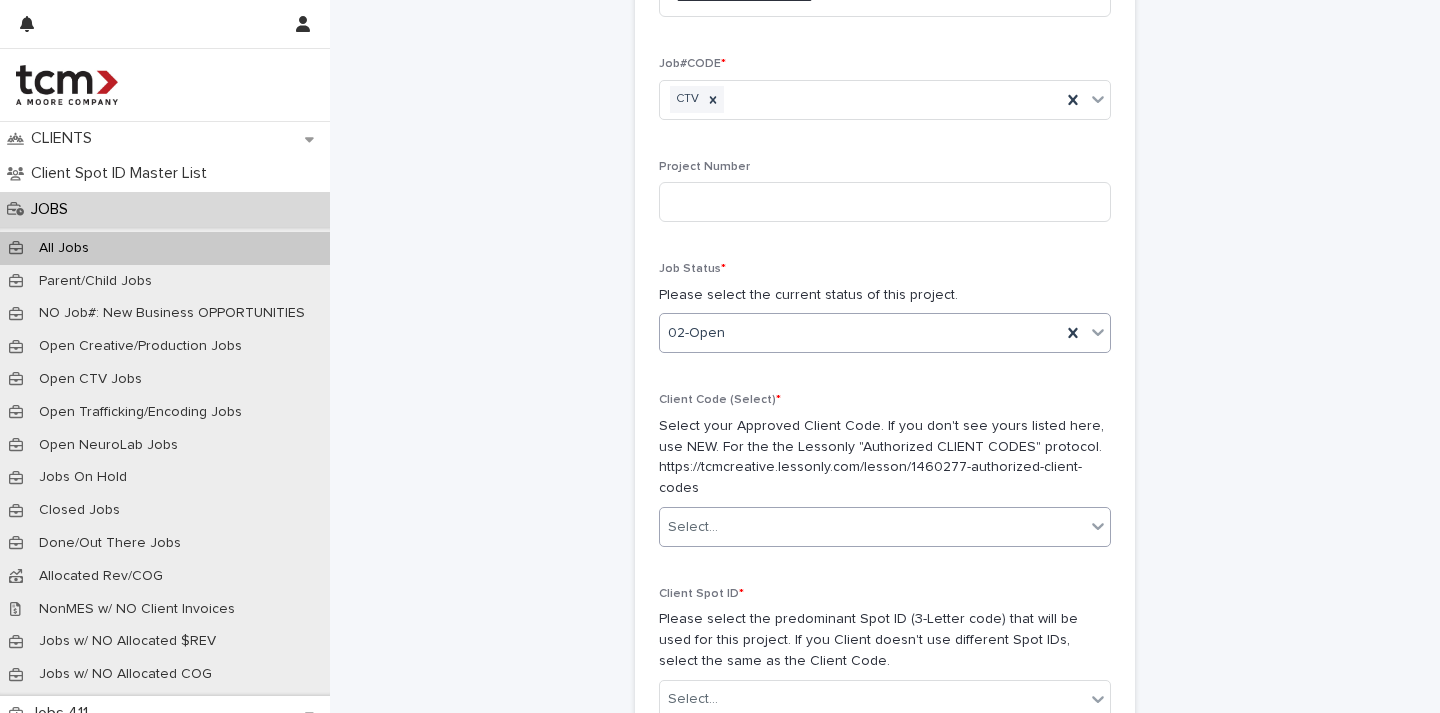 click on "Select..." at bounding box center [885, 527] 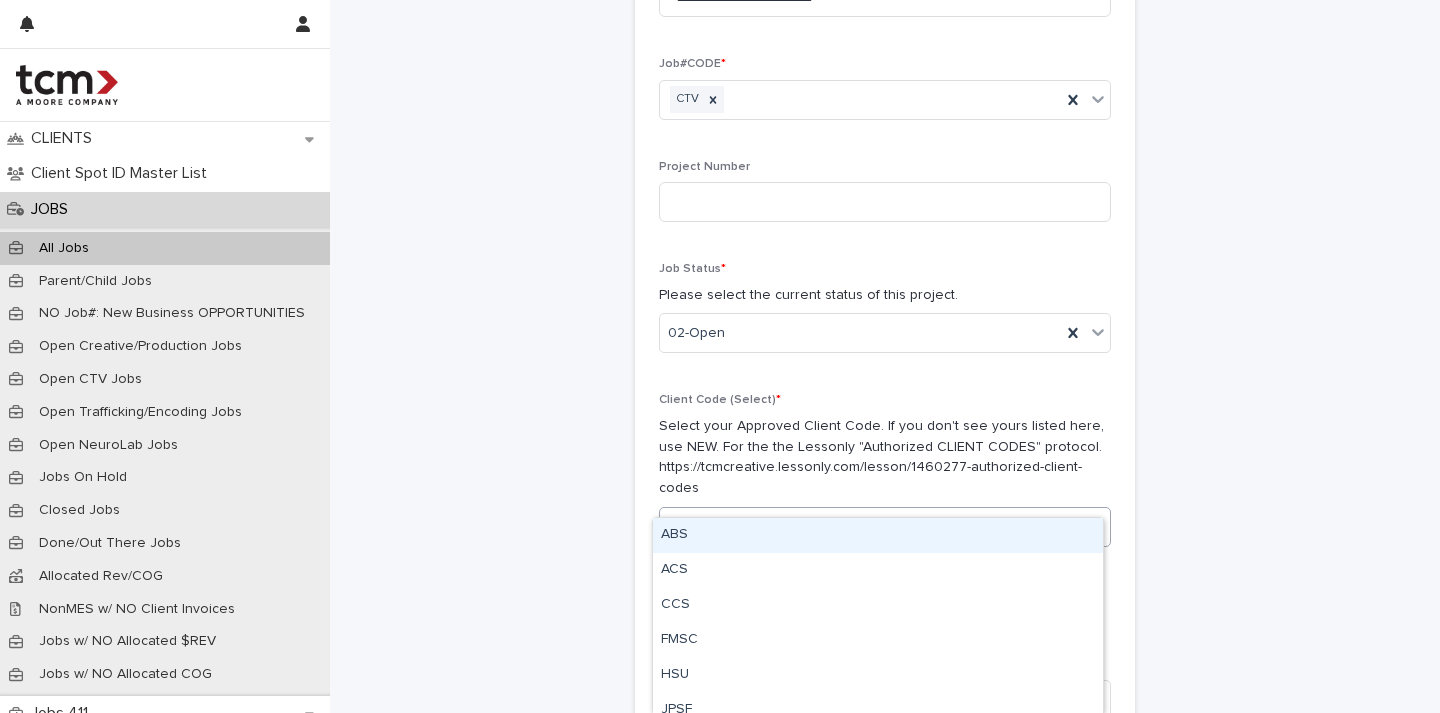 type on "***" 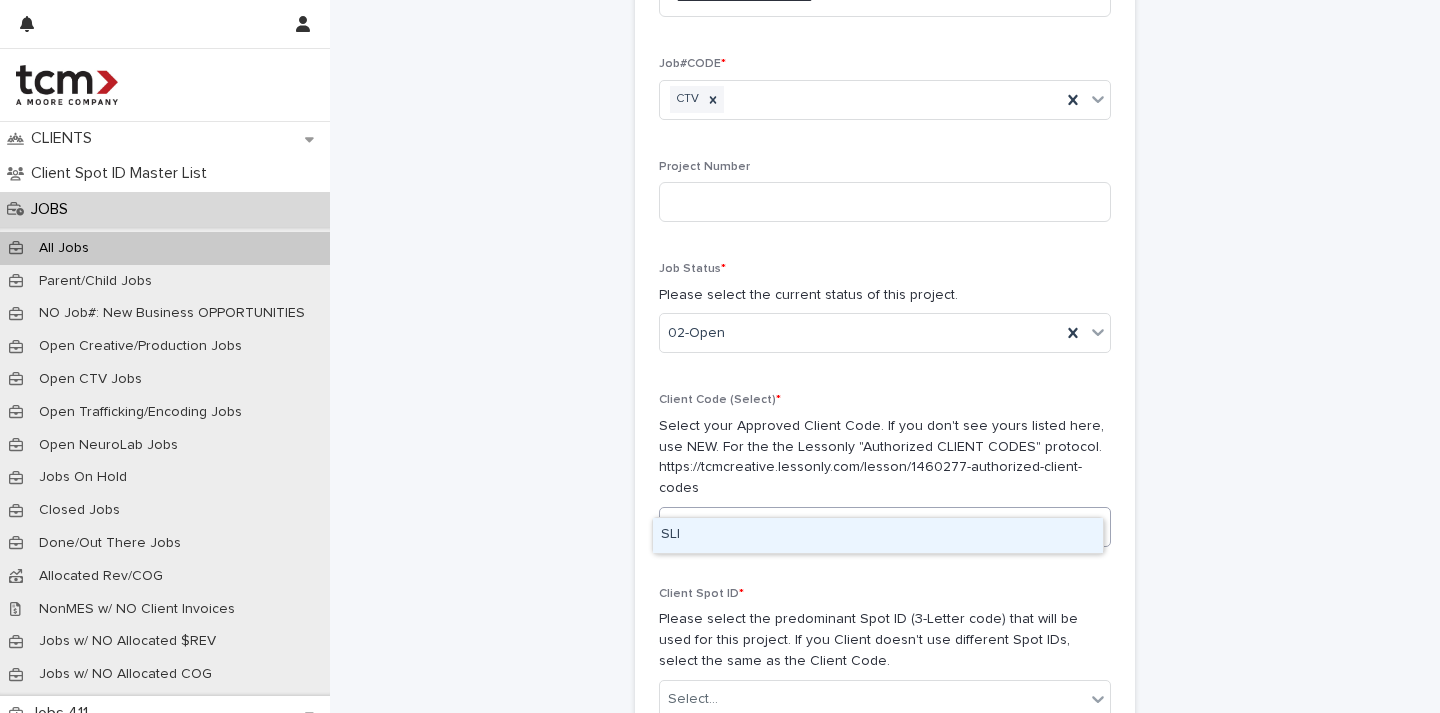 type 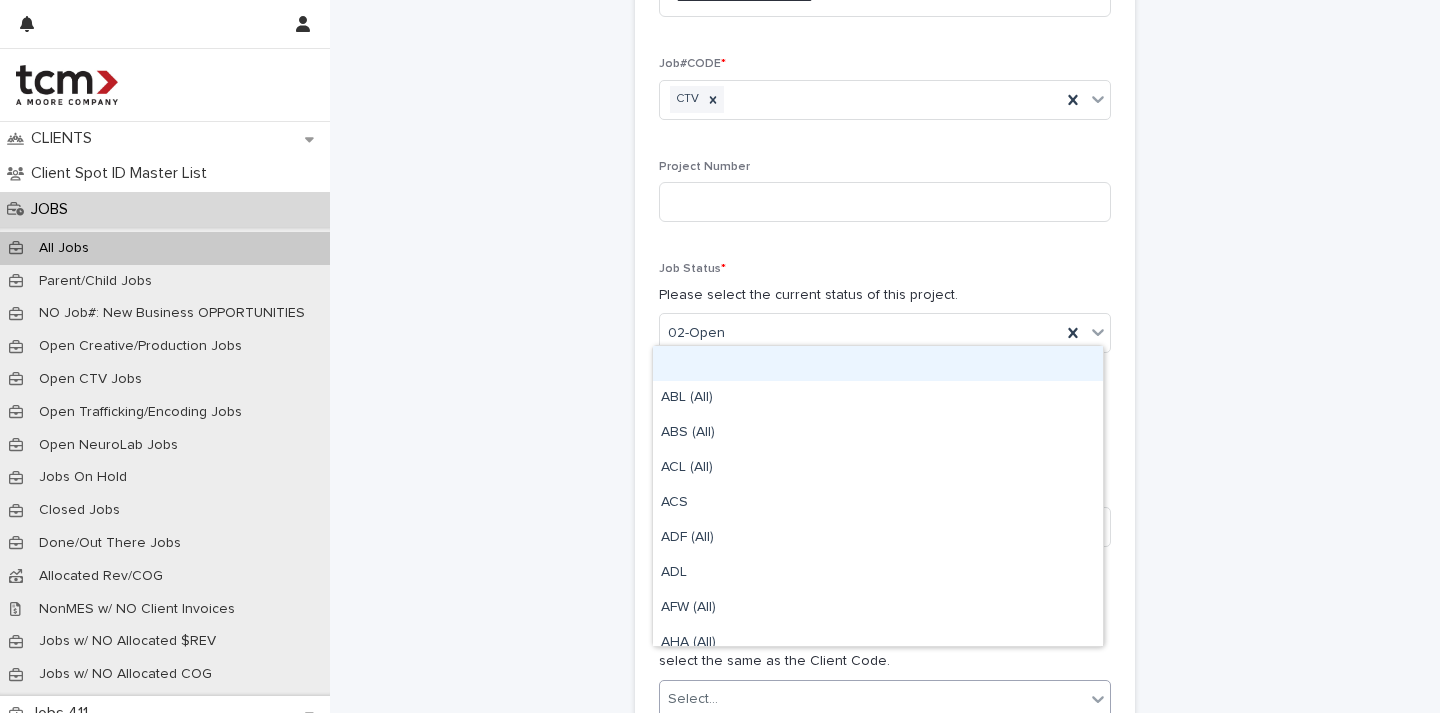 click on "Select..." at bounding box center [693, 699] 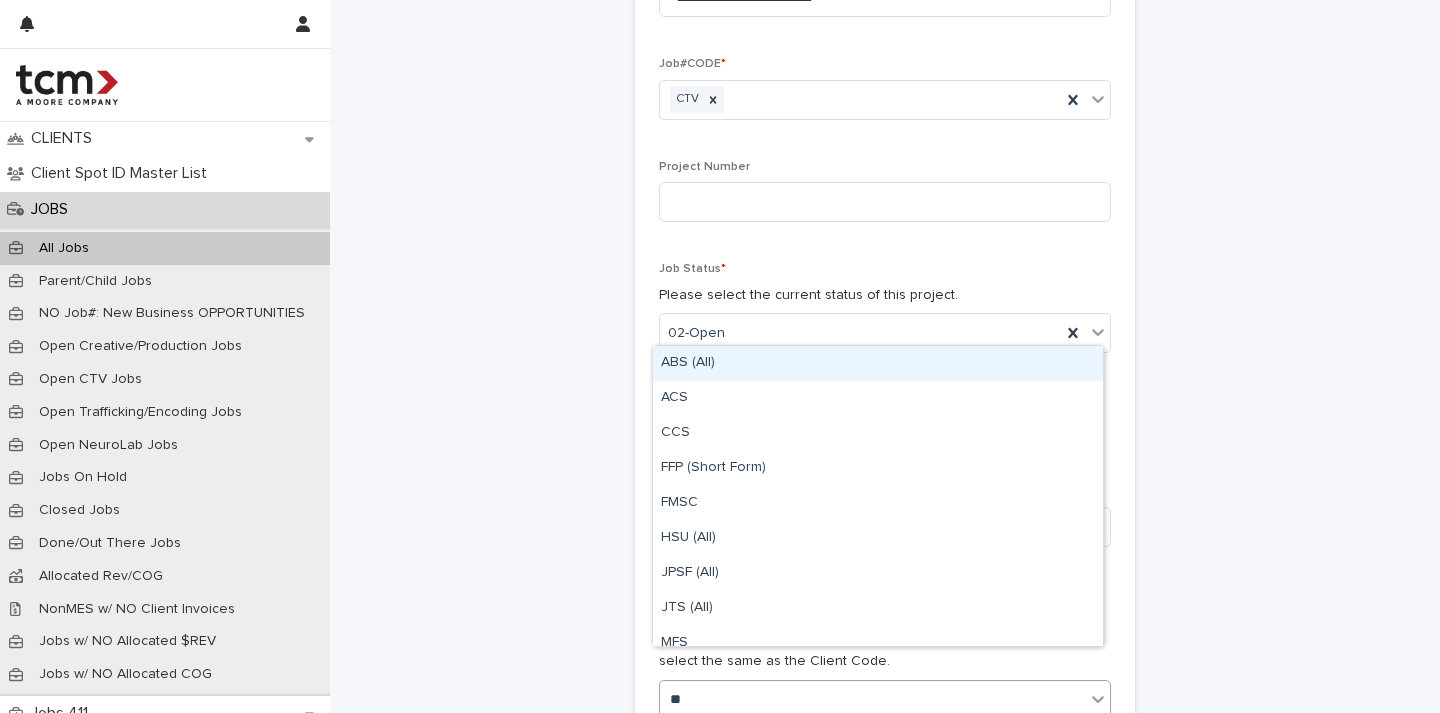 type on "***" 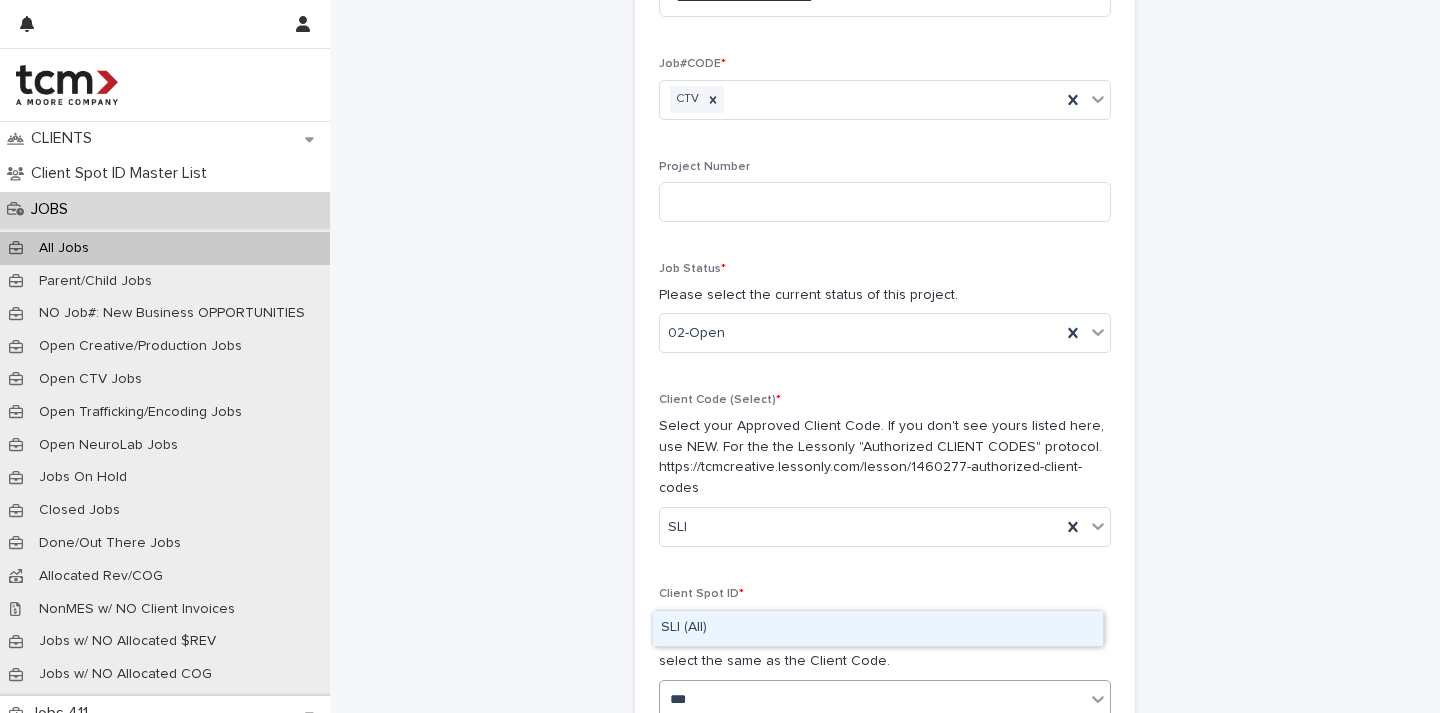 type 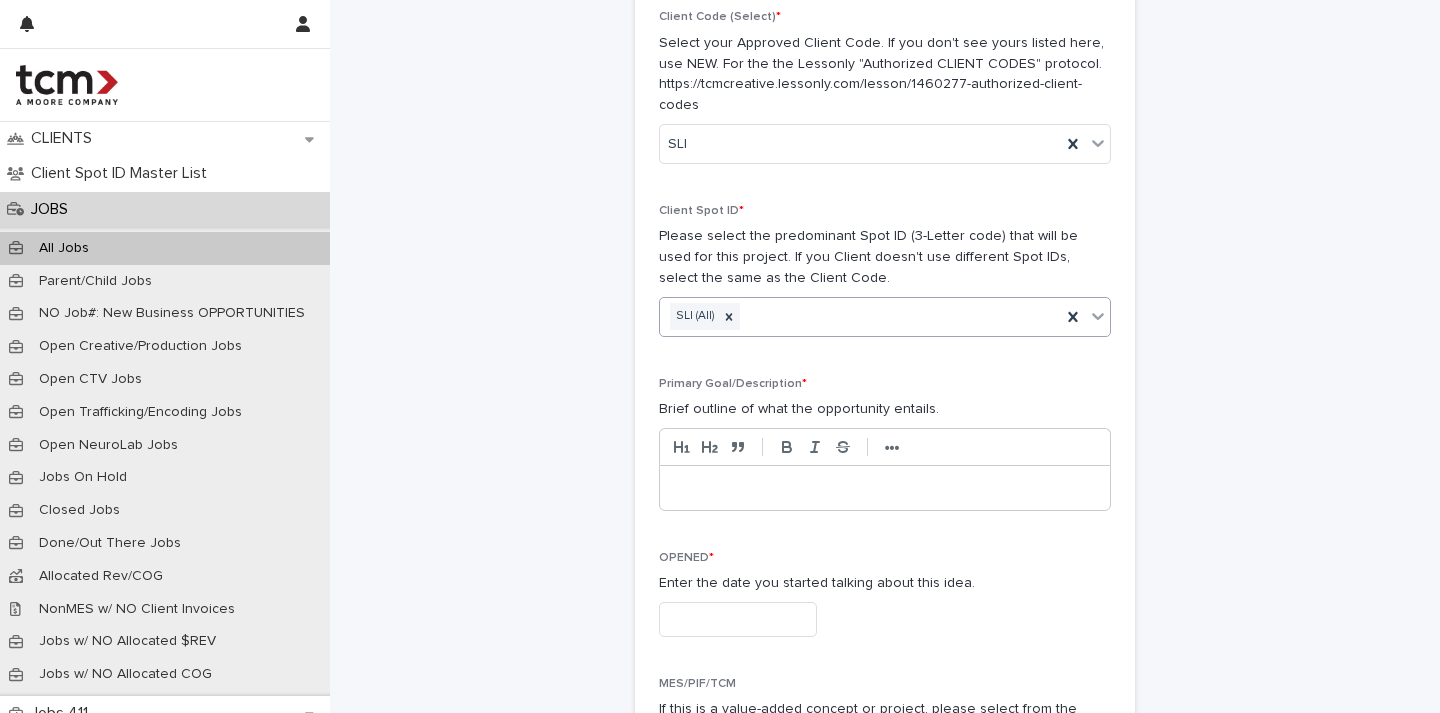 scroll, scrollTop: 863, scrollLeft: 0, axis: vertical 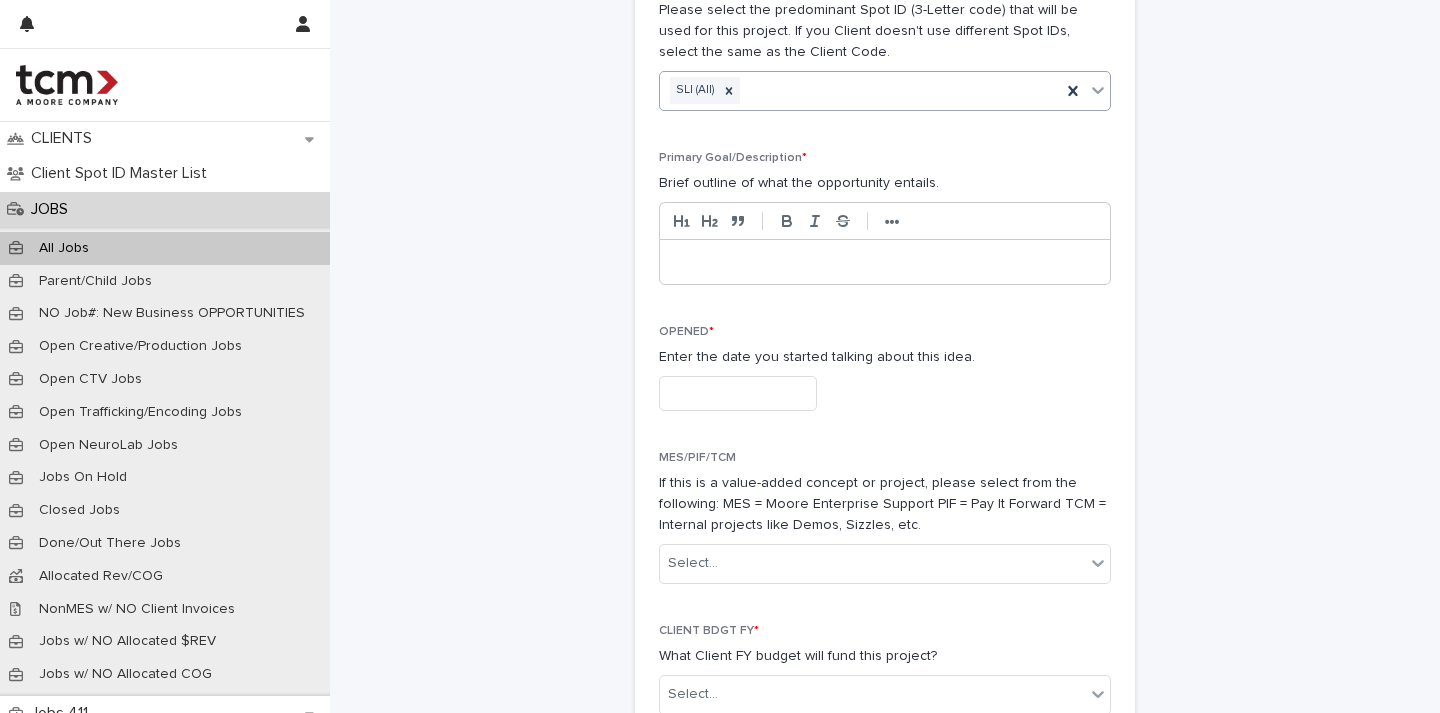 click at bounding box center (738, 393) 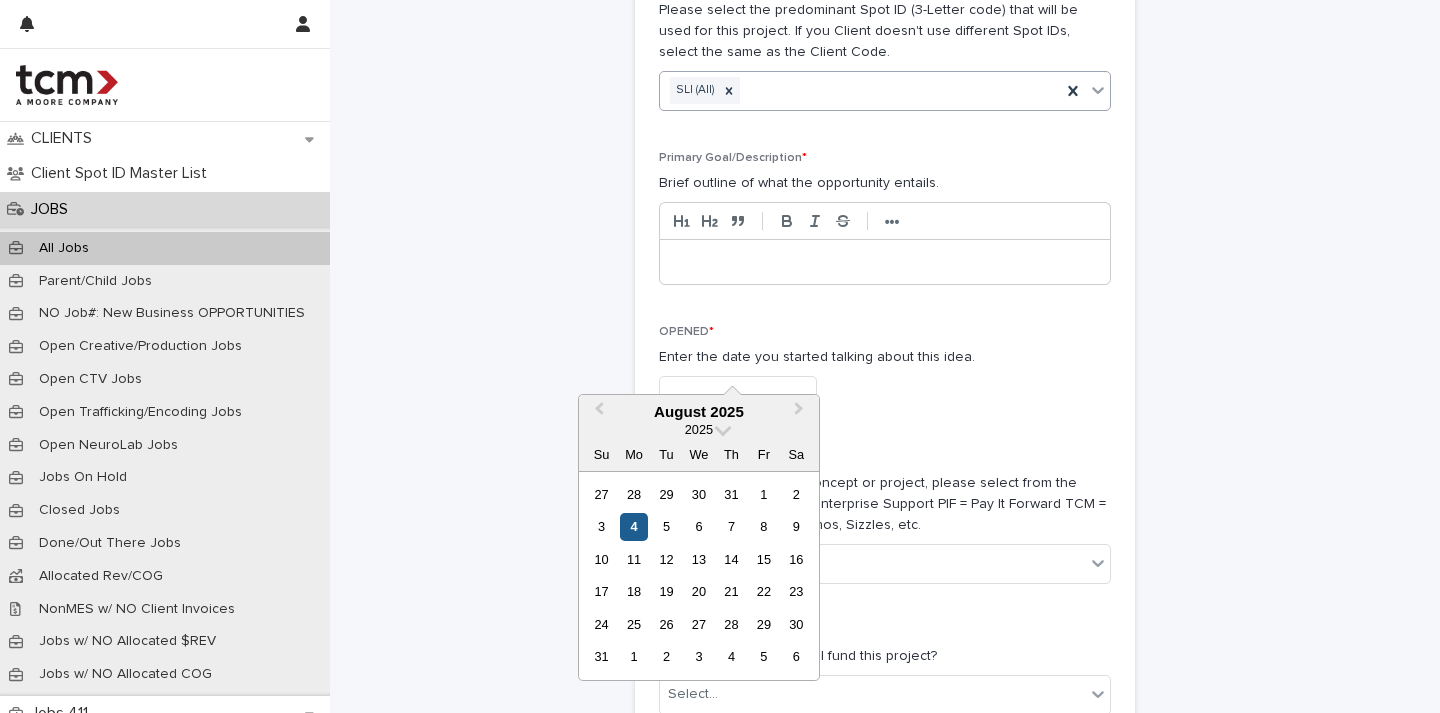 click on "4" at bounding box center (633, 526) 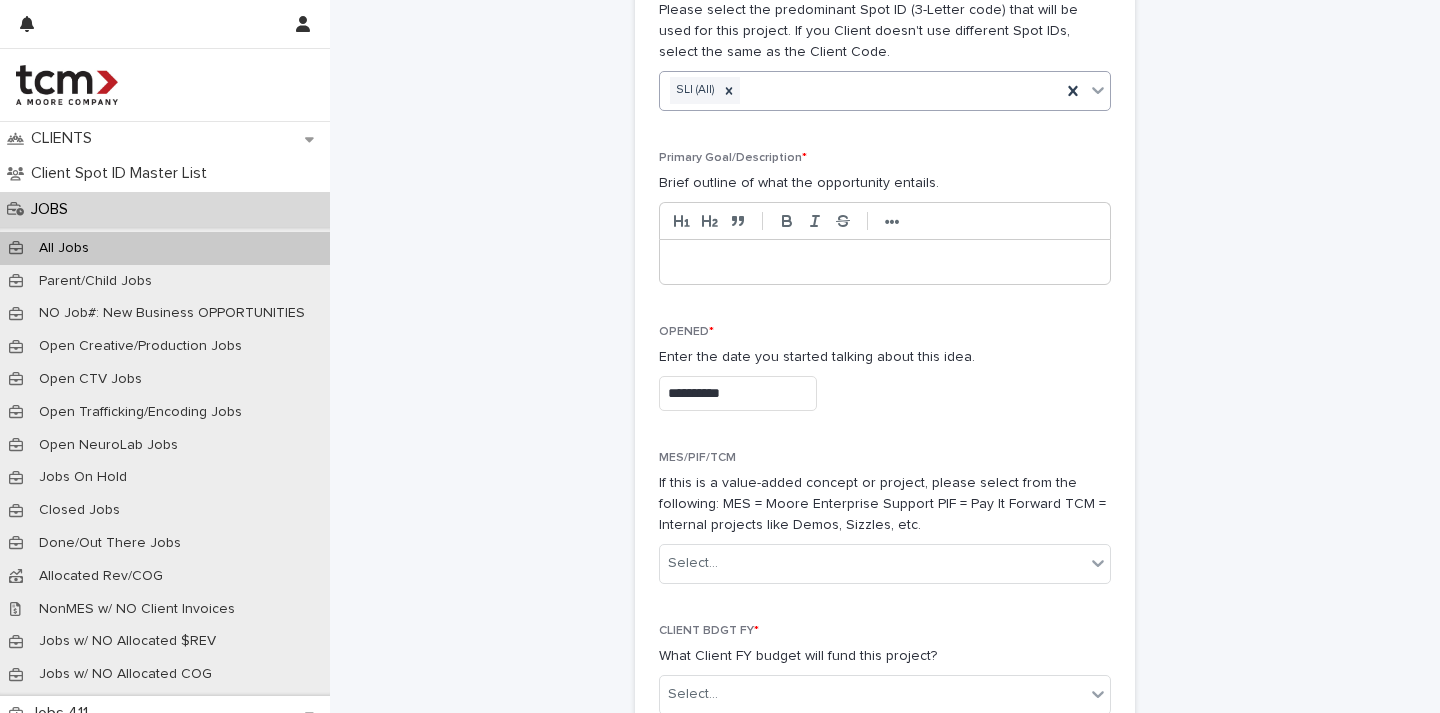 click on "**********" at bounding box center (885, 376) 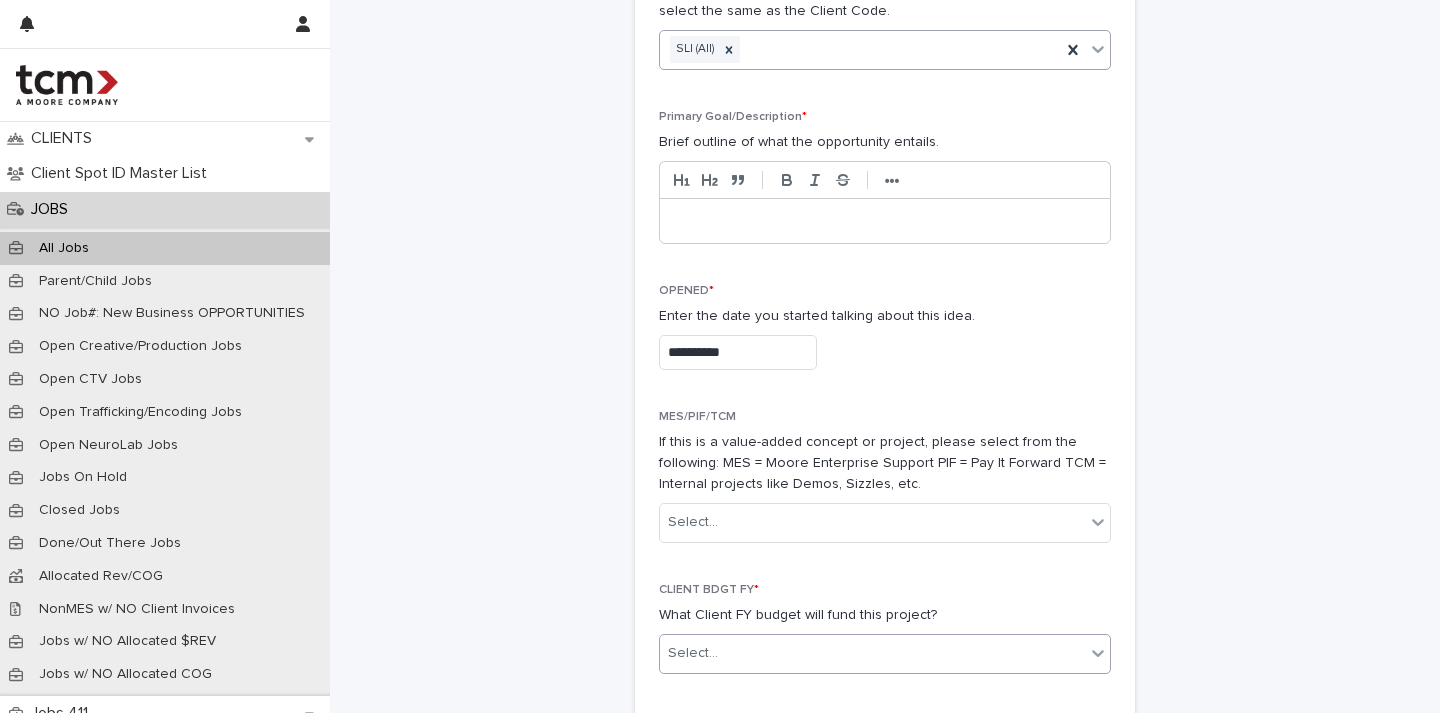 click on "Select..." at bounding box center (872, 653) 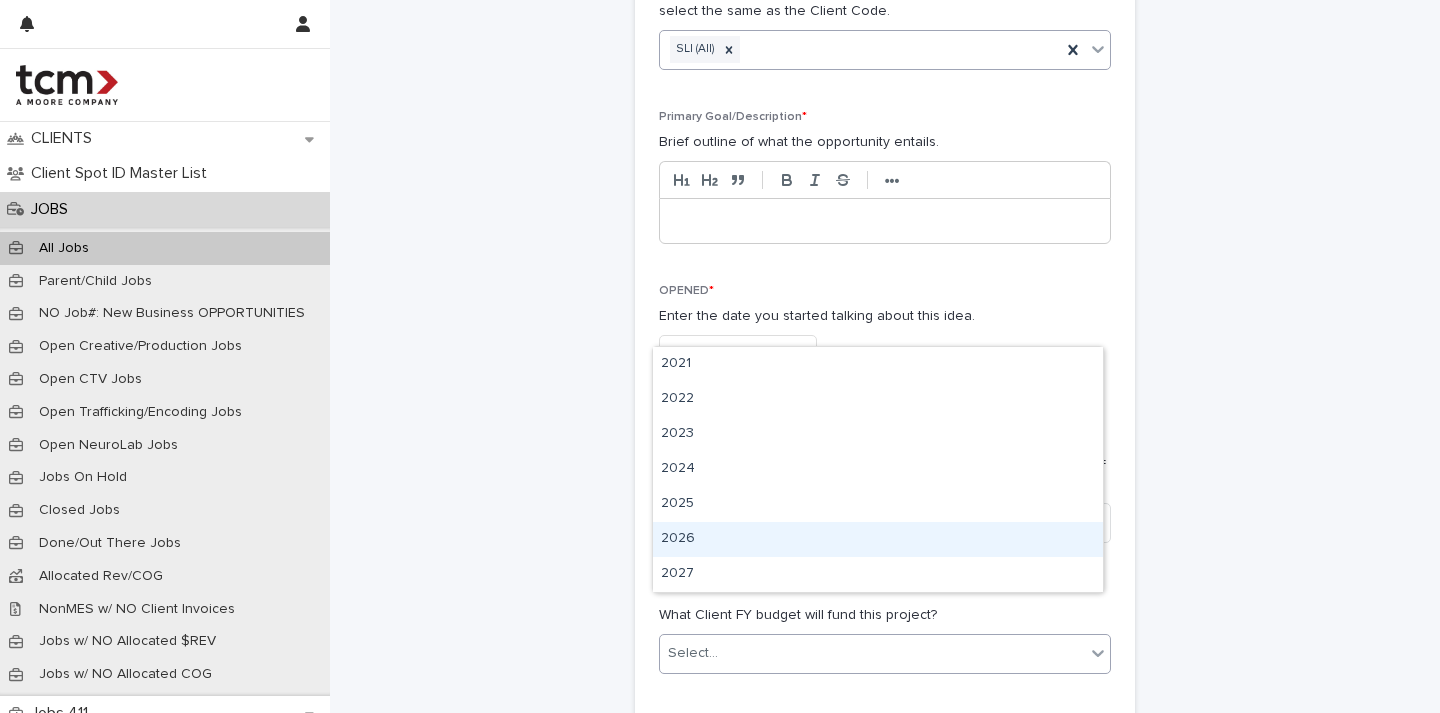click on "2026" at bounding box center [878, 539] 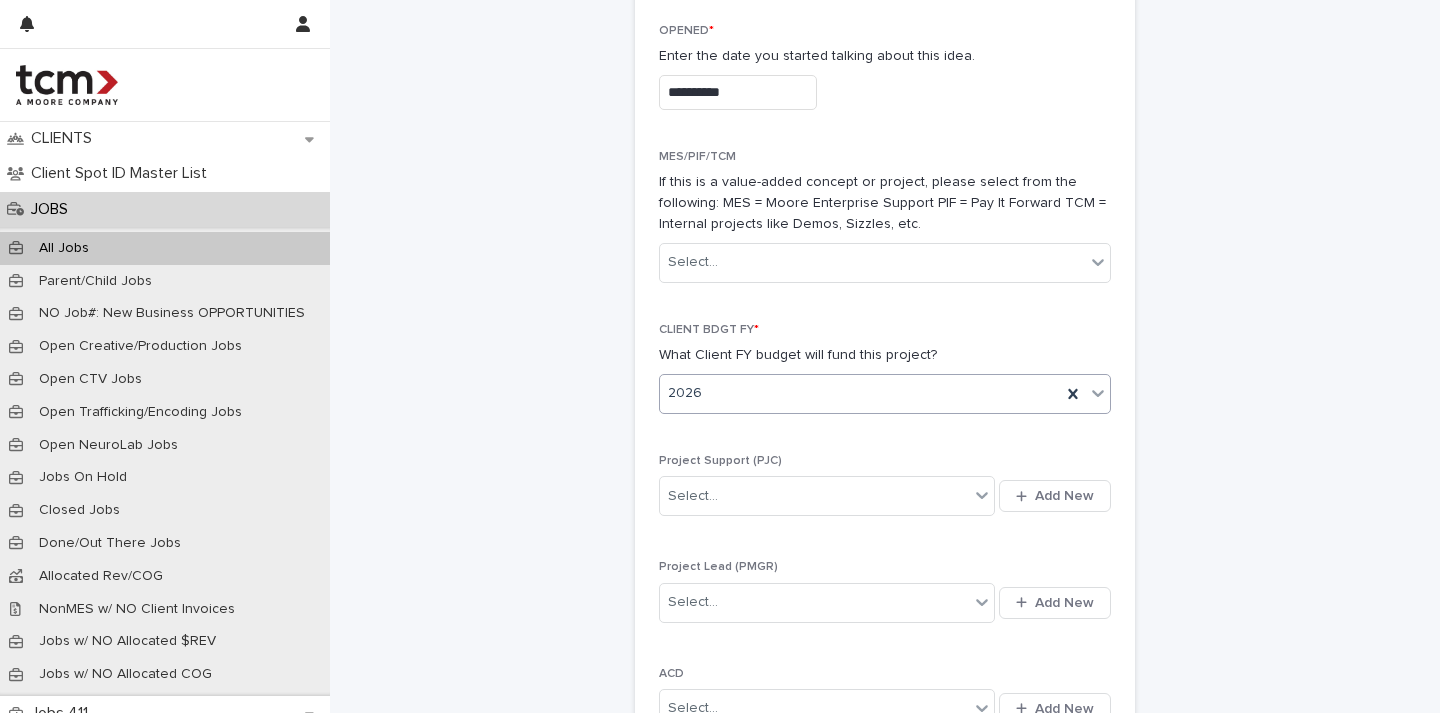 scroll, scrollTop: 1168, scrollLeft: 0, axis: vertical 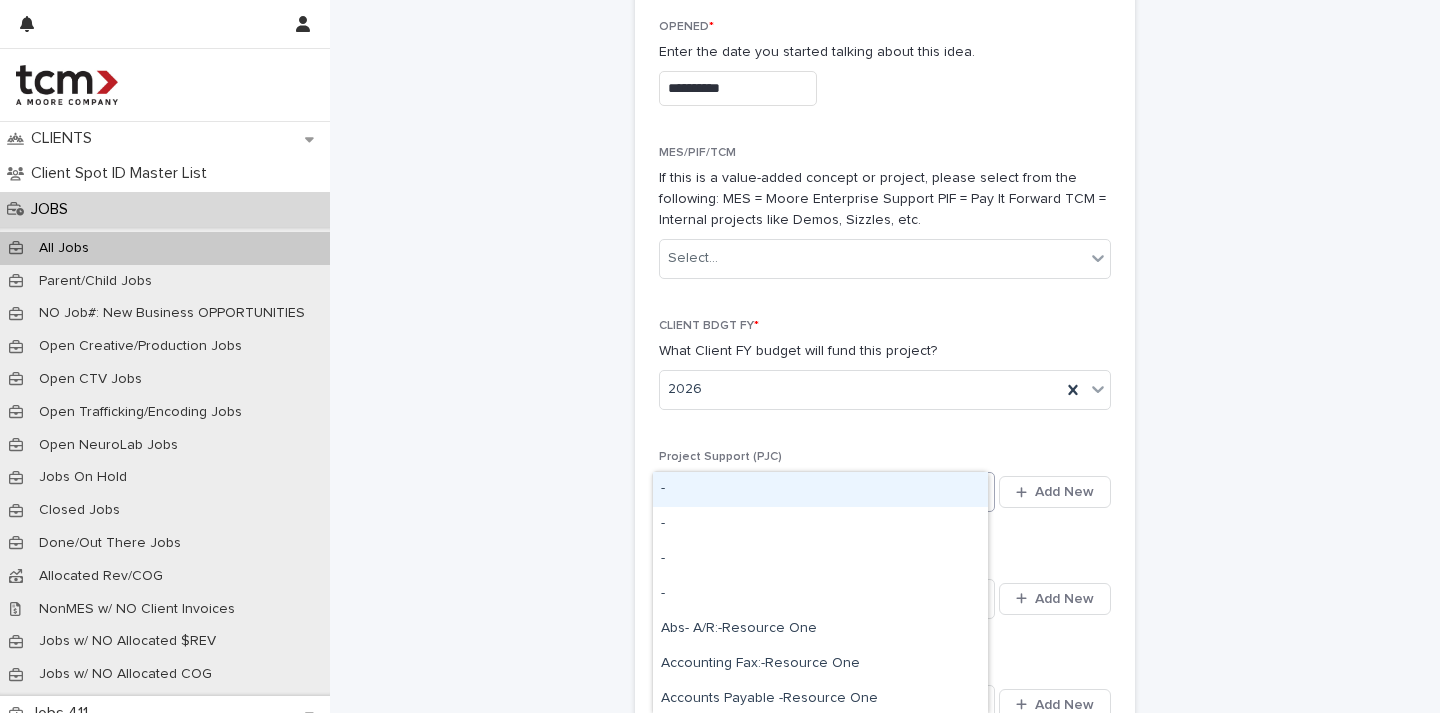 click on "Select..." at bounding box center [814, 492] 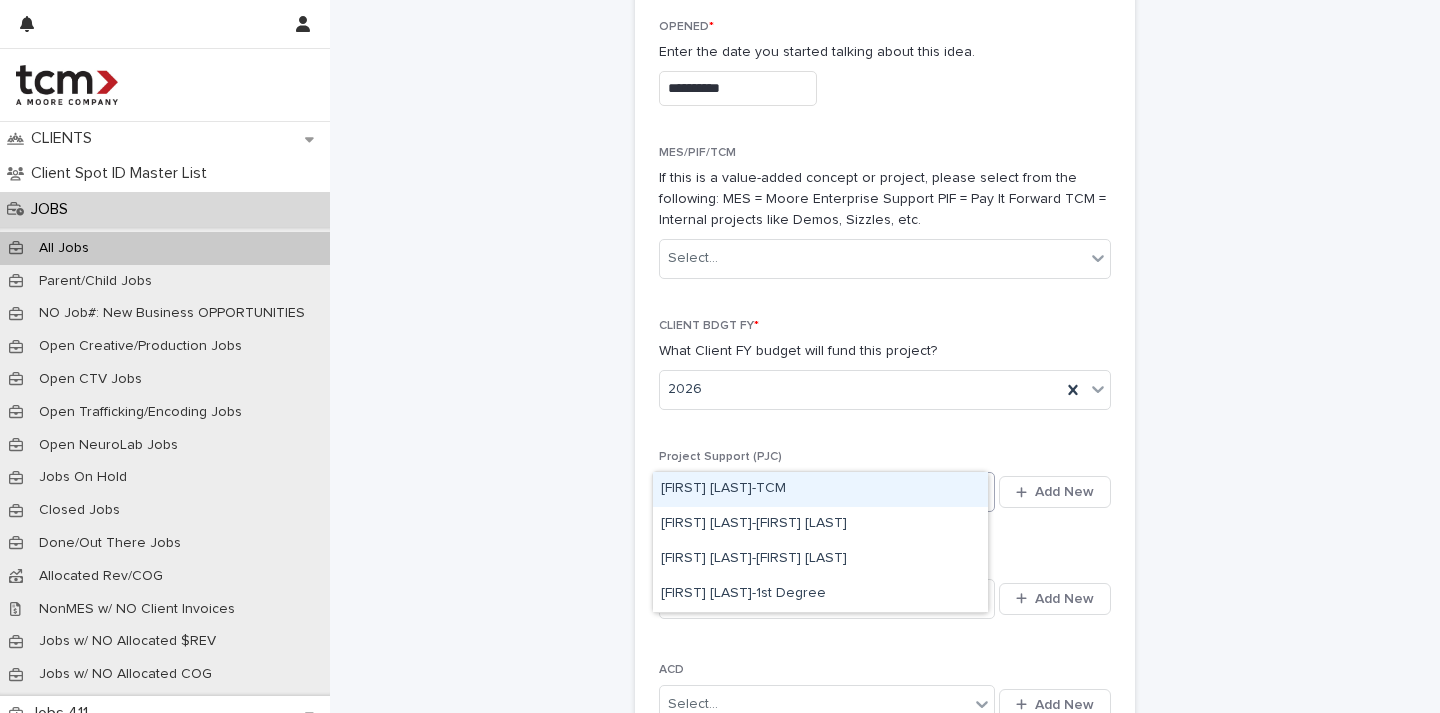type on "*****" 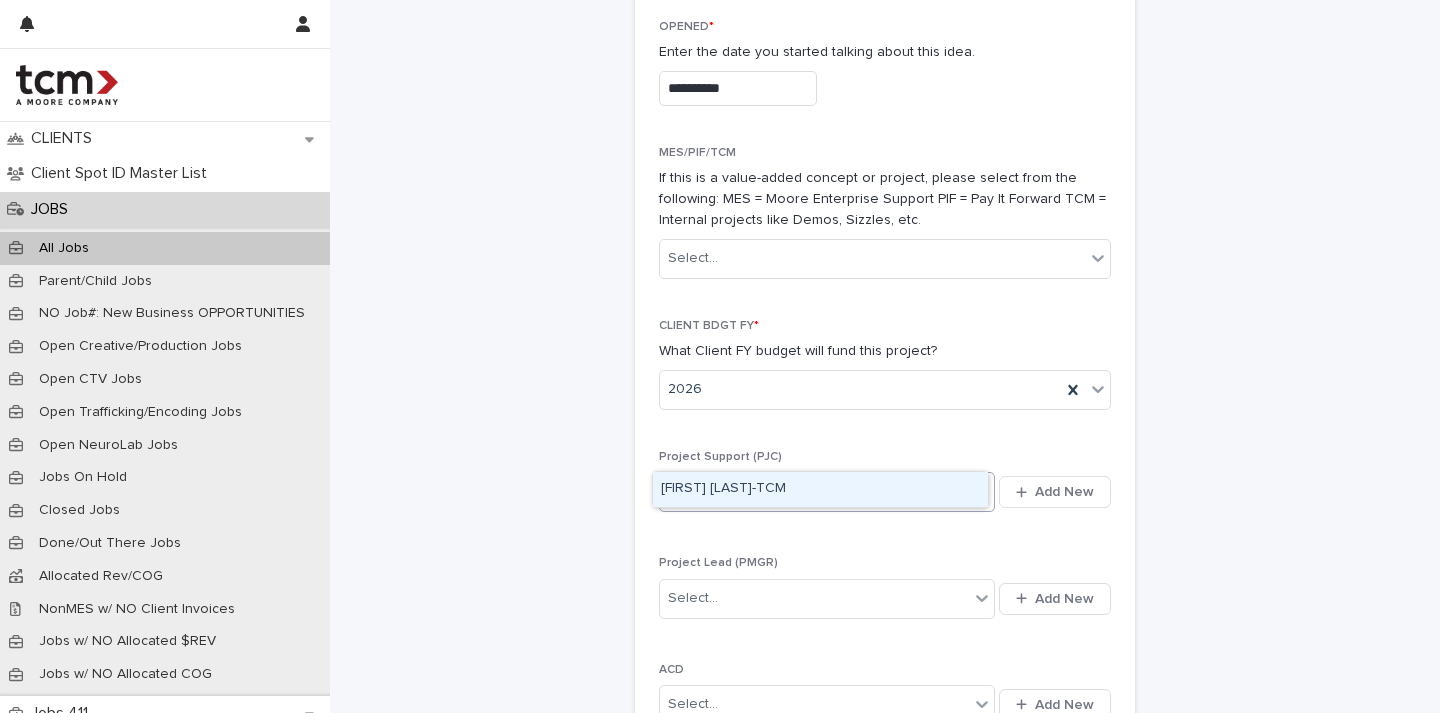 type 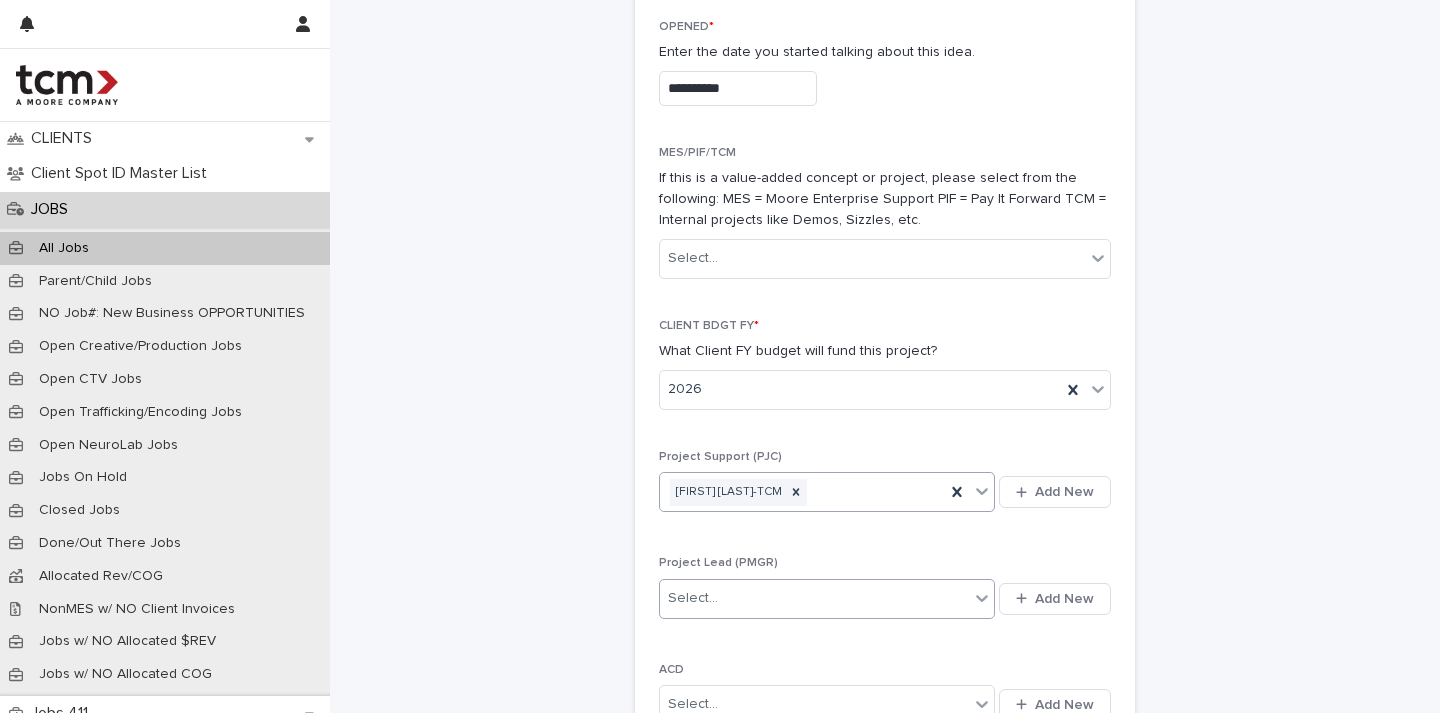 click on "Select..." at bounding box center (814, 598) 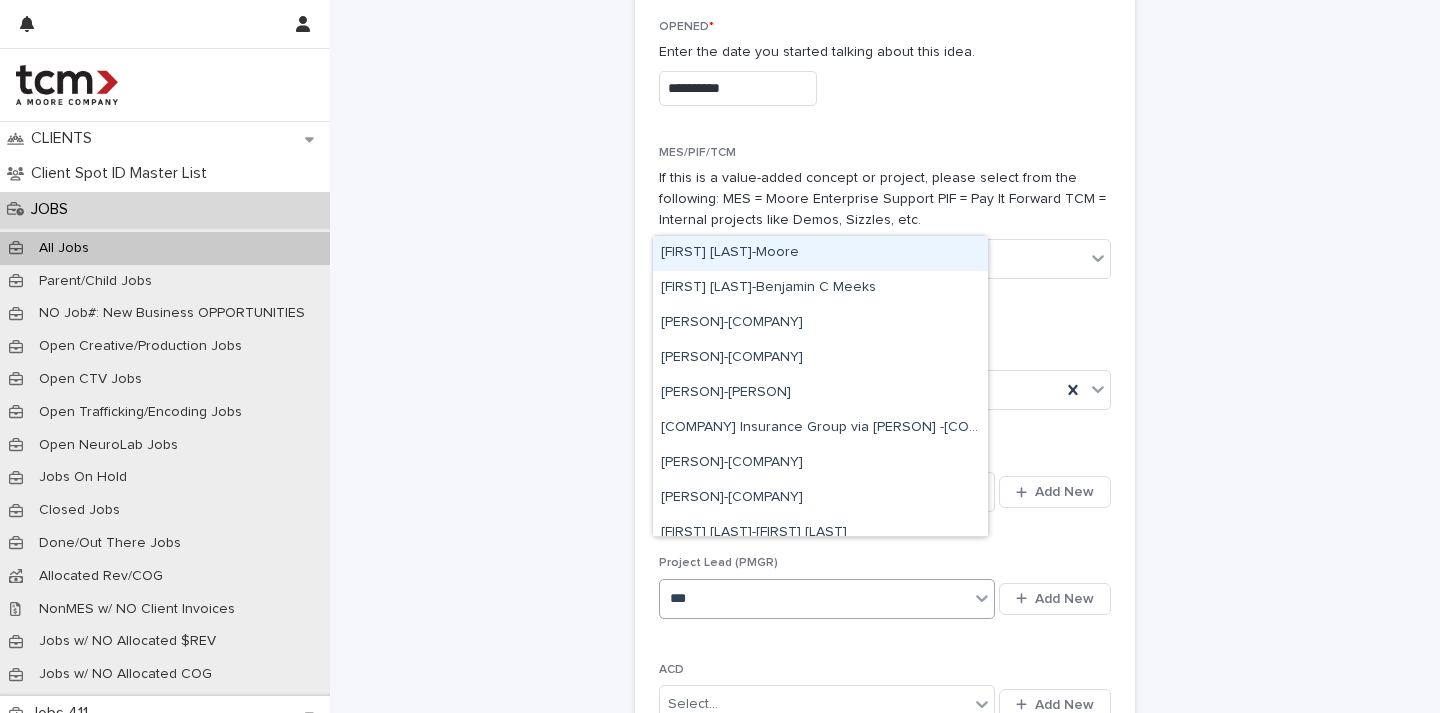 type on "****" 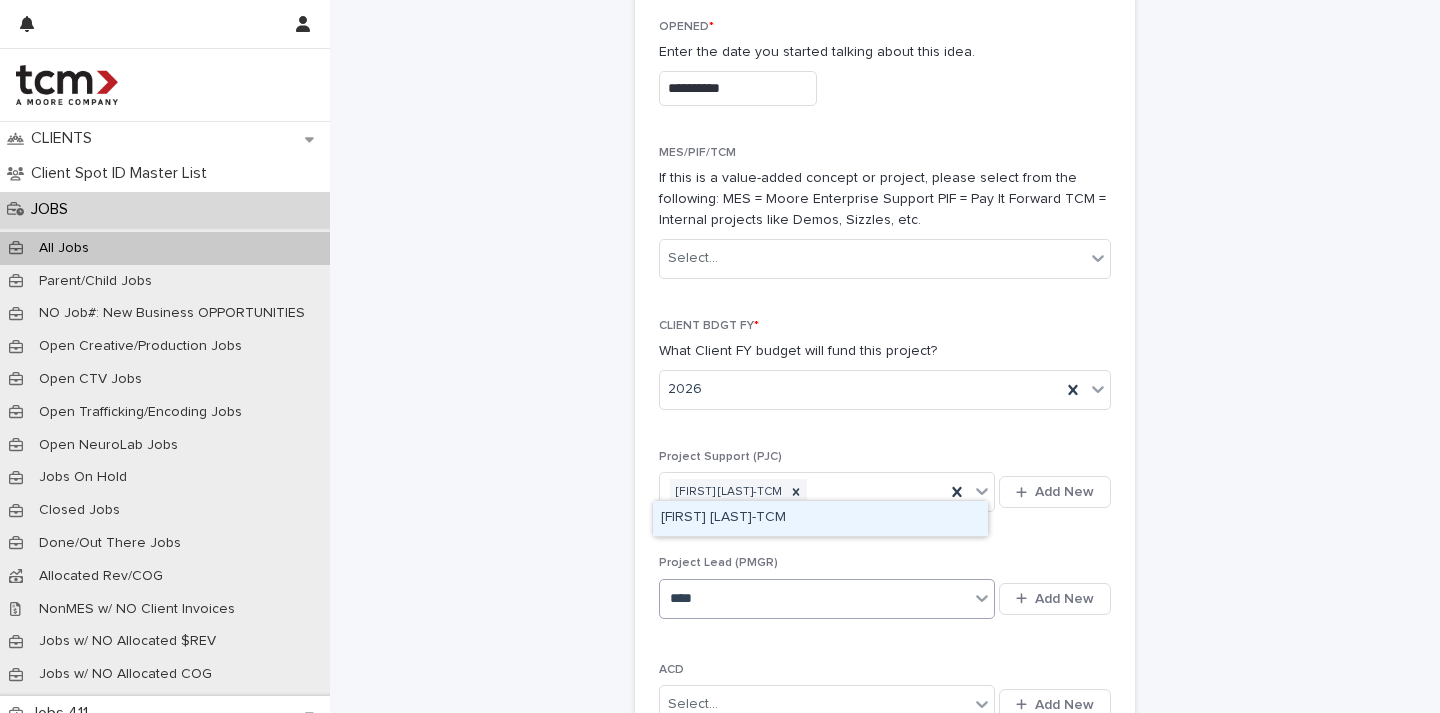 click on "[FIRST] [LAST]-TCM" at bounding box center [820, 518] 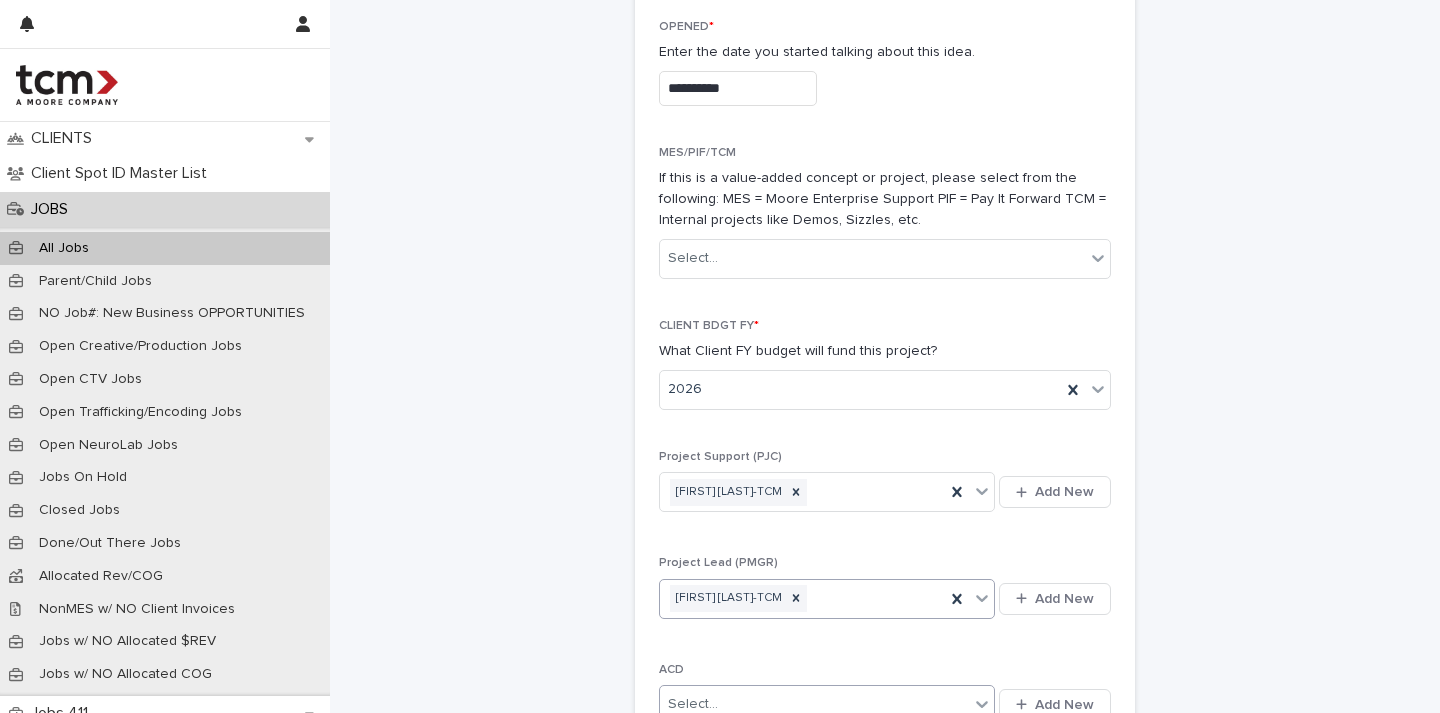 click on "Select..." at bounding box center (814, 704) 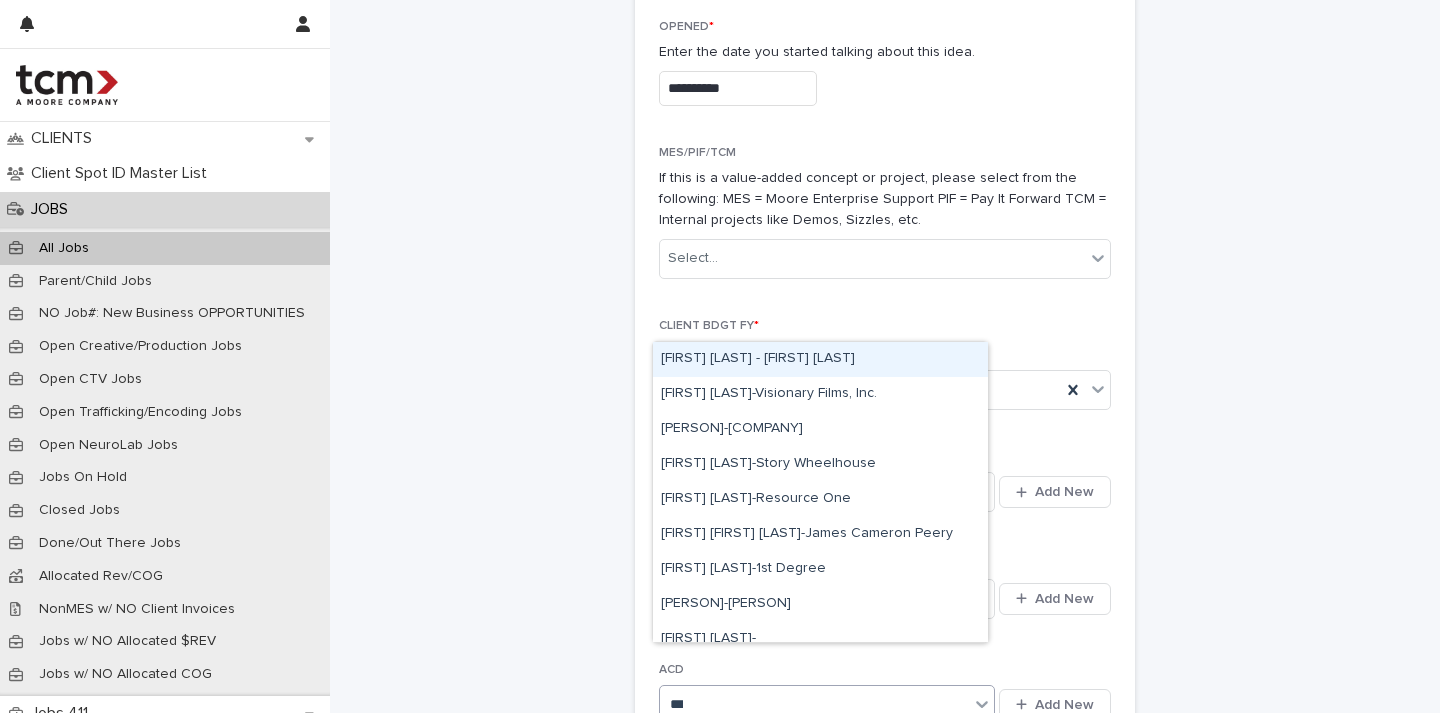 type on "****" 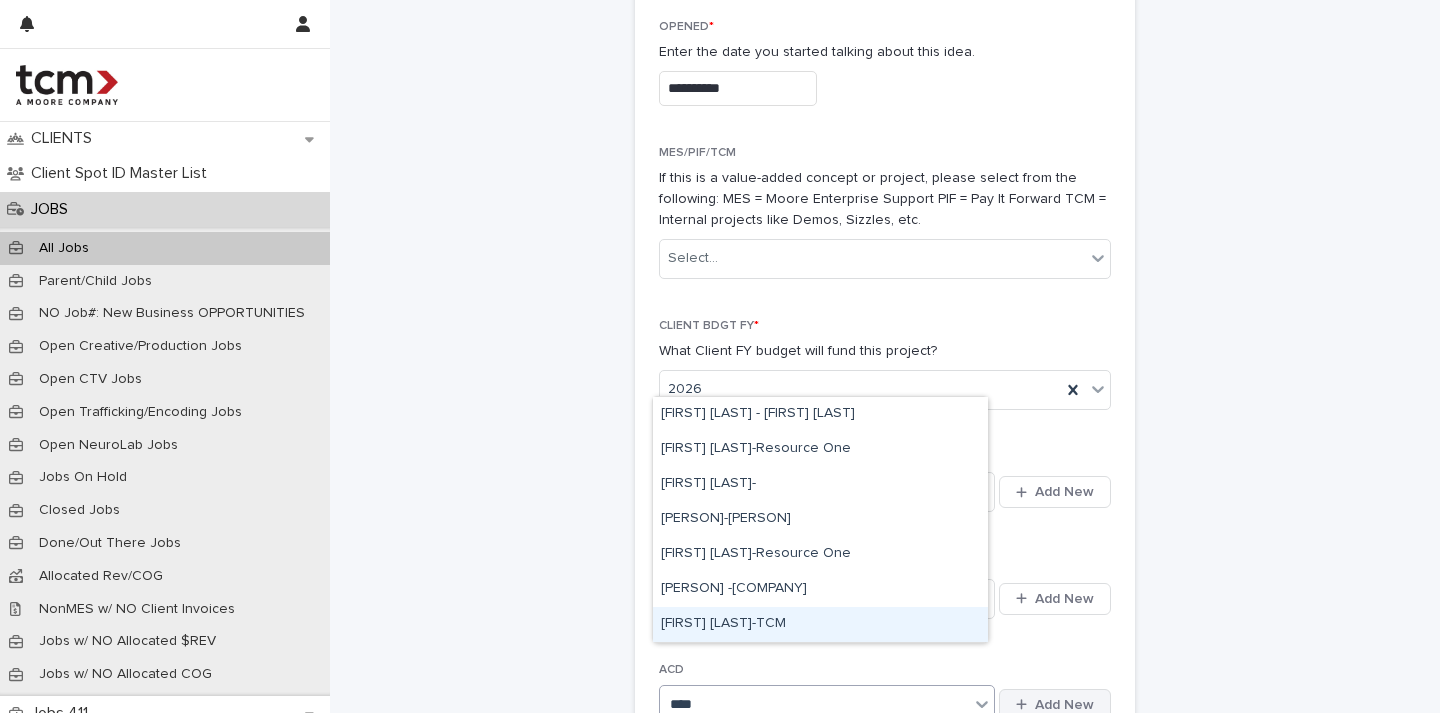click on "[FIRST] [LAST]-TCM" at bounding box center (820, 624) 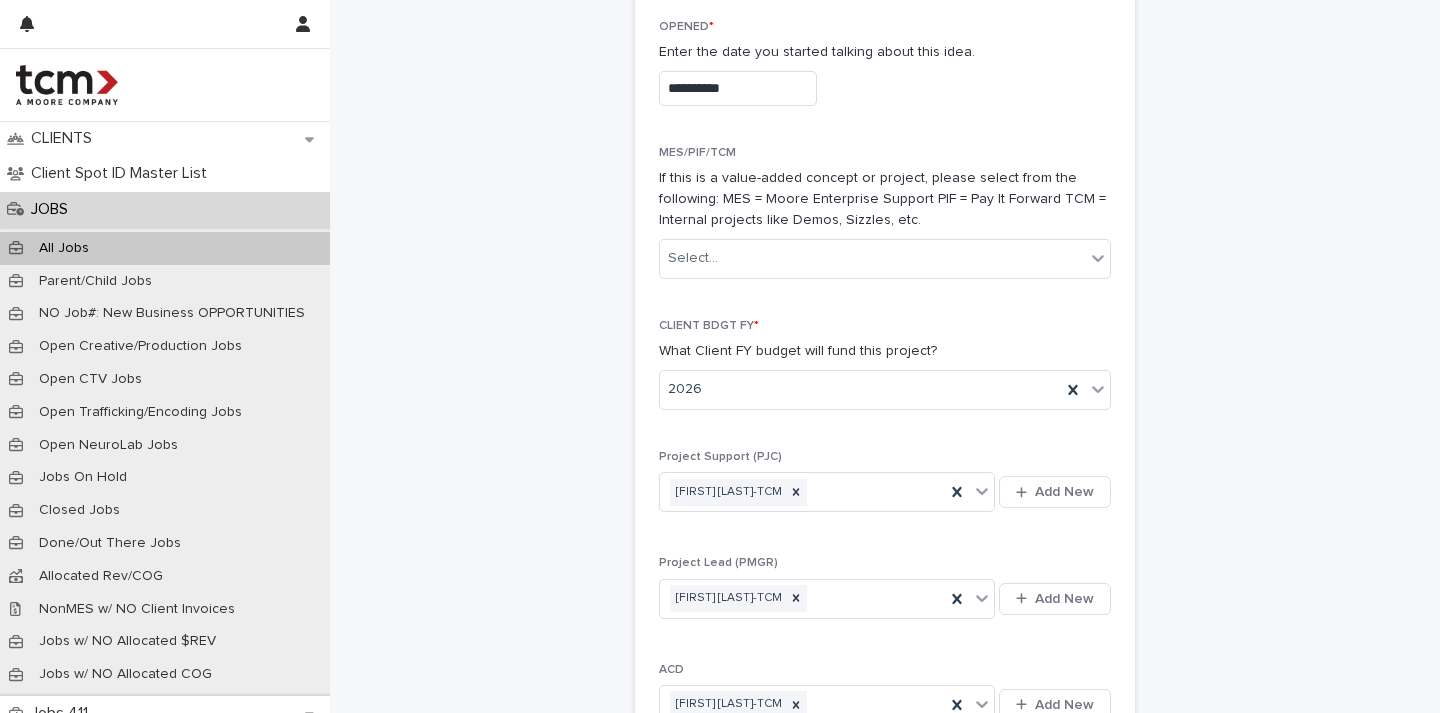 click on "**********" at bounding box center (885, -121) 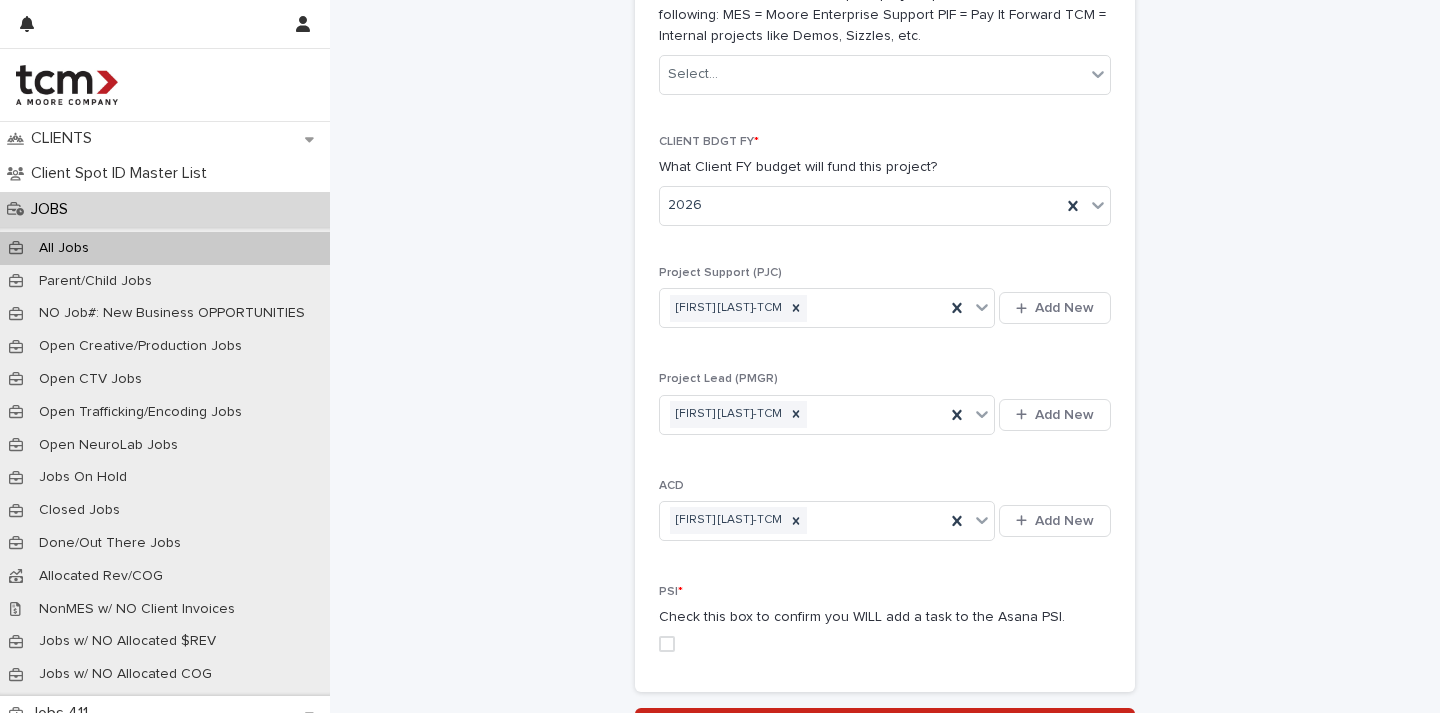 click at bounding box center [667, 644] 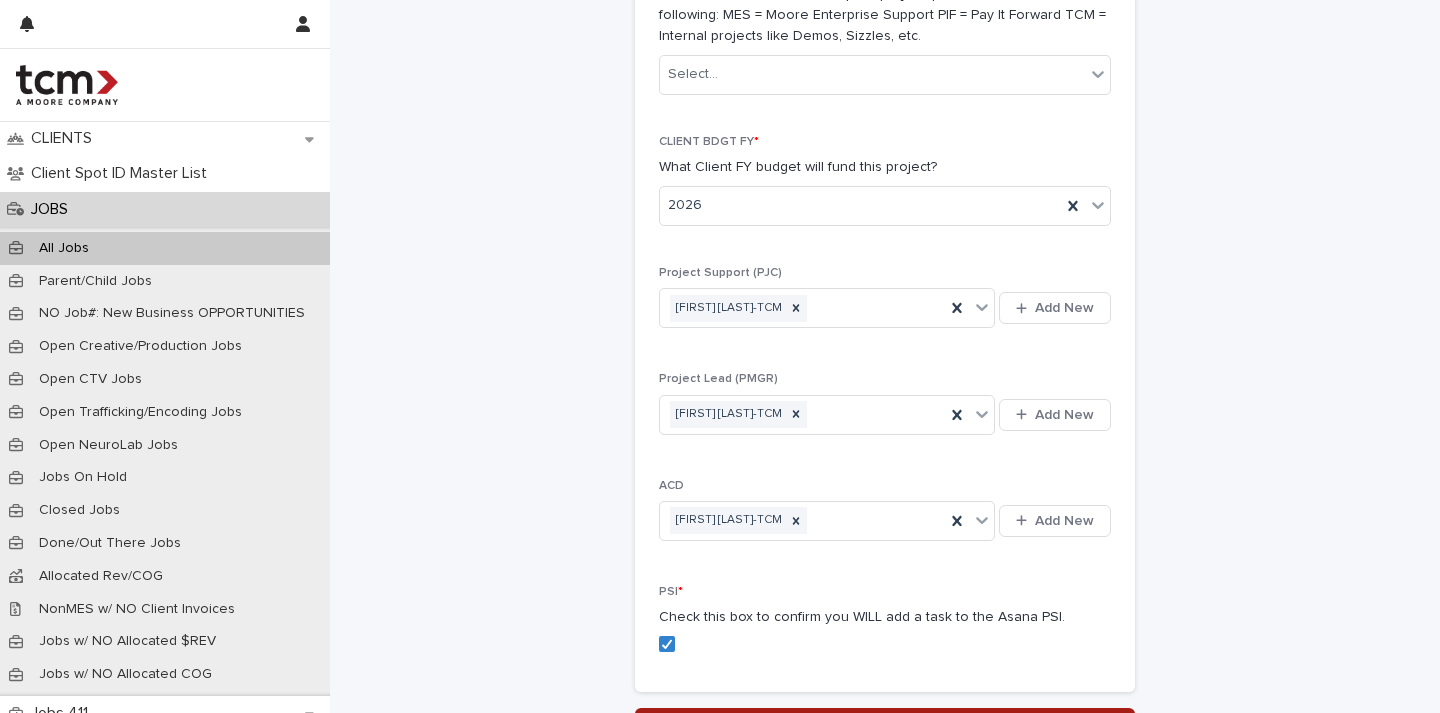 click on "Save" at bounding box center (885, 724) 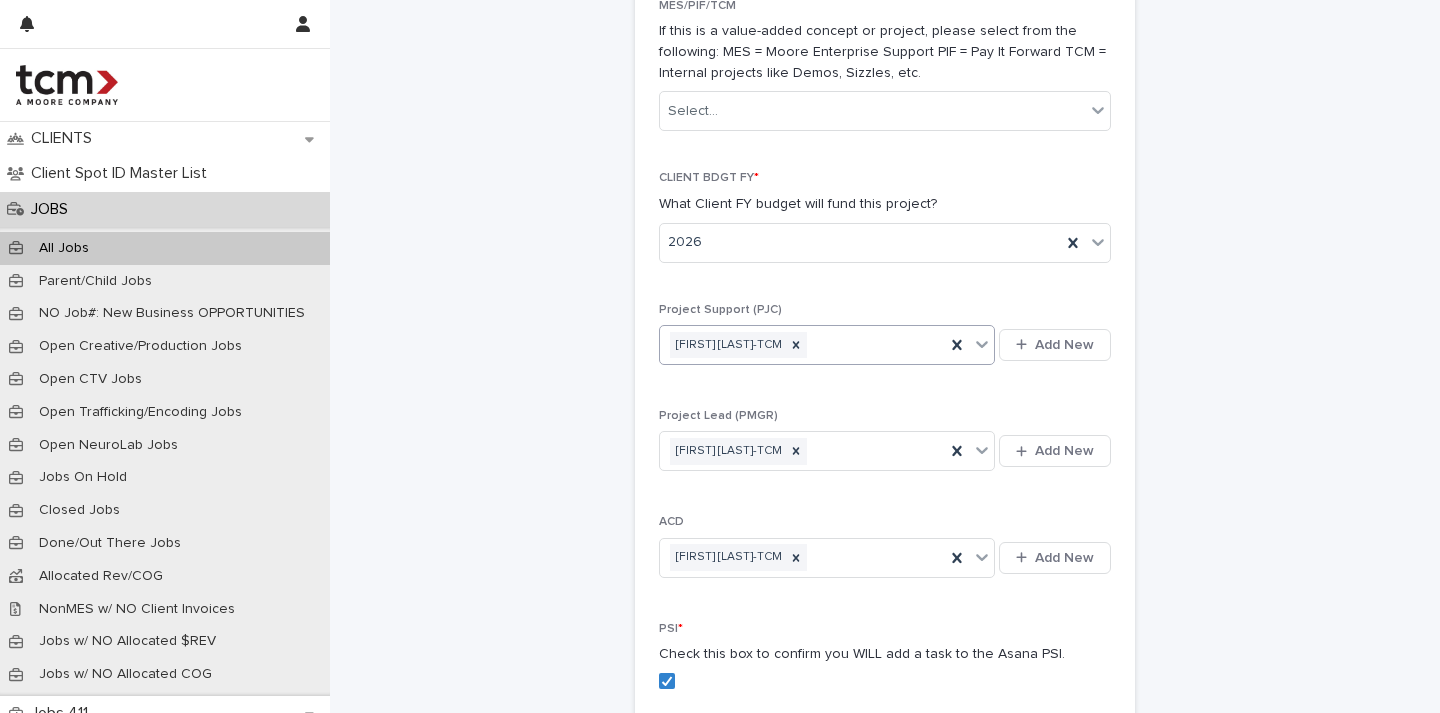 scroll, scrollTop: 981, scrollLeft: 0, axis: vertical 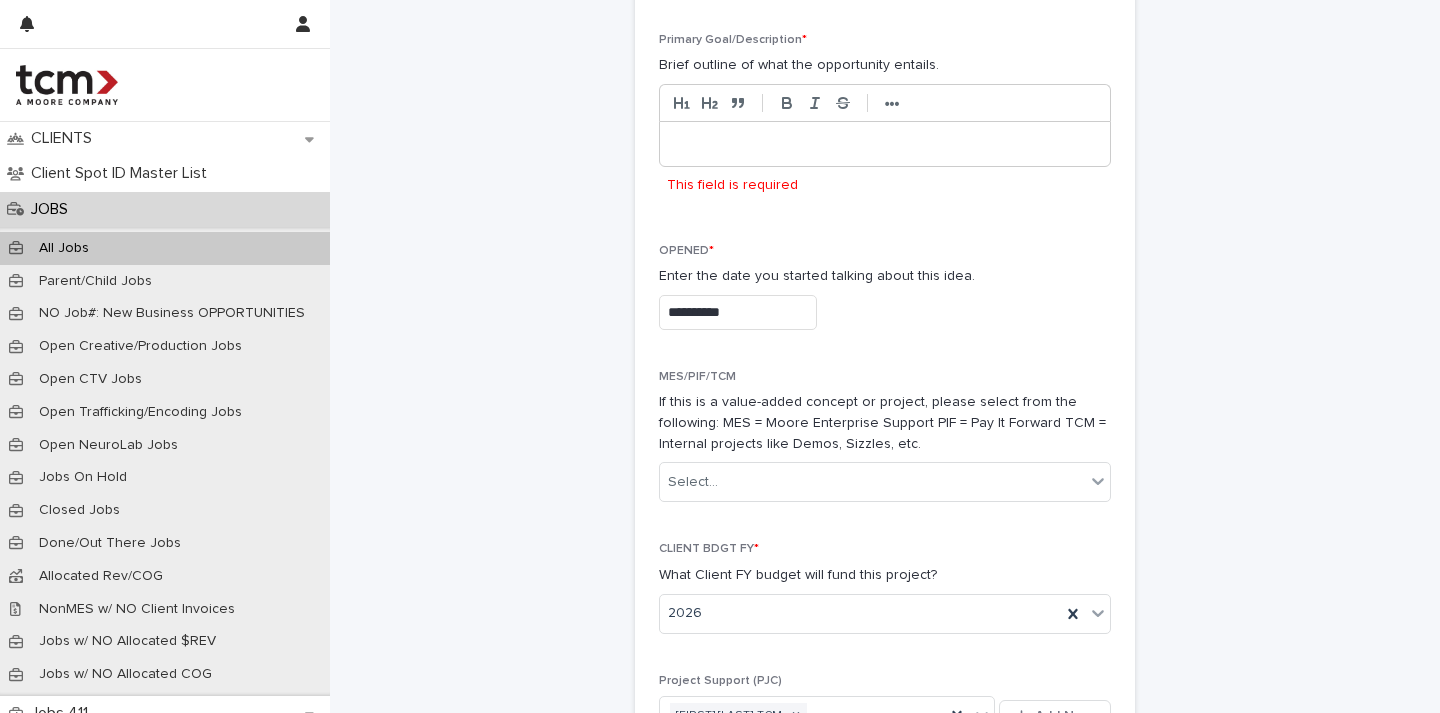 click at bounding box center (885, 144) 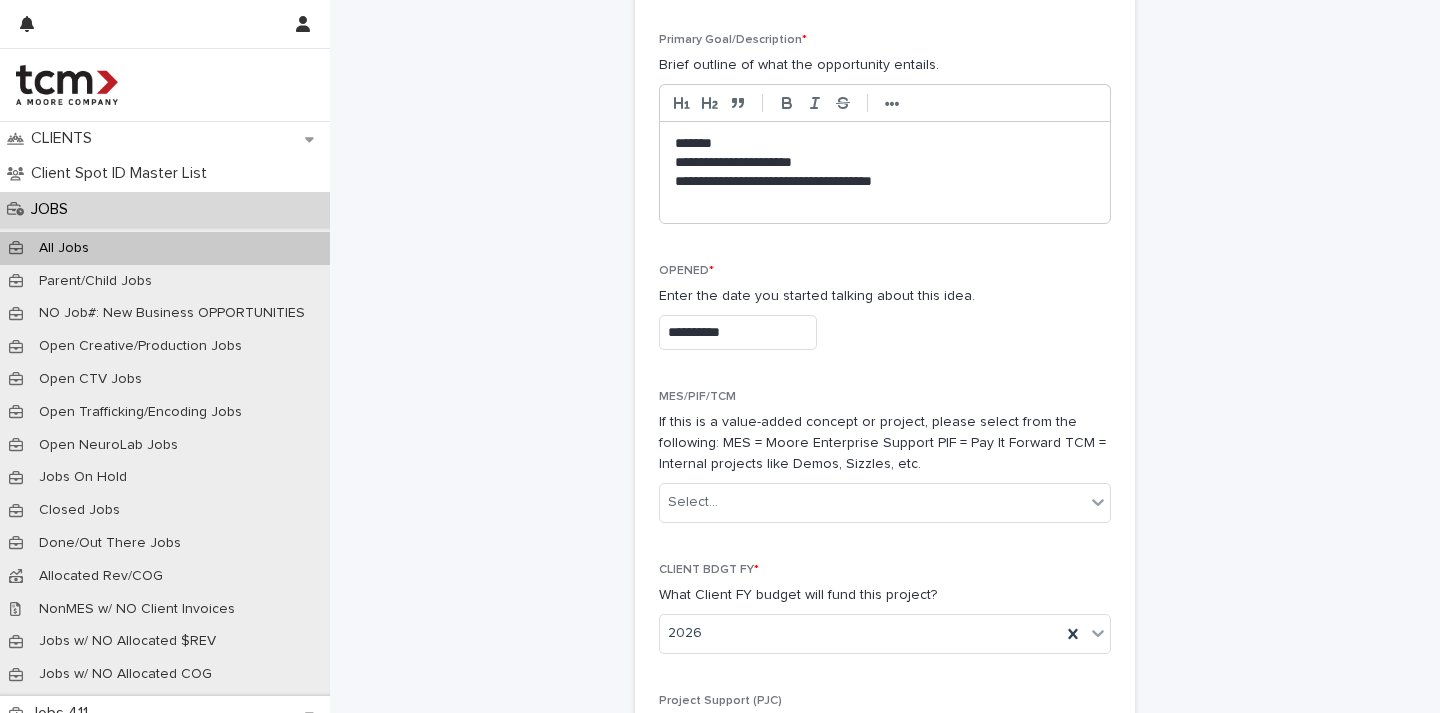 click on "*******" at bounding box center (885, 143) 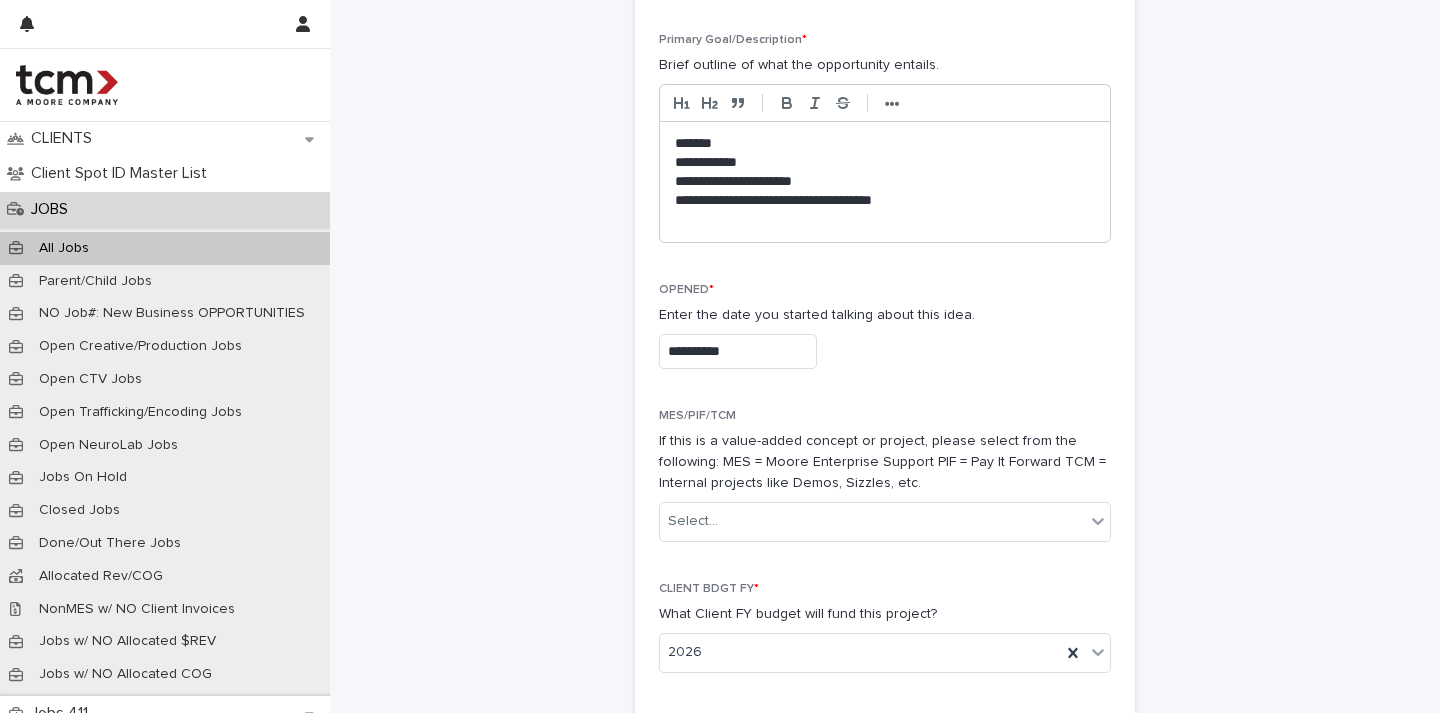 click on "*******" at bounding box center (885, 143) 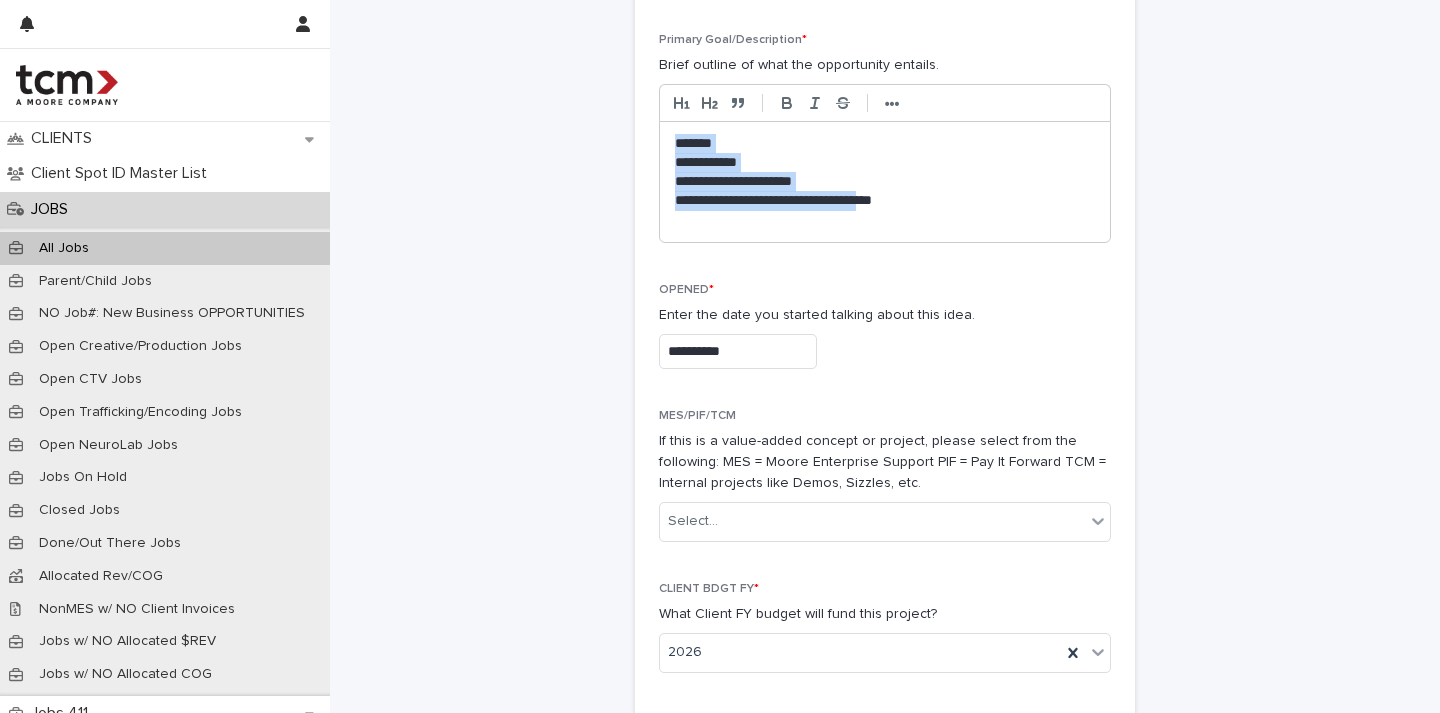 drag, startPoint x: 665, startPoint y: 110, endPoint x: 894, endPoint y: 168, distance: 236.23082 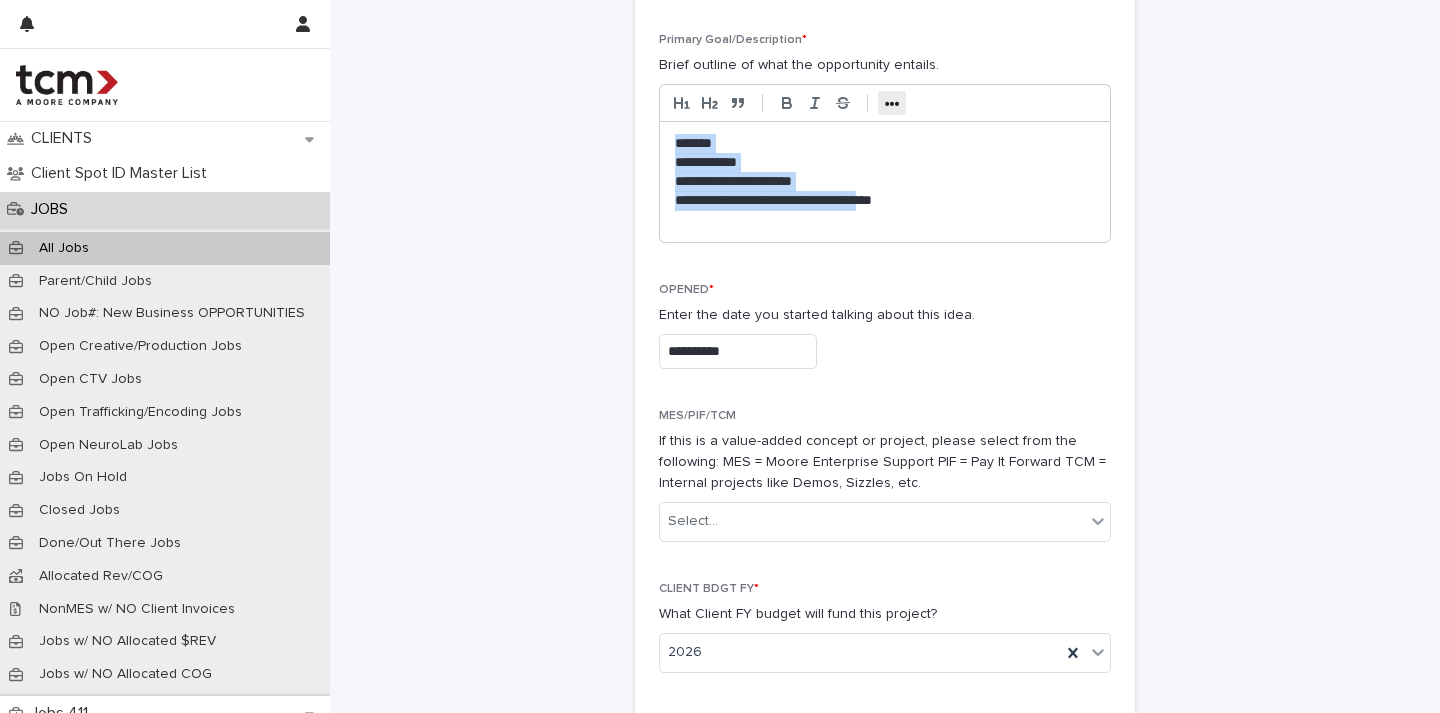 click on "•••" at bounding box center [892, 104] 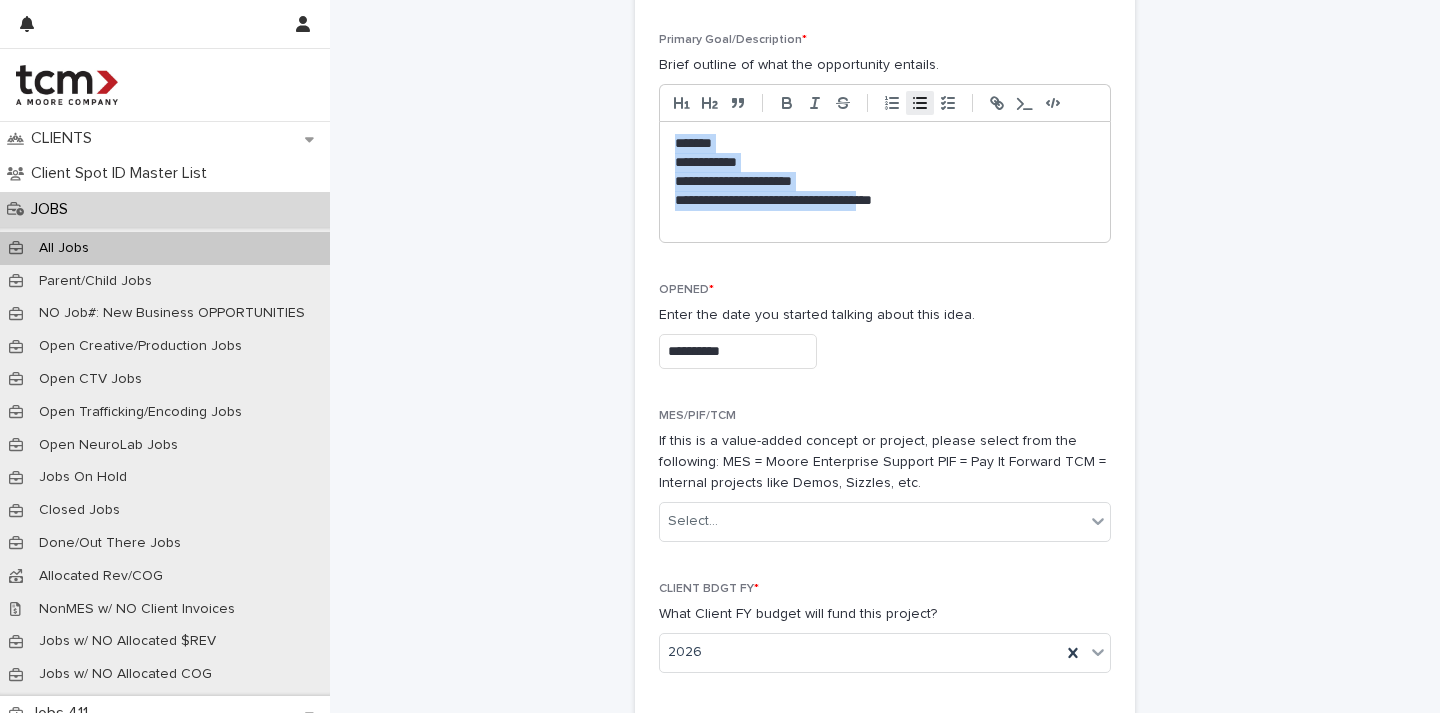 click 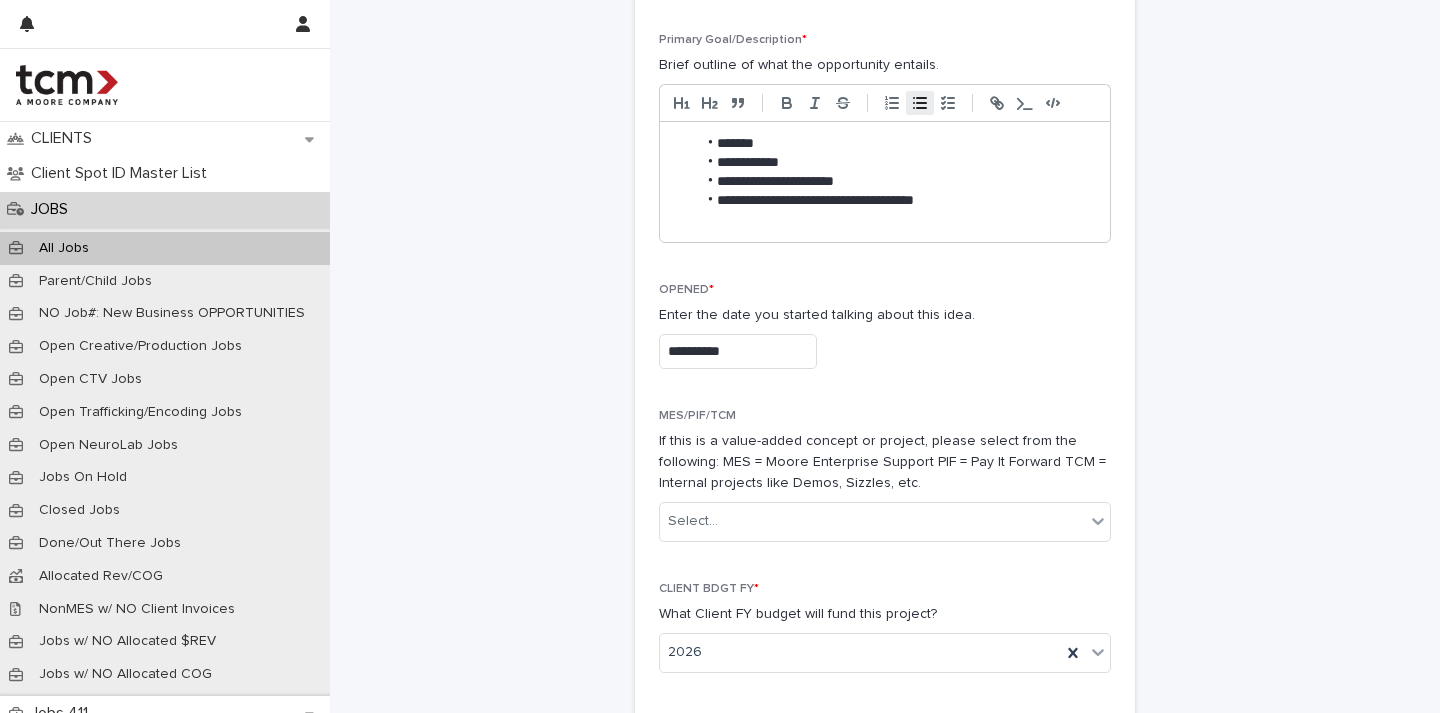 click on "**********" at bounding box center [895, 200] 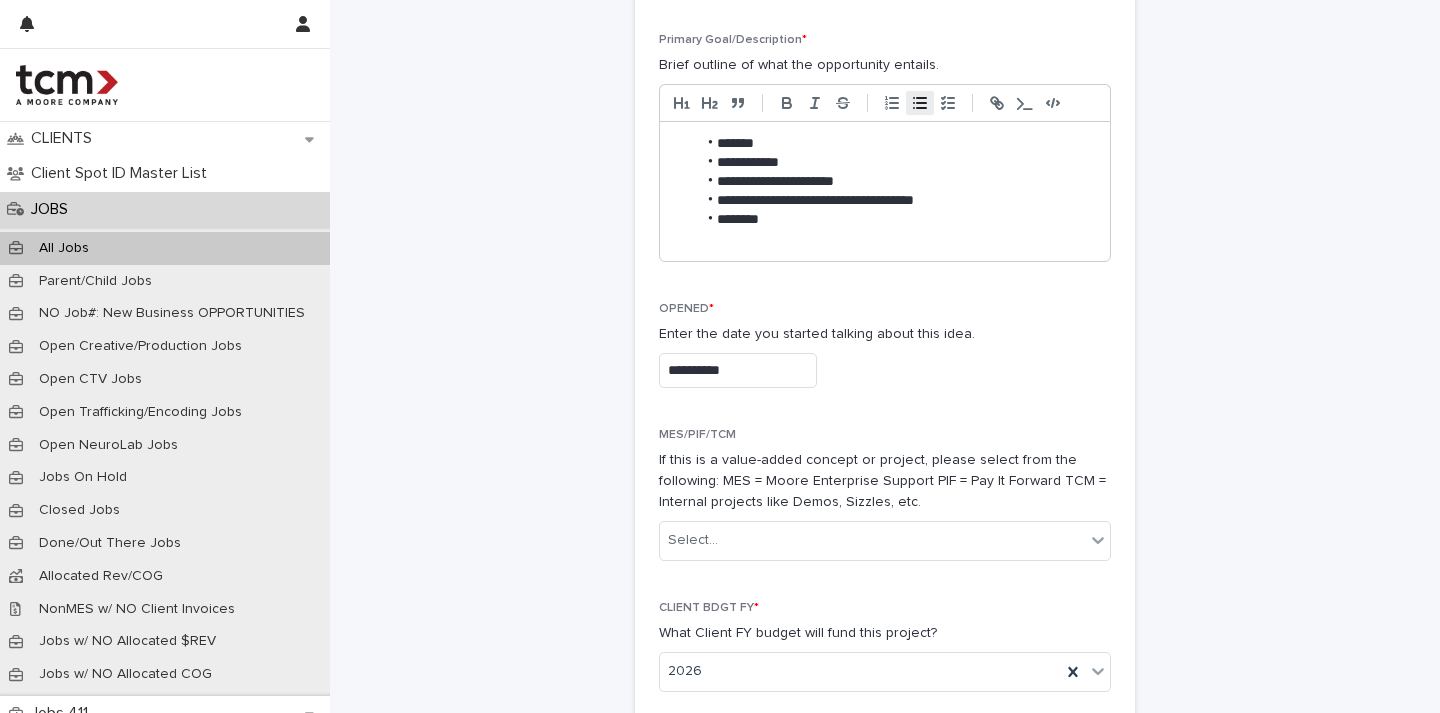click on "********" at bounding box center [895, 219] 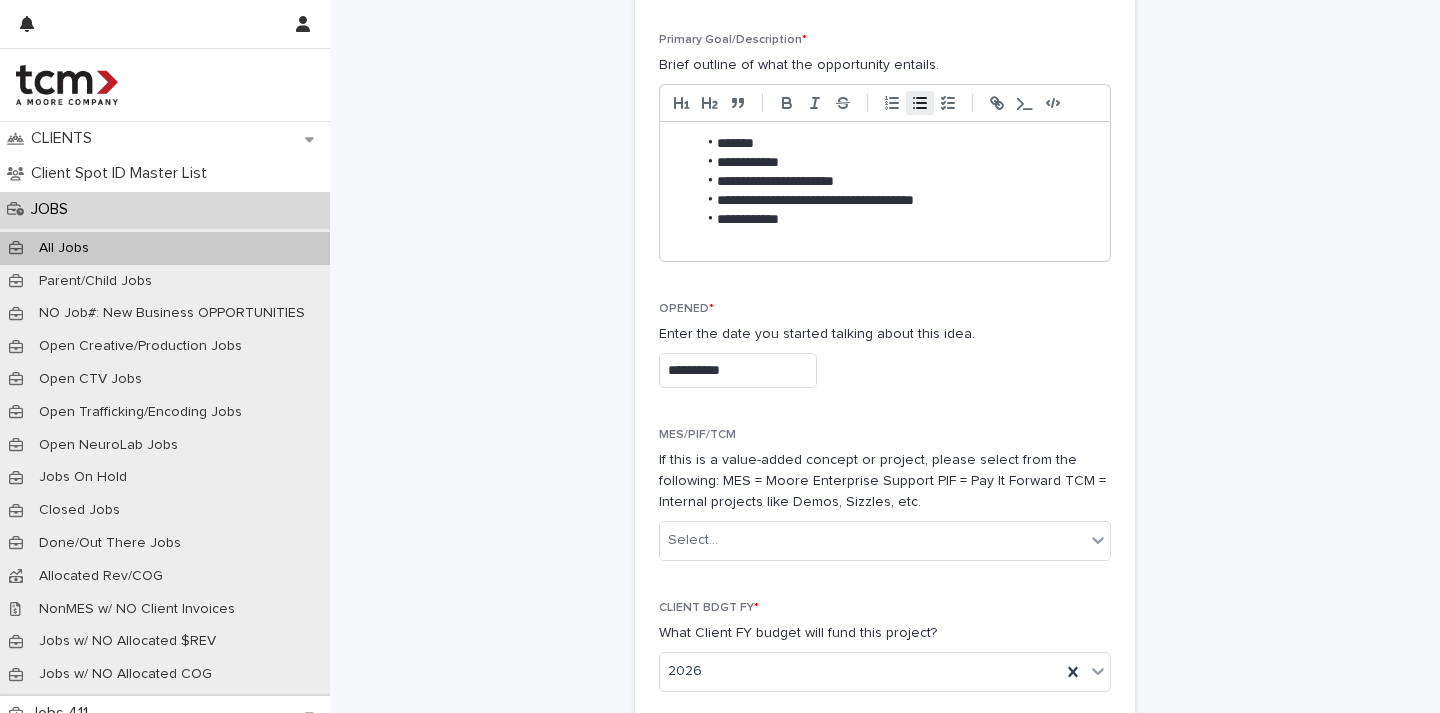 click on "**********" at bounding box center [895, 200] 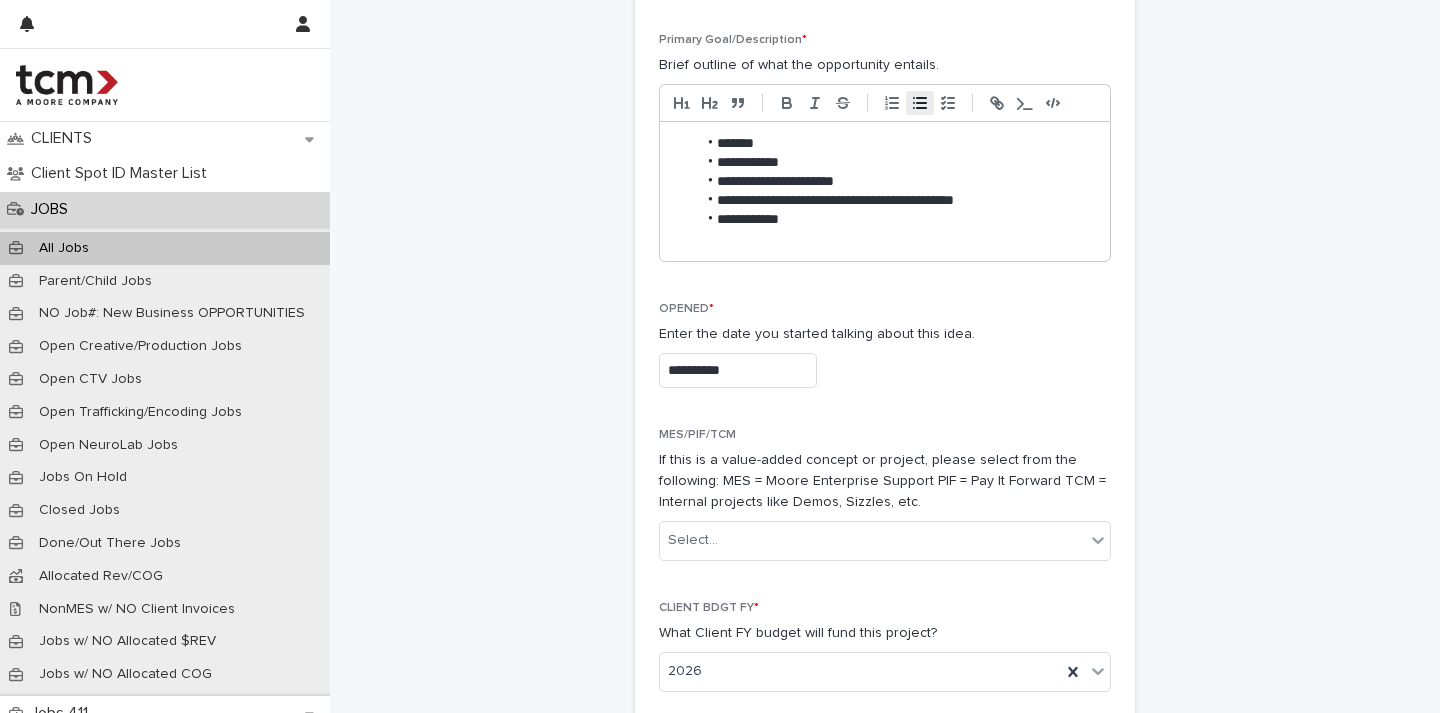 click on "**********" at bounding box center [895, 181] 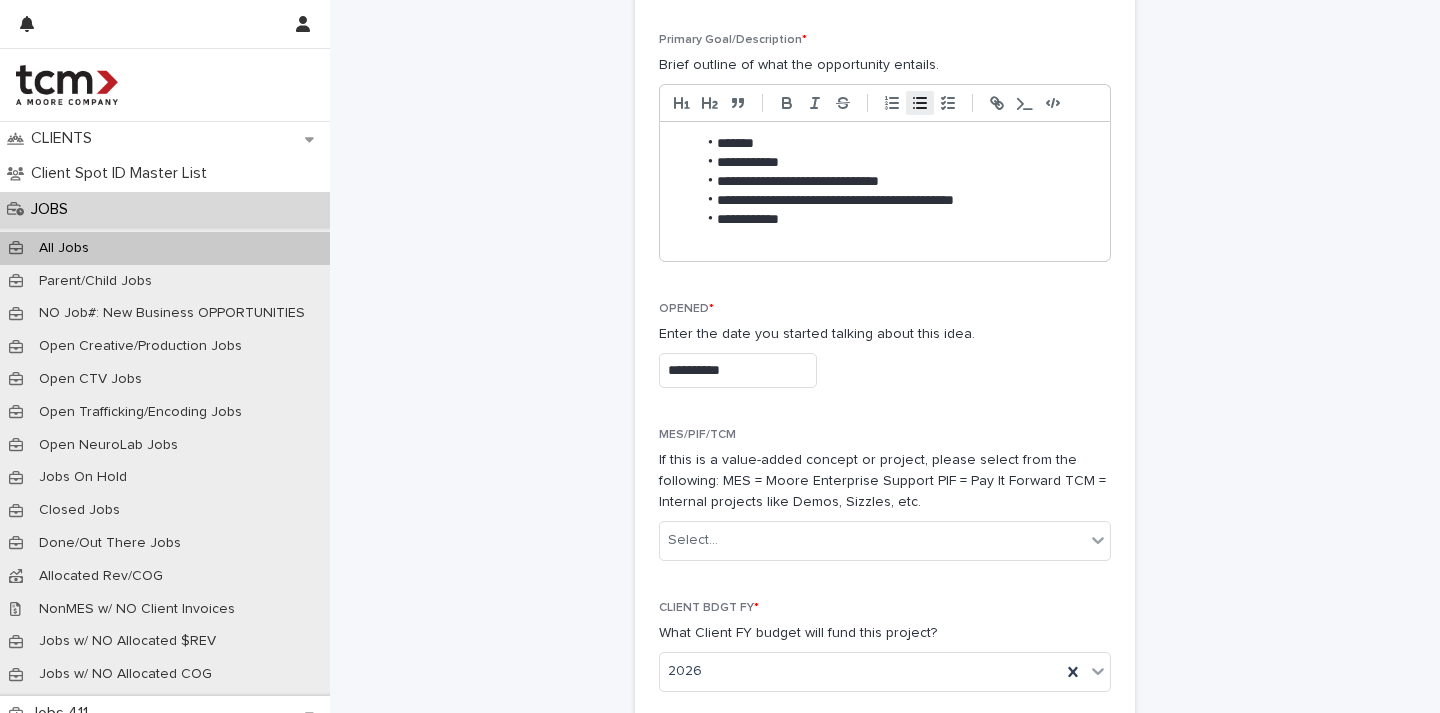 click on "**********" at bounding box center (895, 162) 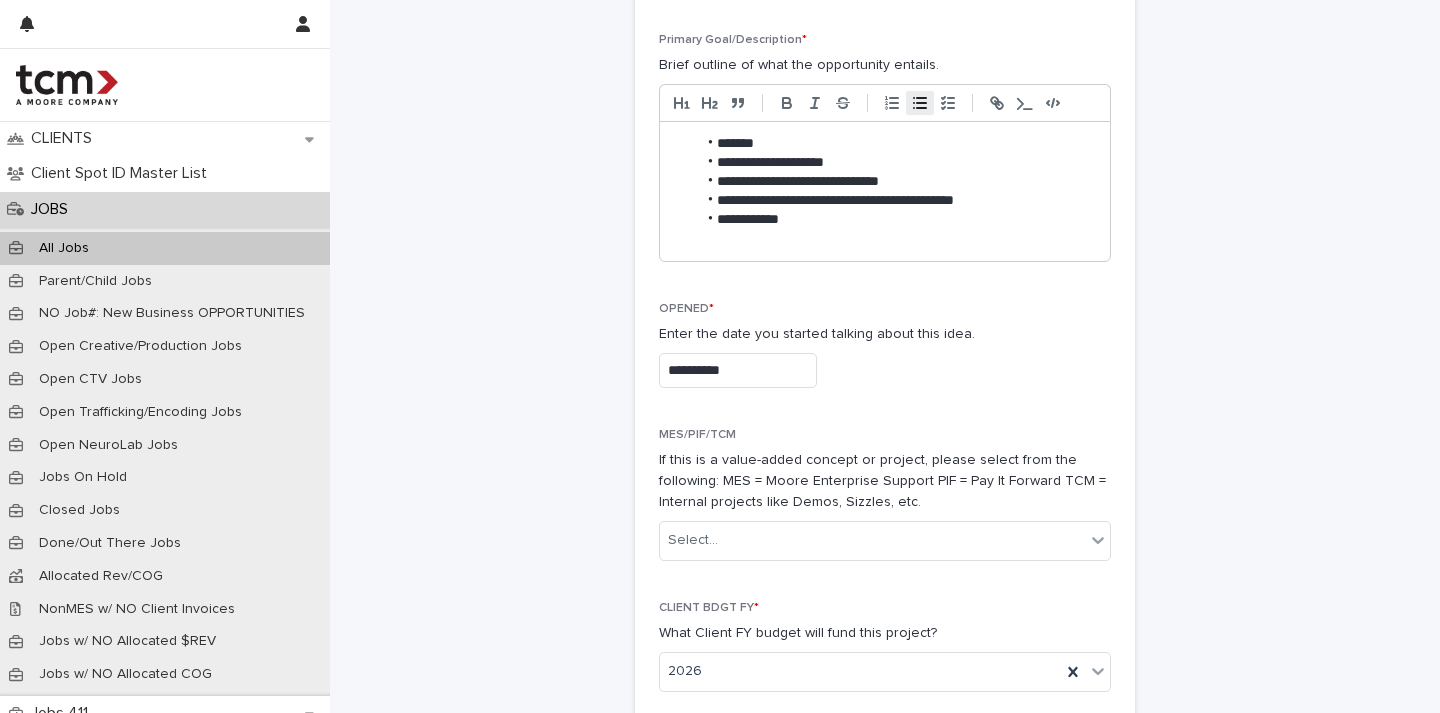 click at bounding box center [885, 239] 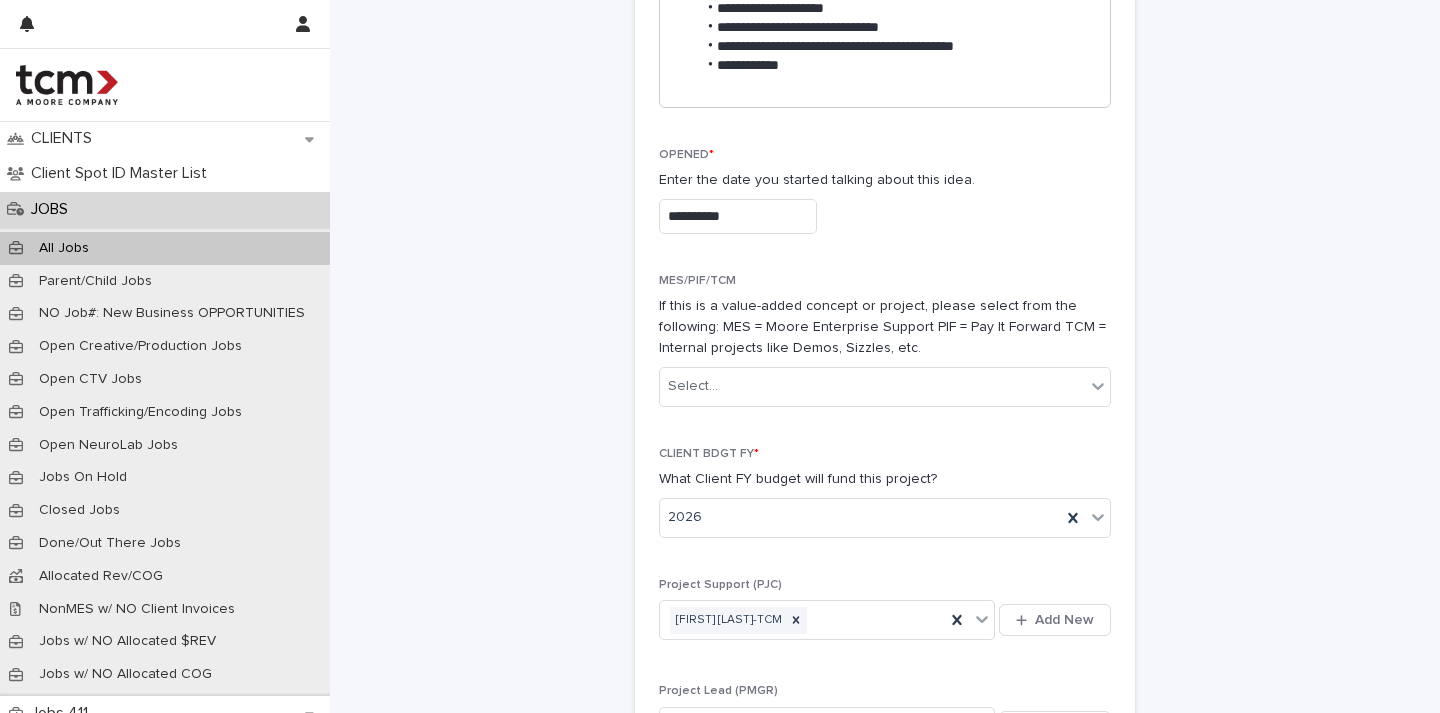 scroll, scrollTop: 1587, scrollLeft: 0, axis: vertical 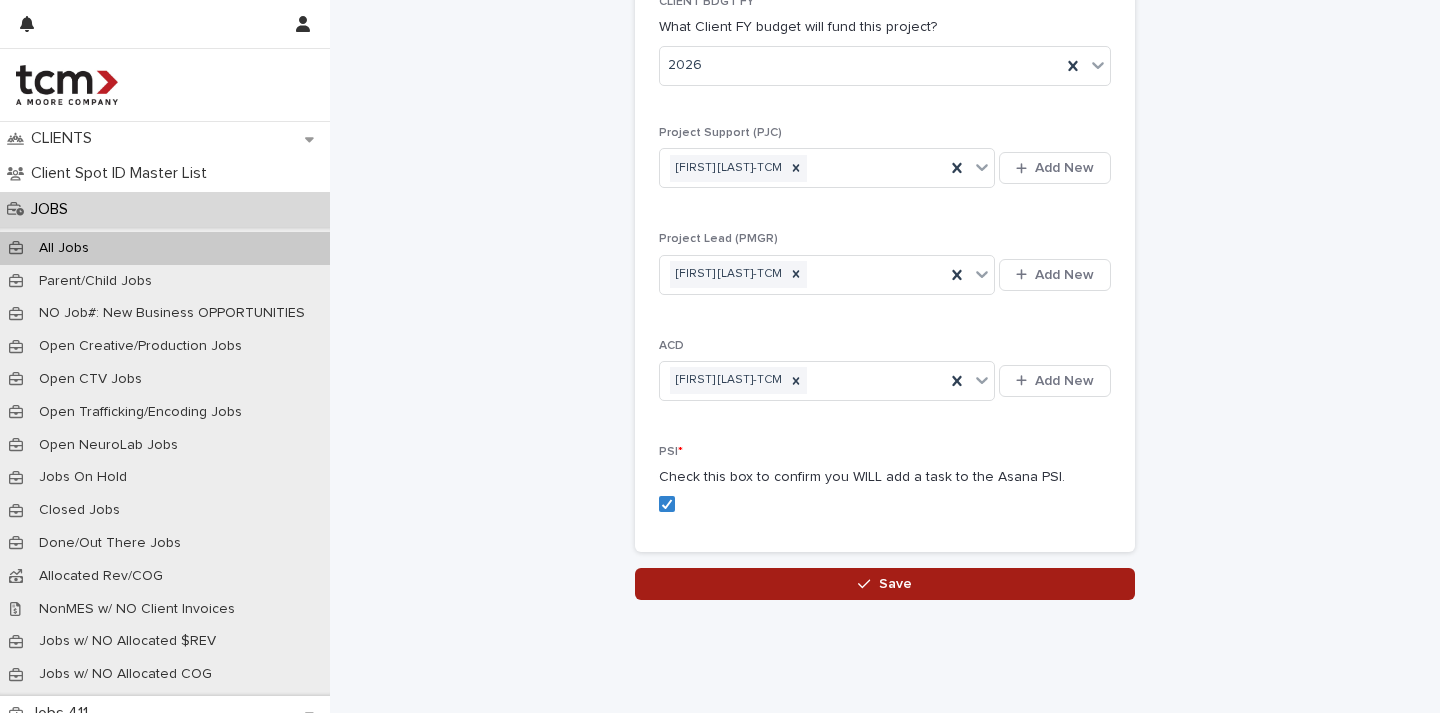 click on "Save" at bounding box center [885, 584] 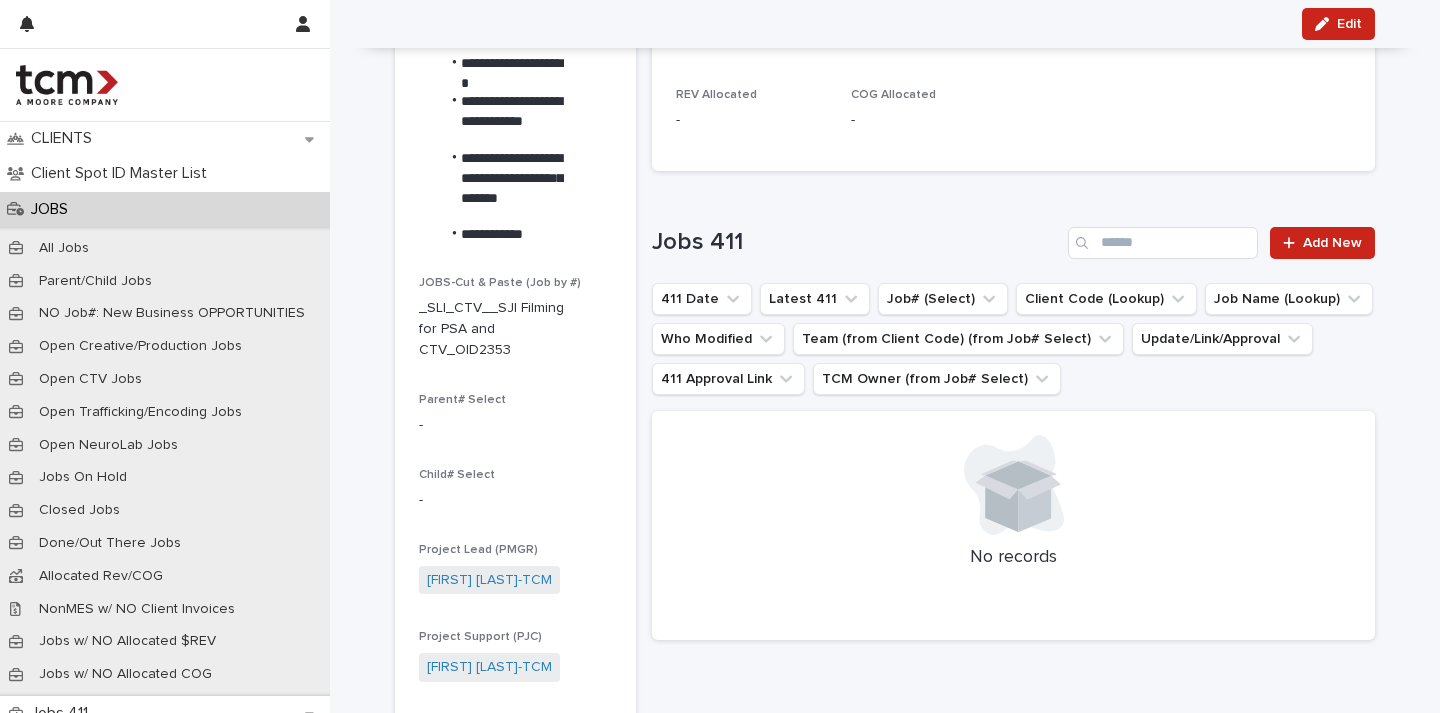 scroll, scrollTop: 0, scrollLeft: 0, axis: both 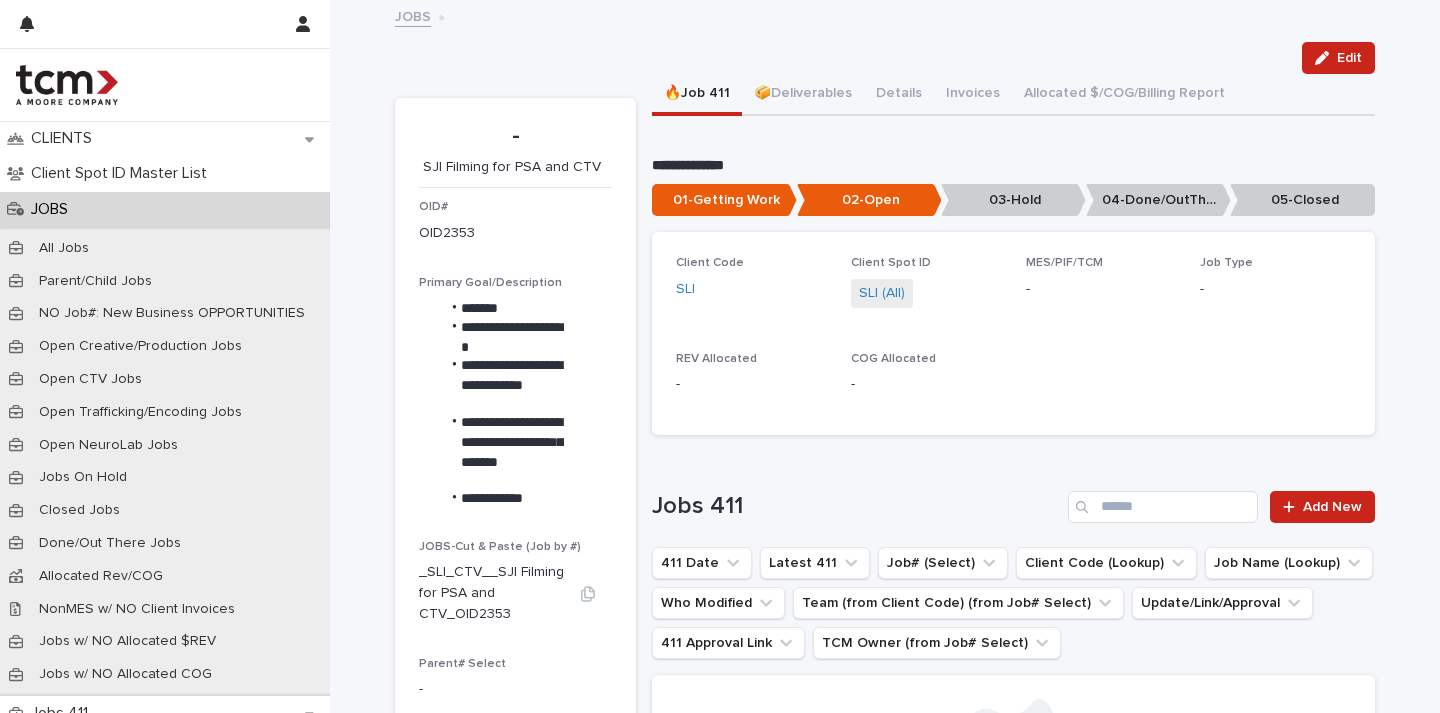 click on "_SLI_CTV__SJI Filming for PSA and CTV_OID2353" at bounding box center [491, 593] 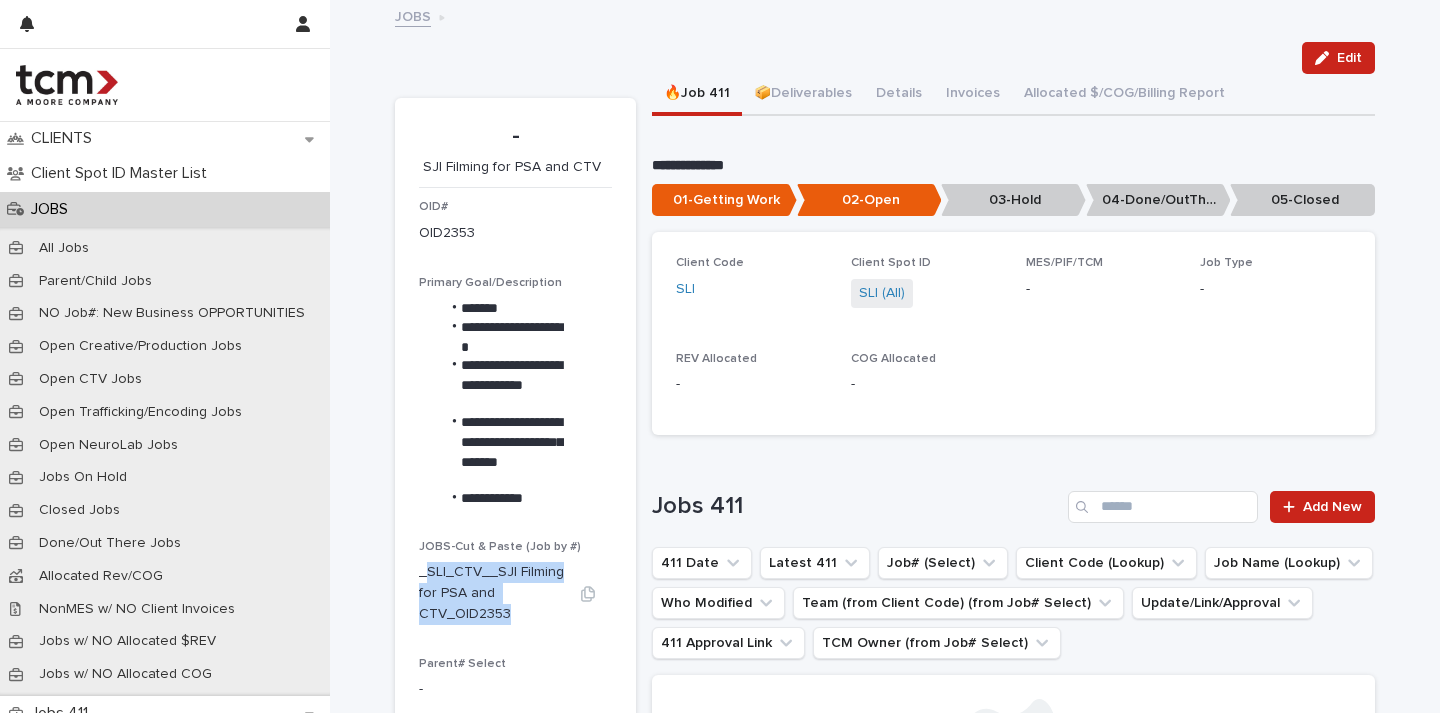 drag, startPoint x: 416, startPoint y: 566, endPoint x: 548, endPoint y: 603, distance: 137.08757 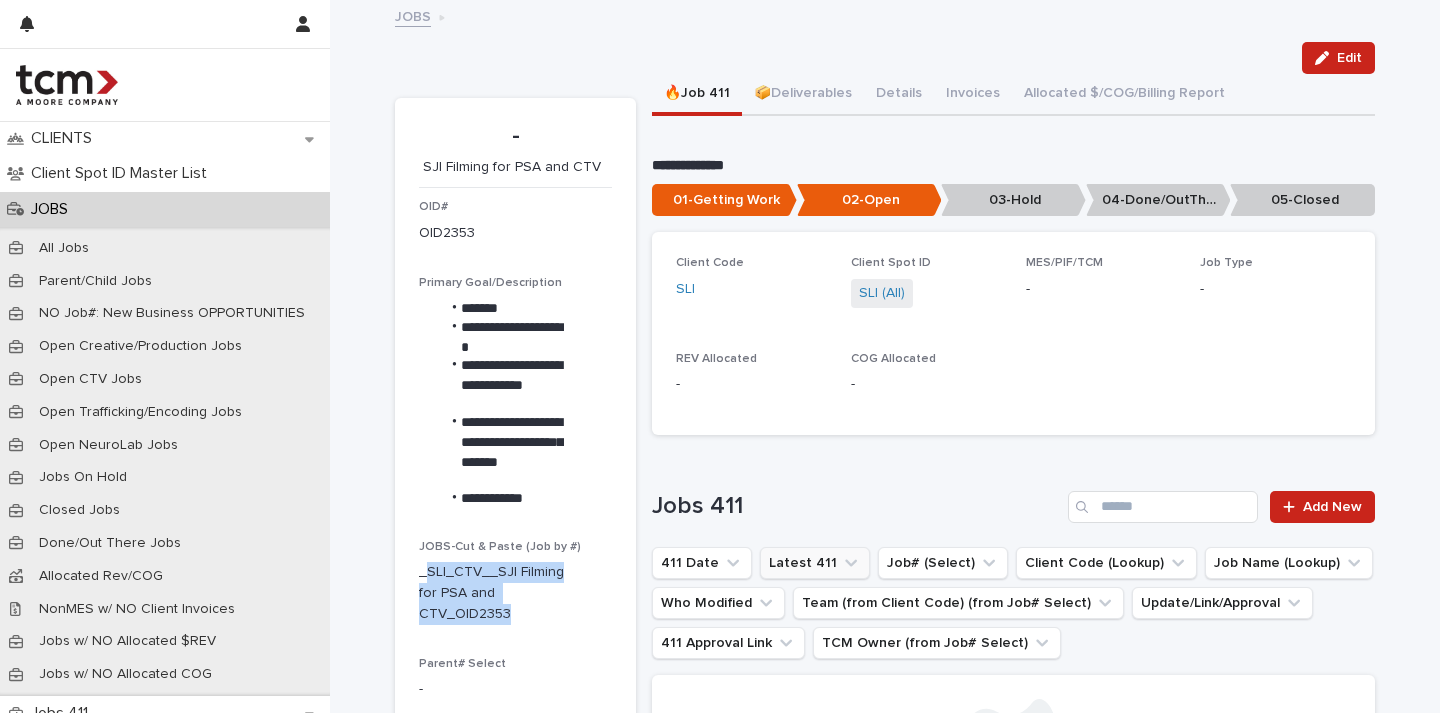 copy on "_SLI_CTV__SJI Filming for PSA and CTV_OID2353" 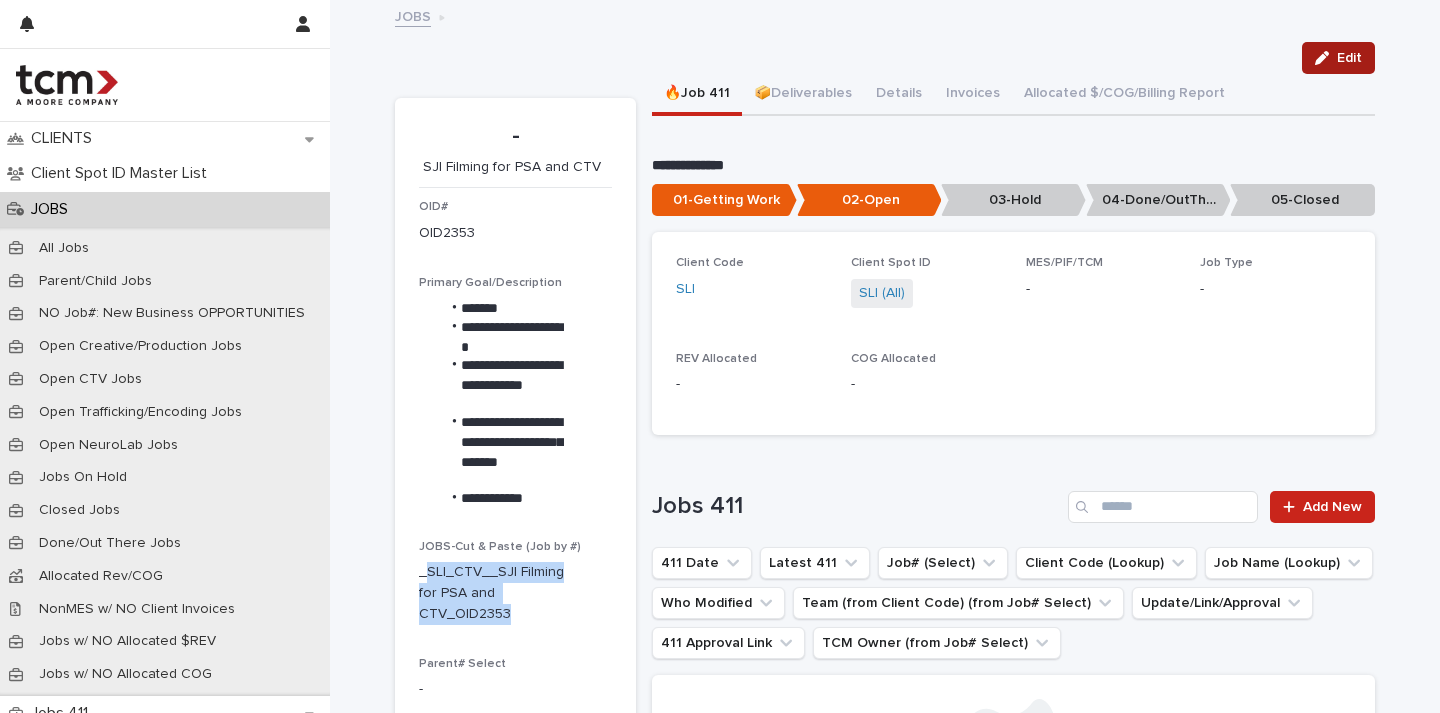 click on "Edit" at bounding box center [1349, 58] 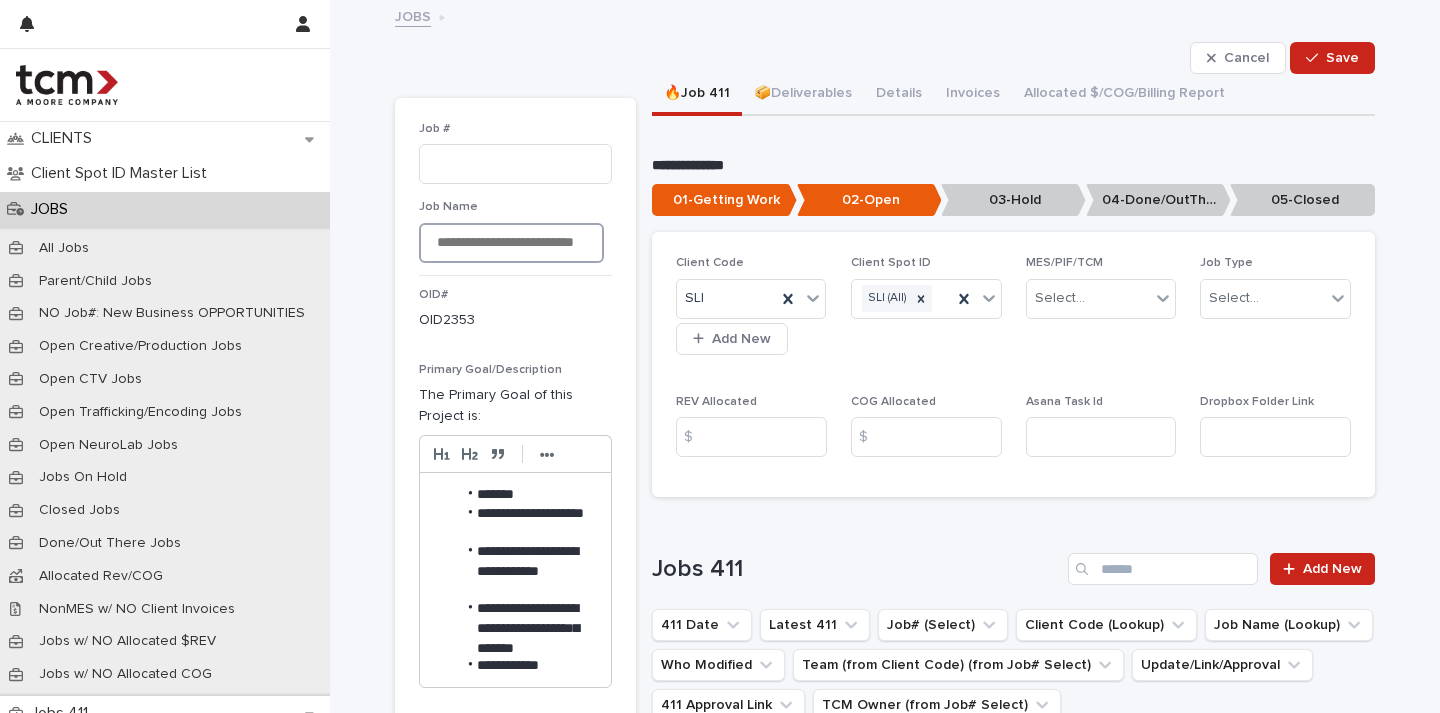 click on "**********" at bounding box center [511, 243] 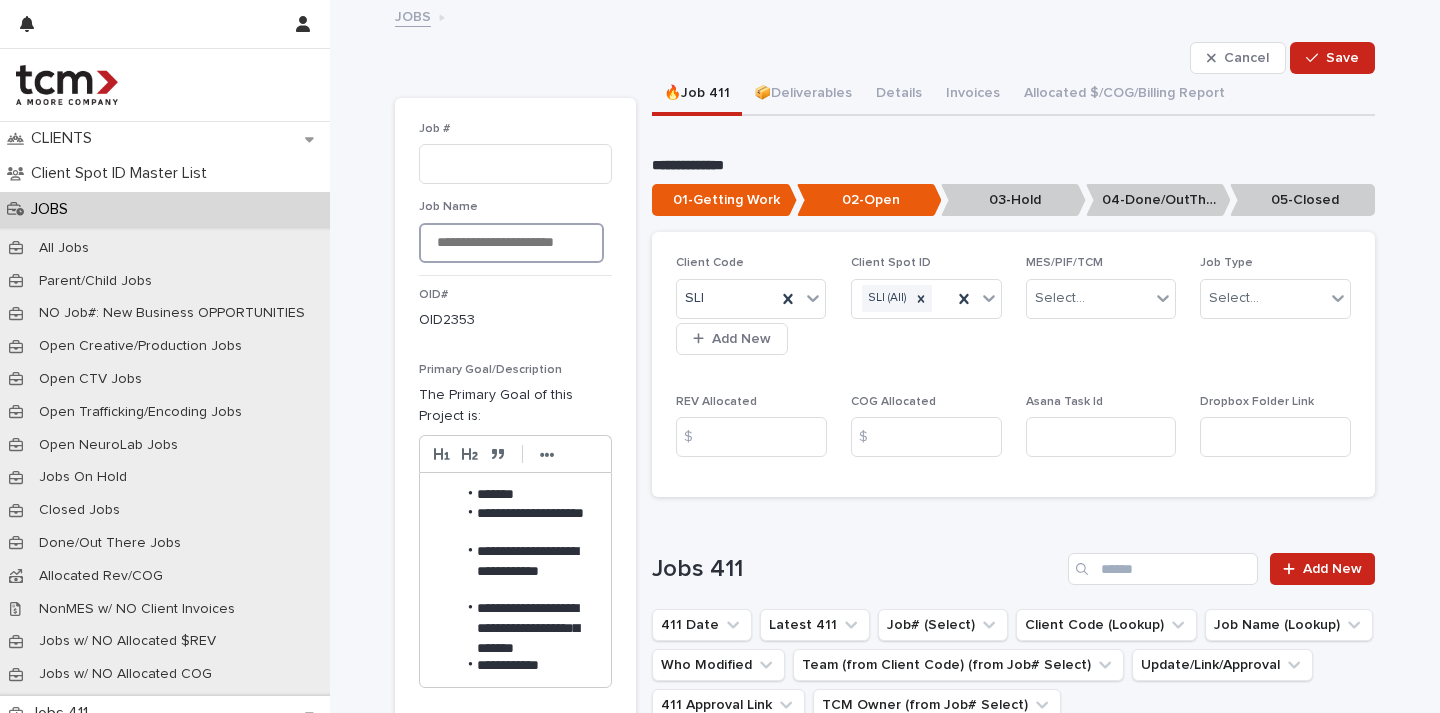 drag, startPoint x: 579, startPoint y: 238, endPoint x: 416, endPoint y: 241, distance: 163.0276 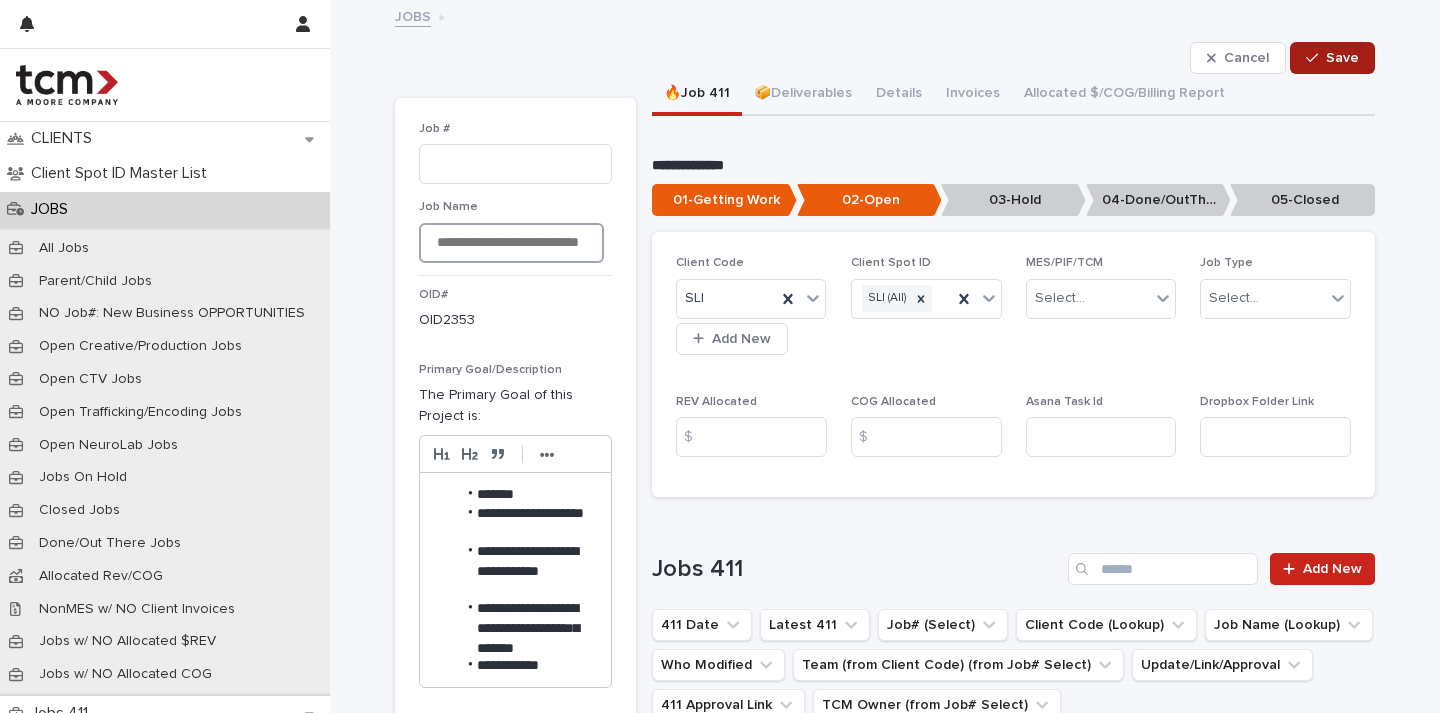 type on "**********" 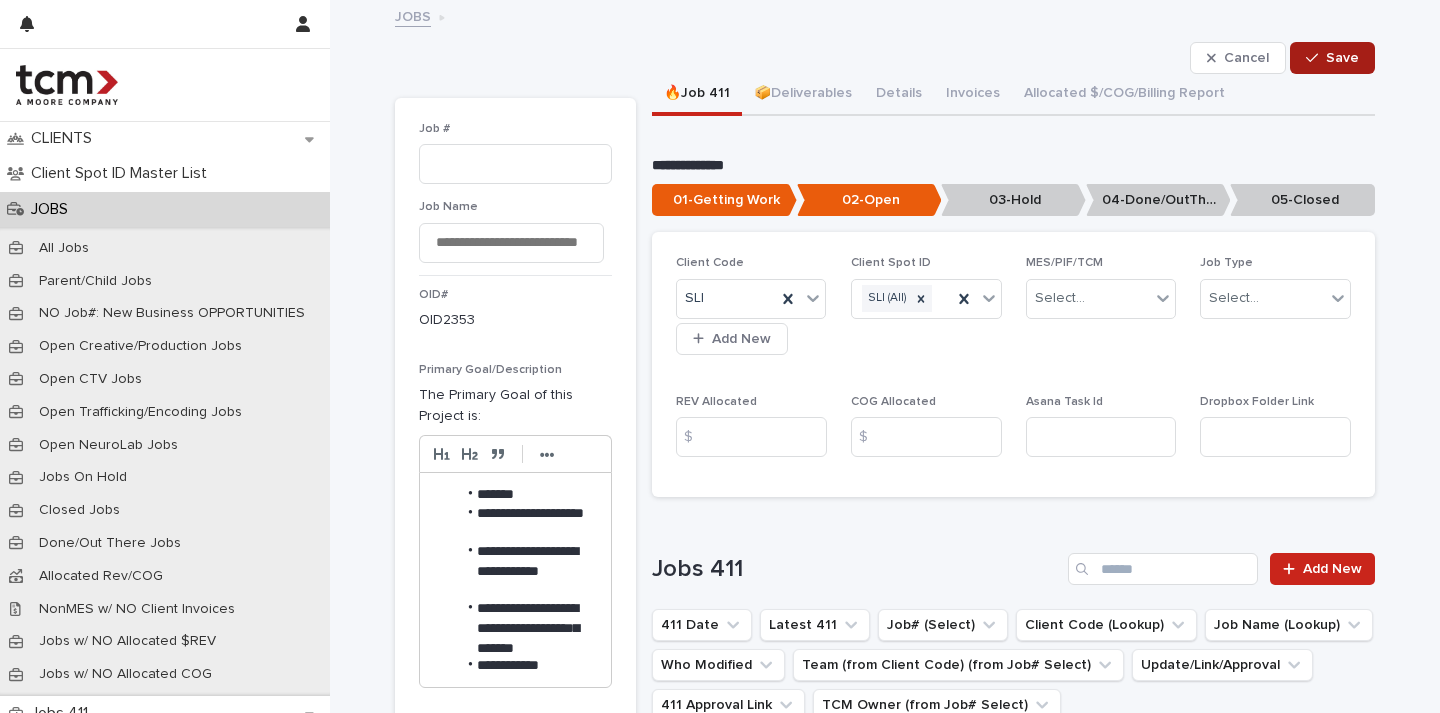 click on "Save" at bounding box center [1342, 58] 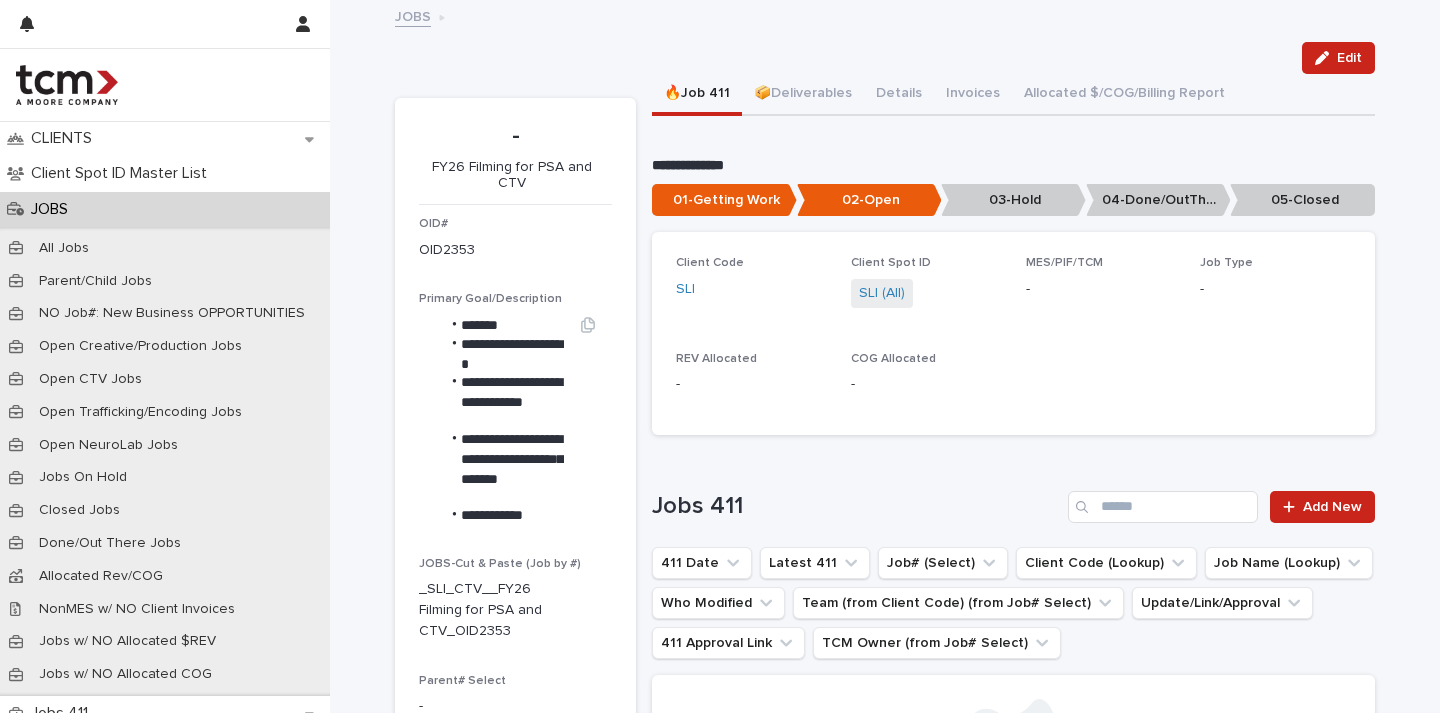scroll, scrollTop: 155, scrollLeft: 0, axis: vertical 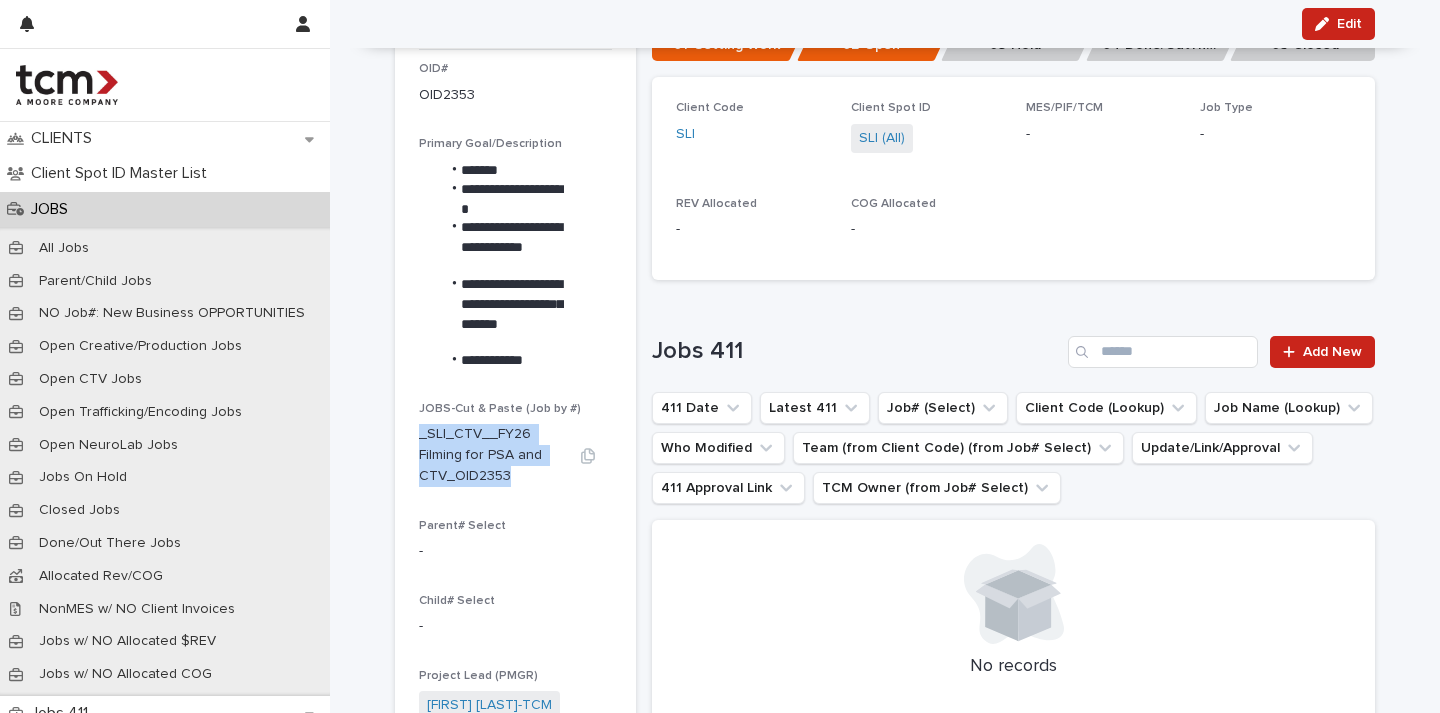 drag, startPoint x: 413, startPoint y: 429, endPoint x: 502, endPoint y: 478, distance: 101.597244 